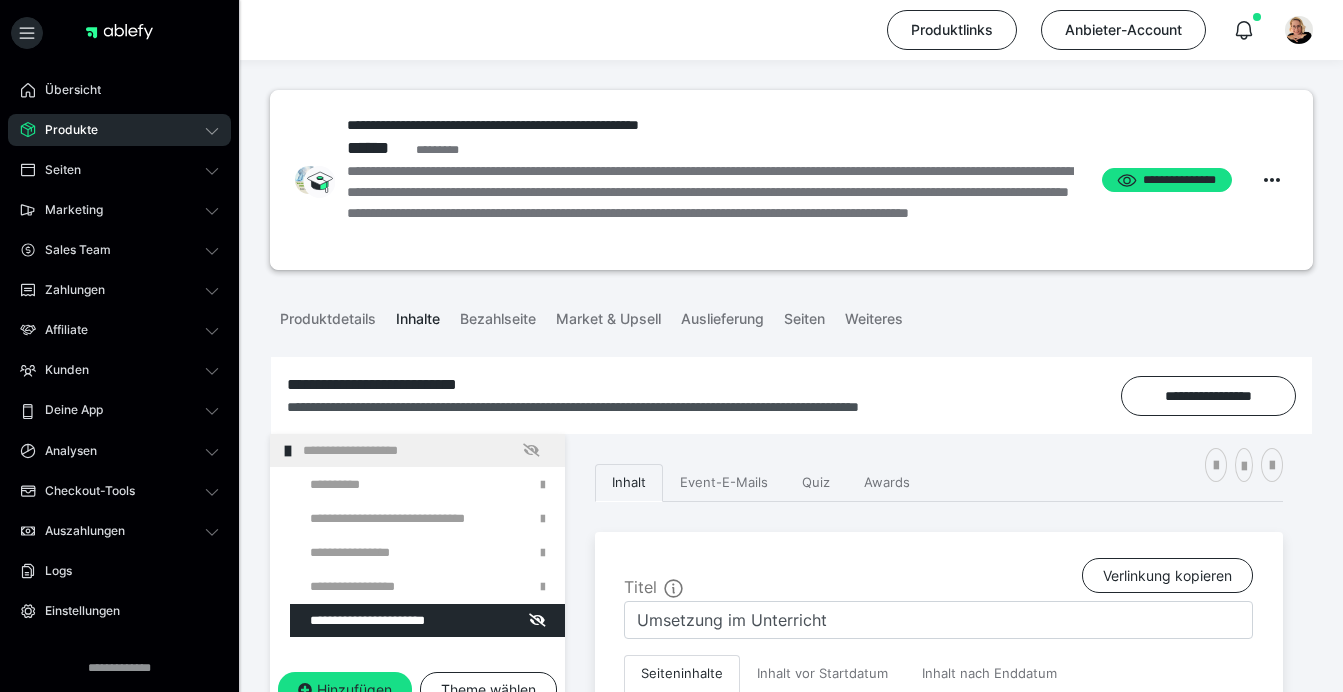scroll, scrollTop: 1344, scrollLeft: 0, axis: vertical 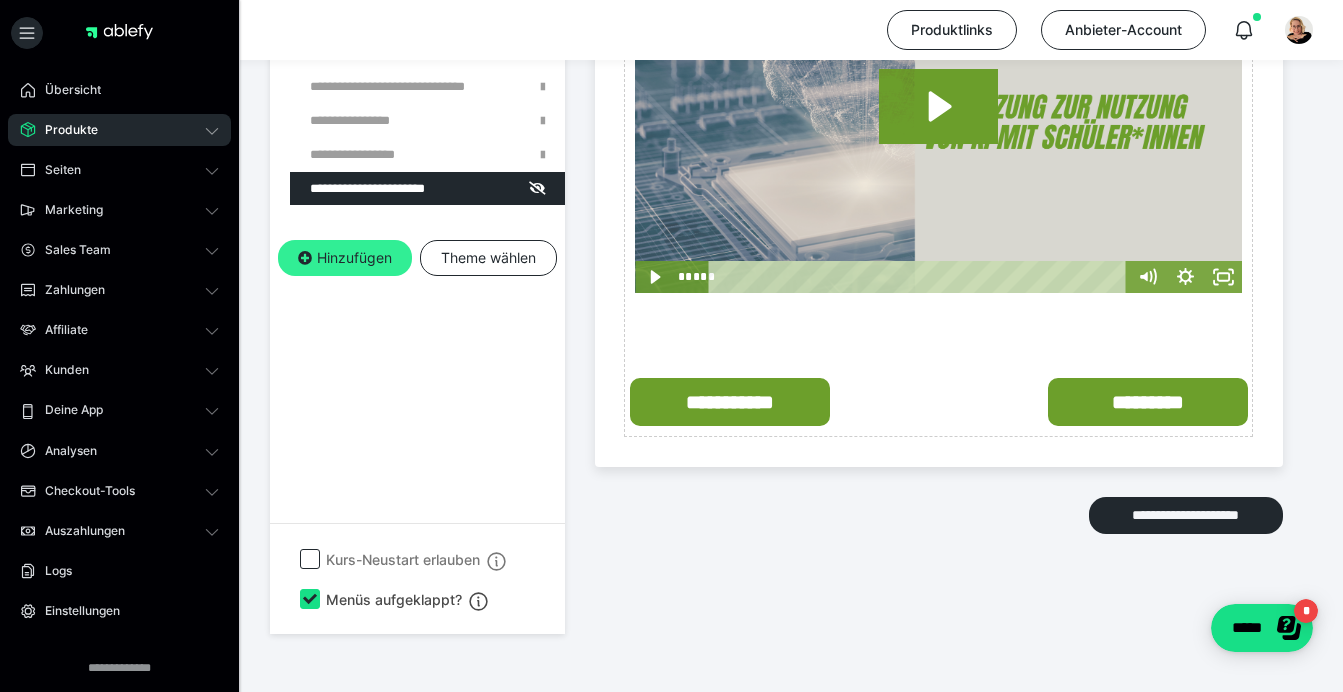 click on "Hinzufügen" at bounding box center [345, 258] 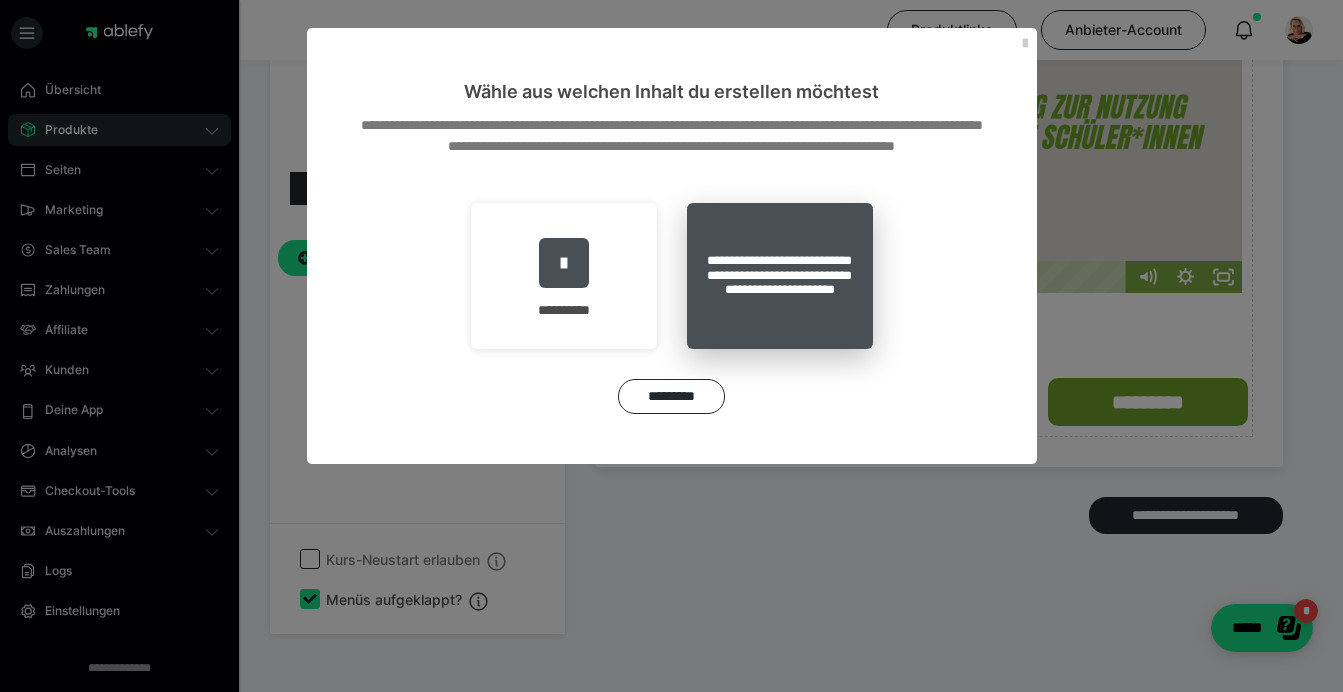 click on "**********" at bounding box center [780, 276] 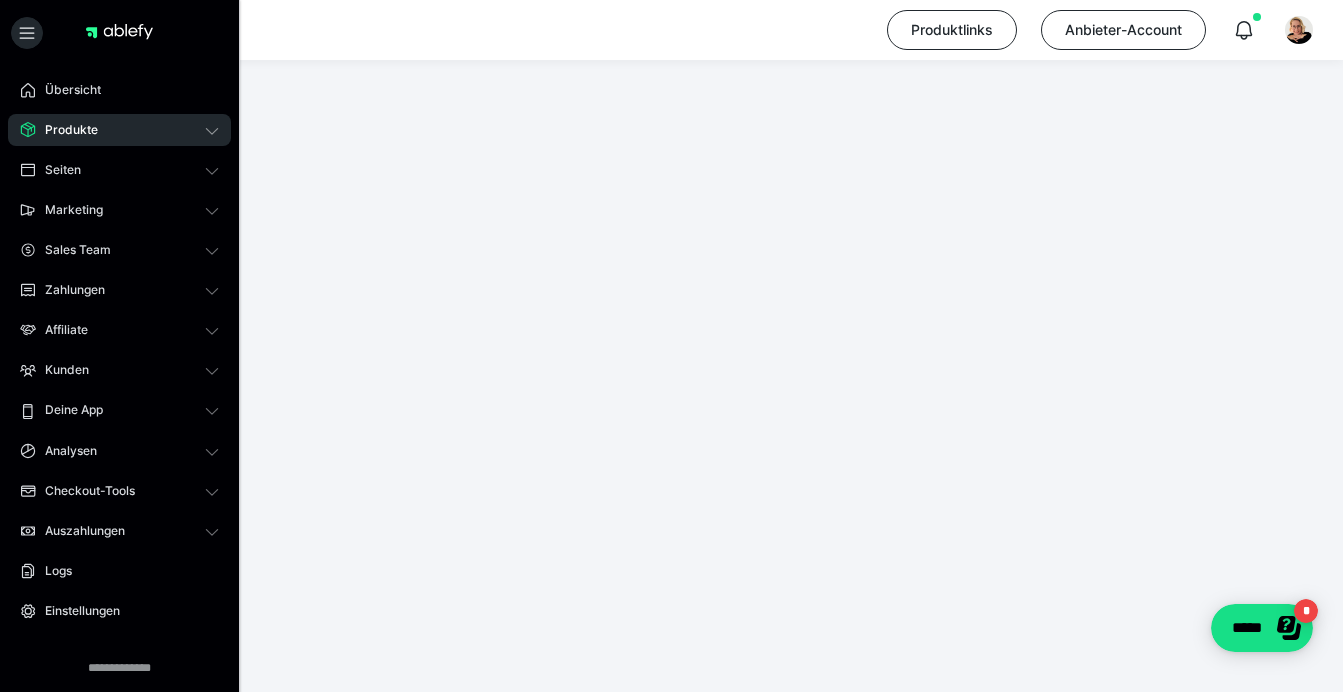 scroll, scrollTop: 374, scrollLeft: 0, axis: vertical 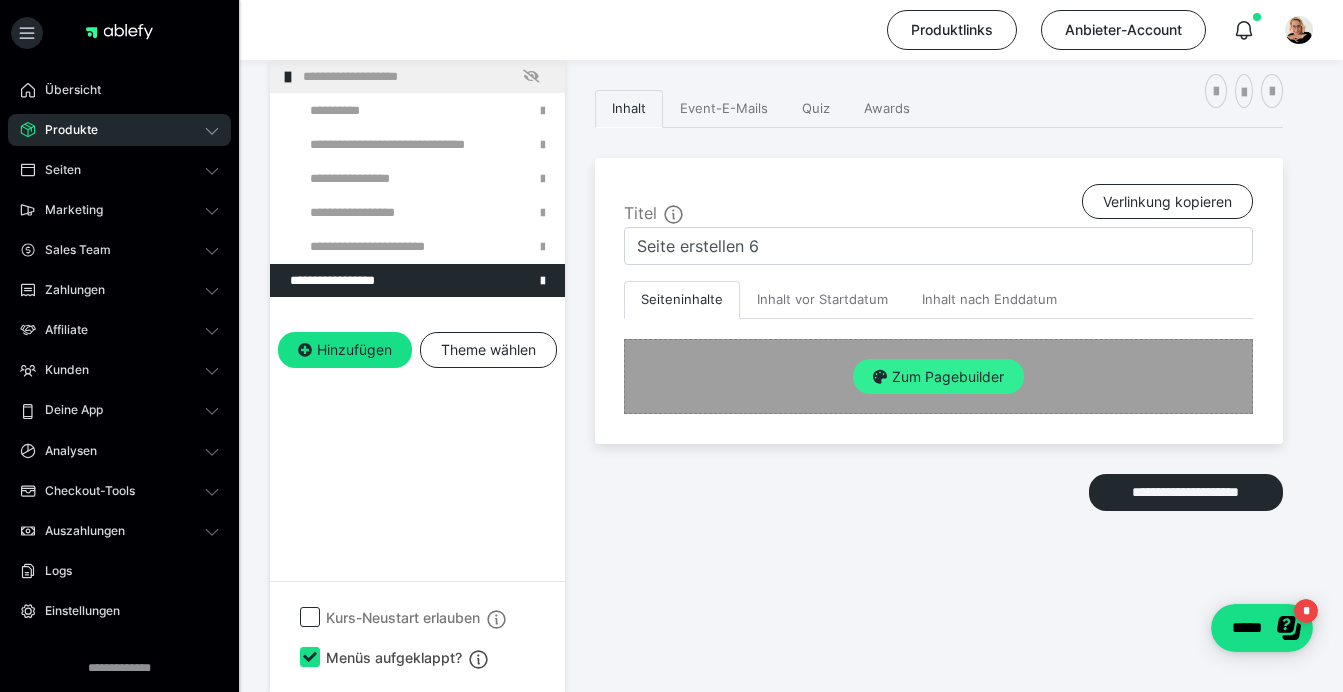 click on "Zum Pagebuilder" at bounding box center [938, 377] 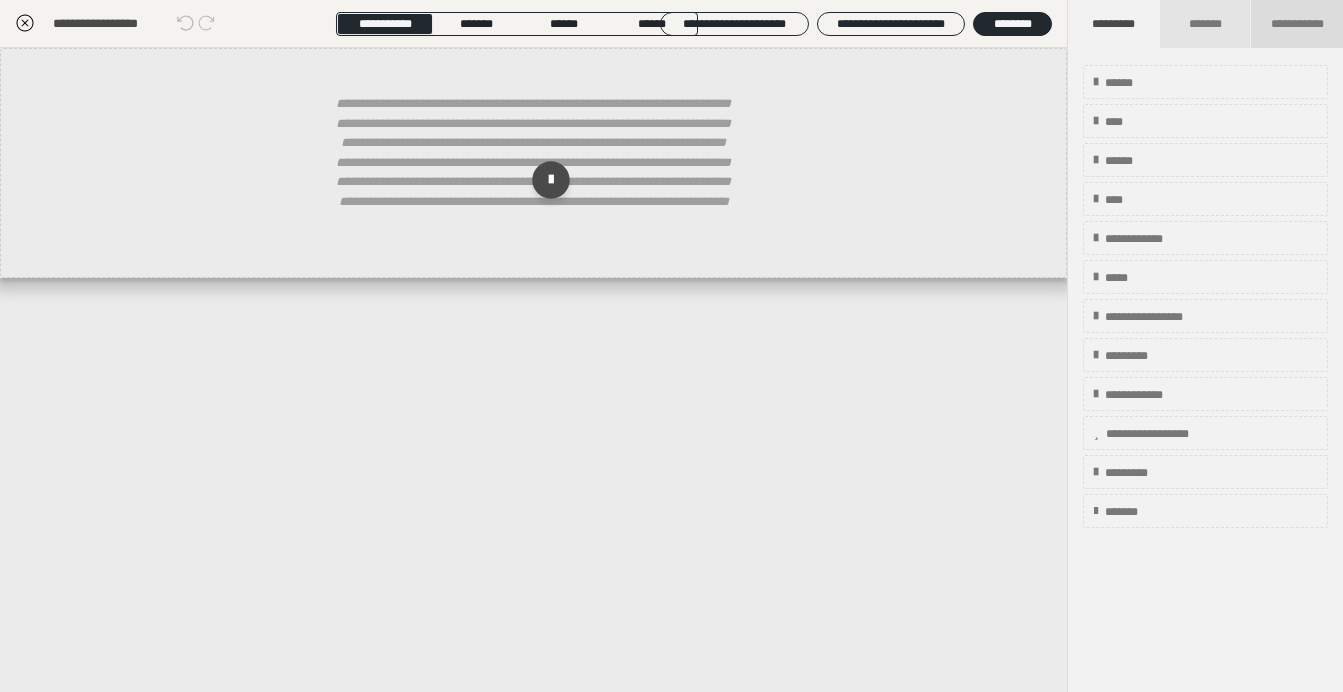 click on "**********" at bounding box center [1297, 24] 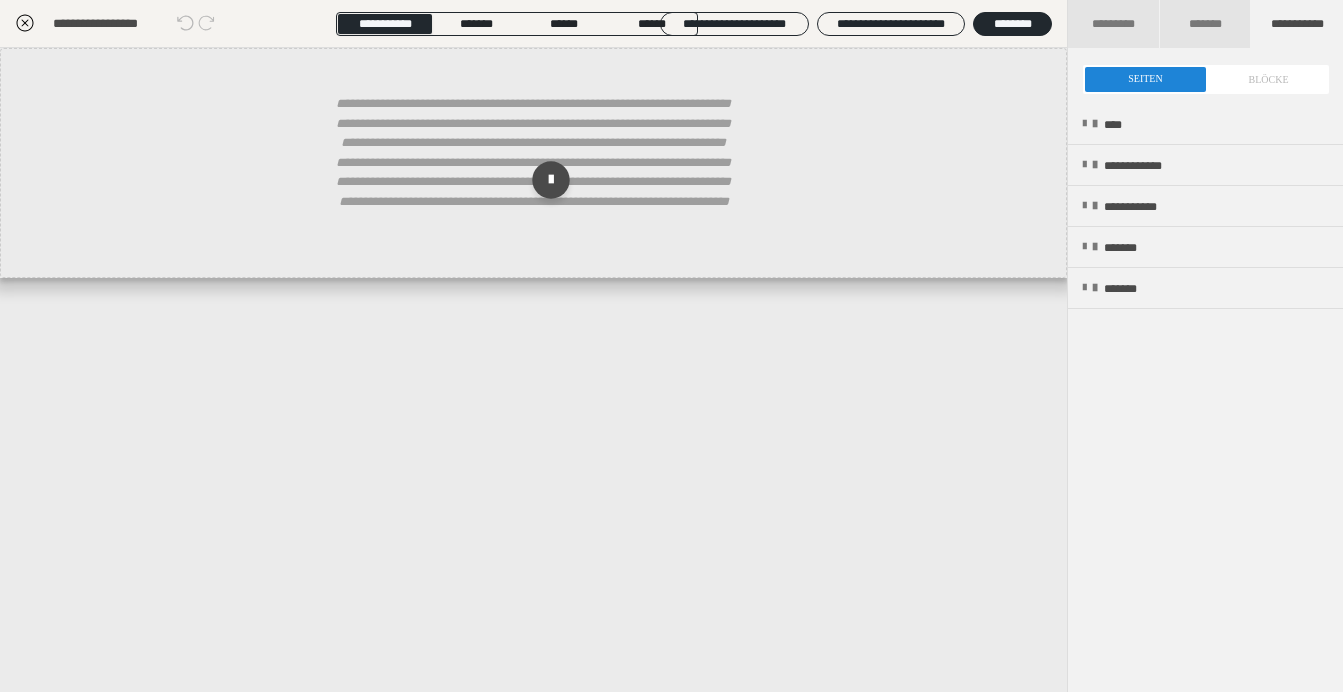 click 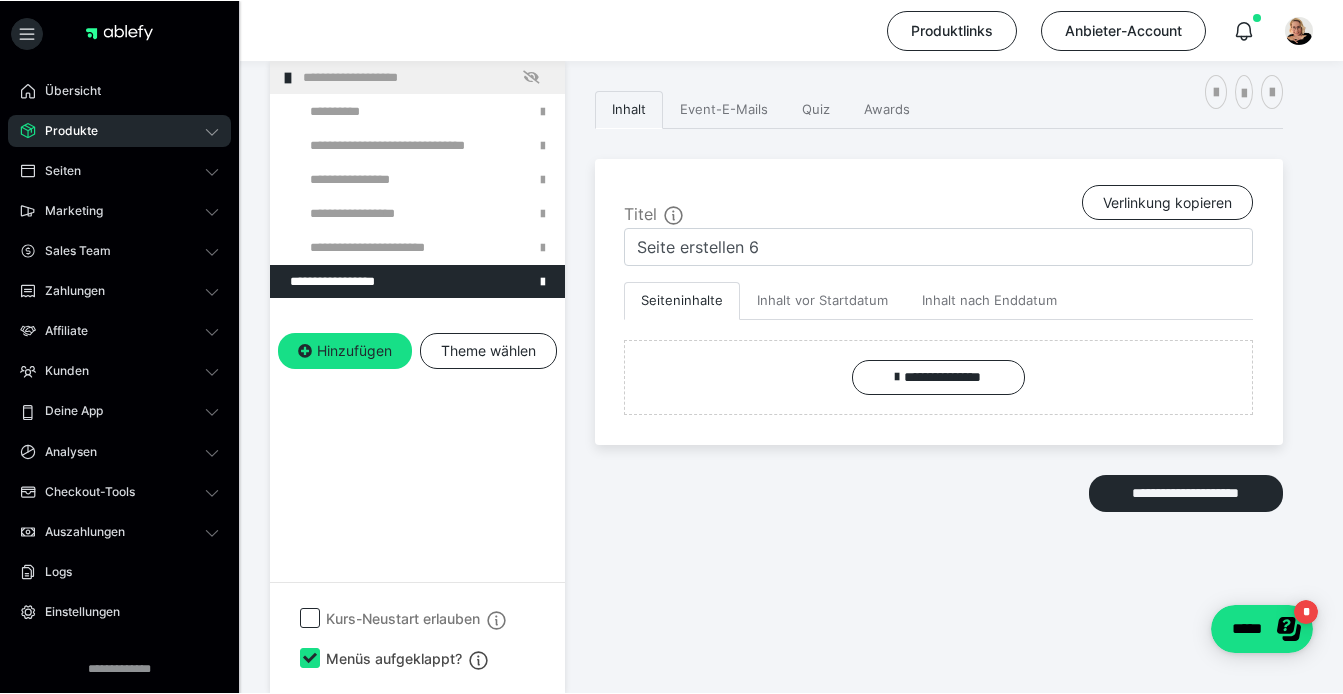 scroll, scrollTop: 372, scrollLeft: 0, axis: vertical 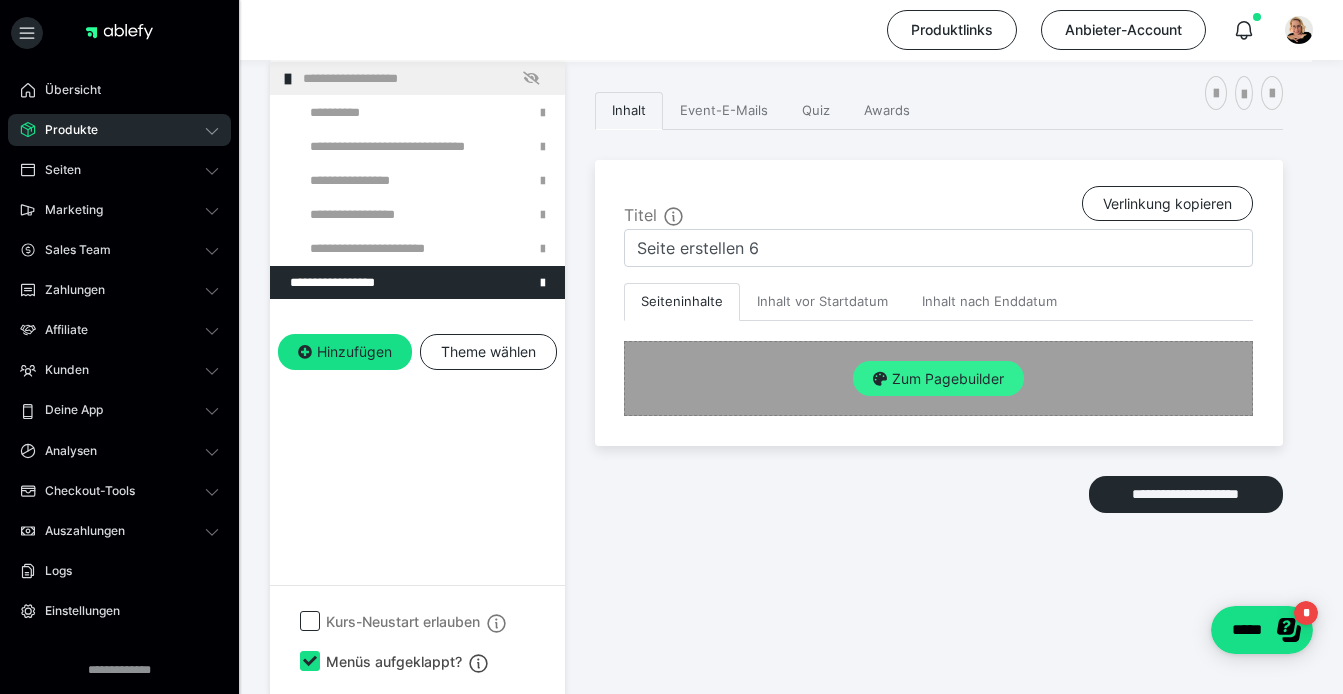 click on "Zum Pagebuilder" at bounding box center [938, 379] 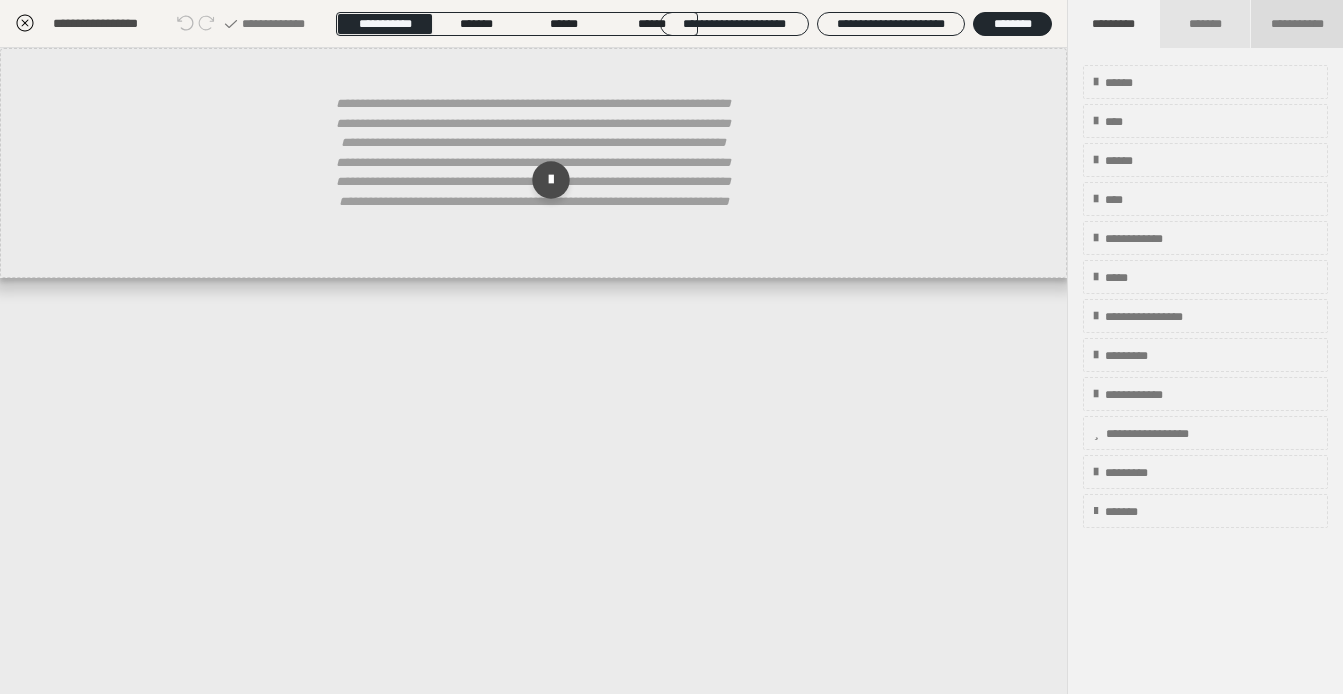click on "**********" at bounding box center (1297, 24) 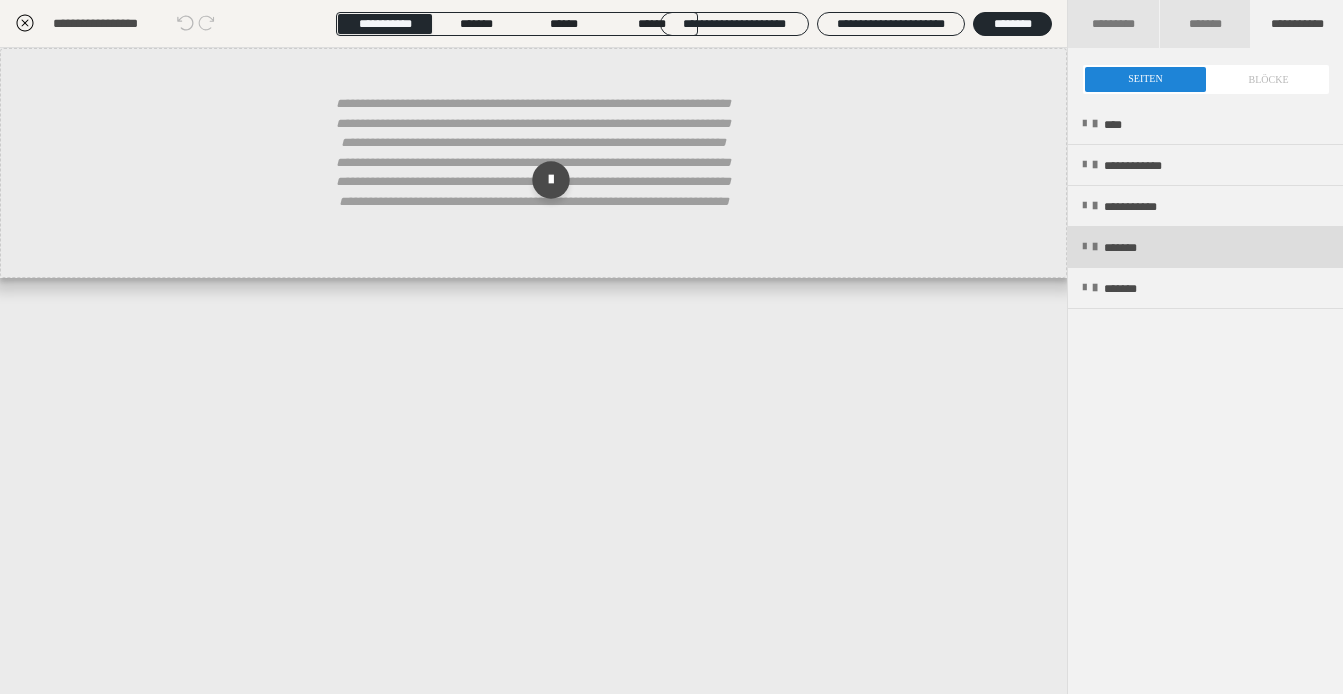 click on "*******" at bounding box center (1134, 248) 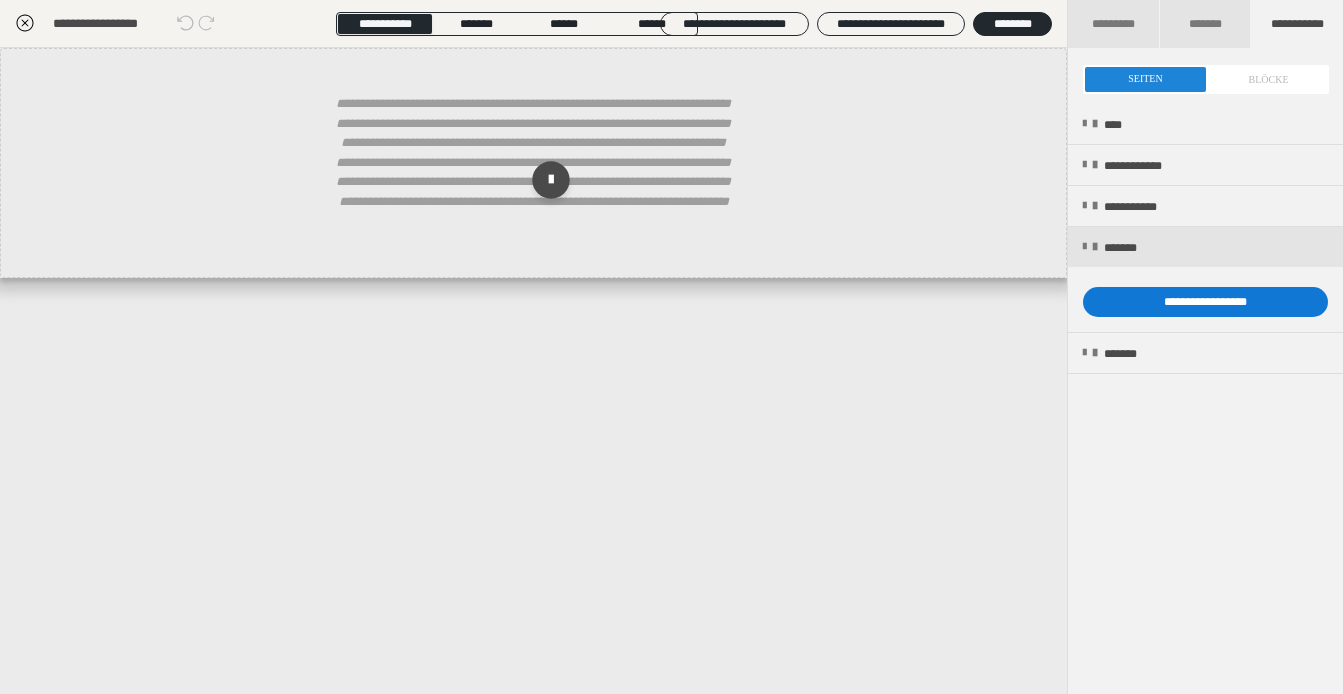 click on "**********" at bounding box center (1205, 302) 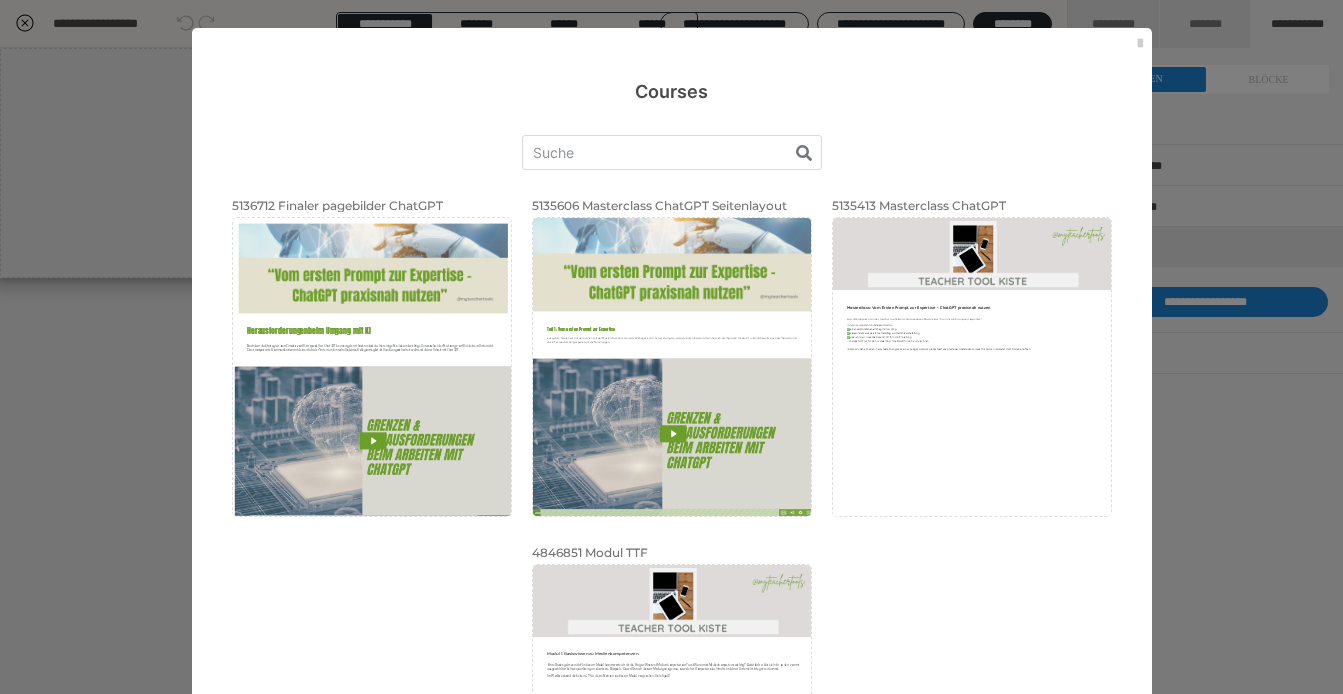 click on "Anwenden Vorschau Löschen" at bounding box center [0, 0] 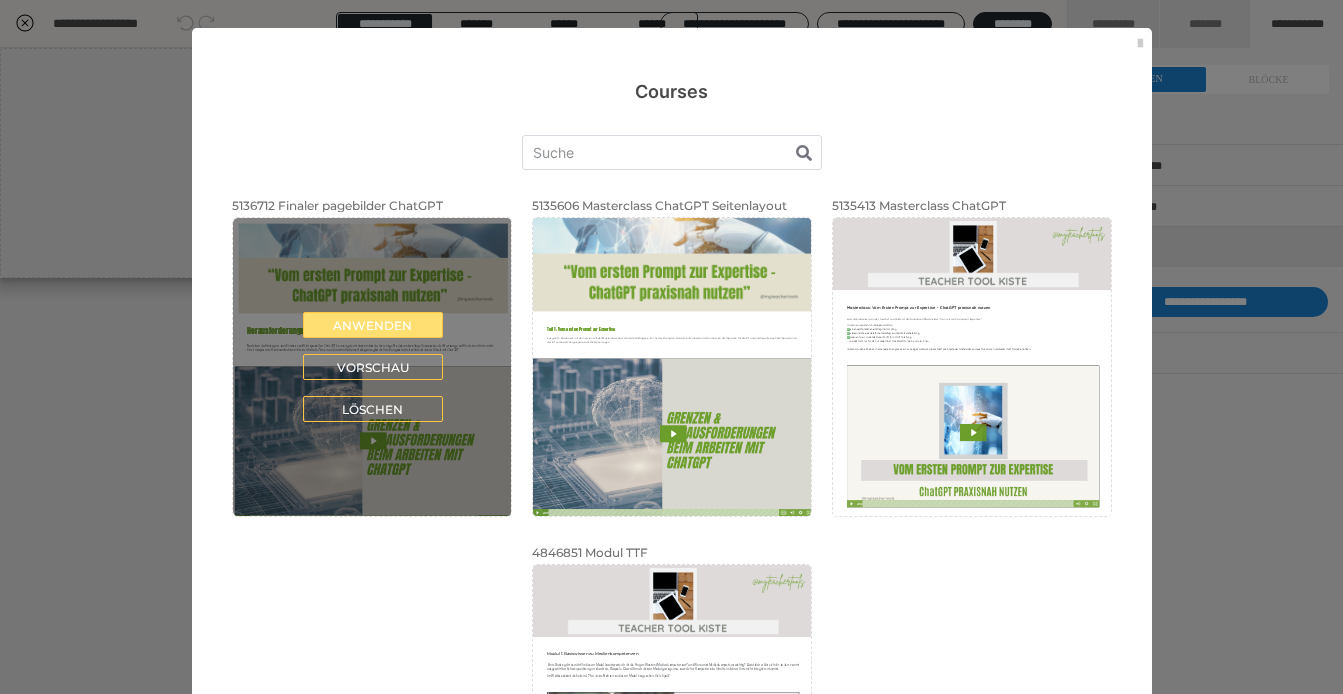 click on "Anwenden" at bounding box center [373, 325] 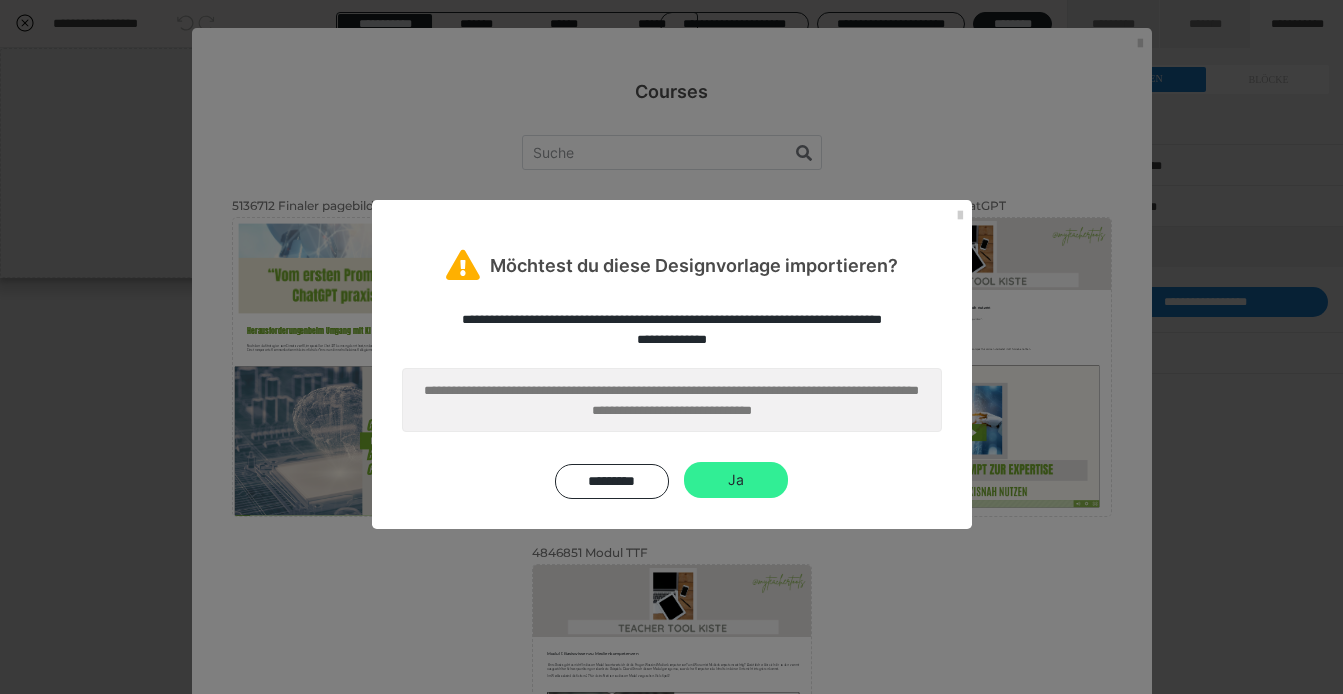 click on "Ja" at bounding box center [736, 480] 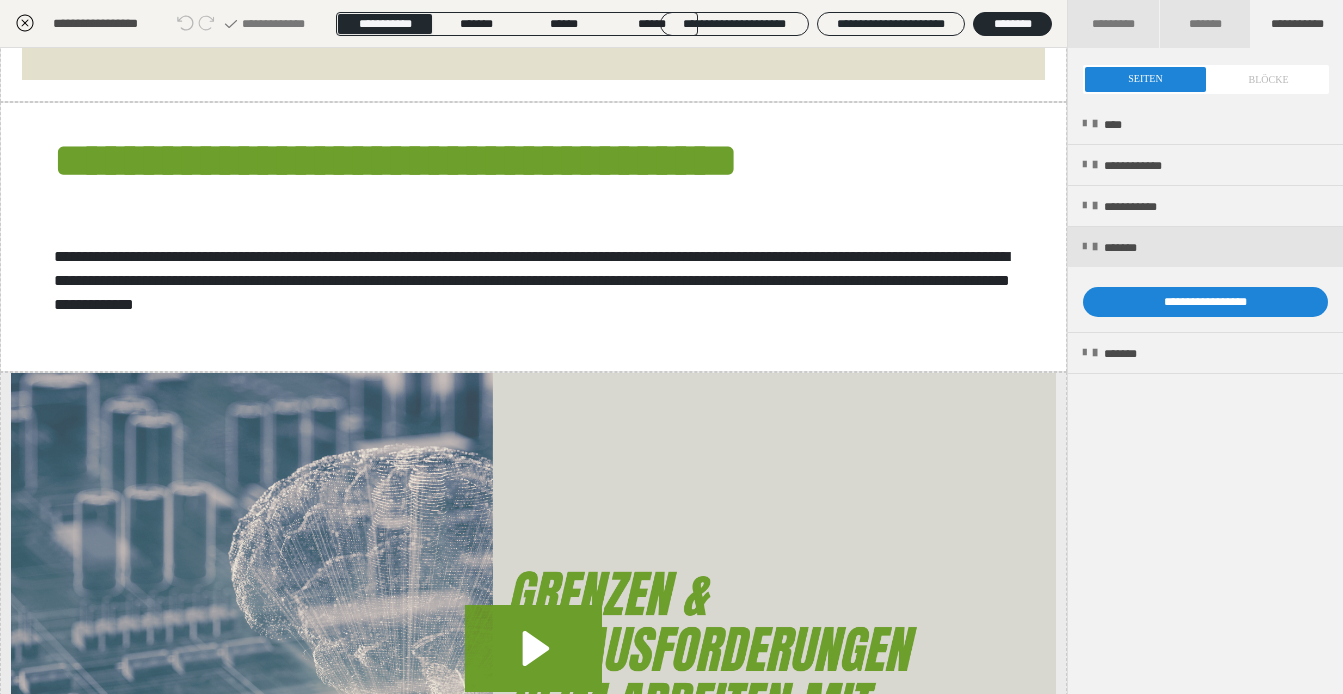 scroll, scrollTop: 350, scrollLeft: 0, axis: vertical 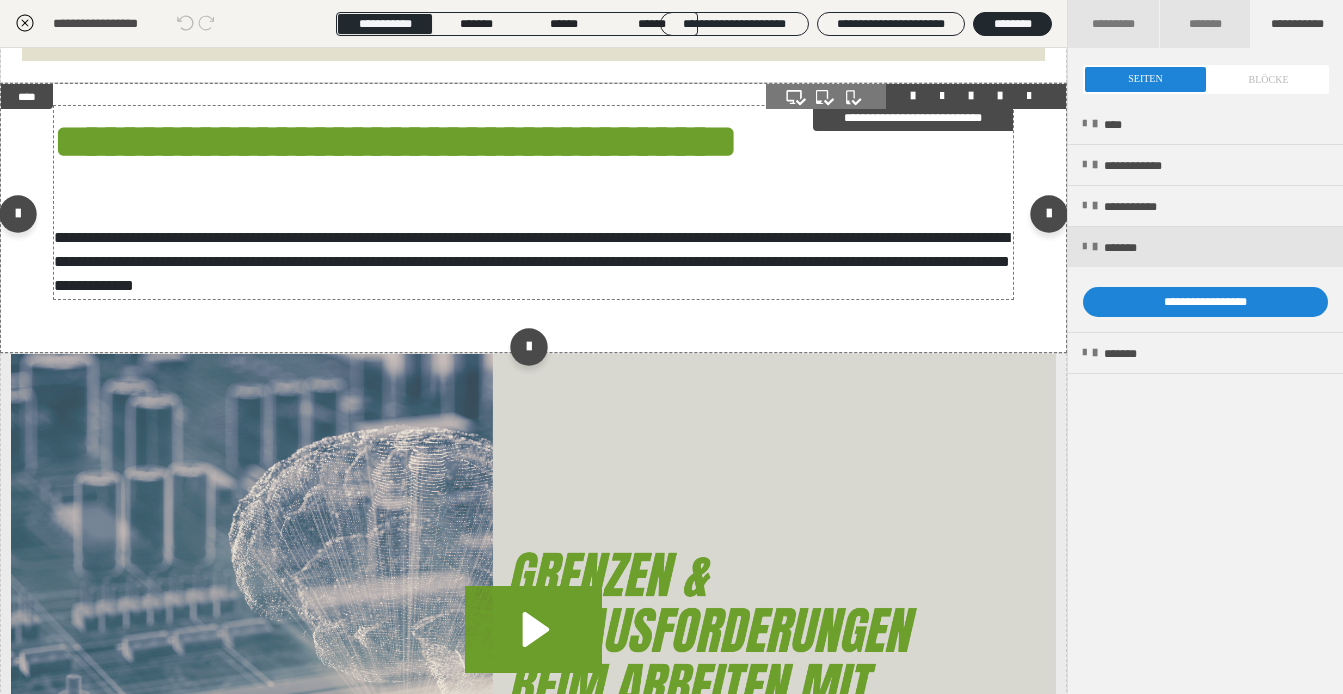 click on "**********" at bounding box center (533, 202) 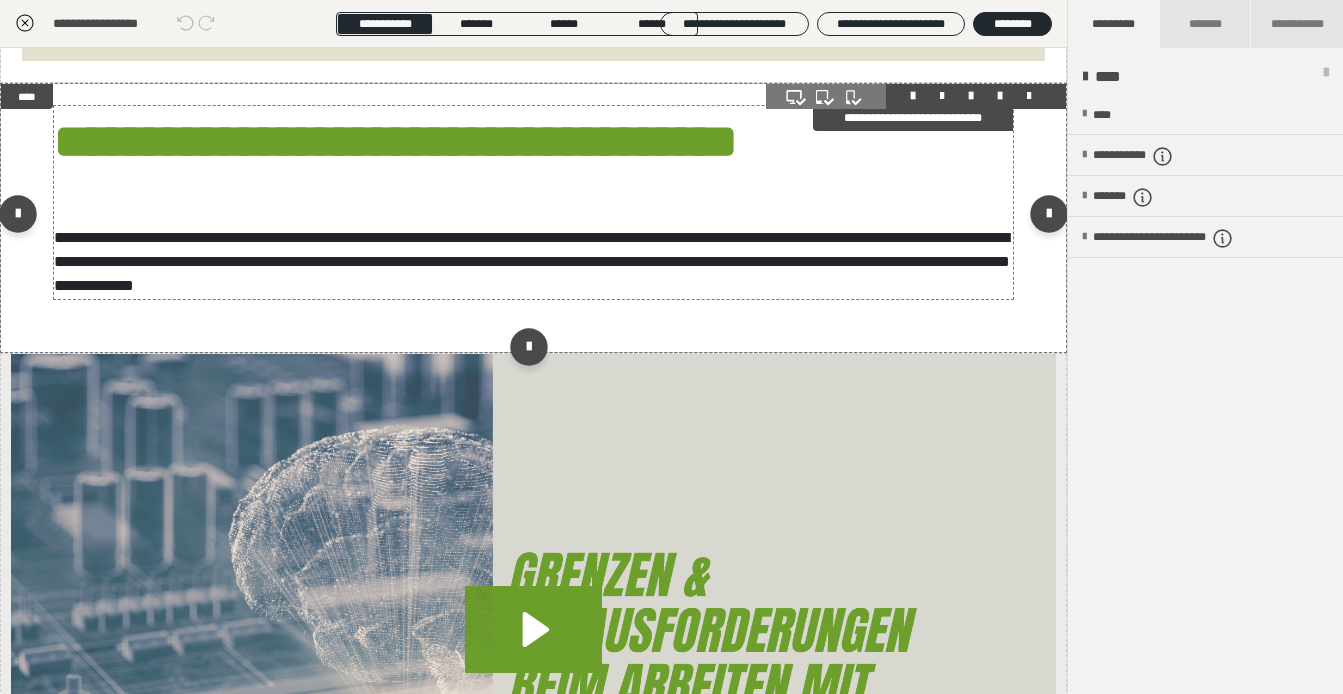 click on "**********" at bounding box center [533, 202] 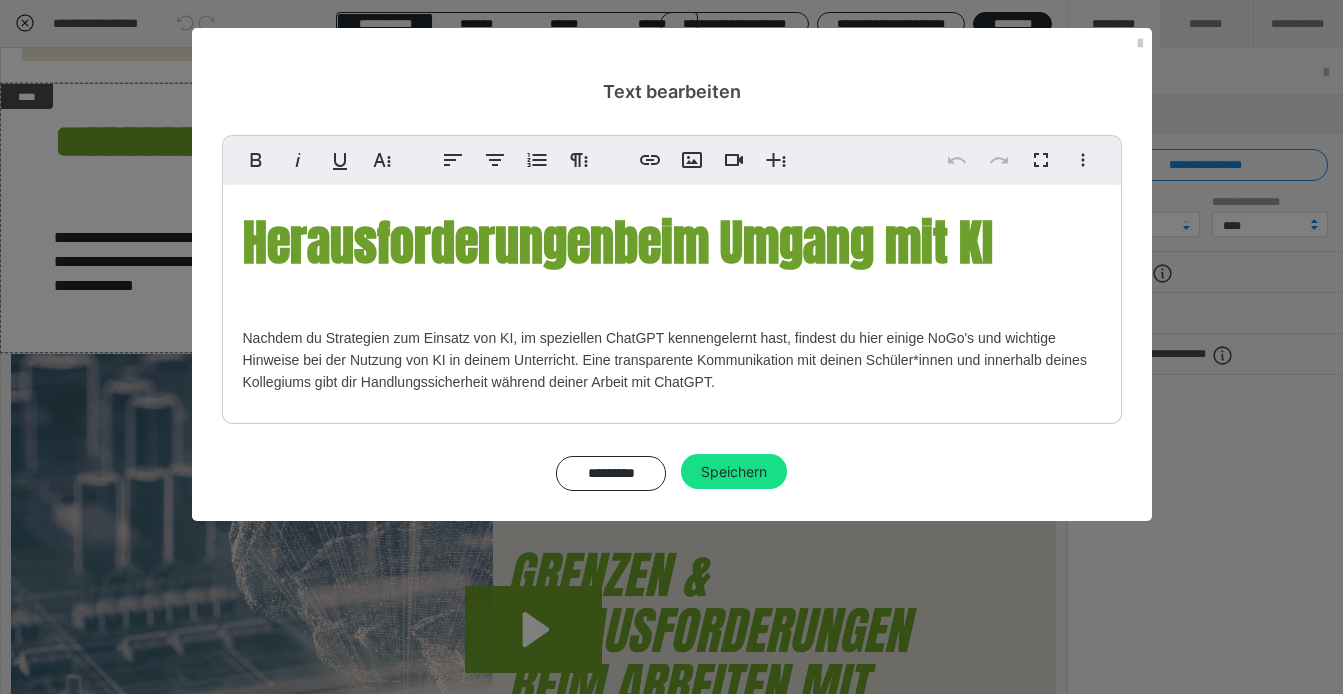 click on "Herausforderungen  beim Umgang mit KI Nachdem du Strategien zum Einsatz von KI, im speziellen ChatGPT kennengelernt hast, findest du hier einige NoGo's und wichtige Hinweise bei der Nutzung von KI in deinem Unterricht. Eine transparente Kommunikation mit deinen Schüler*innen und innerhalb deines Kollegiums gibt dir Handlungssicherheit während deiner Arbeit mit ChatGPT." at bounding box center [672, 299] 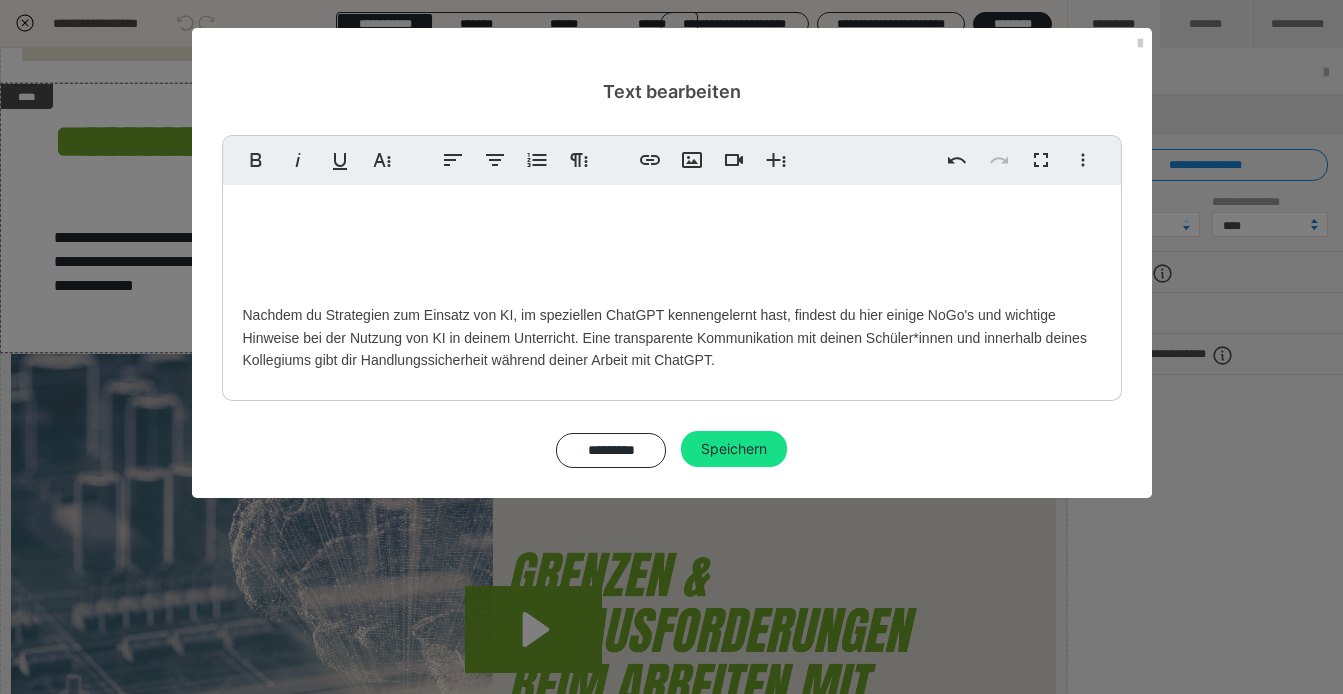 type 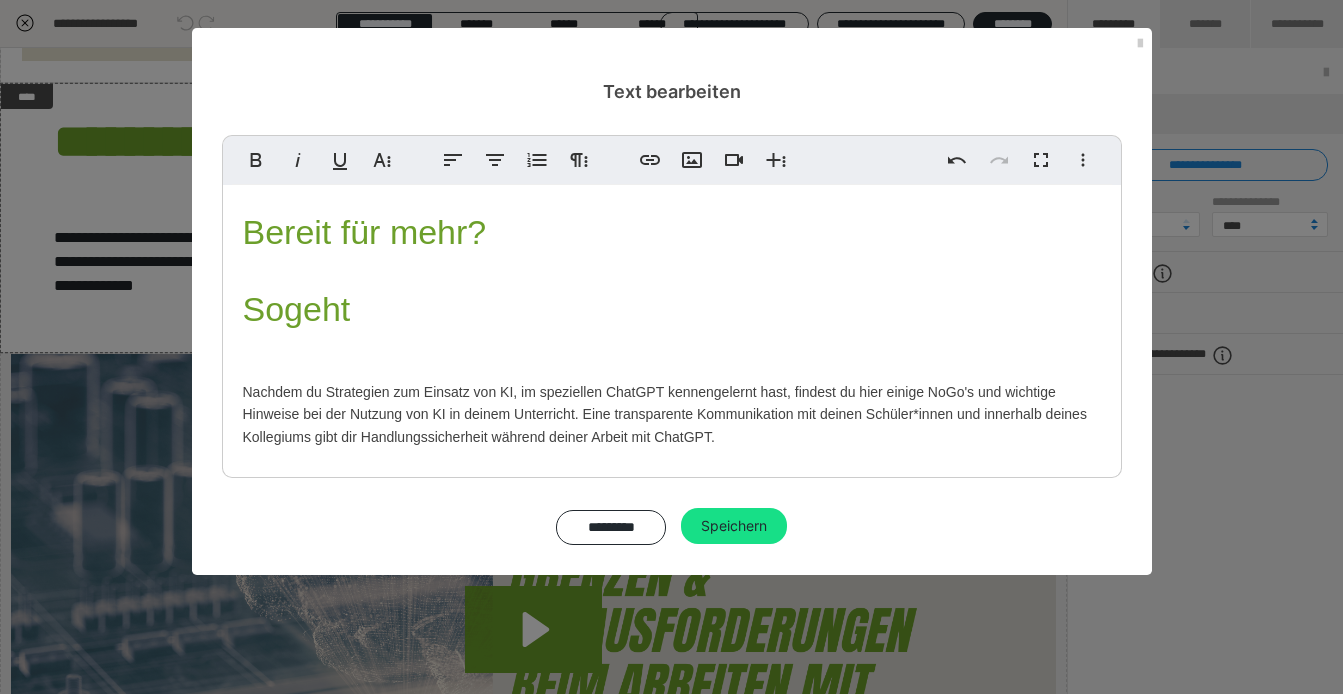 click on "Bereit für mehr? So  geht  Nachdem du Strategien zum Einsatz von KI, im speziellen ChatGPT kennengelernt hast, findest du hier einige NoGo's und wichtige Hinweise bei der Nutzung von KI in deinem Unterricht. Eine transparente Kommunikation mit deinen Schüler*innen und innerhalb deines Kollegiums gibt dir Handlungssicherheit während deiner Arbeit mit ChatGPT." at bounding box center (672, 326) 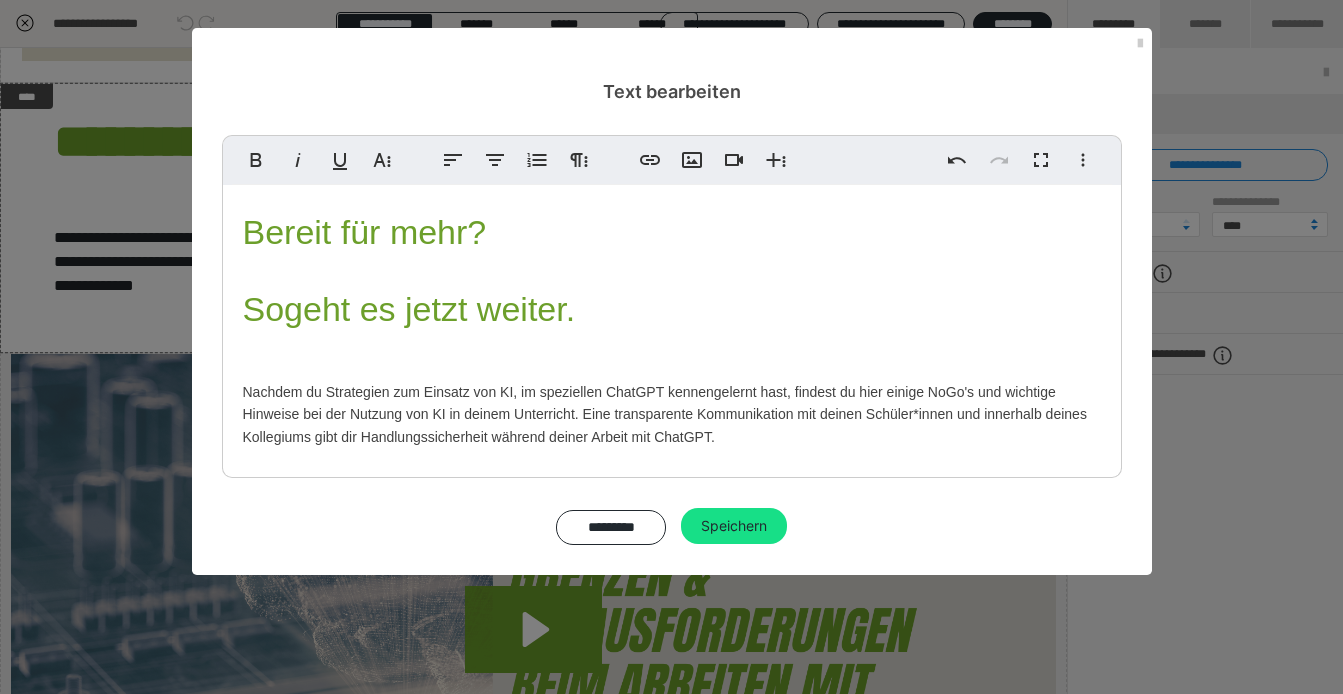 click on "Bereit für mehr? So  geht es jetzt weiter. Nachdem du Strategien zum Einsatz von KI, im speziellen ChatGPT kennengelernt hast, findest du hier einige NoGo's und wichtige Hinweise bei der Nutzung von KI in deinem Unterricht. Eine transparente Kommunikation mit deinen Schüler*innen und innerhalb deines Kollegiums gibt dir Handlungssicherheit während deiner Arbeit mit ChatGPT." at bounding box center [672, 326] 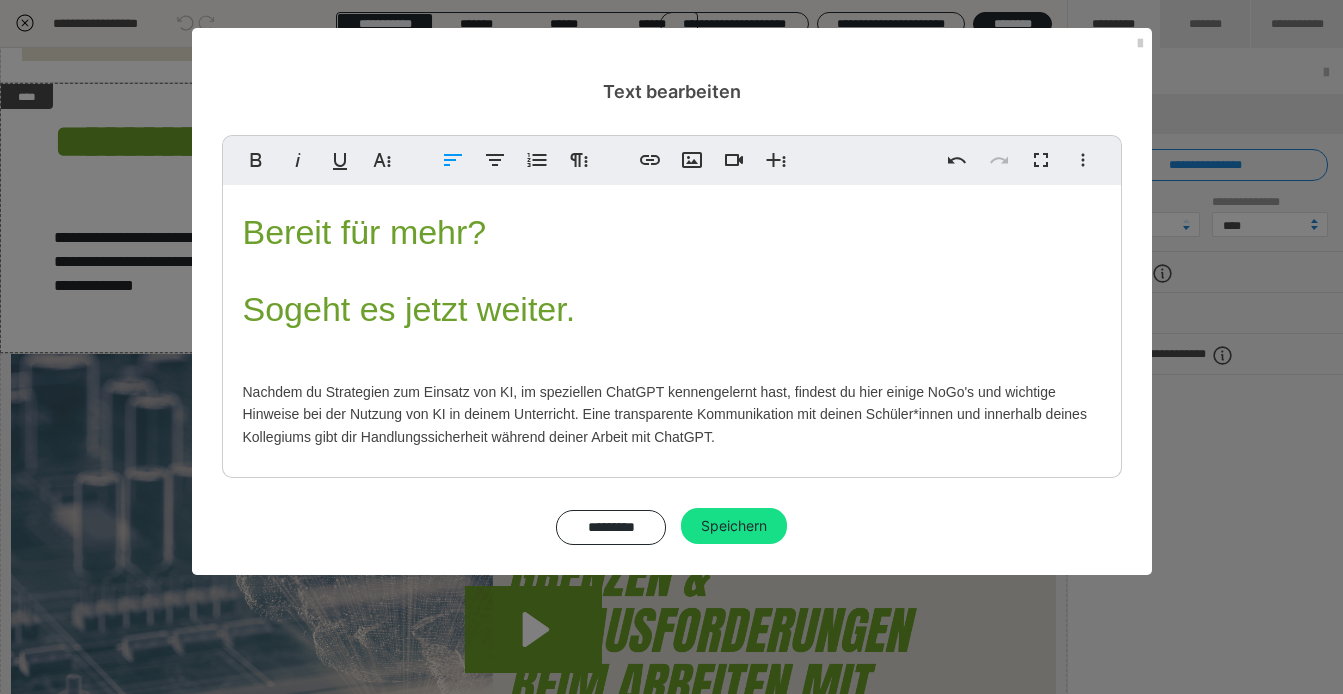 drag, startPoint x: 234, startPoint y: 386, endPoint x: 758, endPoint y: 444, distance: 527.20013 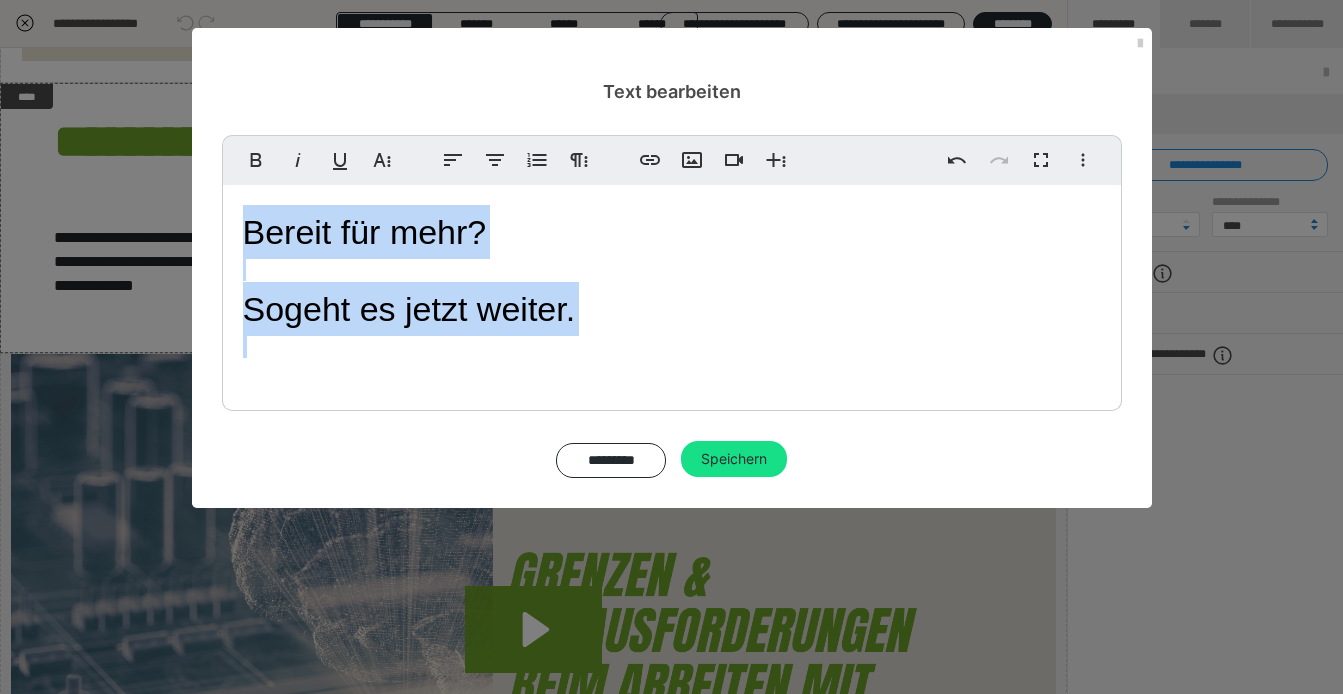 drag, startPoint x: 232, startPoint y: 218, endPoint x: 578, endPoint y: 337, distance: 365.89206 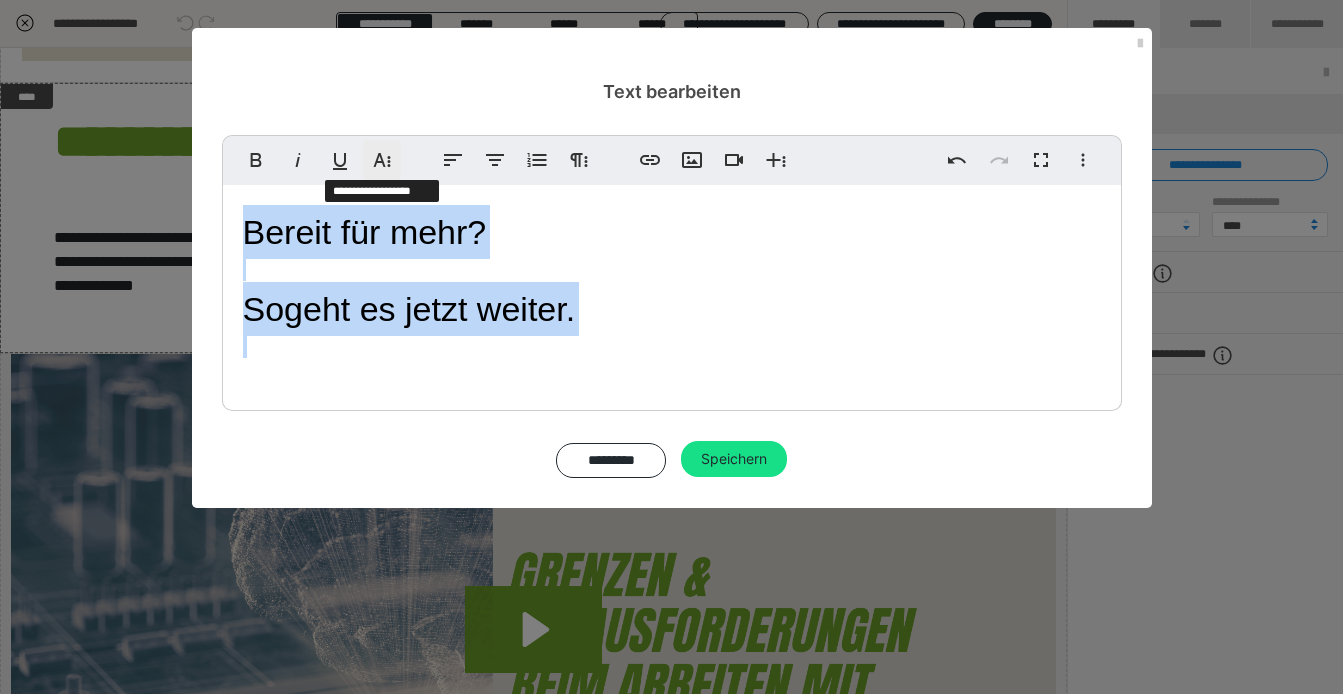 click 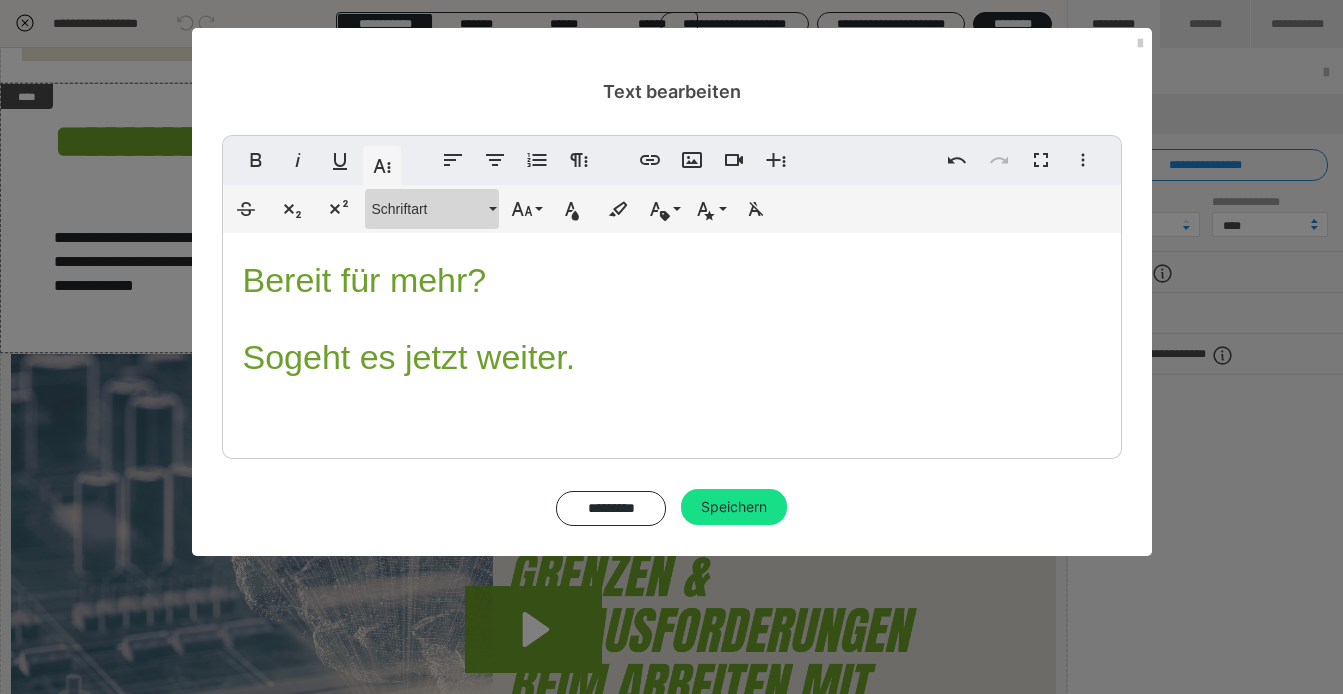 click on "Schriftart" at bounding box center (428, 209) 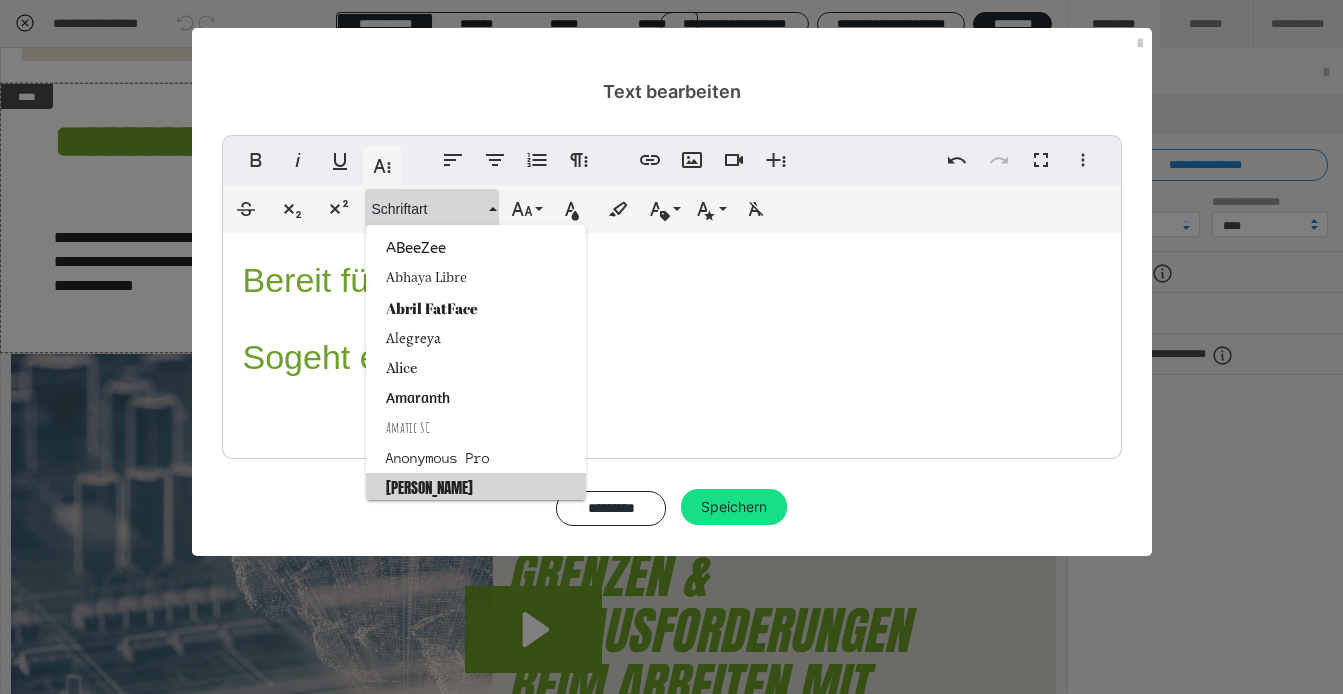 click on "[PERSON_NAME]" at bounding box center (476, 488) 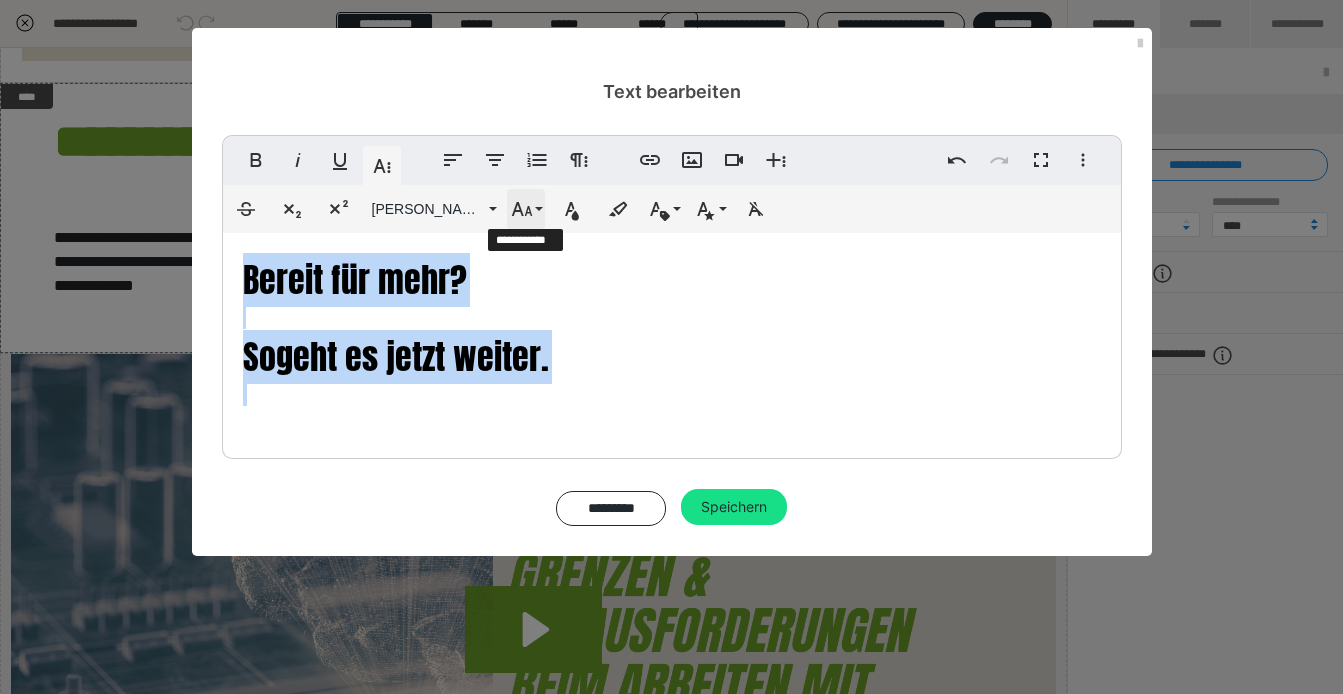 click 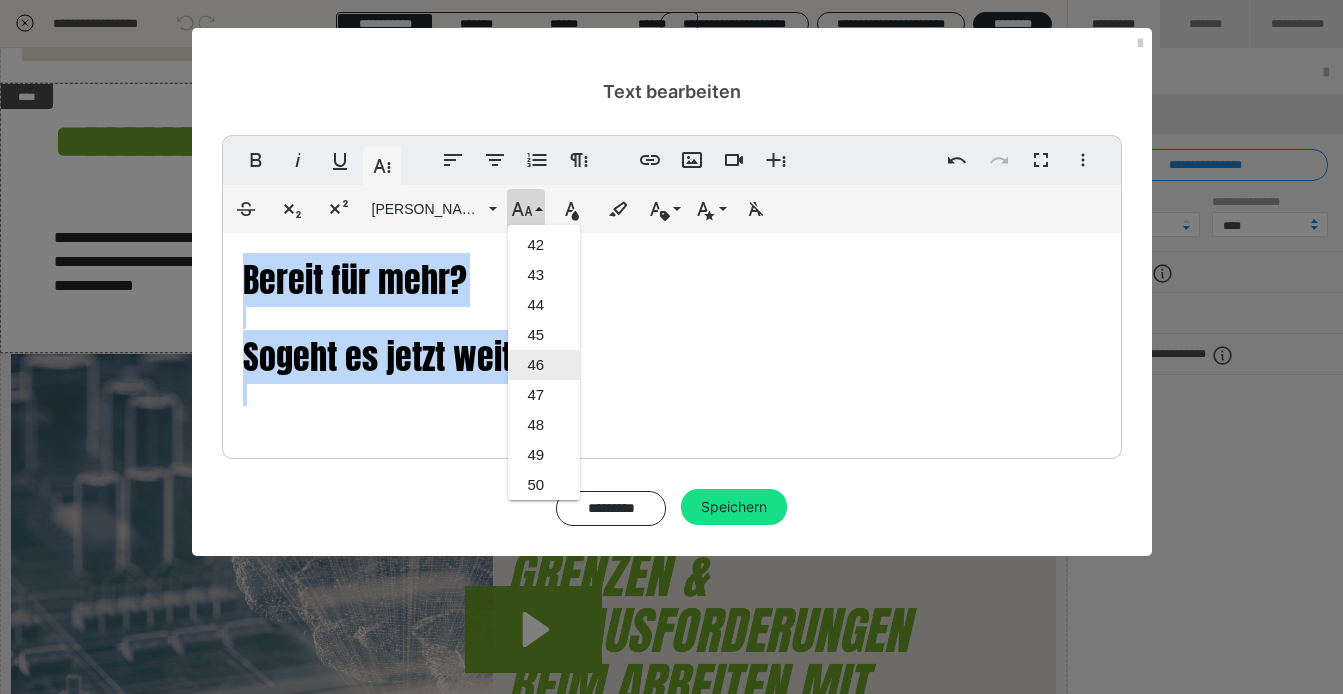 scroll, scrollTop: 1237, scrollLeft: 0, axis: vertical 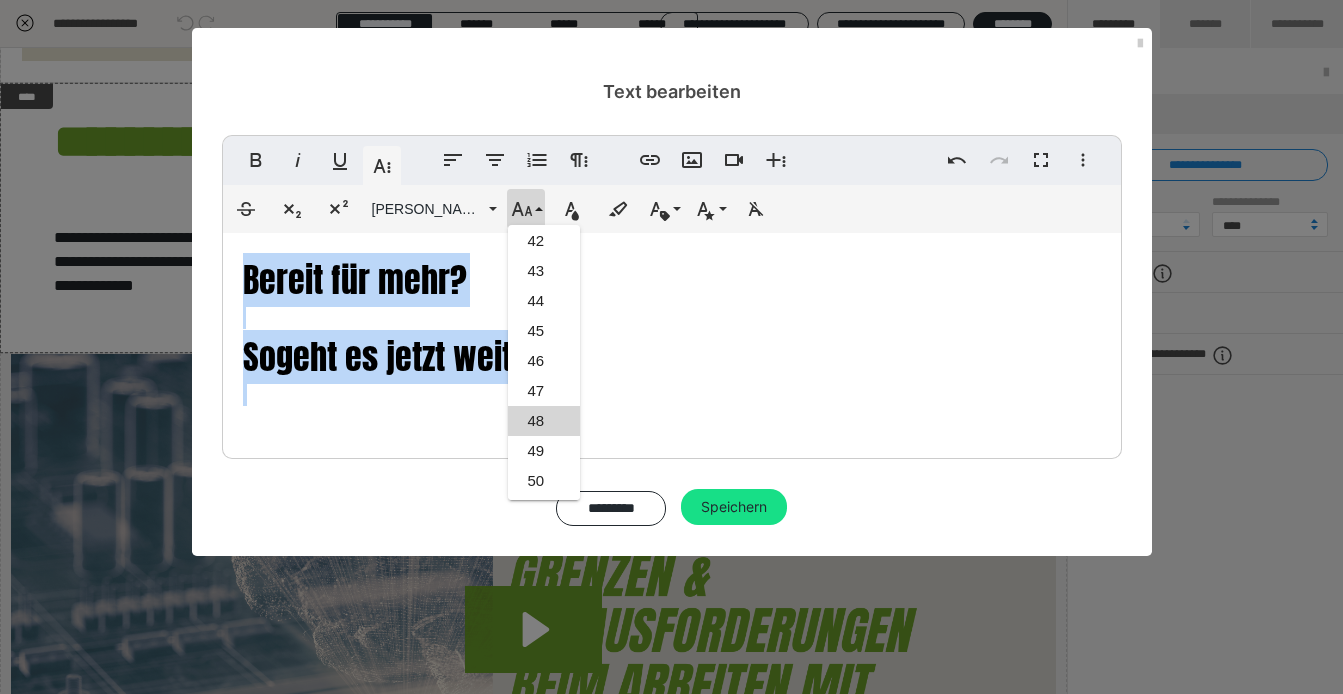 click on "48" at bounding box center (544, 421) 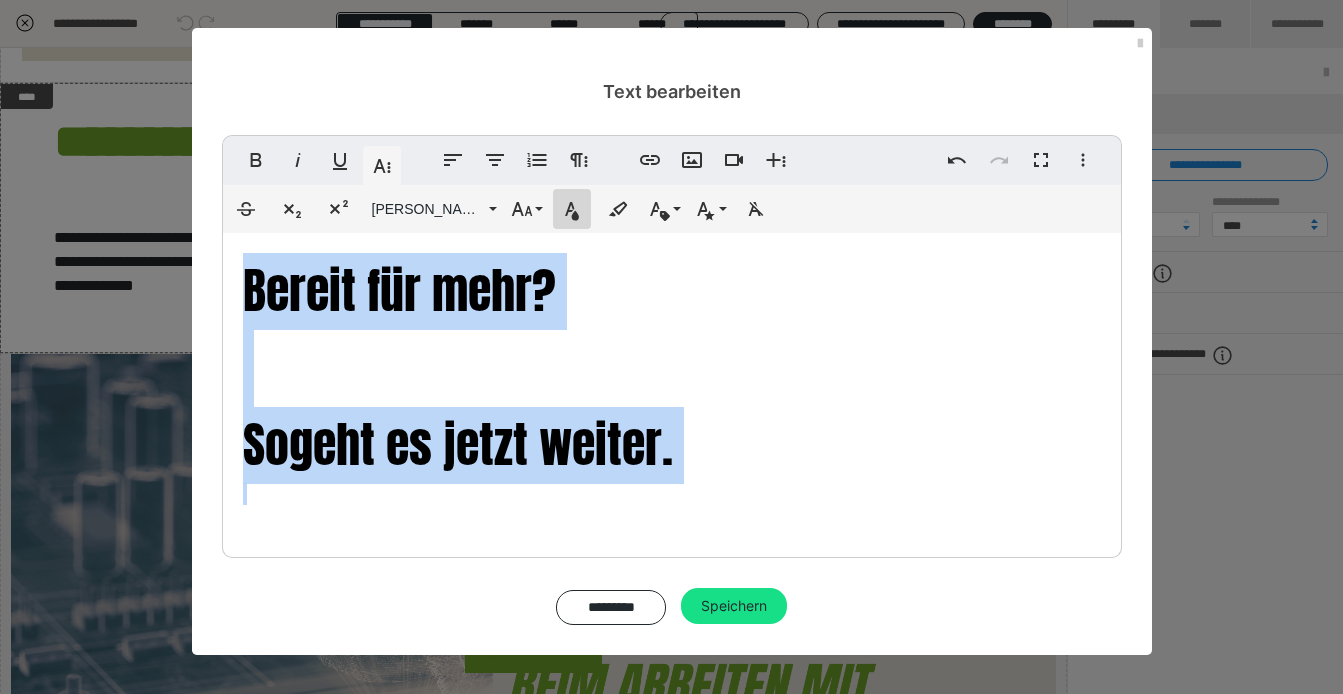 click 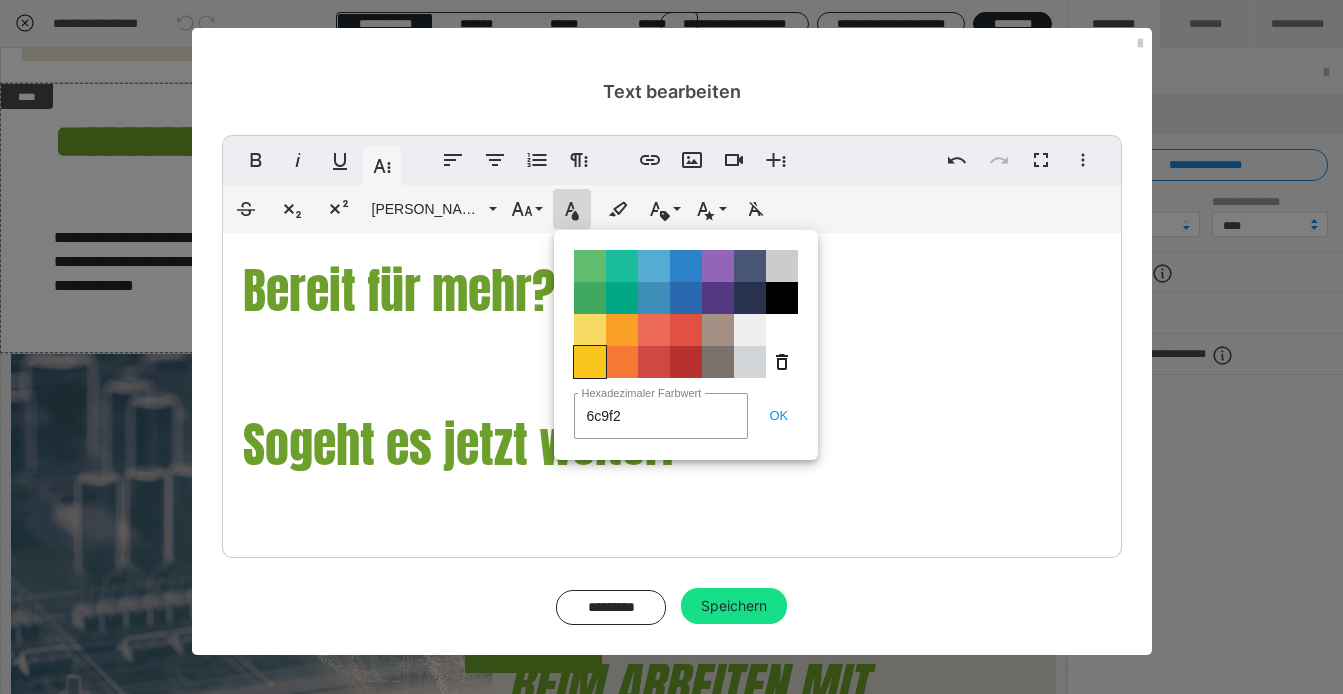 type on "6c9f2b" 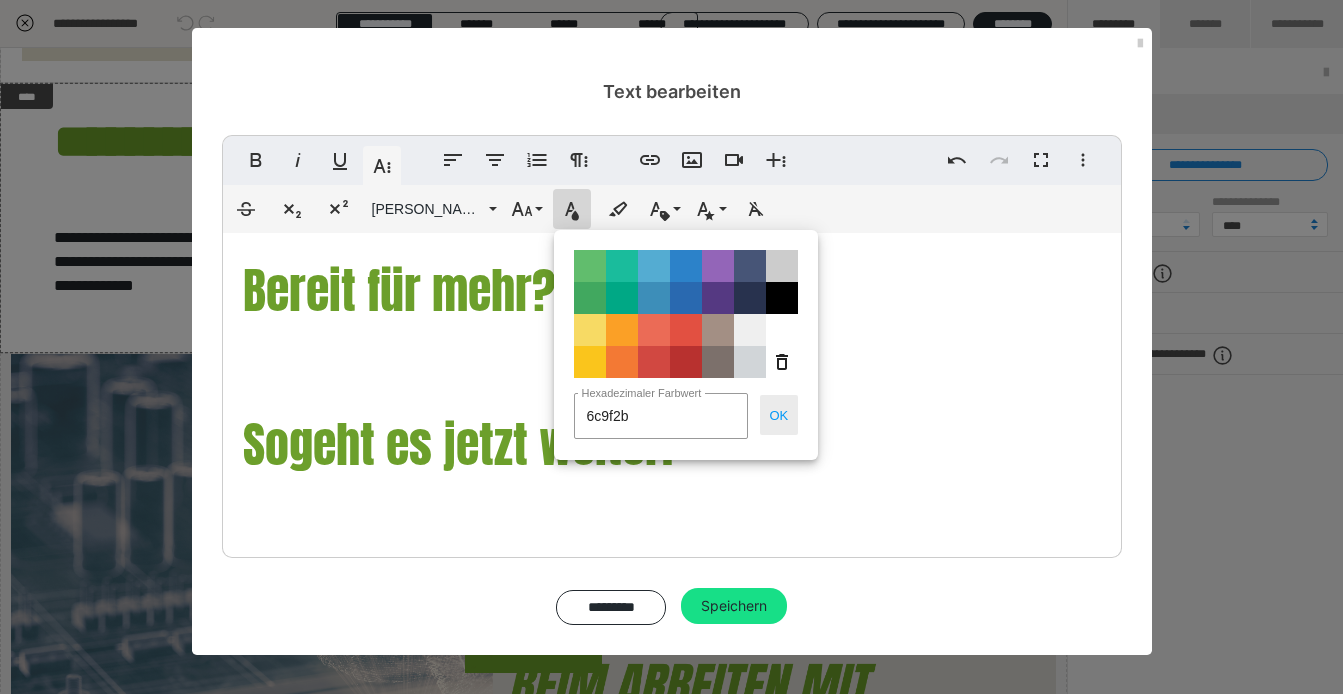 click on "OK" at bounding box center (779, 415) 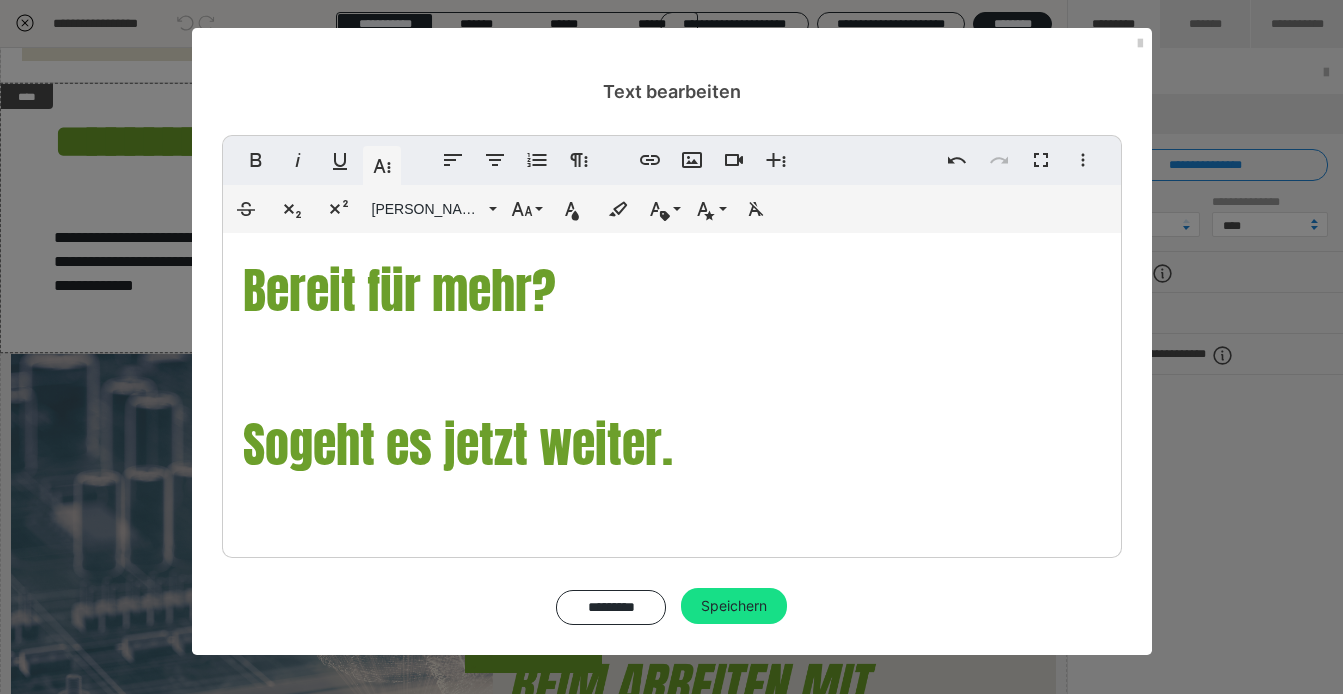 click on "Bereit für mehr? So  geht es jetzt weiter." at bounding box center [672, 390] 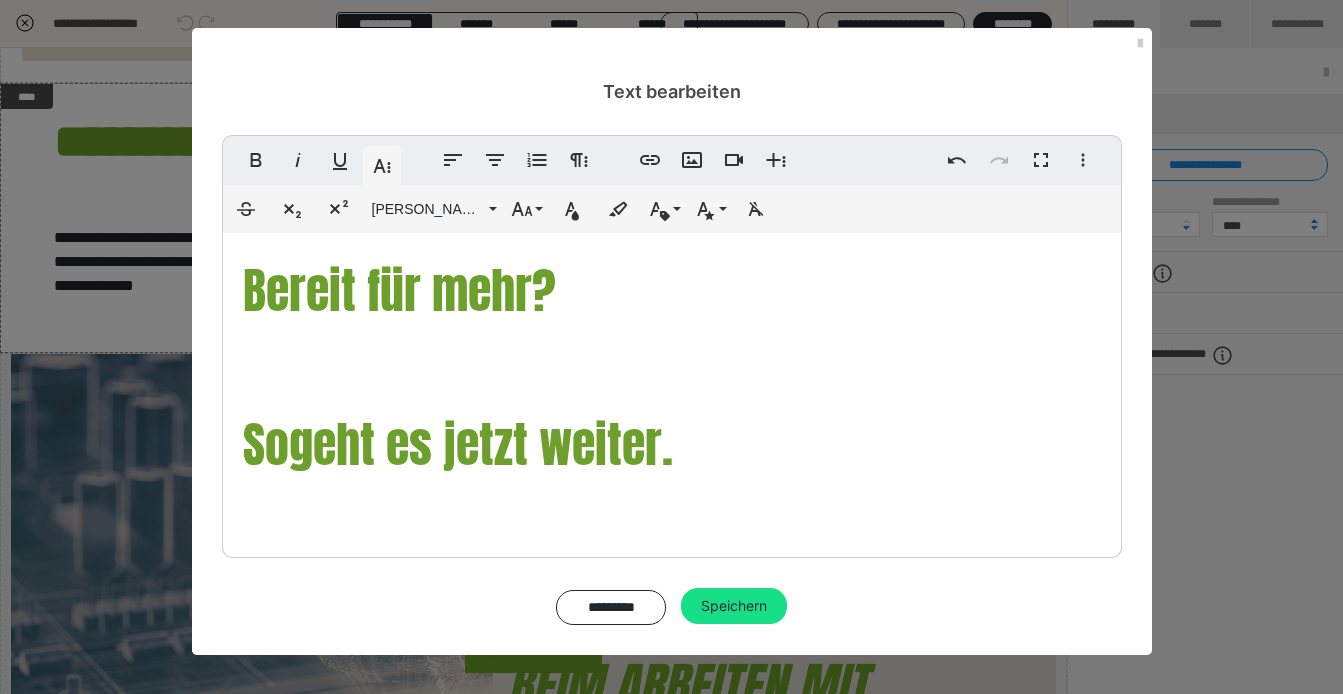 click on "So" at bounding box center [266, 445] 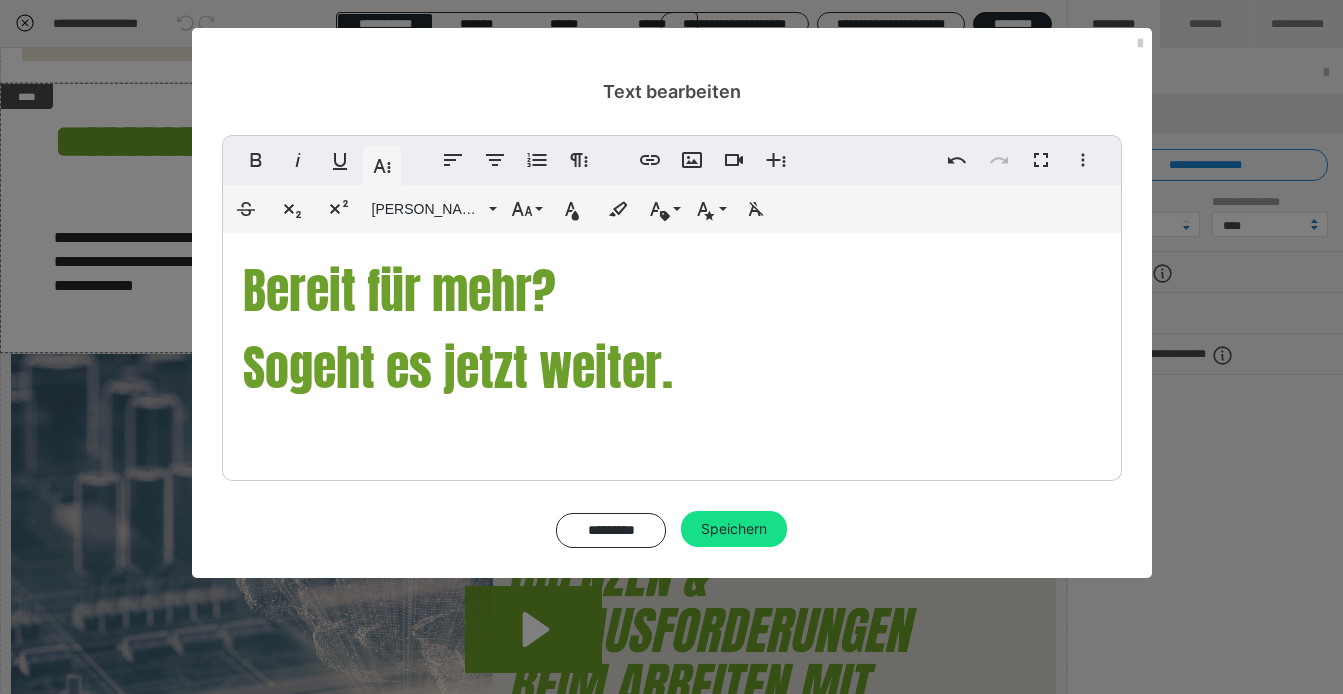 click on "Bereit für mehr? So  geht es jetzt weiter." at bounding box center (672, 352) 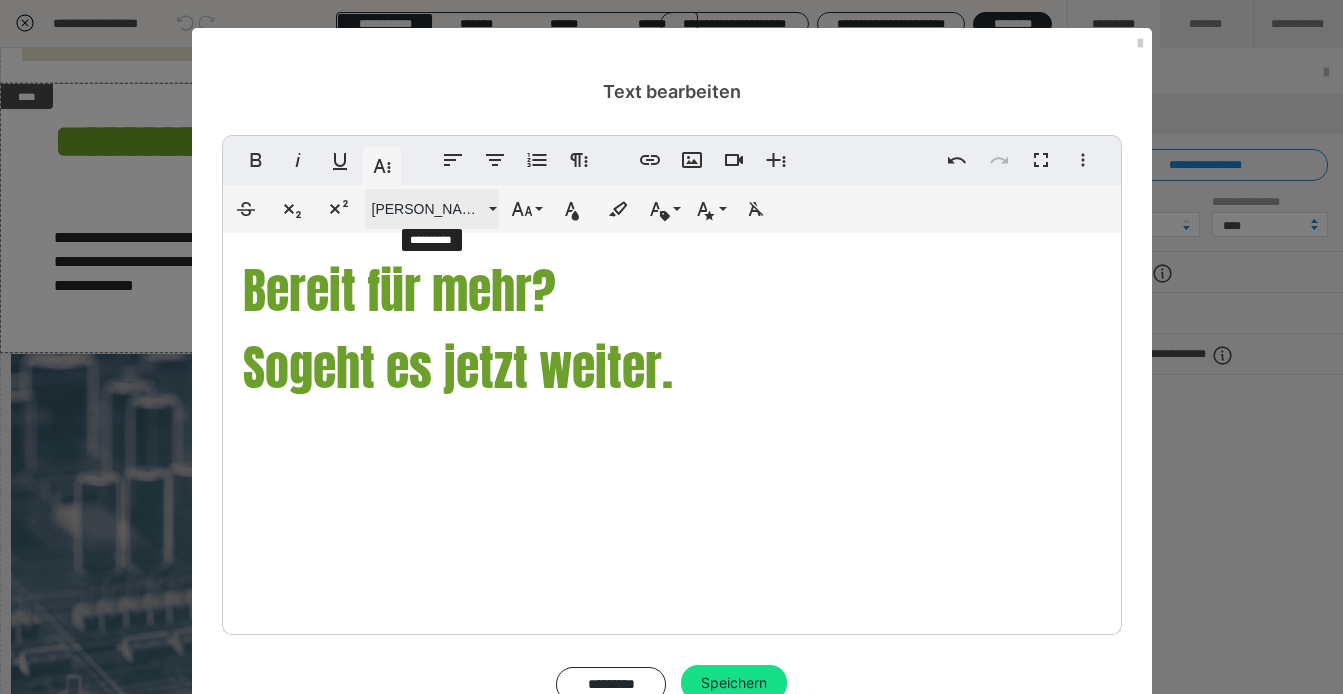click on "[PERSON_NAME]" at bounding box center (428, 209) 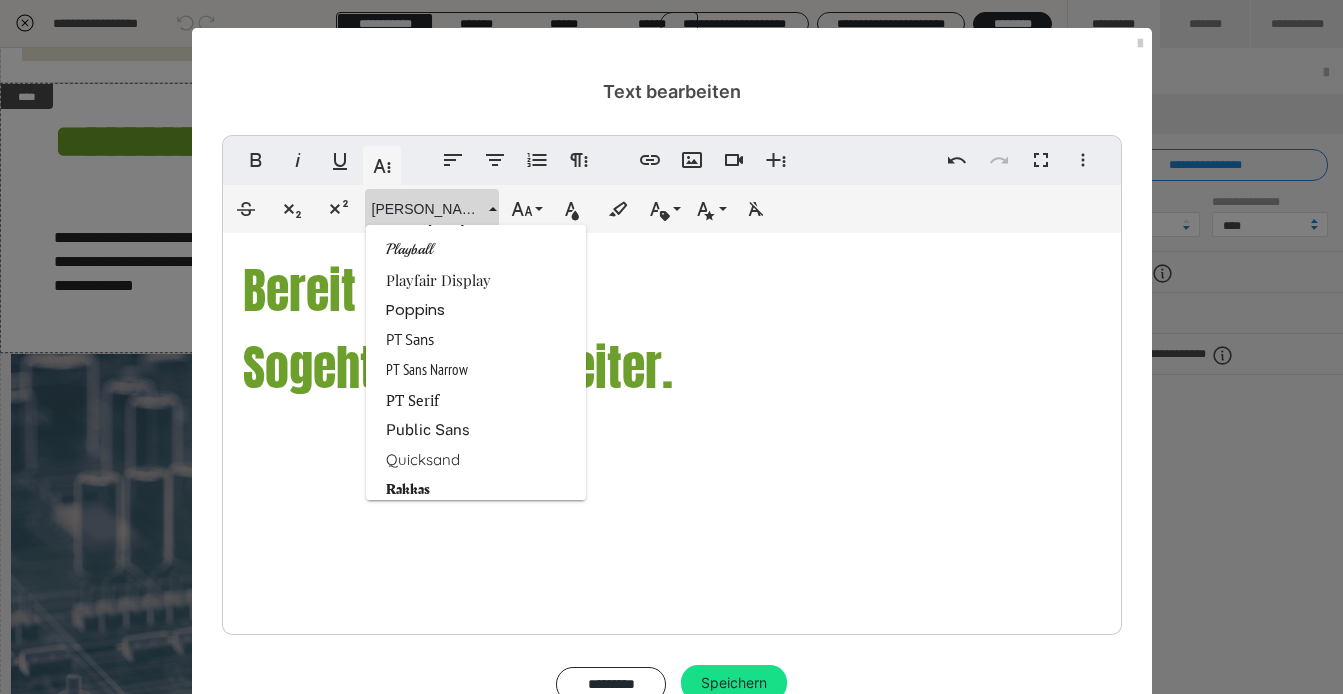 scroll, scrollTop: 2433, scrollLeft: 0, axis: vertical 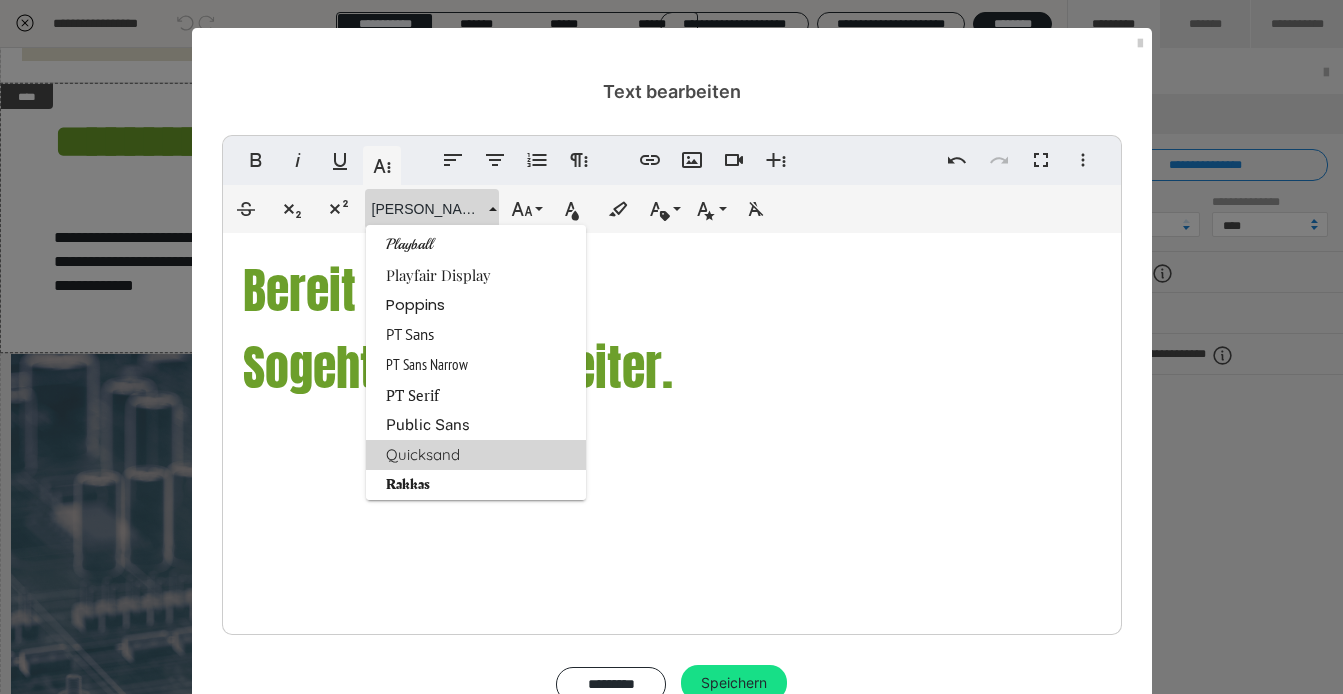 click on "Quicksand" at bounding box center [476, 455] 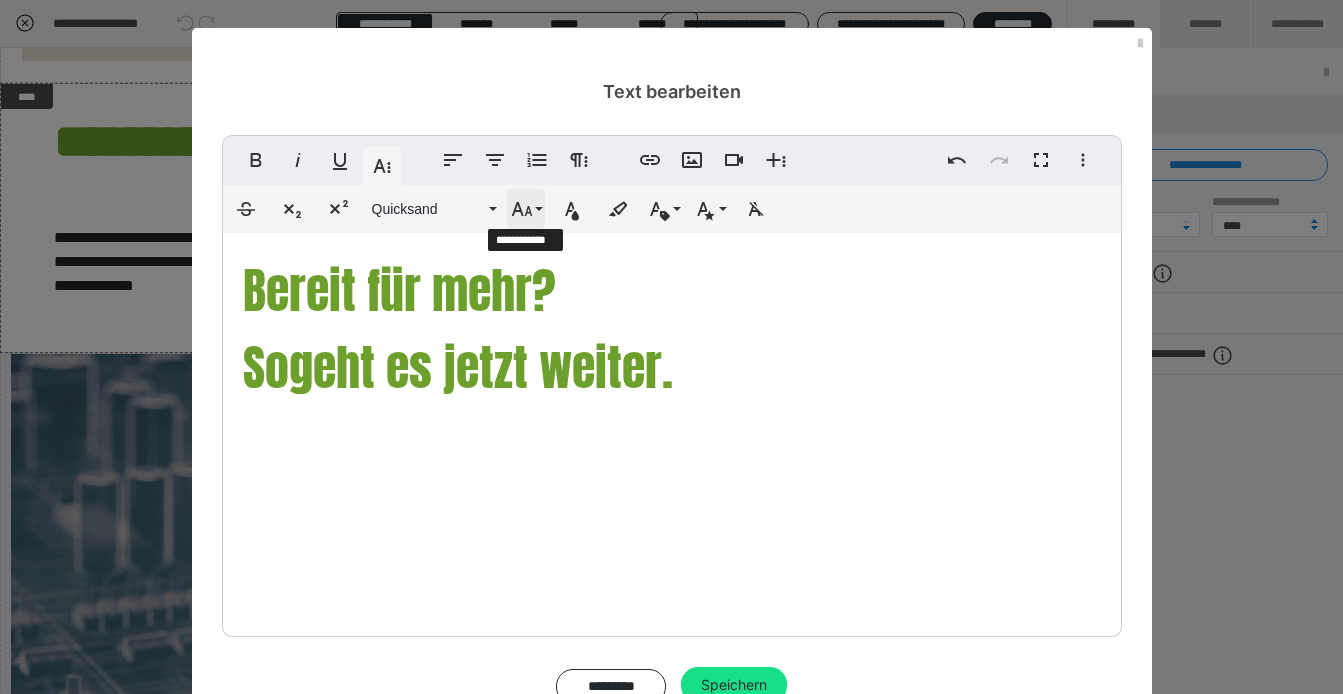 click on "Schriftgröße" at bounding box center [526, 209] 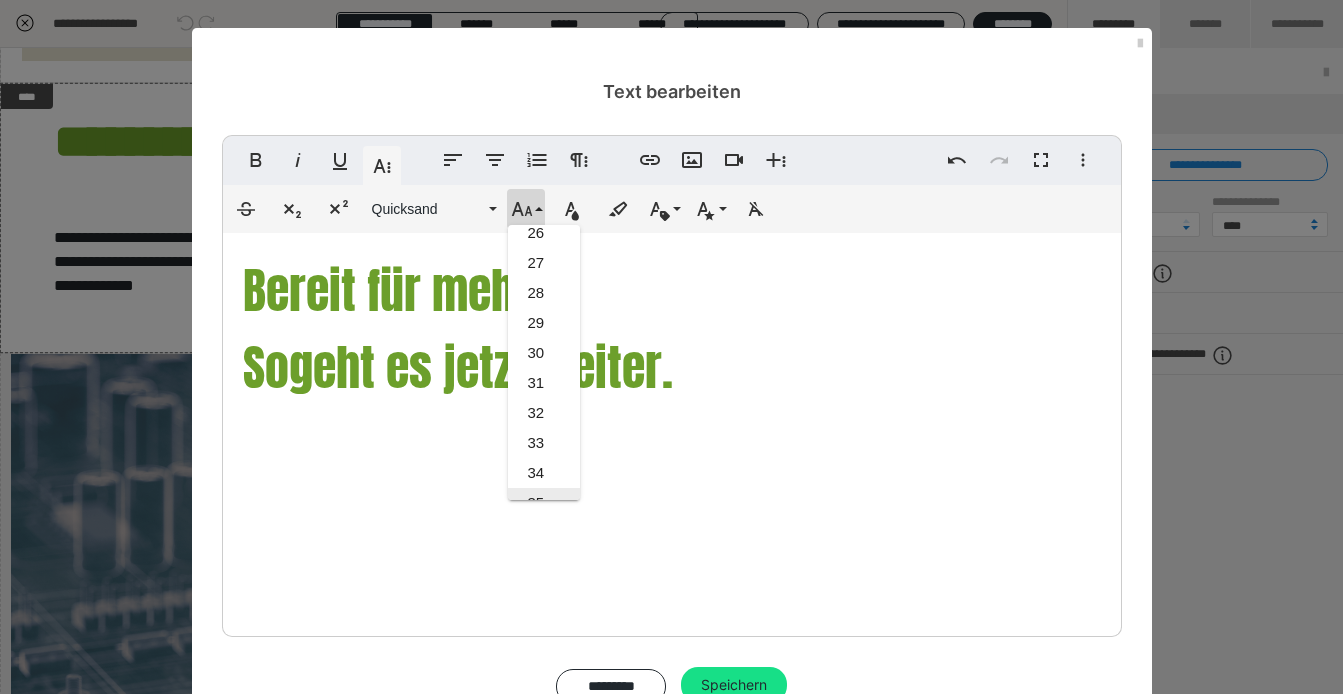 scroll, scrollTop: 762, scrollLeft: 0, axis: vertical 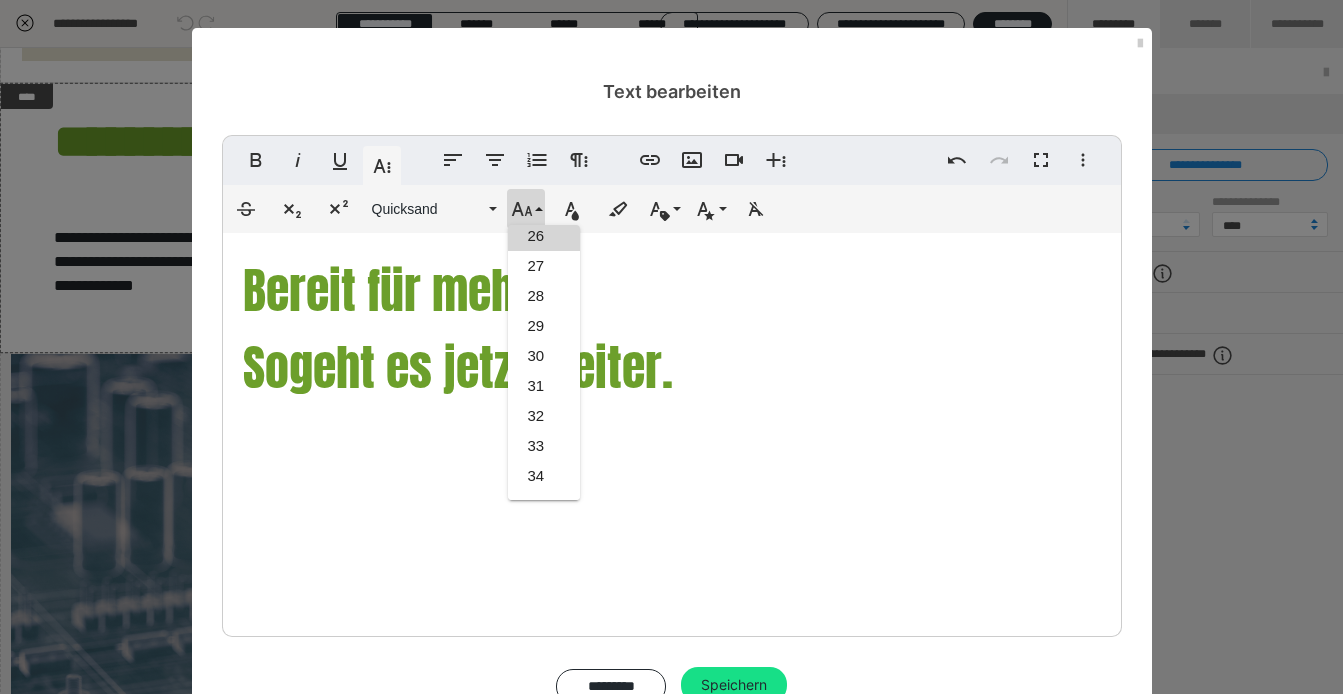 click on "26" at bounding box center (544, 236) 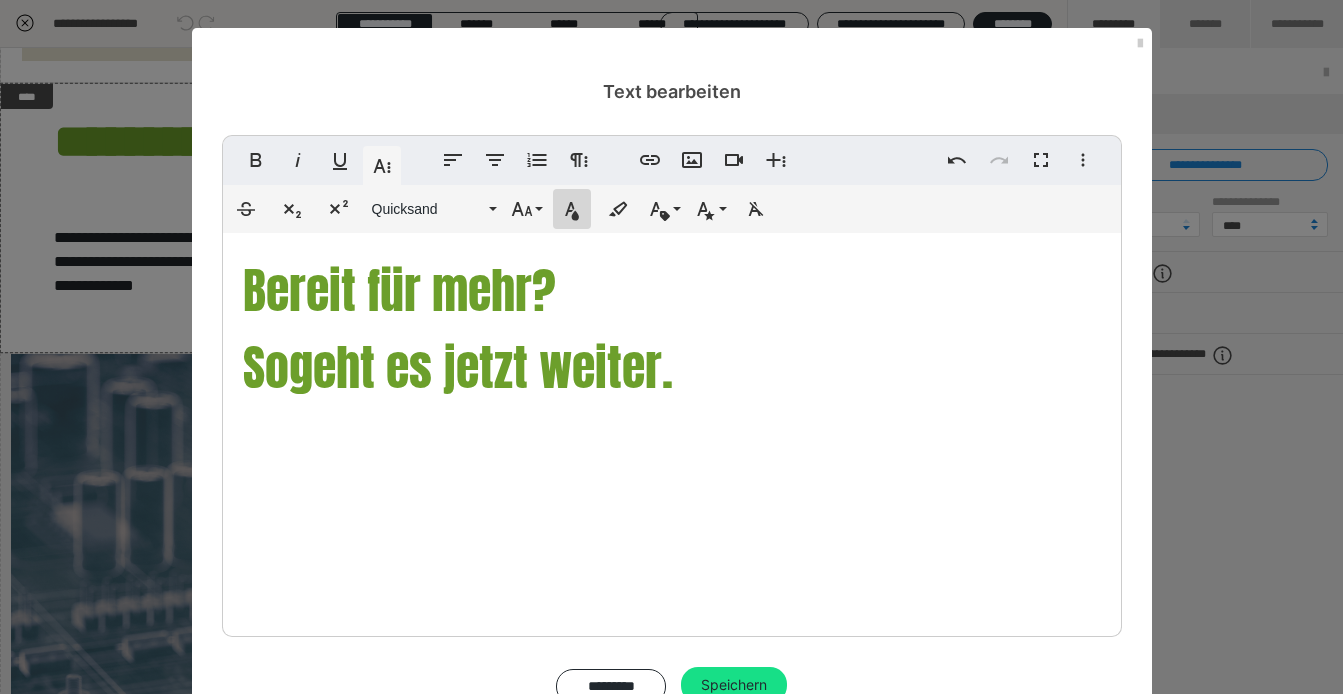 click 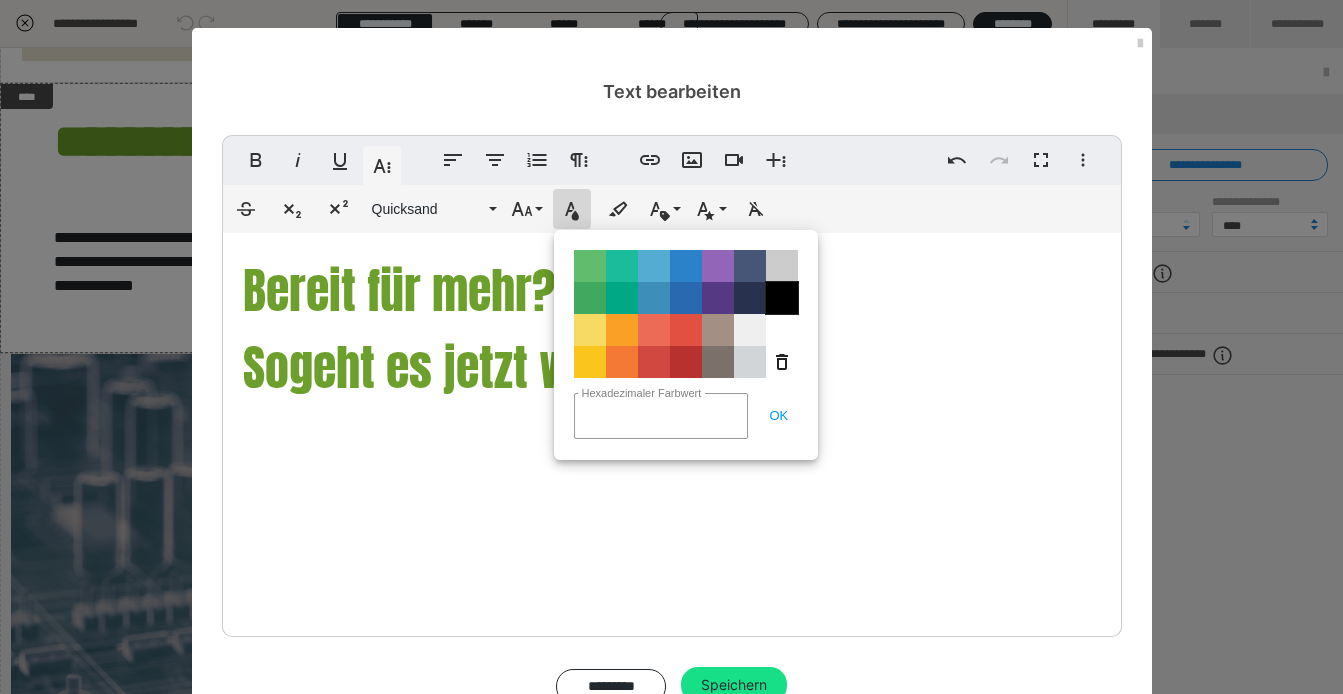 click on "Color#000000" at bounding box center (782, 298) 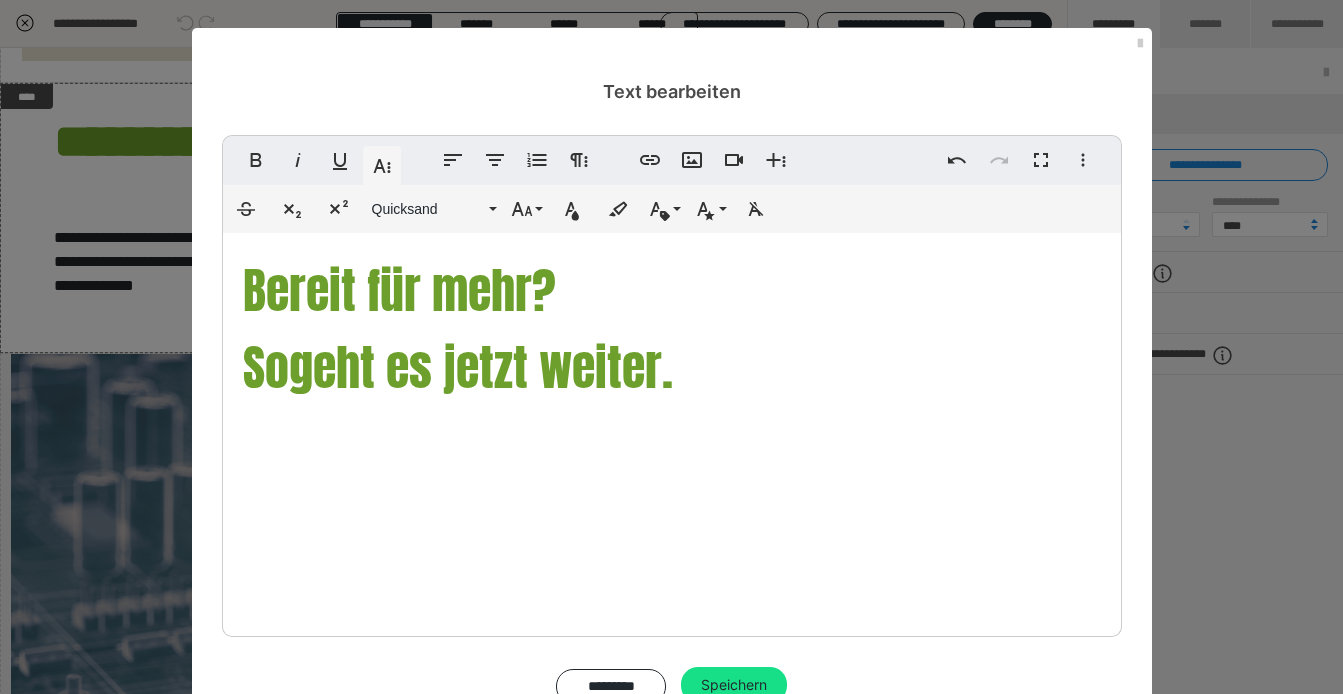 click on "Bereit für mehr? So  geht es jetzt weiter. ​ ​ ​ ​ ​" at bounding box center (672, 430) 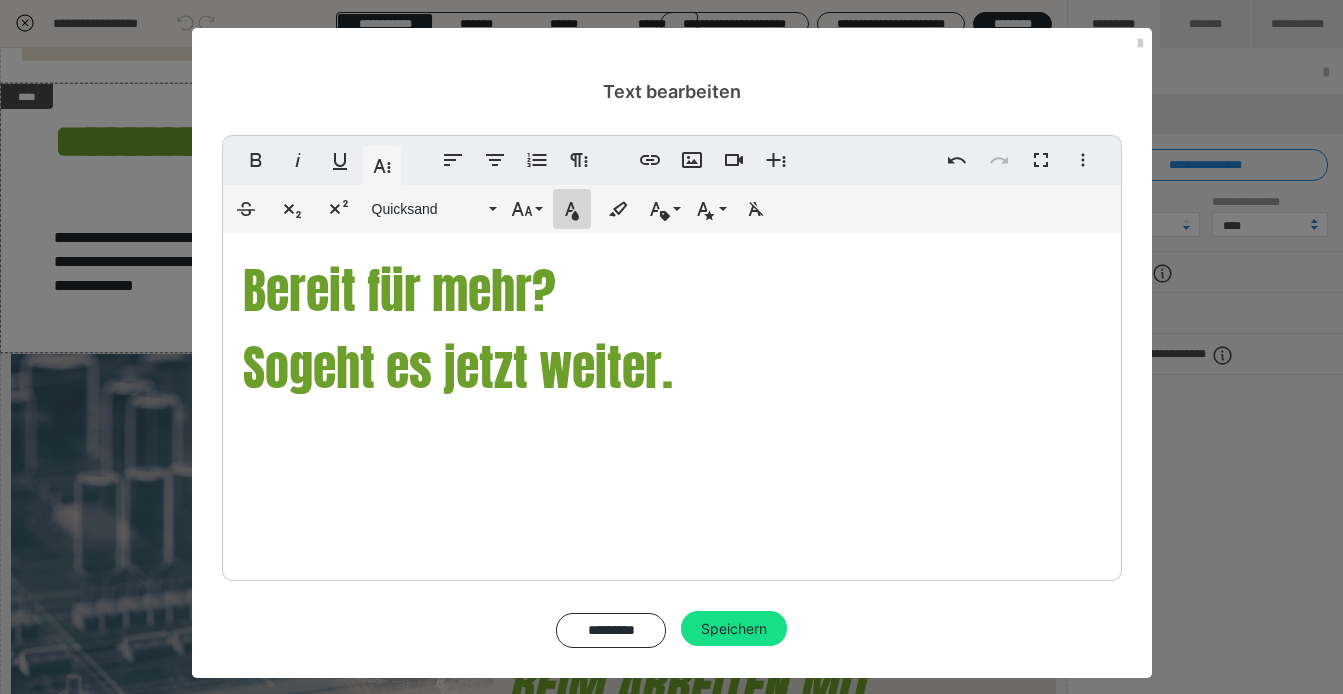 click 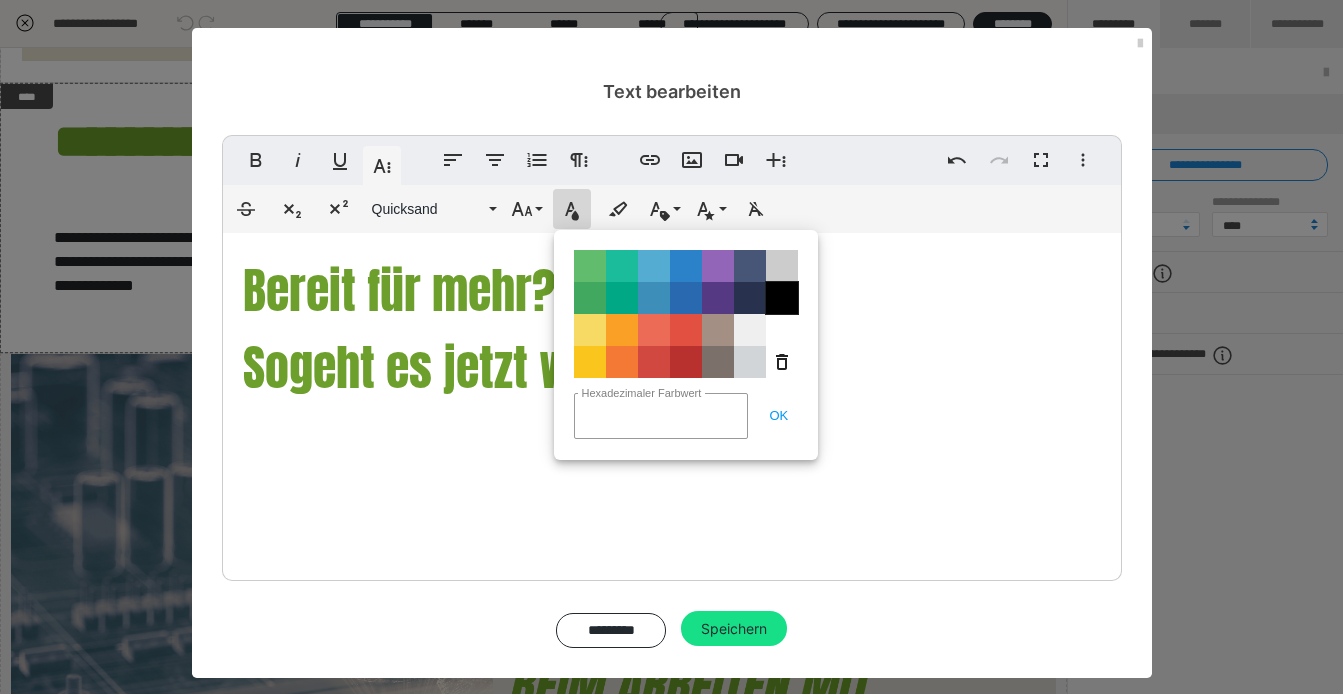 click on "Color#000000" at bounding box center [782, 298] 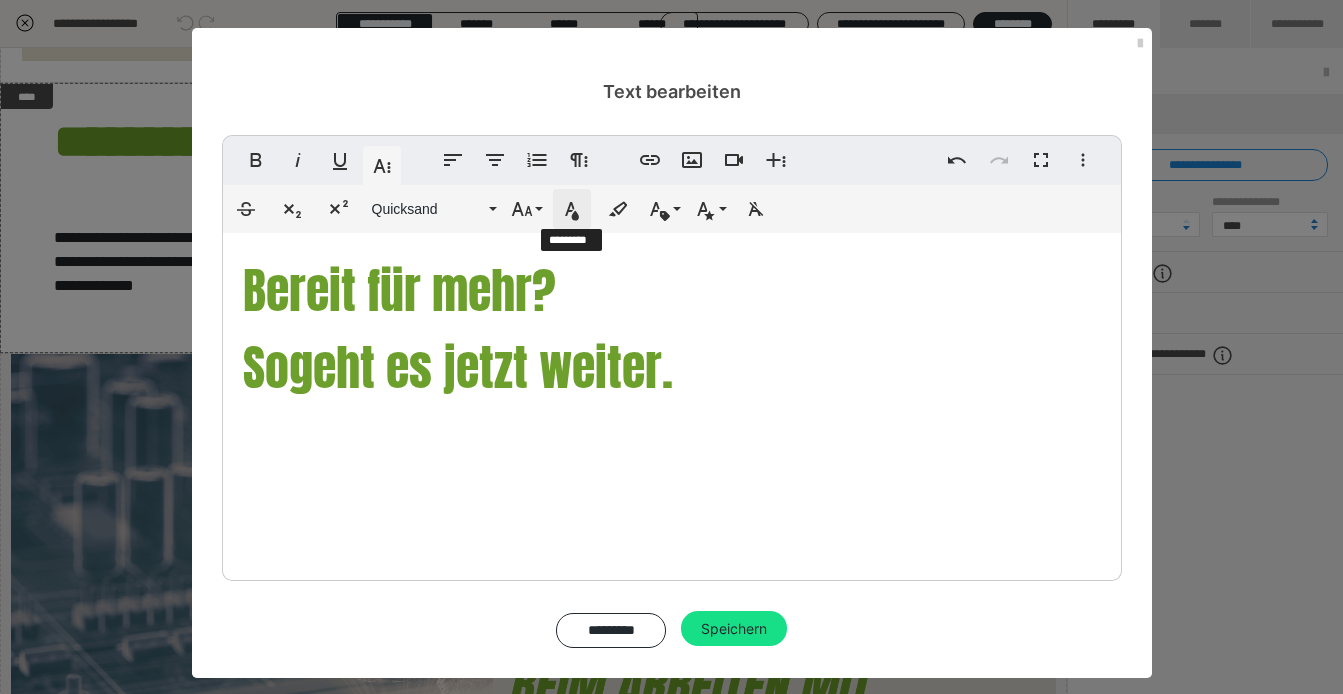 click 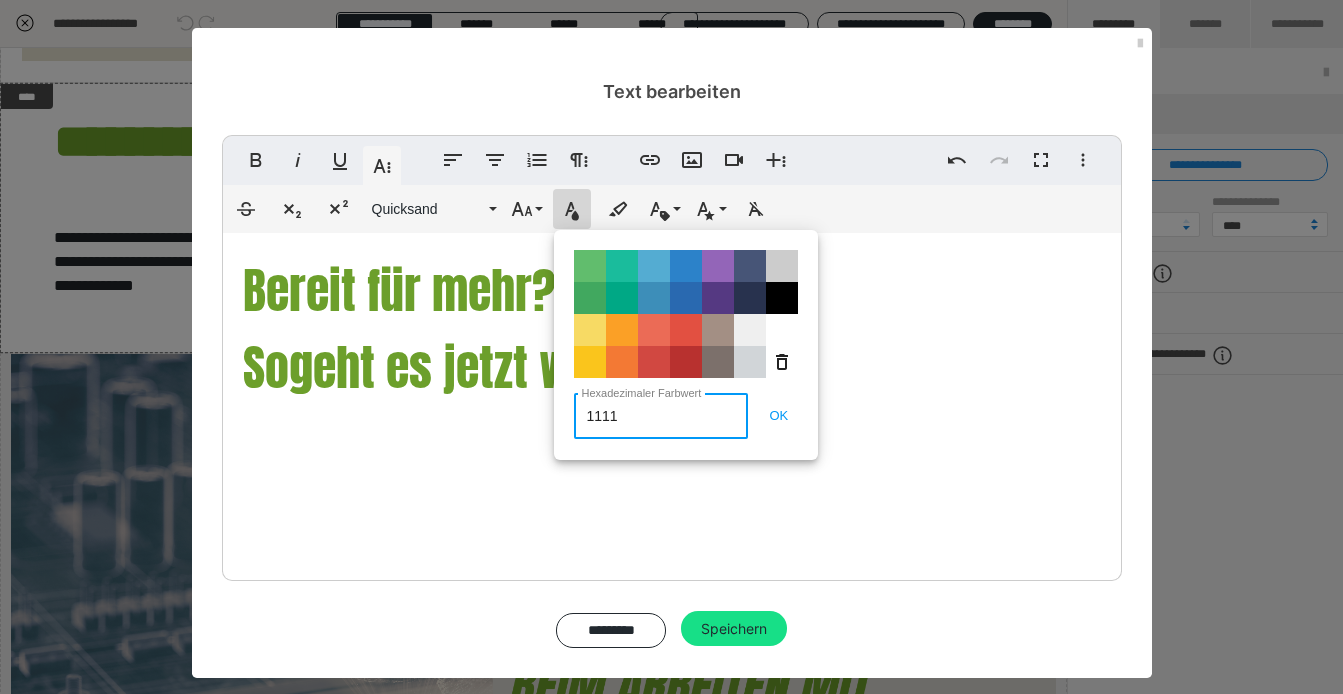 type on "11111" 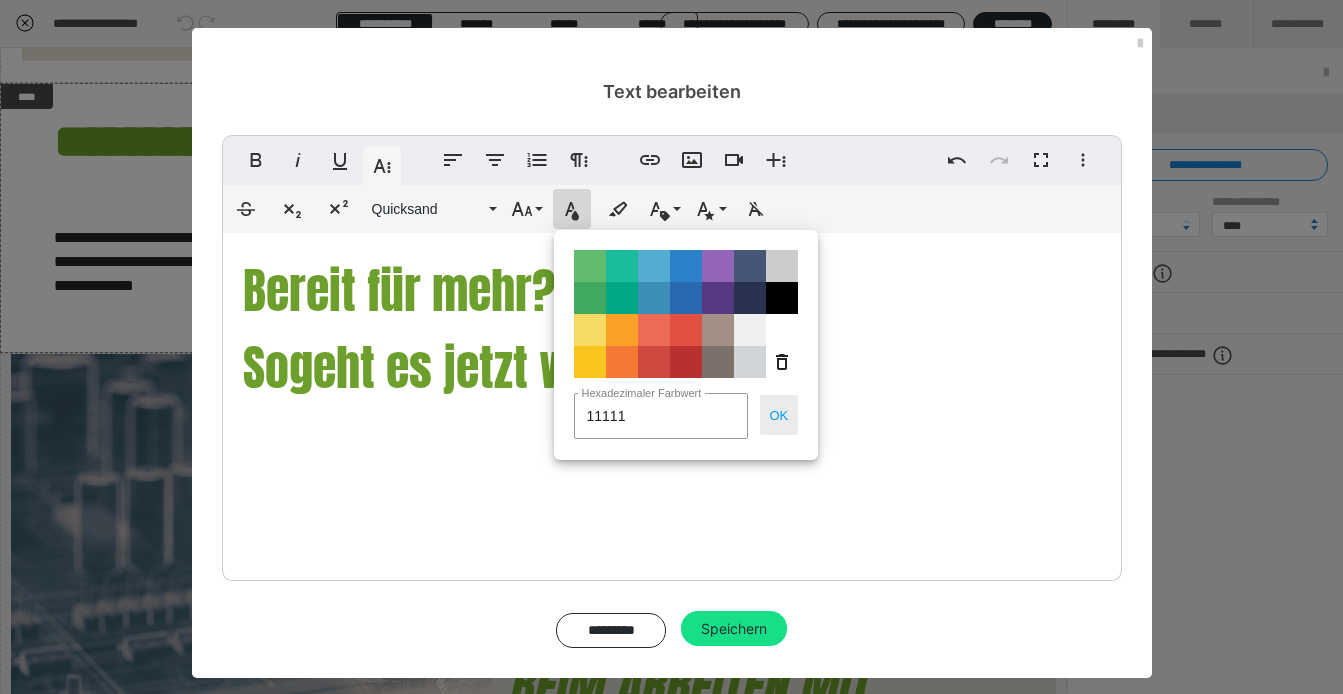 click on "OK" at bounding box center [779, 415] 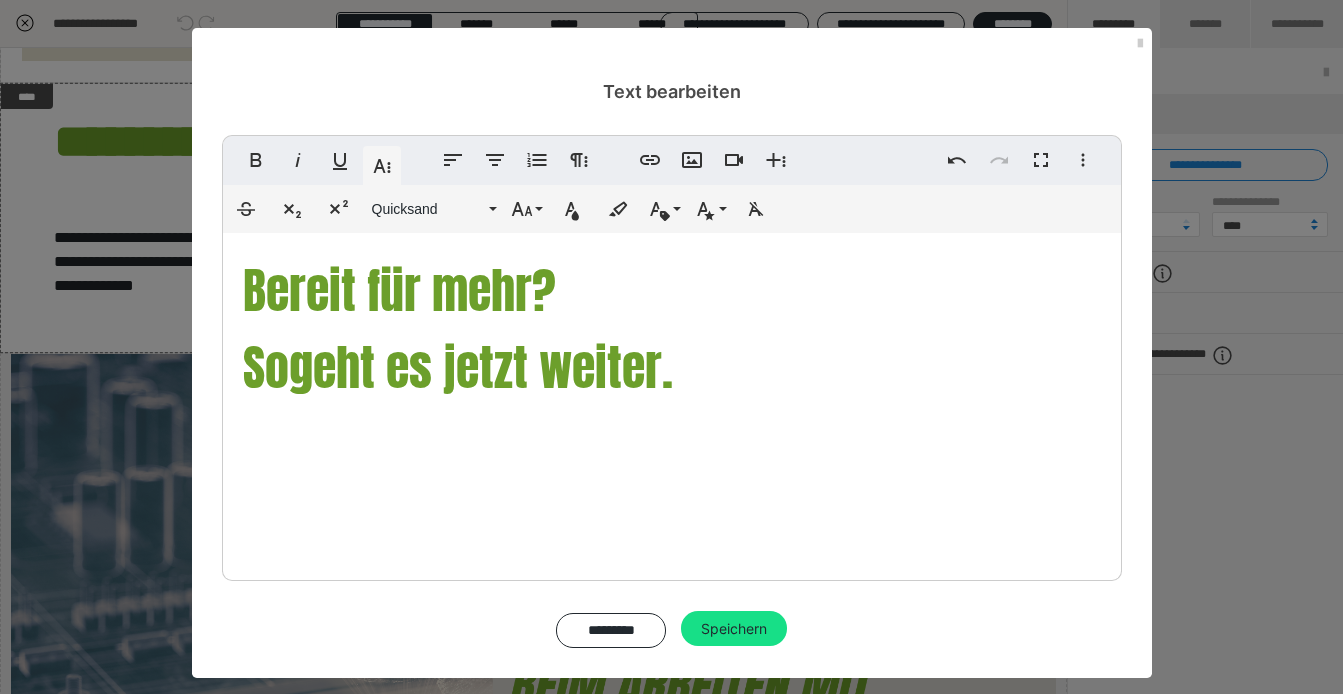 click on "Bereit für mehr? So  geht es jetzt weiter. ​ ​ ​" at bounding box center [672, 402] 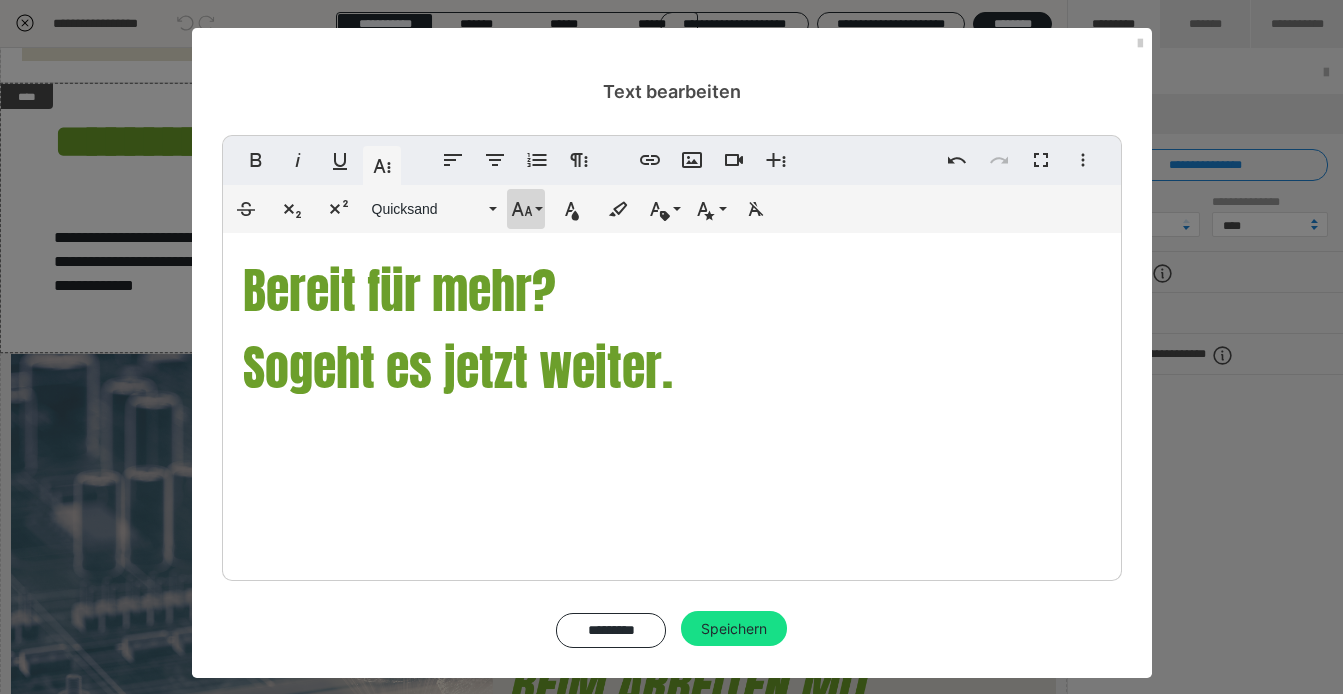click on "Schriftgröße" at bounding box center [526, 209] 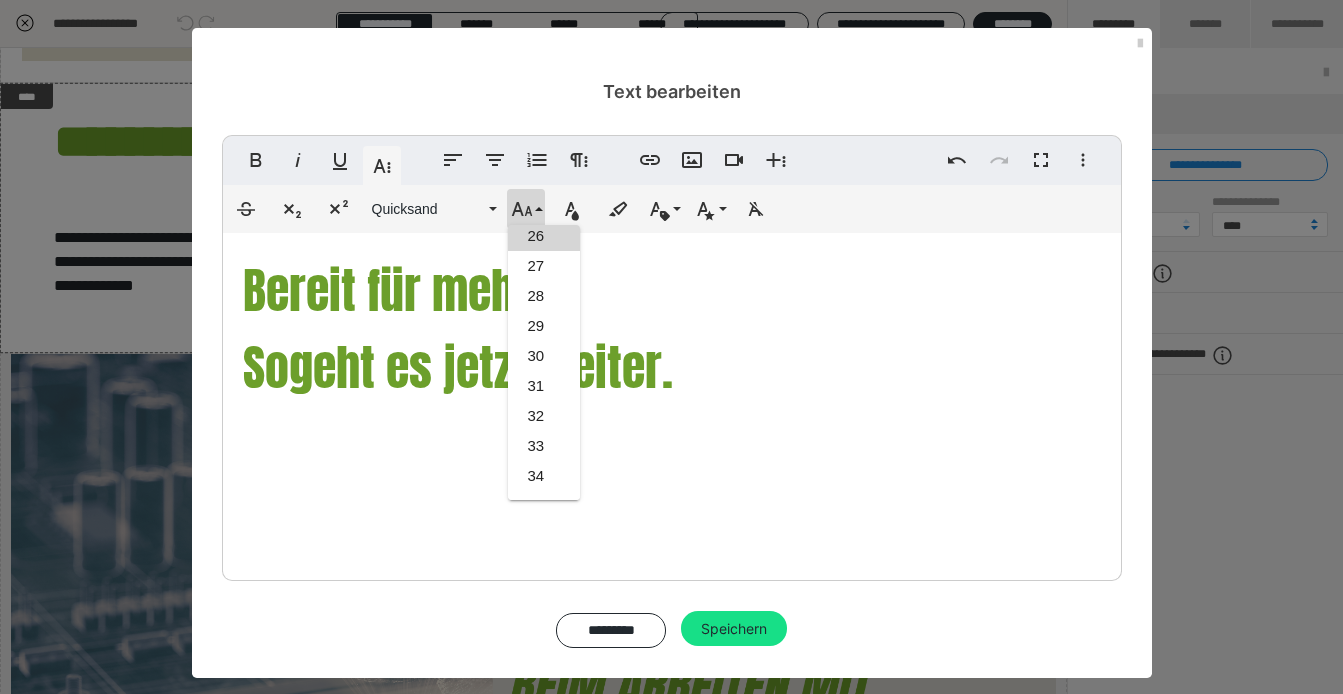 drag, startPoint x: 685, startPoint y: 285, endPoint x: 618, endPoint y: 275, distance: 67.74216 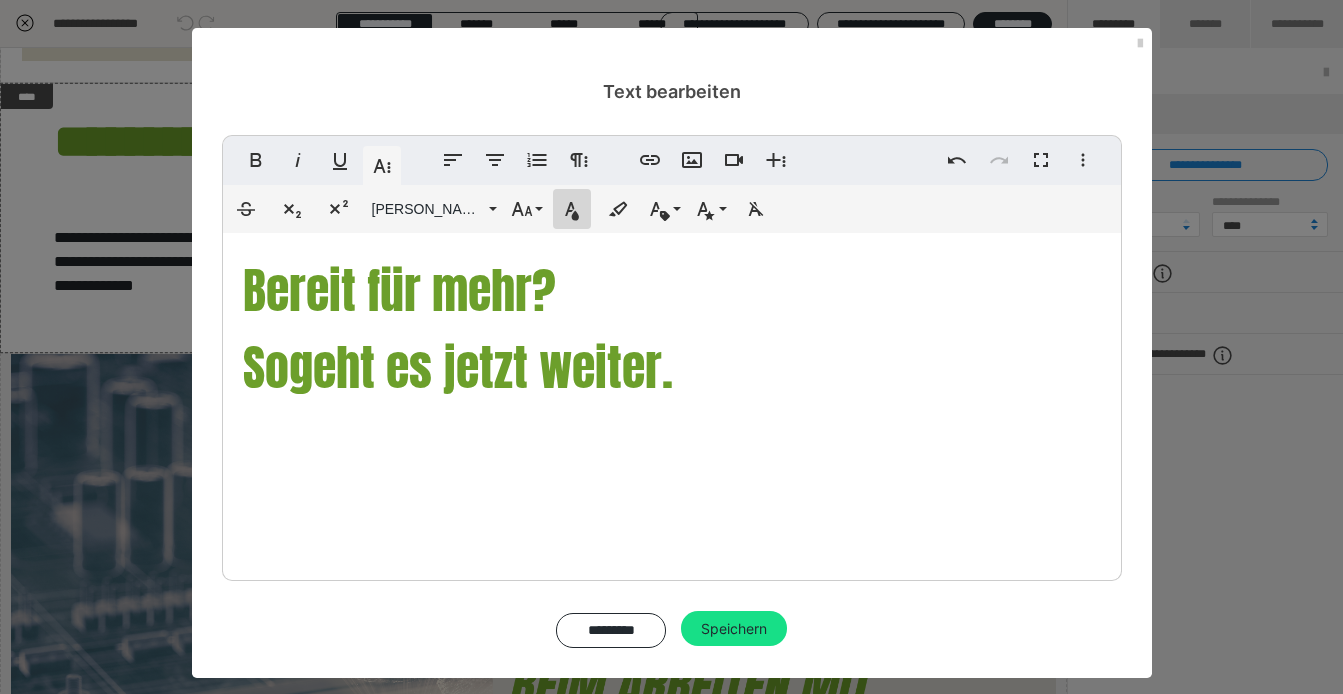 click 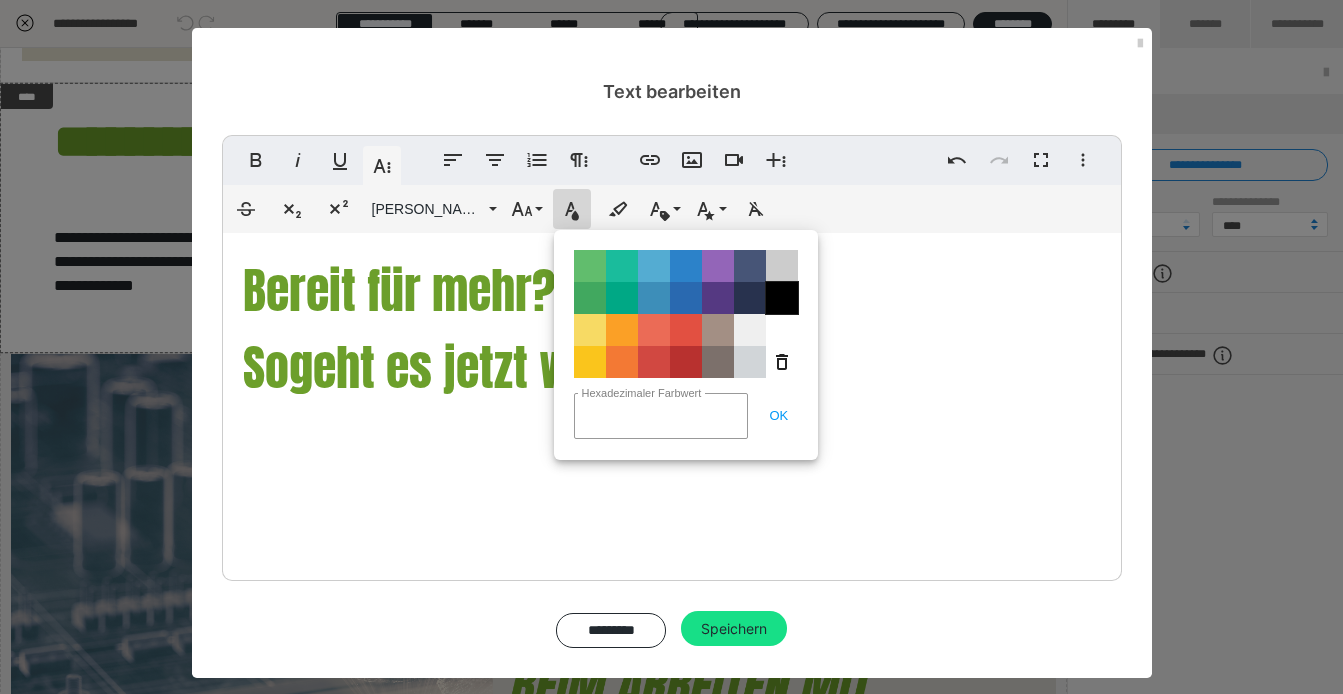 click on "Color#000000" at bounding box center [782, 298] 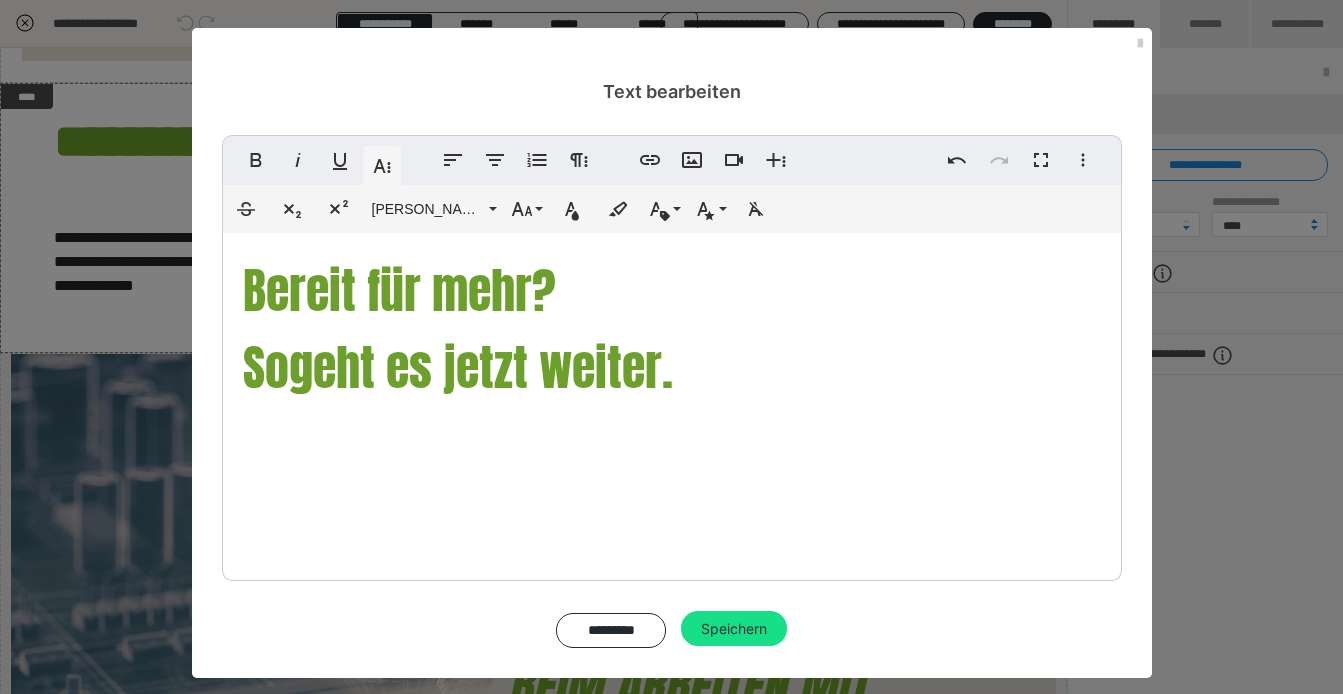 click on "Bereit für mehr? ​ So  geht es jetzt weiter." at bounding box center [672, 402] 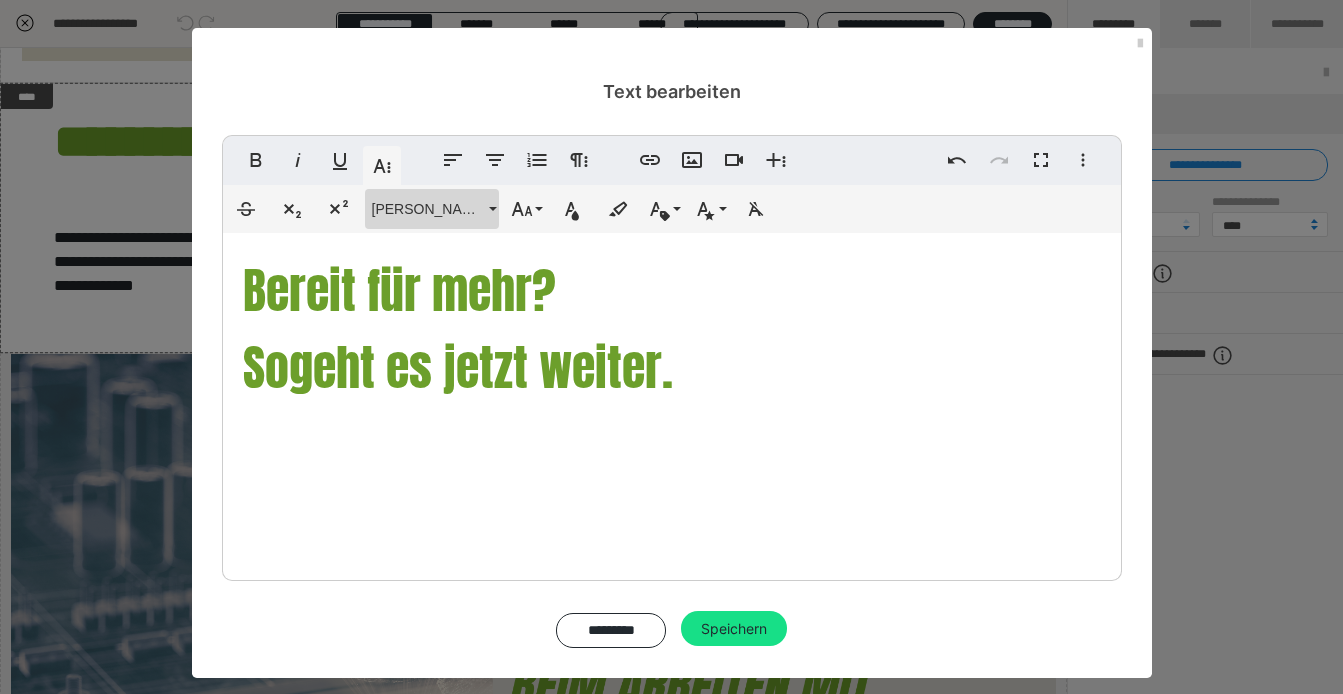 click on "[PERSON_NAME]" at bounding box center (428, 209) 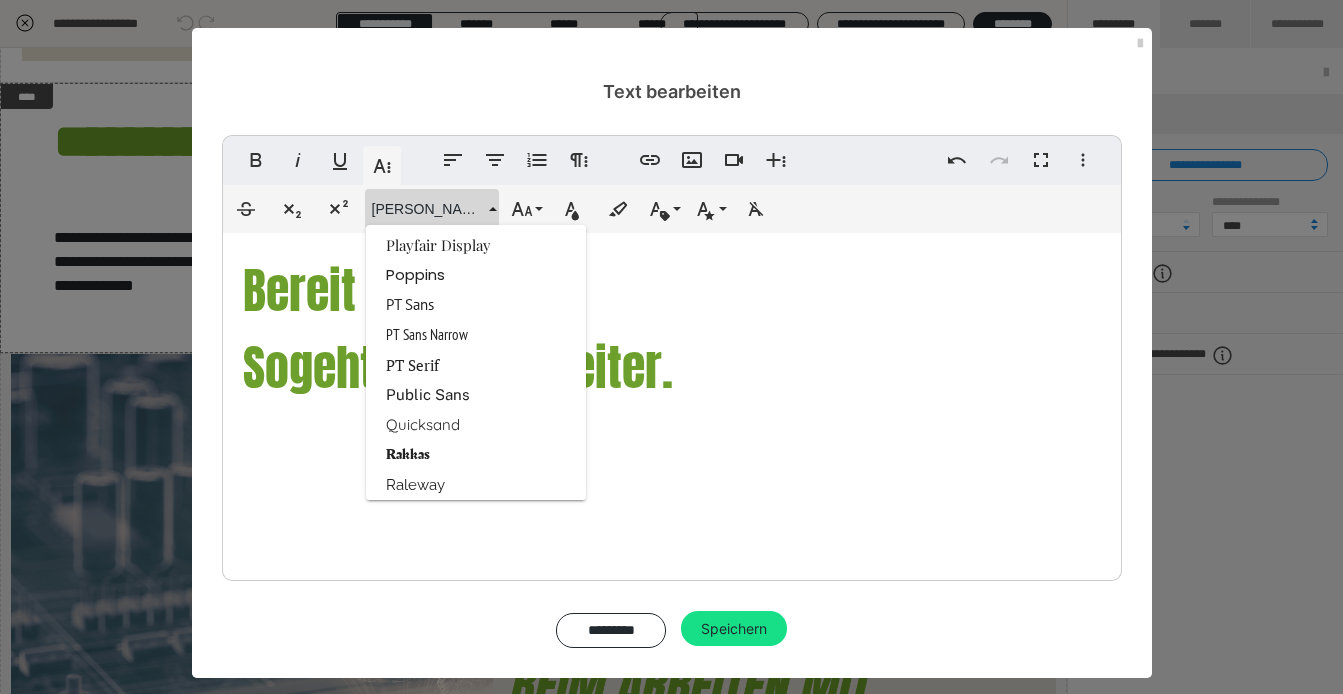 scroll, scrollTop: 2468, scrollLeft: 0, axis: vertical 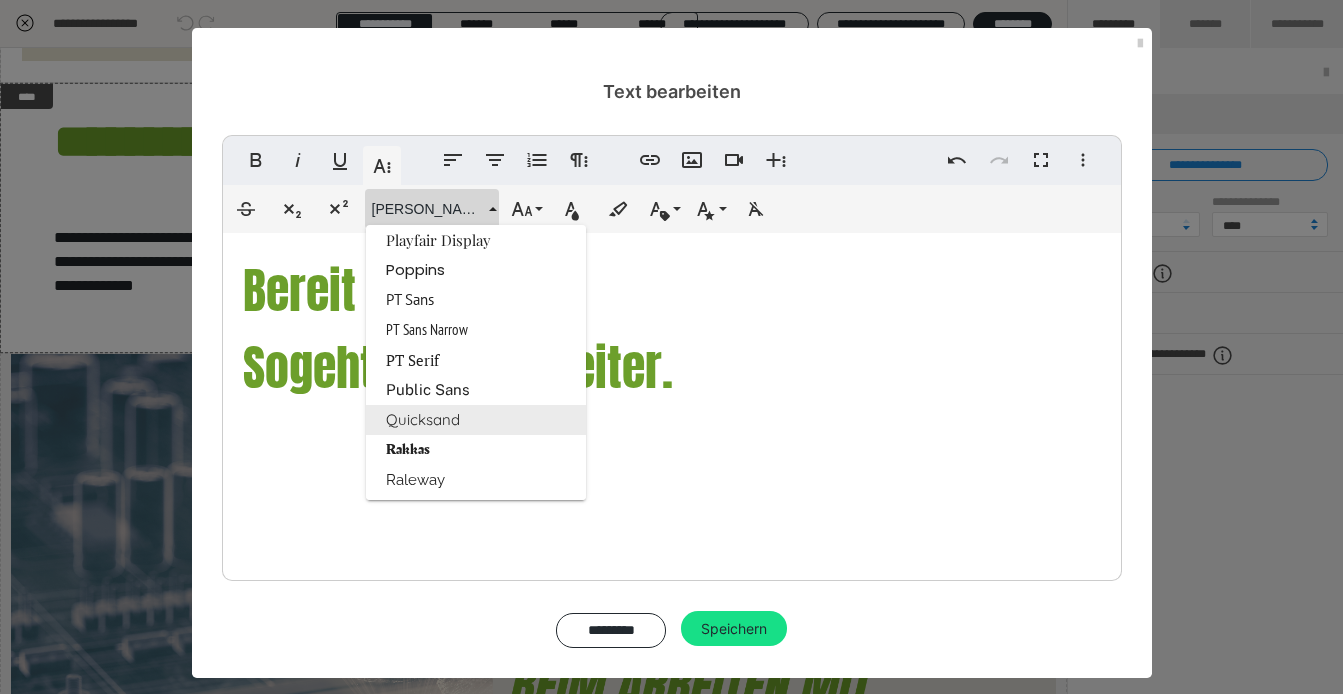 click on "Quicksand" at bounding box center [476, 420] 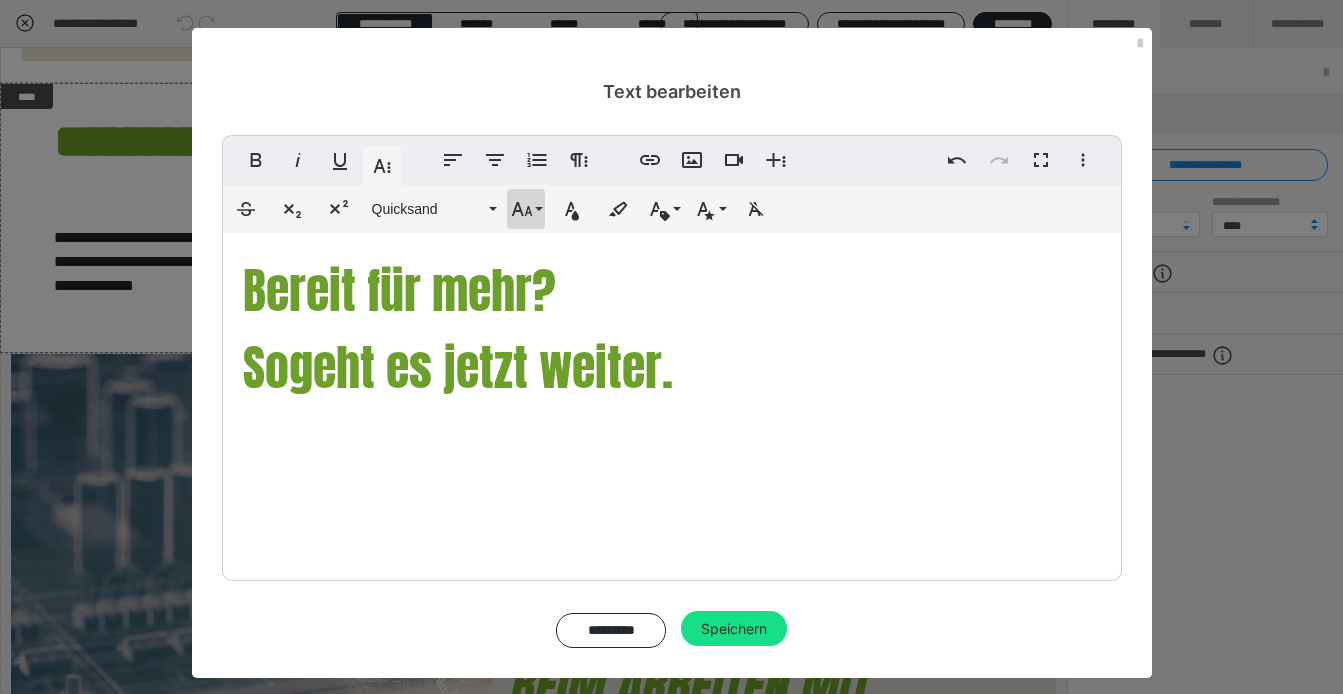 click 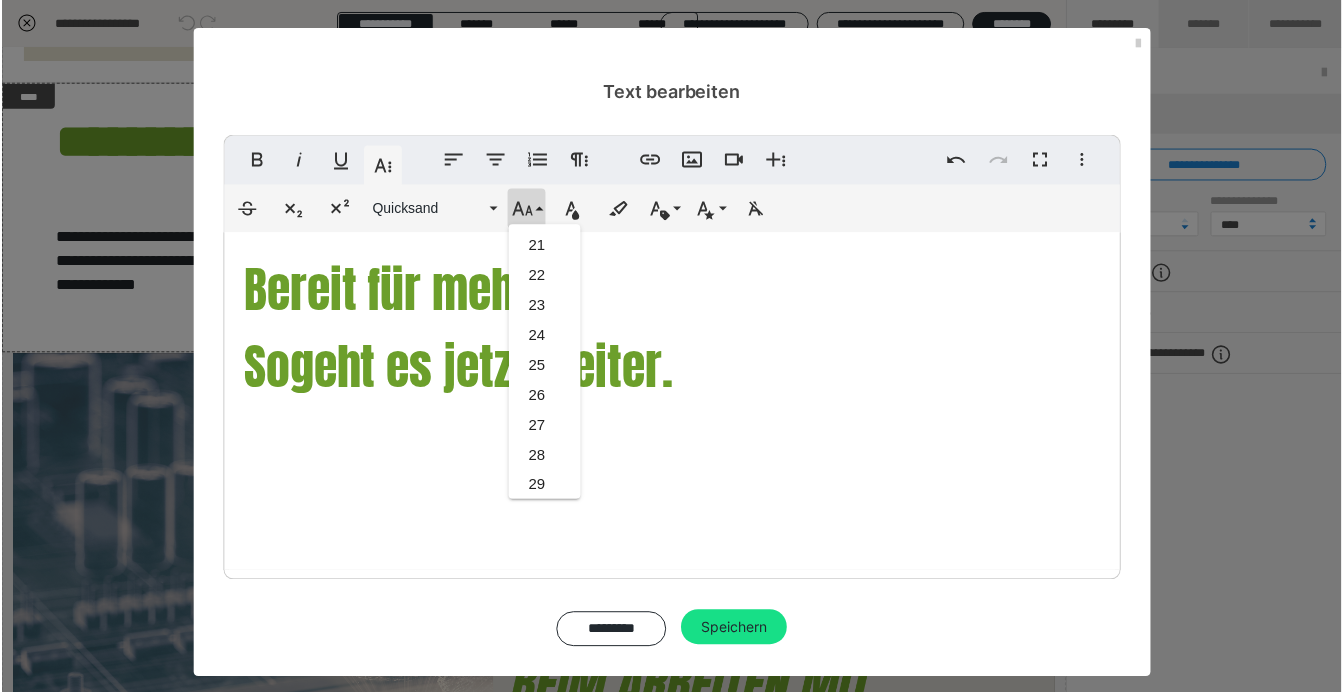 scroll, scrollTop: 603, scrollLeft: 0, axis: vertical 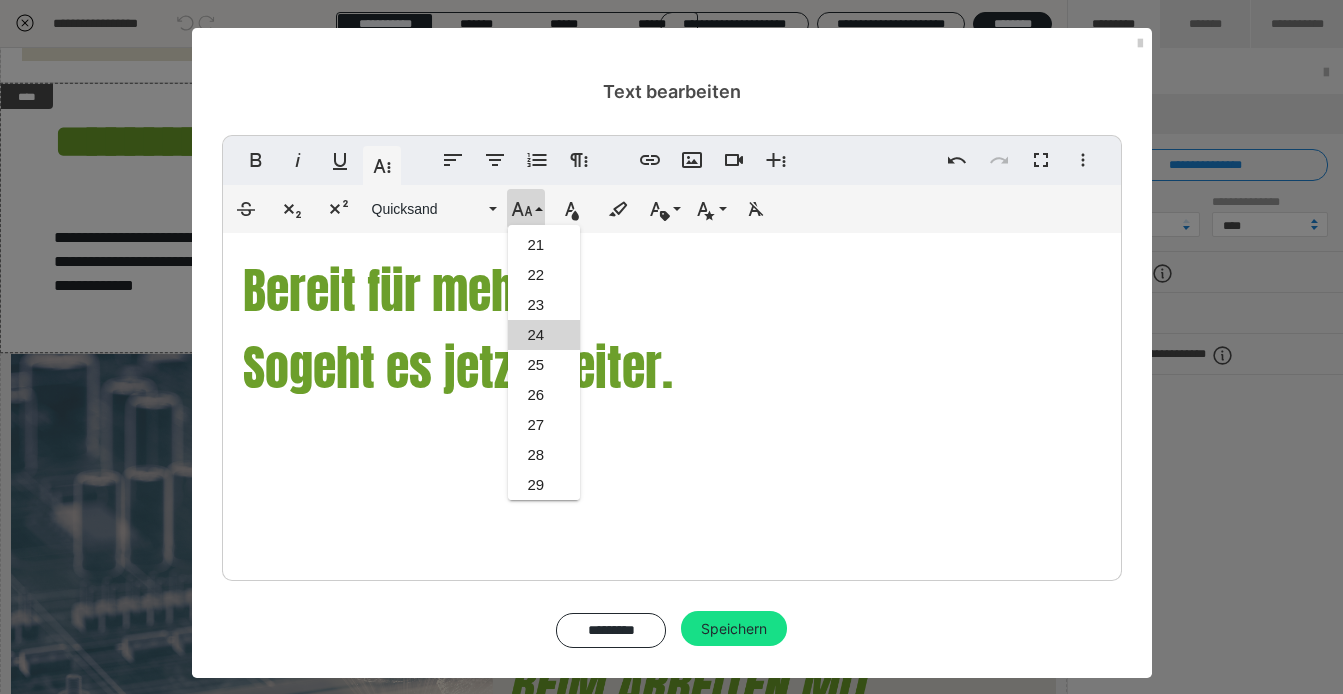 click on "24" at bounding box center [544, 335] 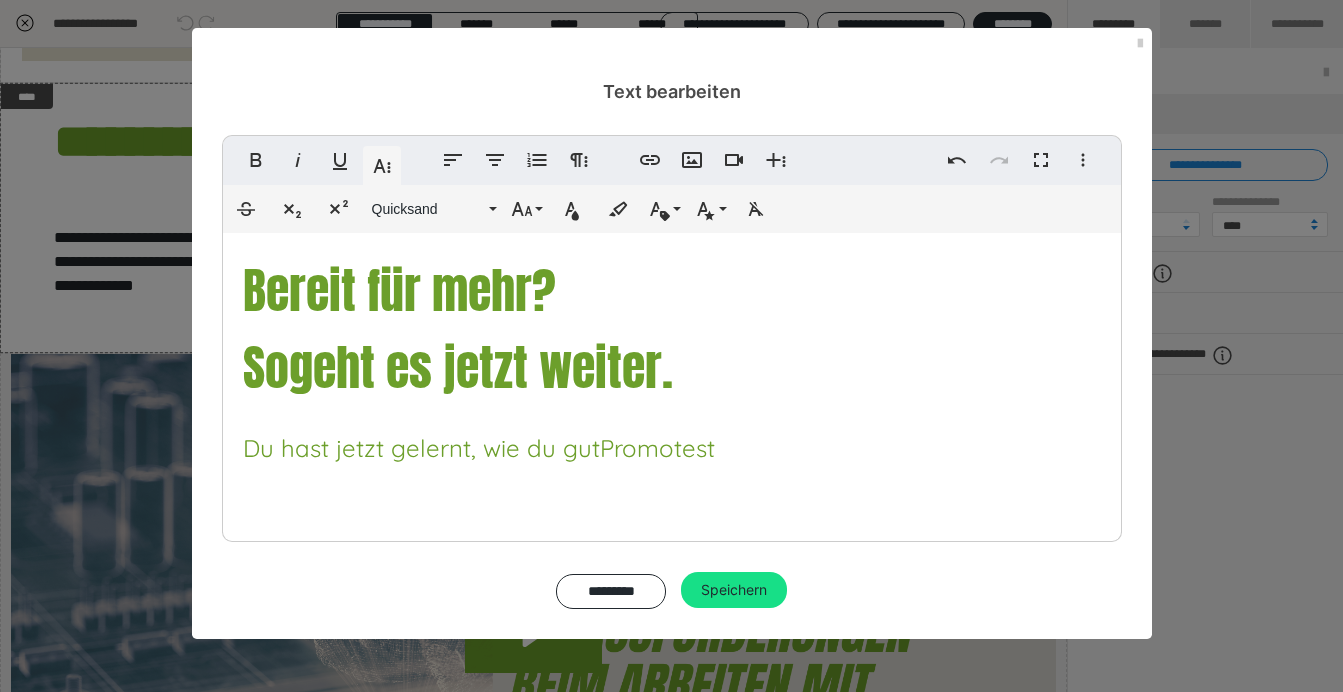 drag, startPoint x: 606, startPoint y: 485, endPoint x: 684, endPoint y: 488, distance: 78.05767 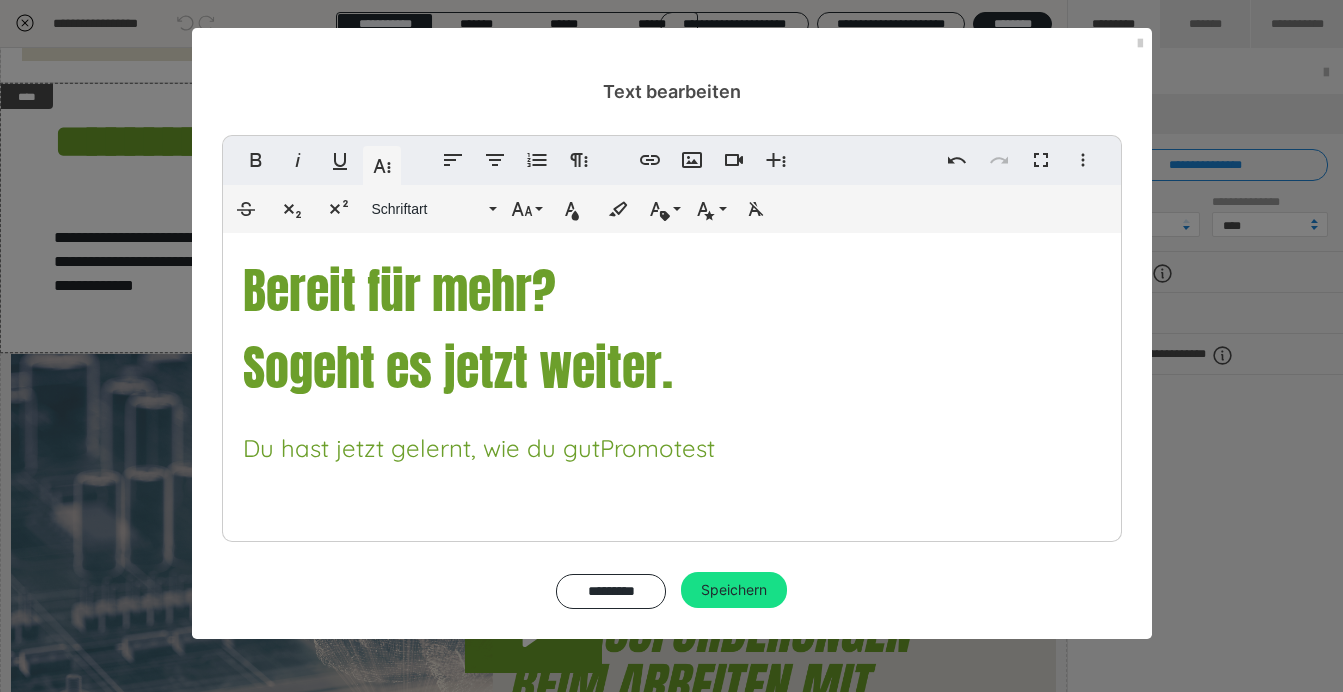 click on "Promotest" at bounding box center (657, 448) 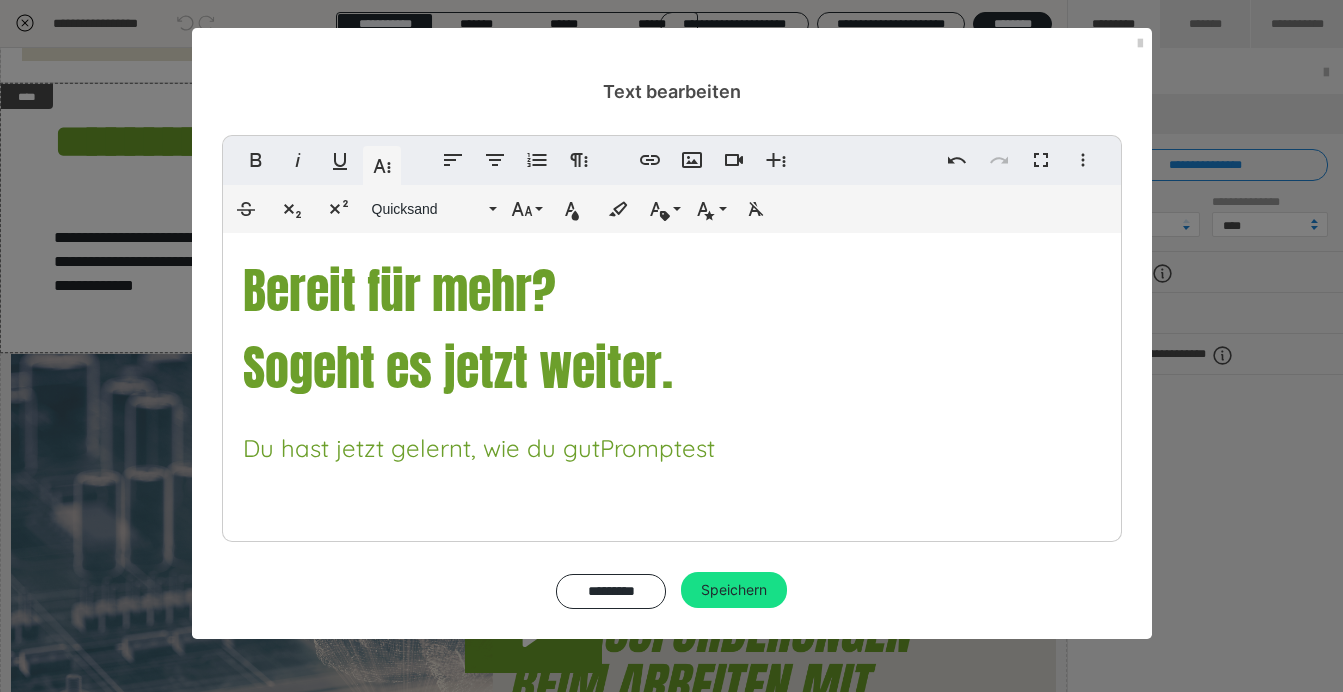 click on "Promptest" at bounding box center [657, 448] 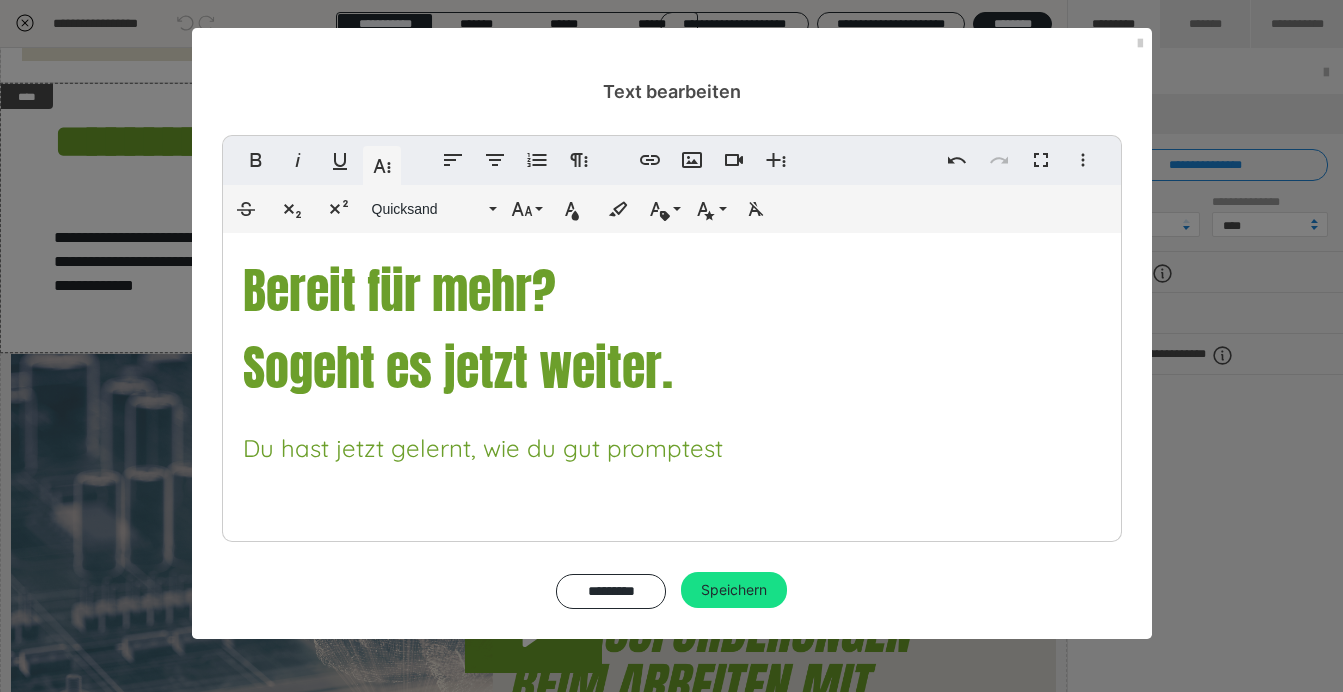click on "Bereit für mehr? So  geht es jetzt weiter. Du hast jetzt gelernt, wie du gut p romptest" at bounding box center (672, 382) 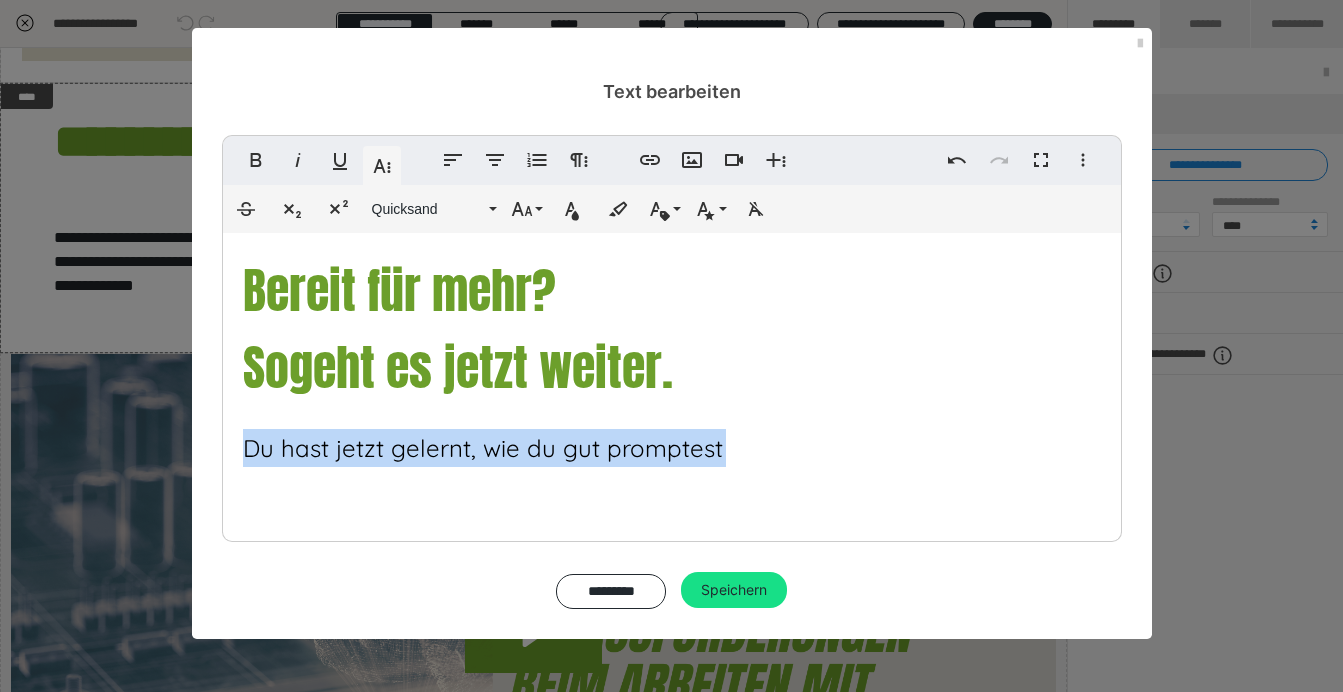 drag, startPoint x: 229, startPoint y: 435, endPoint x: 746, endPoint y: 483, distance: 519.22345 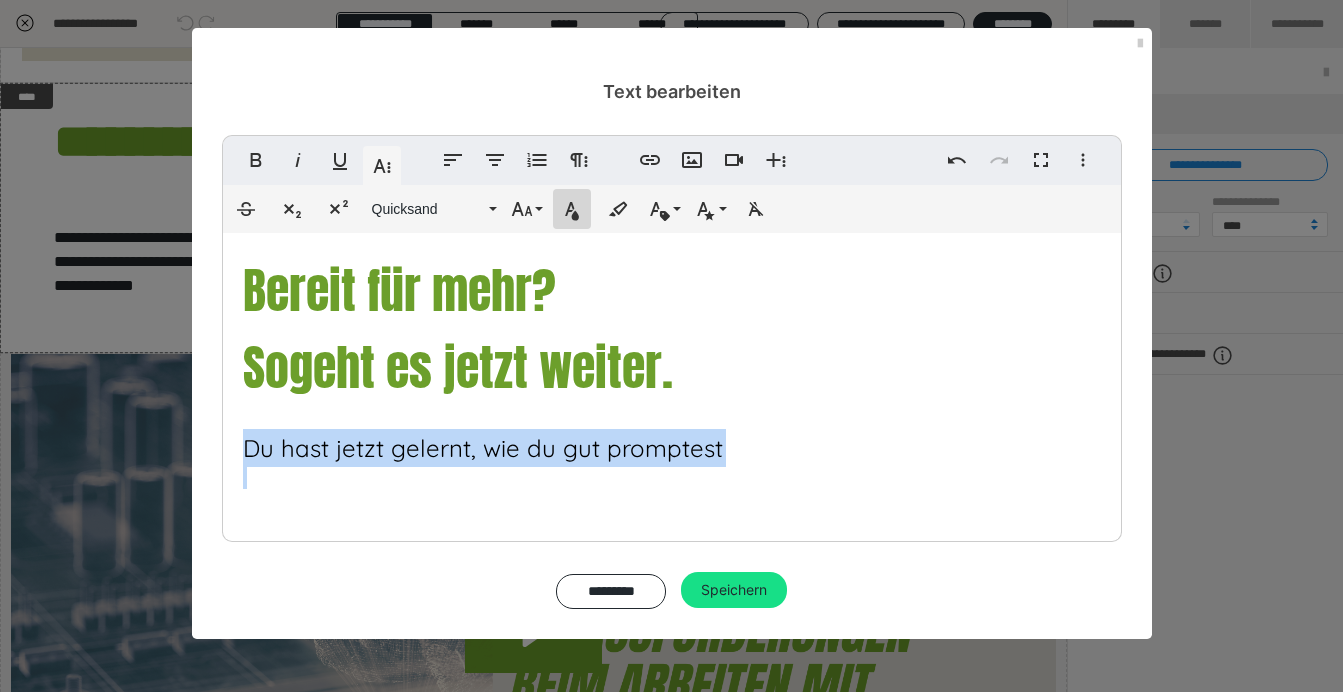 click 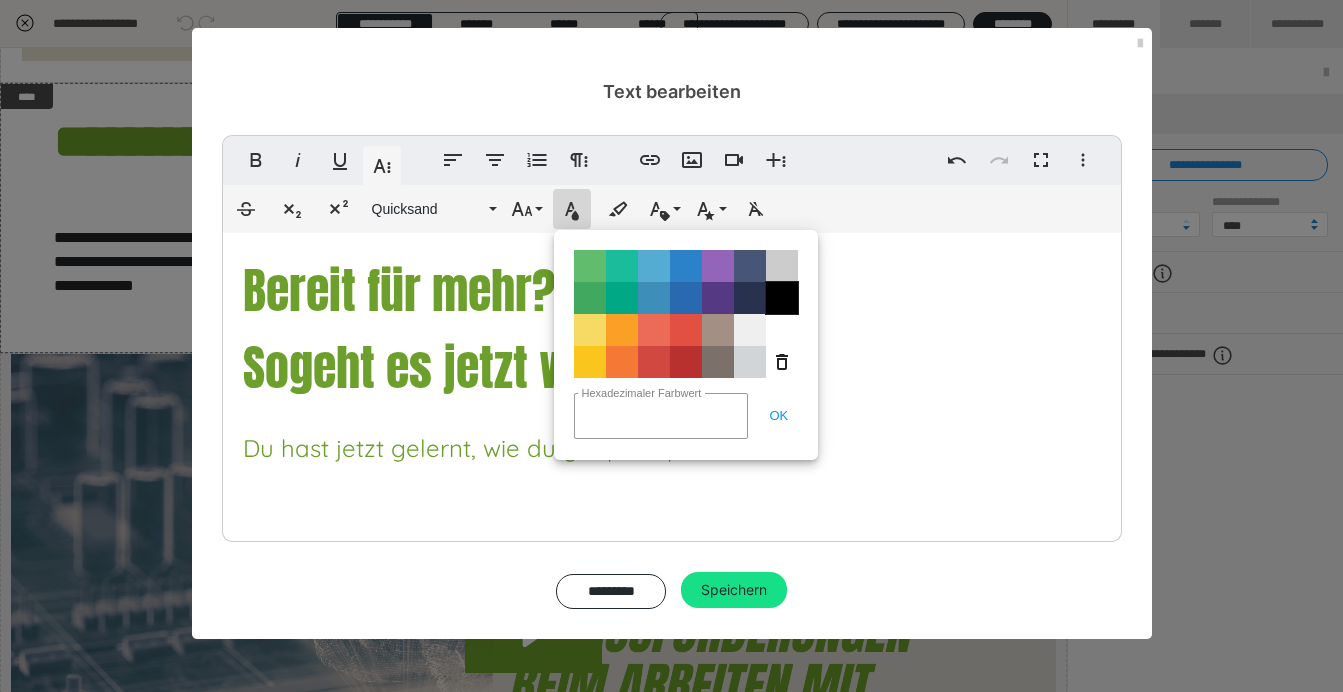 click on "Color#000000" at bounding box center (782, 298) 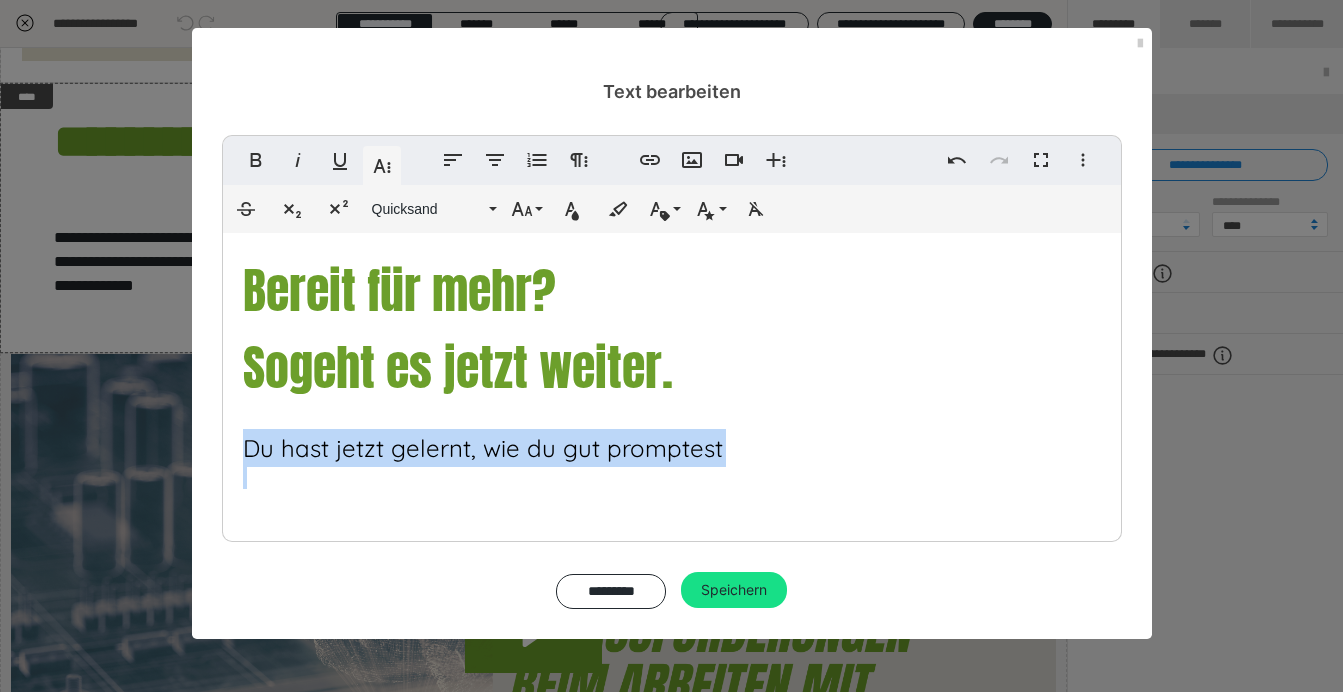 click on "Bereit für mehr? So  geht es jetzt weiter. Du hast jetzt gelernt, wie du gut p romptest" at bounding box center (672, 382) 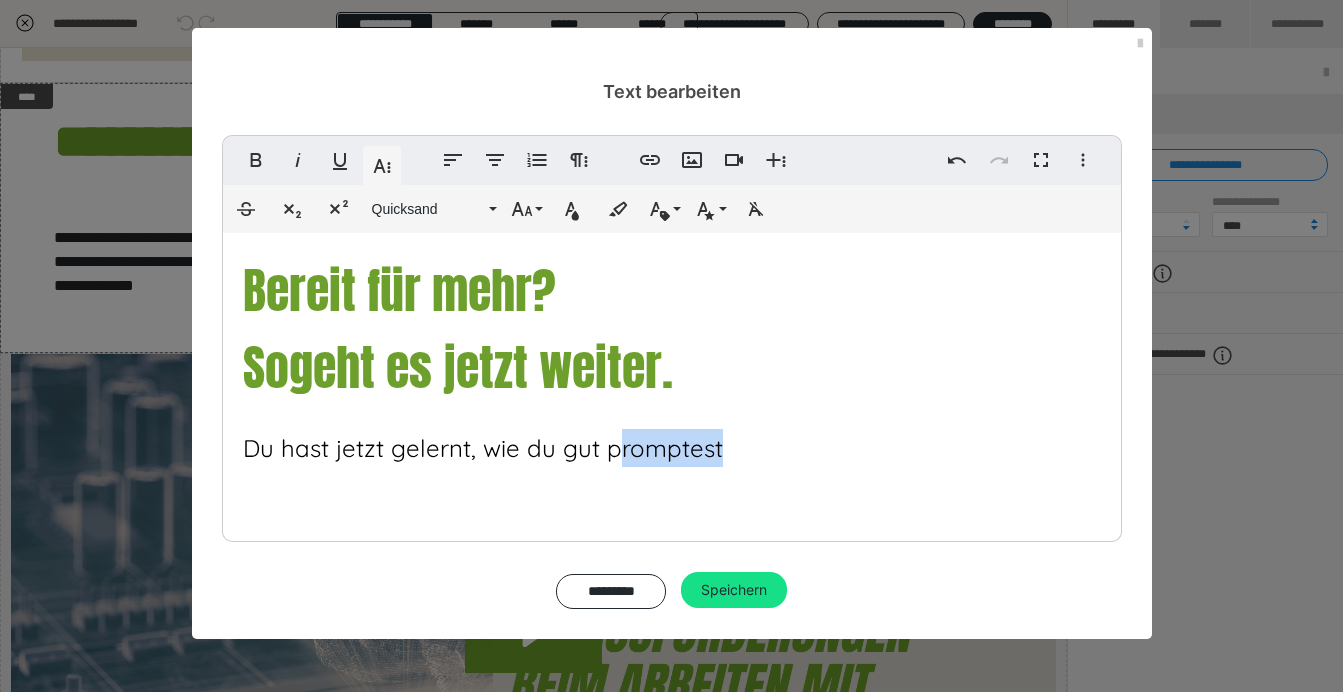 drag, startPoint x: 607, startPoint y: 428, endPoint x: 728, endPoint y: 440, distance: 121.59358 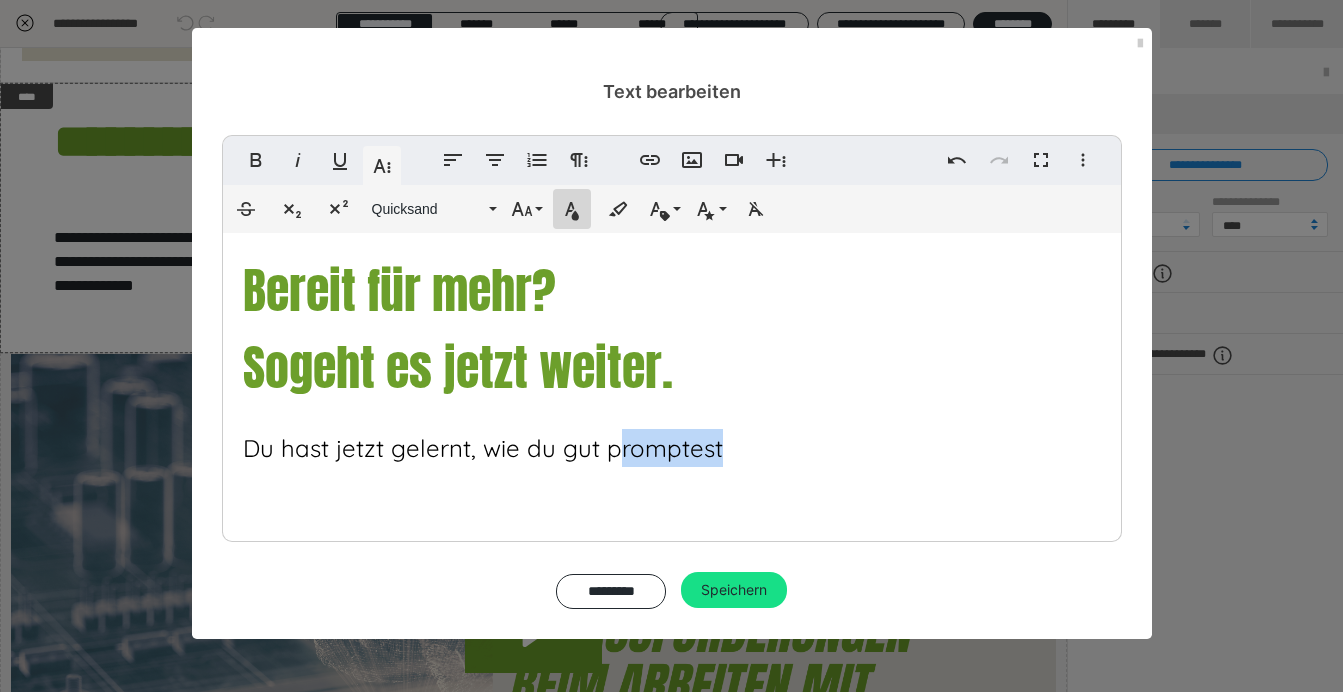click 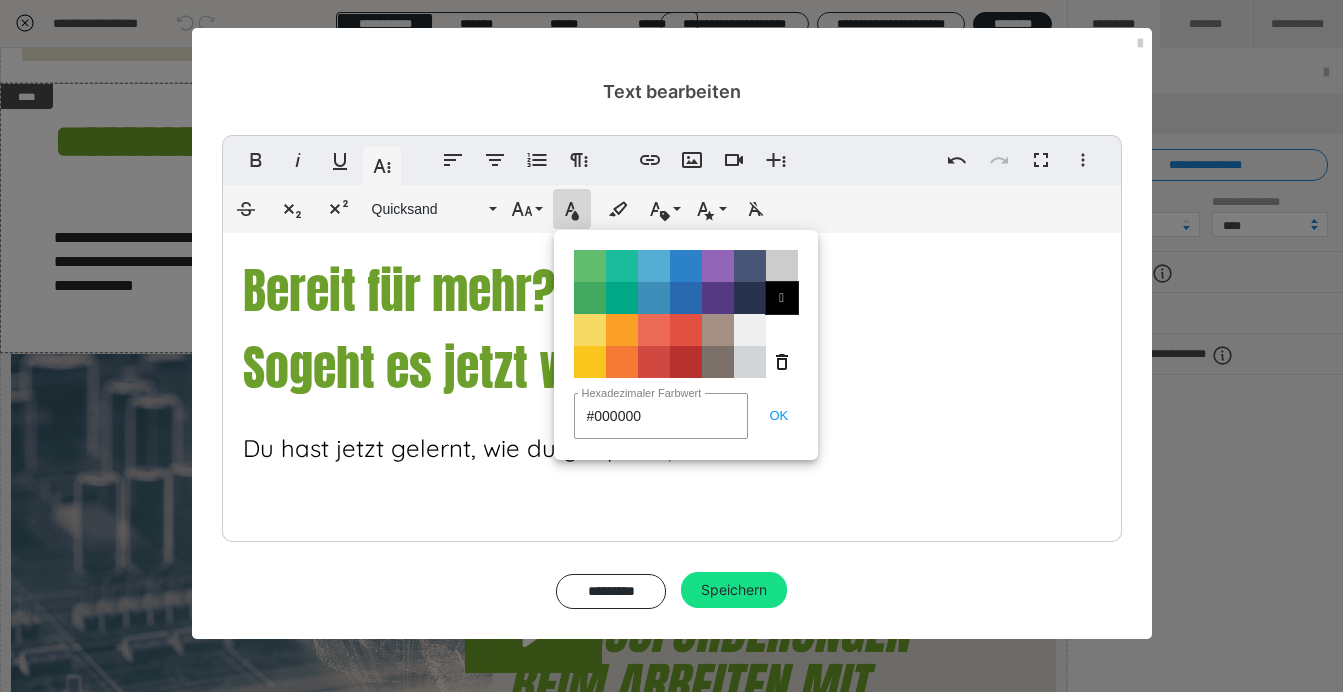click on "" at bounding box center [782, 298] 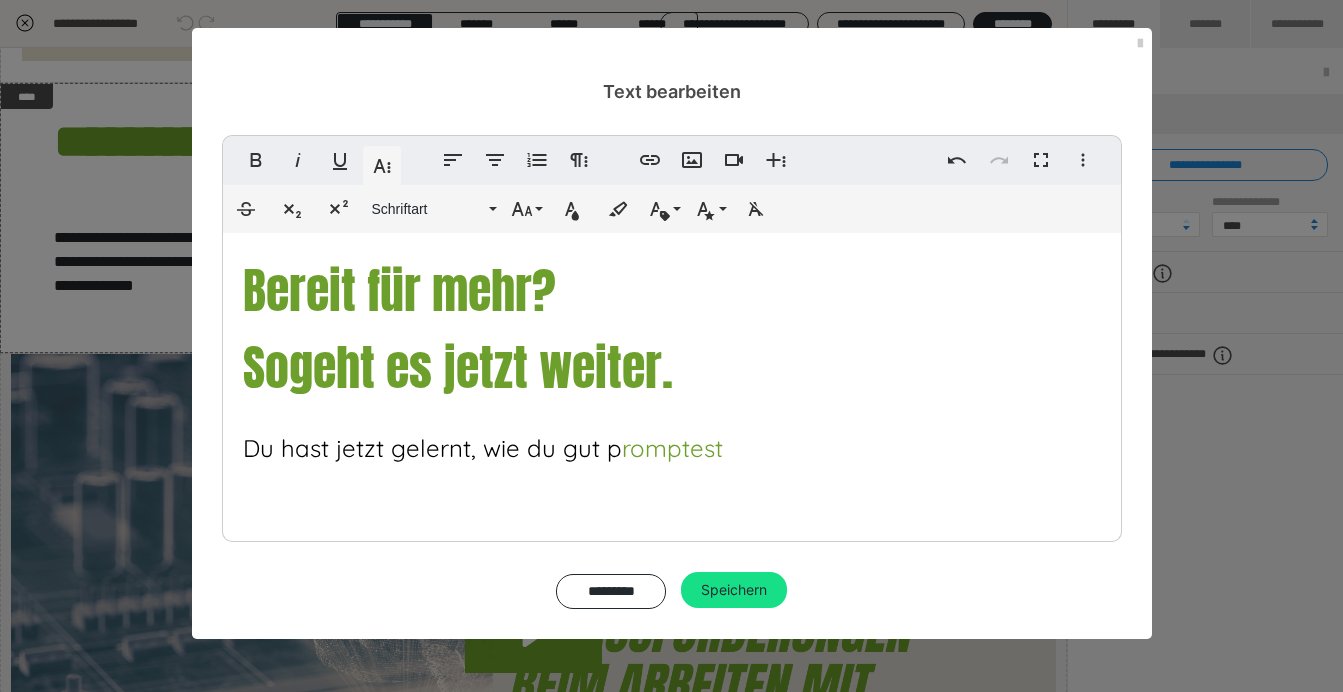 click on "Bereit für mehr? So  geht es jetzt weiter. Du hast jetzt gelernt, wie du gut p romptest" at bounding box center [672, 382] 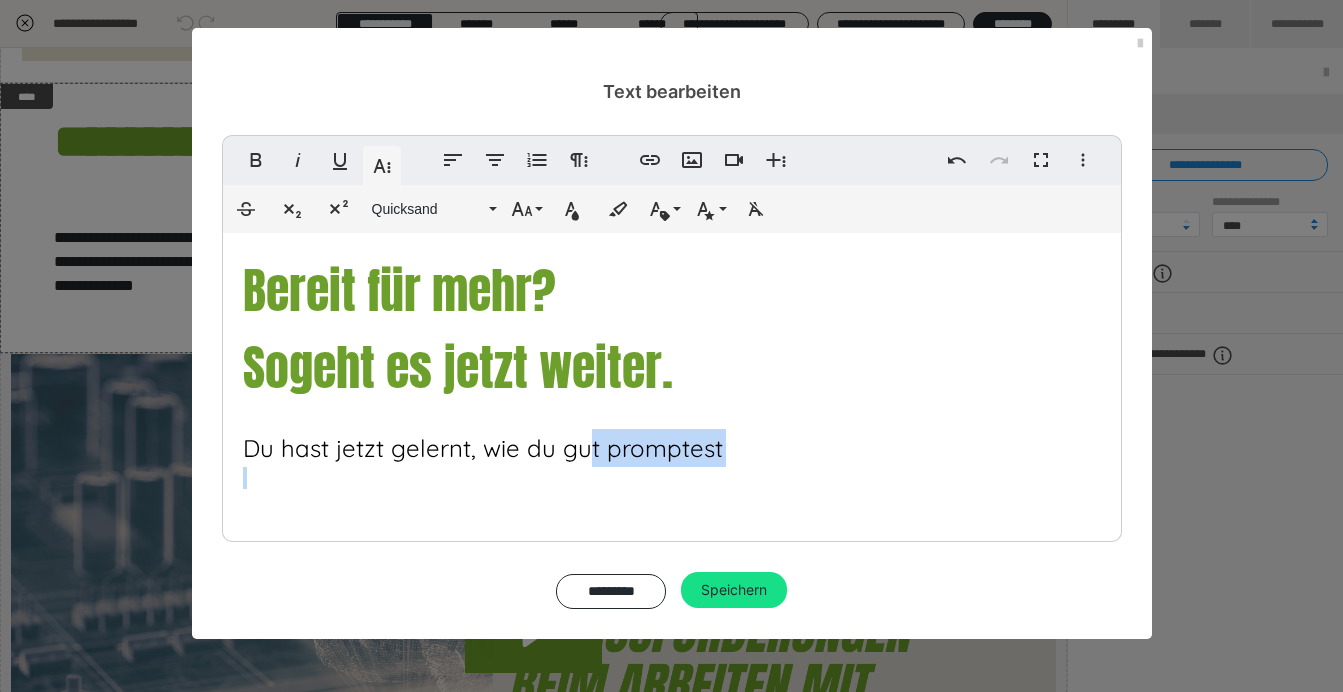 drag, startPoint x: 632, startPoint y: 434, endPoint x: 824, endPoint y: 461, distance: 193.88914 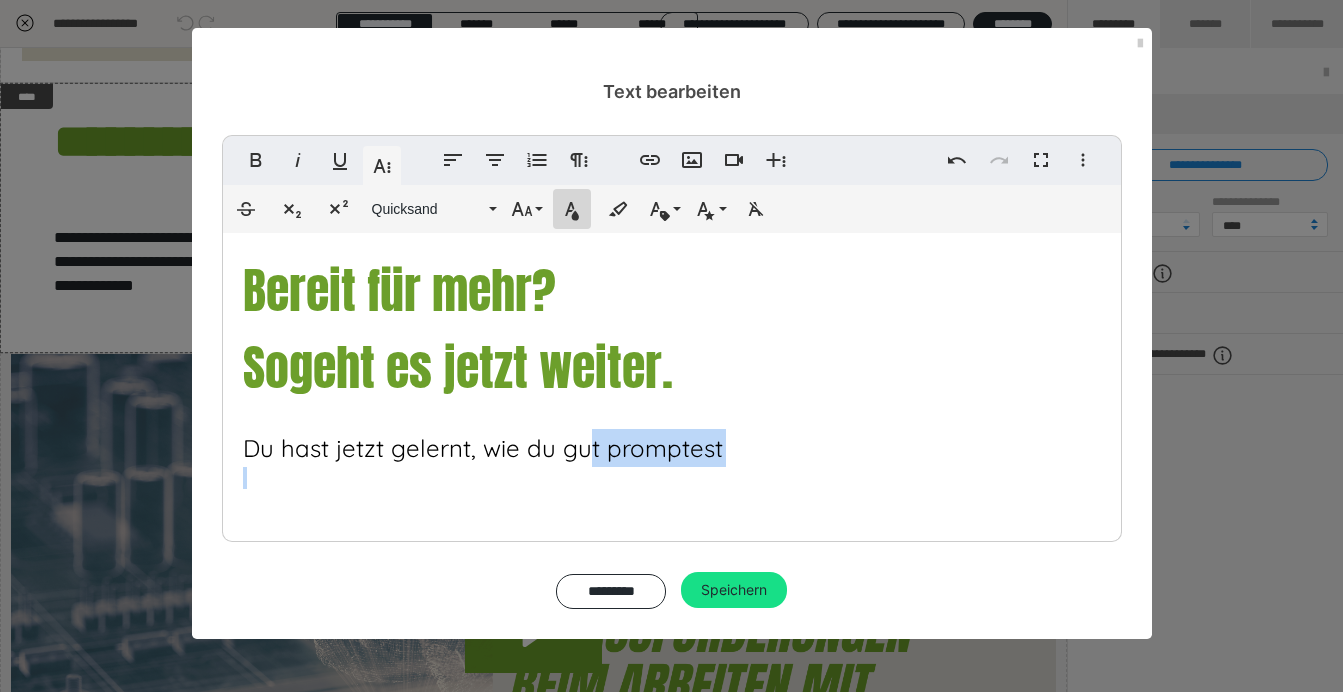 click 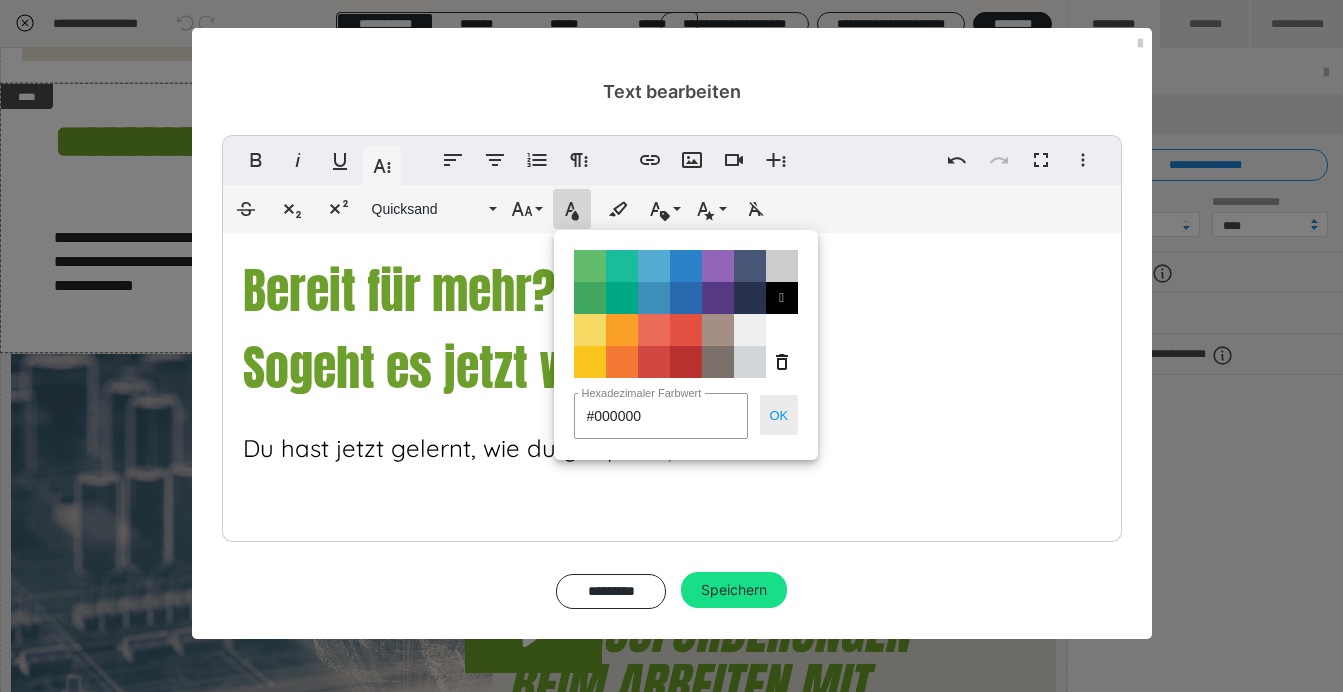 click on "OK" at bounding box center (779, 415) 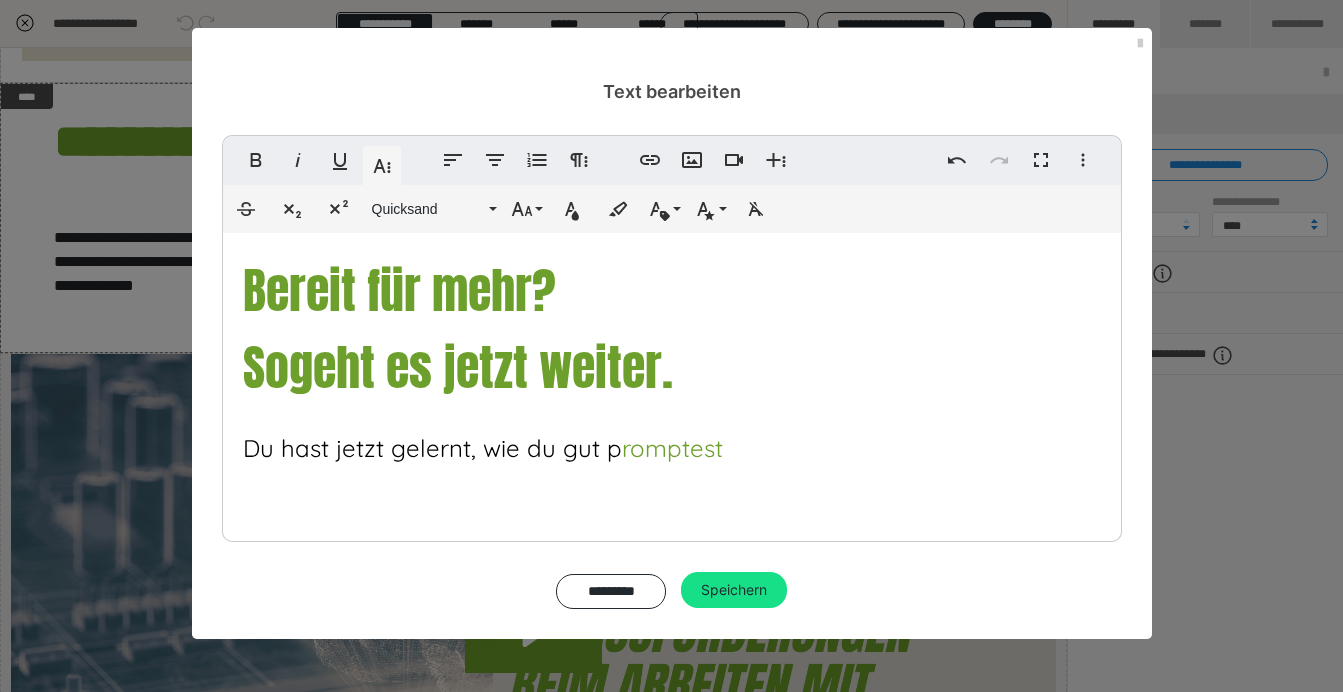 click on "Bereit für mehr? So  geht es jetzt weiter. Du hast jetzt gelernt, wie du gut p romptest" at bounding box center (672, 382) 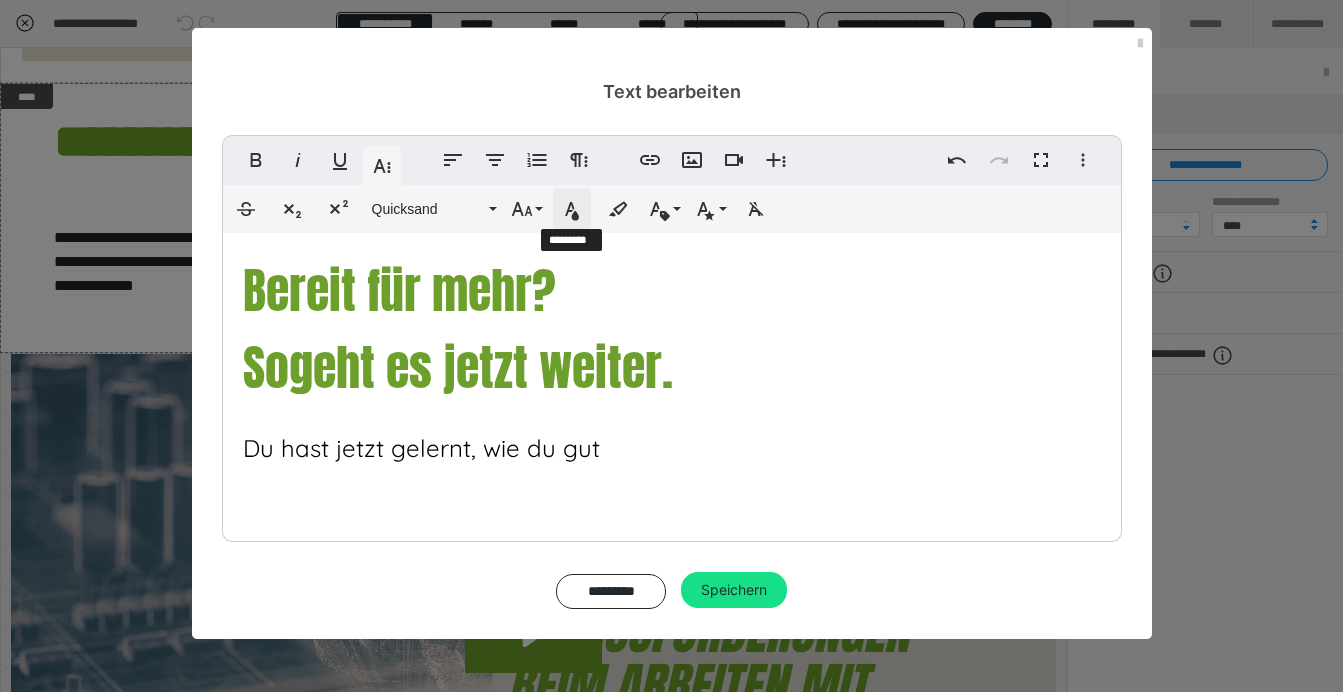 click 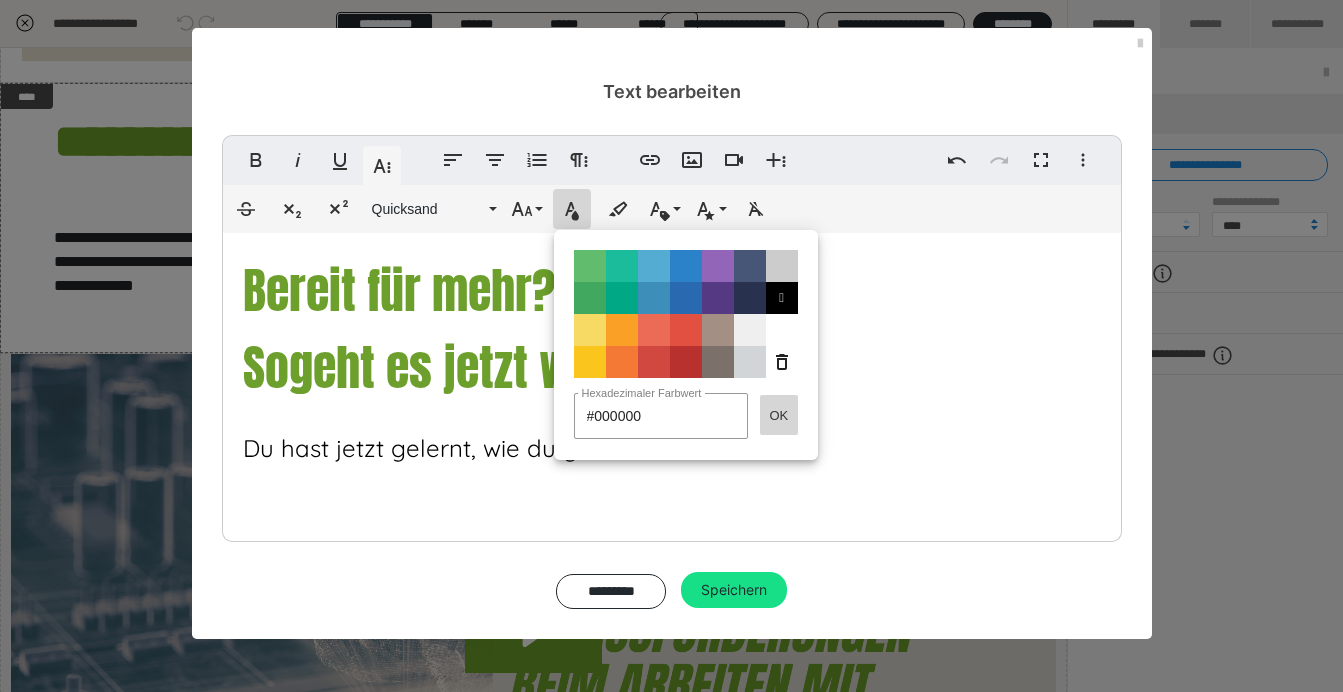 click on "OK" at bounding box center [779, 415] 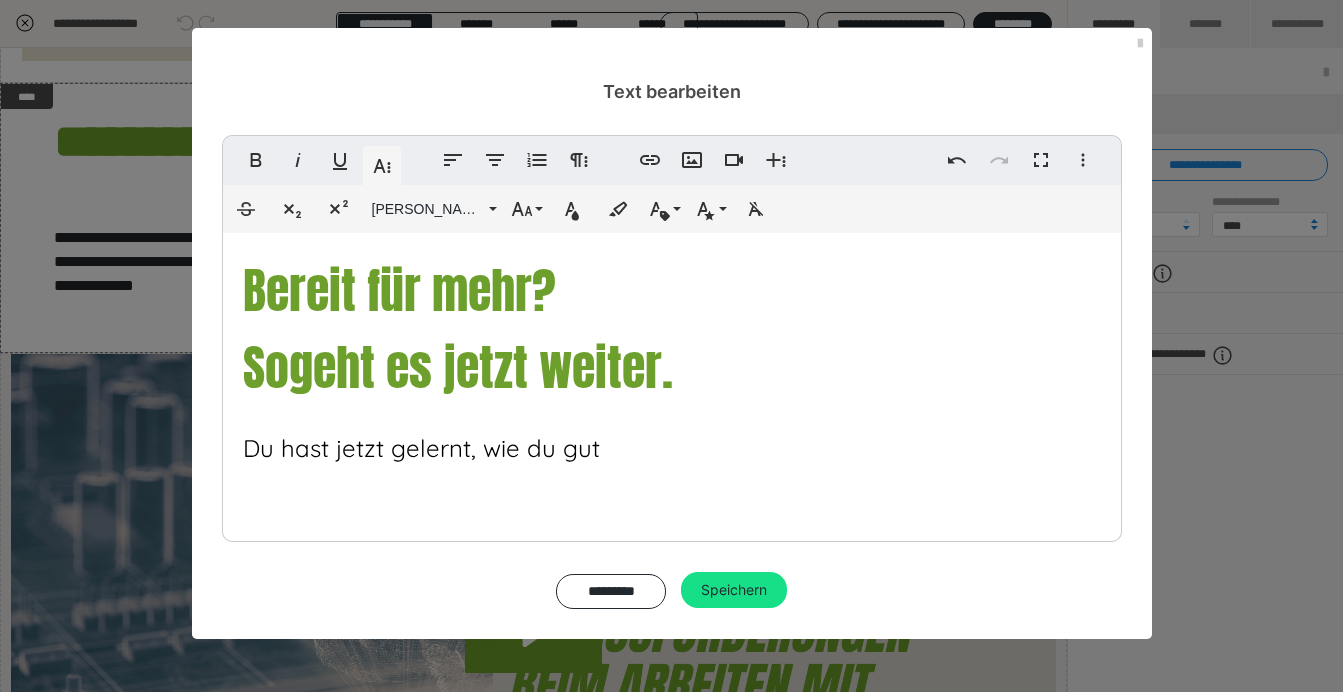 click on "​ Bereit für mehr? So  geht es jetzt weiter. Du hast jetzt gelernt, wie du gut  ​" at bounding box center (672, 382) 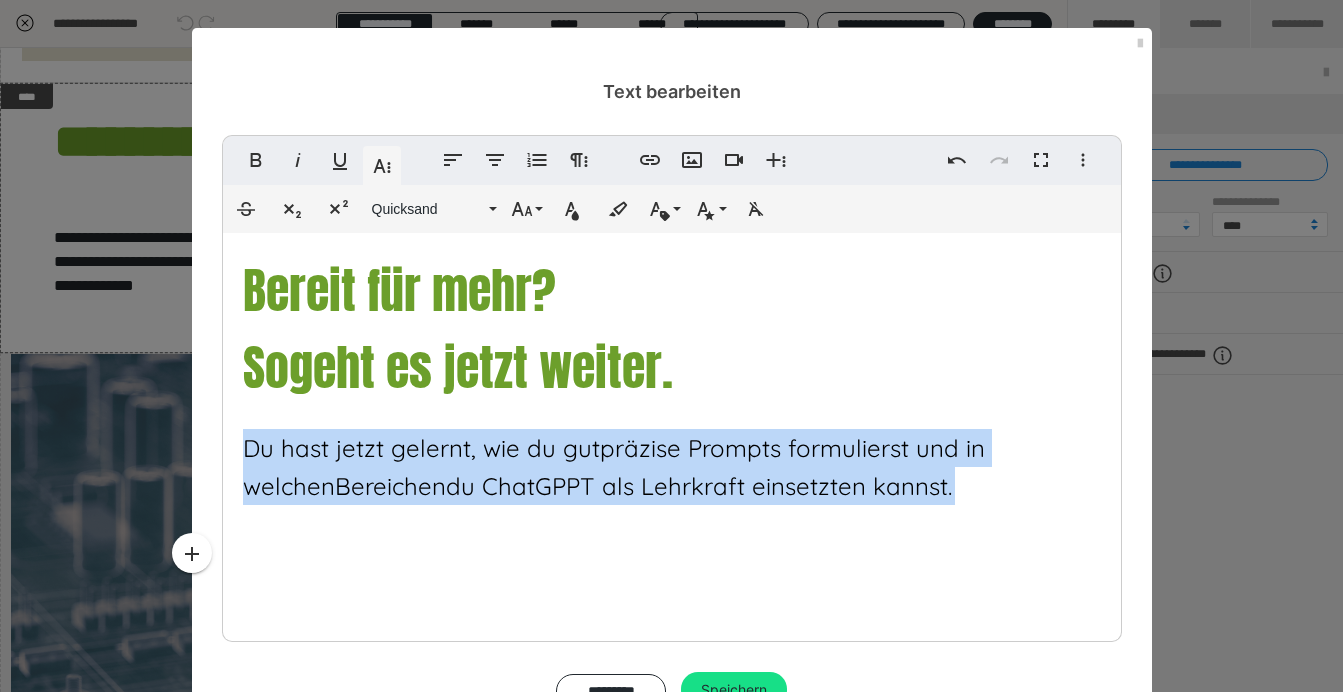 drag, startPoint x: 234, startPoint y: 429, endPoint x: 793, endPoint y: 527, distance: 567.5253 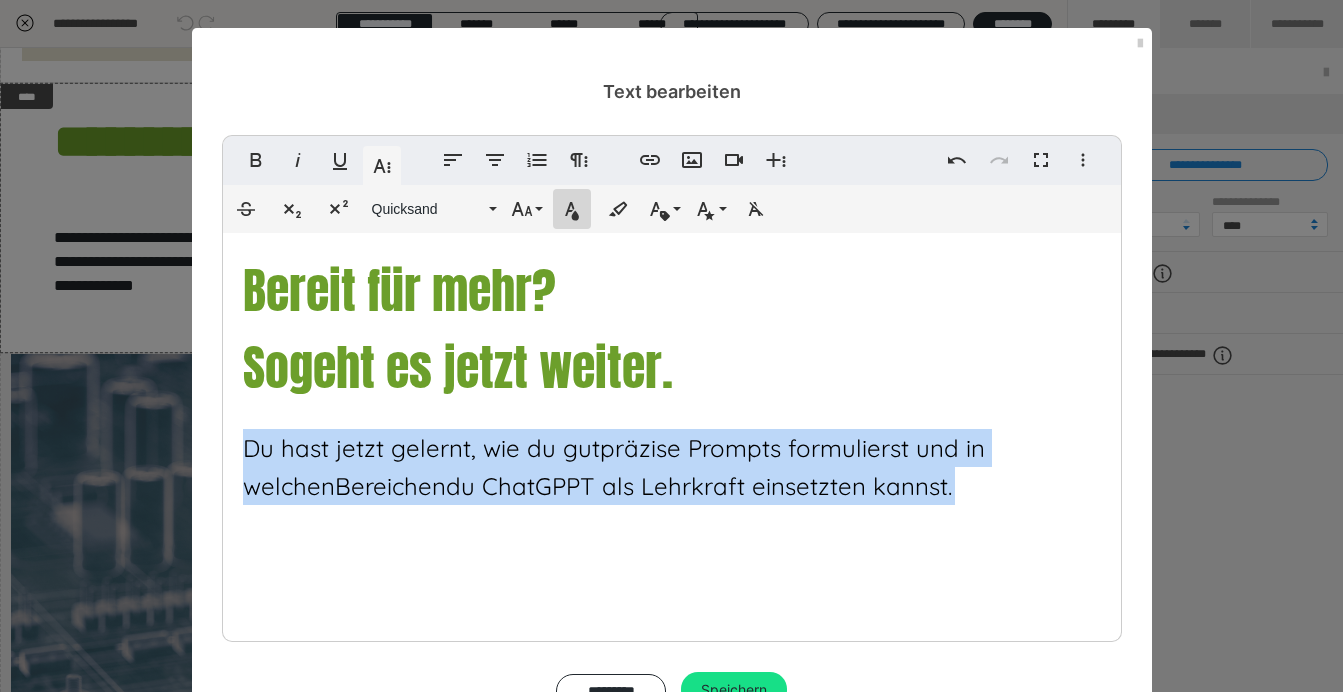 click 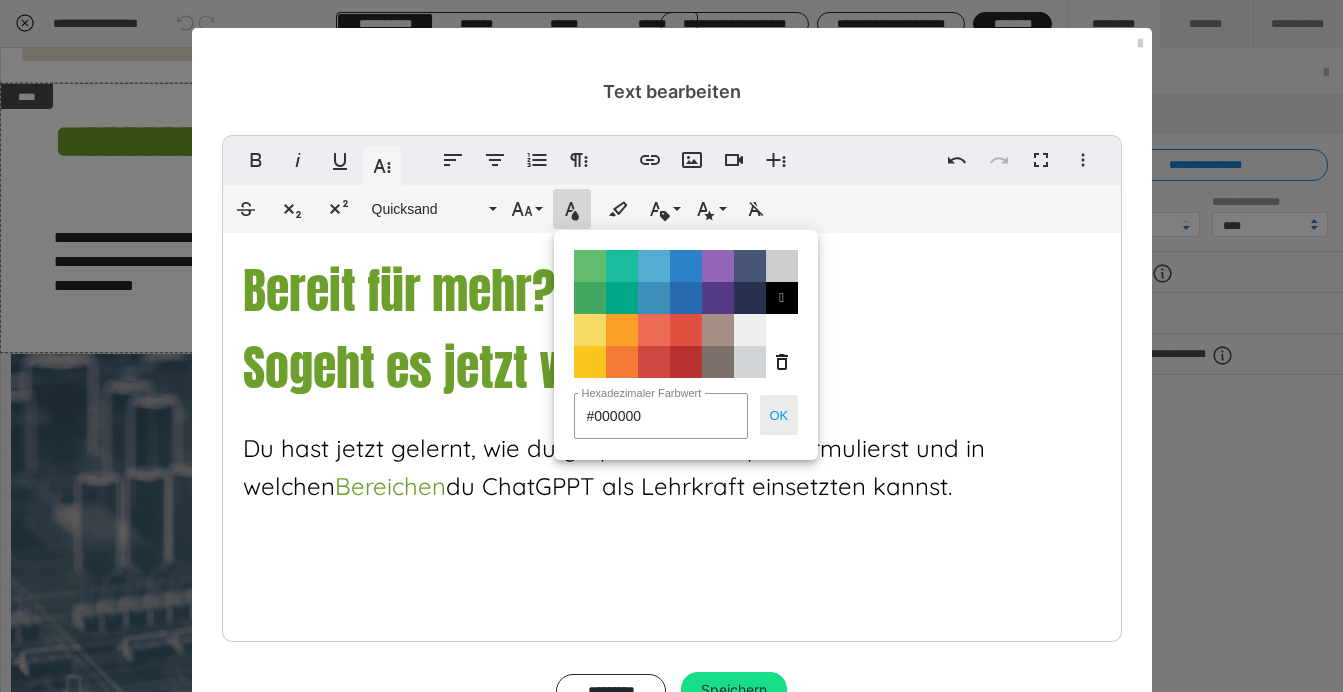 click on "OK" at bounding box center (779, 415) 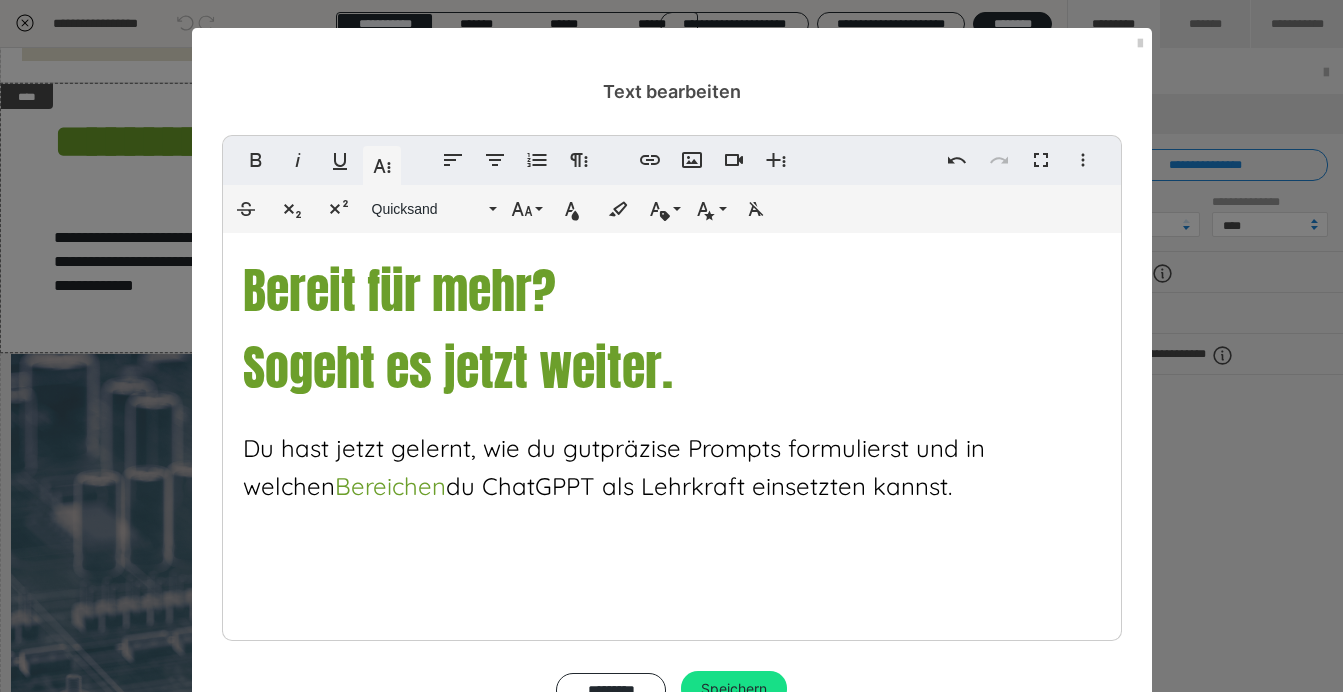 click on "Bereit für mehr? So geht es jetzt weiter. Du hast jetzt gelernt, wie du gut präzise Prompts formulierst und in welchen Bereichen du ChatGPPT als Lehrkraft einsetzten kannst." at bounding box center (672, 432) 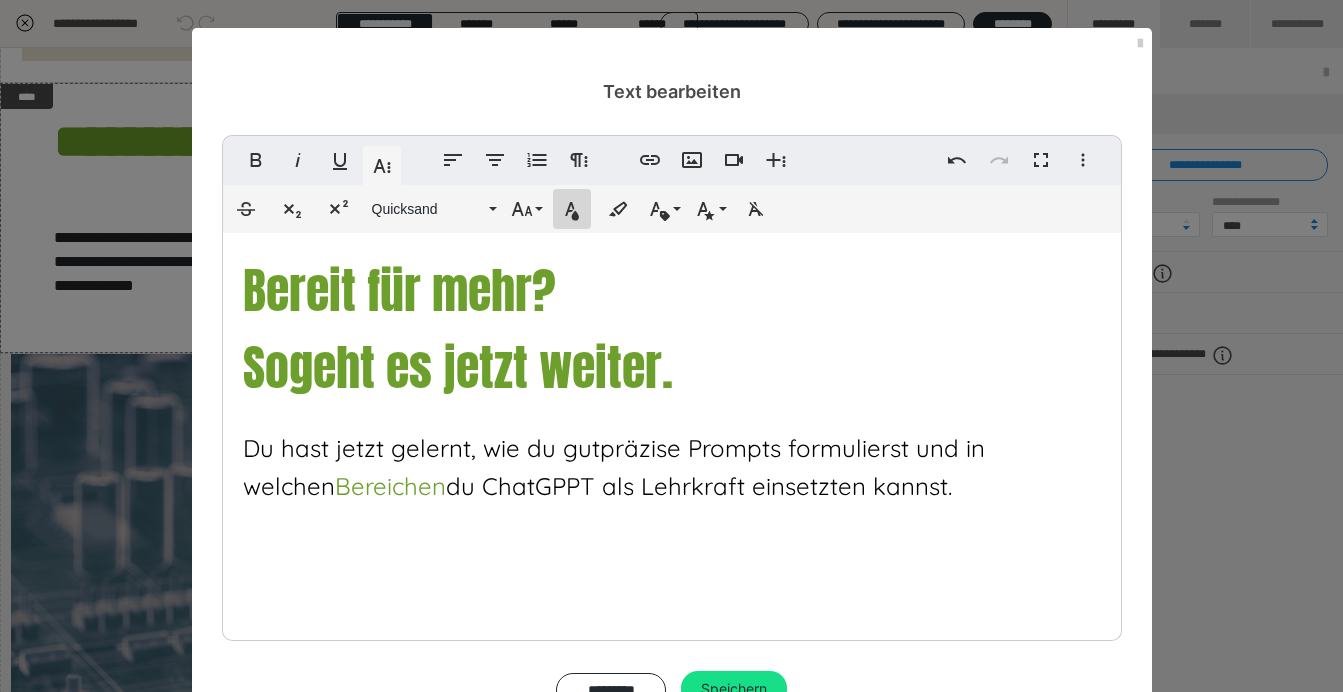 click 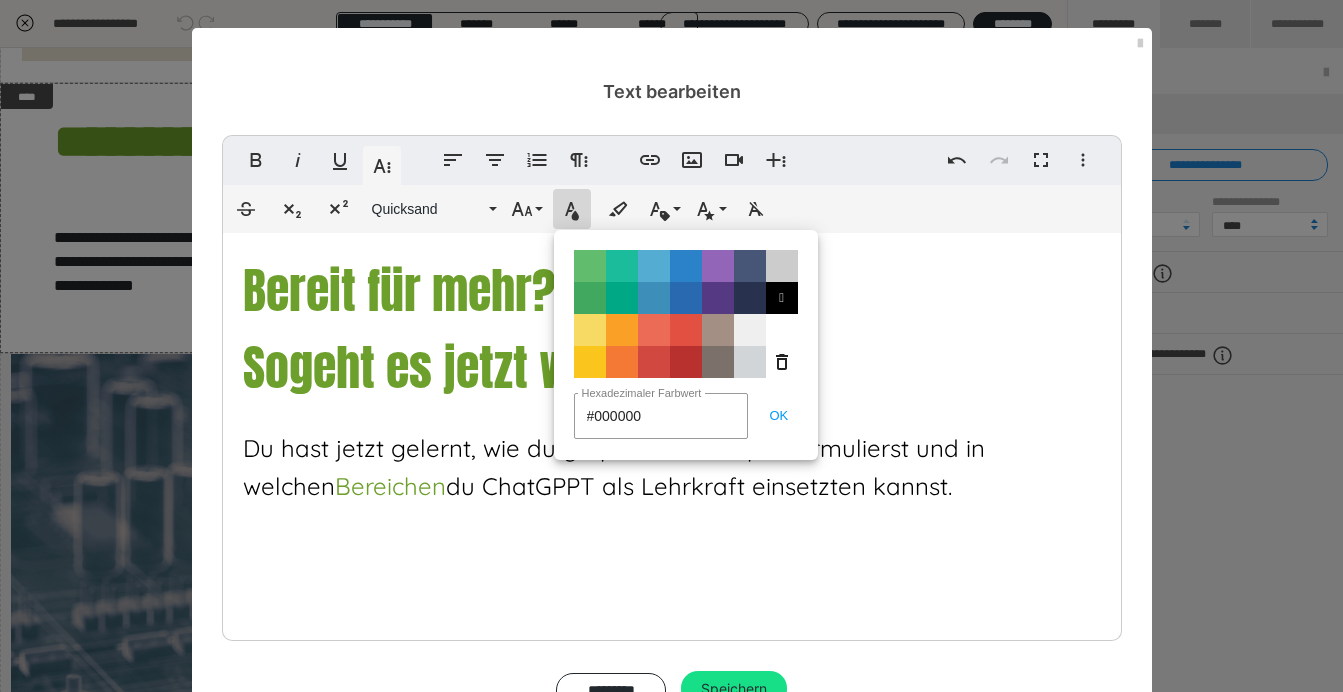 click on "" at bounding box center (782, 298) 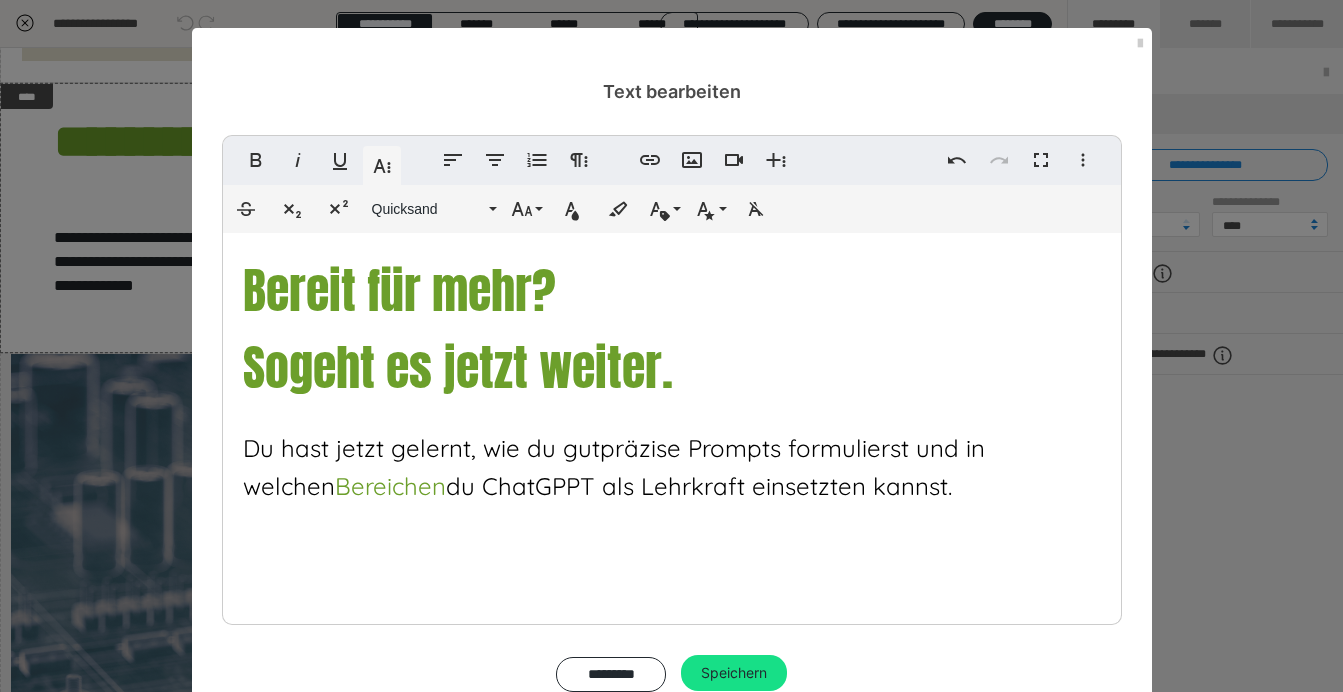 click on "Bereit für mehr? So geht es jetzt weiter. Du hast jetzt gelernt, wie du gut präzise Prompts formulierst und in welchen Bereichen du ChatGPPT als Lehrkraft einsetzten kannst." at bounding box center (672, 424) 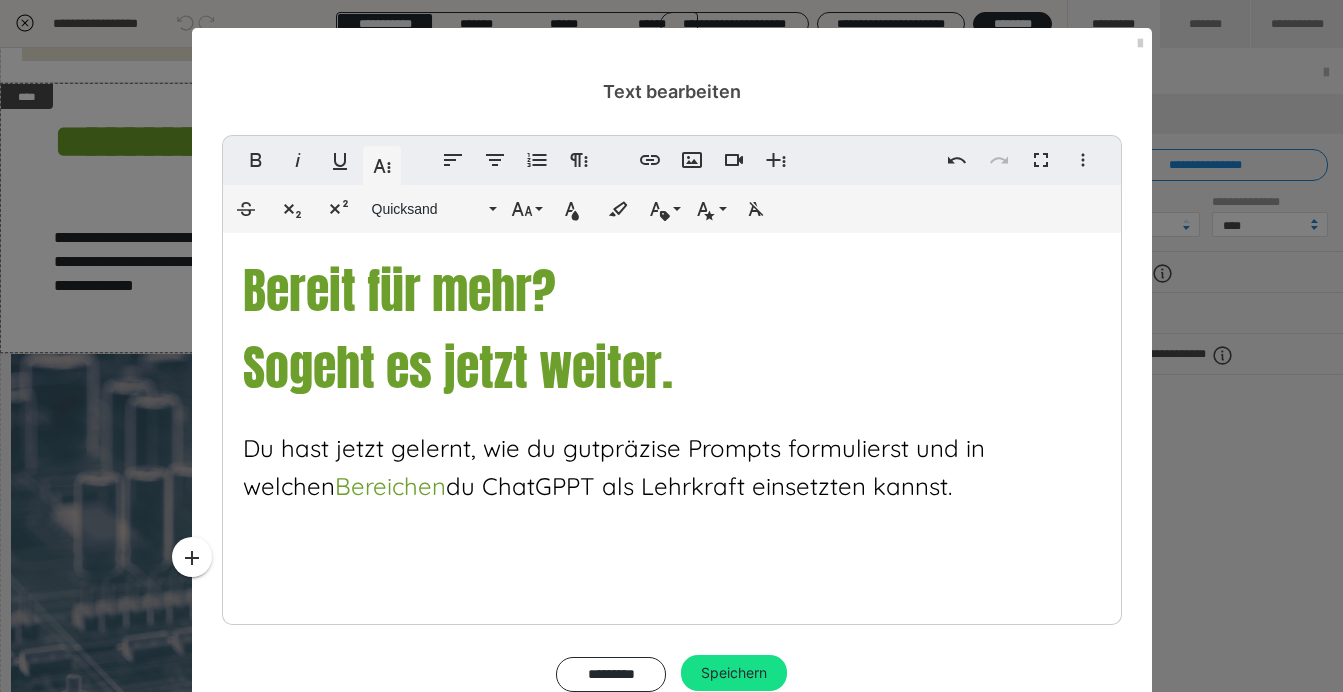 click on "Bereit für mehr? So geht es jetzt weiter. Du hast jetzt gelernt, wie du gut präzise Prompts formulierst und in welchen Bereichen du ChatGPPT als Lehrkraft einsetzten kannst." at bounding box center (672, 424) 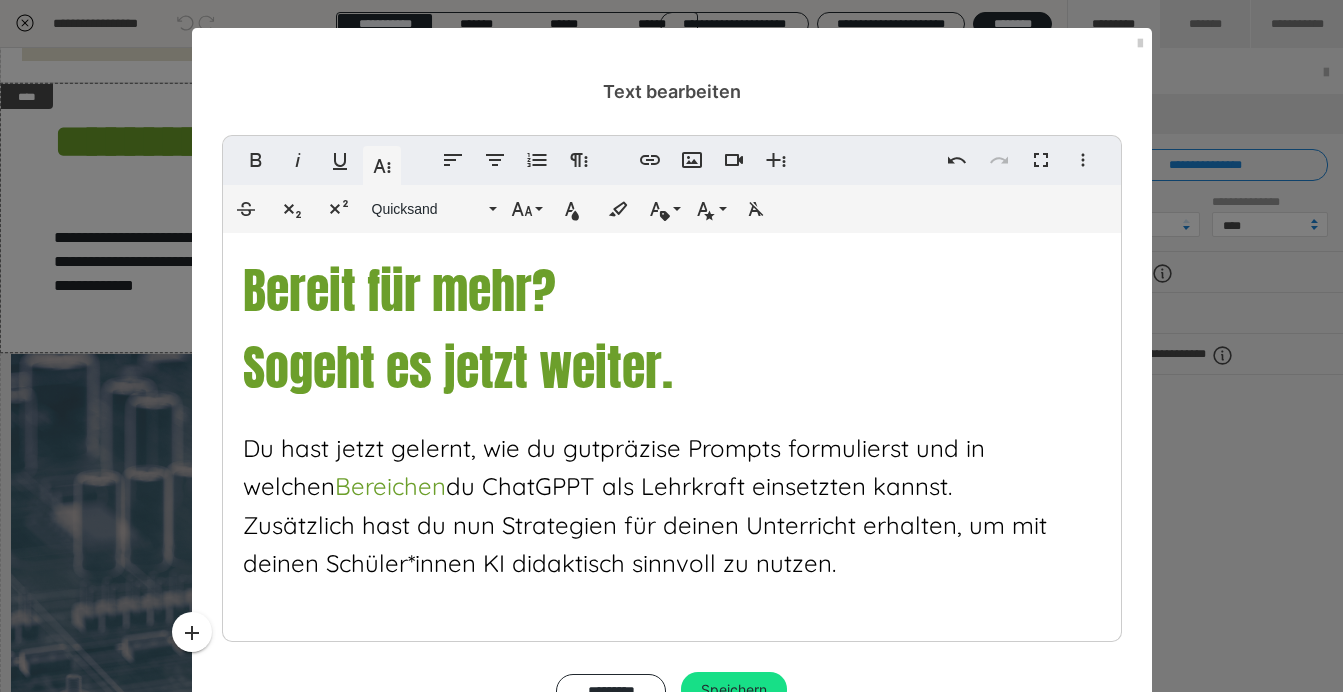 scroll, scrollTop: 8, scrollLeft: 0, axis: vertical 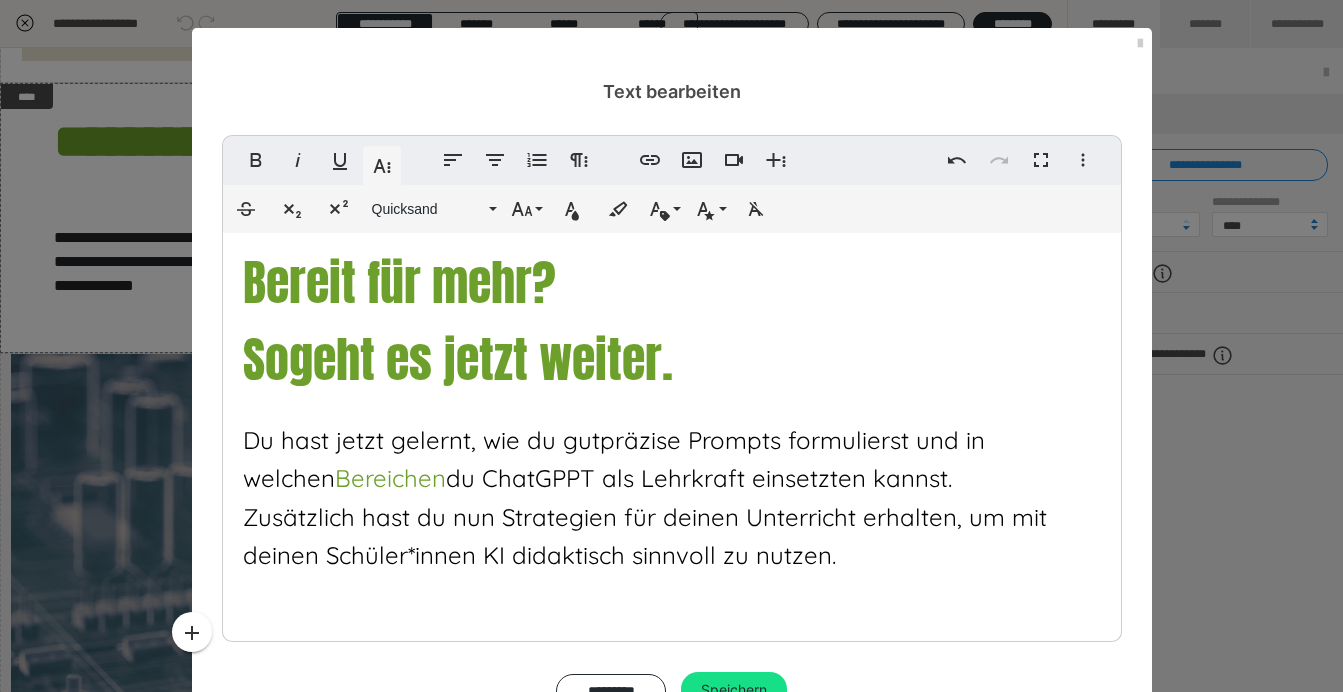 click on "​ Bereit für mehr? So  geht es jetzt weiter. Du hast jetzt gelernt, wie du gut  präzise Prompts formulierst und in welchen  Bereichen  du ChatGPPT als Lehrkraft einsetzten kannst.  Zusätzlich hast du nun Strategien für deinen Unterricht erhalten, um mit deinen Schüler*innen KI didaktisch sinnvoll zu nutzen. ​ ​" at bounding box center (672, 493) 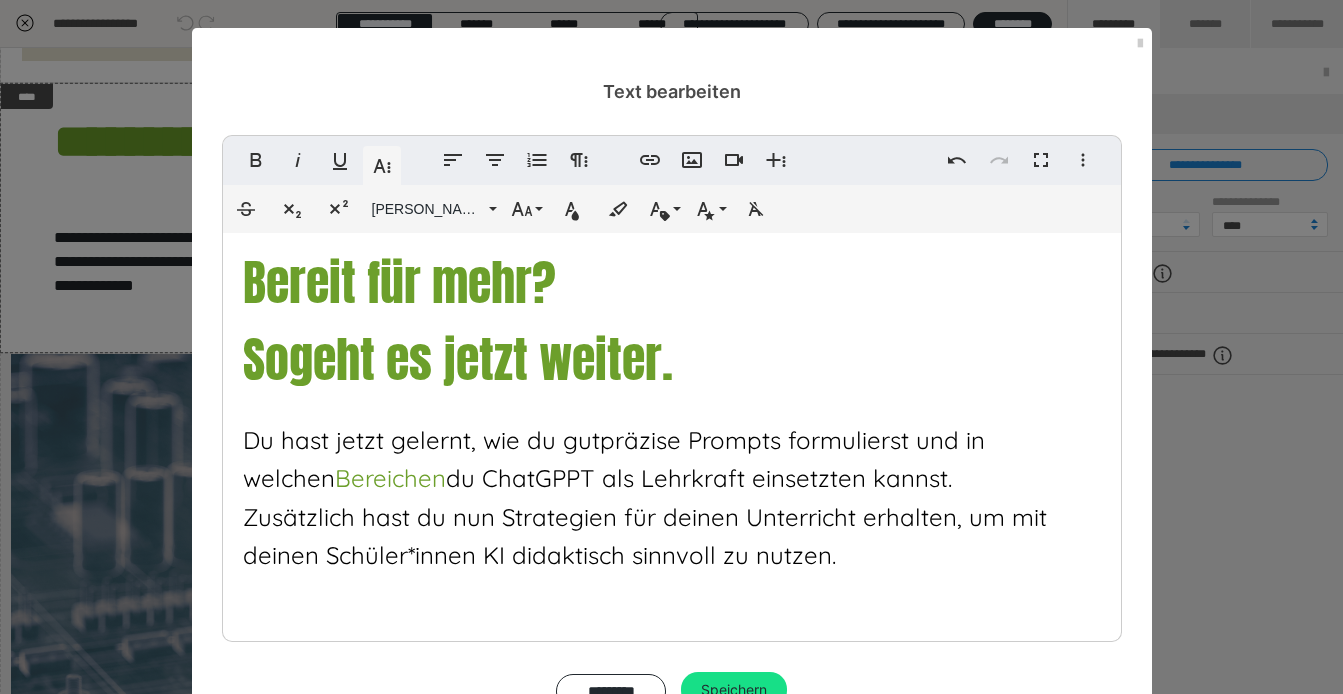click on "​ Bereit für mehr? So  geht es jetzt weiter. Du hast jetzt gelernt, wie du gut  präzise Prompts formulierst und in welchen  Bereichen  du ChatGPPT als Lehrkraft einsetzten kannst.  Zusätzlich hast du nun Strategien für deinen Unterricht erhalten, um mit deinen Schüler*innen KI didaktisch sinnvoll zu nutzen." at bounding box center (672, 493) 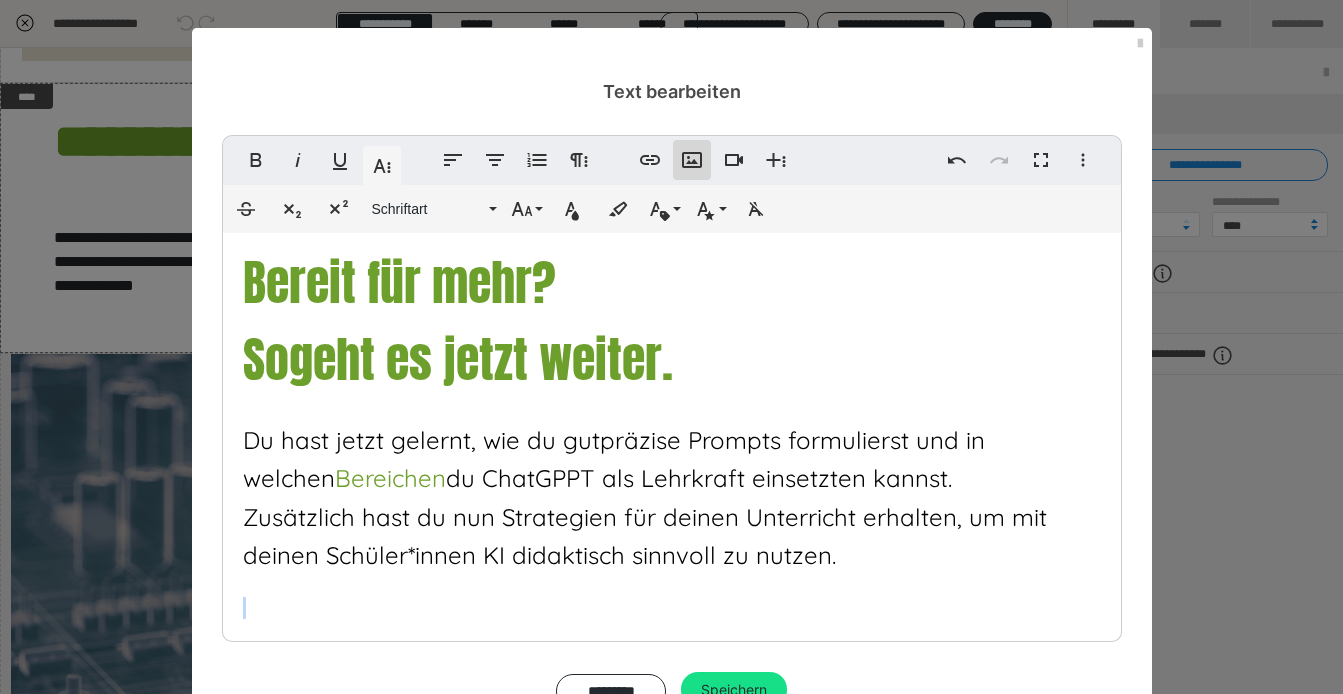 click 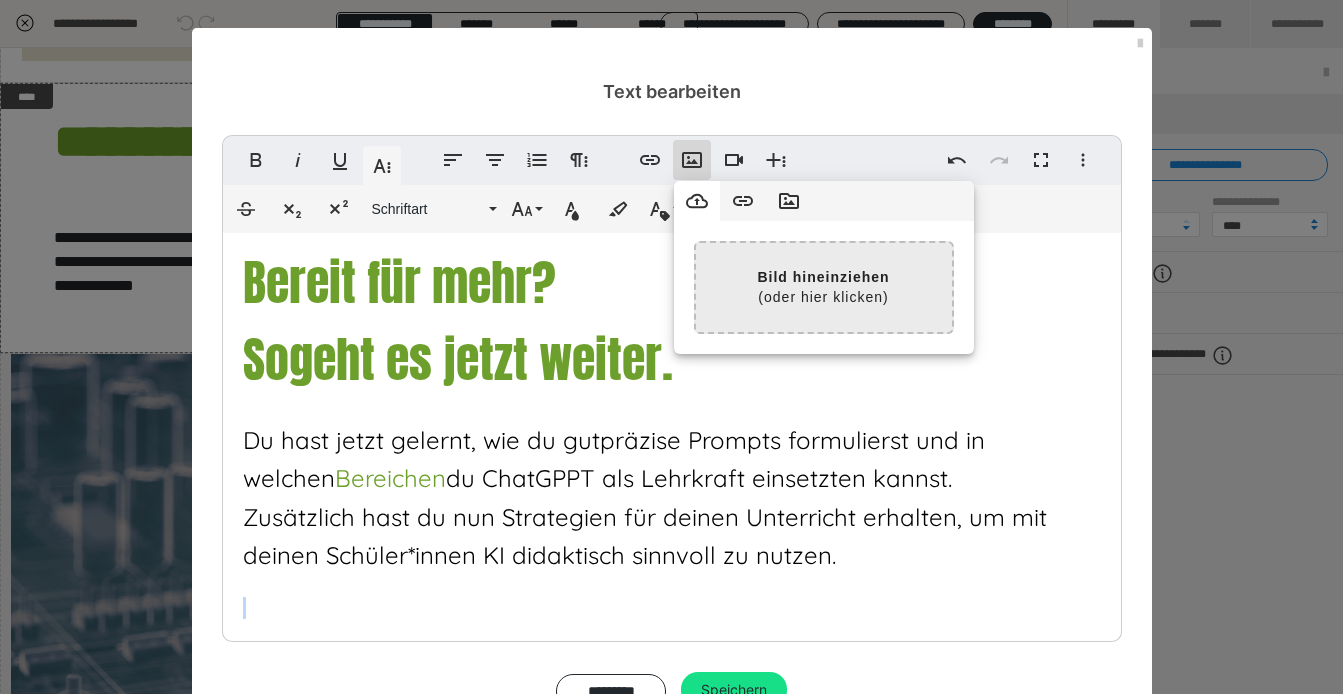 click at bounding box center [312, 287] 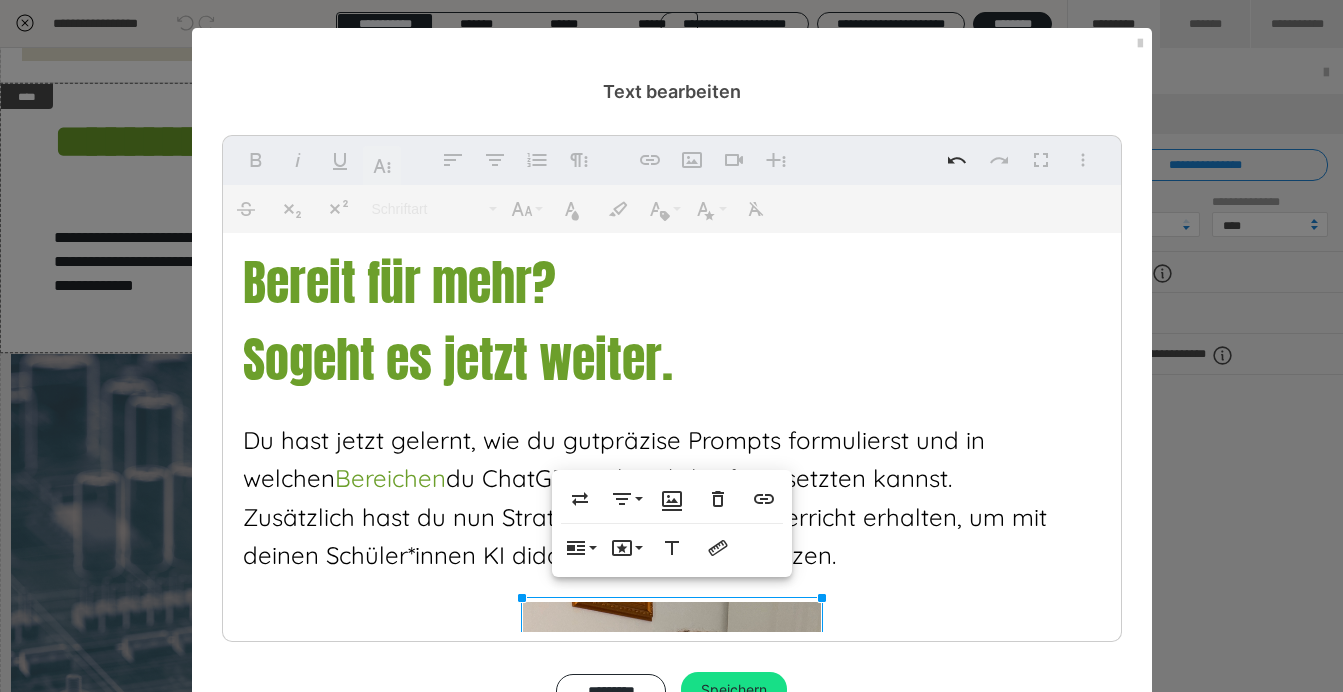 click on "Bereit für mehr? So  geht es jetzt weiter. Du hast jetzt gelernt, wie du gut  präzise Prompts formulierst und in welchen  Bereichen  du ChatGPPT als Lehrkraft einsetzten kannst.  Zusätzlich hast du nun Strategien für deinen Unterricht erhalten, um mit deinen Schüler*innen KI didaktisch sinnvoll zu nutzen." at bounding box center [672, 680] 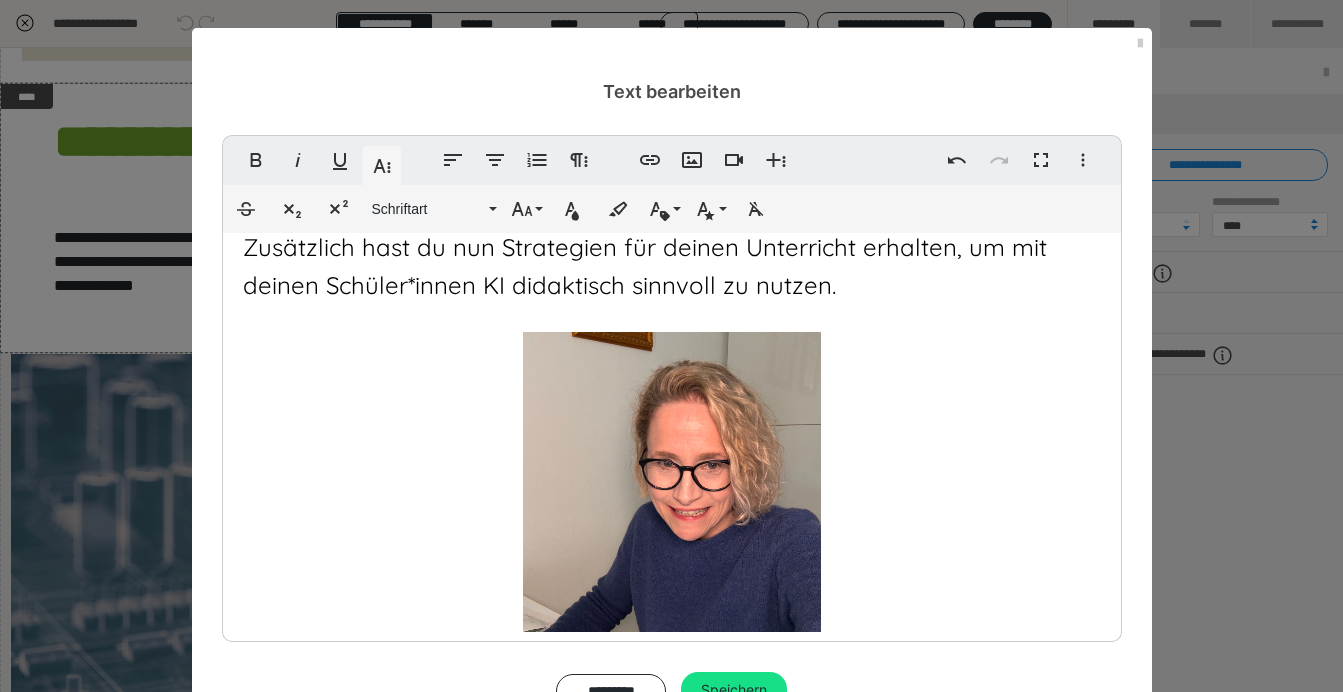 scroll, scrollTop: 267, scrollLeft: 0, axis: vertical 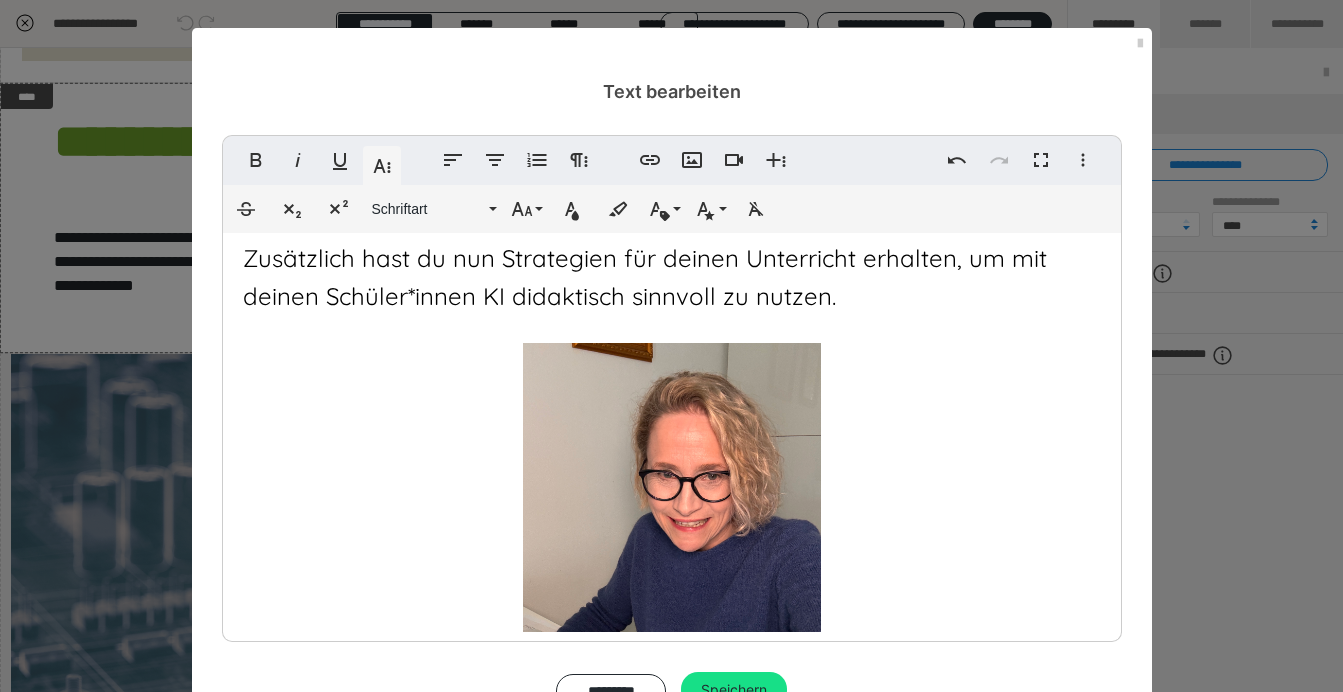click at bounding box center (672, 541) 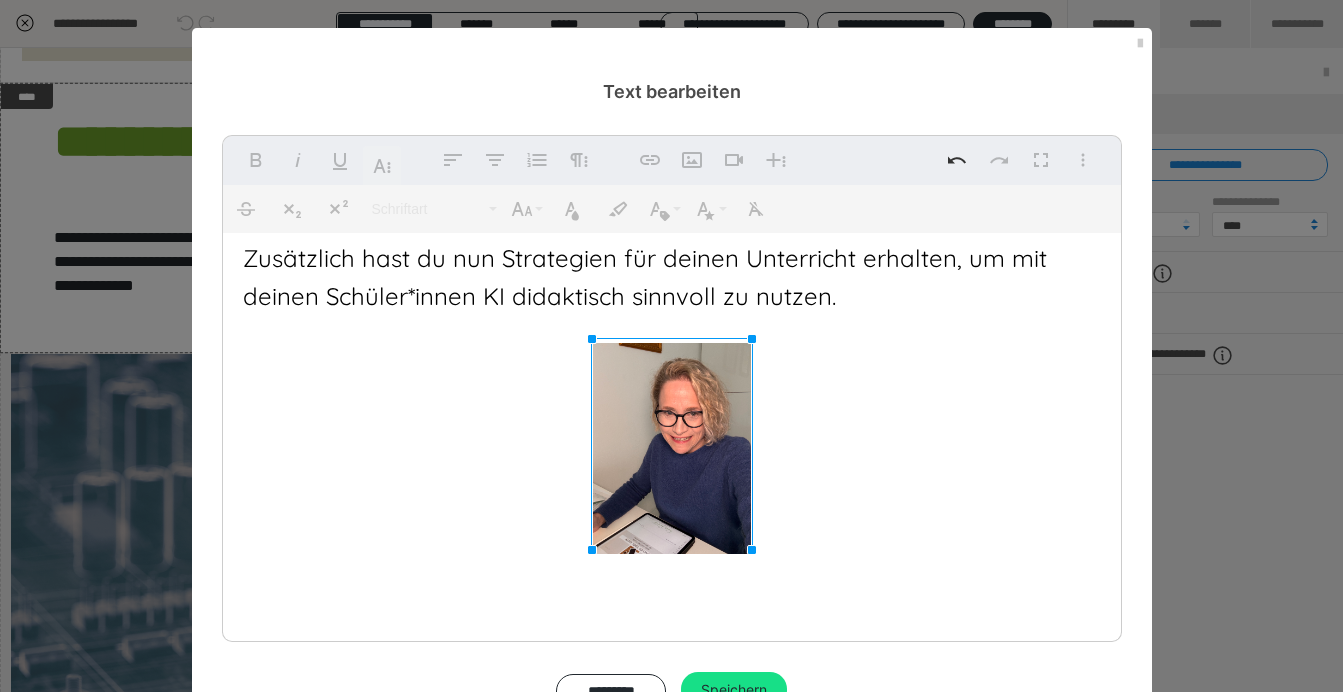drag, startPoint x: 822, startPoint y: 336, endPoint x: 682, endPoint y: 475, distance: 197.28406 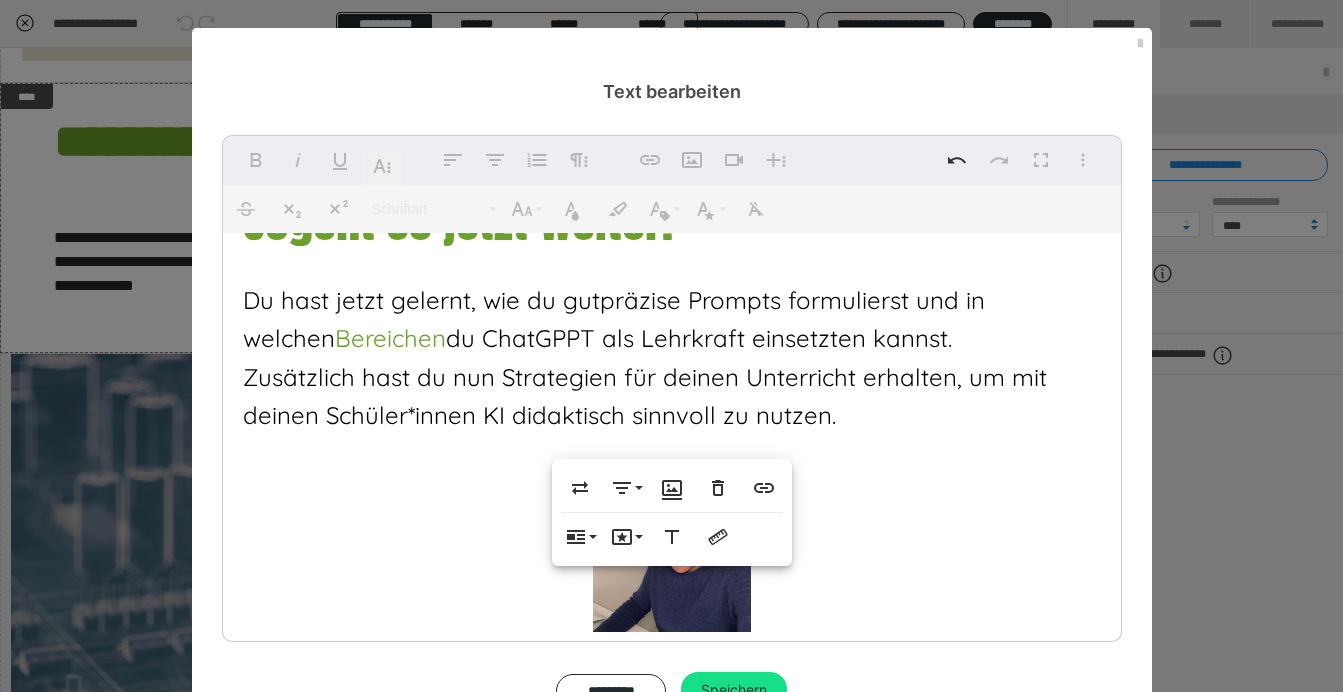 scroll, scrollTop: 144, scrollLeft: 0, axis: vertical 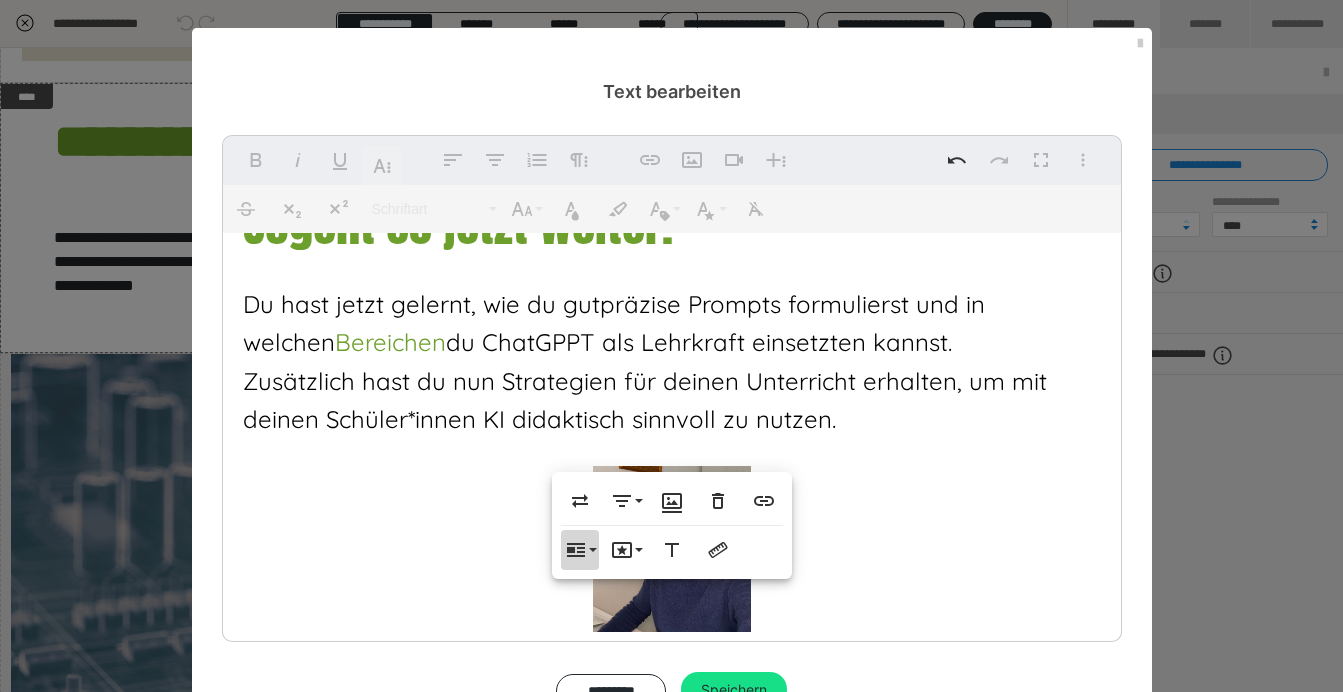 click on "**********" at bounding box center (580, 550) 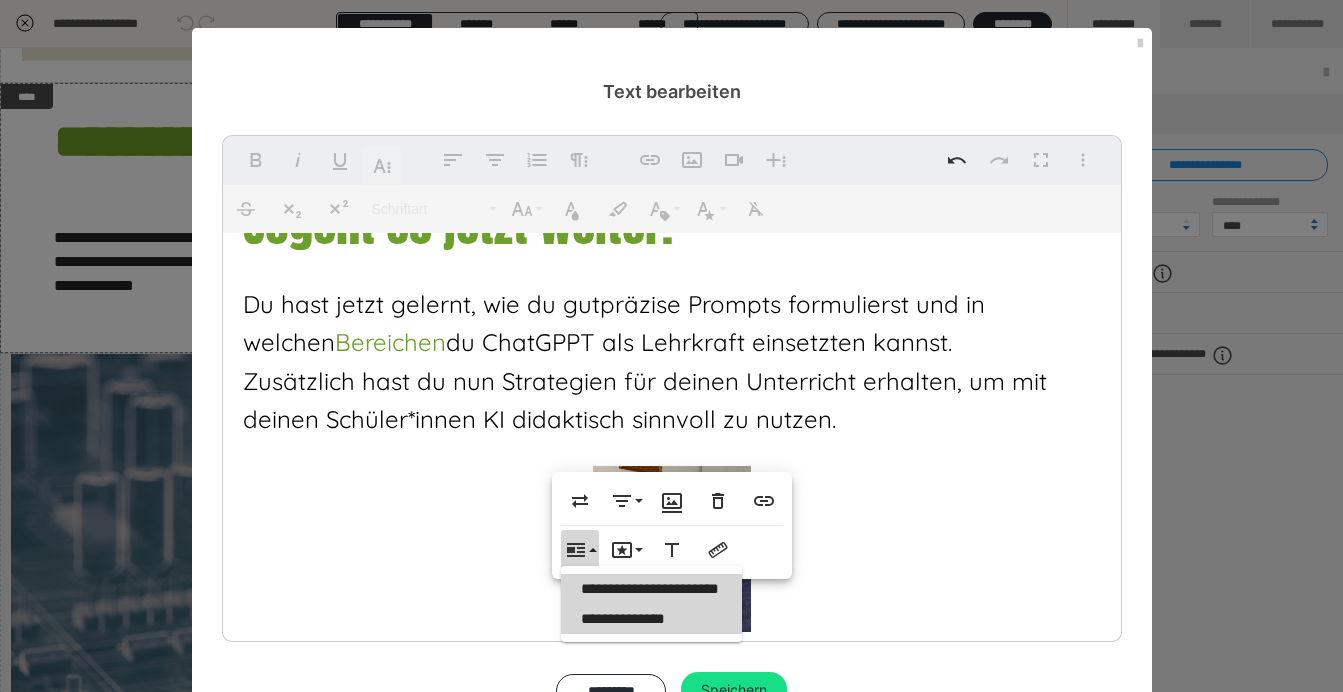 click on "**********" at bounding box center (652, 589) 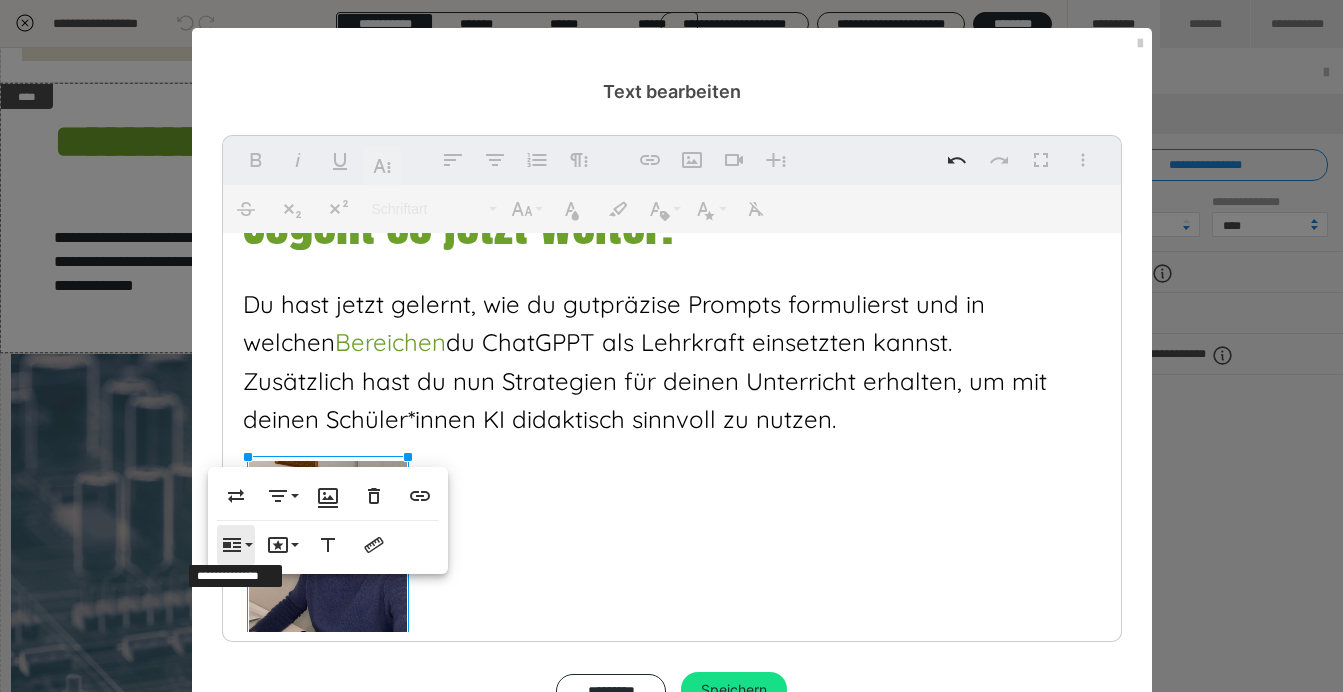 click on "**********" at bounding box center [236, 545] 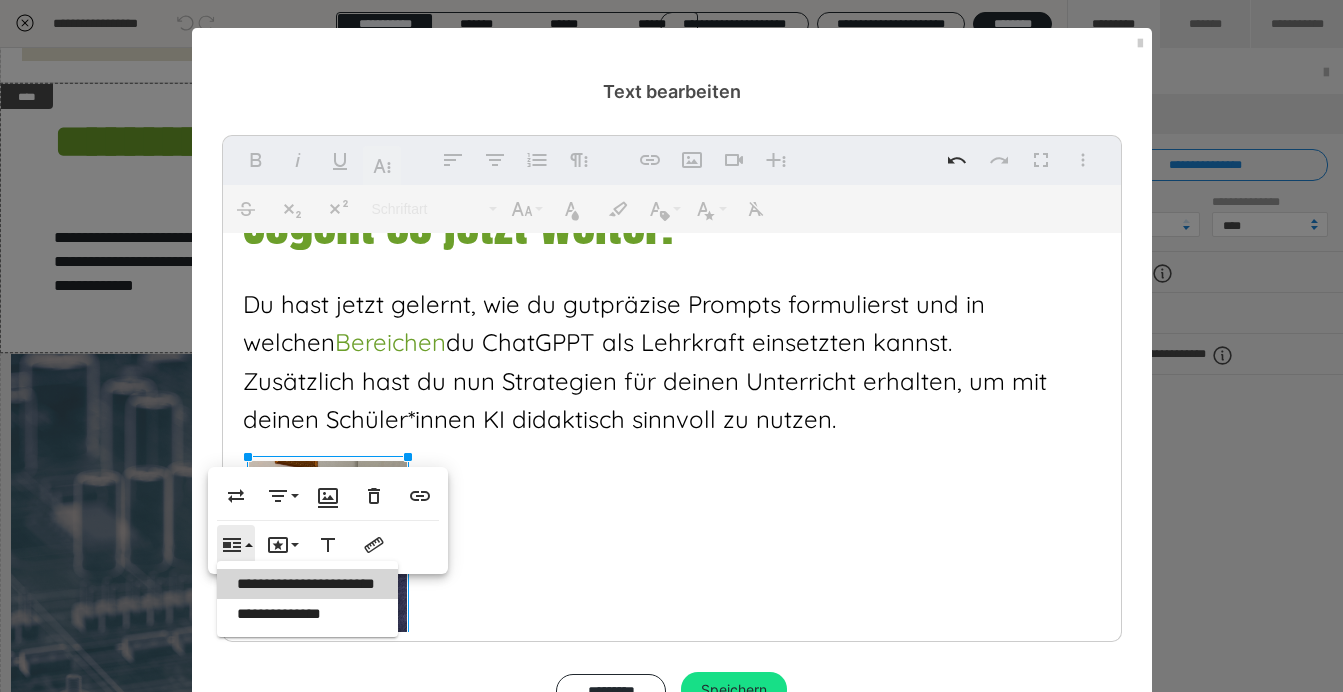 click on "**********" at bounding box center (236, 545) 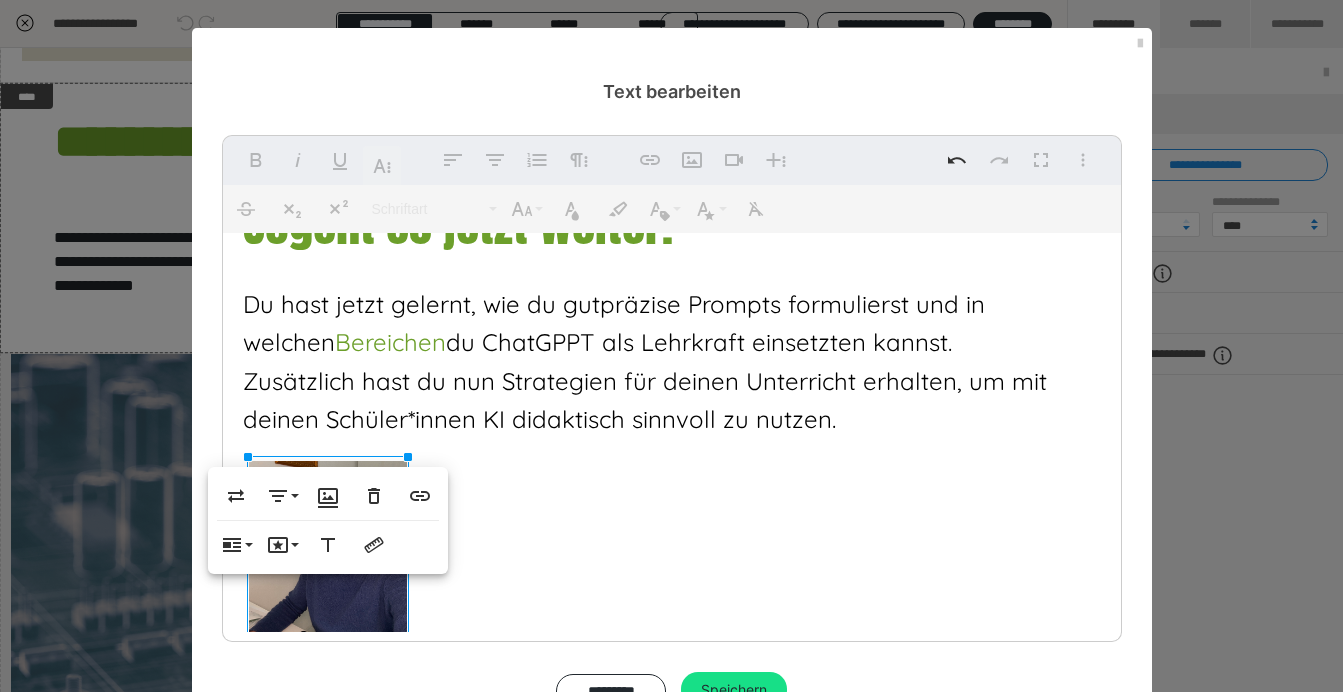 click at bounding box center (328, 566) 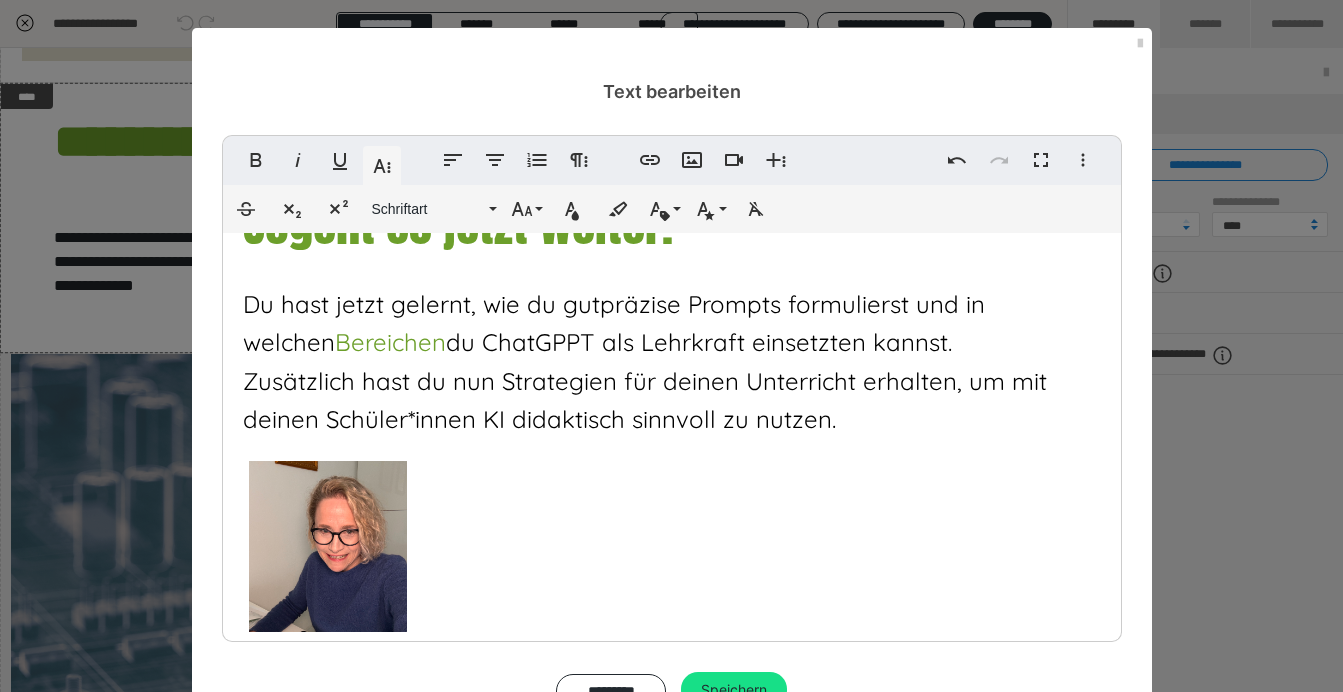 click on "Bereit für mehr? So  geht es jetzt weiter. Du hast jetzt gelernt, wie du gut  präzise Prompts formulierst und in welchen  Bereichen  du ChatGPPT als Lehrkraft einsetzten kannst.  Zusätzlich hast du nun Strategien für deinen Unterricht erhalten, um mit deinen Schüler*innen KI didaktisch sinnvoll zu nutzen." at bounding box center [672, 435] 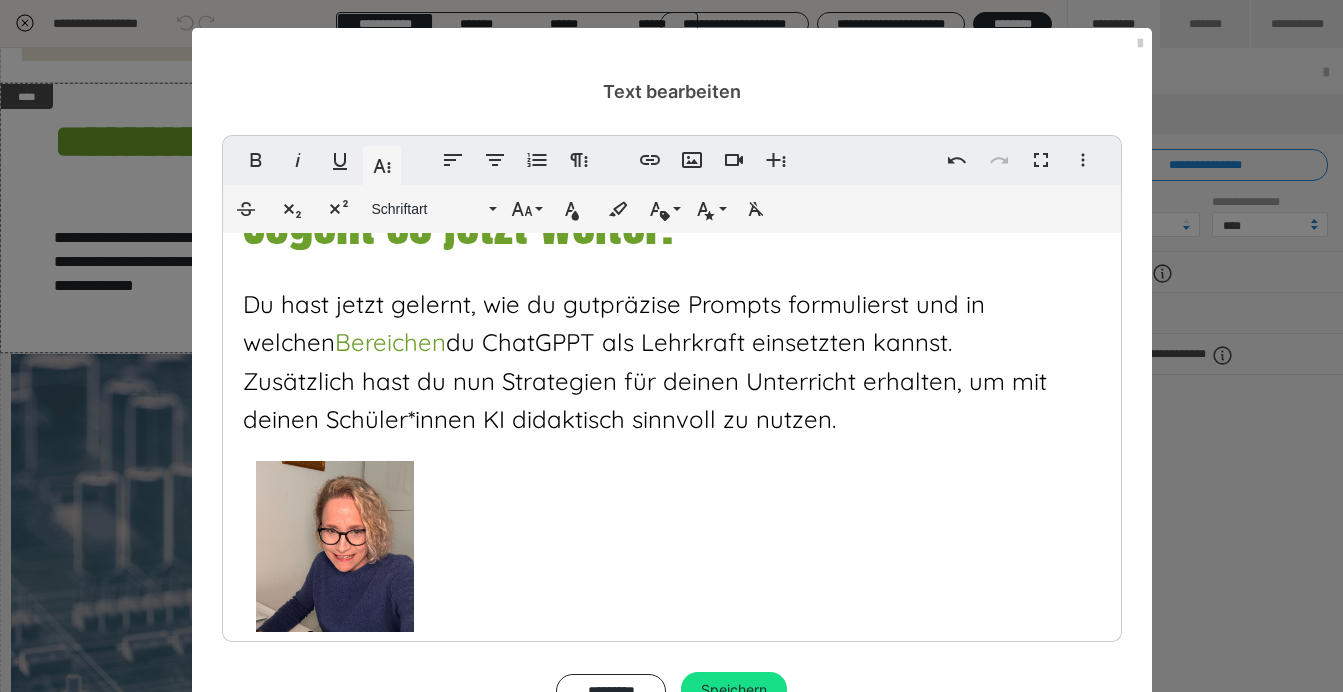 scroll, scrollTop: 179, scrollLeft: 0, axis: vertical 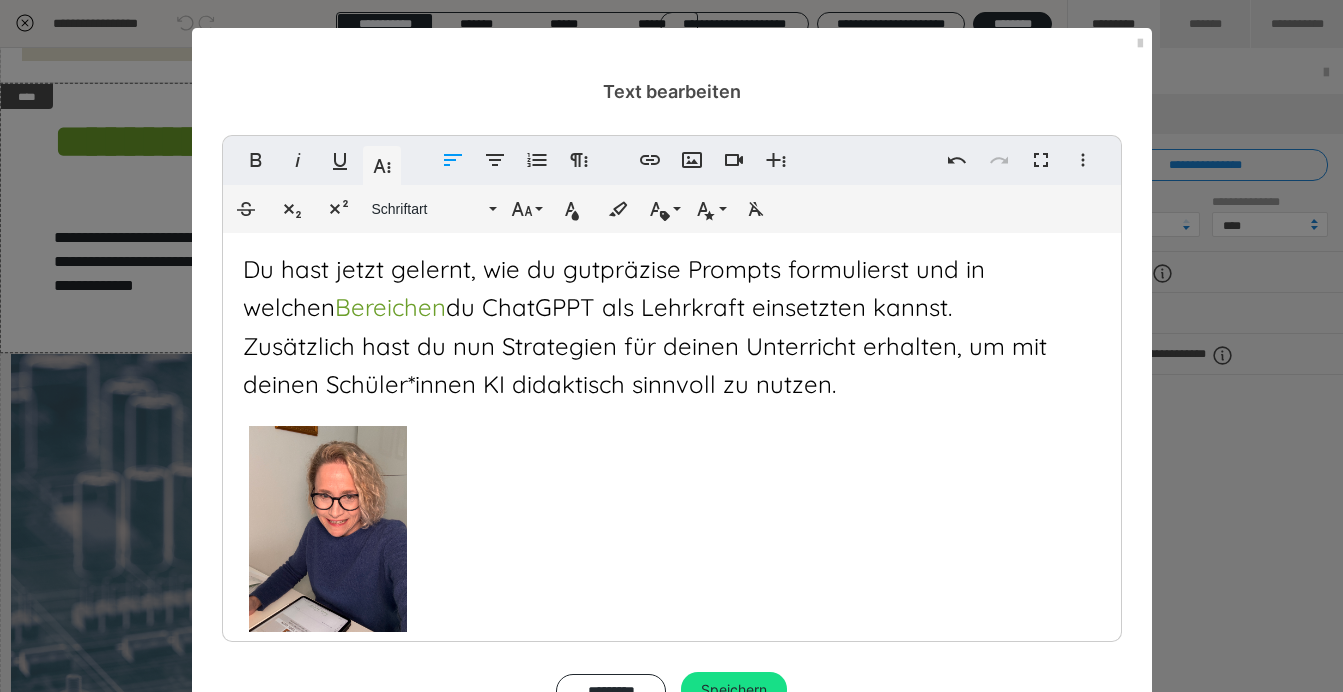 click on "Bereit für mehr? So  geht es jetzt weiter. Du hast jetzt gelernt, wie du gut  präzise Prompts formulierst und in welchen  Bereichen  du ChatGPPT als Lehrkraft einsetzten kannst.  Zusätzlich hast du nun Strategien für deinen Unterricht erhalten, um mit deinen Schüler*innen KI didaktisch sinnvoll zu nutzen. ​" at bounding box center (672, 400) 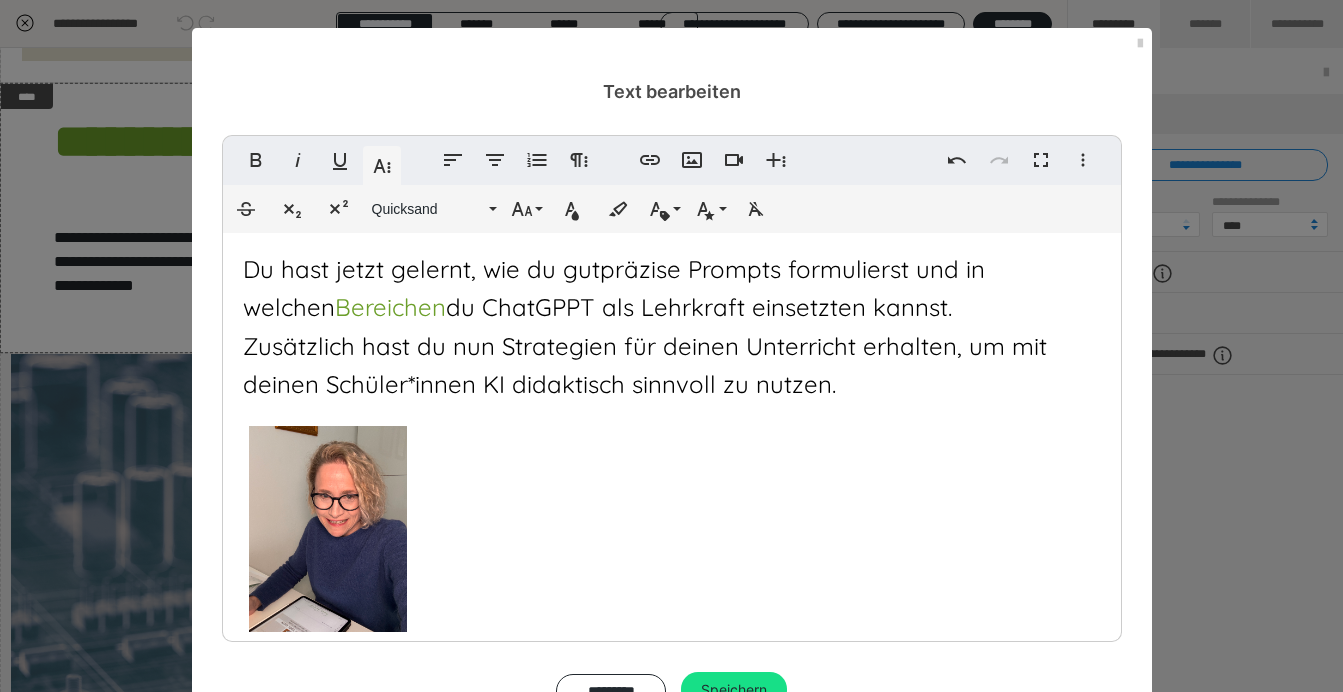 click at bounding box center (328, 531) 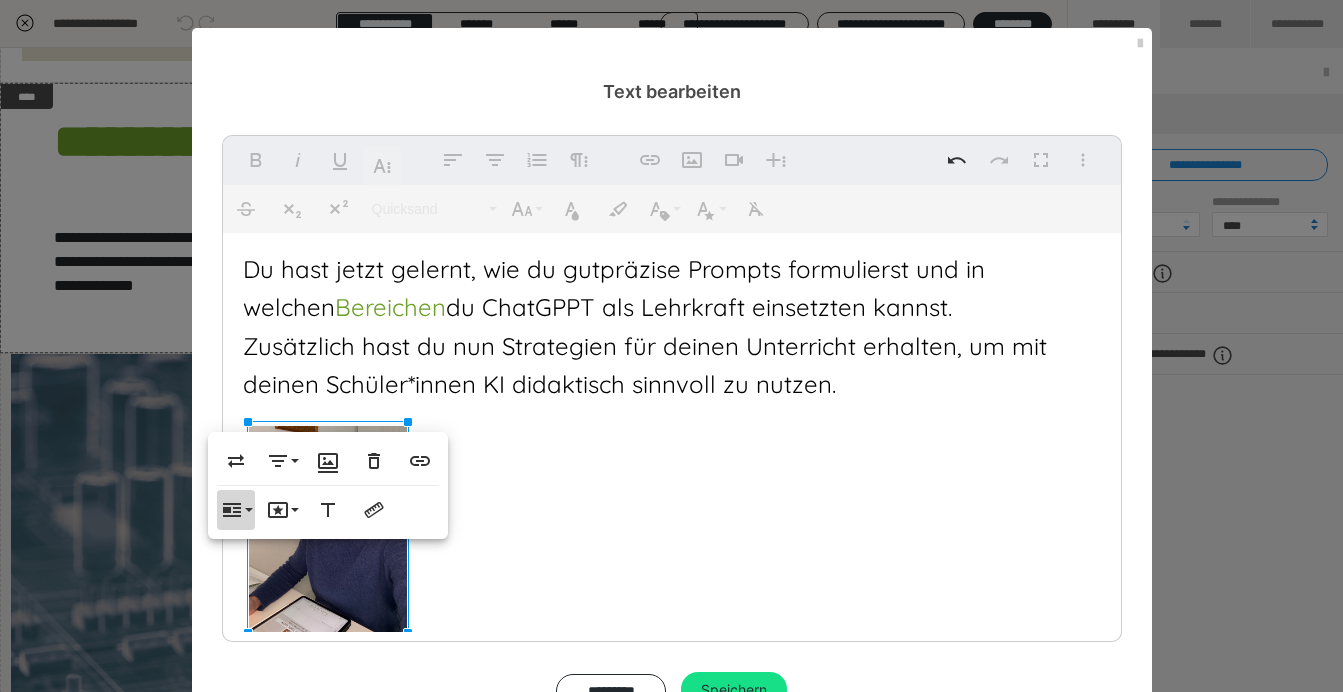 click 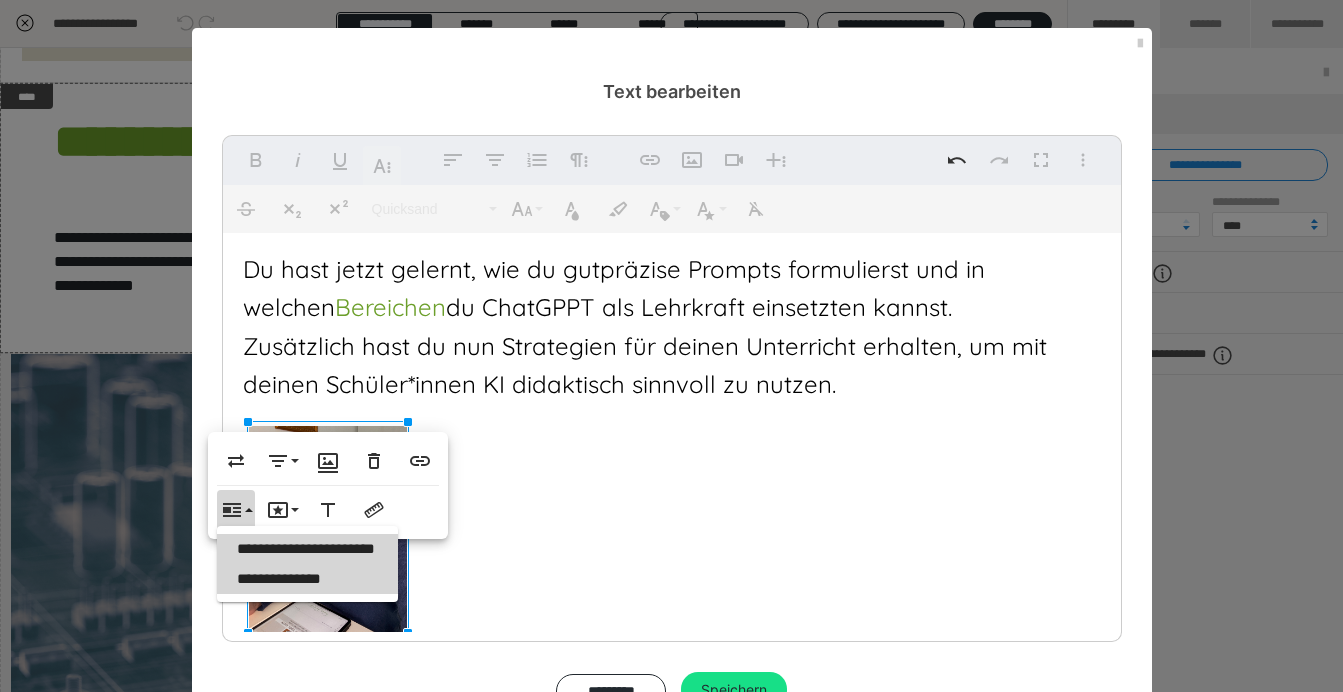 click on "**********" at bounding box center (308, 579) 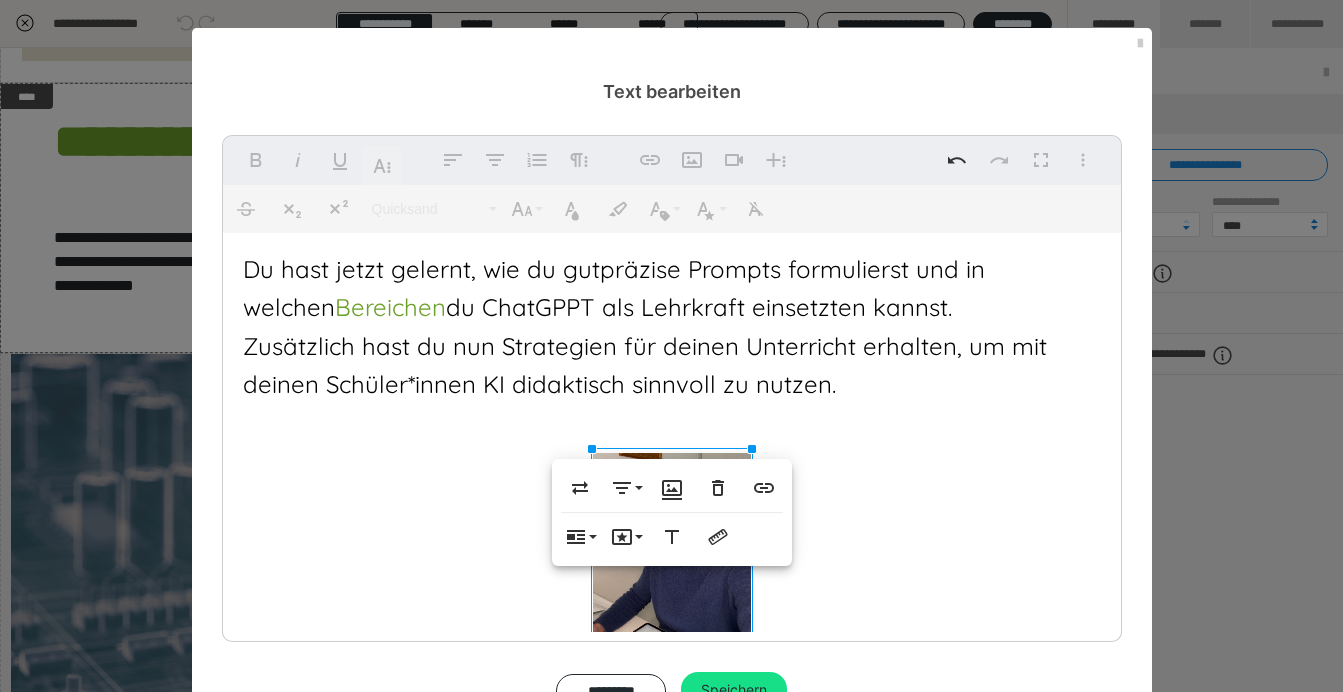 click on "Bereit für mehr? So  geht es jetzt weiter. Du hast jetzt gelernt, wie du gut  präzise Prompts formulierst und in welchen  Bereichen  du ChatGPPT als Lehrkraft einsetzten kannst.  Zusätzlich hast du nun Strategien für deinen Unterricht erhalten, um mit deinen Schüler*innen KI didaktisch sinnvoll zu nutzen. ​" at bounding box center [672, 427] 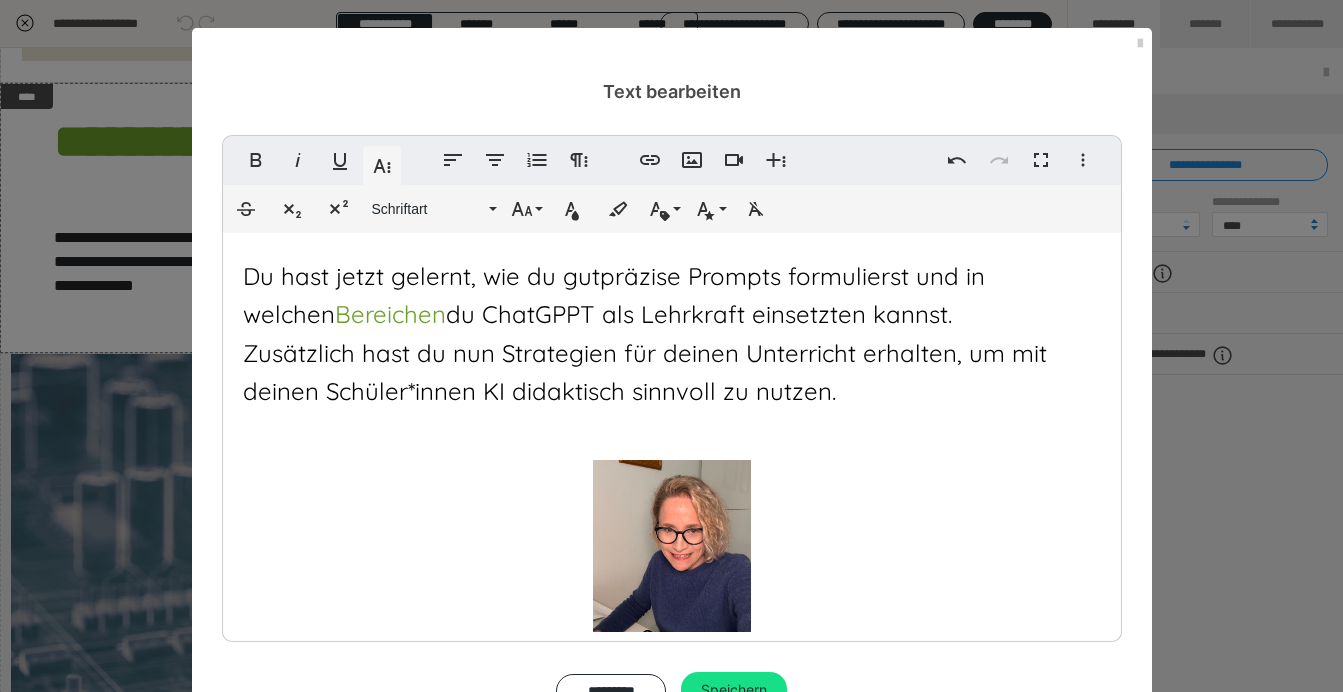 scroll, scrollTop: 195, scrollLeft: 0, axis: vertical 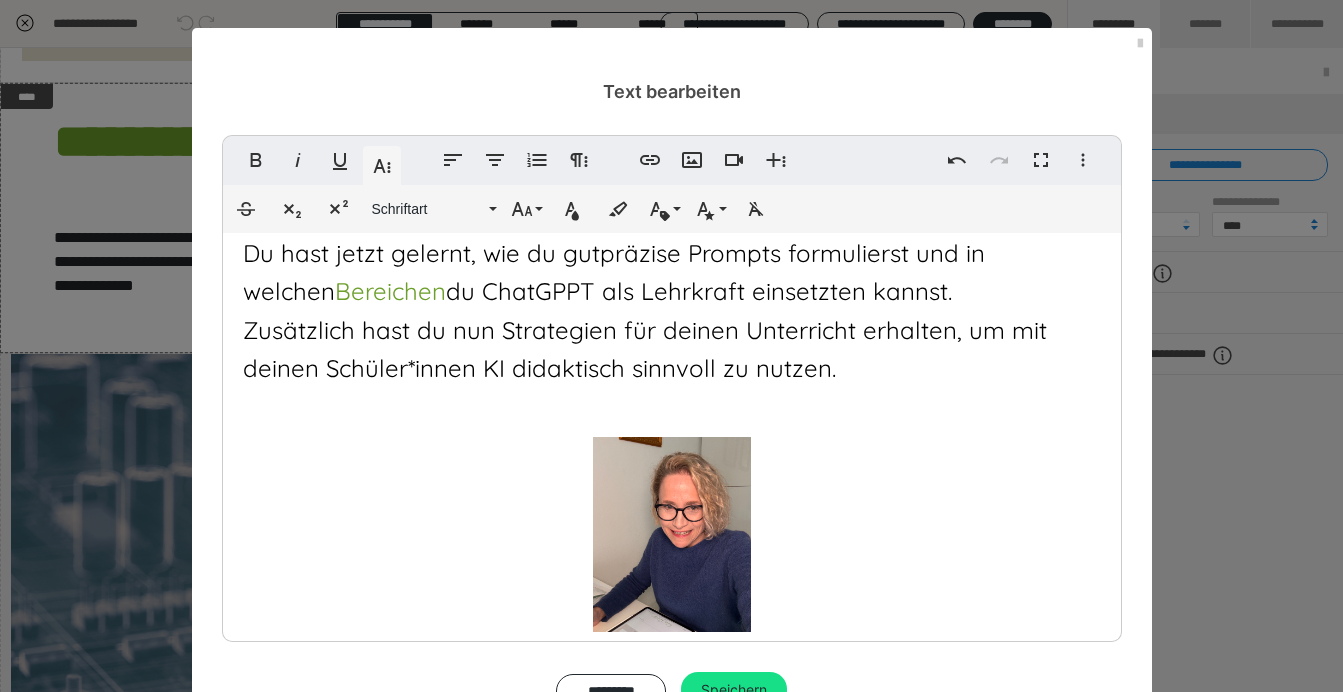 click on "Bereit für mehr? So  geht es jetzt weiter. Du hast jetzt gelernt, wie du gut  präzise Prompts formulierst und in welchen  Bereichen  du ChatGPPT als Lehrkraft einsetzten kannst.  Zusätzlich hast du nun Strategien für deinen Unterricht erhalten, um mit deinen Schüler*innen KI didaktisch sinnvoll zu nutzen. ​" at bounding box center (672, 411) 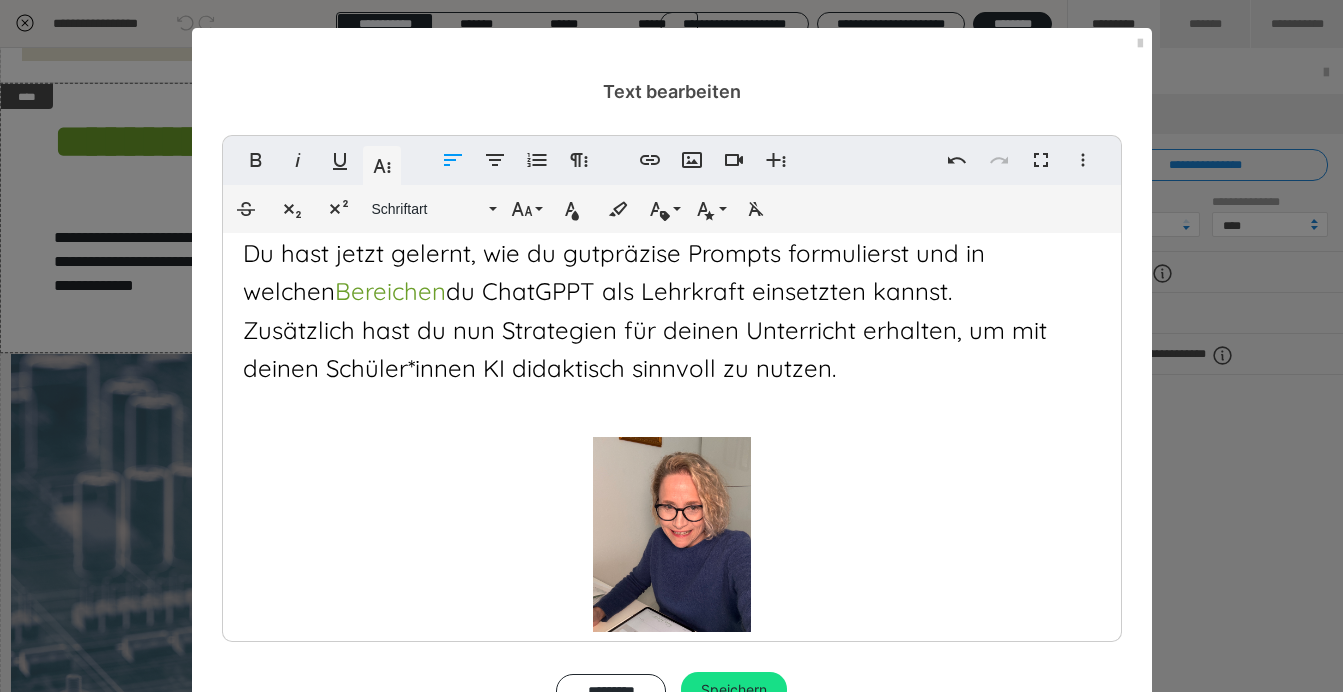 drag, startPoint x: 235, startPoint y: 280, endPoint x: 368, endPoint y: 307, distance: 135.71294 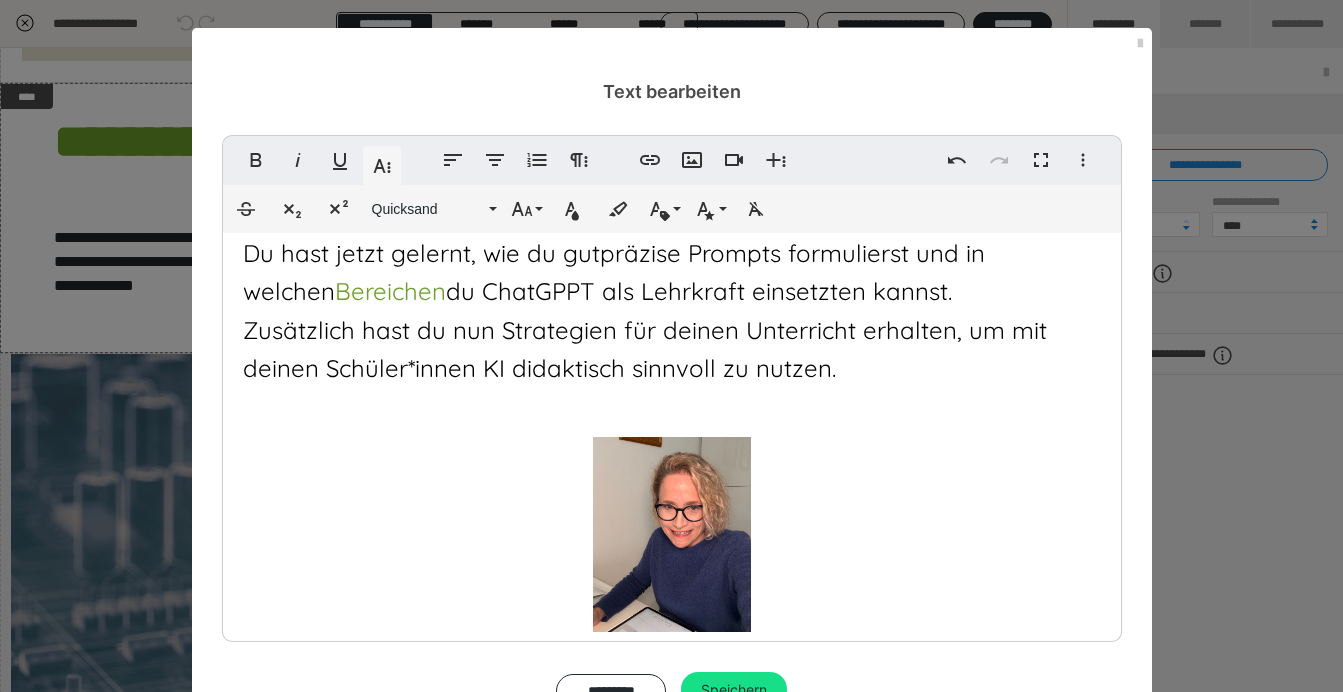 click on "Bereichen" at bounding box center [390, 291] 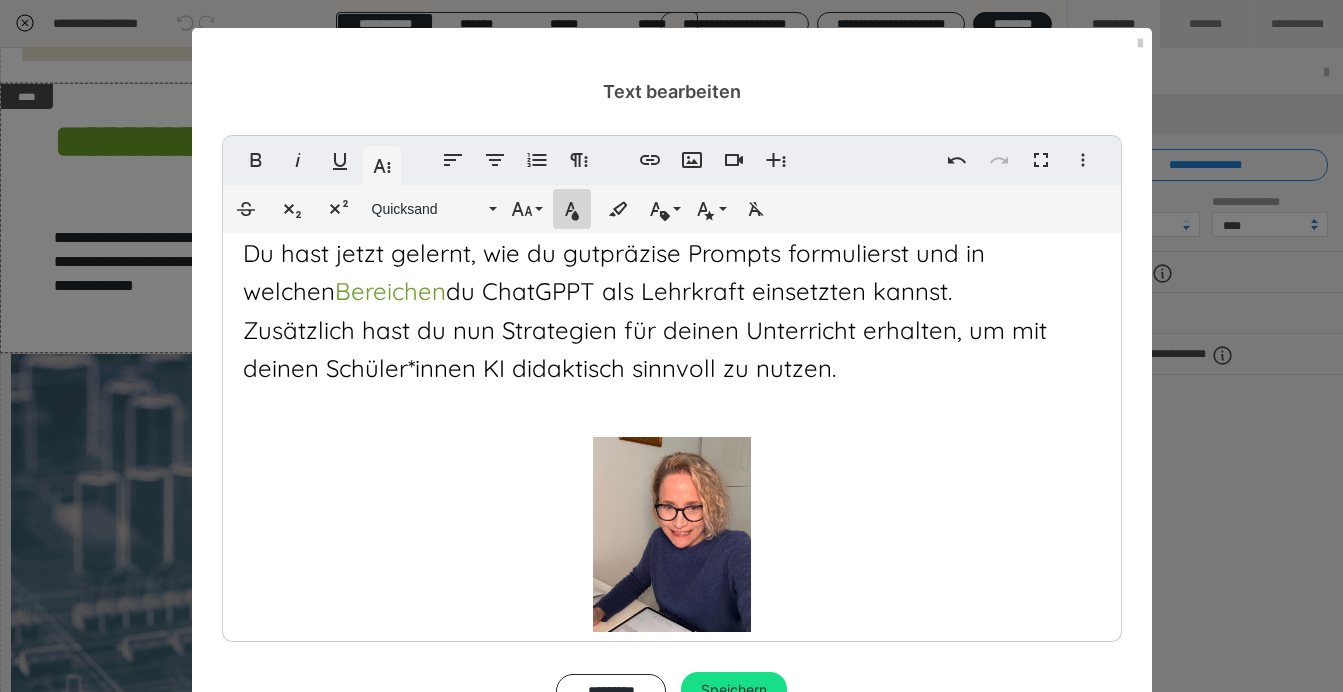click 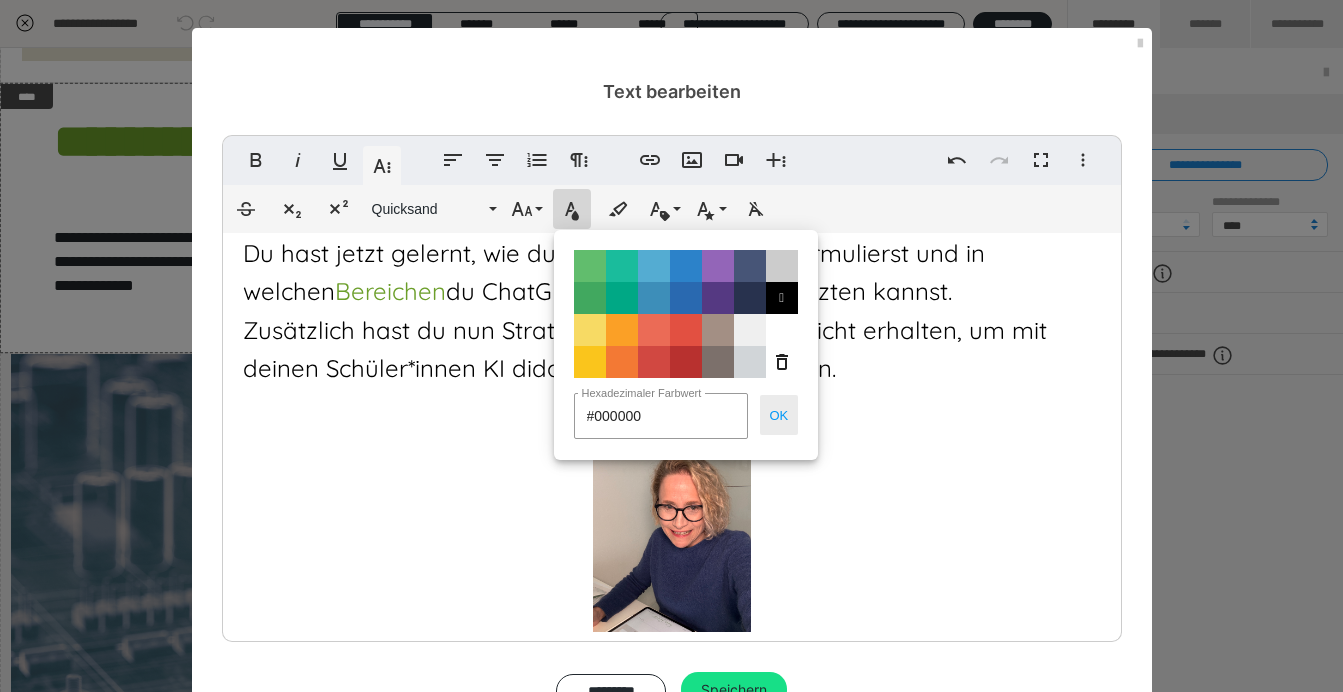 click on "OK" at bounding box center [779, 415] 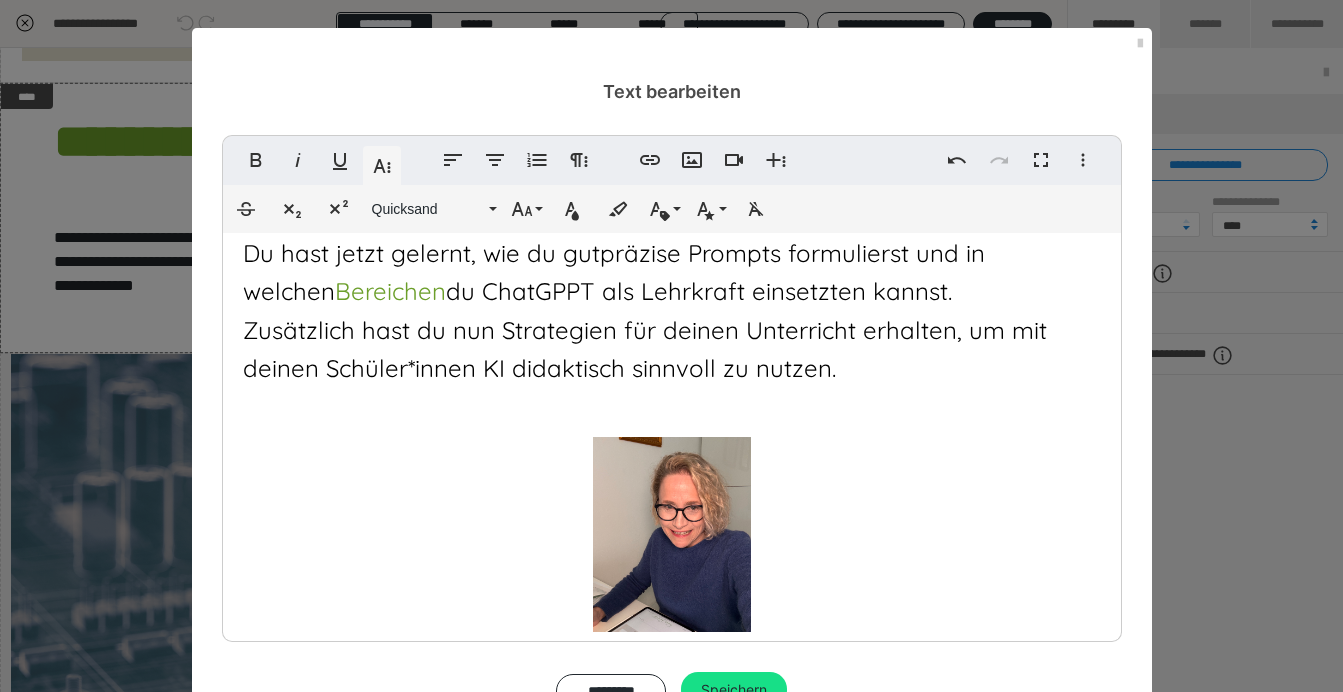 click on "Bereit für mehr? So  geht es jetzt weiter. Du hast jetzt gelernt, wie du gut  präzise Prompts formulierst und in welchen  Bereichen  du ChatGPPT als Lehrkraft einsetzten kannst.  Zusätzlich hast du nun Strategien für deinen Unterricht erhalten, um mit deinen Schüler*innen KI didaktisch sinnvoll zu nutzen. ​" at bounding box center (672, 411) 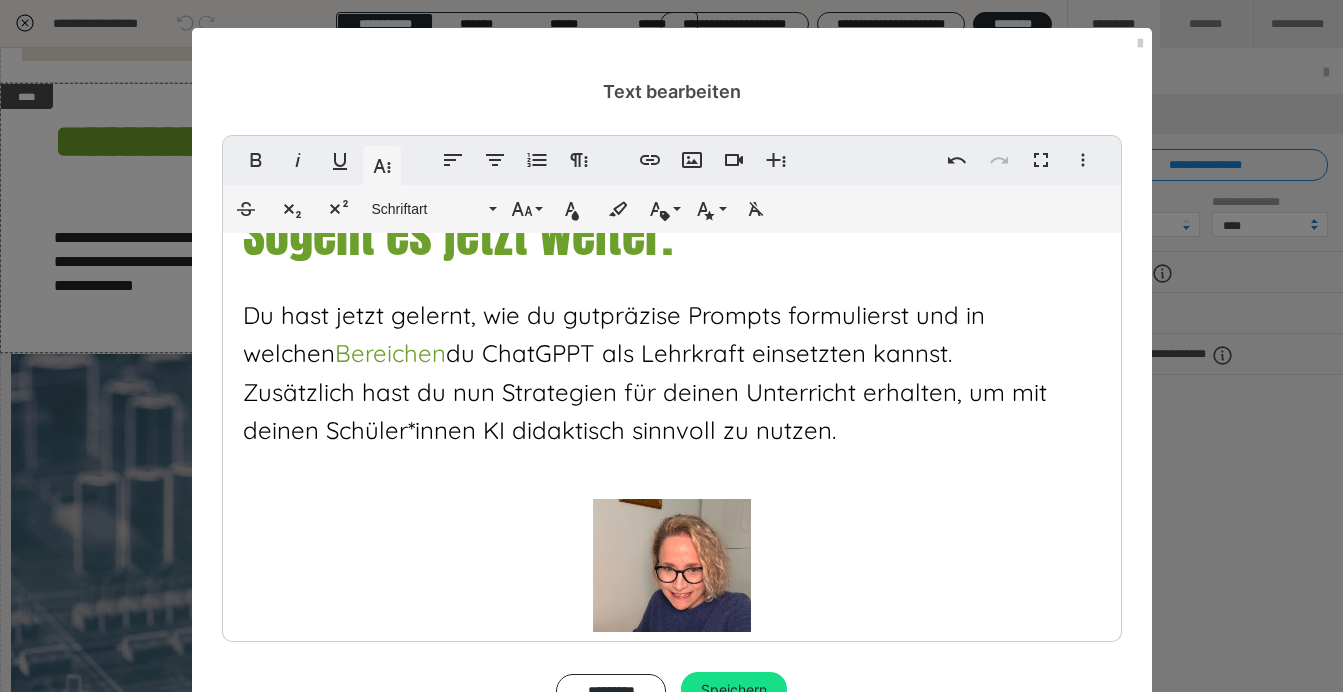 scroll, scrollTop: 105, scrollLeft: 0, axis: vertical 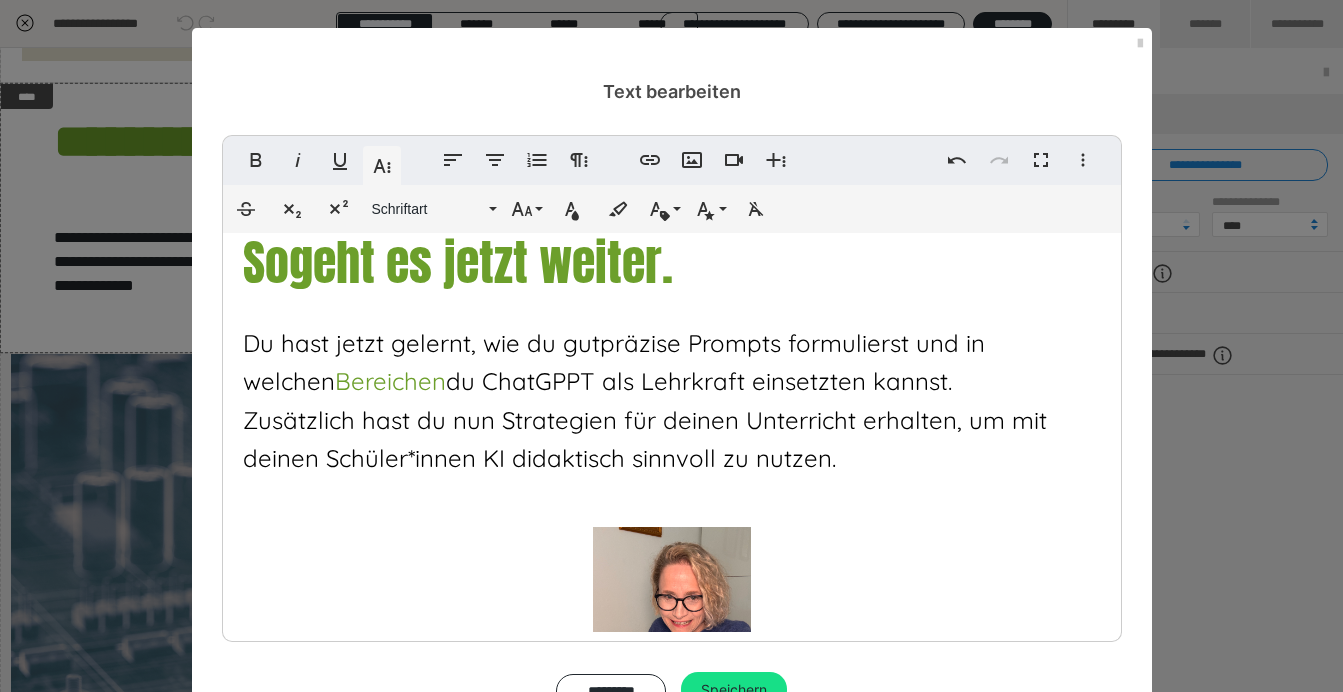 click at bounding box center (672, 632) 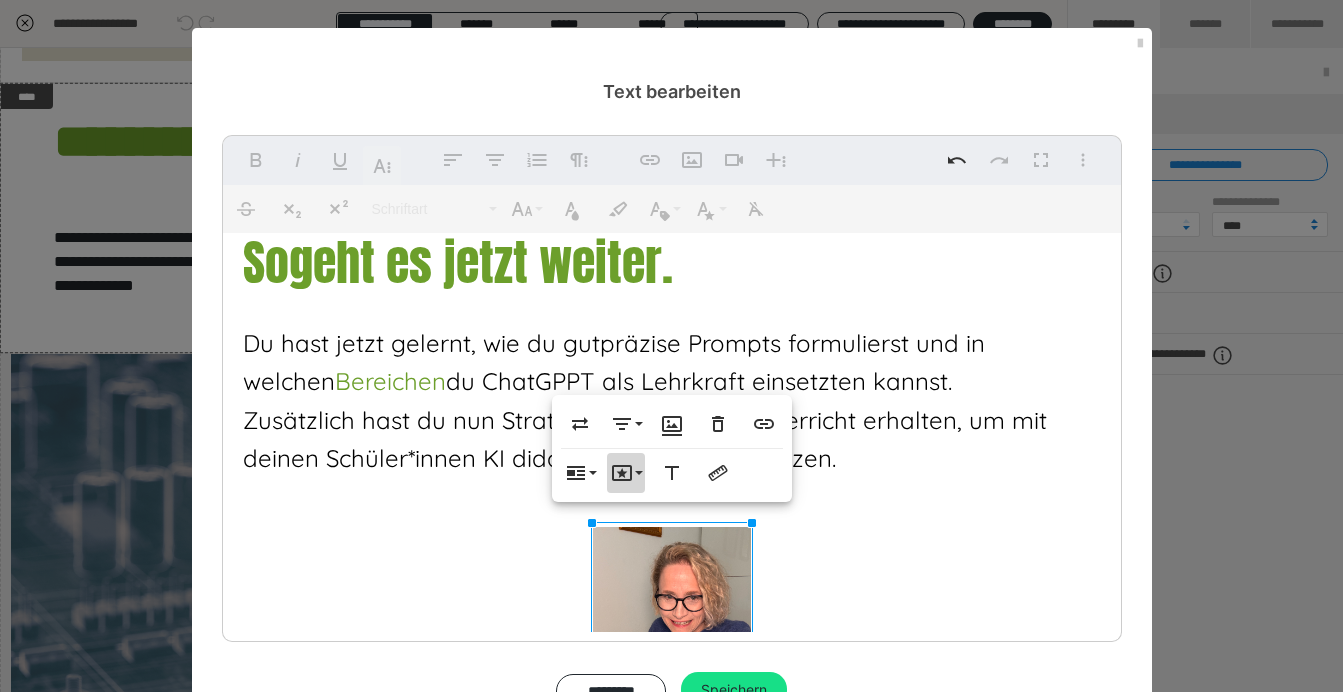 click 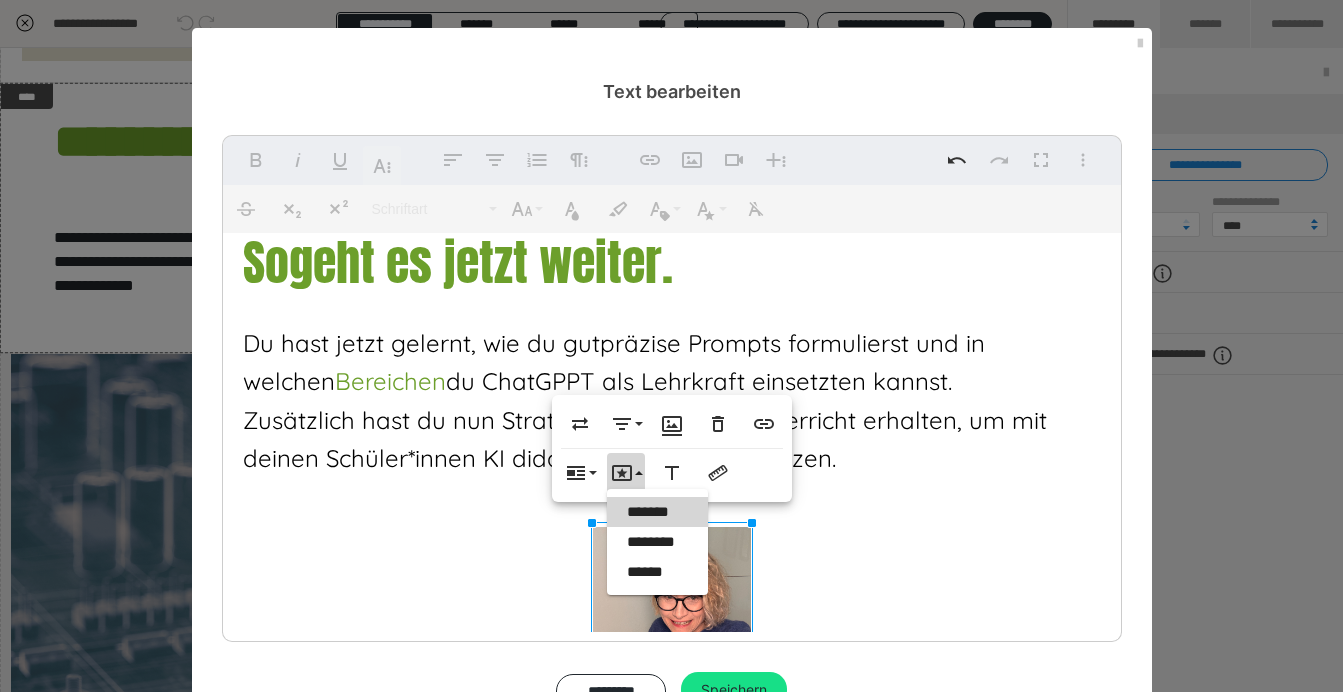 click on "*******" at bounding box center (658, 512) 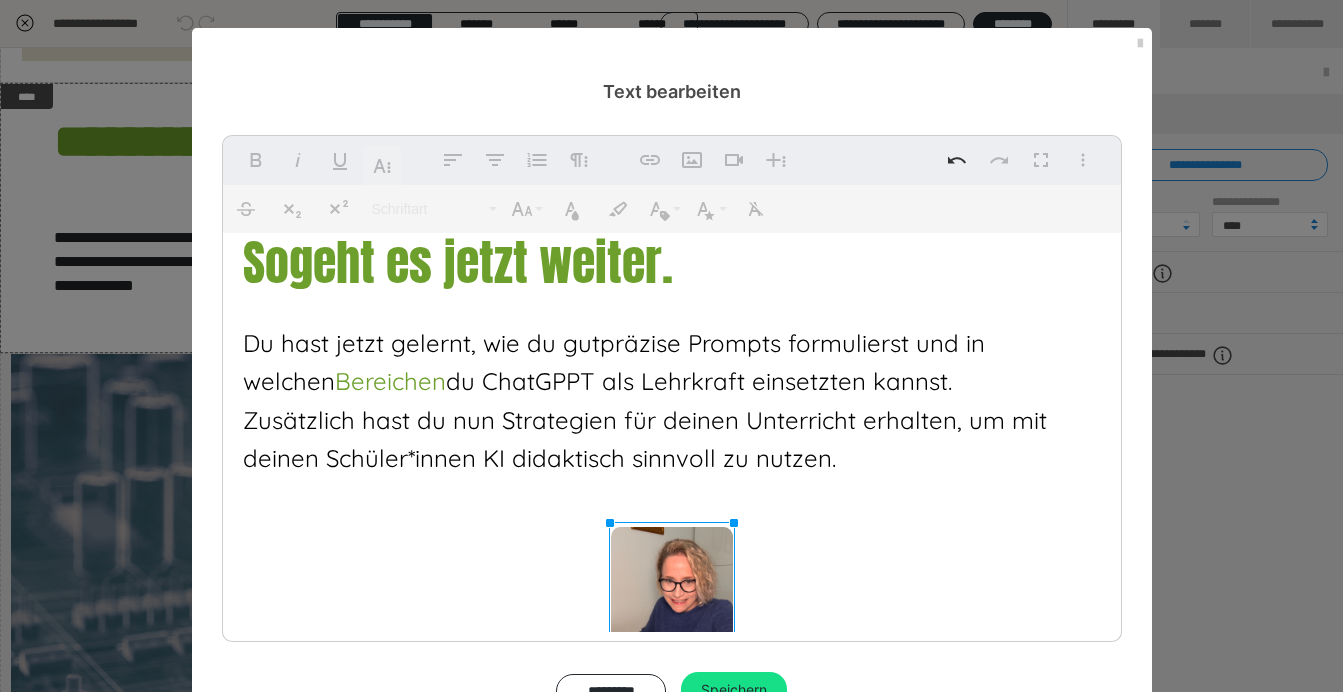 drag, startPoint x: 751, startPoint y: 525, endPoint x: 715, endPoint y: 545, distance: 41.18252 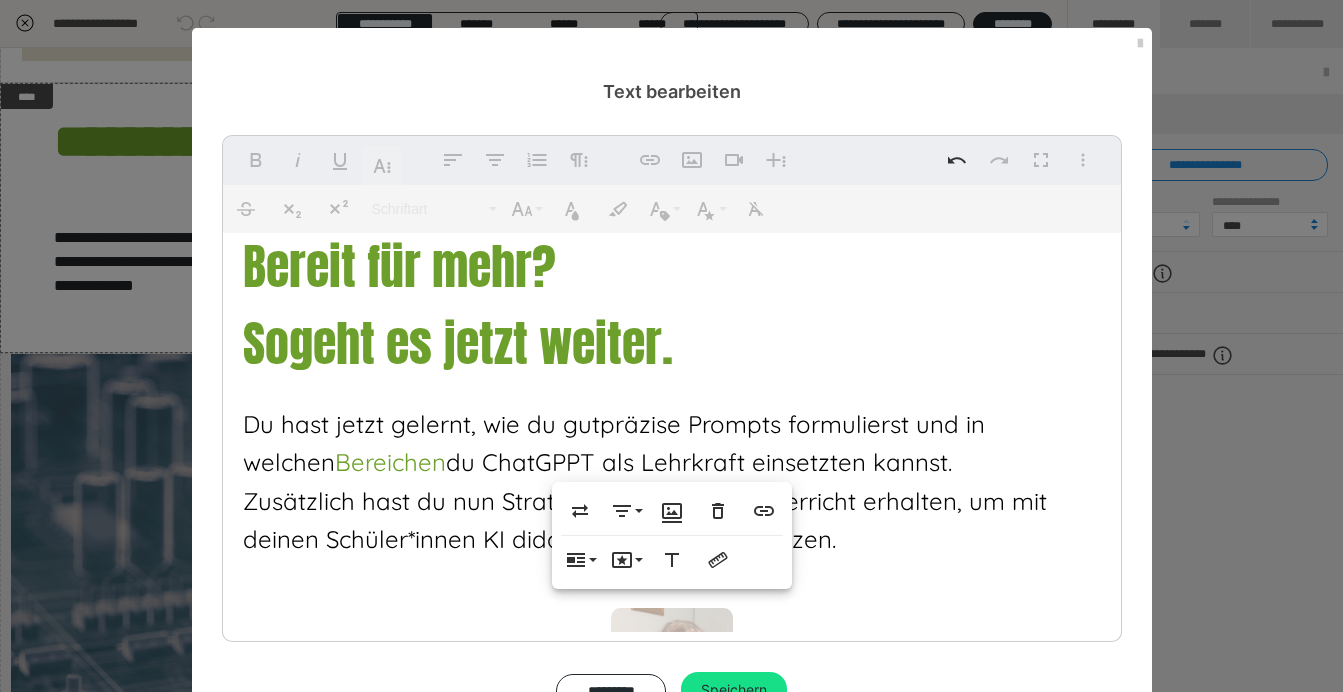 scroll, scrollTop: 20, scrollLeft: 0, axis: vertical 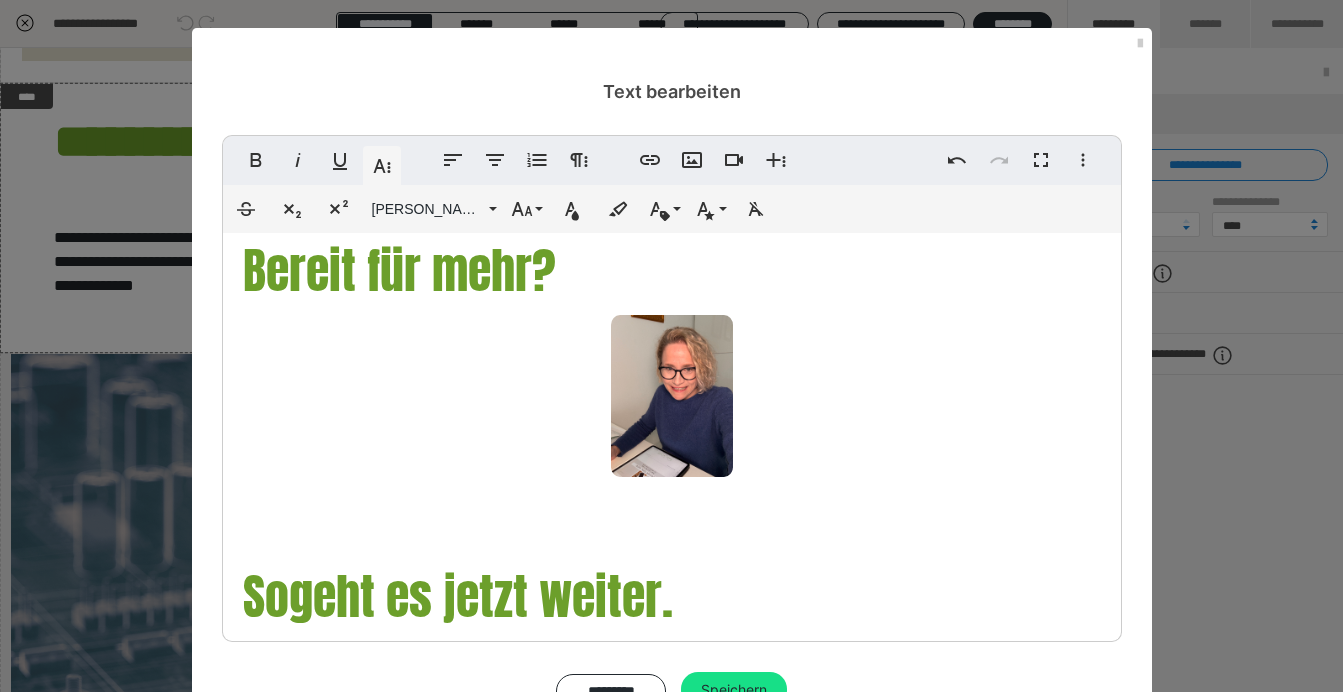click at bounding box center (672, 396) 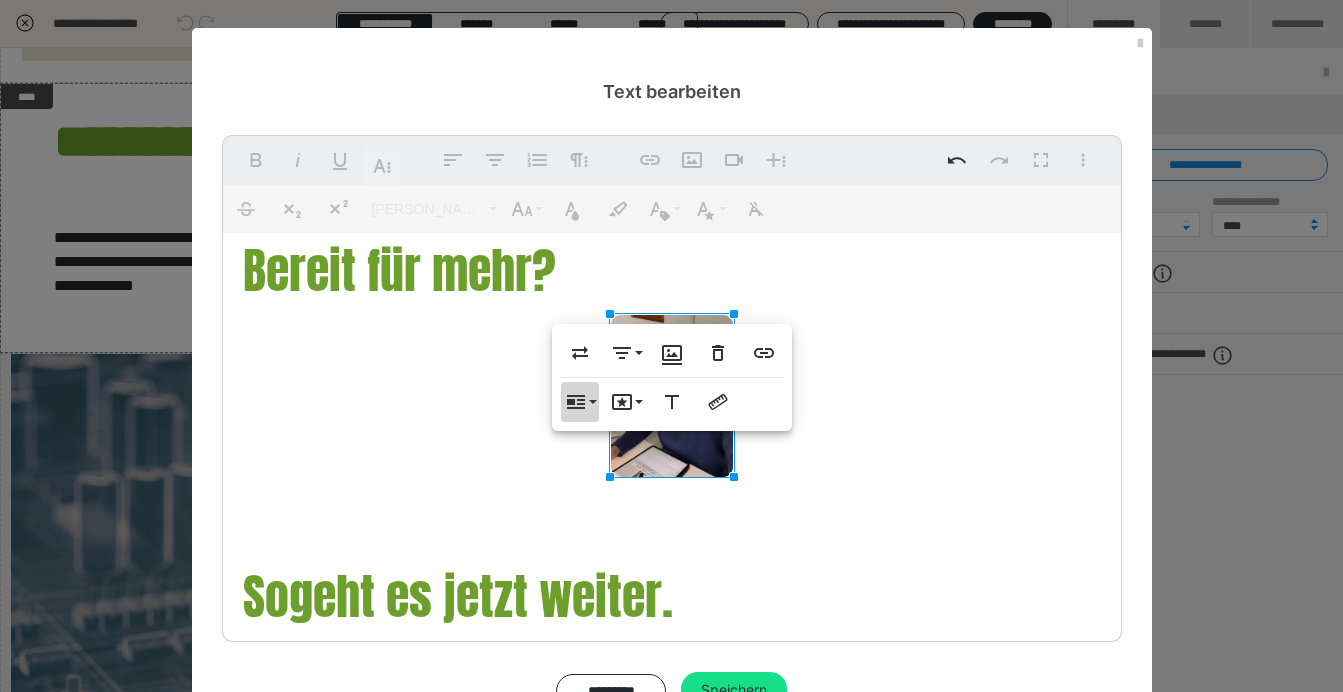 click 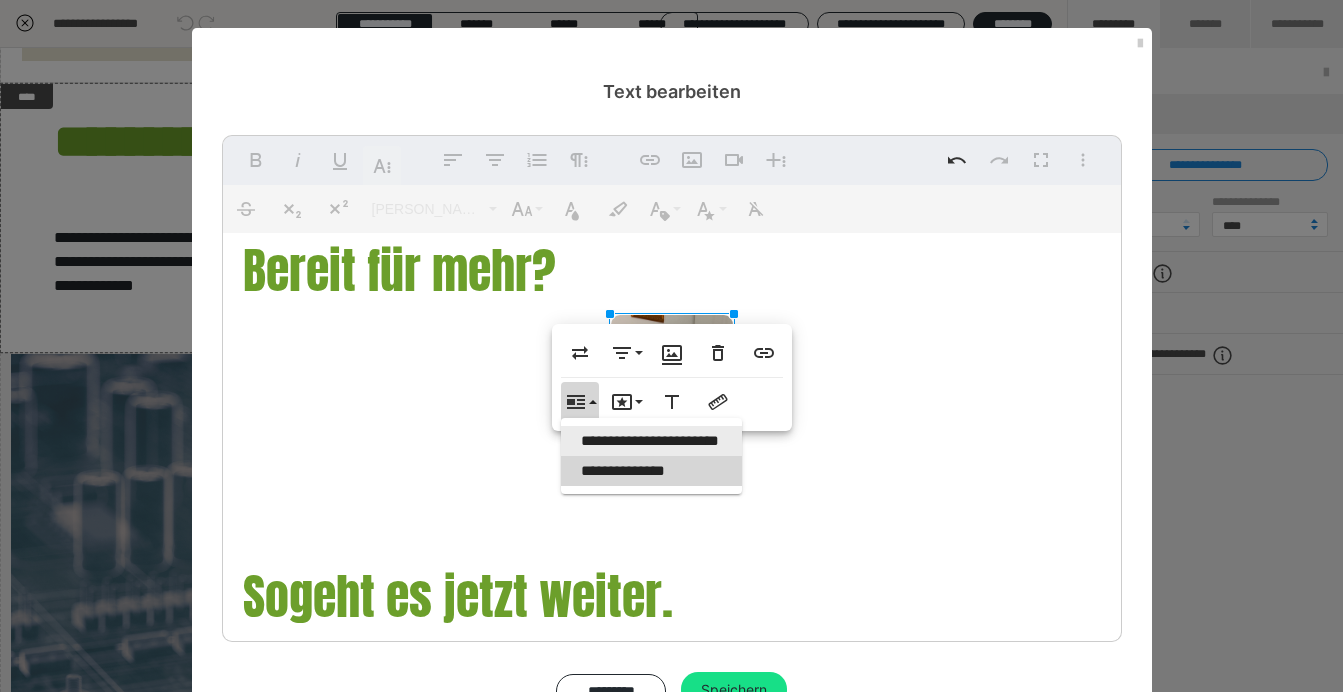 click on "**********" at bounding box center (652, 441) 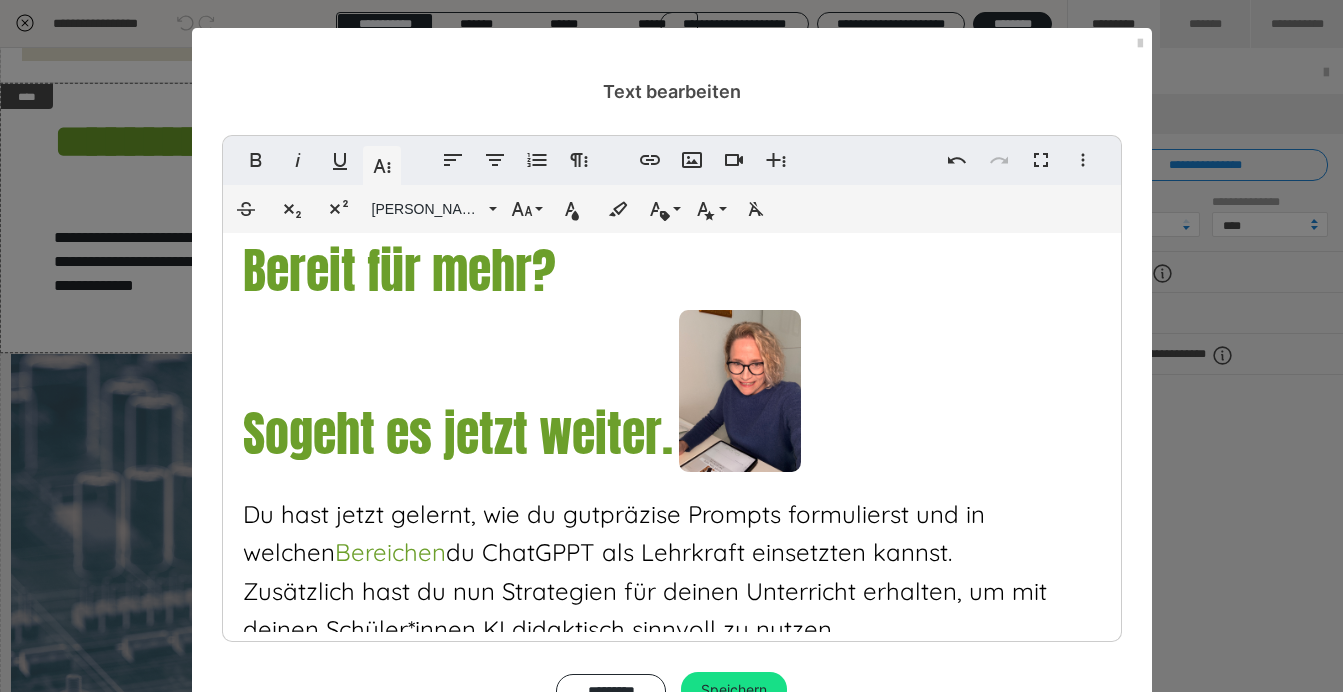 click at bounding box center [740, 391] 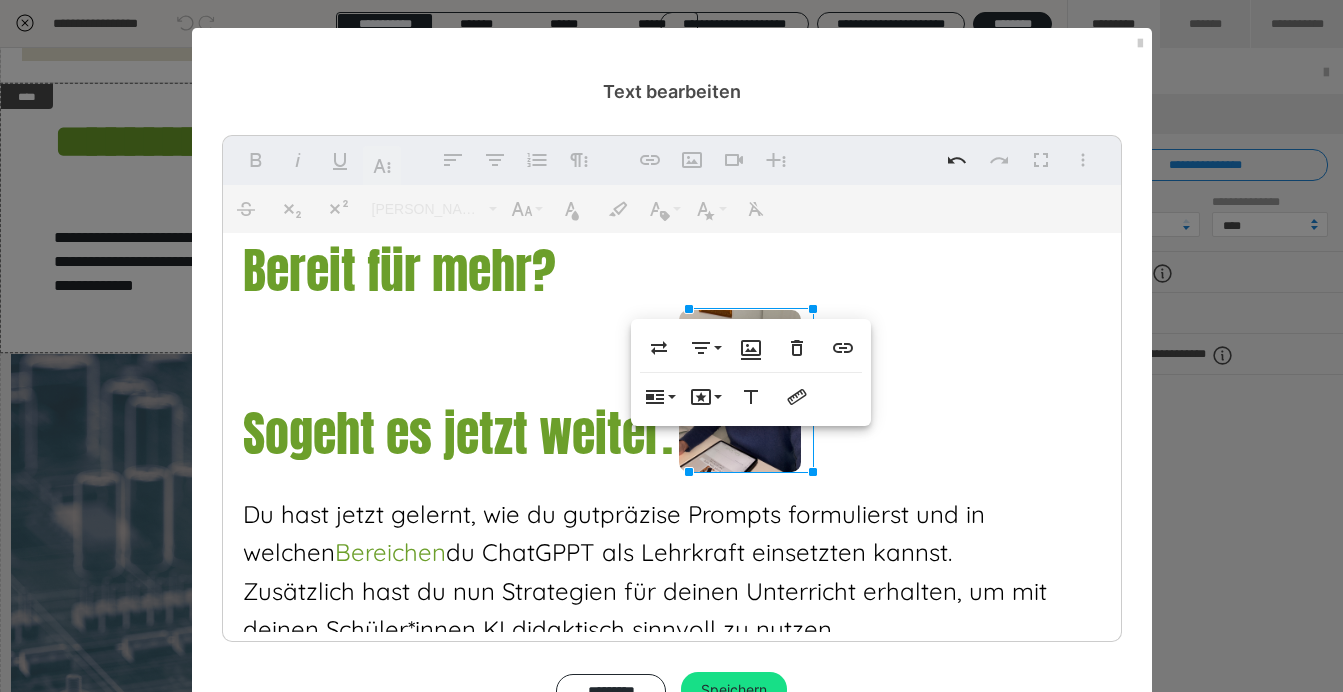 click on "Bereit für mehr? So  geht es jetzt weiter. Du hast jetzt gelernt, wie du gut  präzise Prompts formulierst und in welchen  Bereichen  du ChatGPPT als Lehrkraft einsetzten kannst.  Zusätzlich hast du nun Strategien für deinen Unterricht erhalten, um mit deinen Schüler*innen KI didaktisch sinnvoll zu nutzen. ​" at bounding box center [672, 519] 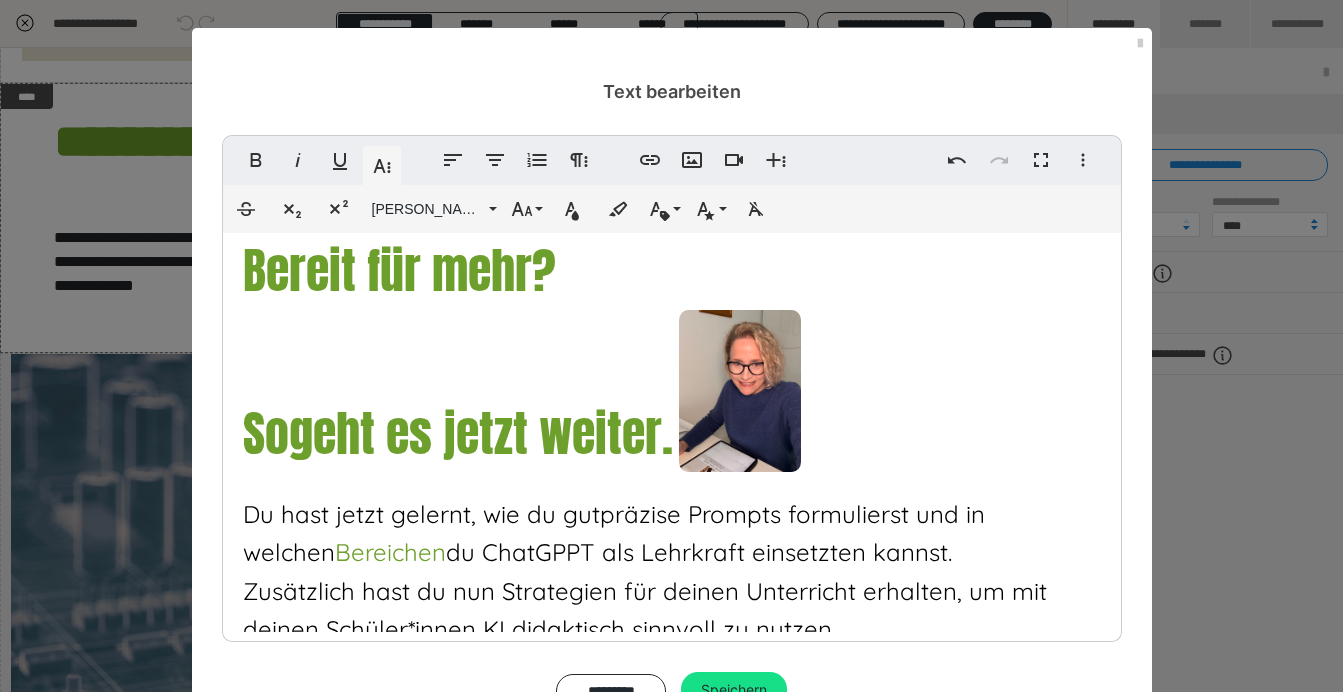 click on "Bereit für mehr? So  geht es jetzt weiter. Du hast jetzt gelernt, wie du gut  präzise Prompts formulierst und in welchen  Bereichen  du ChatGPPT als Lehrkraft einsetzten kannst.  Zusätzlich hast du nun Strategien für deinen Unterricht erhalten, um mit deinen Schüler*innen KI didaktisch sinnvoll zu nutzen. ​" at bounding box center (672, 519) 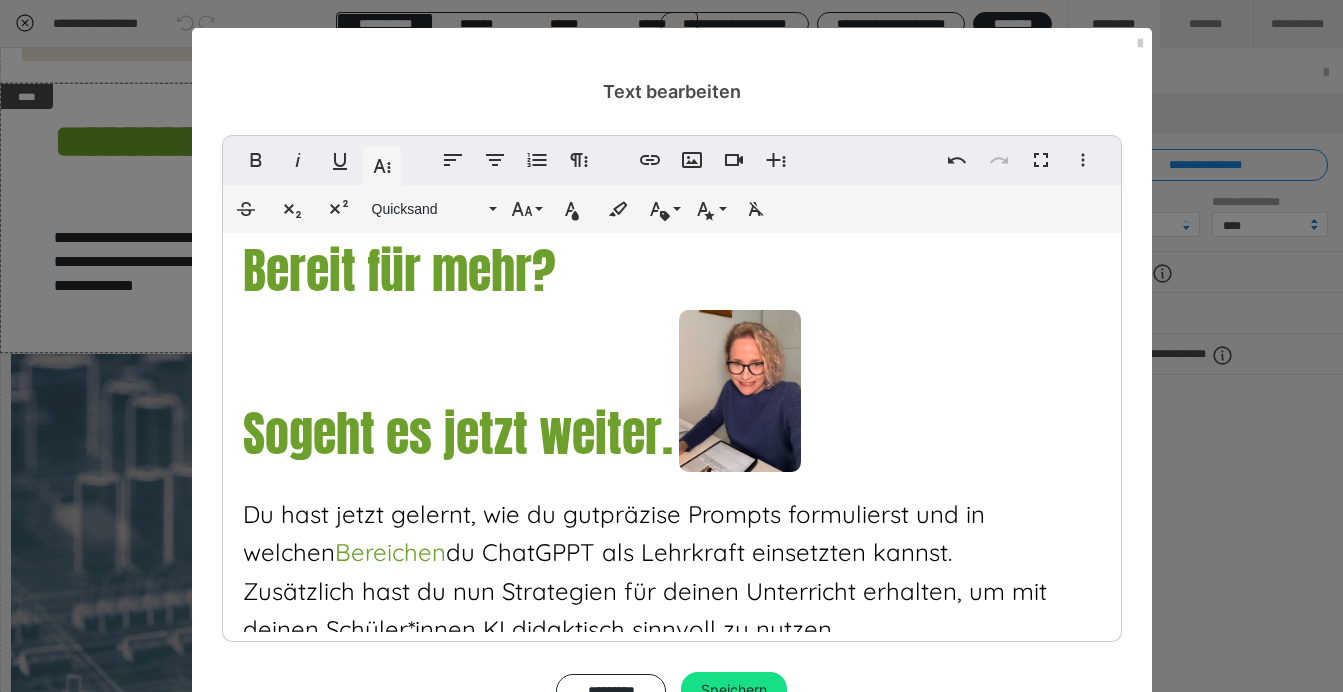 click on "präzise Prompts formulierst und in welchen" at bounding box center (614, 533) 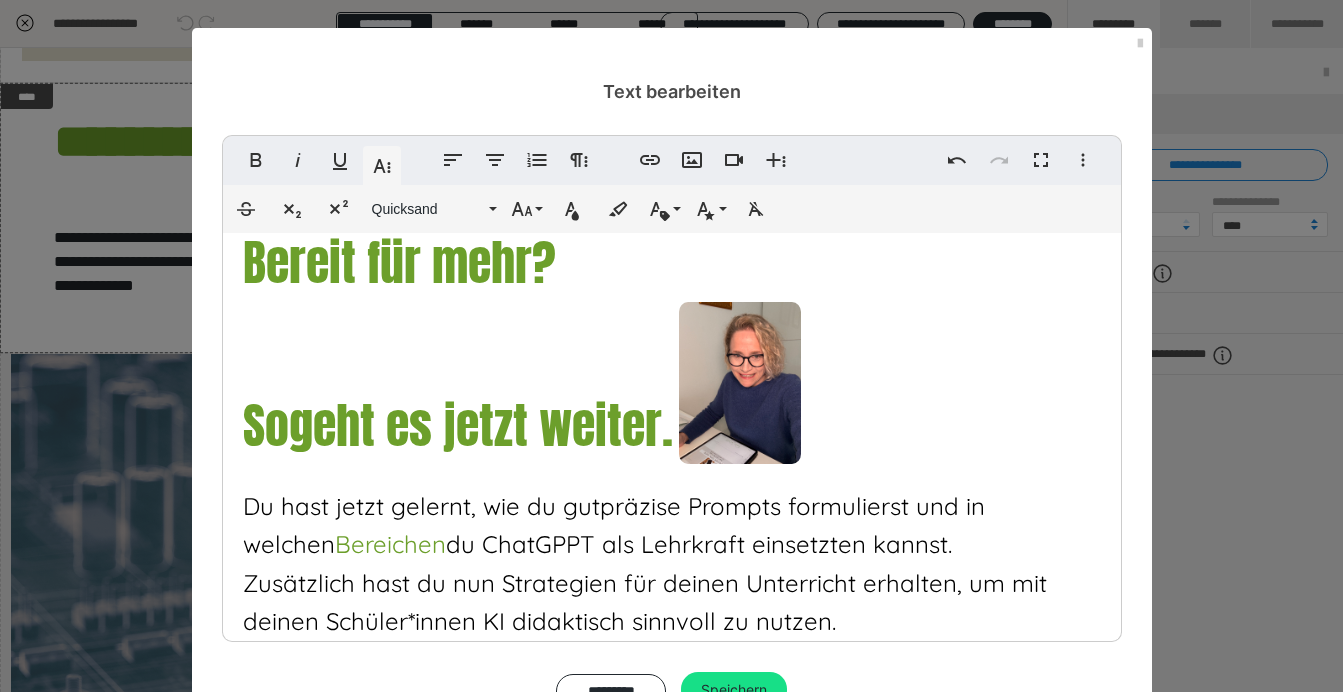 scroll, scrollTop: 32, scrollLeft: 0, axis: vertical 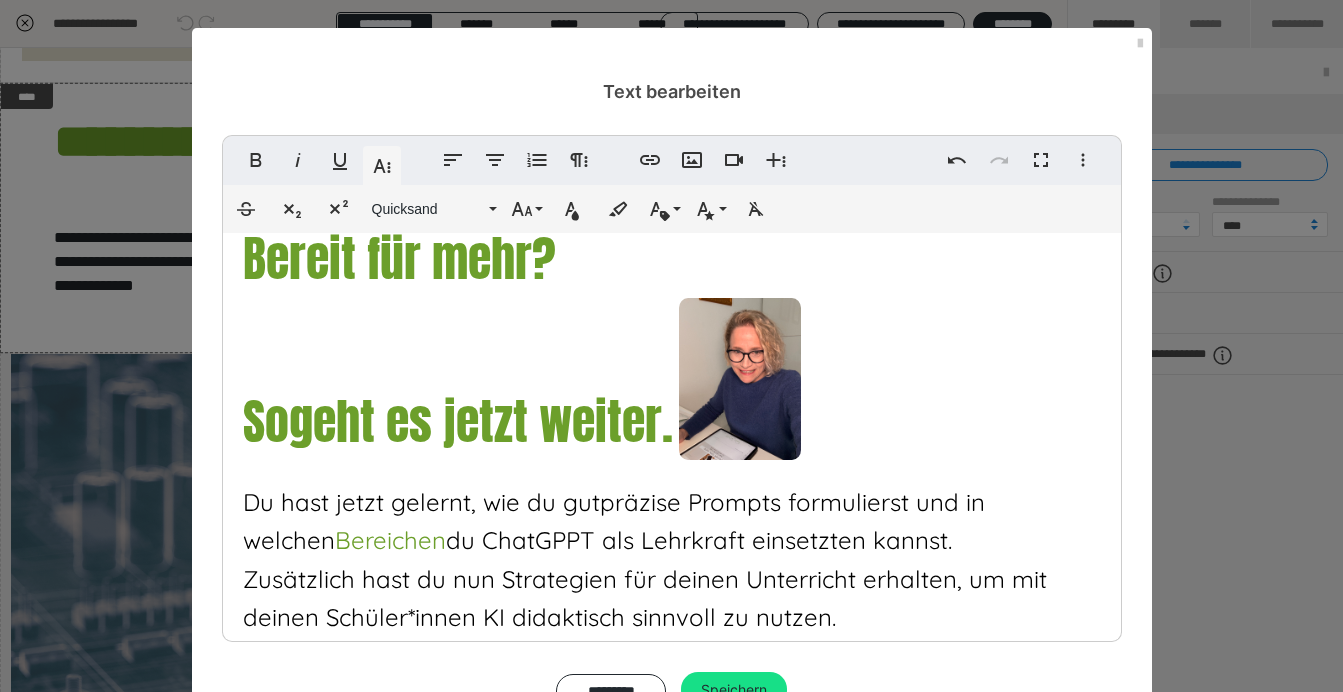click on "So  geht es jetzt weiter." at bounding box center (525, 422) 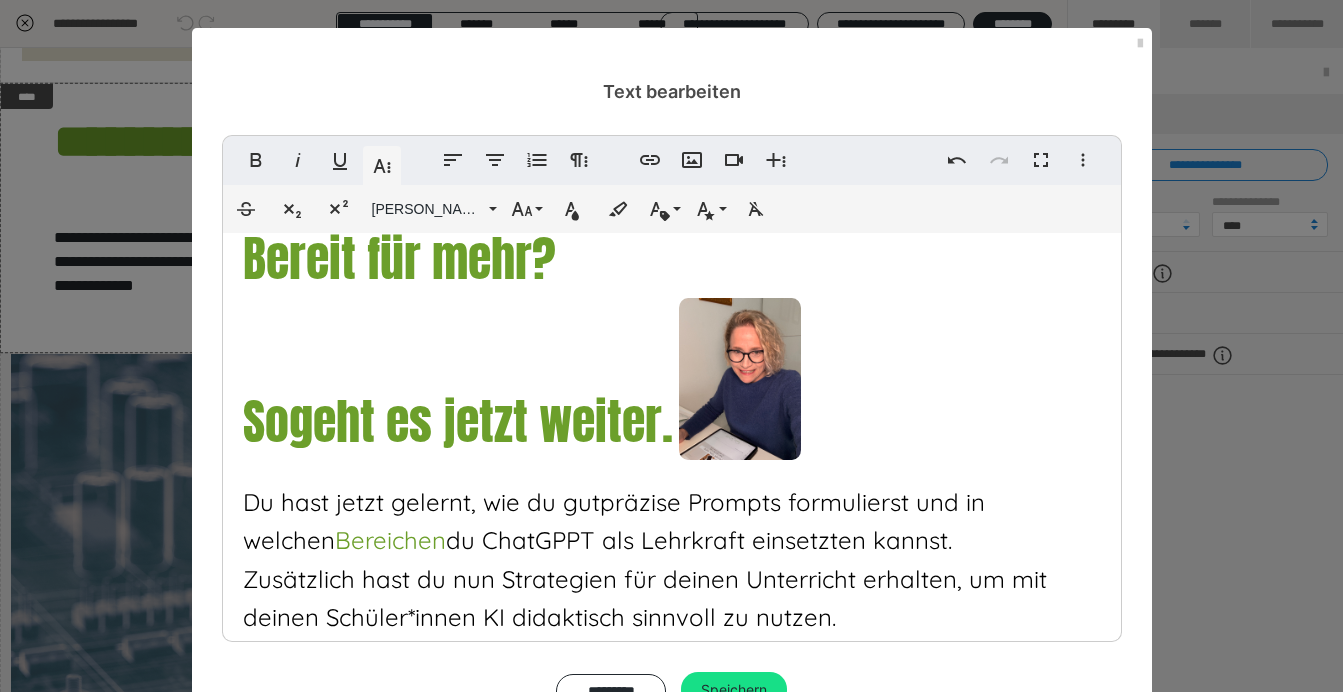 click on "So  geht es jetzt weiter." at bounding box center (525, 422) 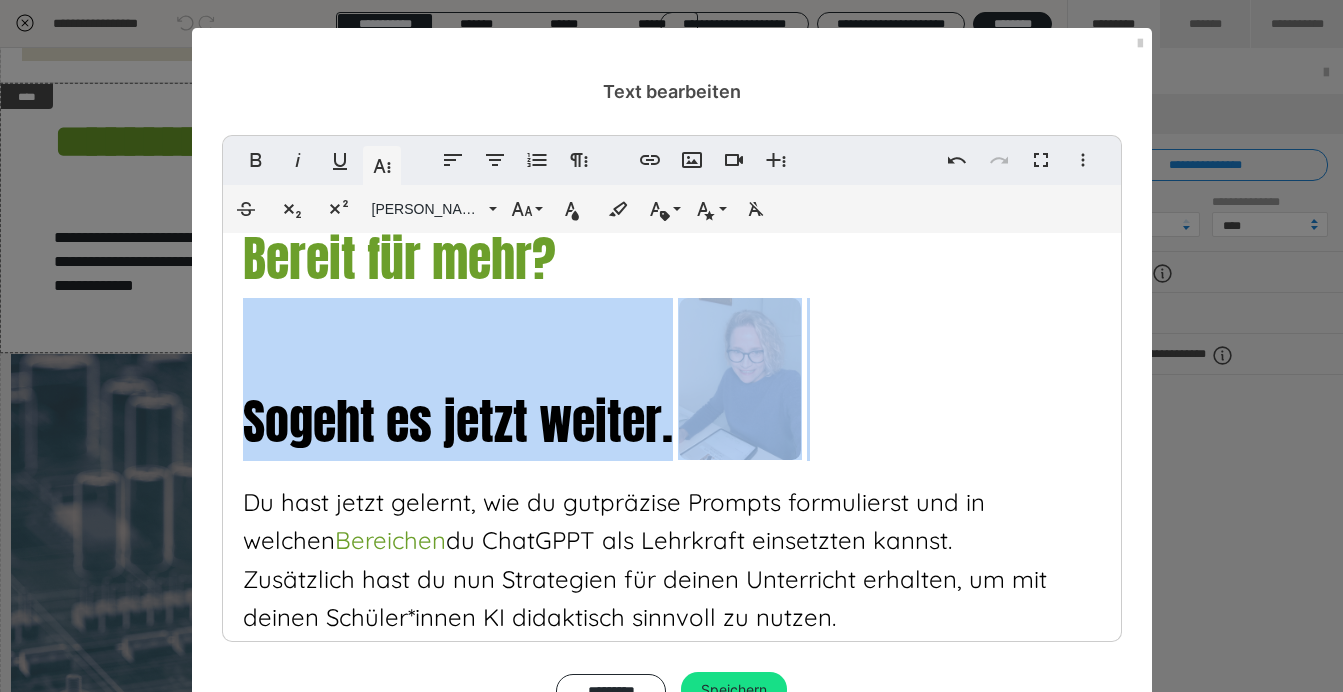 click on "So  geht es jetzt weiter." at bounding box center (525, 422) 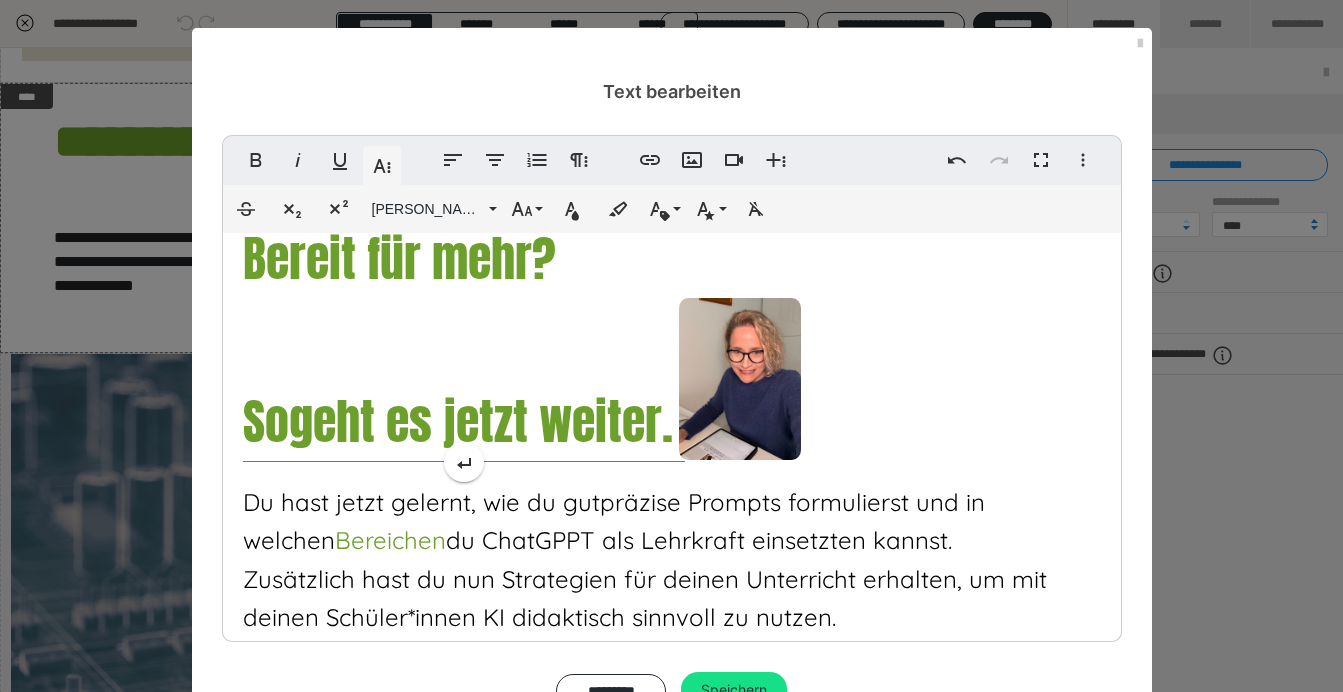 click on "Bereit für mehr?  ​ So  geht es jetzt weiter. Du hast jetzt gelernt, wie du gut  präzise Prompts formulierst und in welchen  Bereichen  du ChatGPPT als Lehrkraft einsetzten kannst.  Zusätzlich hast du nun Strategien für deinen Unterricht erhalten, um mit deinen Schüler*innen KI didaktisch sinnvoll zu nutzen. ​" at bounding box center (672, 507) 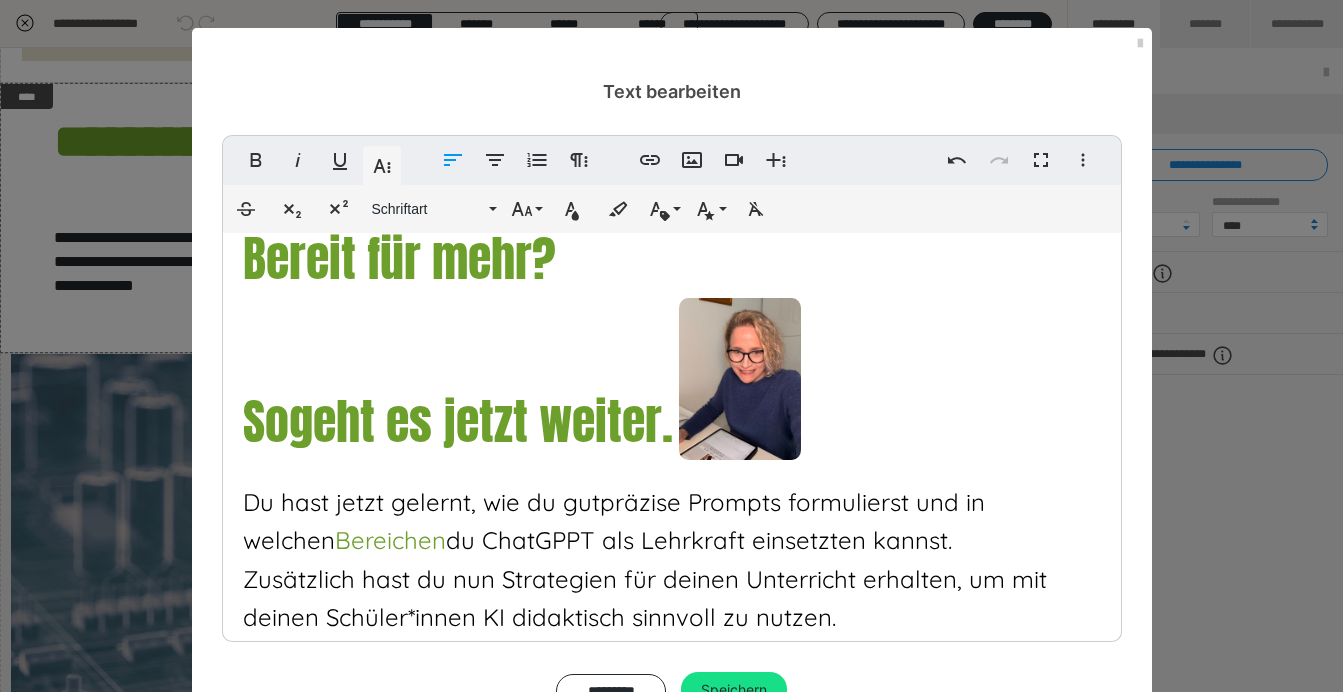 click on "So  geht es jetzt weiter." at bounding box center [525, 422] 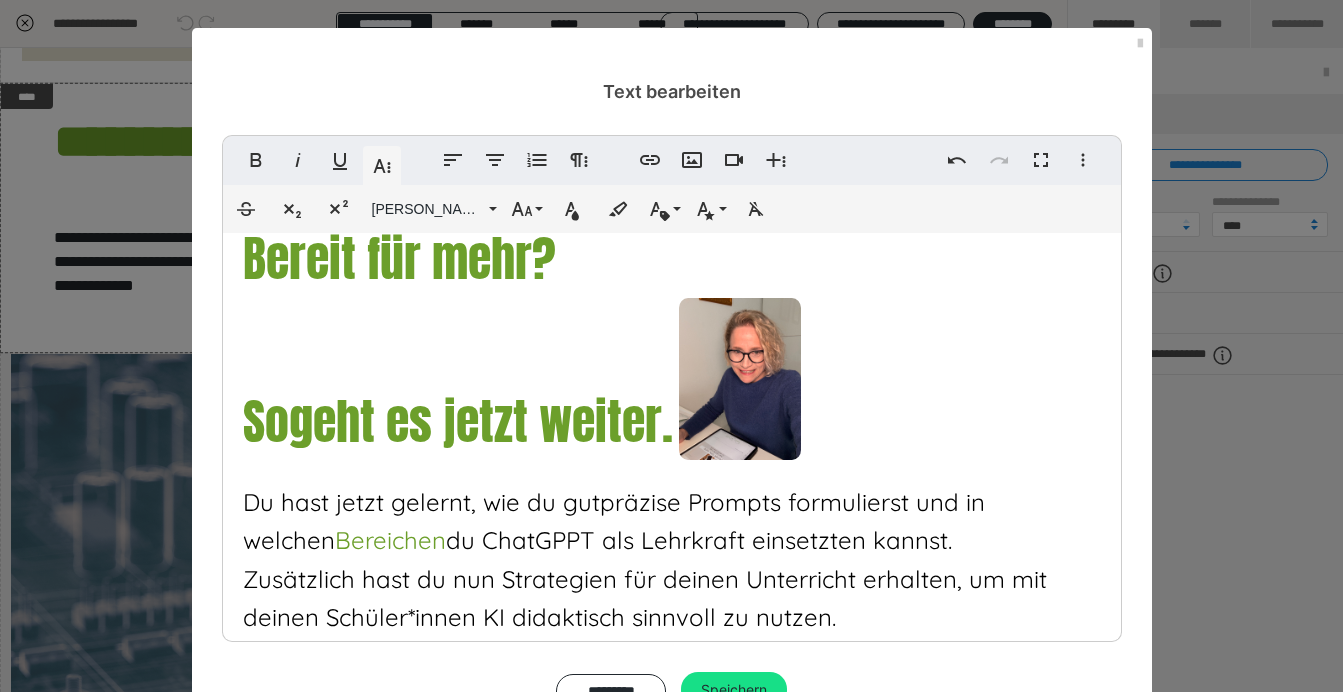 scroll, scrollTop: 208, scrollLeft: 0, axis: vertical 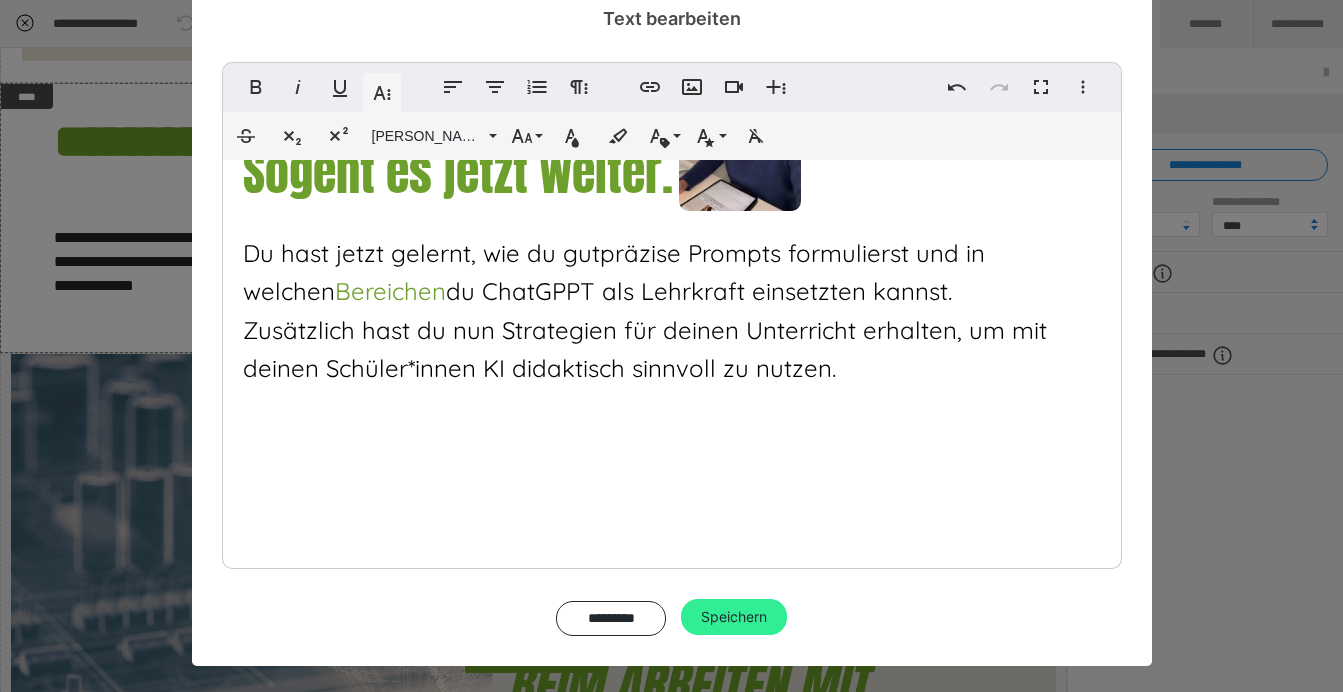 click on "Speichern" at bounding box center [734, 617] 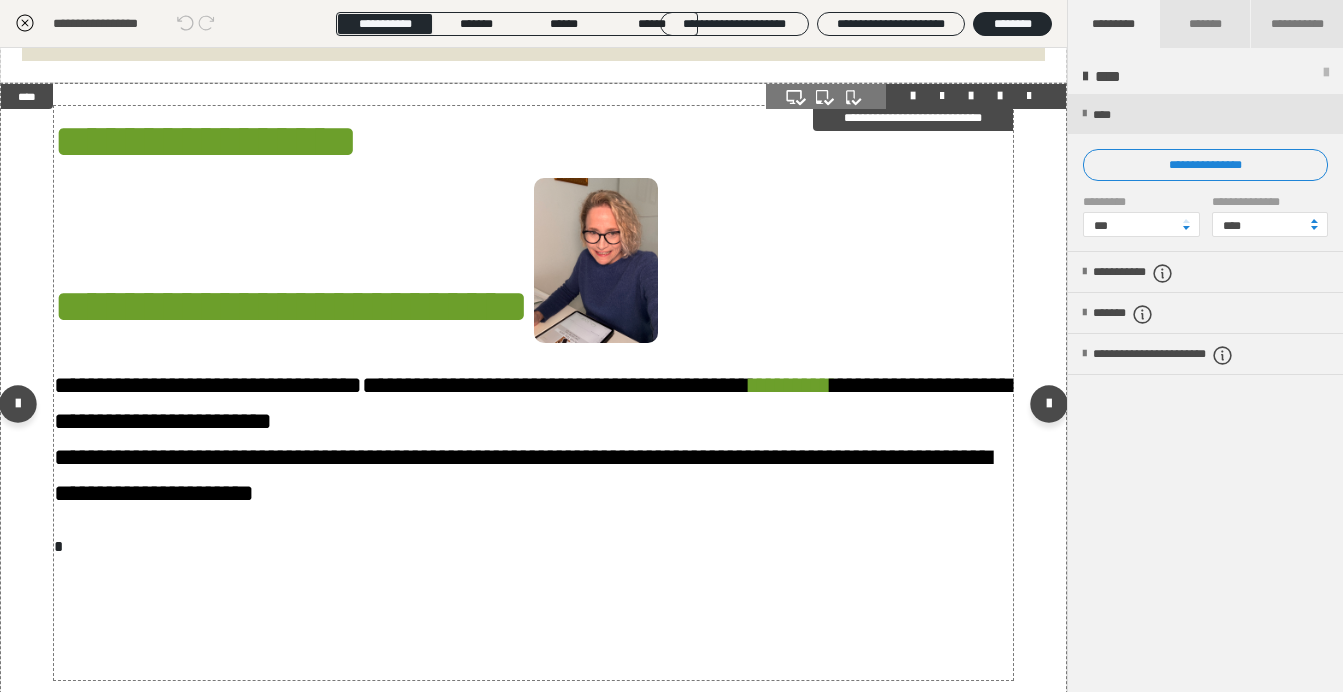 click on "**********" at bounding box center [533, 393] 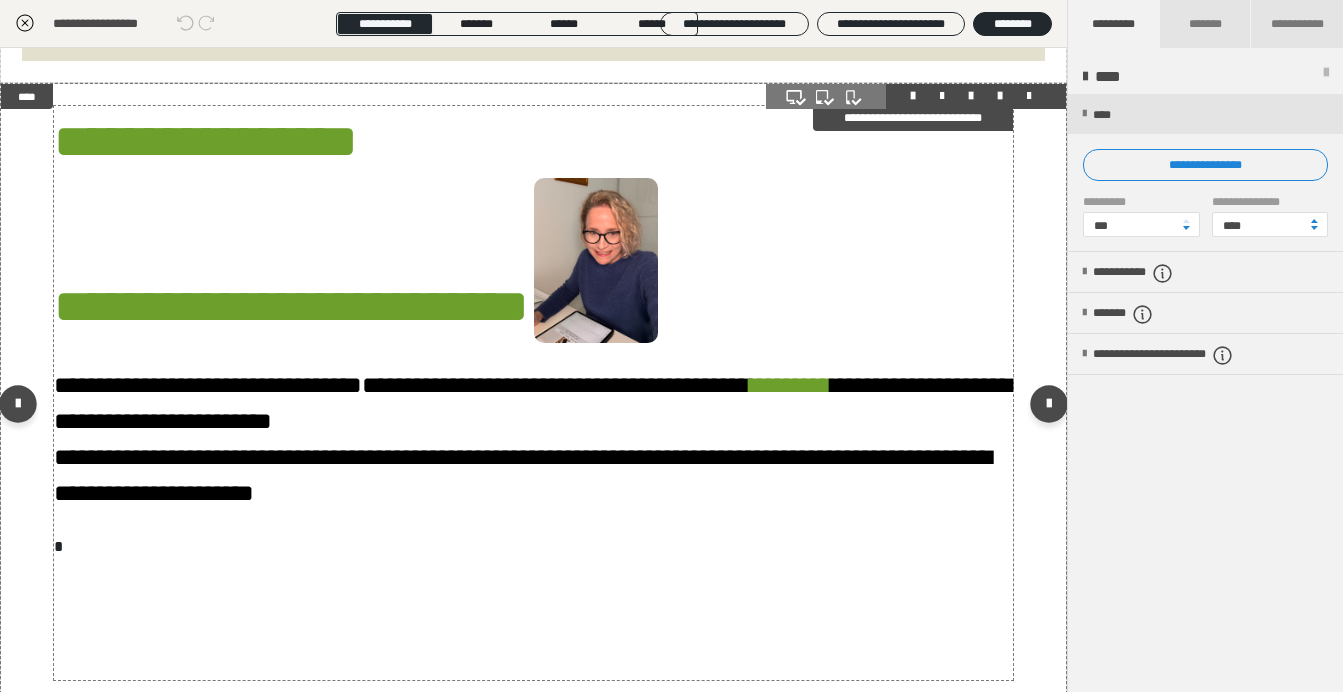 click on "**" at bounding box center (73, 306) 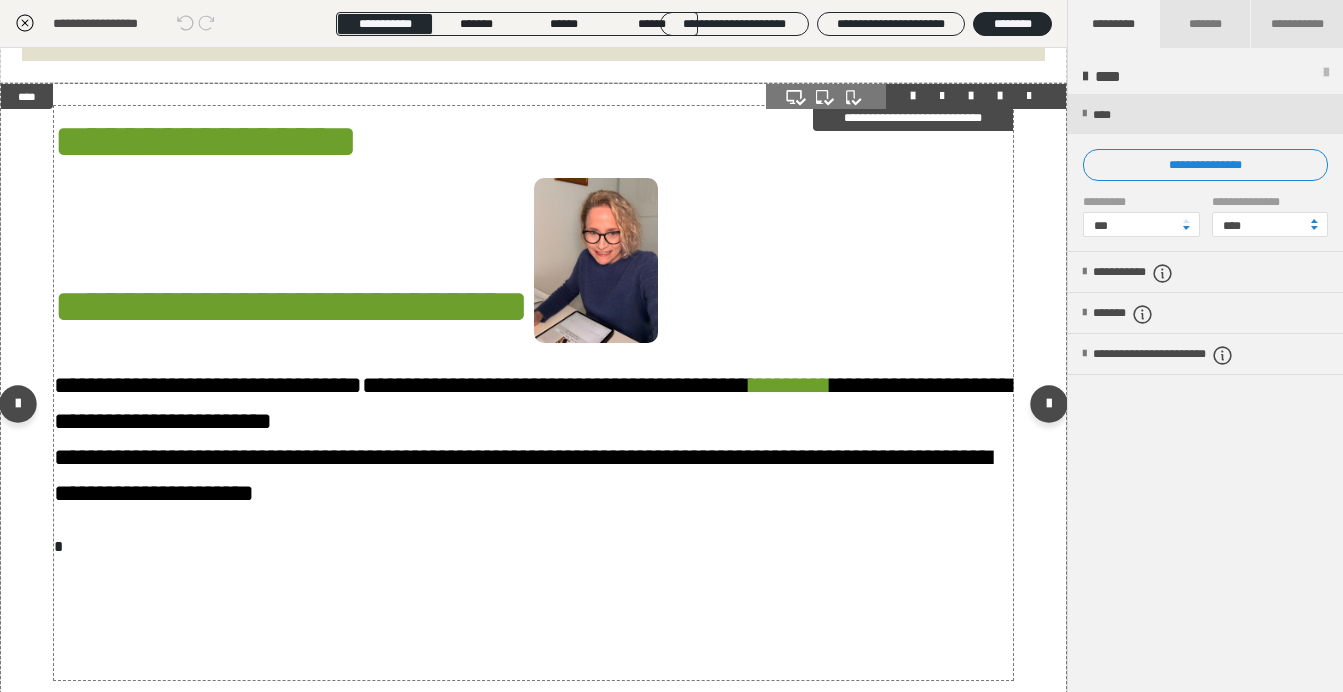 click on "**" at bounding box center [73, 306] 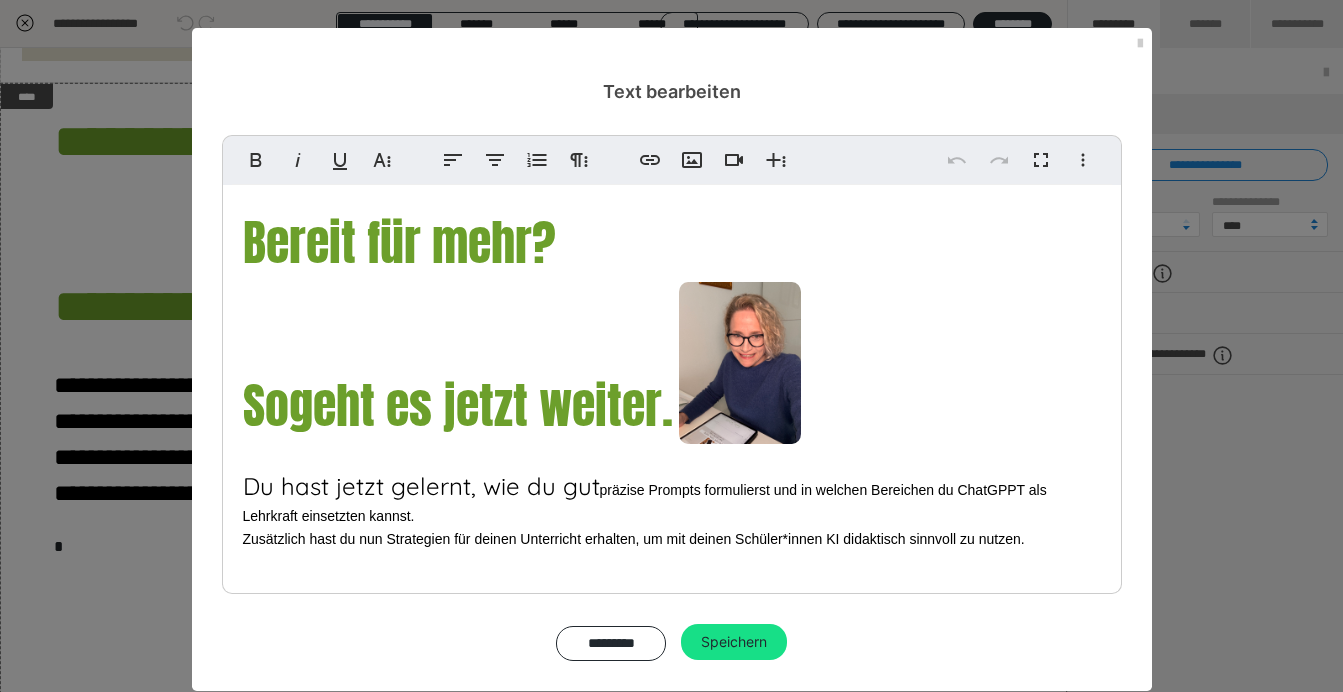 click on "Bereit für mehr?  So  geht es jetzt weiter.                        Du hast jetzt gelernt, wie du gut  präzise Prompts formulierst und in welchen Bereichen du ChatGPPT als Lehrkraft einsetzten kannst.  Zusätzlich hast du nun Strategien für deinen Unterricht erhalten, um mit deinen Schüler*innen KI didaktisch sinnvoll zu nutzen. ​" at bounding box center (672, 456) 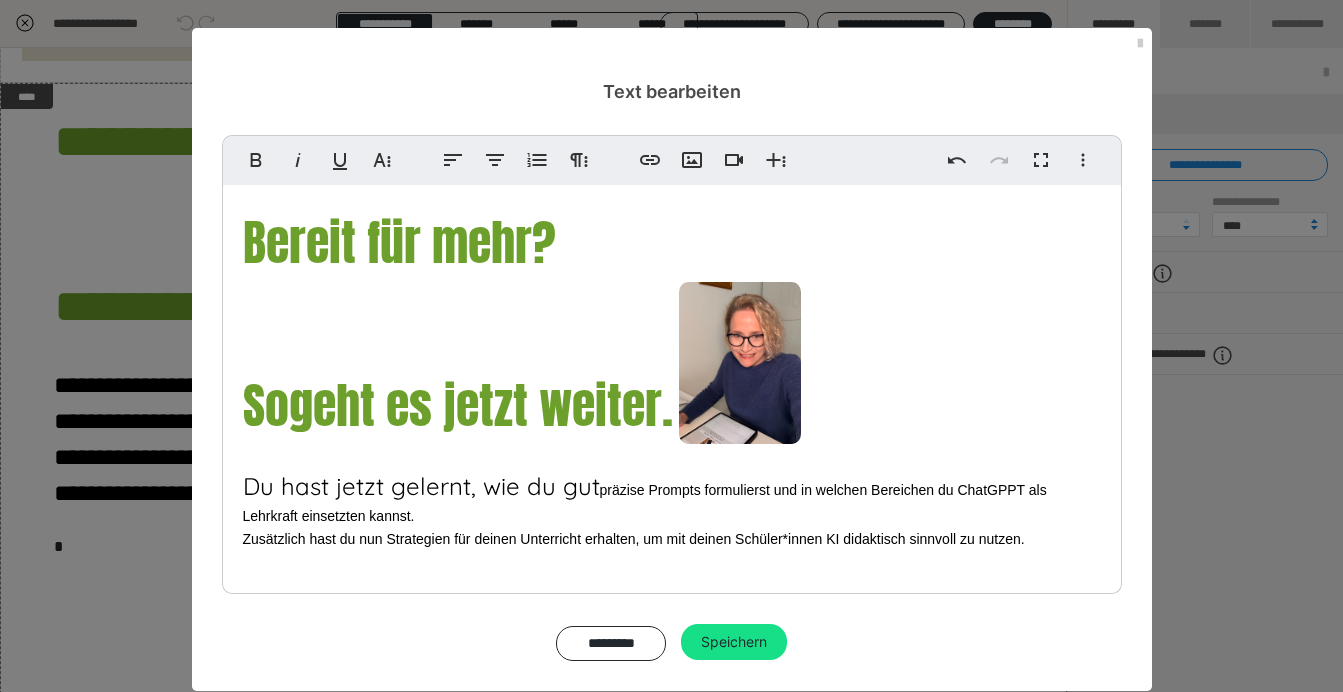 click at bounding box center [740, 363] 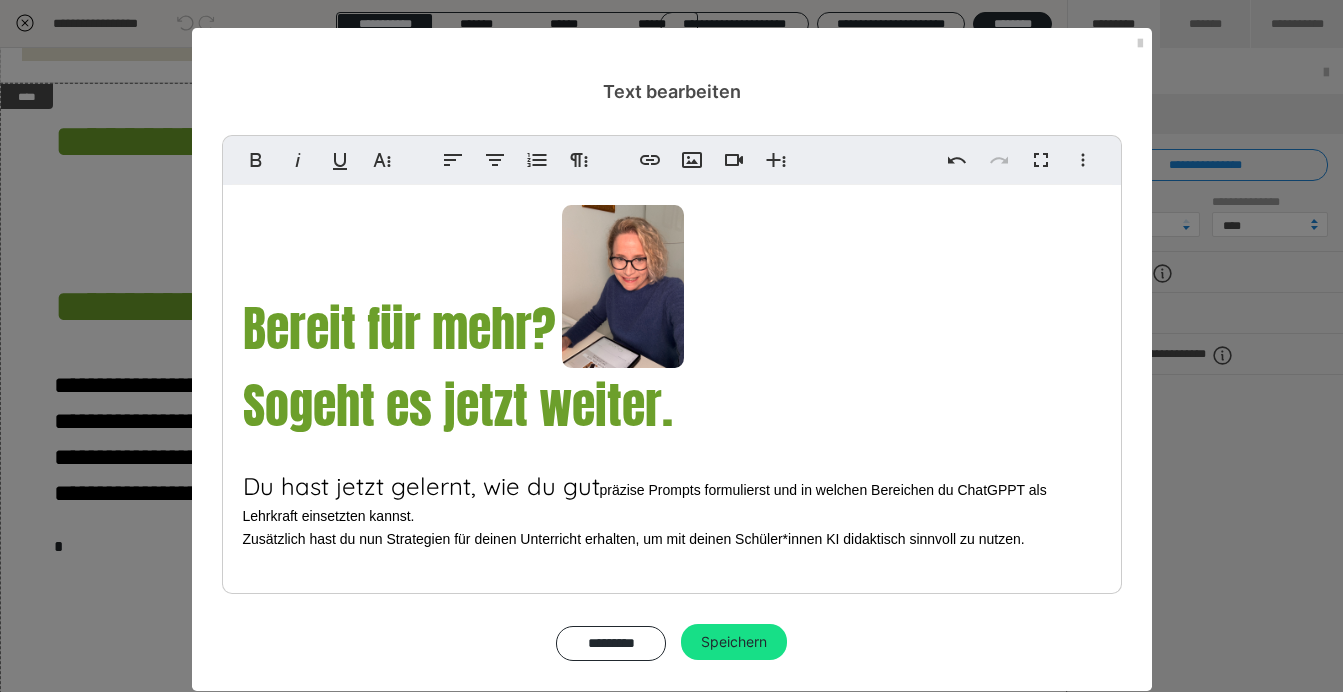 click at bounding box center (623, 286) 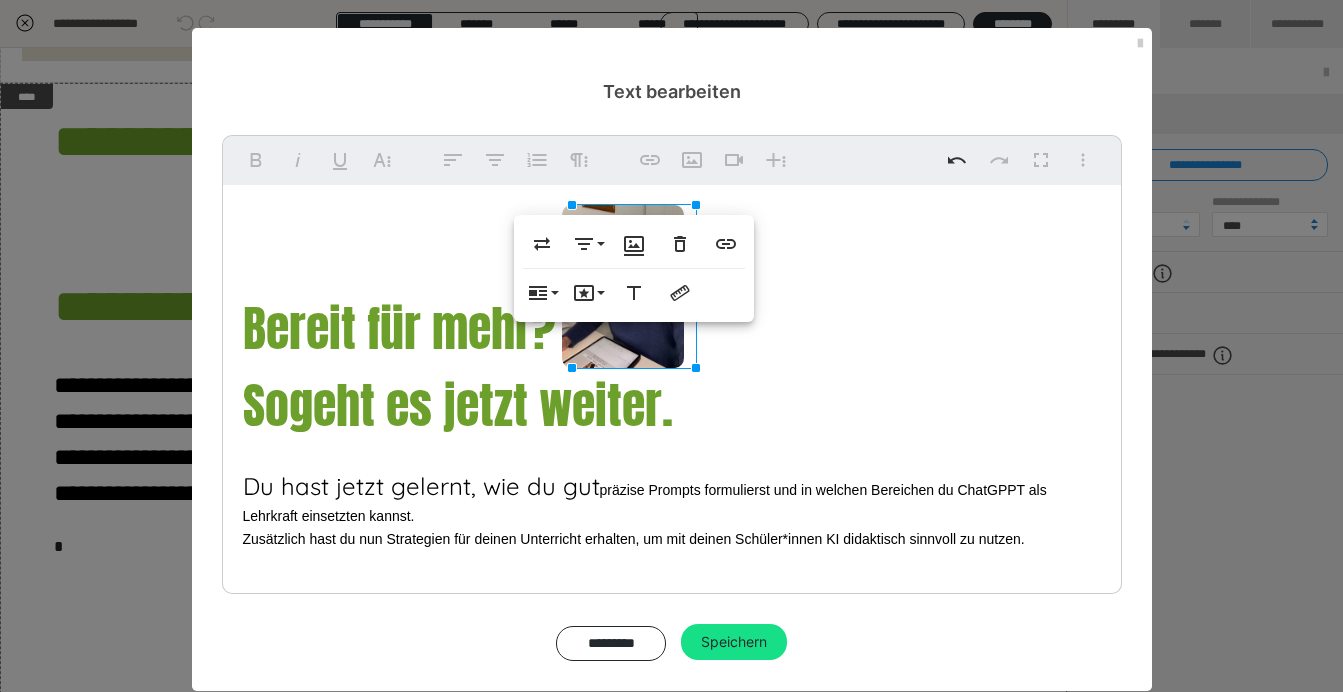 click on "Bereit für mehr?" at bounding box center [466, 329] 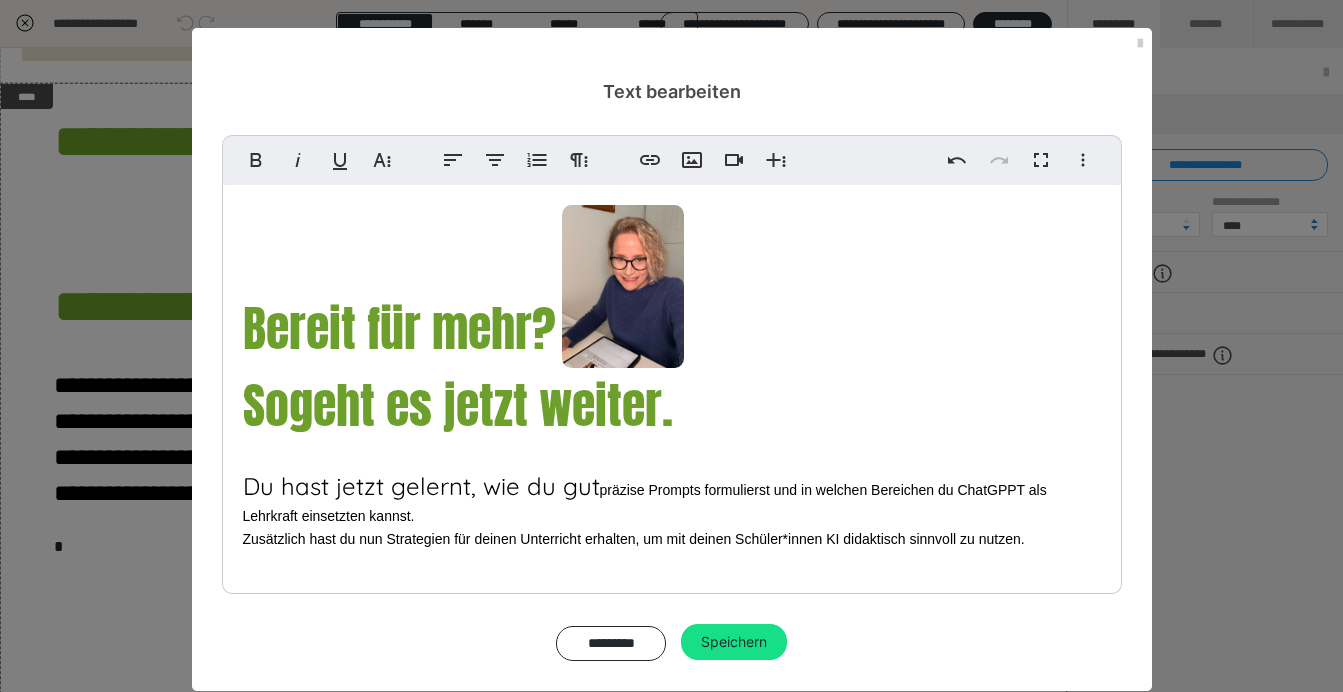 type 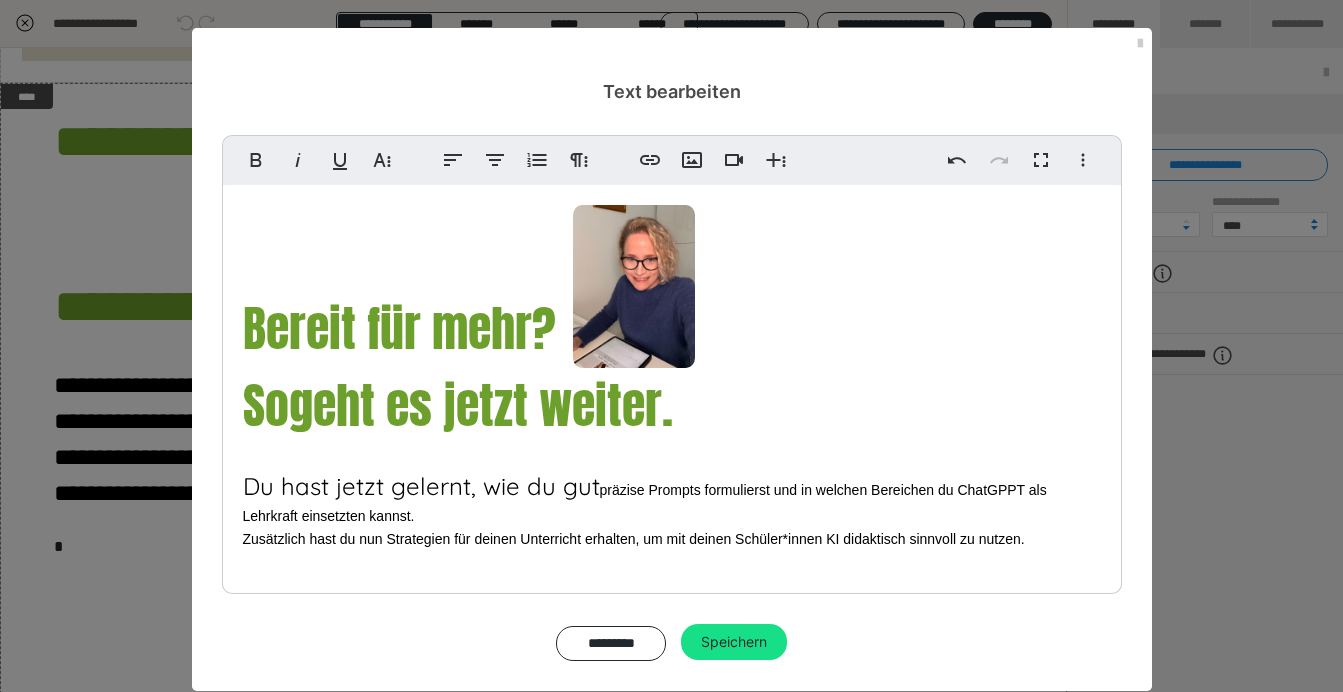 click on "So  geht es jetzt weiter." at bounding box center [458, 406] 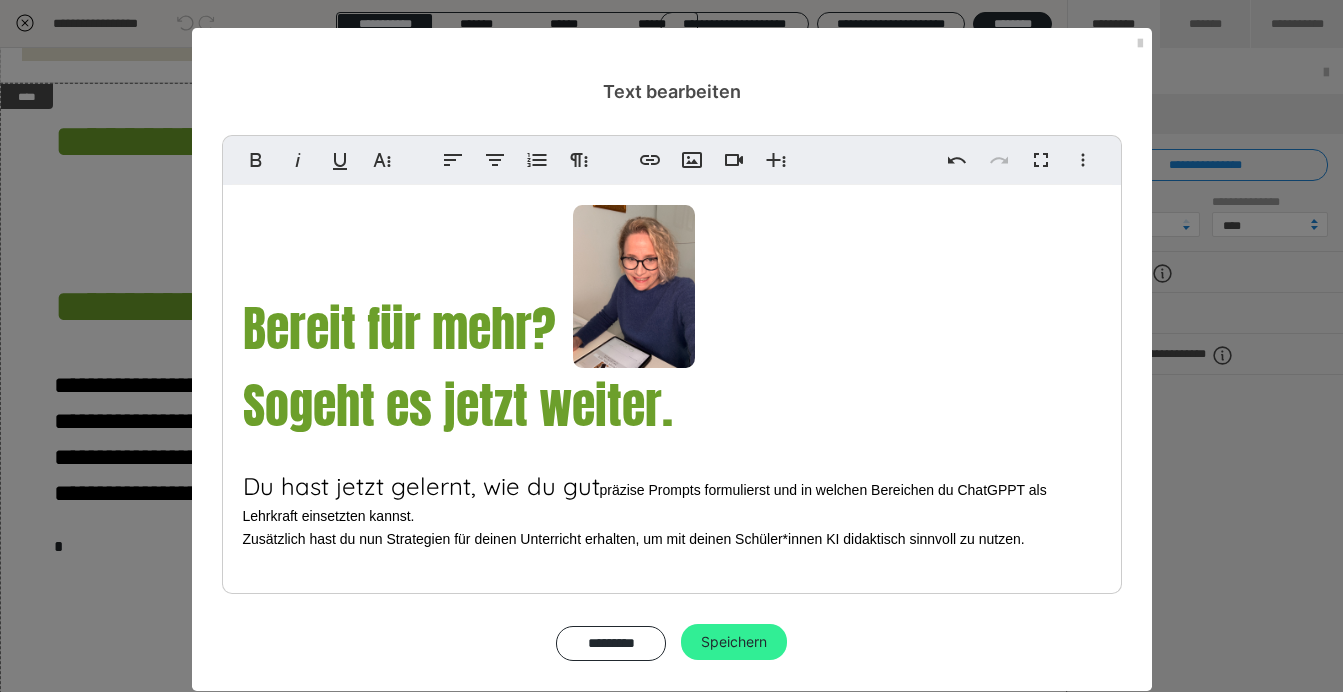 click on "Speichern" at bounding box center [734, 642] 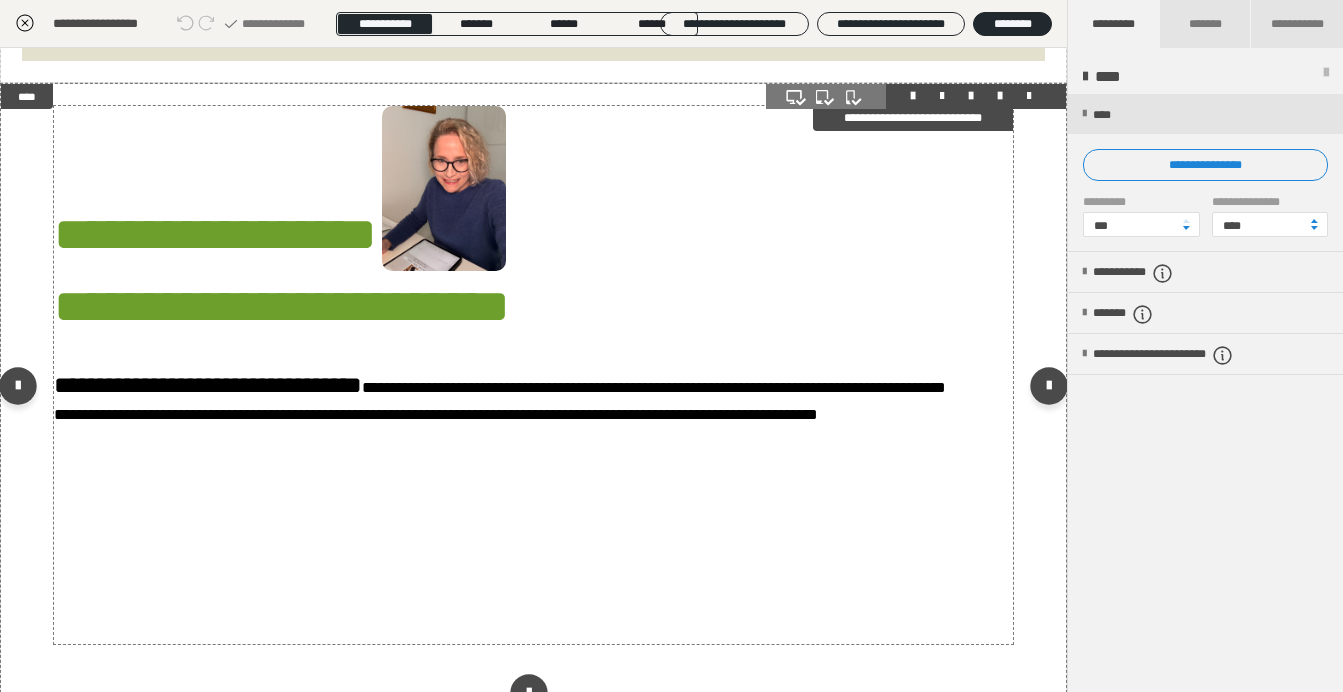 click at bounding box center (444, 188) 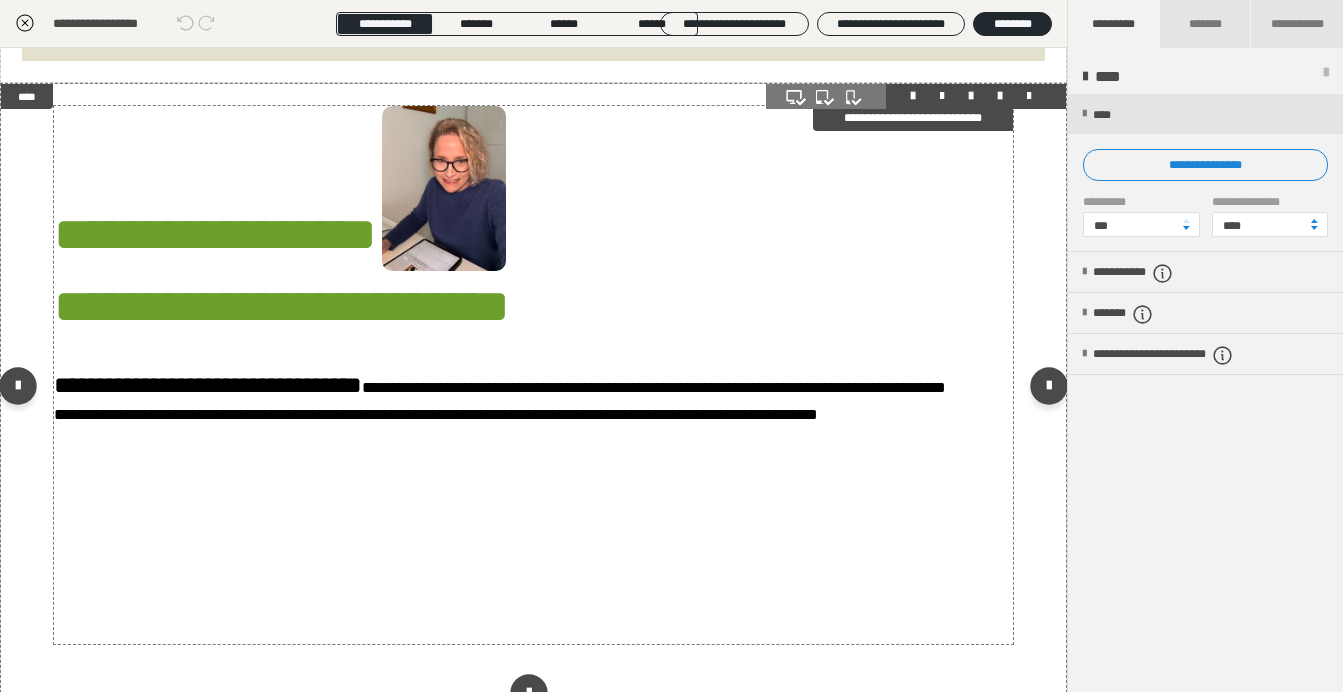 click on "**********" at bounding box center (533, 375) 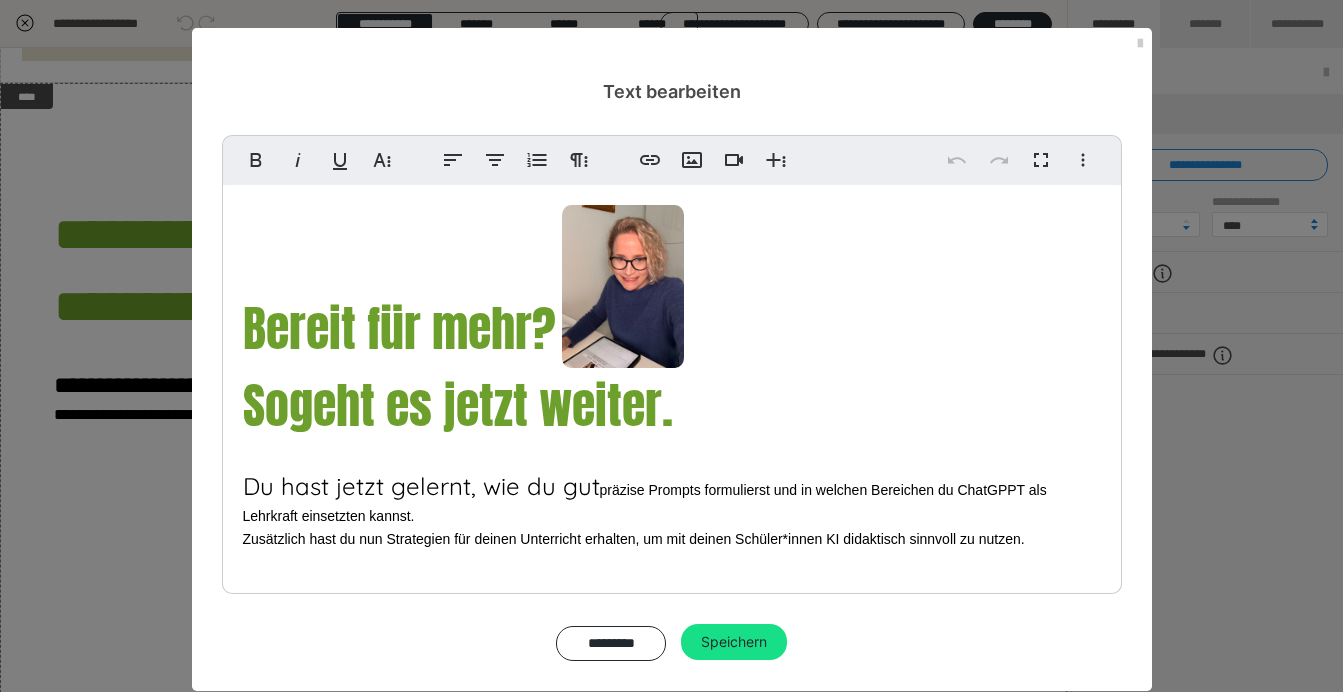 click on "Bereit für mehr?                                    So  geht es jetzt weiter.                        Du hast jetzt gelernt, wie du gut  präzise Prompts formulierst und in welchen Bereichen du ChatGPPT als Lehrkraft einsetzten kannst.  Zusätzlich hast du nun Strategien für deinen Unterricht erhalten, um mit deinen Schüler*innen KI didaktisch sinnvoll zu nutzen." at bounding box center (672, 456) 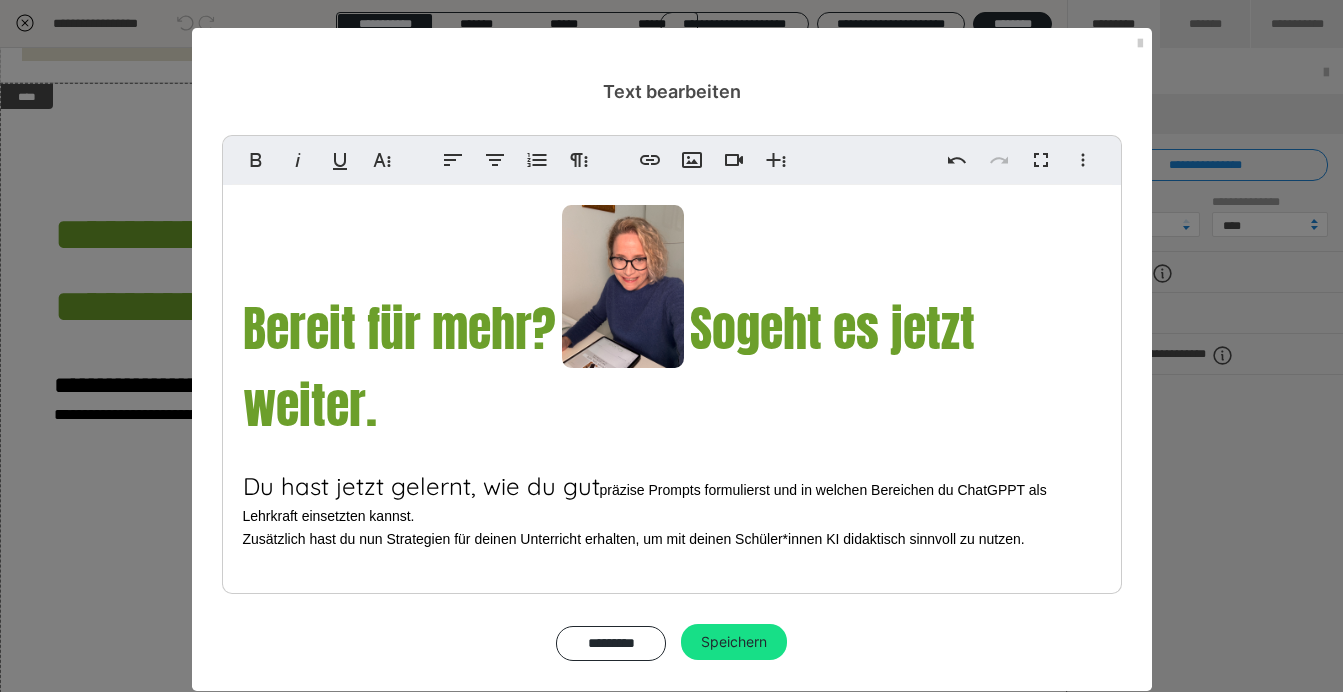 drag, startPoint x: 243, startPoint y: 308, endPoint x: 717, endPoint y: 415, distance: 485.92694 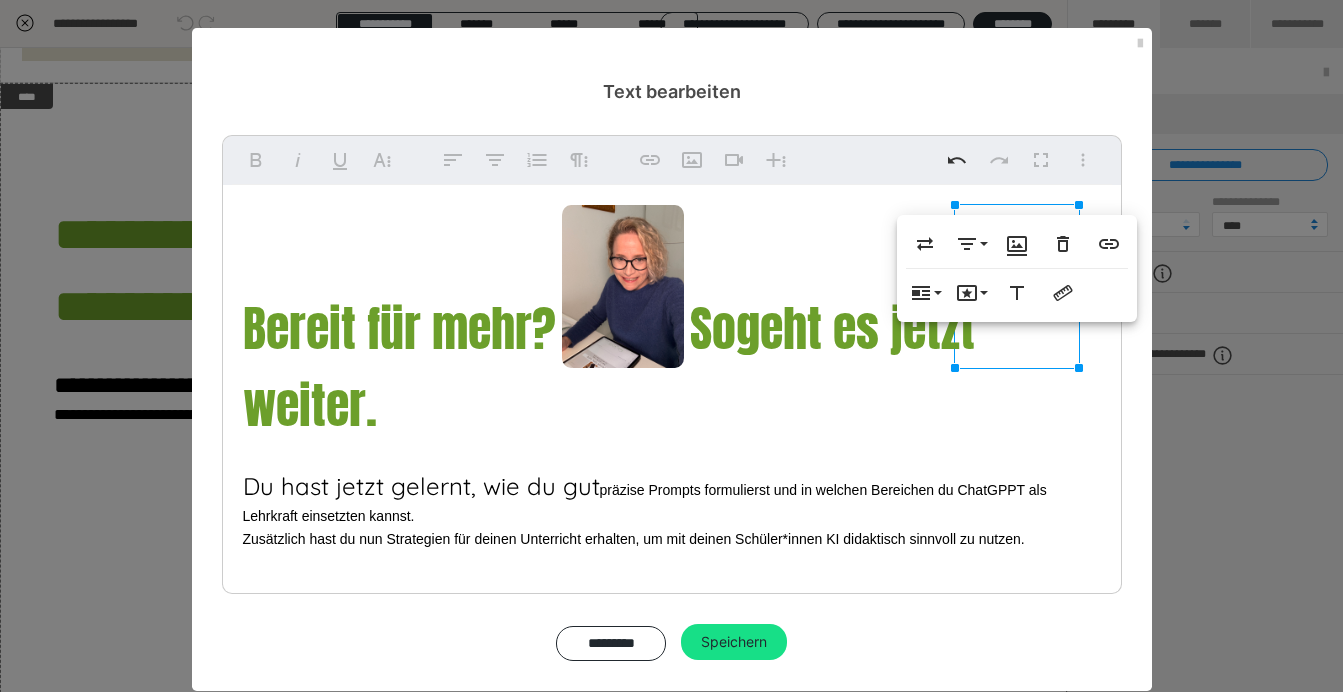 click on "**********" at bounding box center (1017, 268) 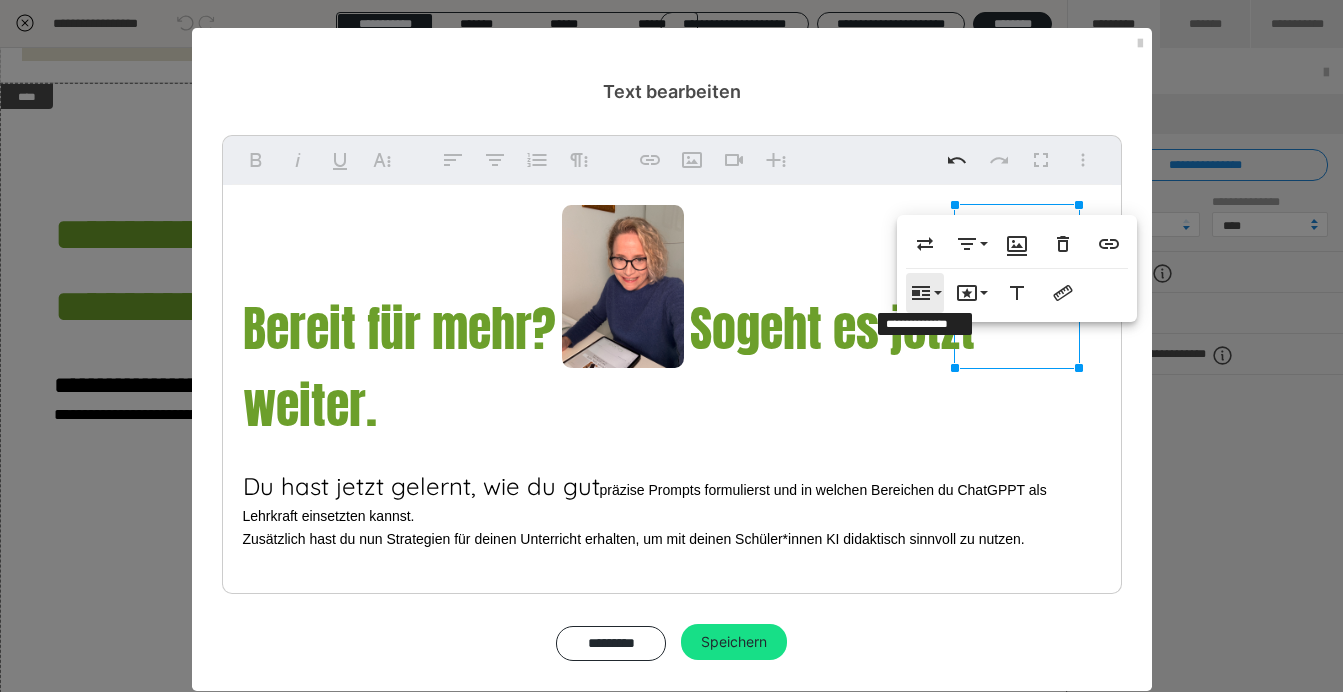 click on "**********" at bounding box center [925, 293] 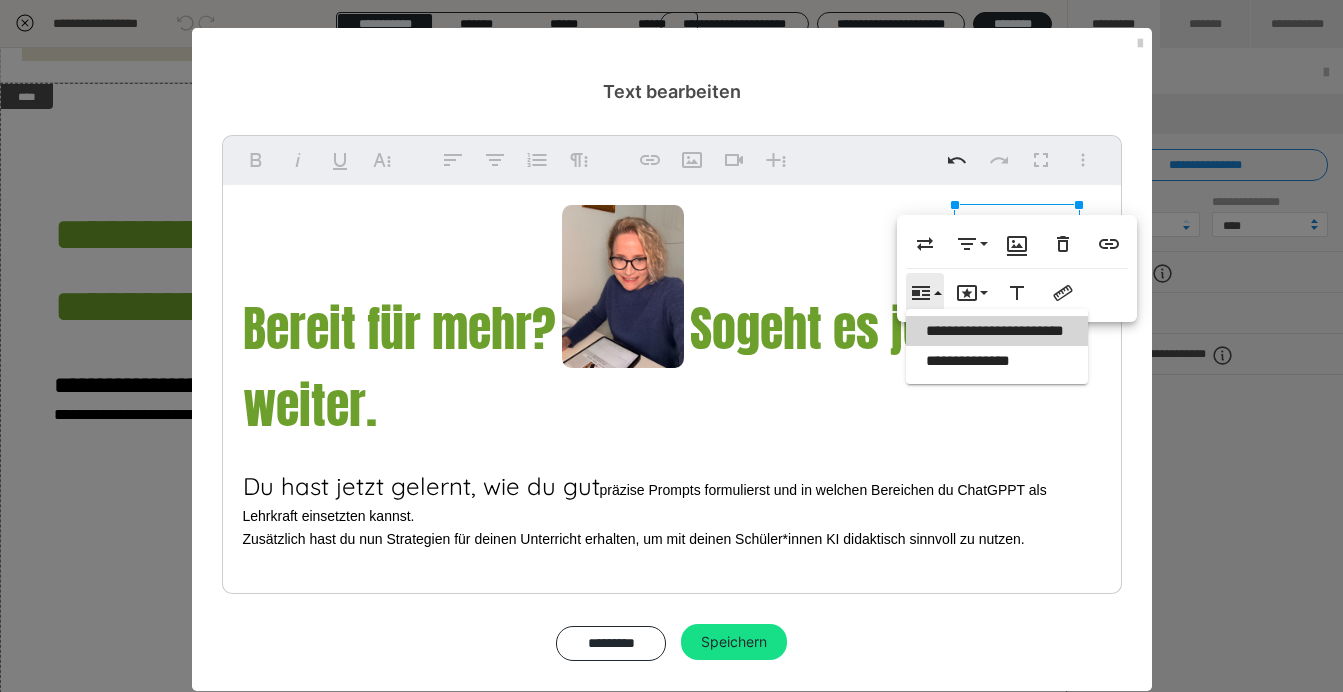 scroll, scrollTop: 0, scrollLeft: 0, axis: both 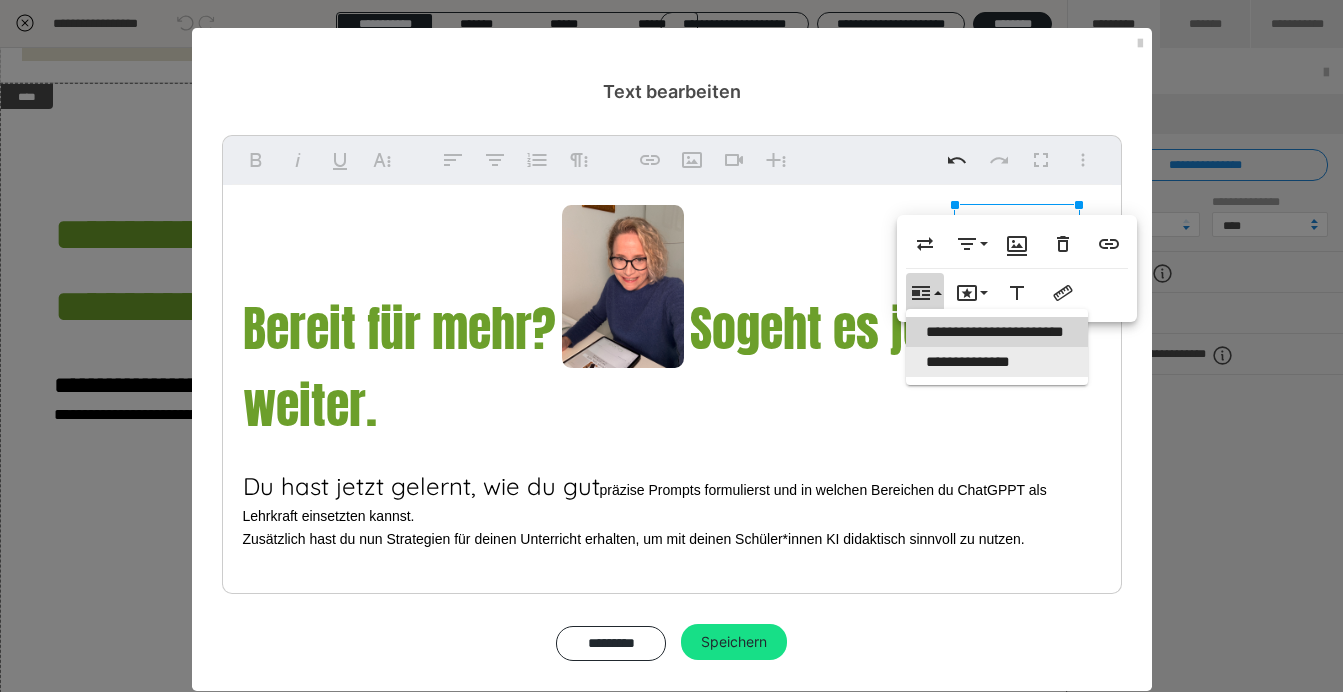 click on "**********" at bounding box center (997, 362) 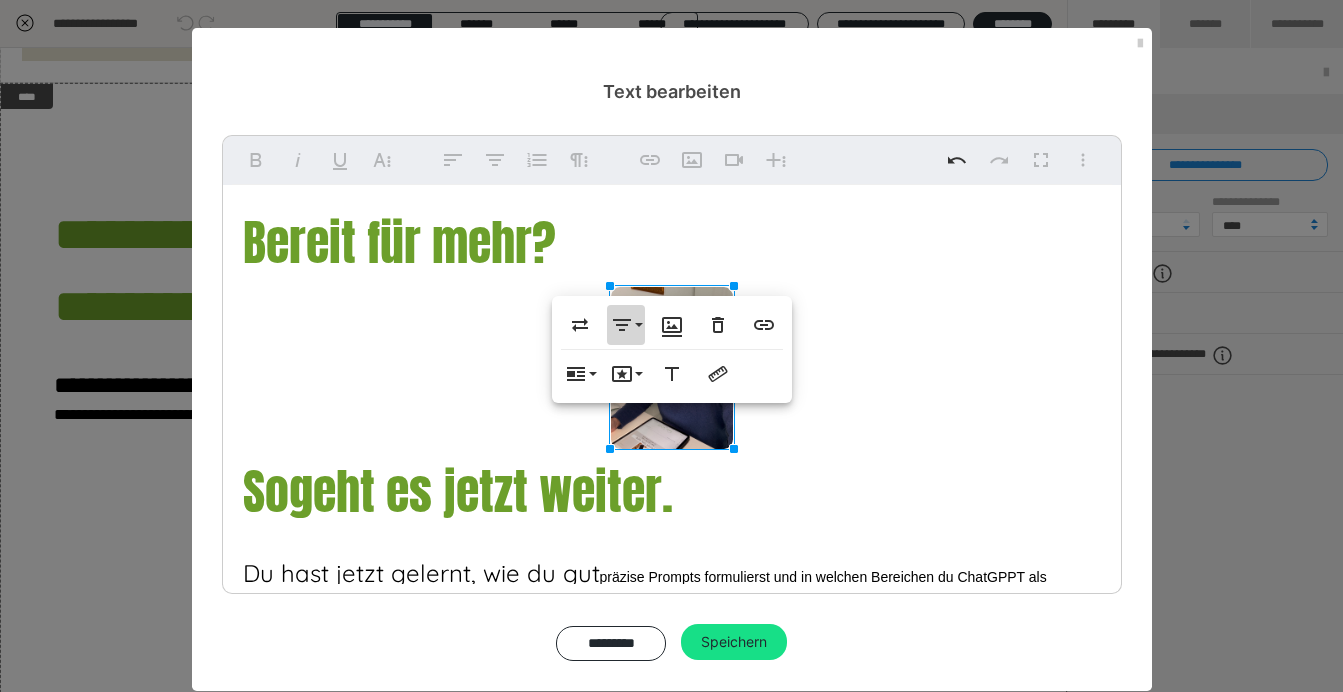 click 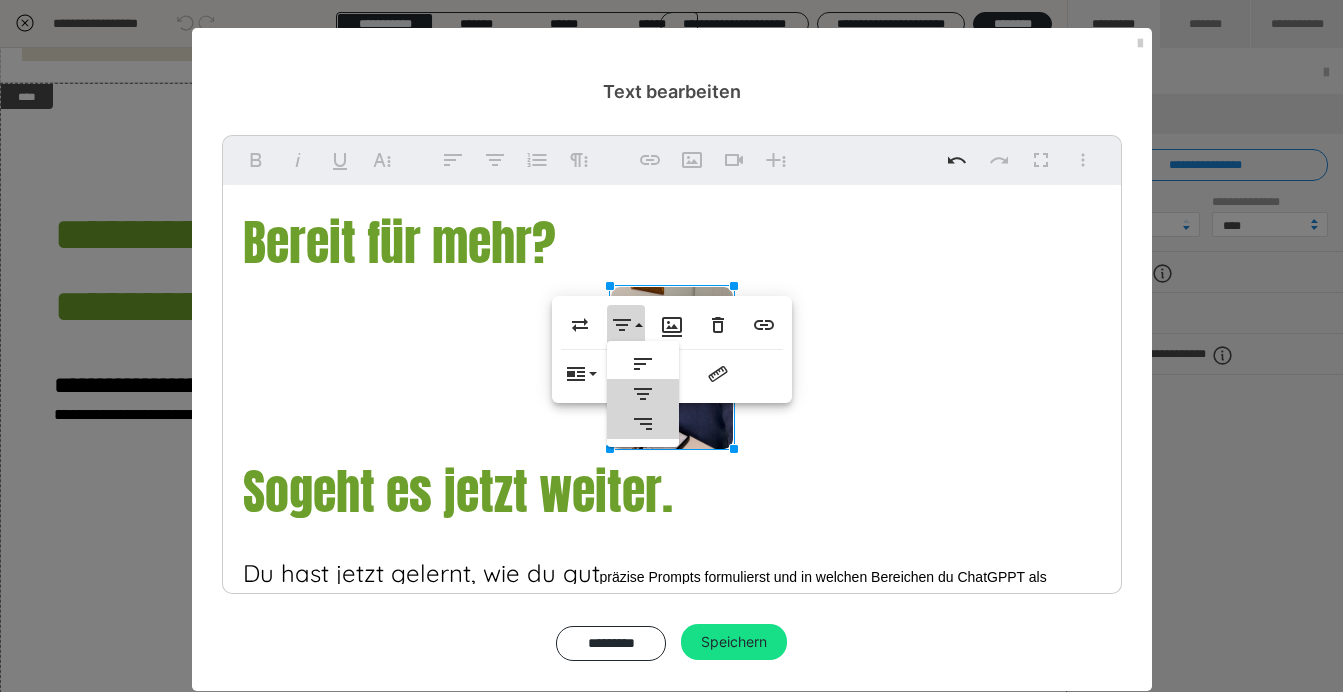 click on "**********" at bounding box center (643, 424) 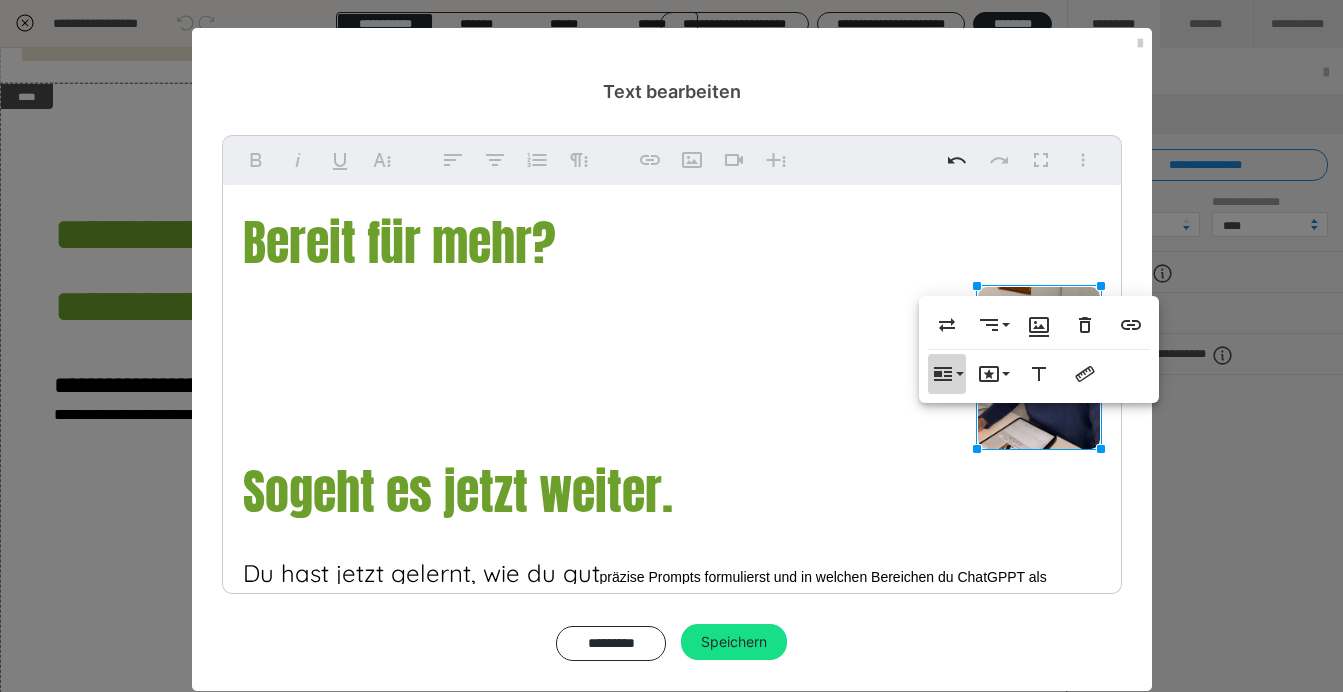 click 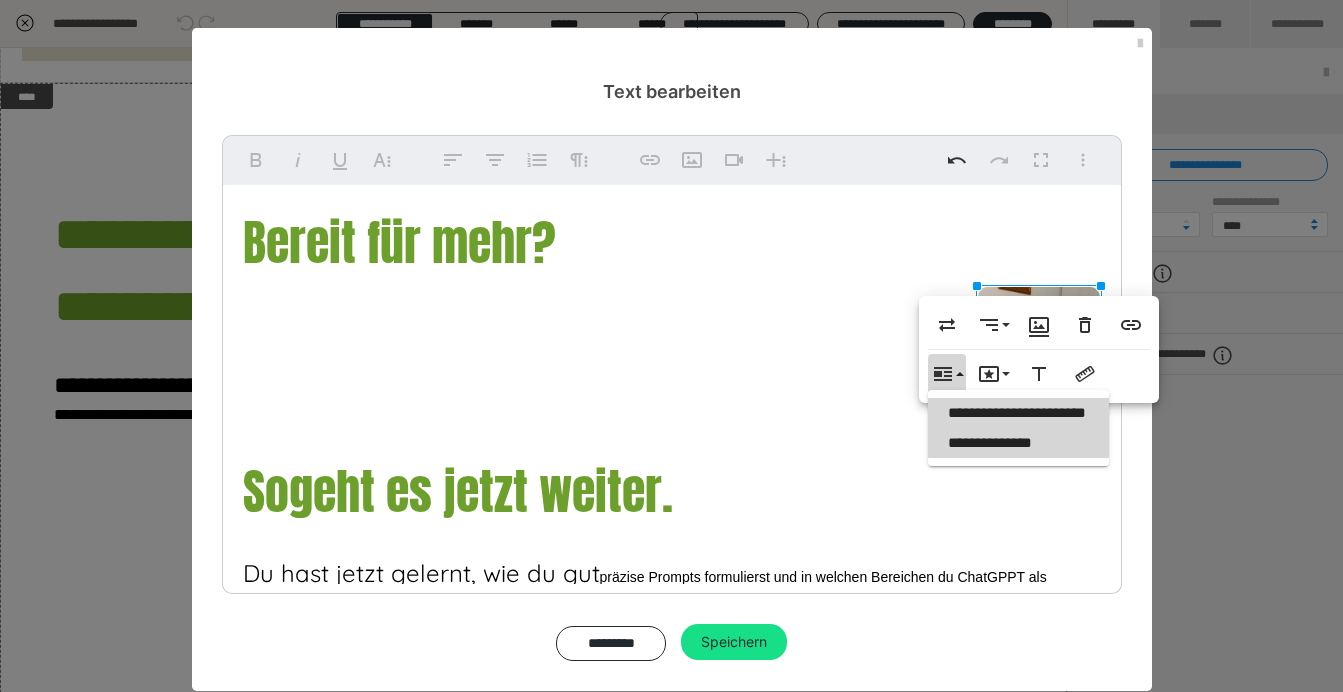 click on "**********" at bounding box center (1019, 413) 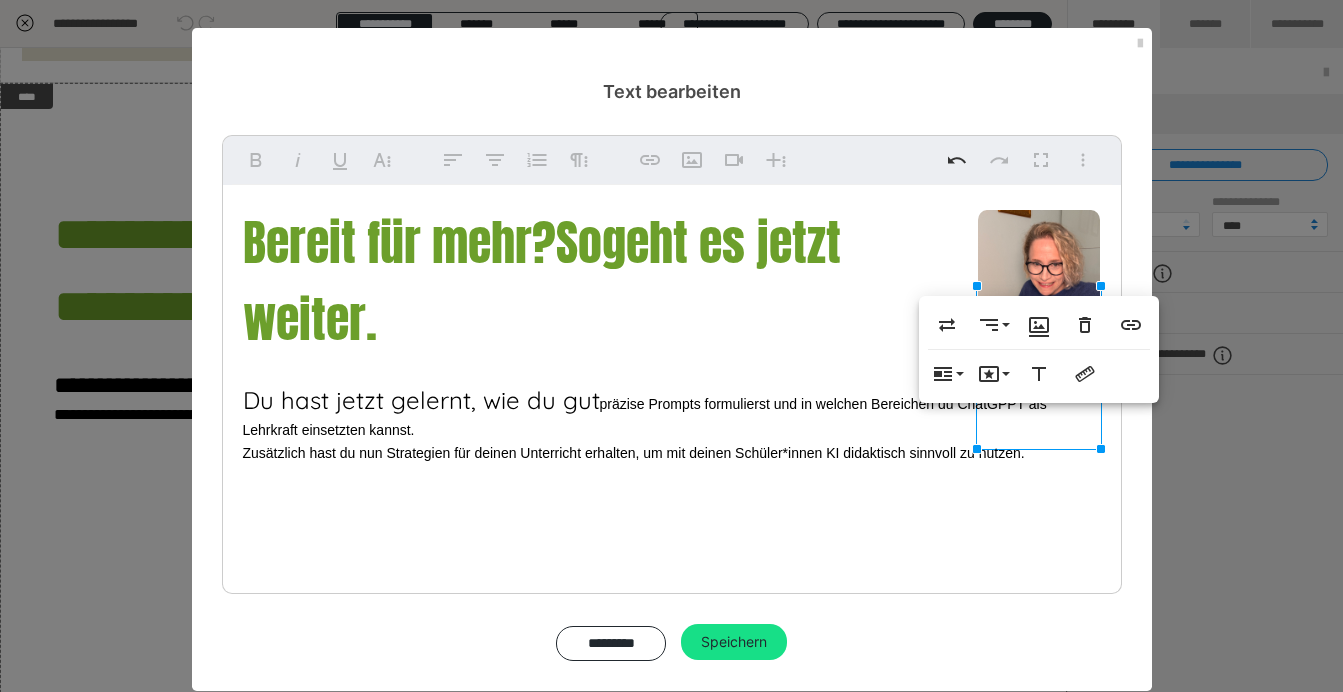 click on "Bereit für mehr?                                    So  geht es jetzt weiter.                        Du hast jetzt gelernt, wie du gut  präzise Prompts formulierst und in welchen Bereichen du ChatGPPT als Lehrkraft einsetzten kannst.  Zusätzlich hast du nun Strategien für deinen Unterricht erhalten, um mit deinen Schüler*innen KI didaktisch sinnvoll zu nutzen." at bounding box center (672, 413) 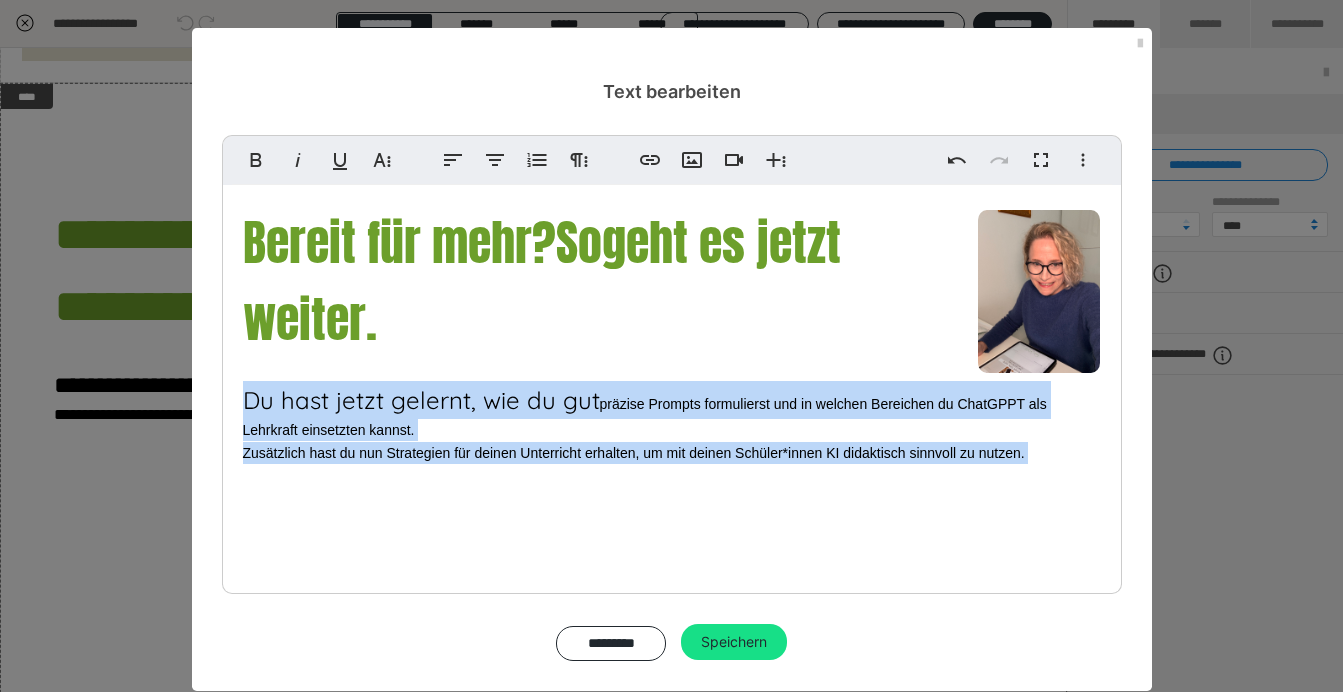 drag, startPoint x: 236, startPoint y: 383, endPoint x: 873, endPoint y: 481, distance: 644.4944 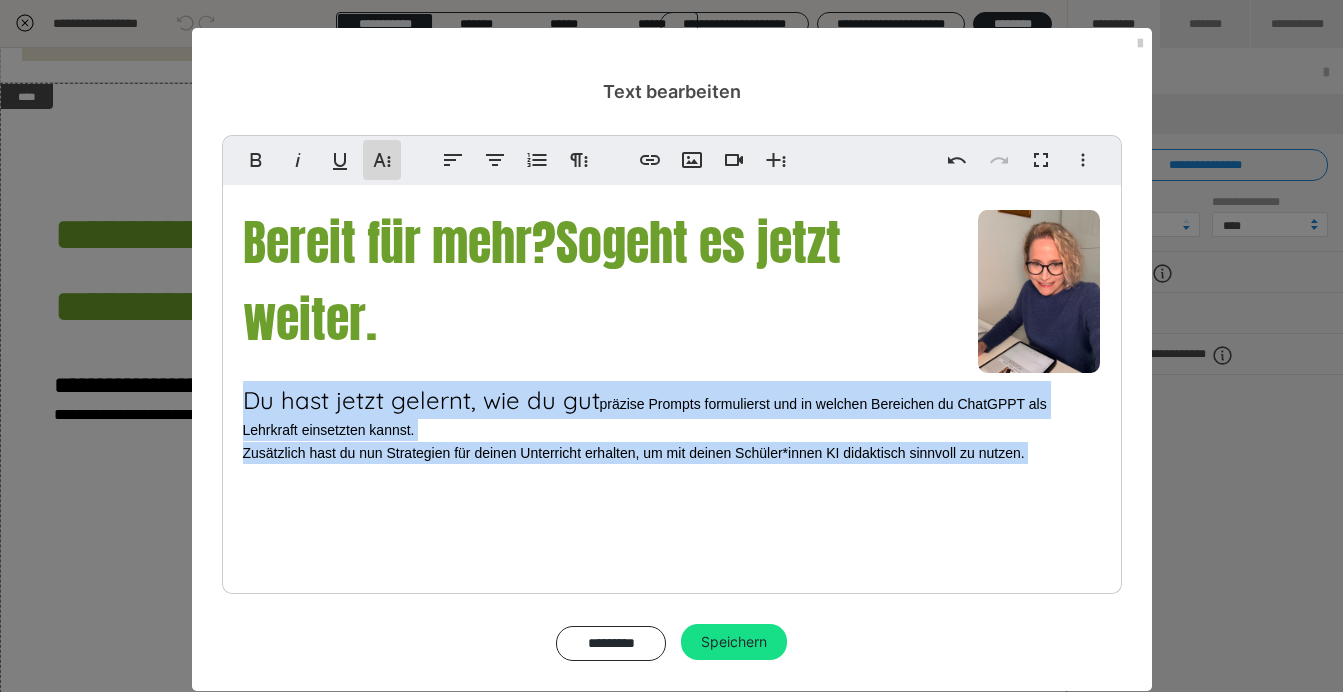 click 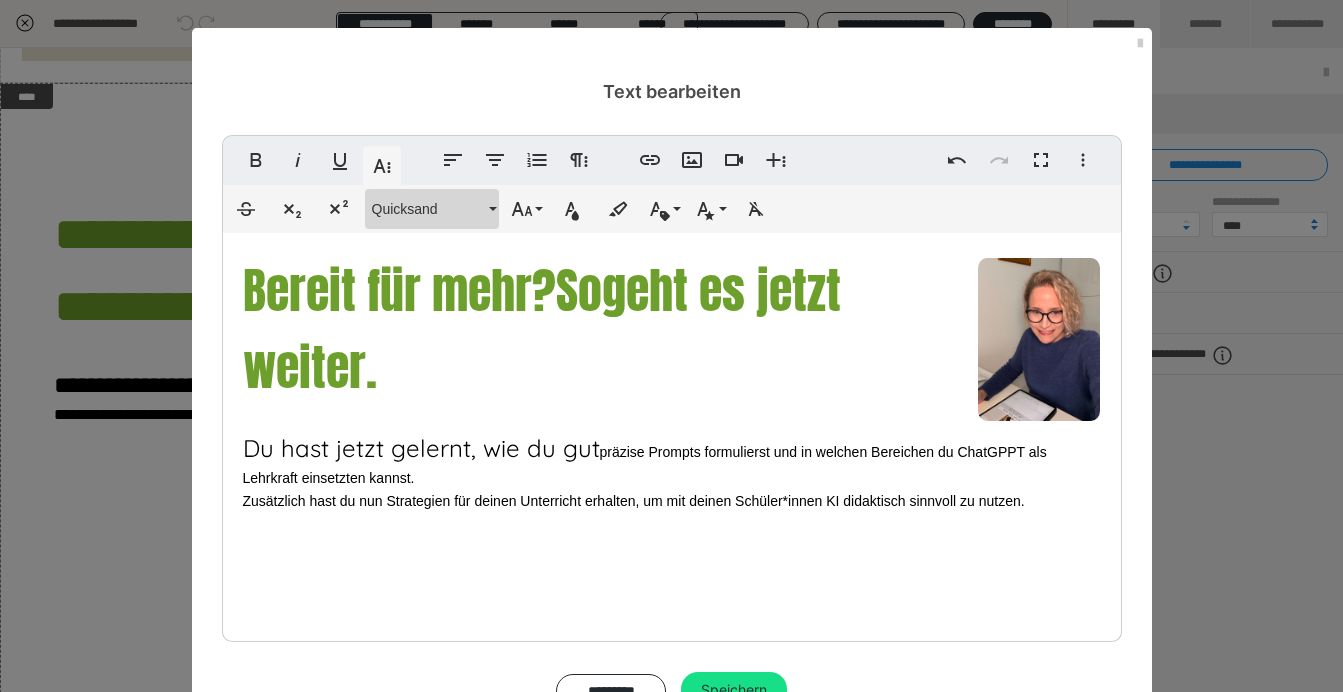 click on "Quicksand" at bounding box center (428, 209) 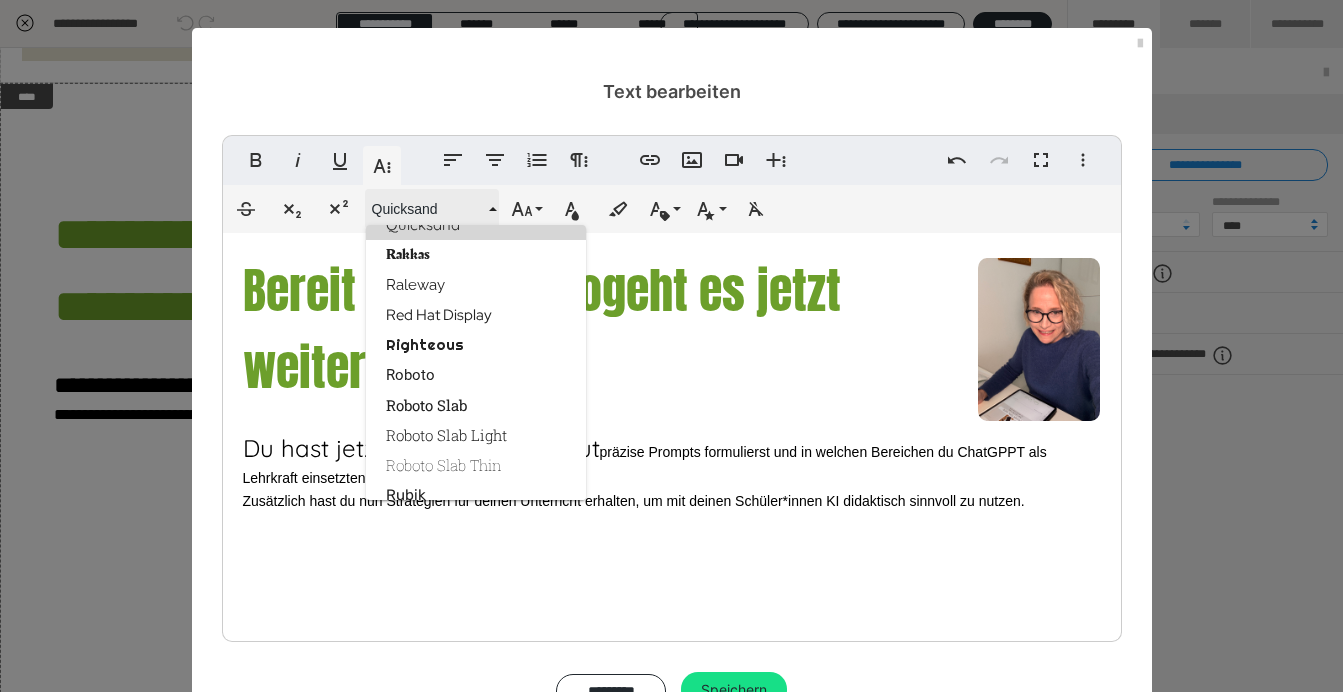 click on "Quicksand" at bounding box center [428, 209] 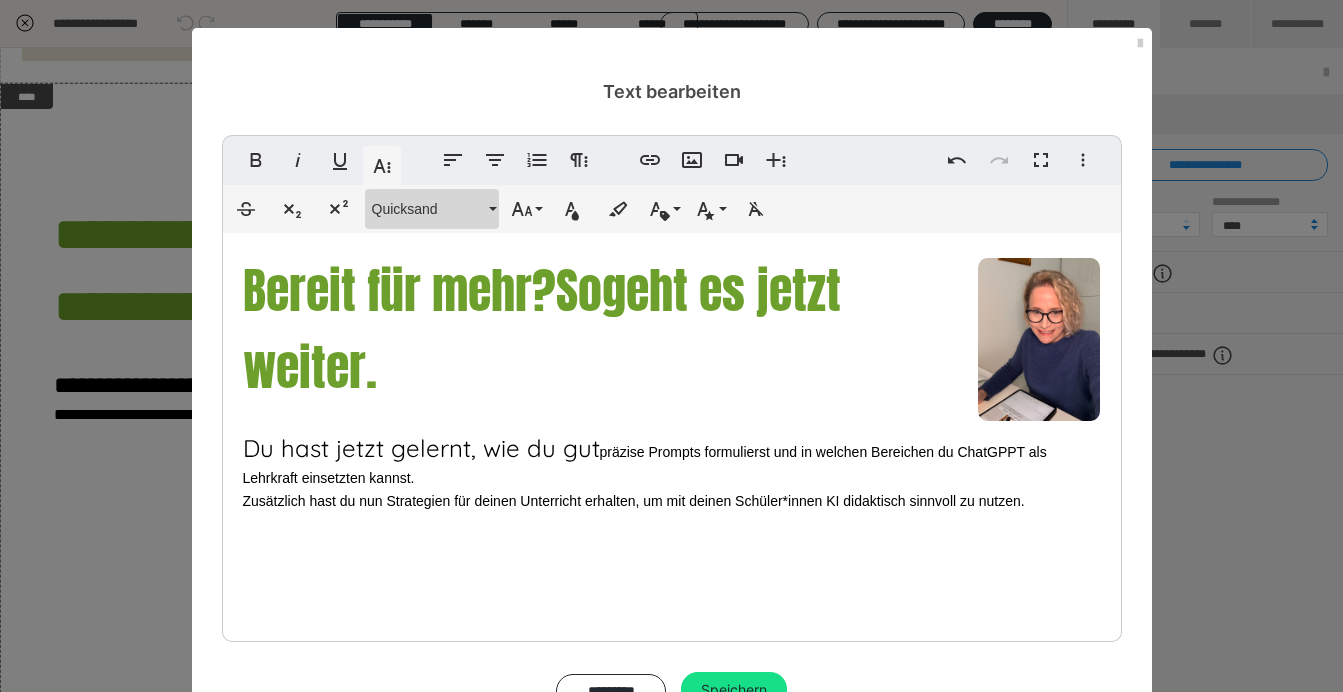 click on "Quicksand" at bounding box center (428, 209) 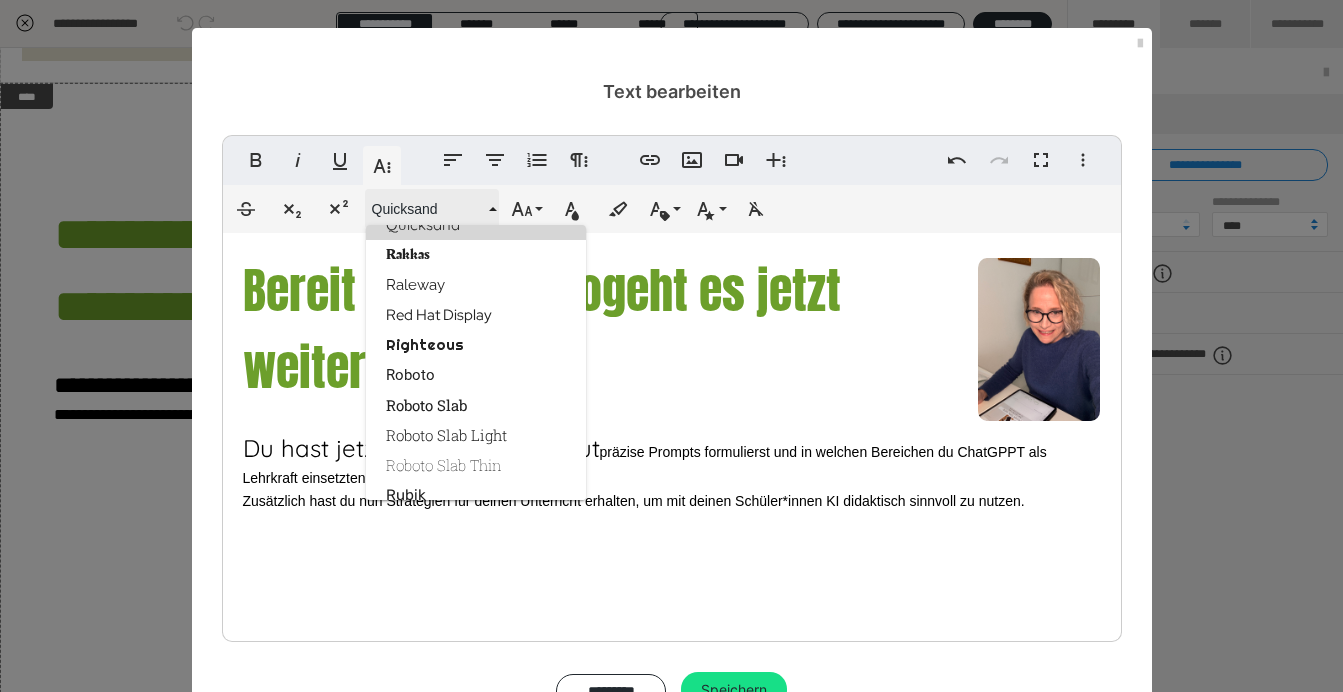 click on "Quicksand" at bounding box center (428, 209) 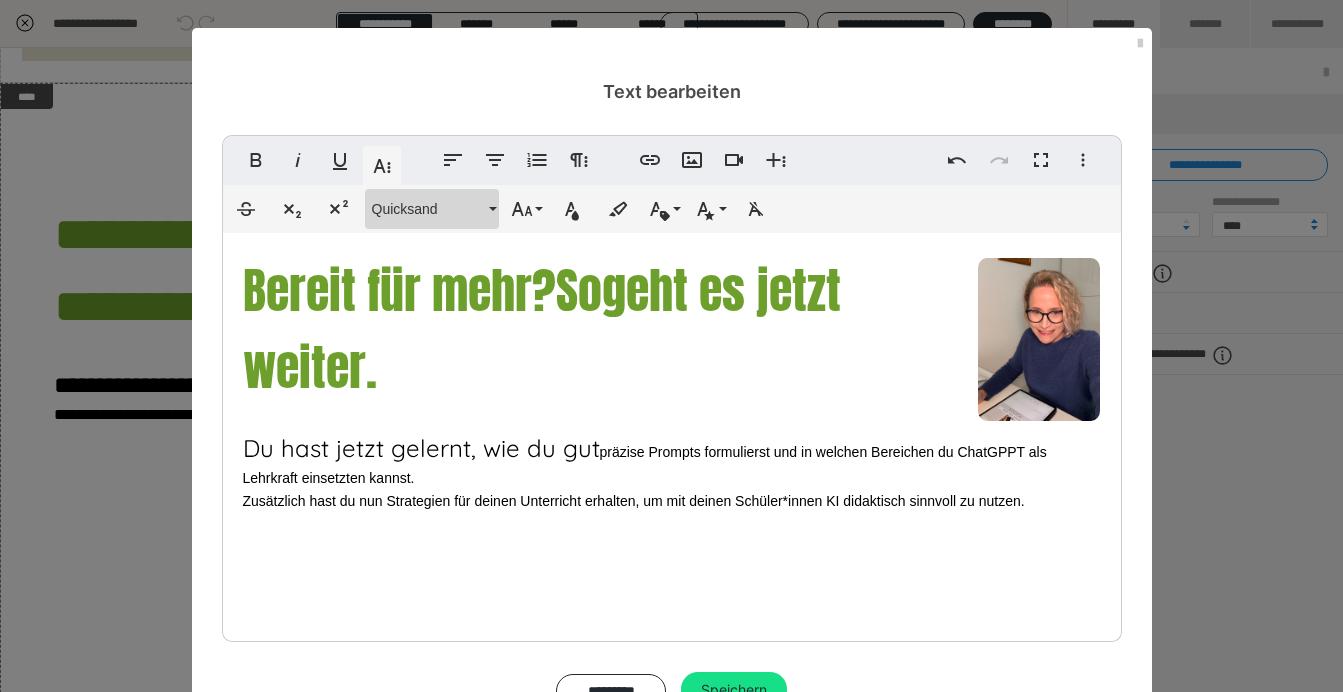 click on "Quicksand" at bounding box center [428, 209] 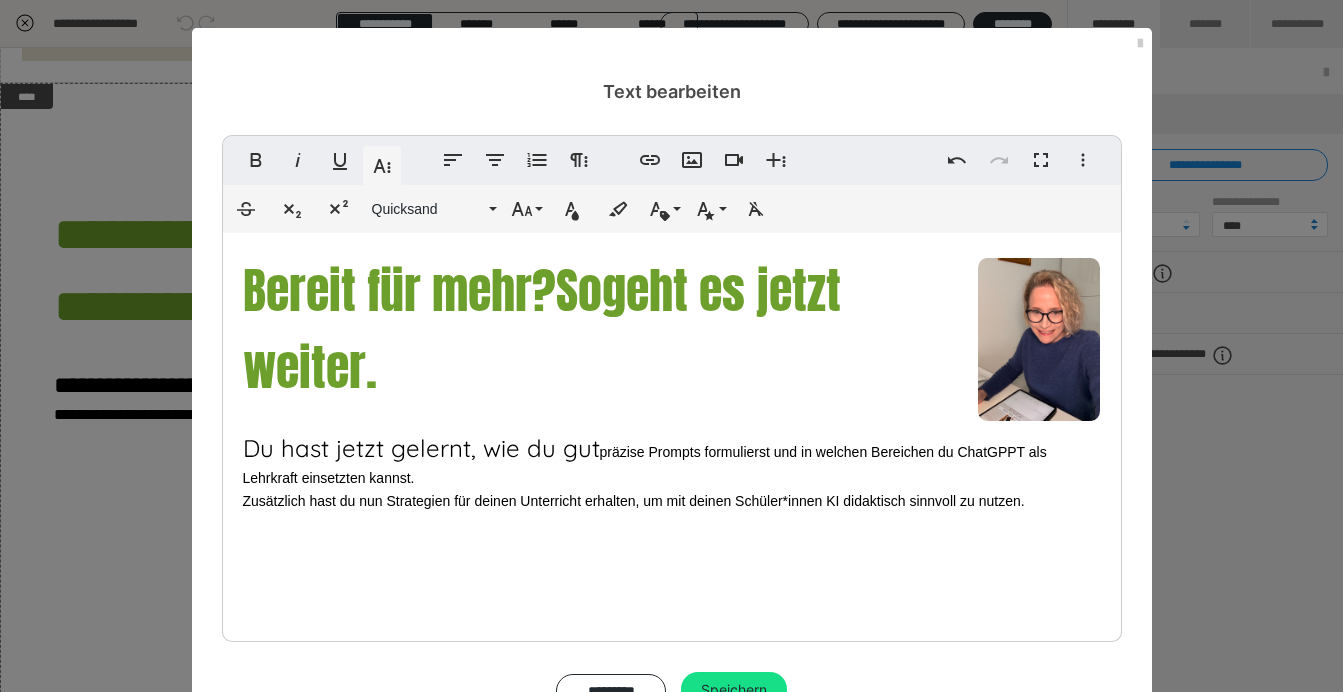 click on "Bereit für mehr?                                    So  geht es jetzt weiter.                        Du hast jetzt gelernt, wie du gut  präzise Prompts formulierst und in welchen Bereichen du ChatGPPT als Lehrkraft einsetzten kannst.  Zusätzlich hast du nun Strategien für deinen Unterricht erhalten, um mit deinen Schüler*innen KI didaktisch sinnvoll zu nutzen." at bounding box center (672, 461) 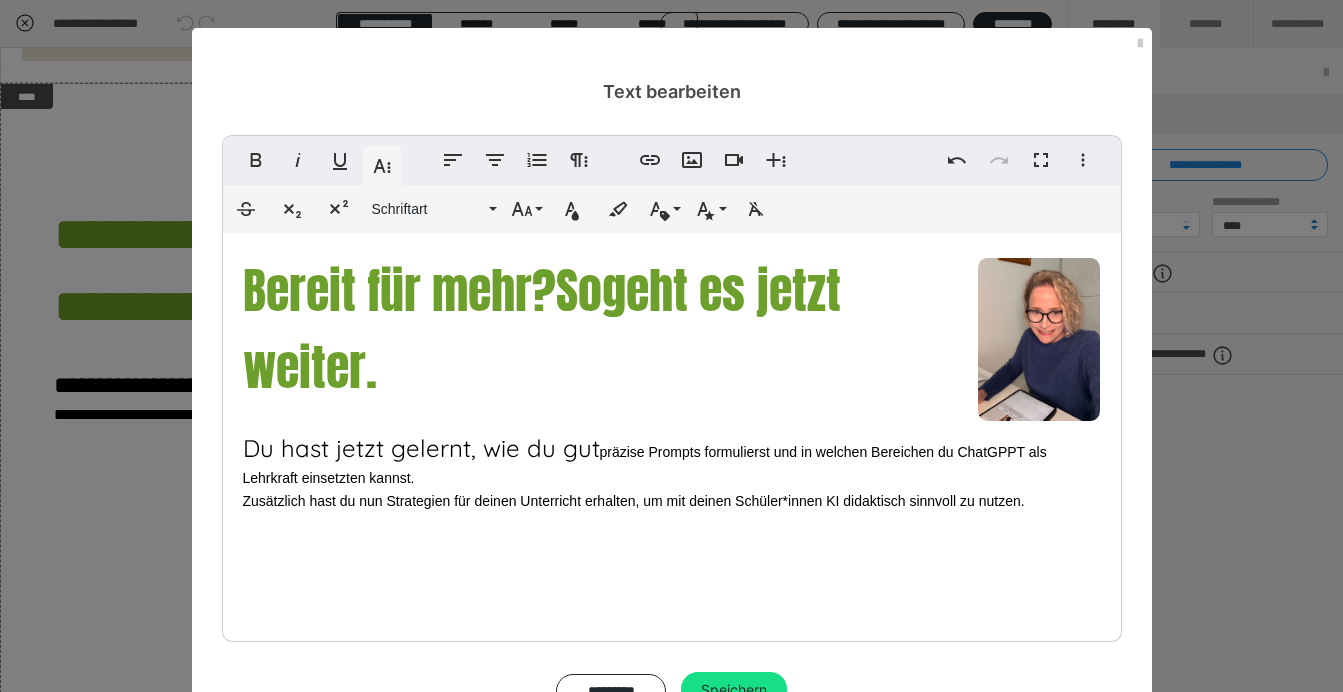 drag, startPoint x: 600, startPoint y: 442, endPoint x: 890, endPoint y: 530, distance: 303.05774 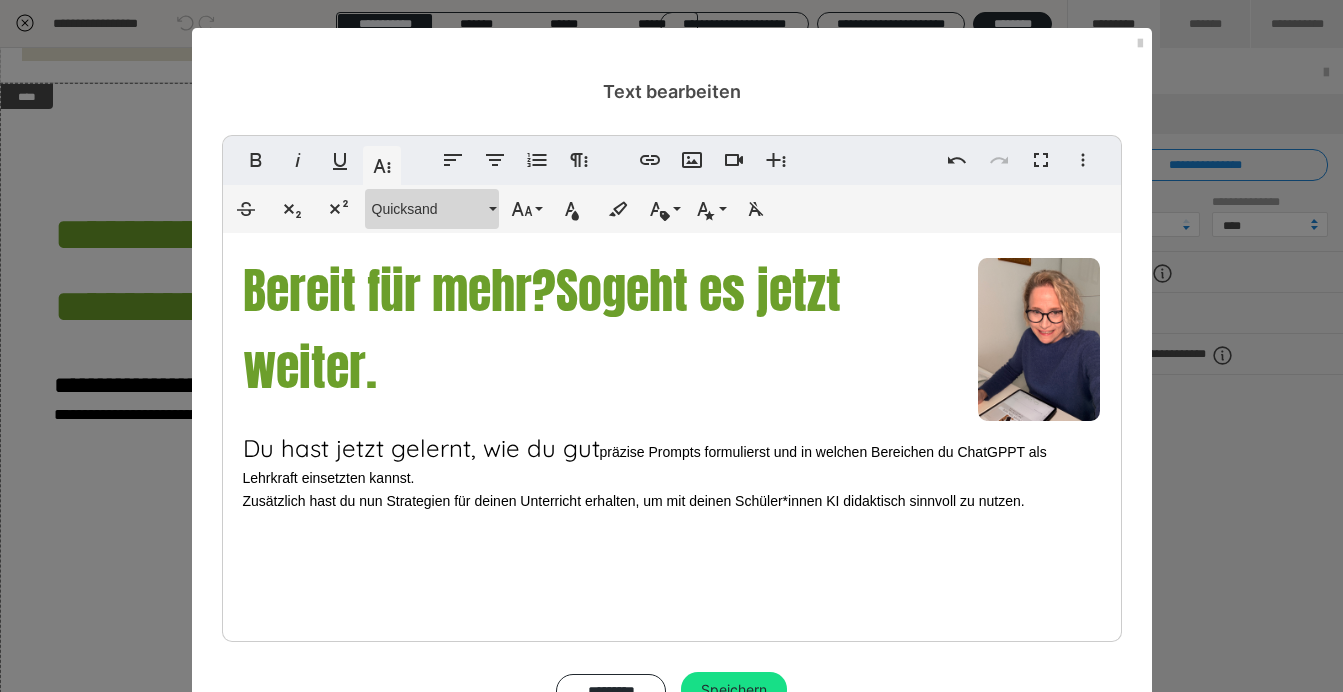 click on "Quicksand" at bounding box center (428, 209) 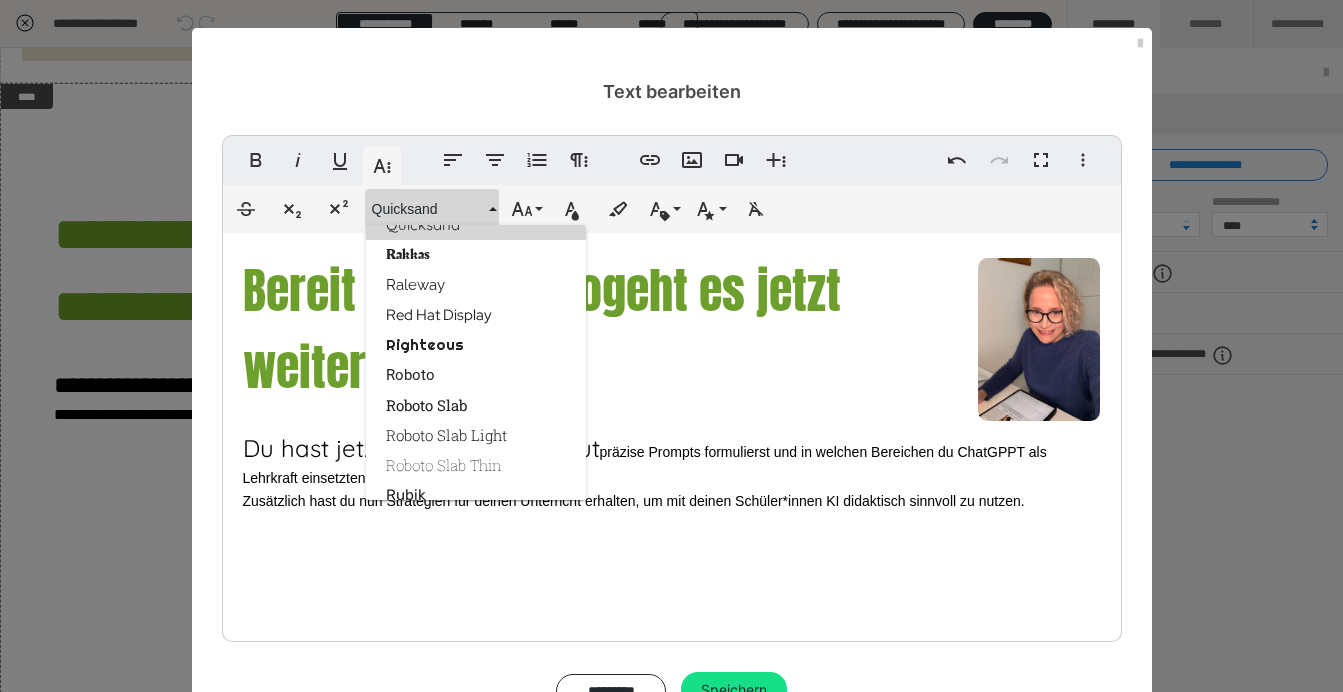 click on "So  geht es jetzt weiter." at bounding box center [542, 329] 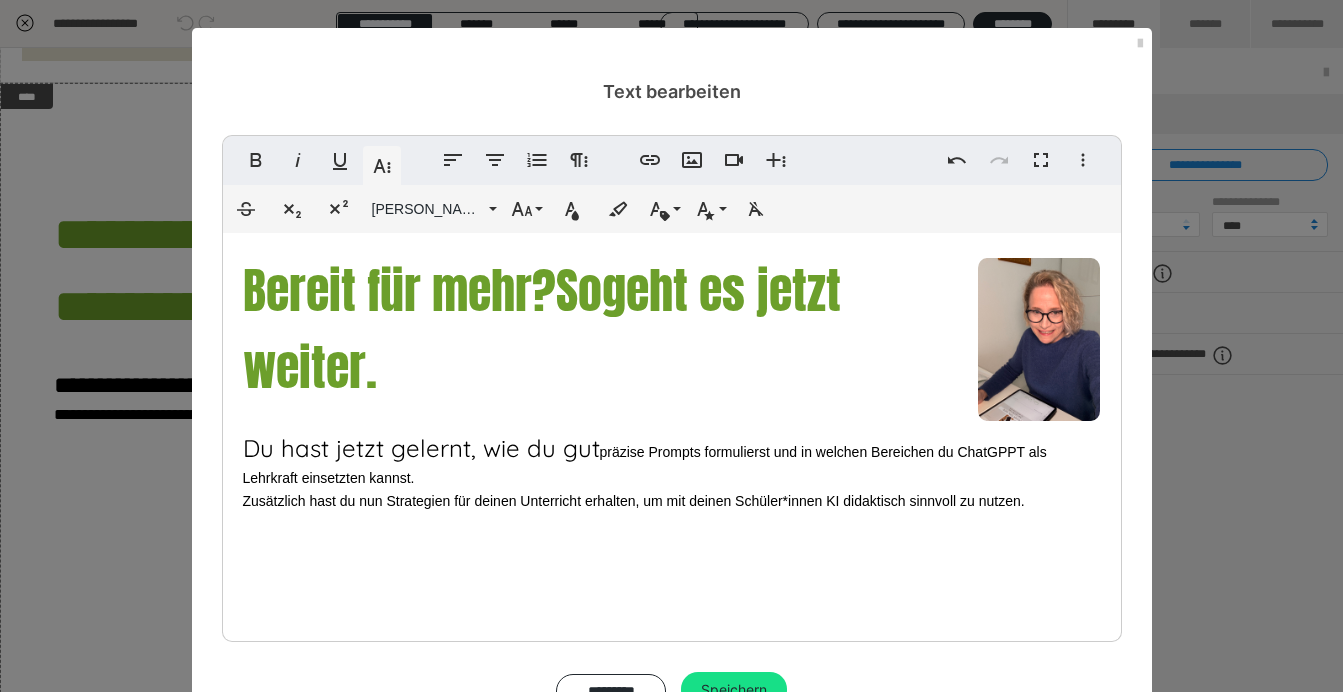 click on "Du hast jetzt gelernt, wie du gut" at bounding box center [421, 448] 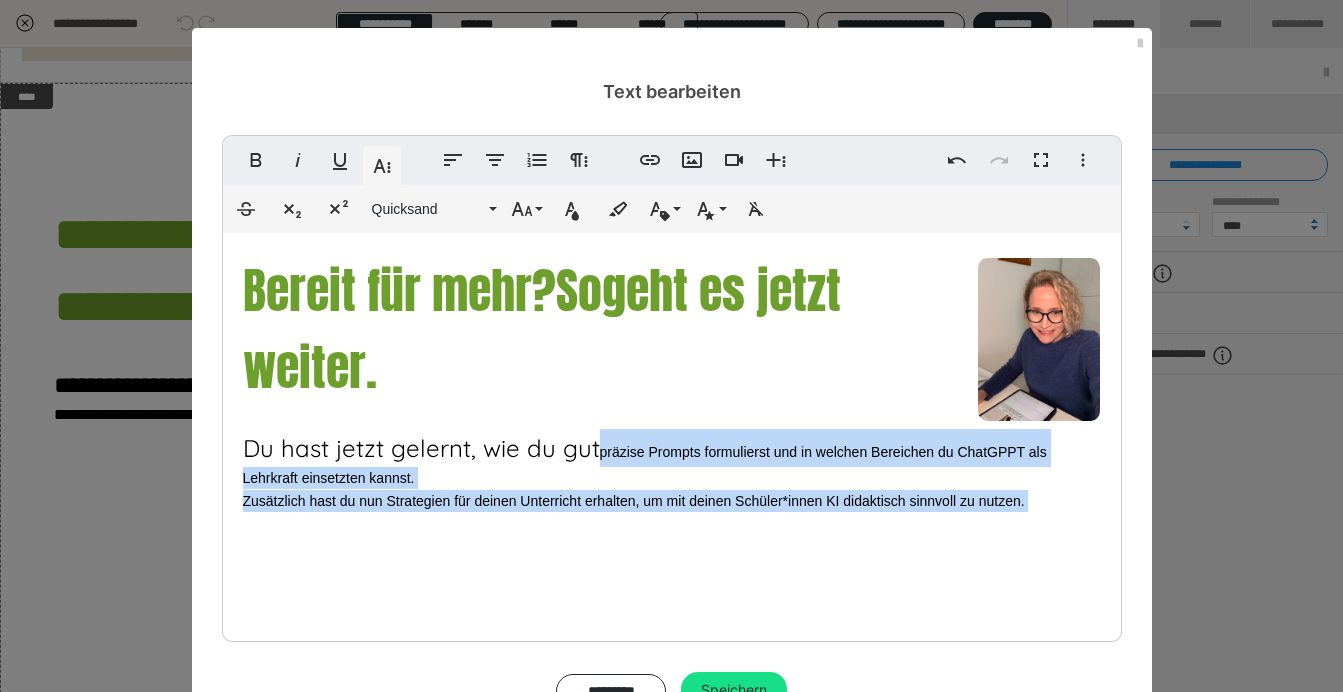 drag, startPoint x: 596, startPoint y: 447, endPoint x: 778, endPoint y: 529, distance: 199.61964 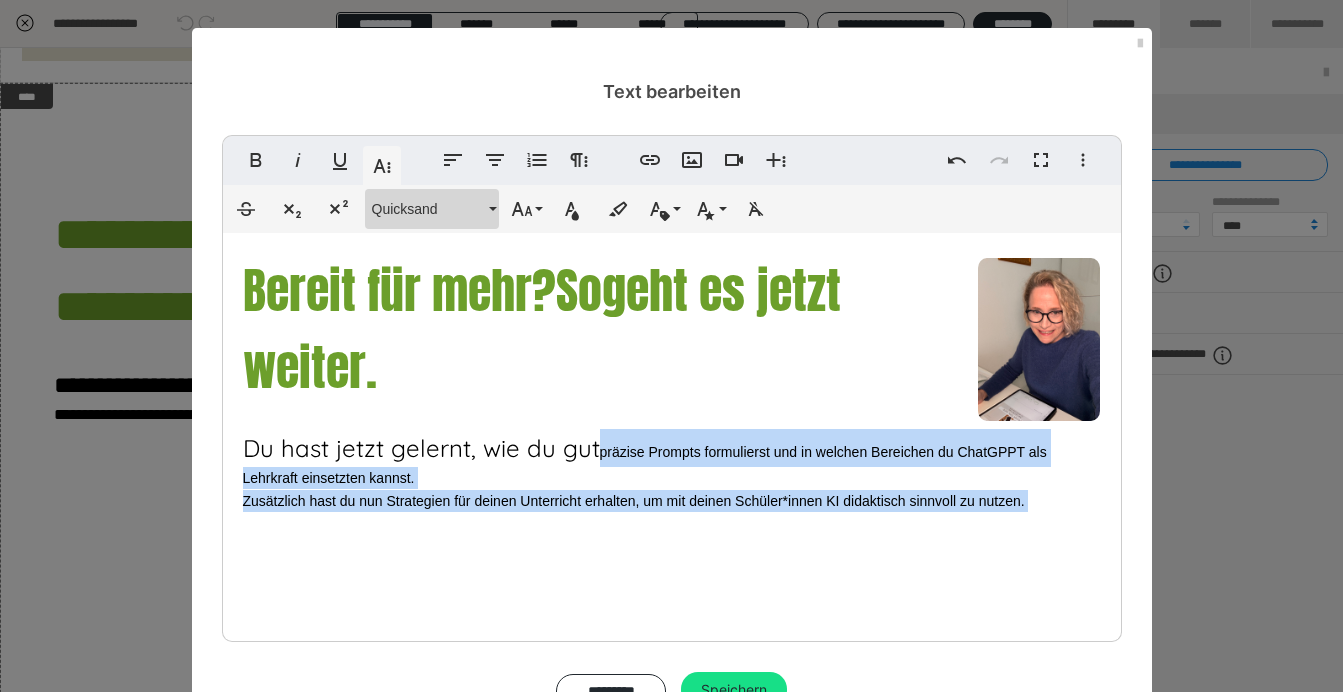 click on "Quicksand" at bounding box center (428, 209) 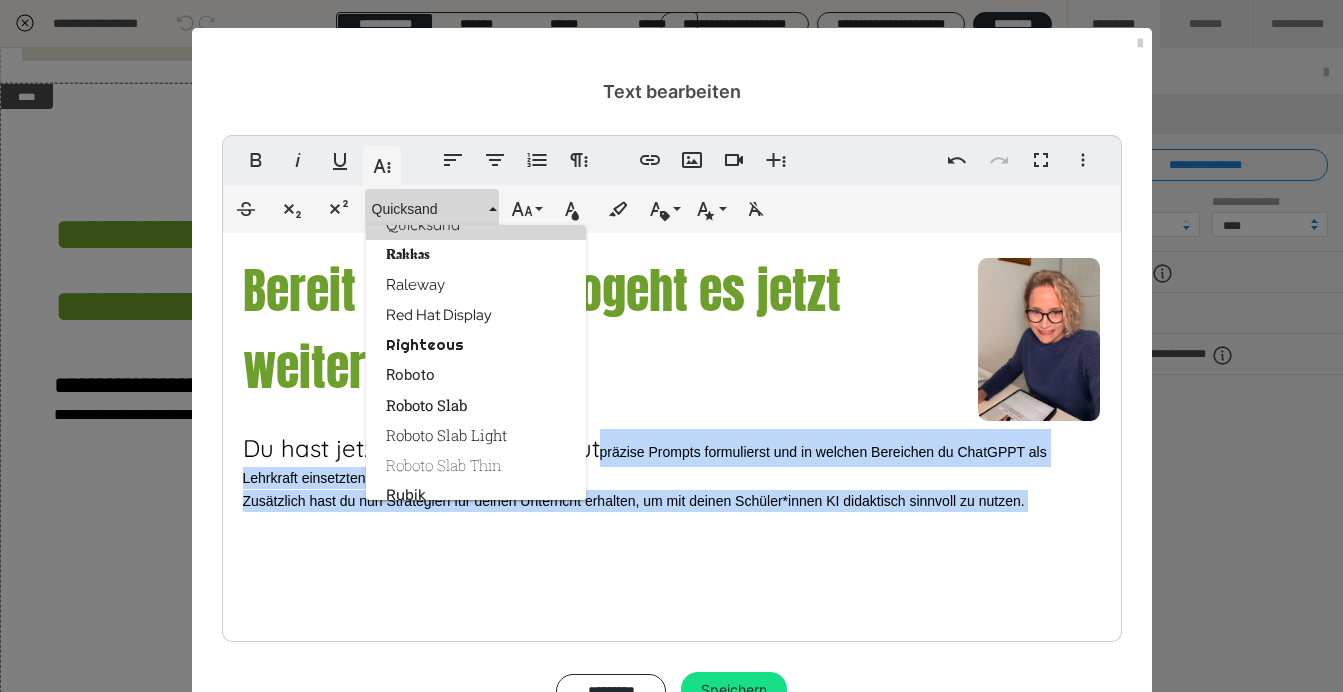 click on "Quicksand" at bounding box center [476, 225] 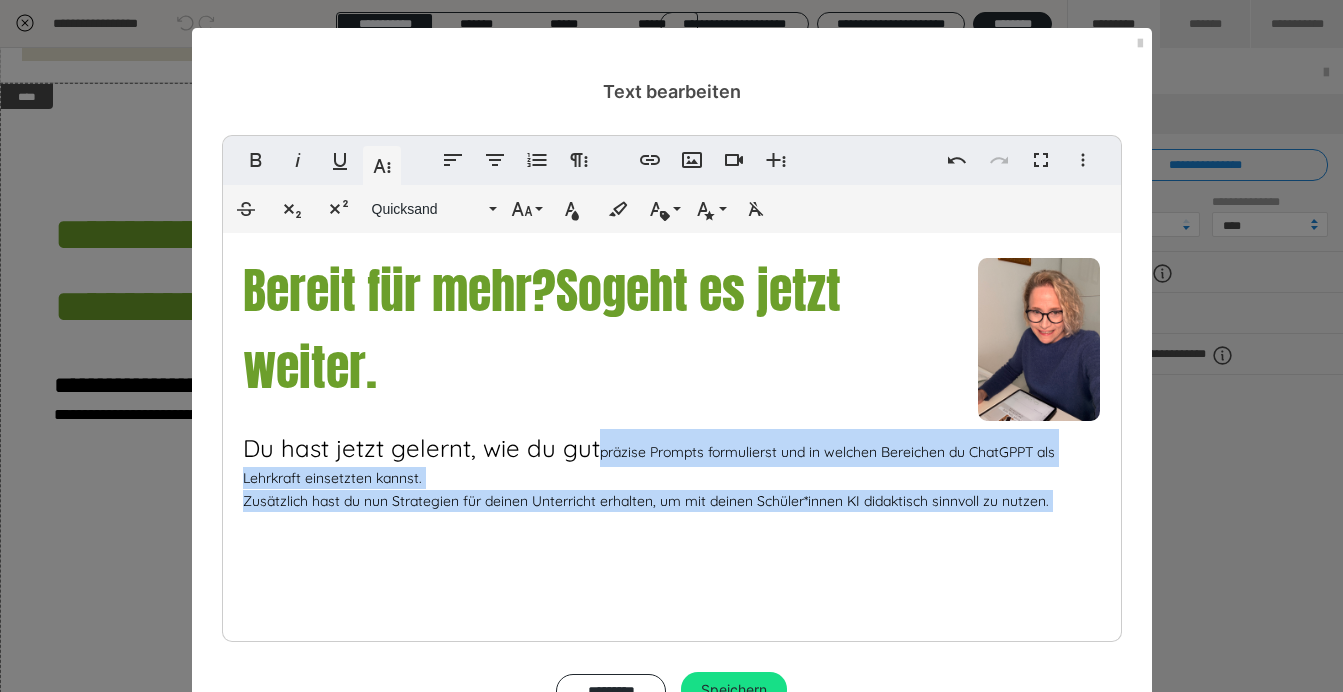 click on "Quicksand" at bounding box center [476, 225] 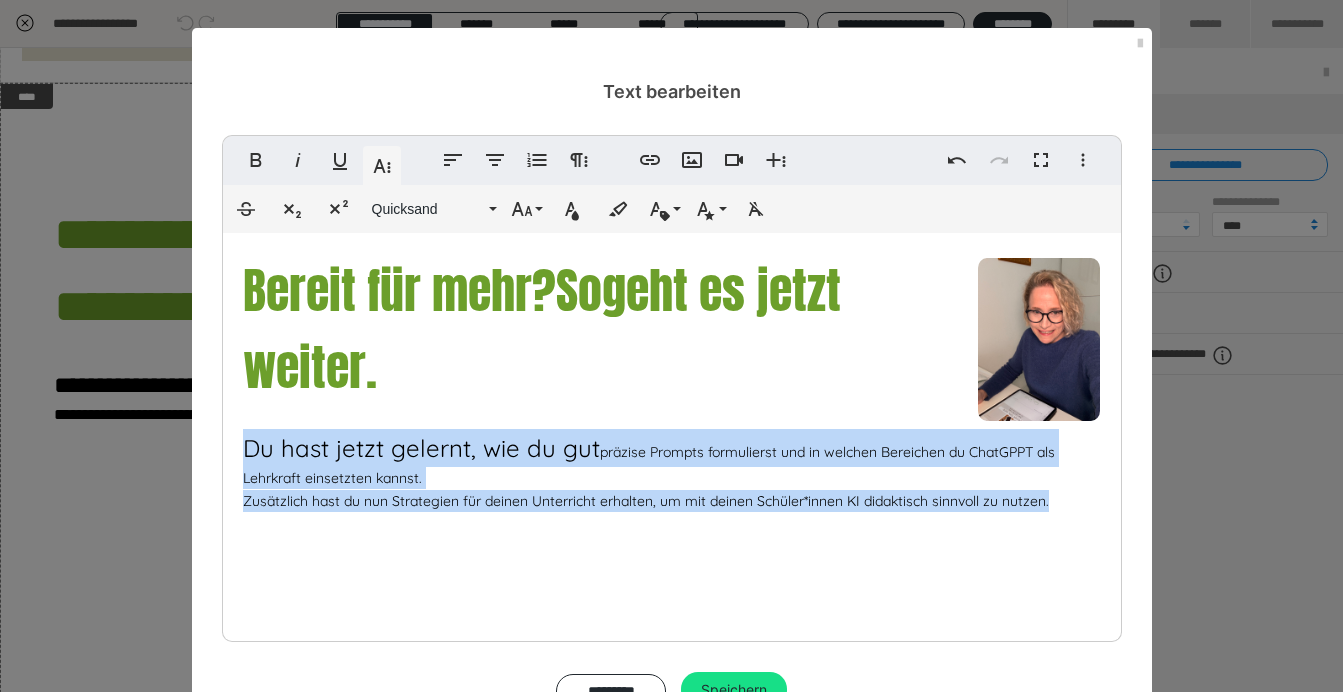 drag, startPoint x: 240, startPoint y: 427, endPoint x: 587, endPoint y: 465, distance: 349.0745 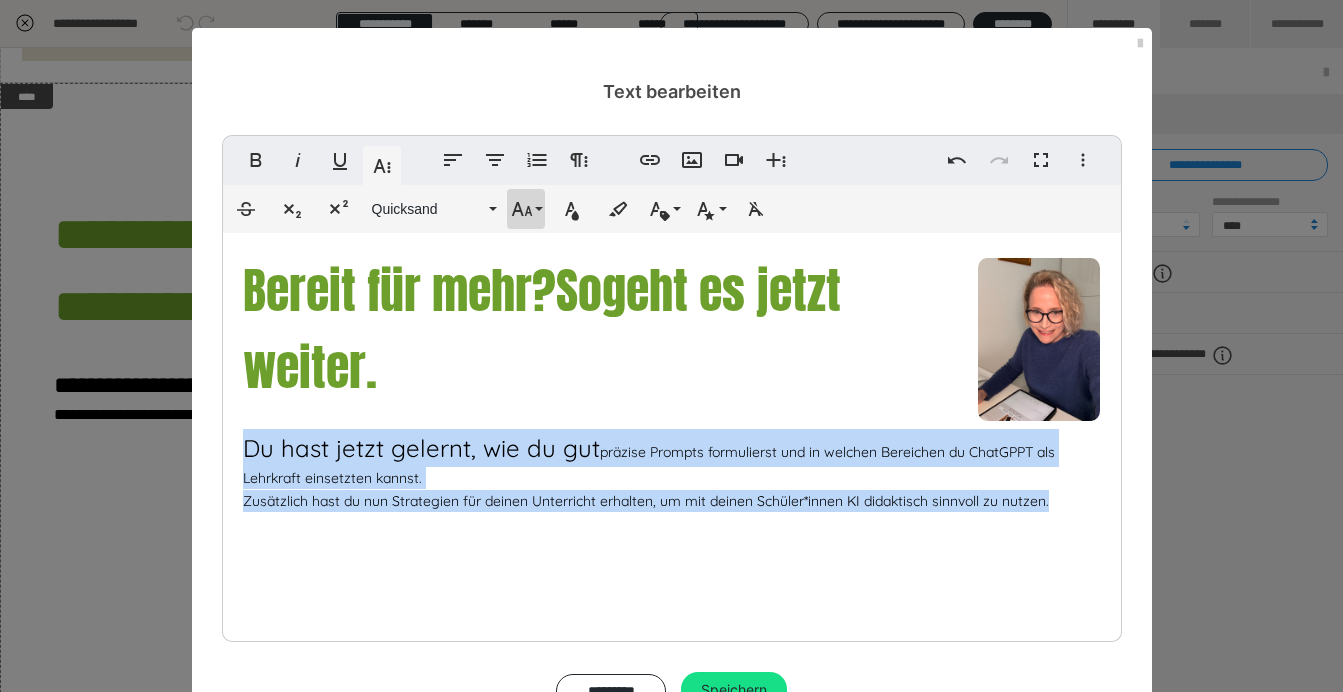 click 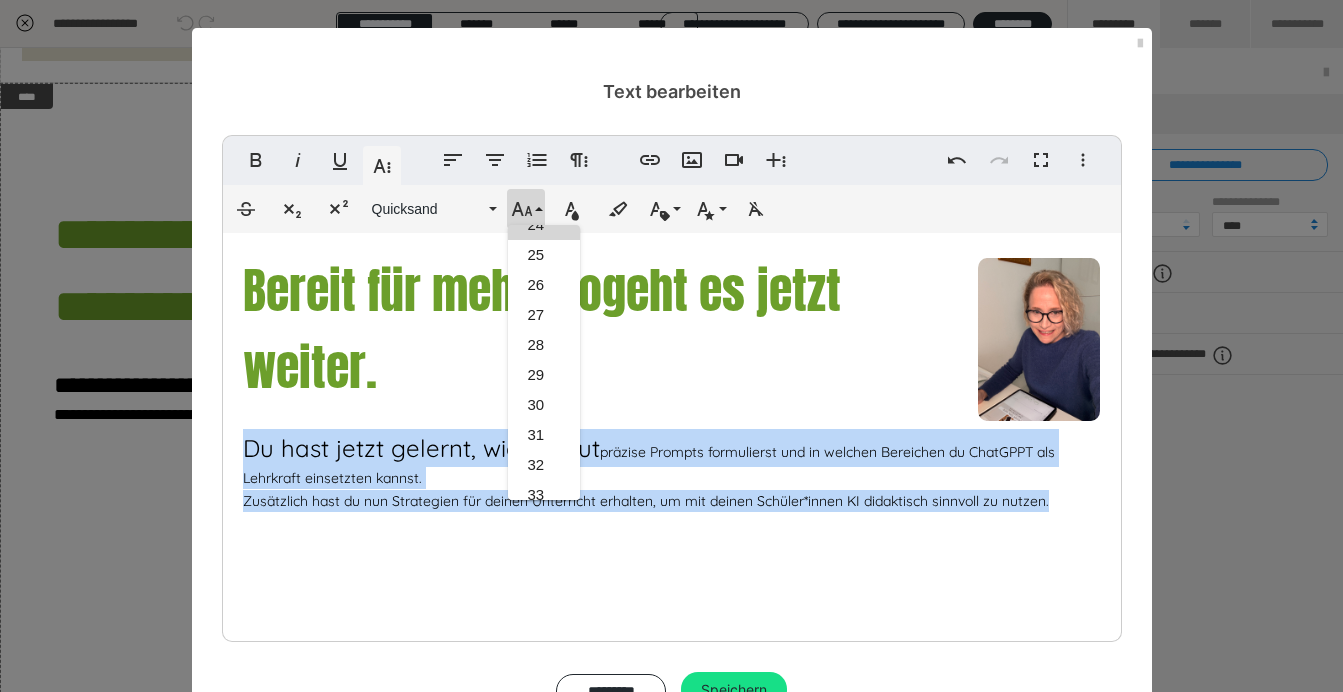 click on "24" at bounding box center [544, 225] 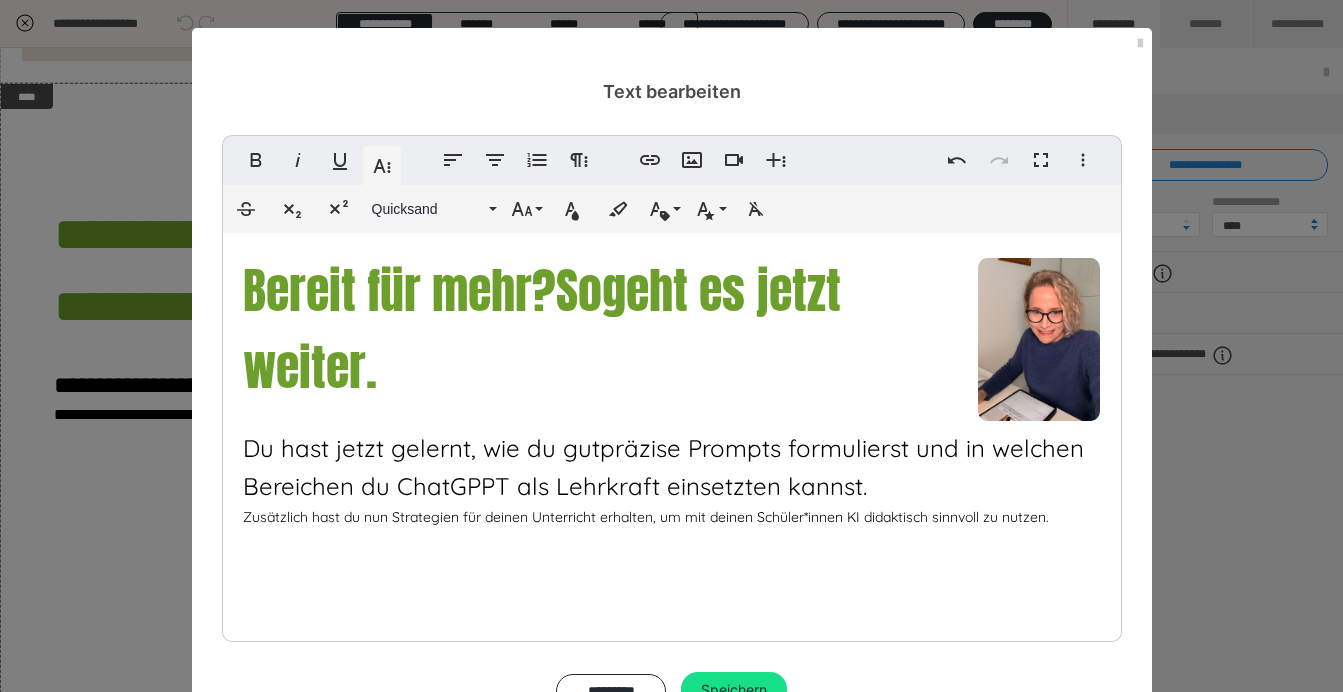 click on "Bereit für mehr?                                    So  geht es jetzt weiter.                        Du hast jetzt gelernt, wie du gut  präzise Prompts formulierst und in welchen Bereichen du ChatGPPT als Lehrkraft einsetzten kannst.  Zusätzlich hast du nun Strategien für deinen Unterricht erhalten, um mit deinen Schüler*innen KI didaktisch sinnvoll zu nutzen." at bounding box center (672, 469) 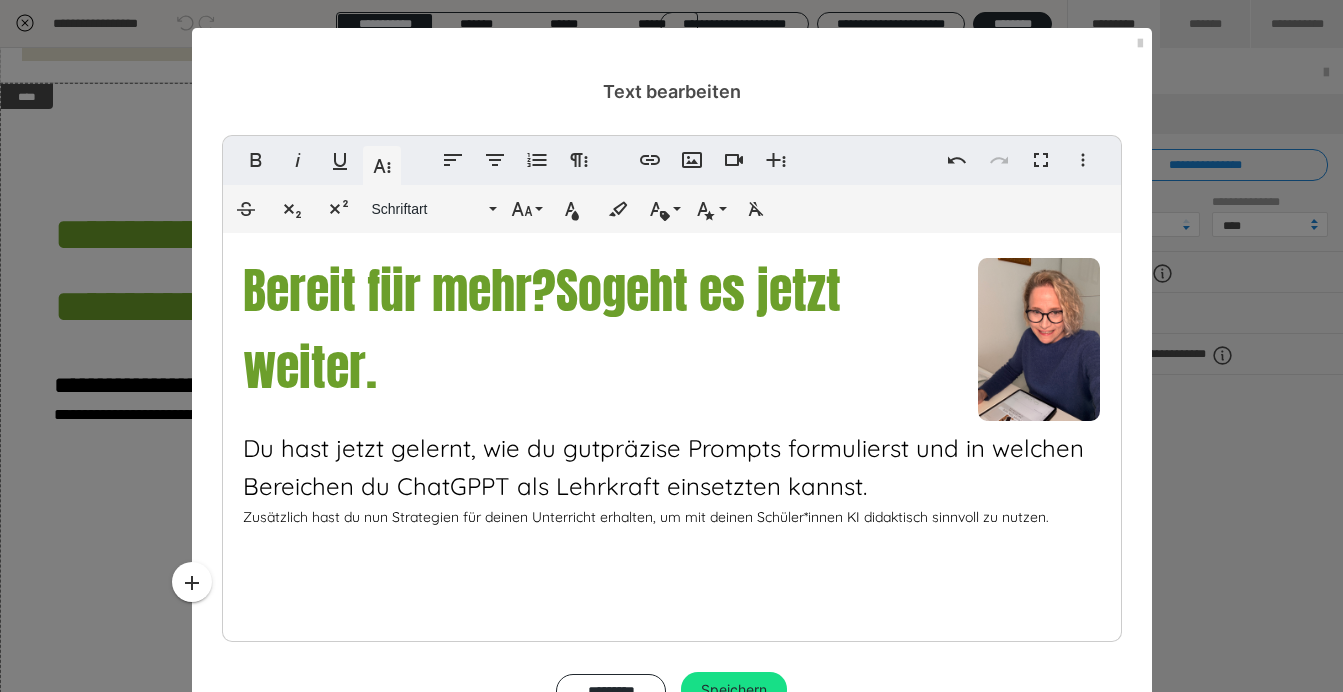 scroll, scrollTop: 20, scrollLeft: 0, axis: vertical 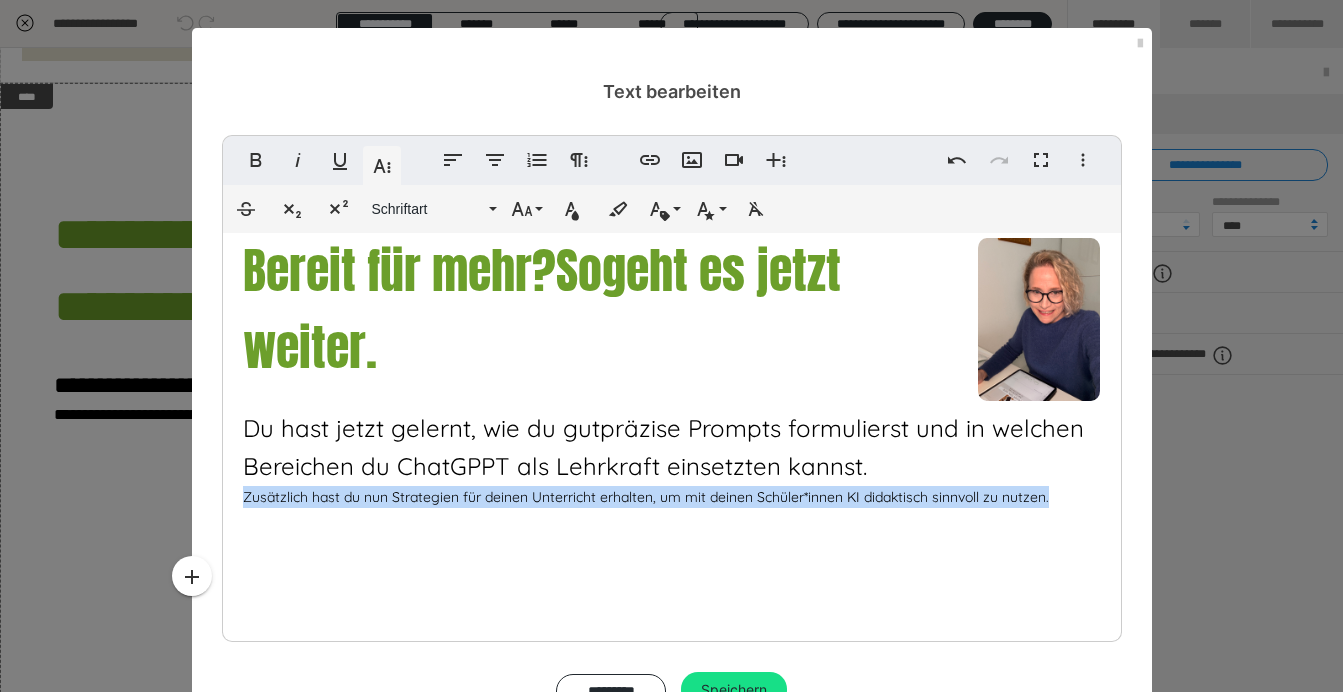 drag, startPoint x: 241, startPoint y: 525, endPoint x: 886, endPoint y: 545, distance: 645.31 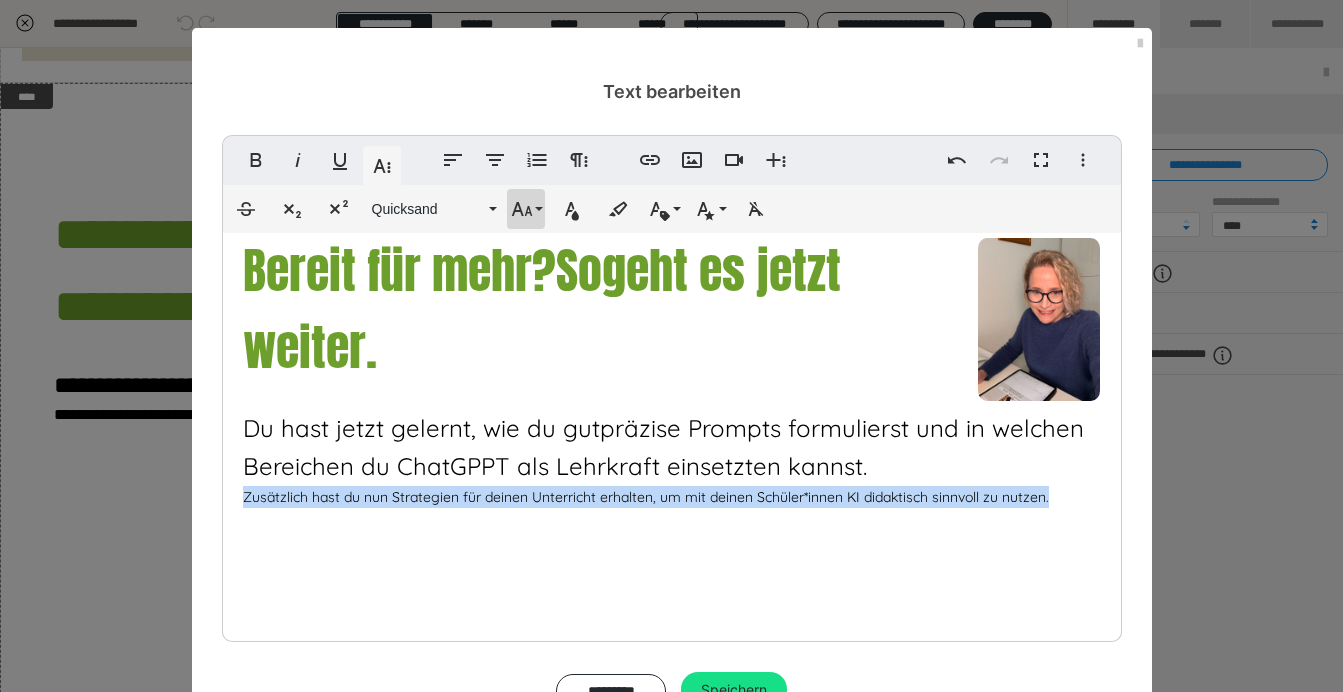 click on "Schriftgröße" at bounding box center (526, 209) 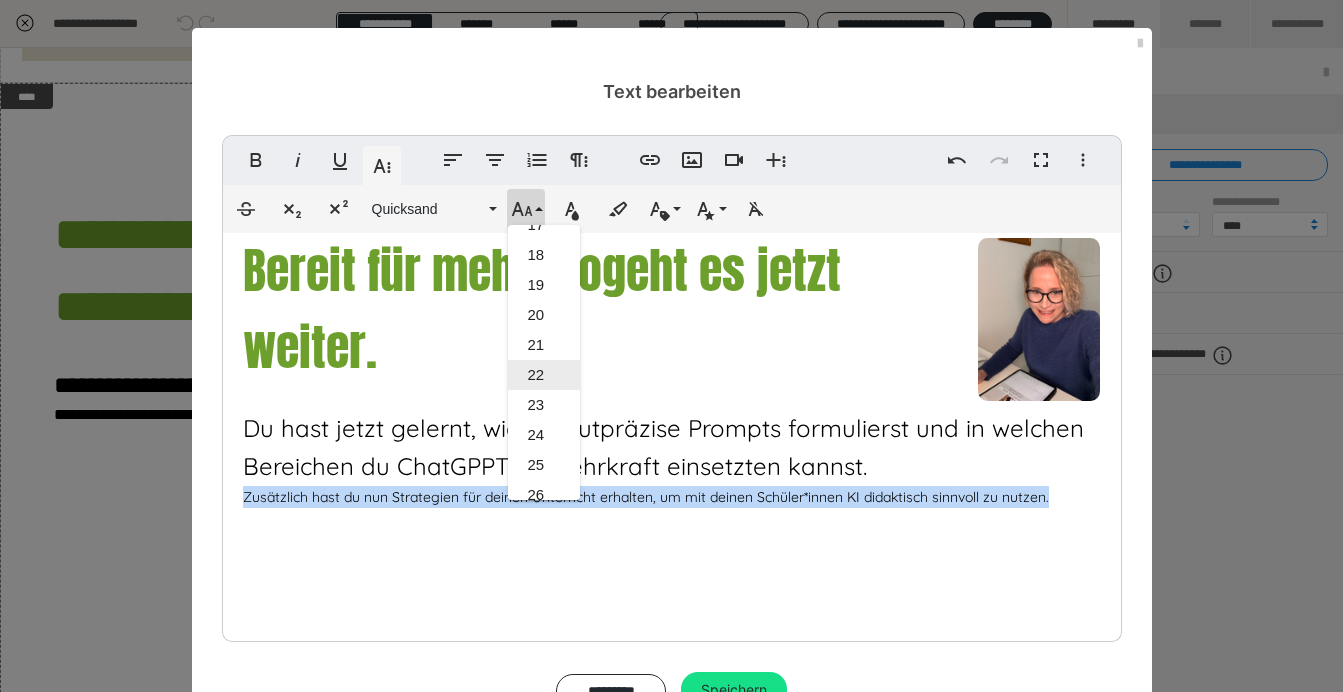 scroll, scrollTop: 505, scrollLeft: 0, axis: vertical 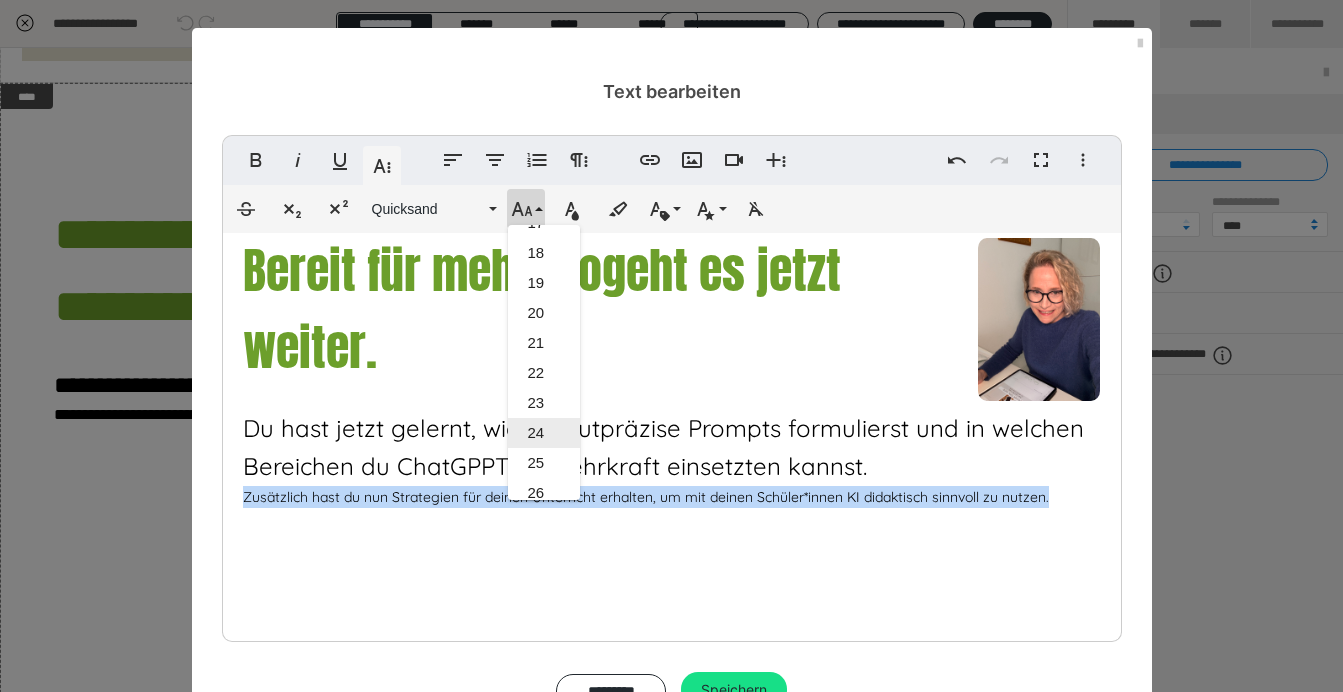 click on "24" at bounding box center (544, 433) 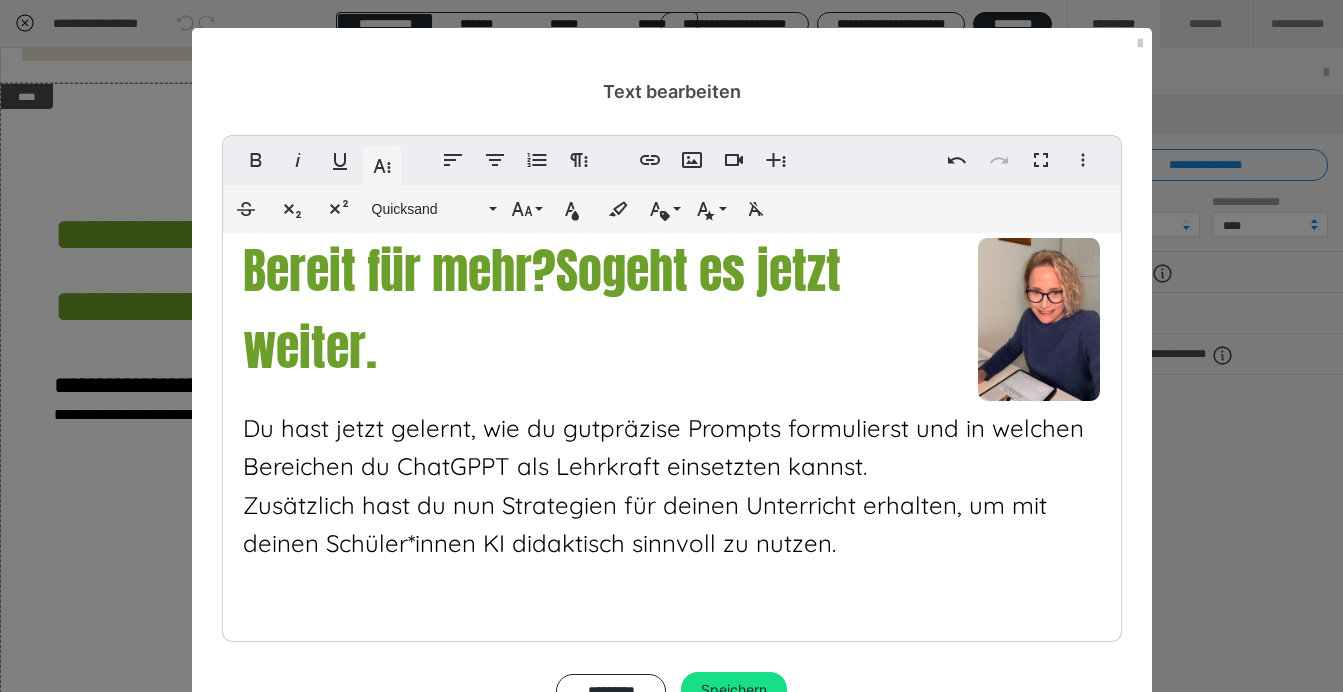 click on "Bereit für mehr?                                    So  geht es jetzt weiter.                        Du hast jetzt gelernt, wie du gut  präzise Prompts formulierst und in welchen Bereichen du ChatGPPT als Lehrkraft einsetzten kannst.  Zusätzlich hast du nun Strategien für deinen Unterricht erhalten, um mit deinen Schüler*innen KI didaktisch sinnvoll zu nutzen." at bounding box center (672, 476) 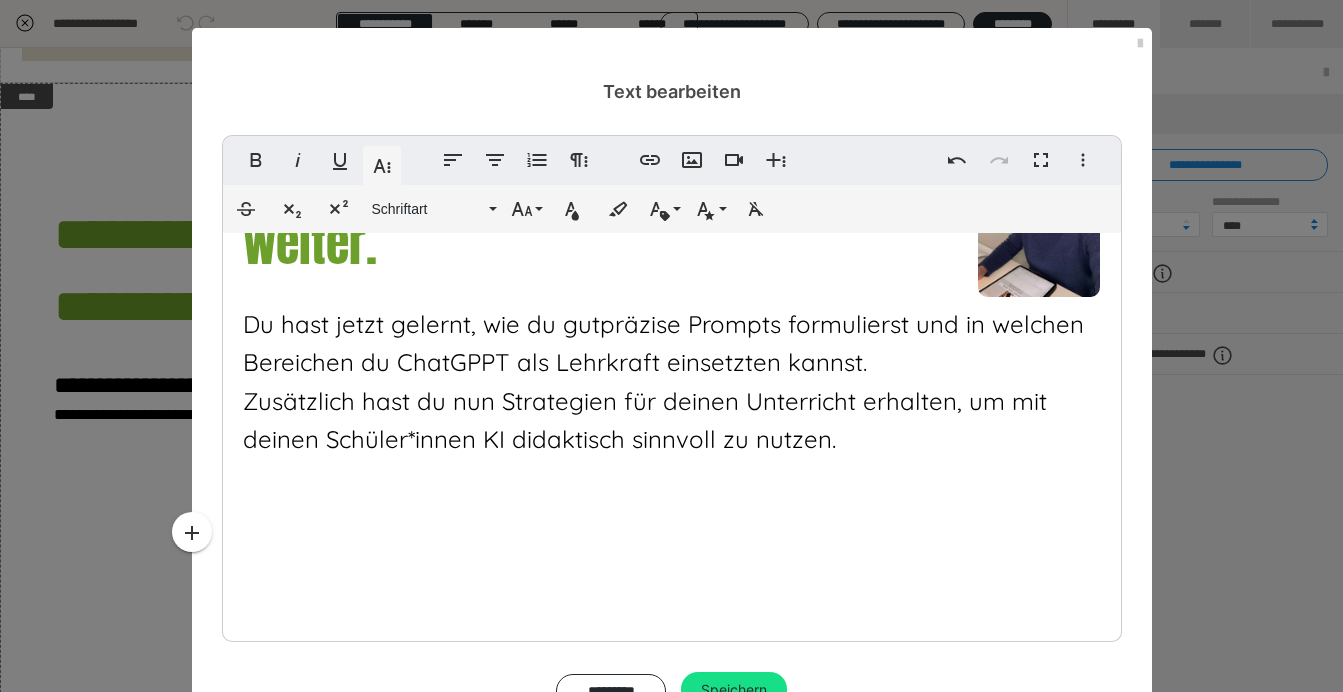 scroll, scrollTop: 129, scrollLeft: 0, axis: vertical 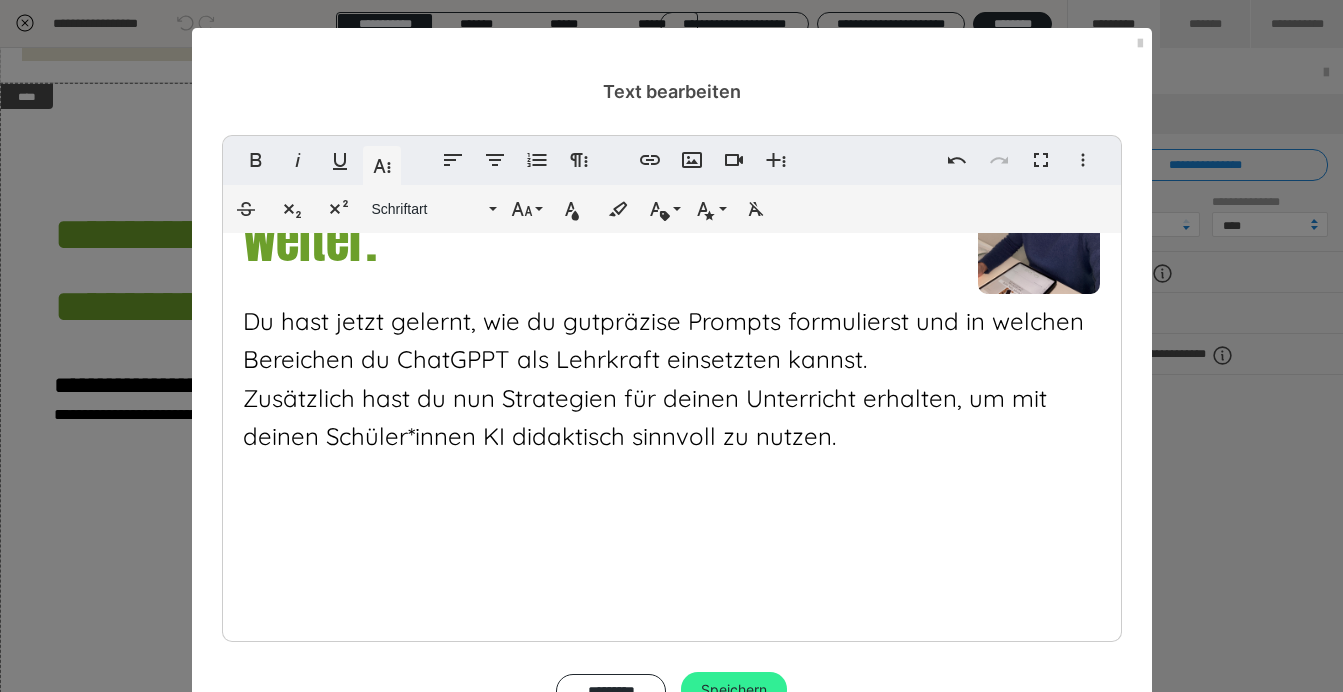 click on "Speichern" at bounding box center [734, 690] 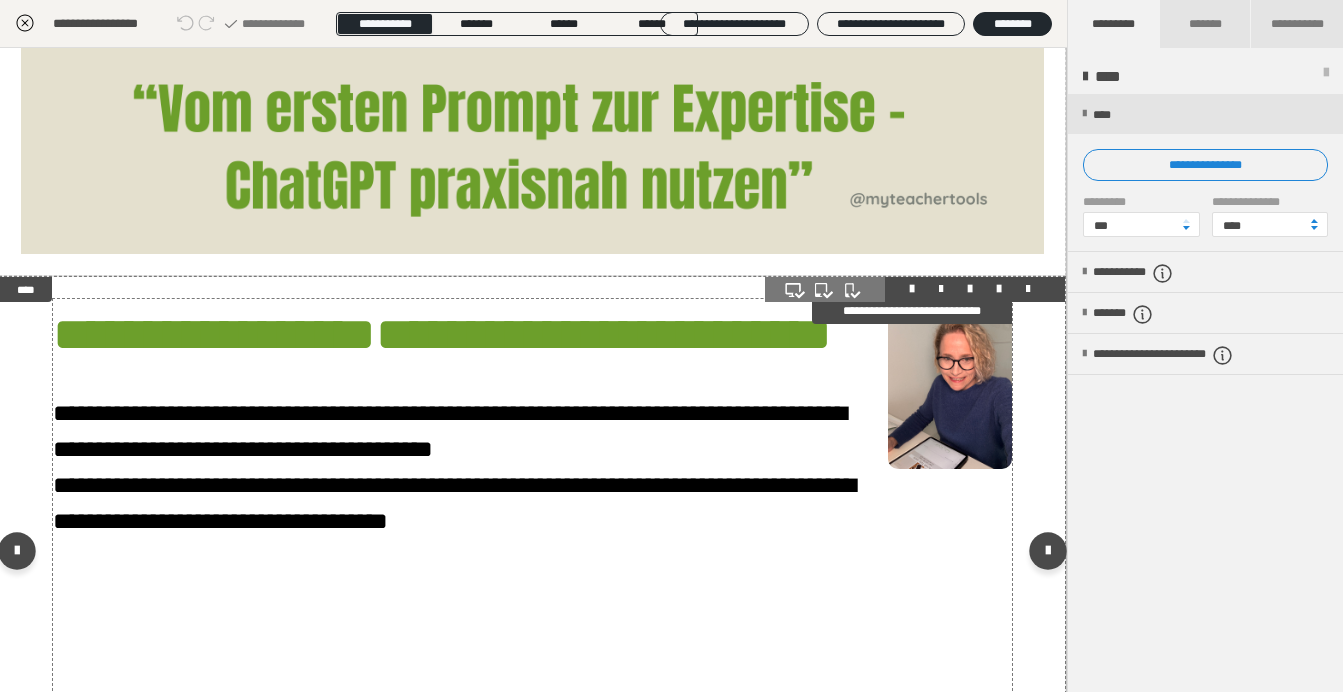 scroll, scrollTop: 162, scrollLeft: 1, axis: both 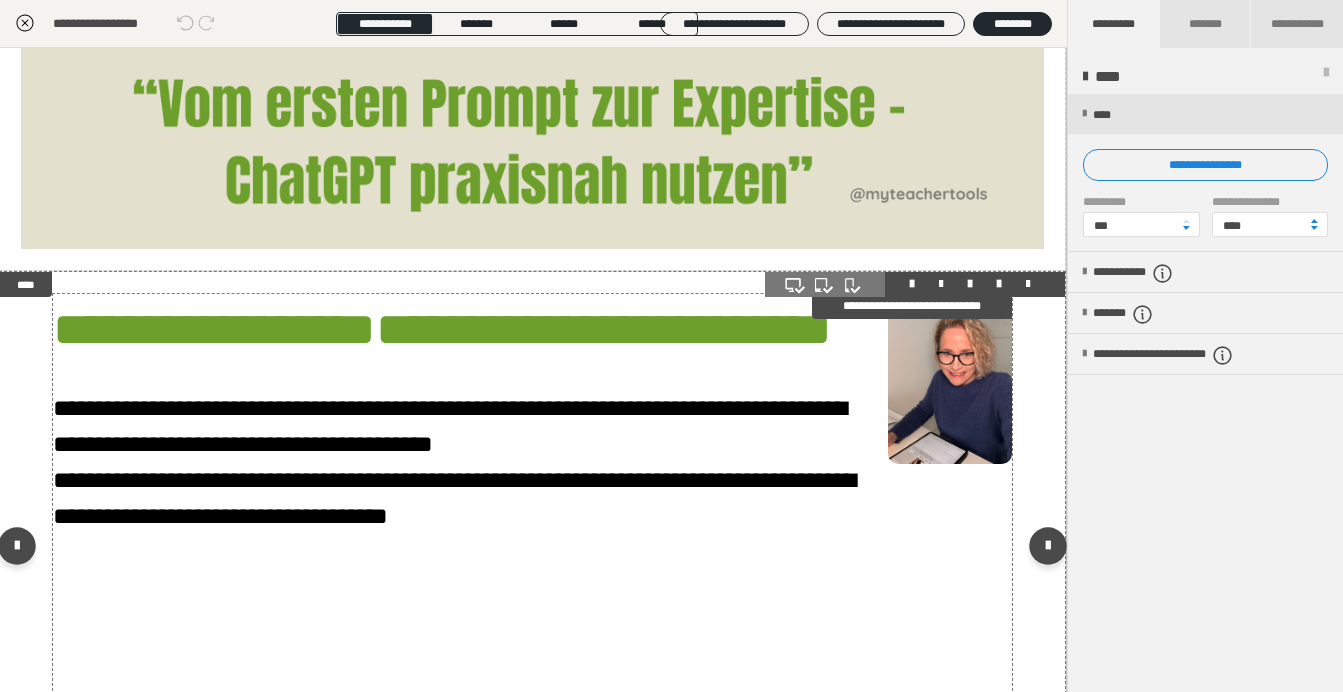 click on "**" at bounding box center (395, 329) 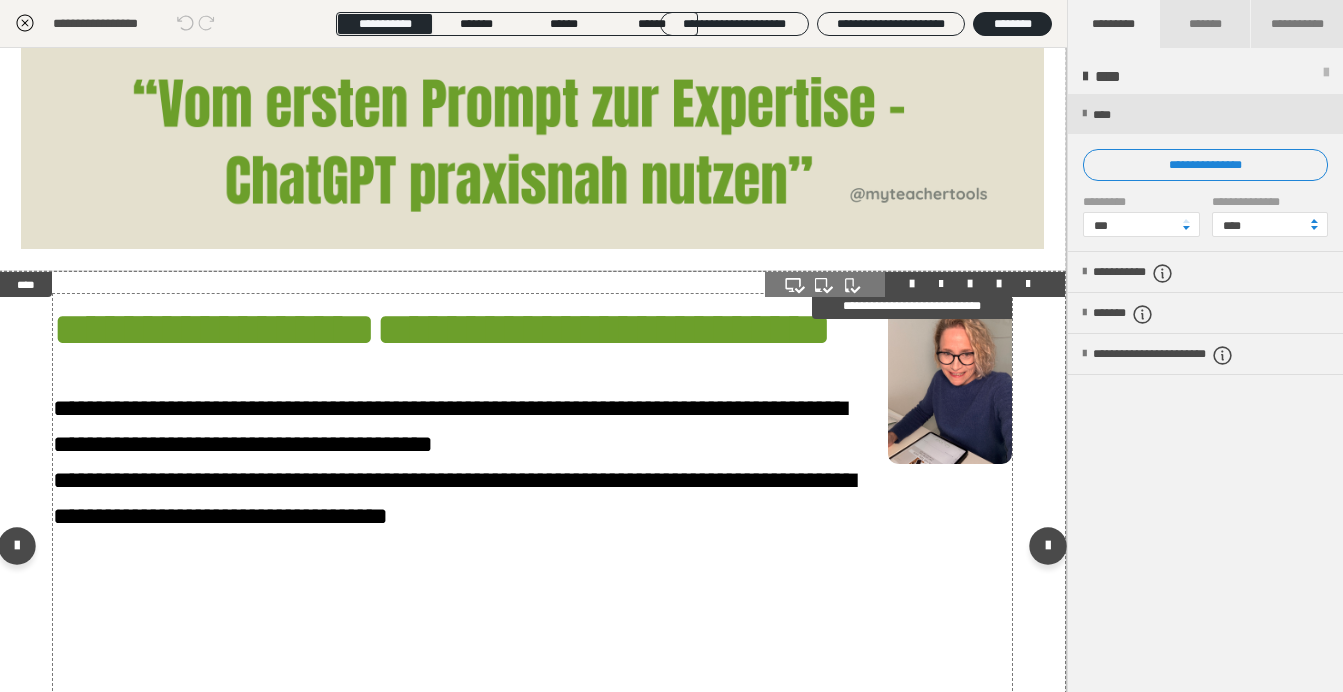 click on "**********" at bounding box center [532, 534] 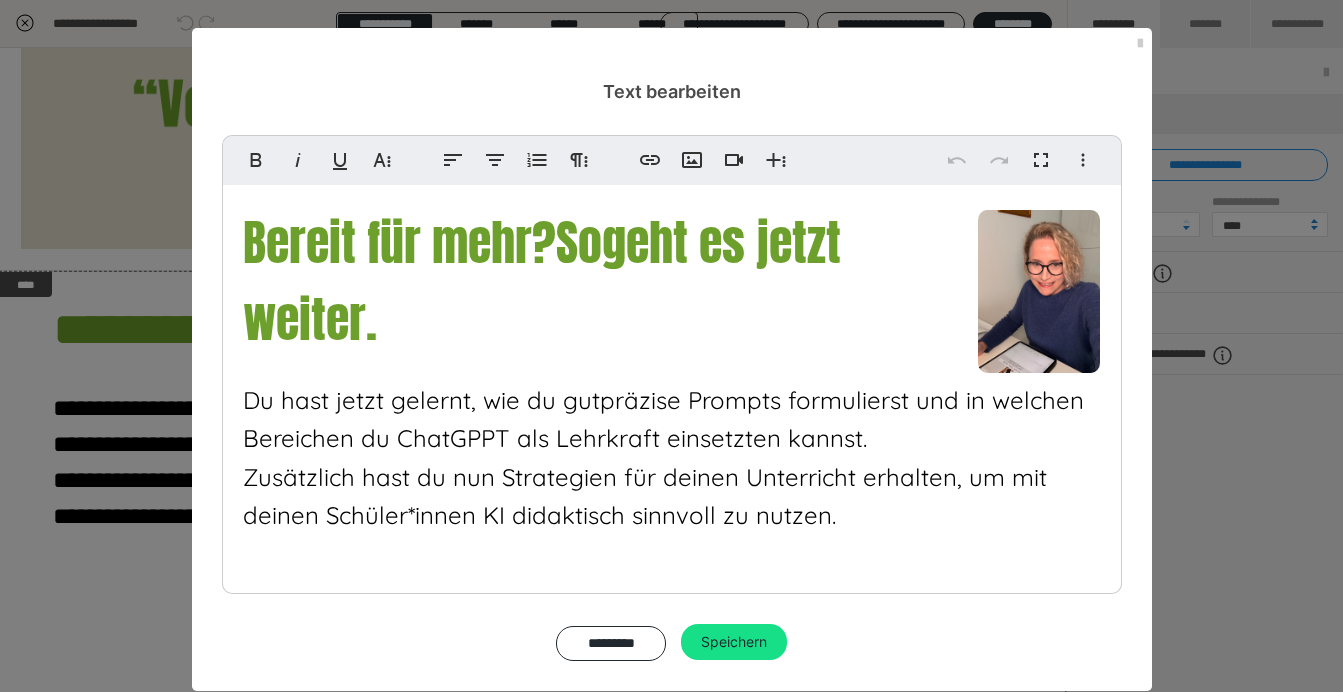 click on "So" at bounding box center [579, 243] 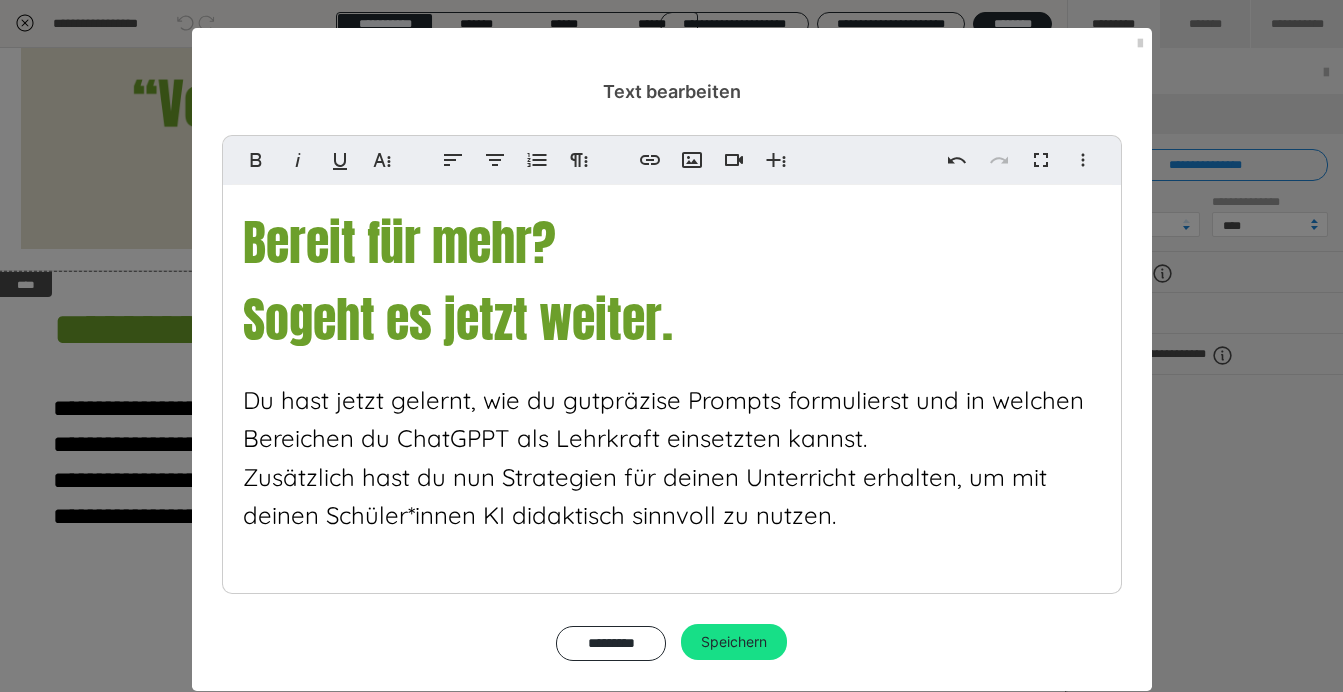 click on "So  geht es jetzt weiter." at bounding box center (458, 320) 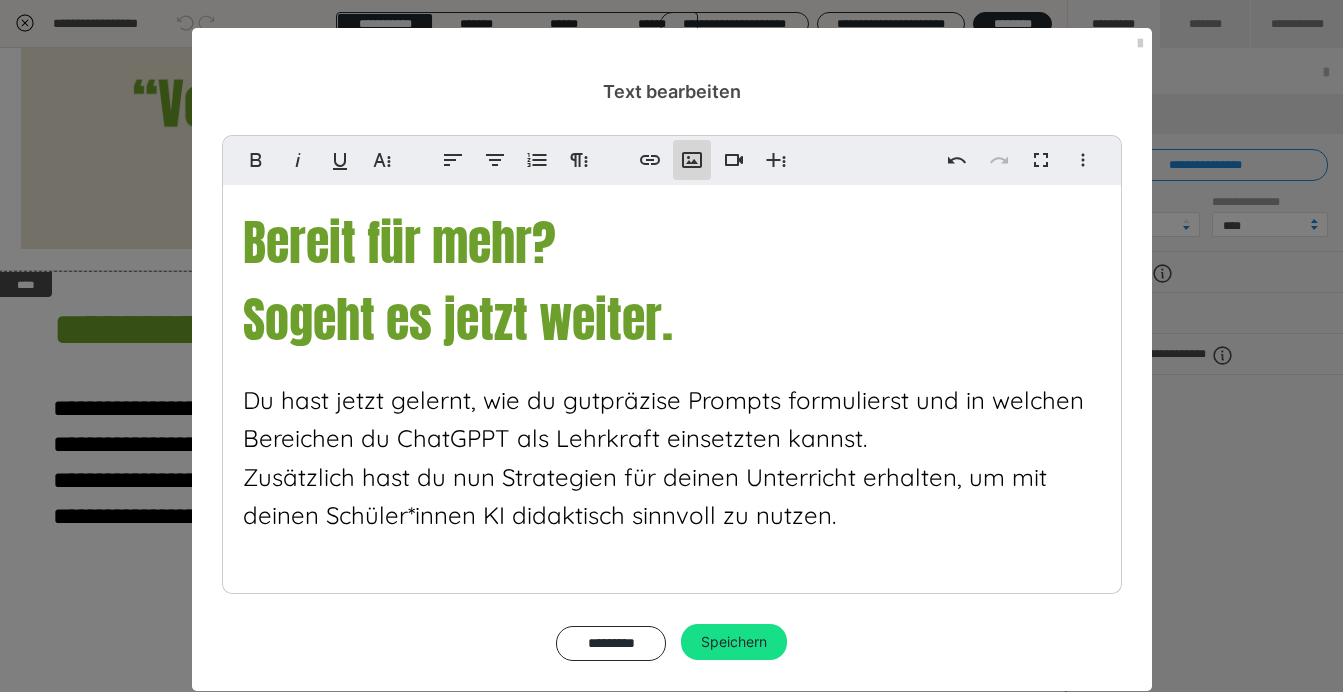 click 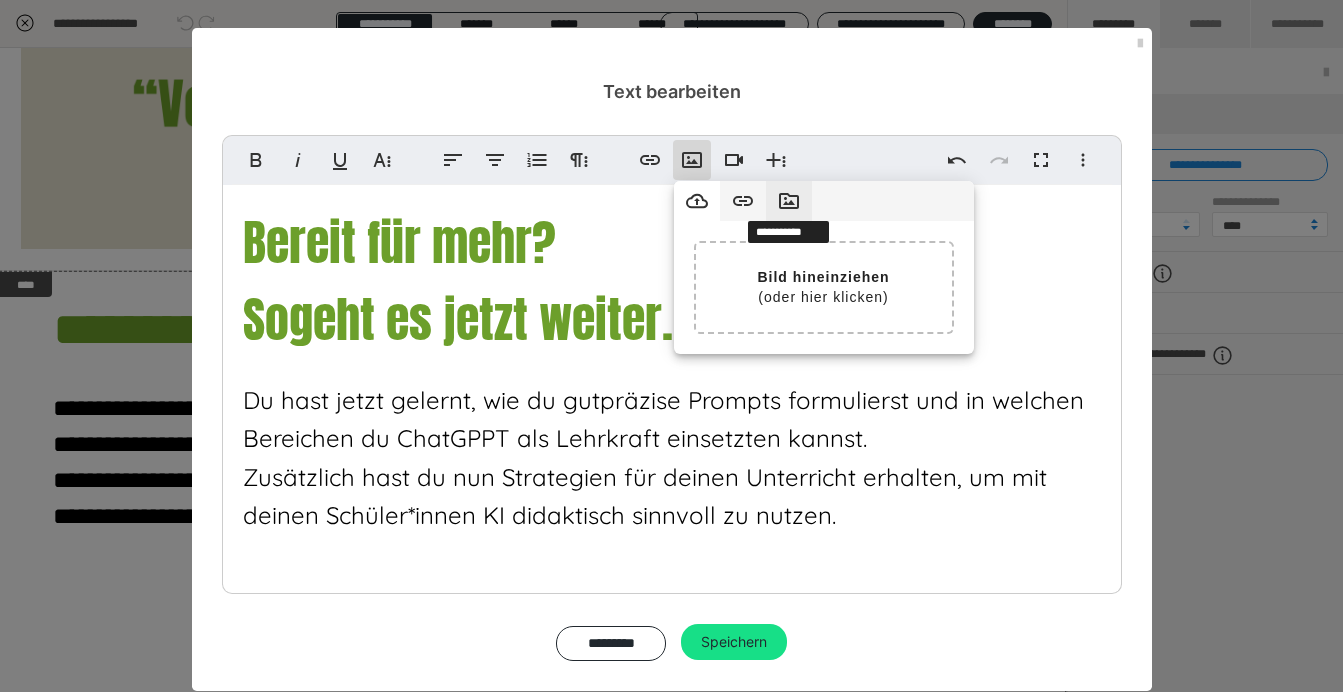 click 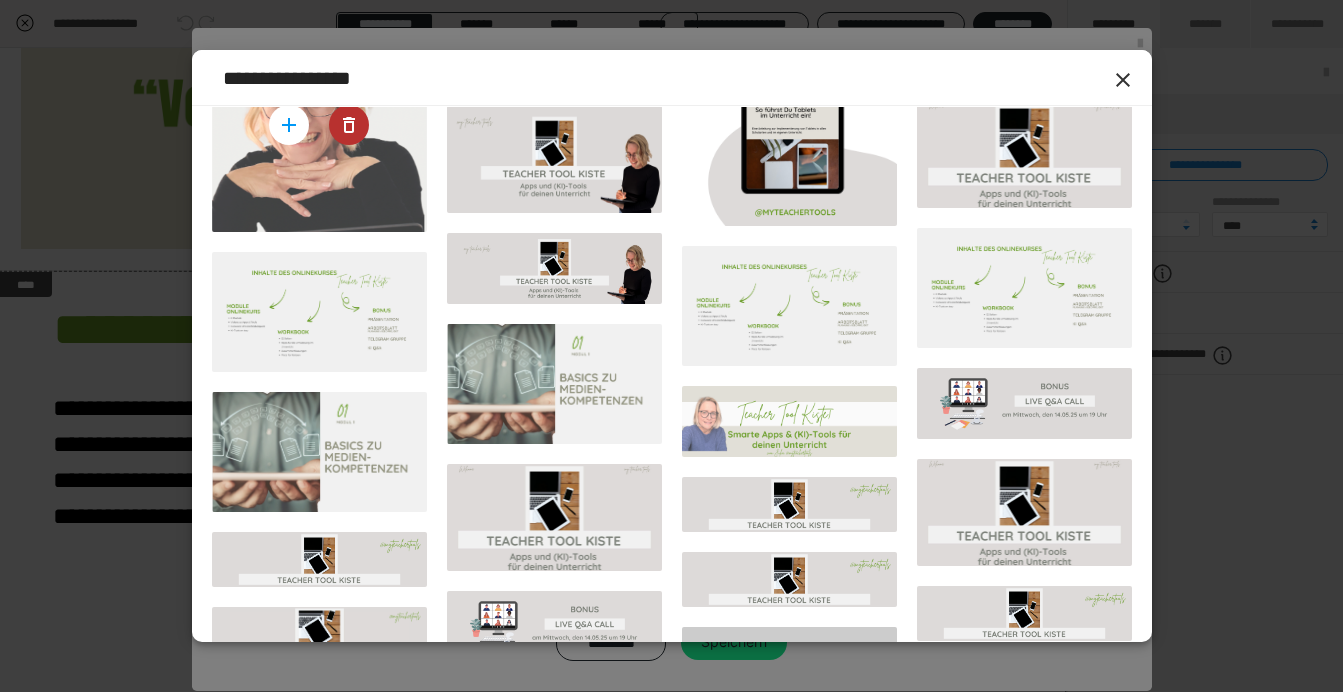 scroll, scrollTop: 1219, scrollLeft: 0, axis: vertical 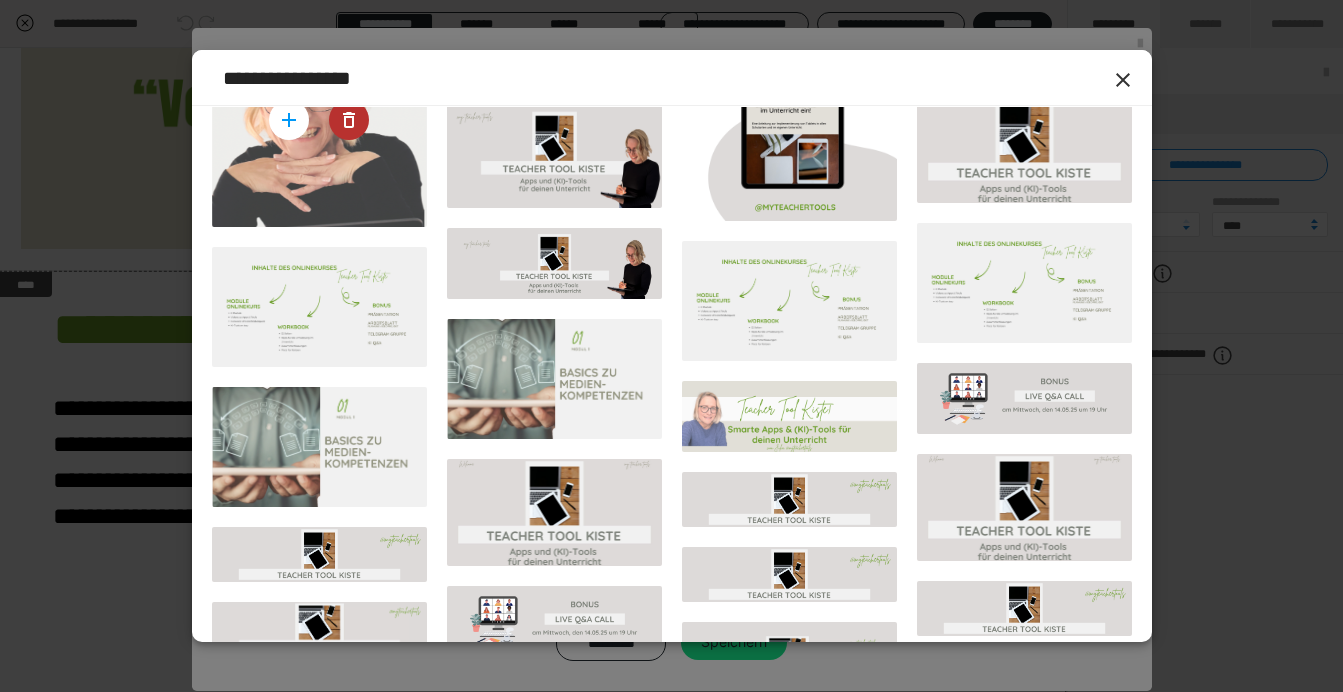 click at bounding box center [319, 119] 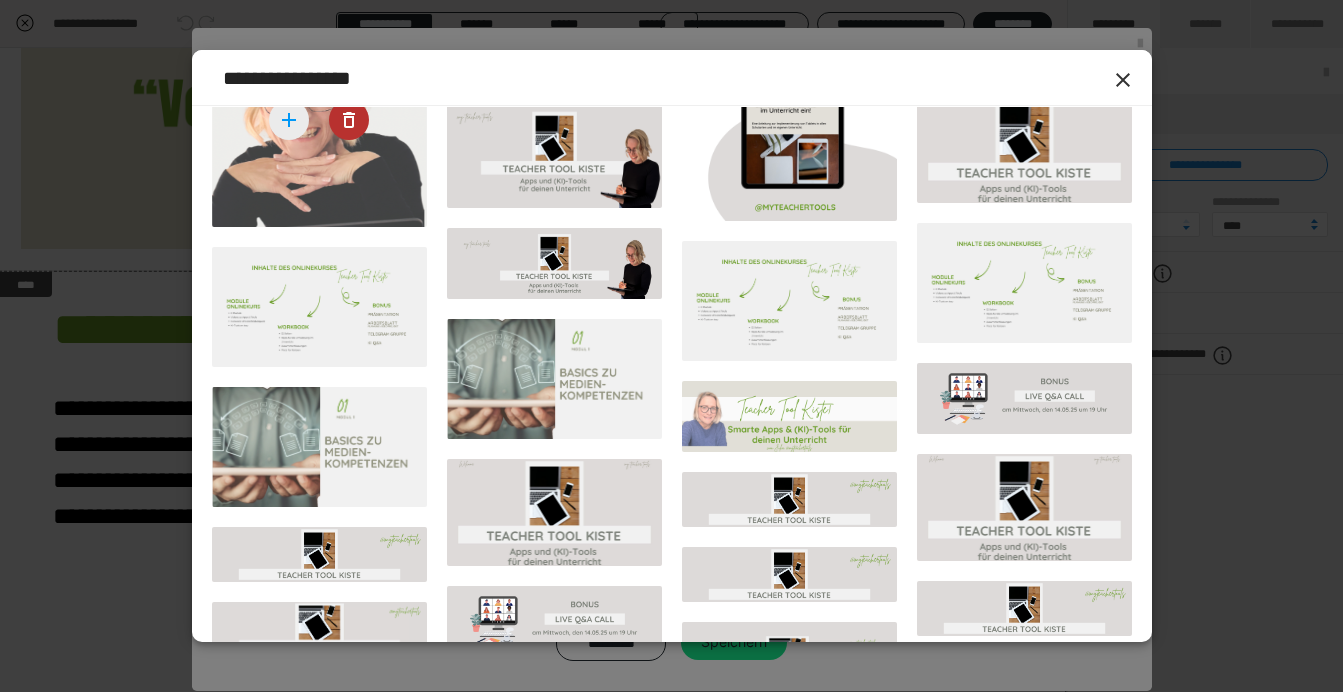 click 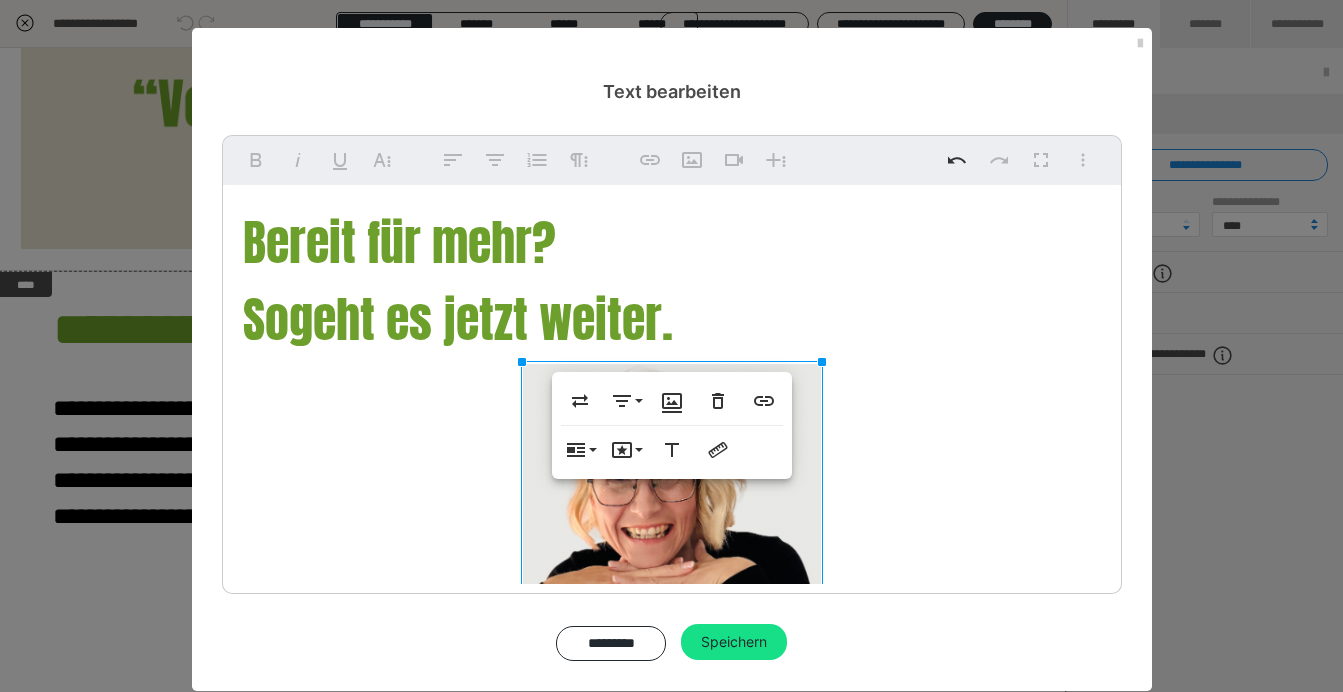 click on "So  geht es jetzt weiter." at bounding box center [672, 512] 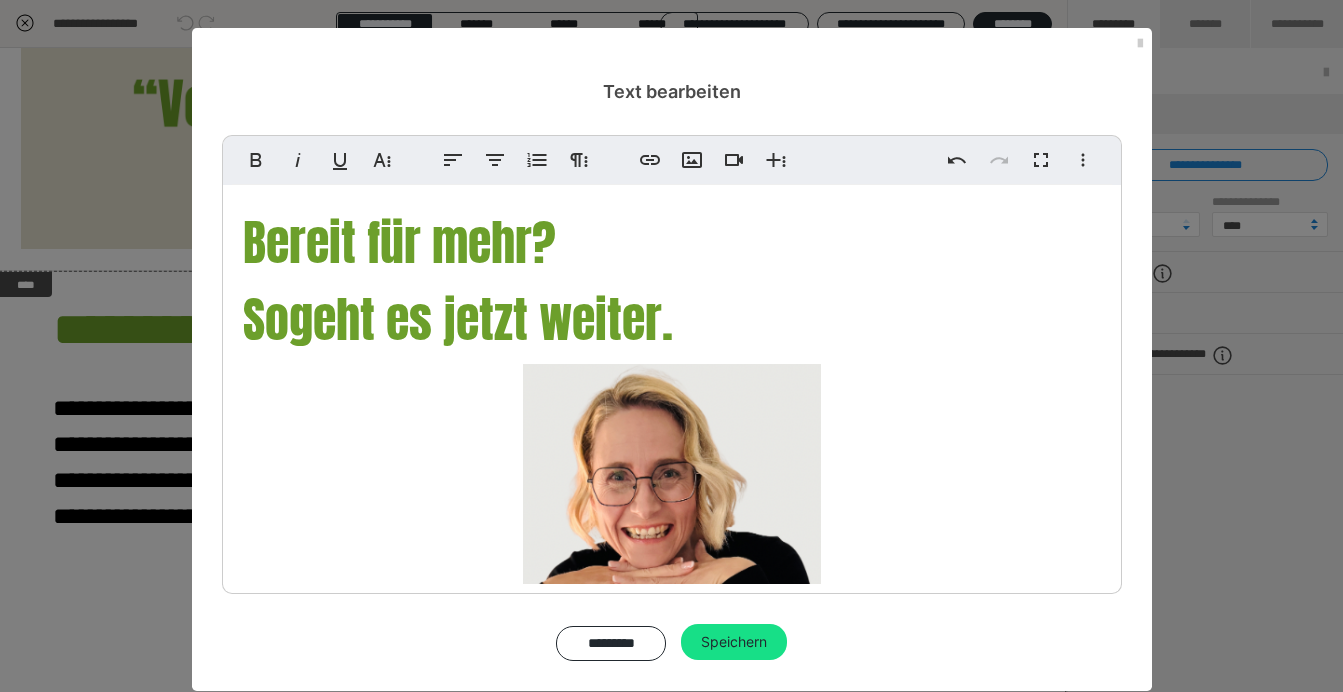 click at bounding box center (672, 513) 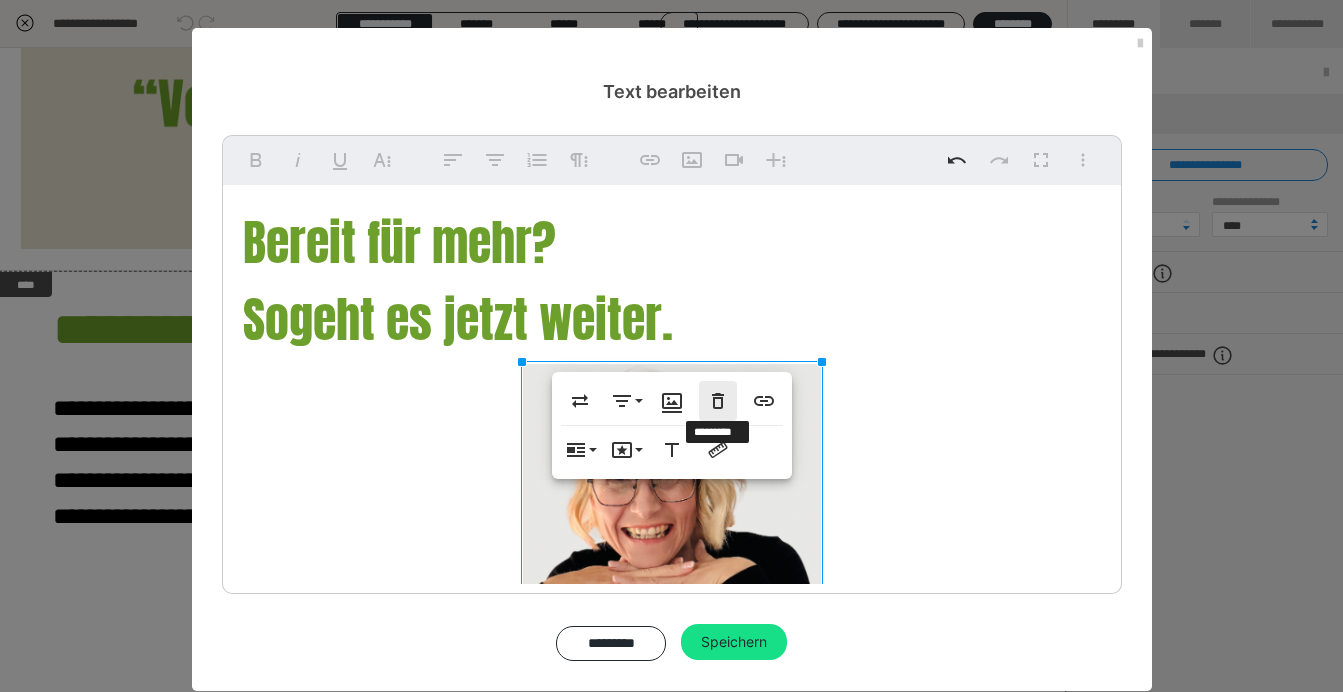 click 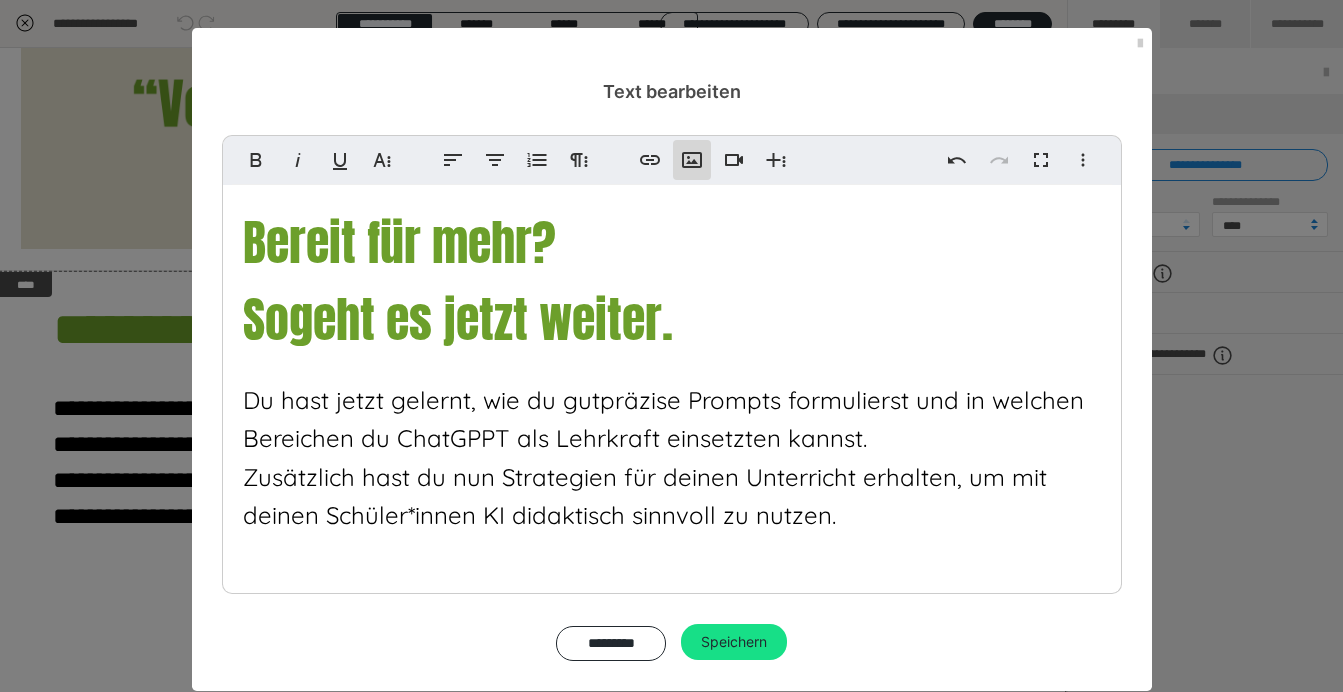 click 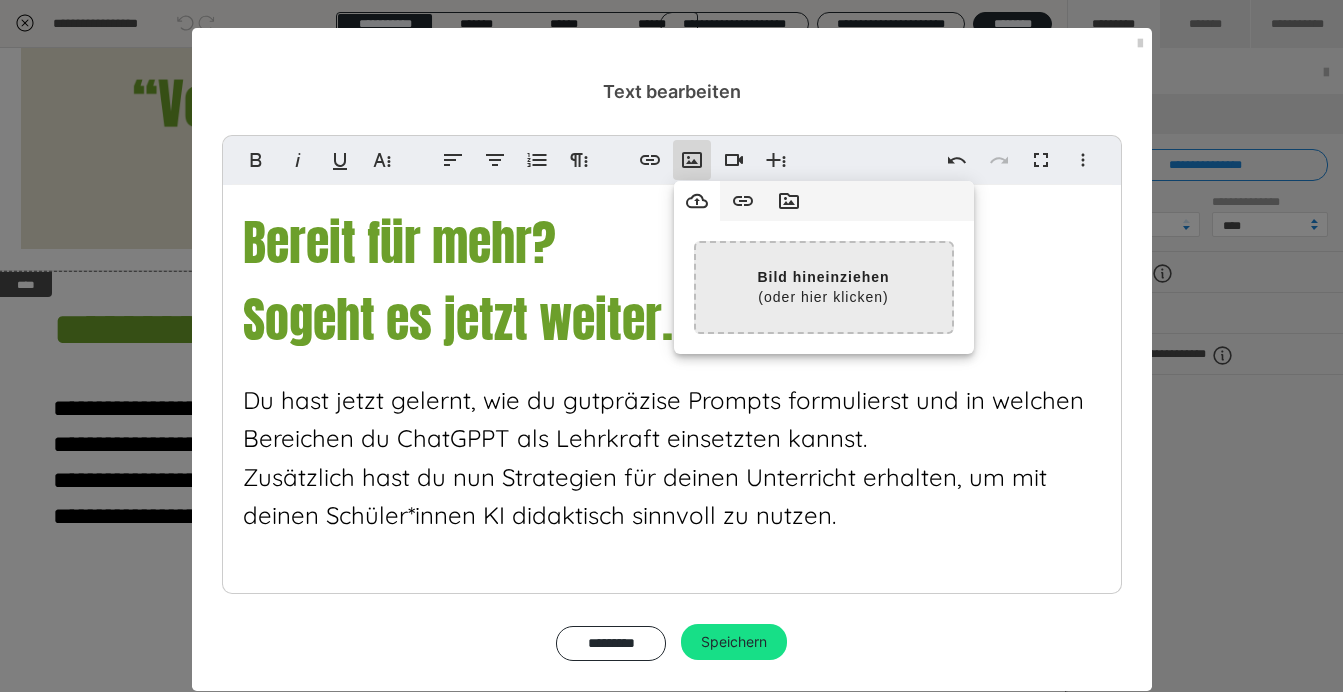 click at bounding box center [312, 287] 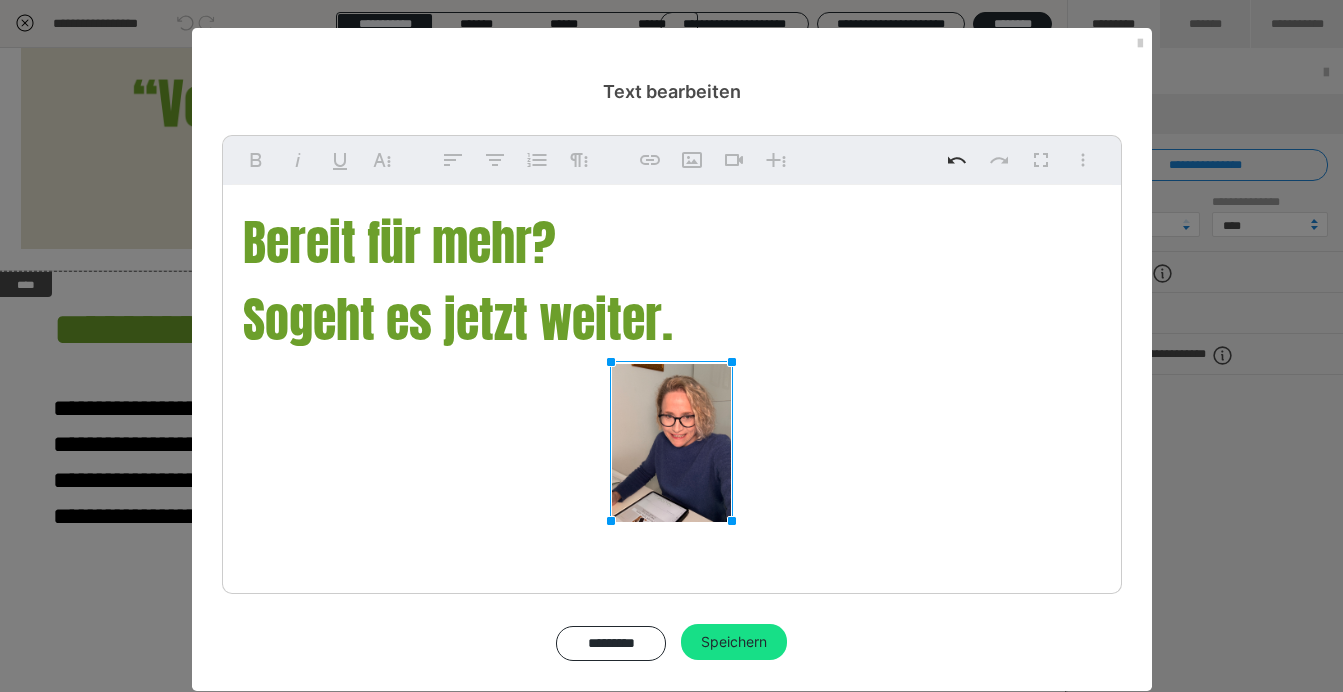 drag, startPoint x: 818, startPoint y: 364, endPoint x: 641, endPoint y: 467, distance: 204.78769 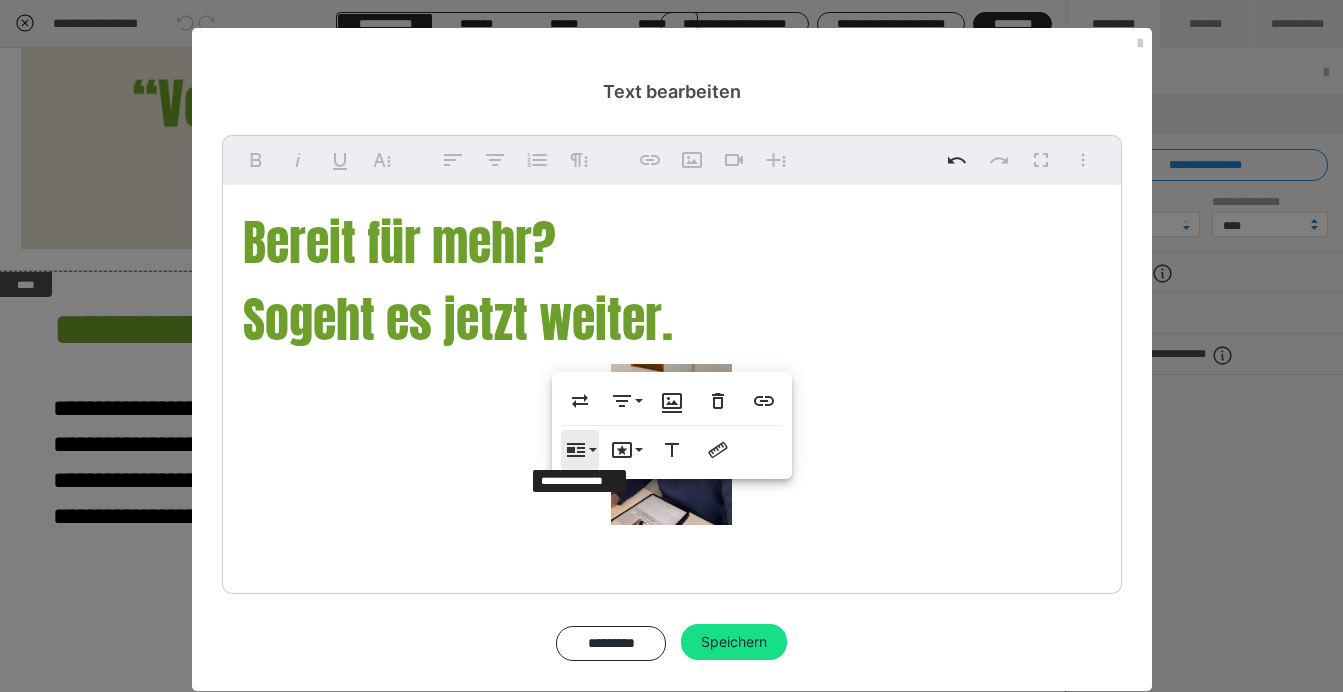 click 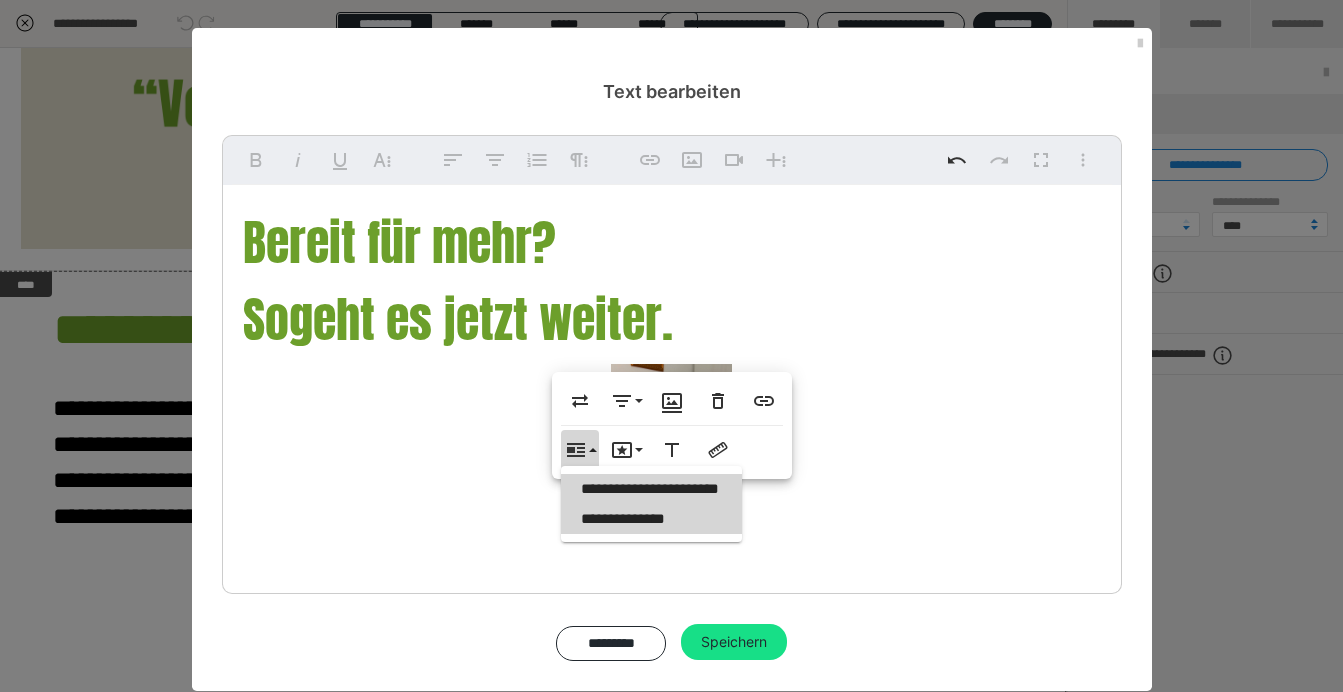 click on "**********" at bounding box center (652, 489) 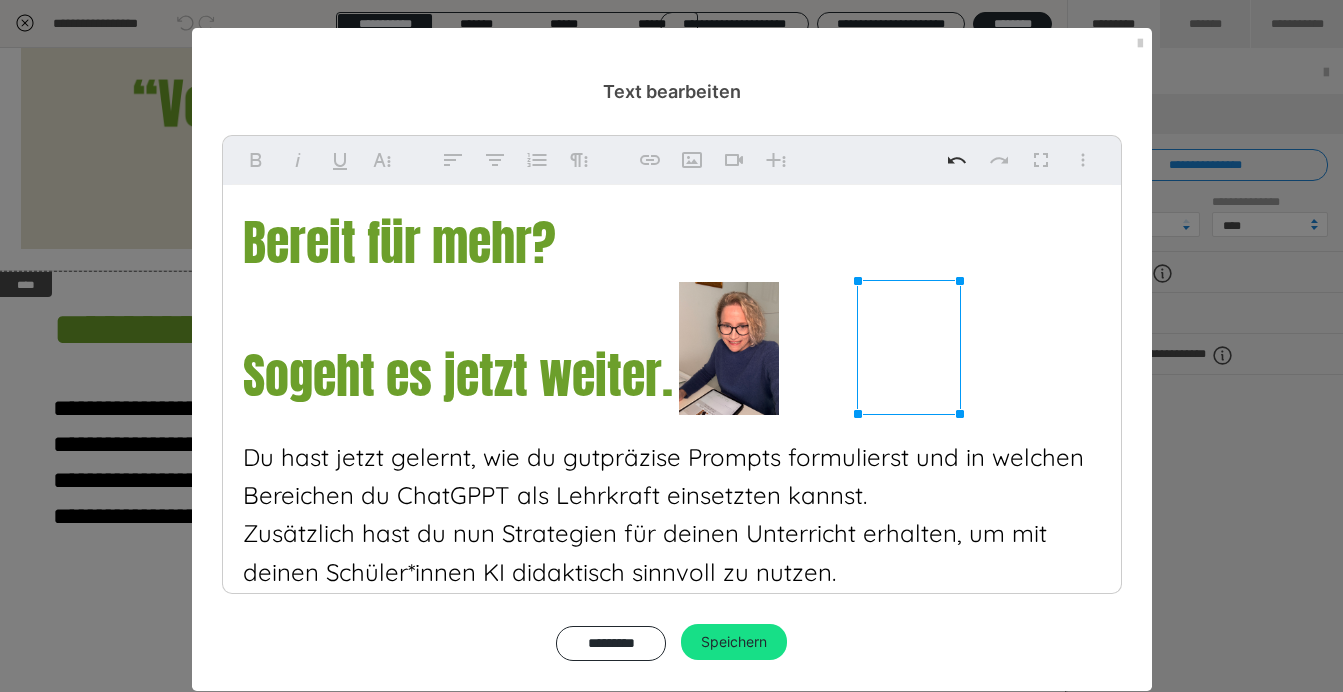 drag, startPoint x: 857, startPoint y: 442, endPoint x: 878, endPoint y: 399, distance: 47.853943 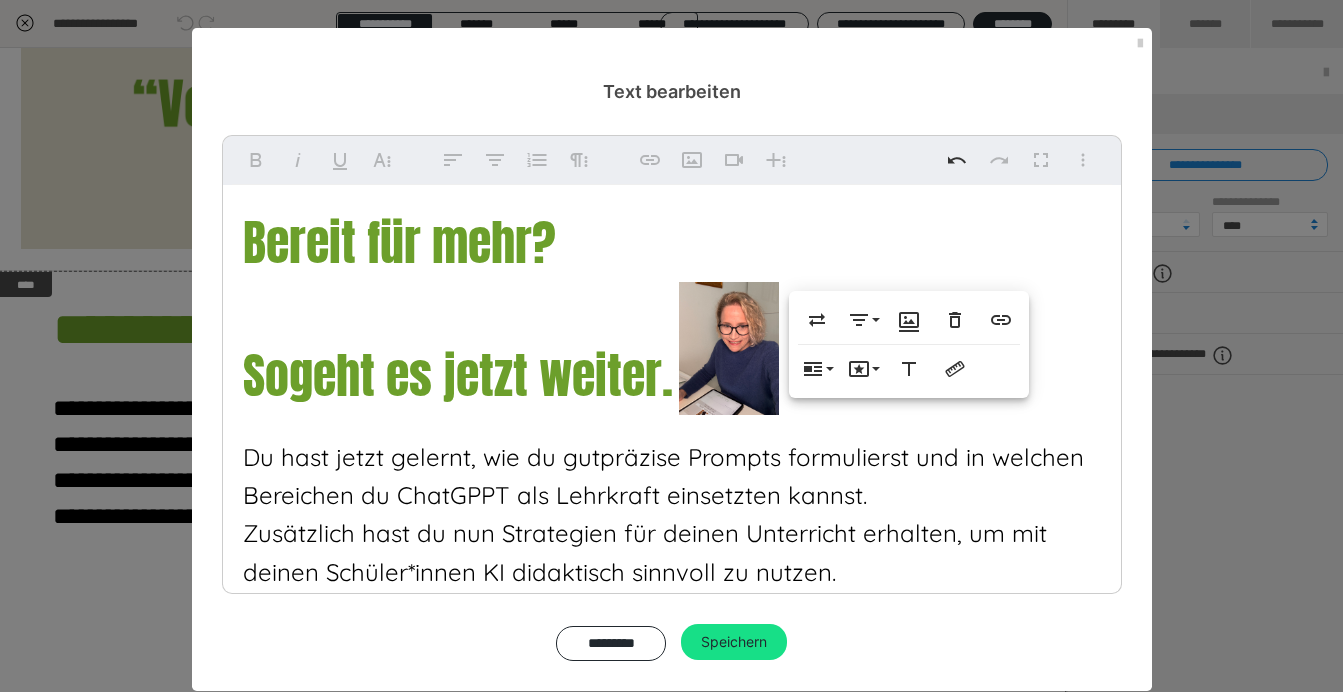 click on "So  geht es jetzt weiter." at bounding box center (547, 376) 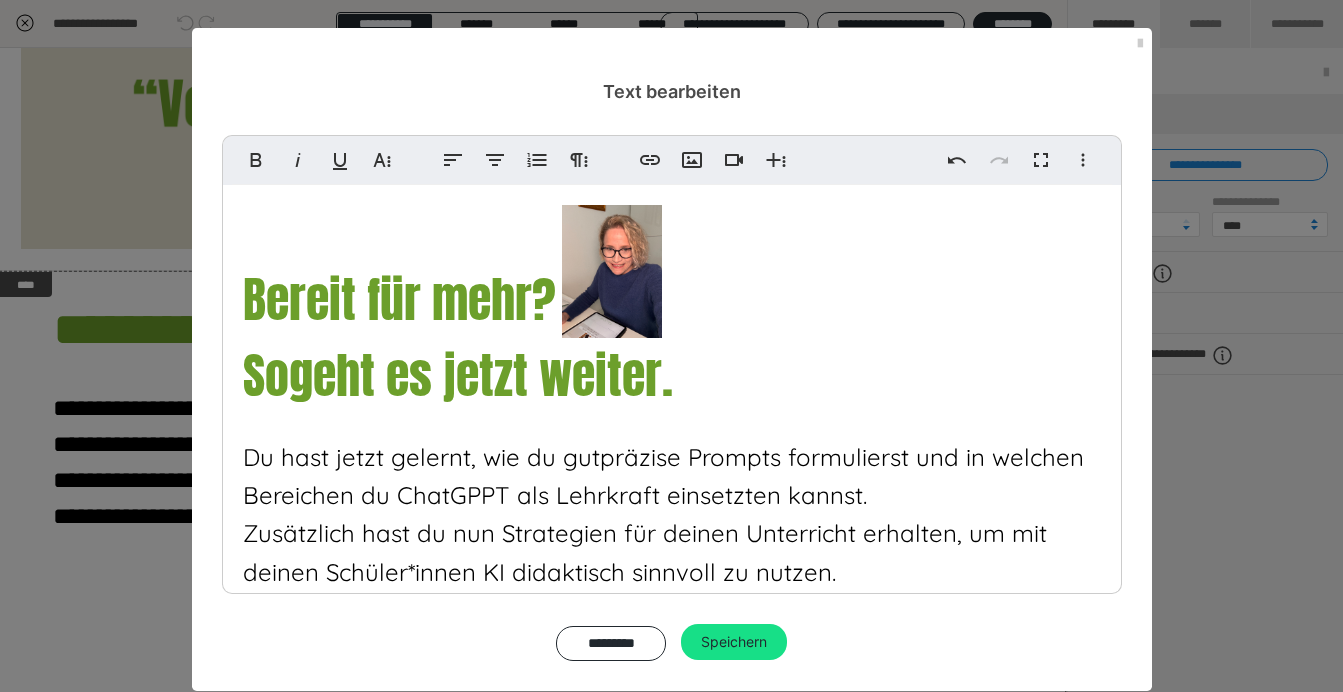 click at bounding box center [612, 271] 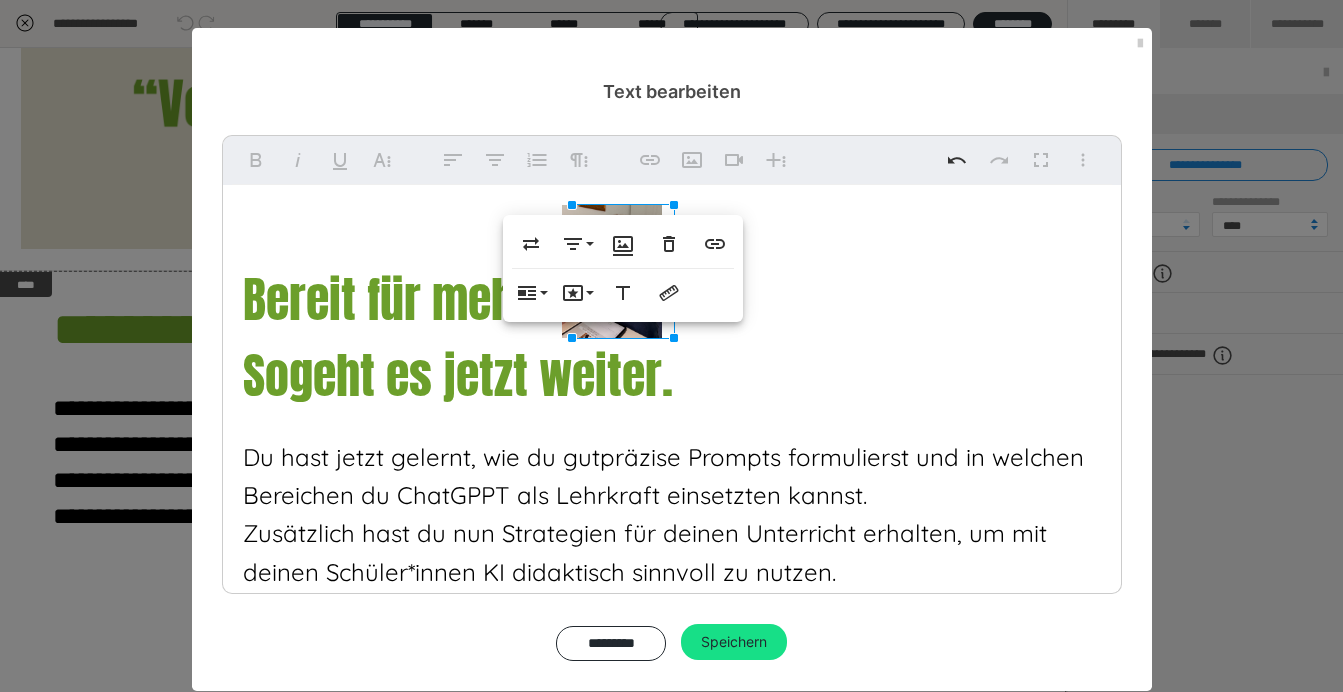 click on "Bereit für mehr?" at bounding box center (455, 300) 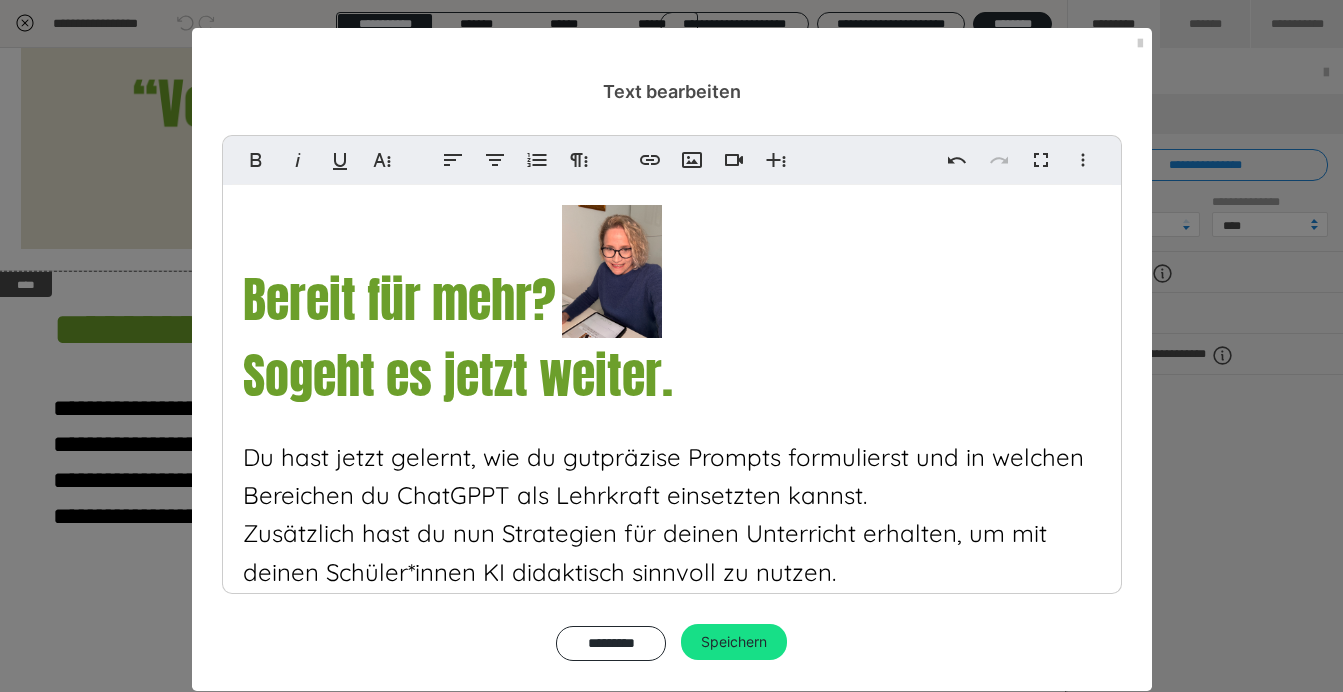 type 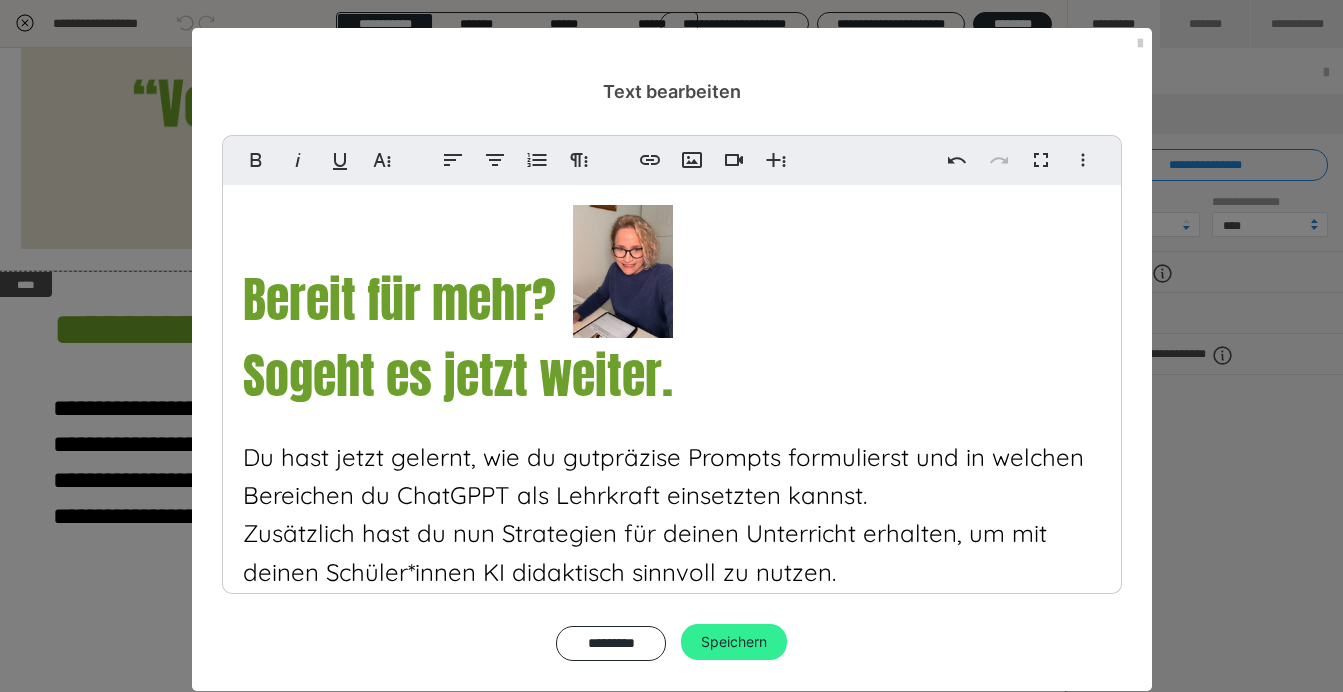 click on "Speichern" at bounding box center [734, 642] 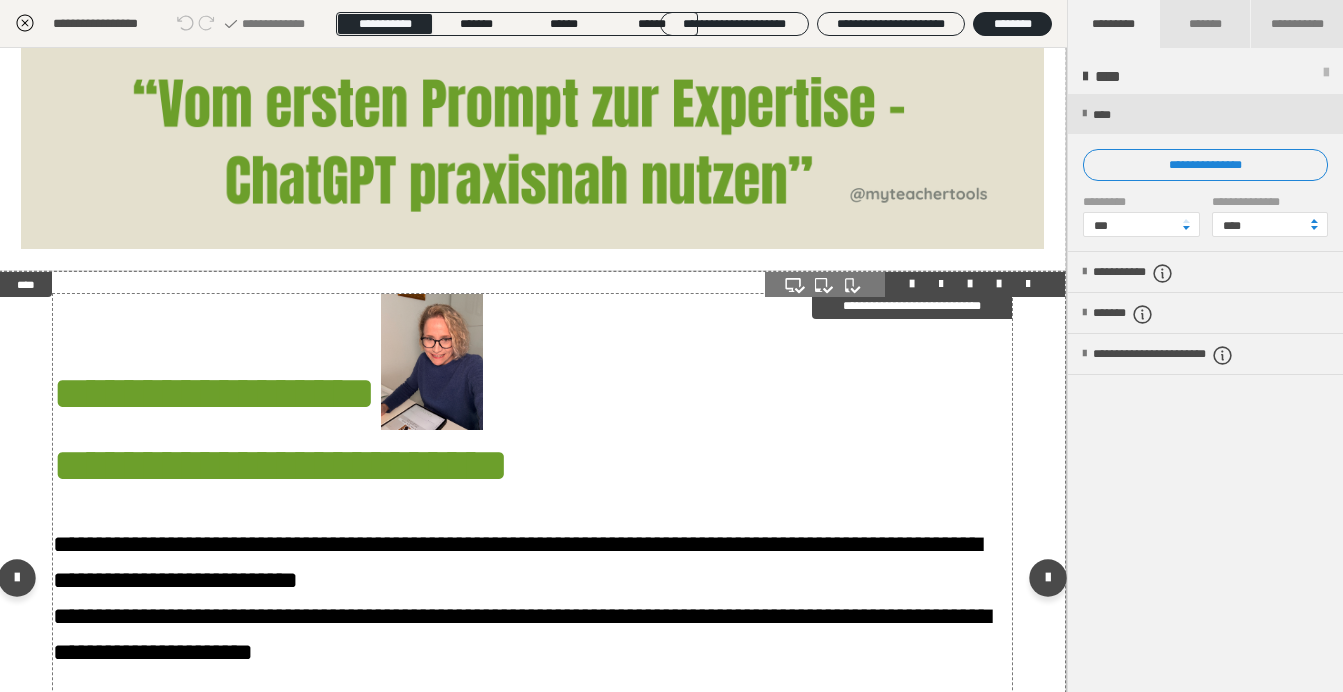 click on "**********" at bounding box center (270, 393) 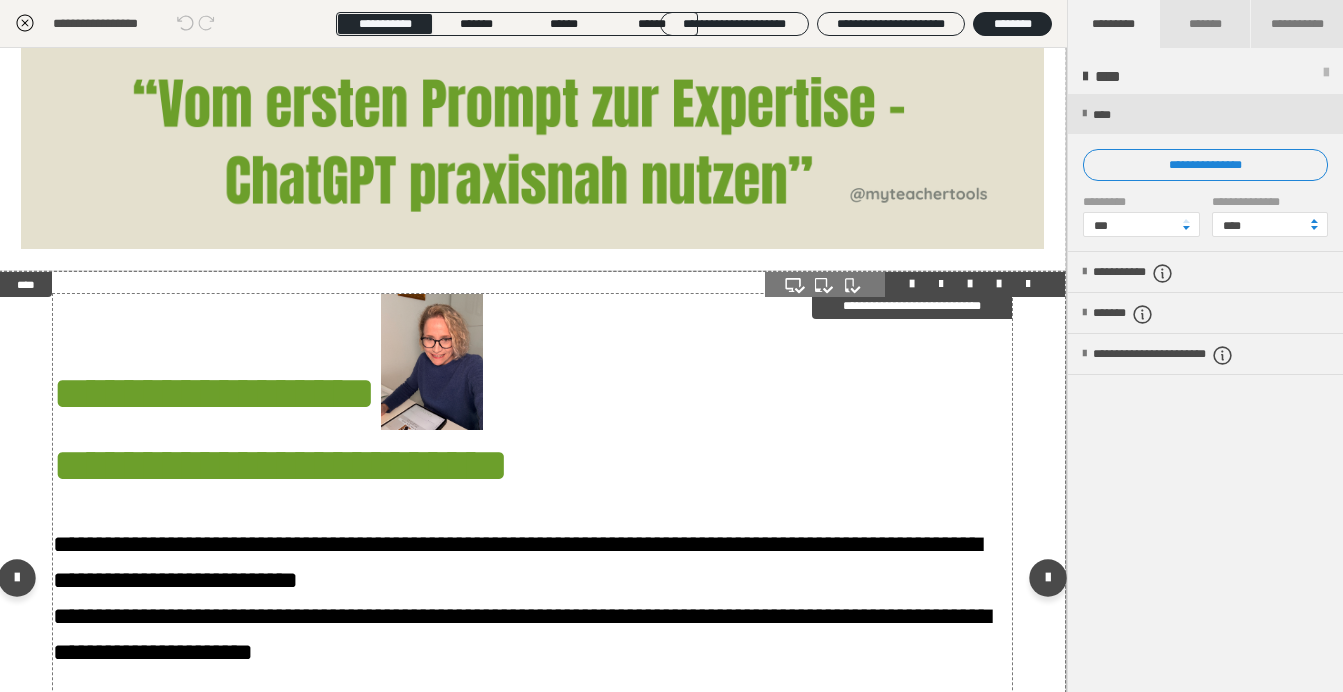 click on "**********" at bounding box center [270, 393] 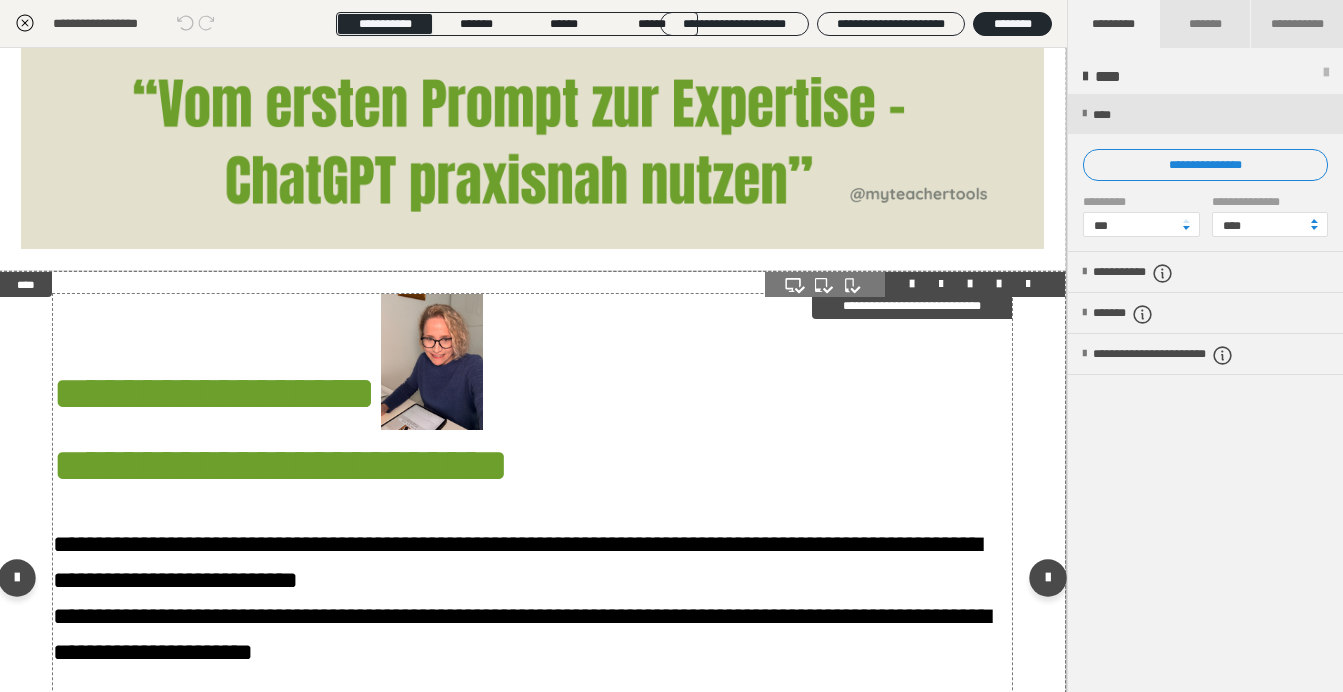 click on "**********" at bounding box center (270, 393) 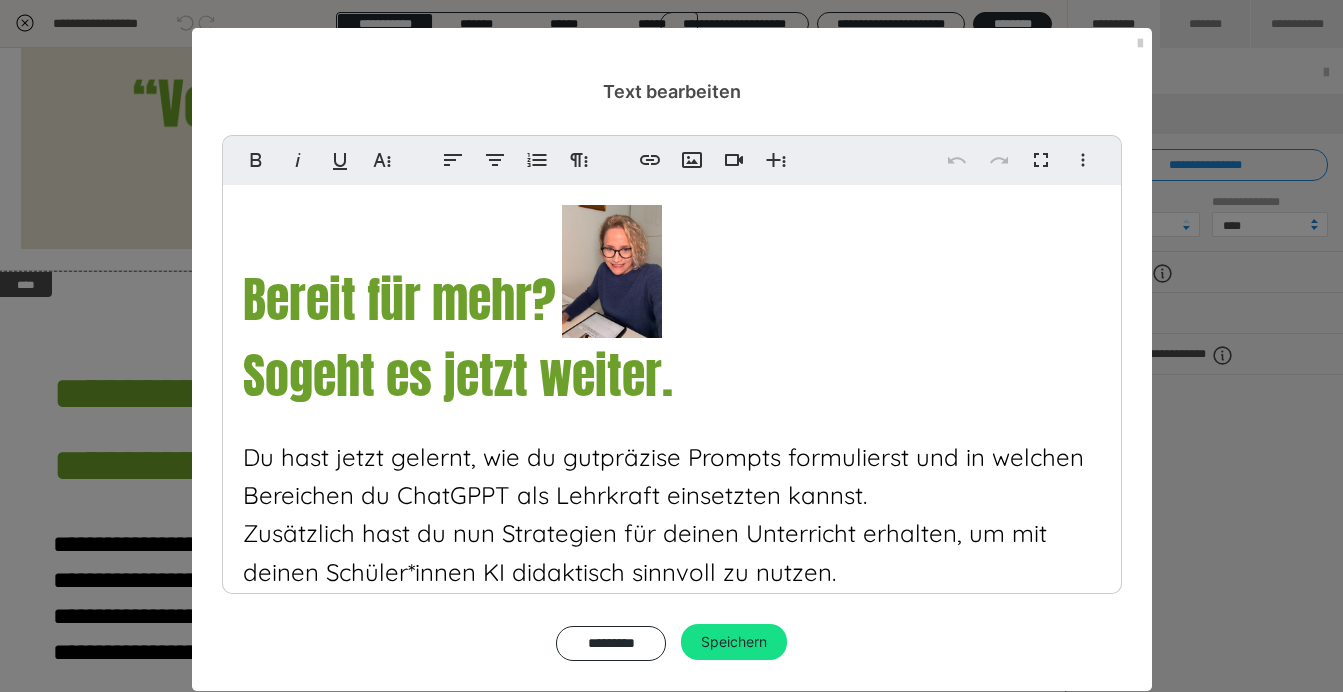click on "Bereit für mehr?" at bounding box center [455, 300] 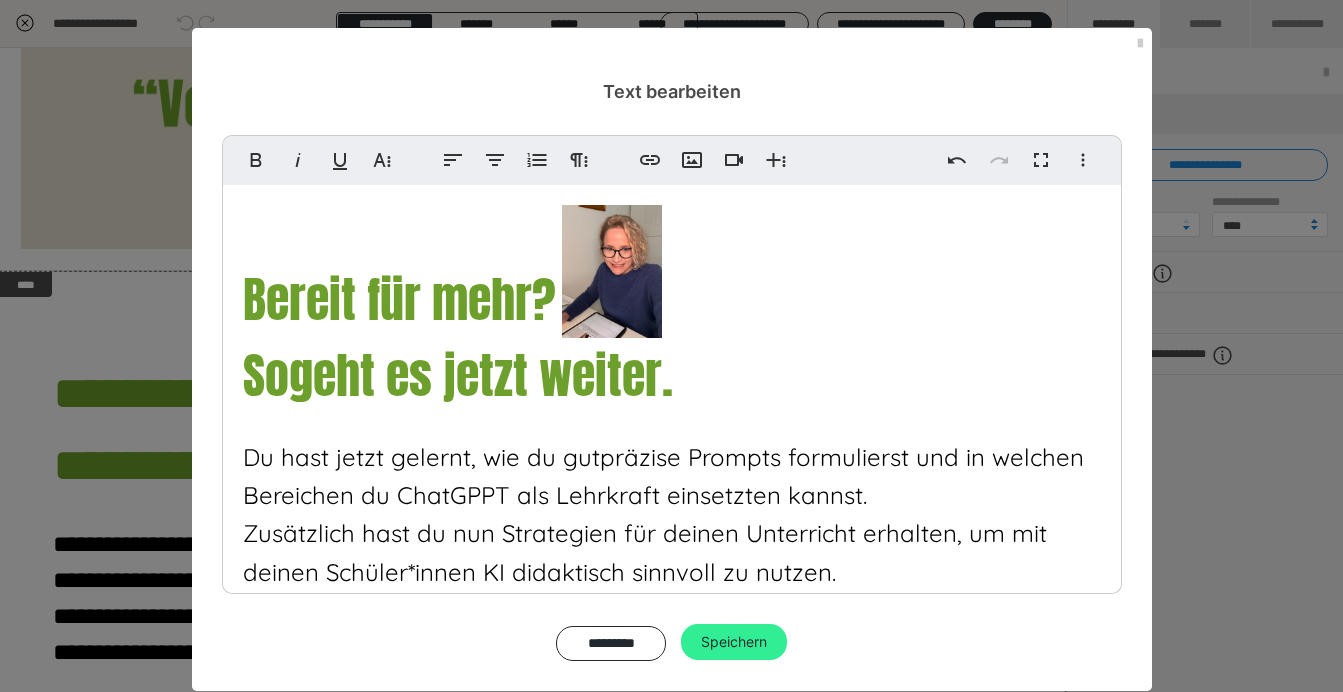 click on "Speichern" at bounding box center [734, 642] 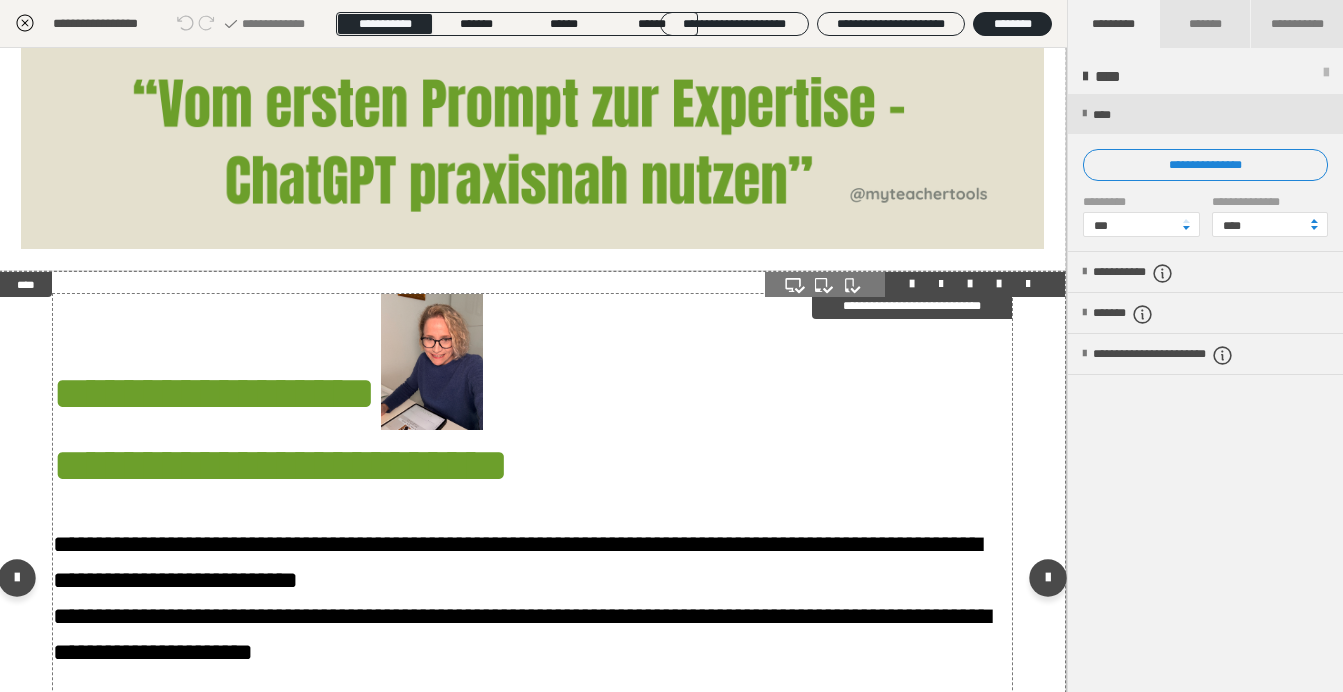 click at bounding box center (432, 362) 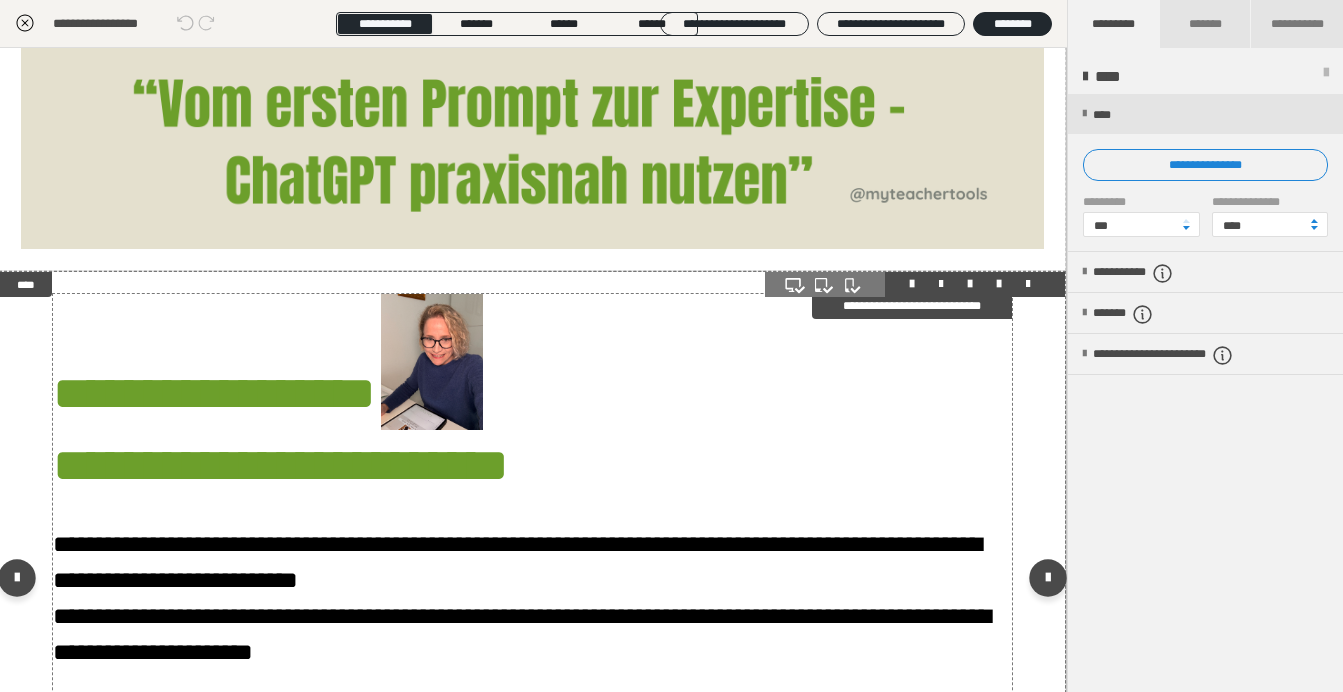 click at bounding box center [432, 362] 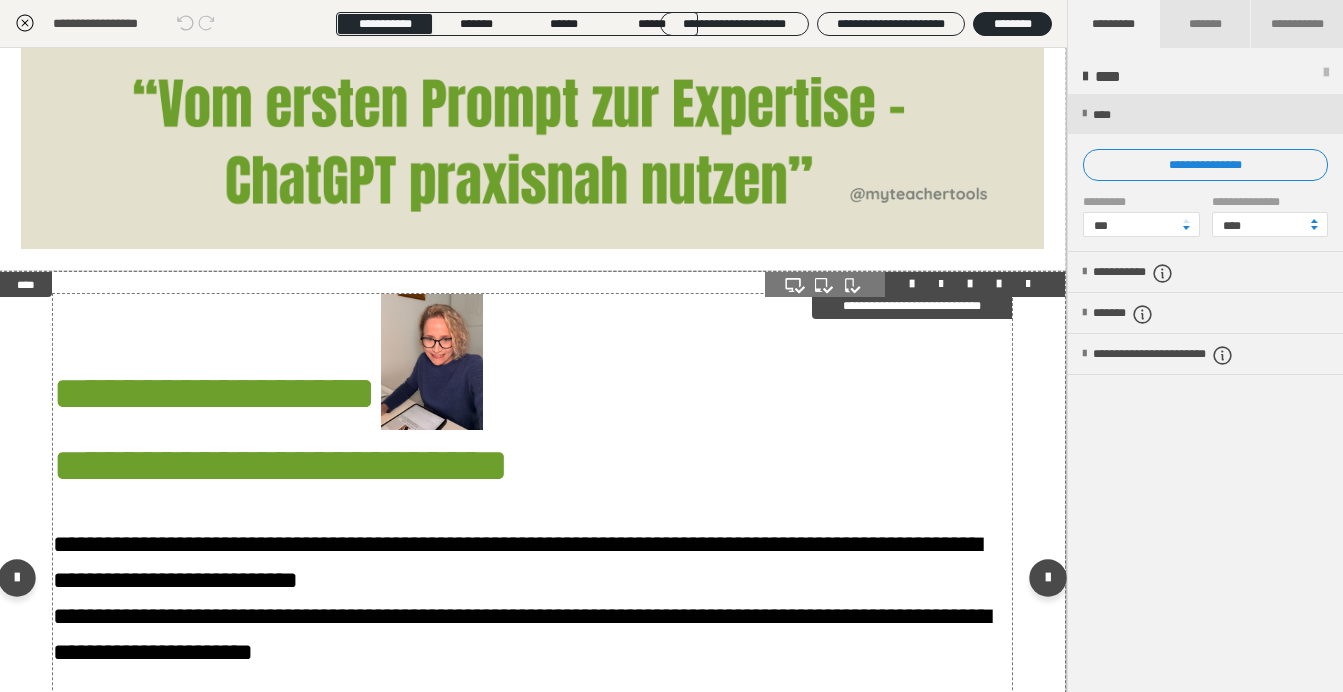click at bounding box center [432, 362] 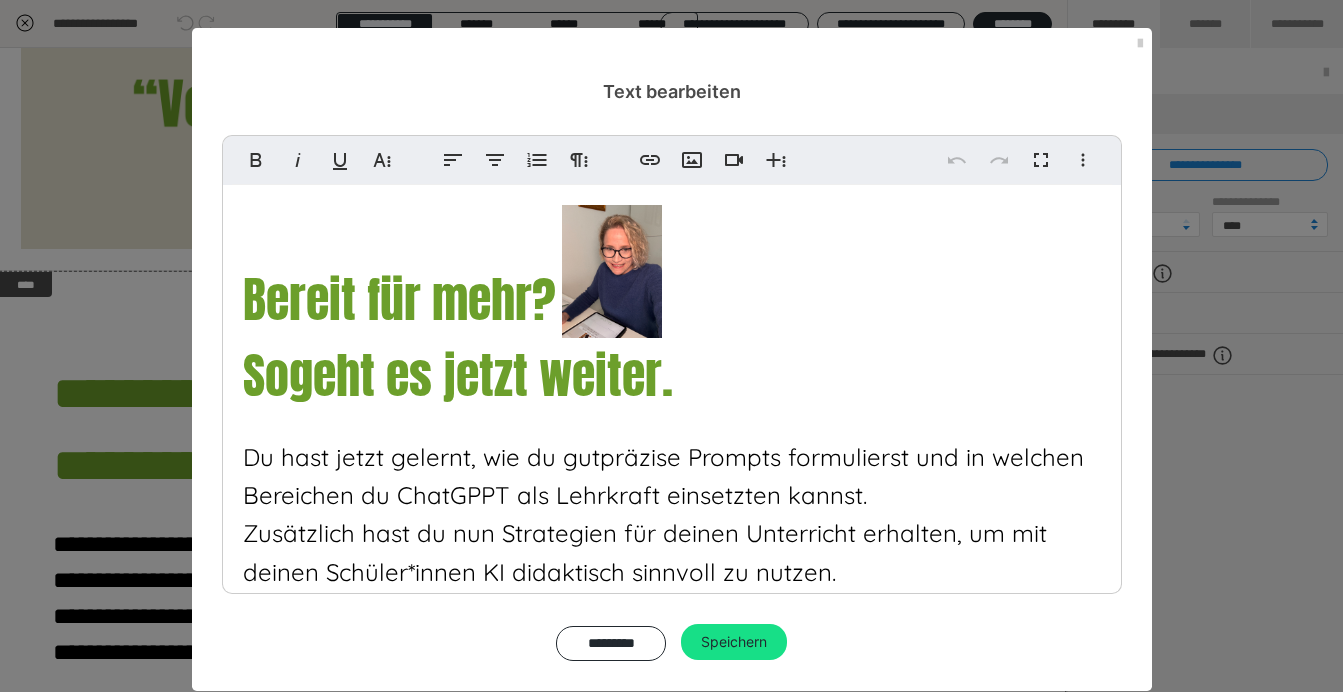 click at bounding box center (612, 271) 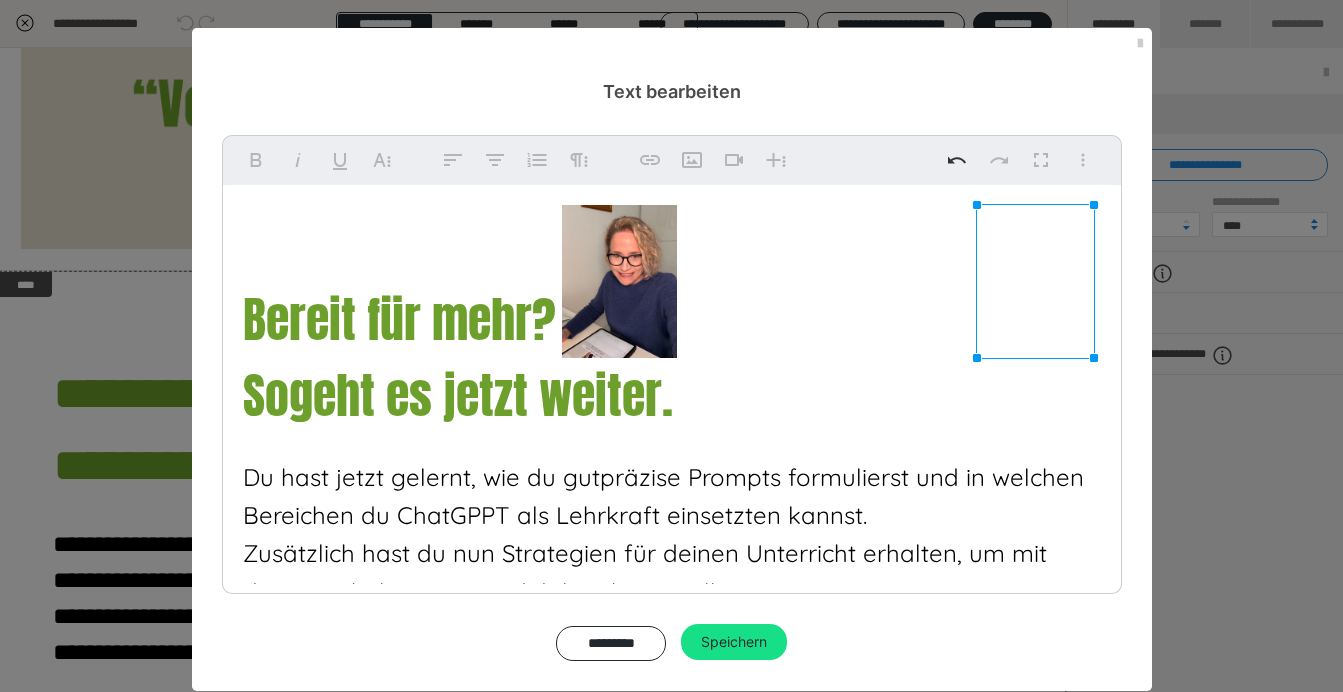 drag, startPoint x: 978, startPoint y: 336, endPoint x: 963, endPoint y: 364, distance: 31.764761 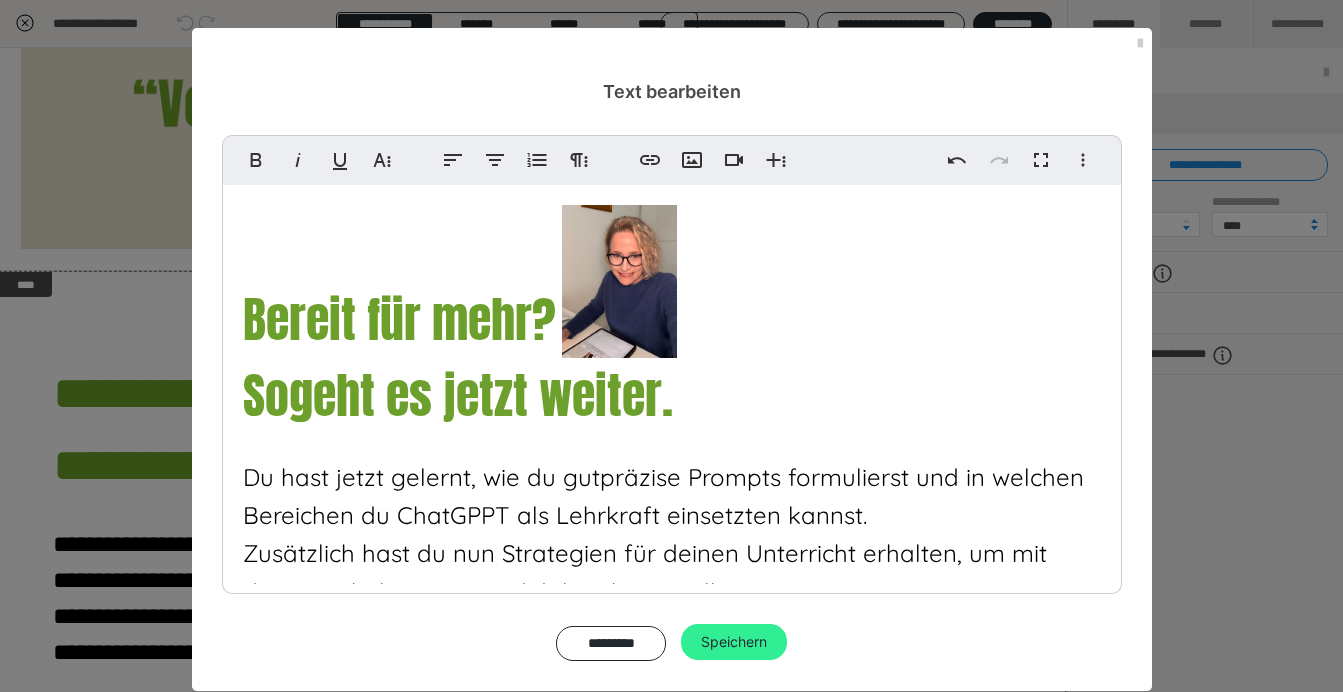 click on "Speichern" at bounding box center [734, 642] 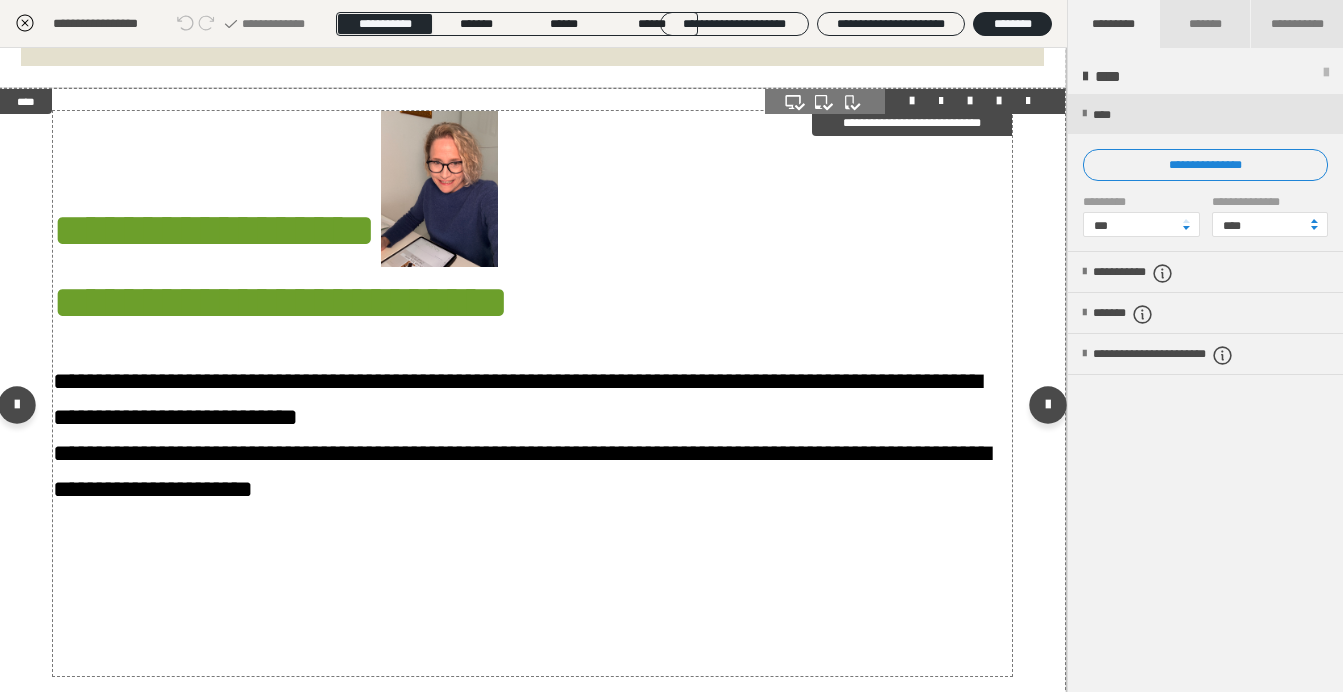 scroll, scrollTop: 347, scrollLeft: 1, axis: both 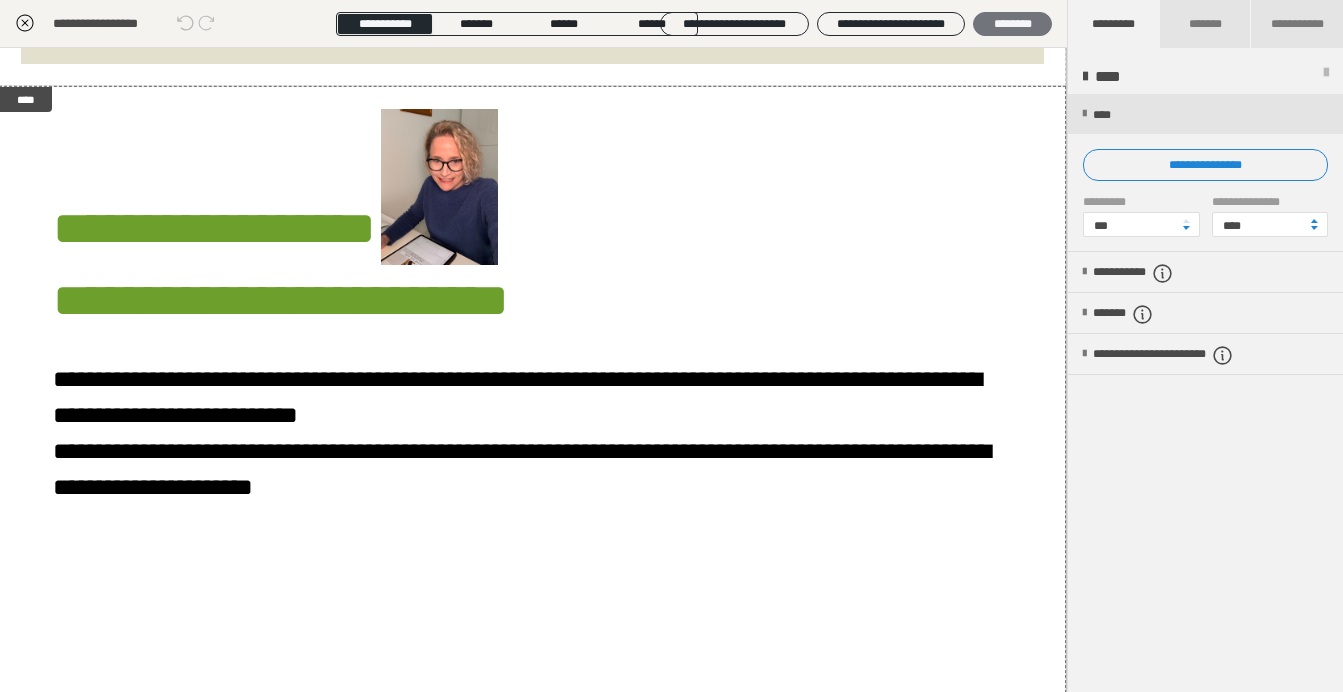 click on "********" at bounding box center [1012, 24] 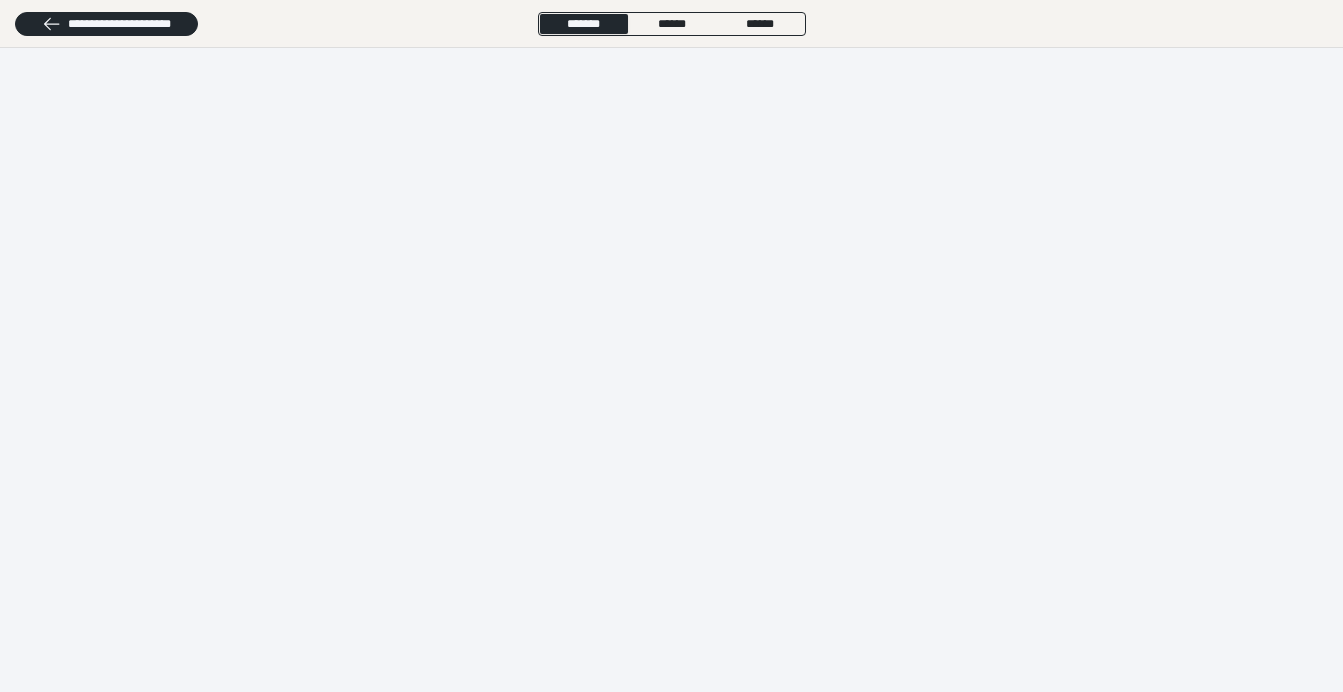 scroll, scrollTop: 0, scrollLeft: 0, axis: both 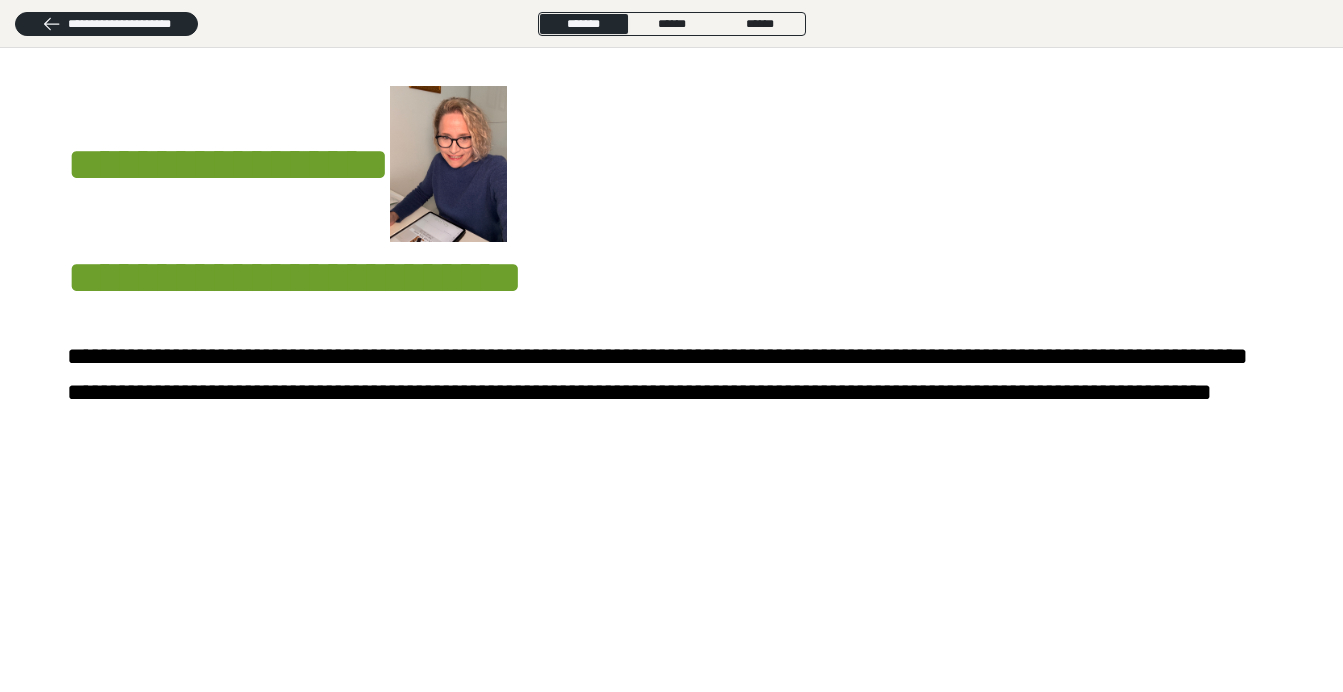 click at bounding box center [448, 164] 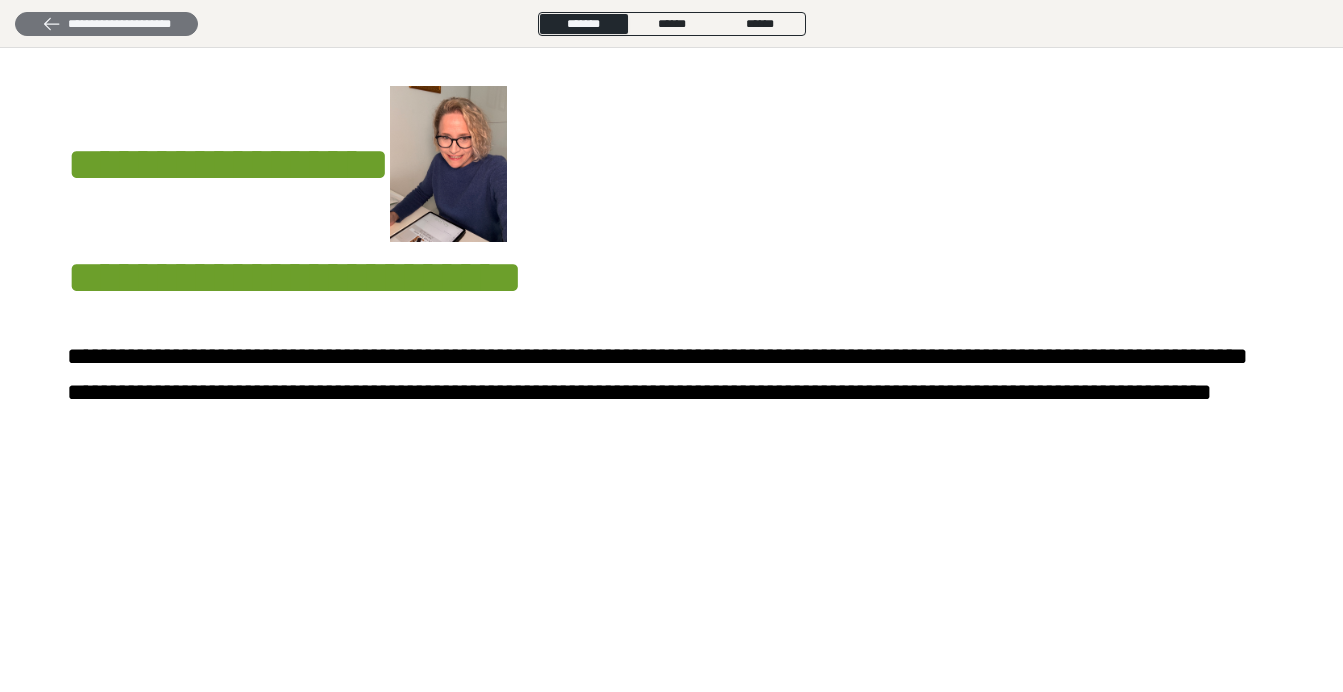 click on "**********" at bounding box center (106, 24) 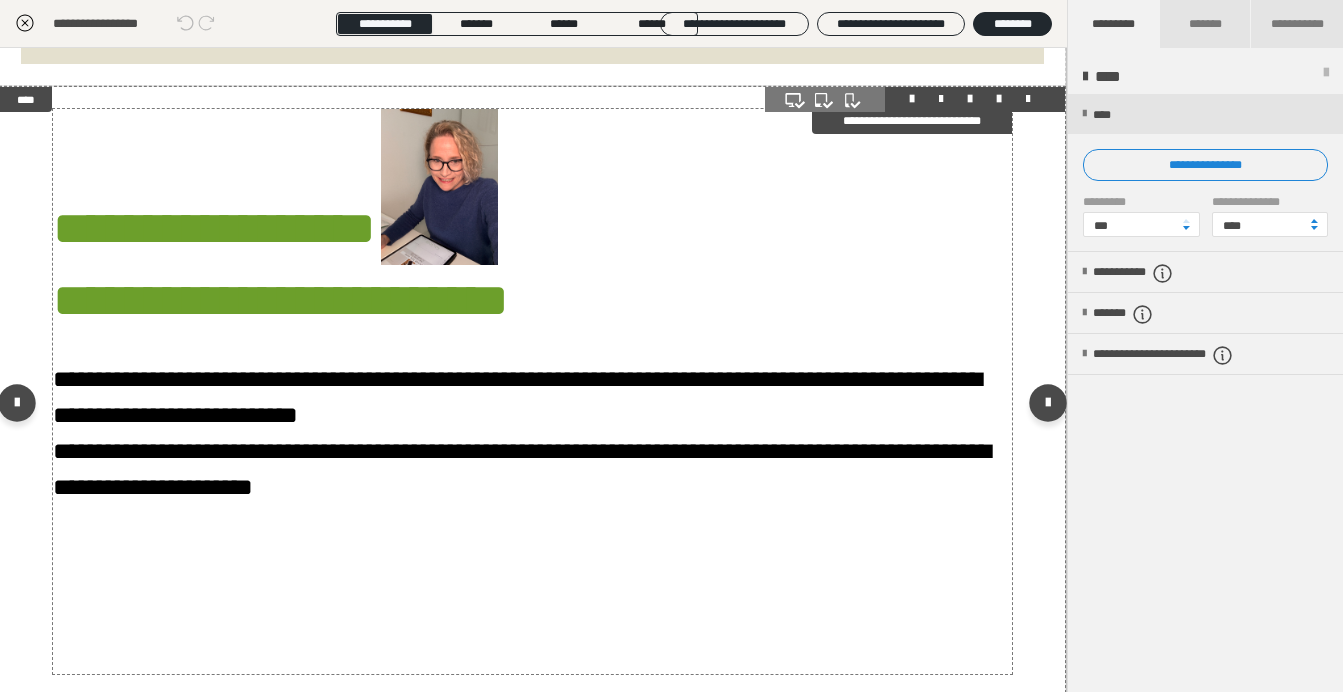 click at bounding box center [439, 187] 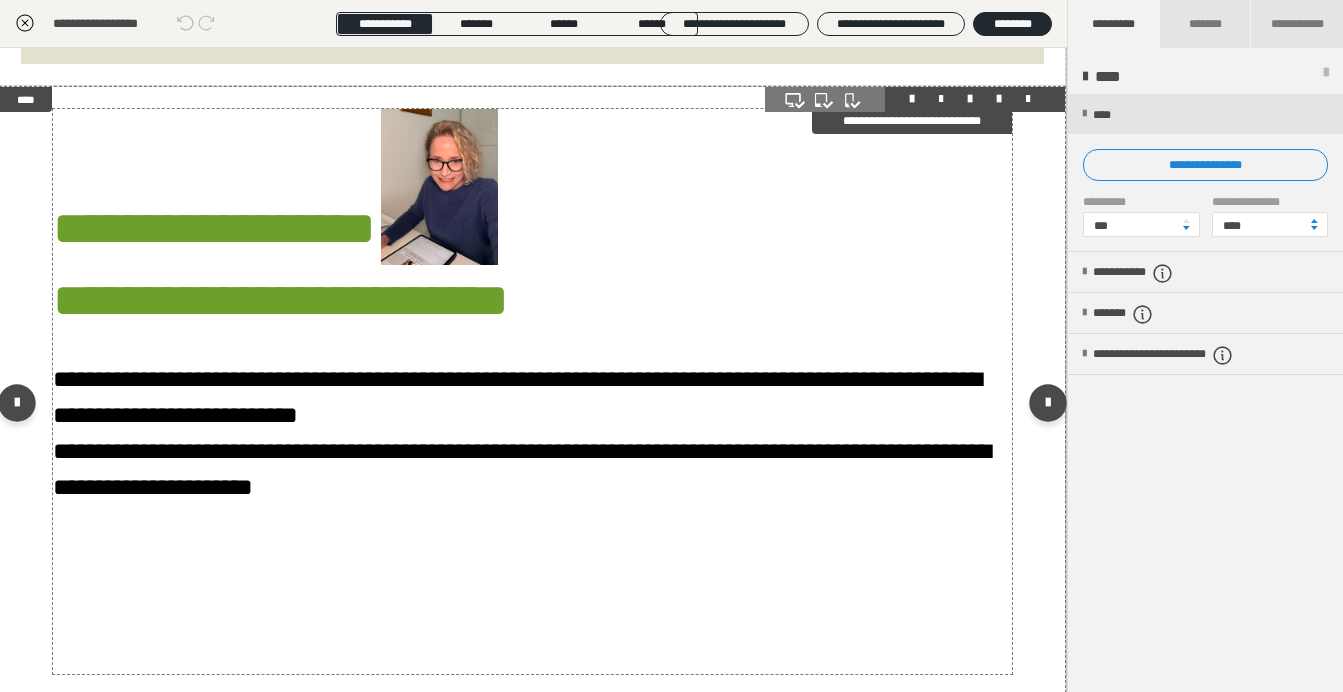 click at bounding box center [439, 187] 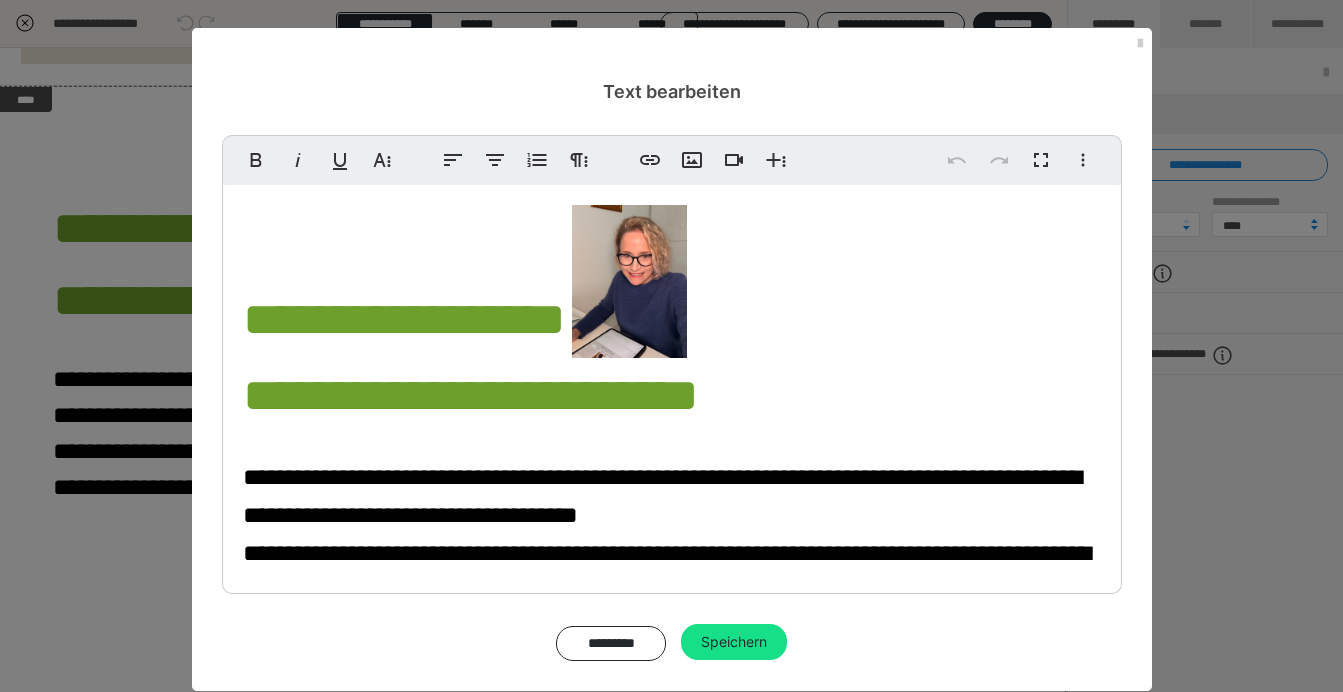 click at bounding box center (629, 281) 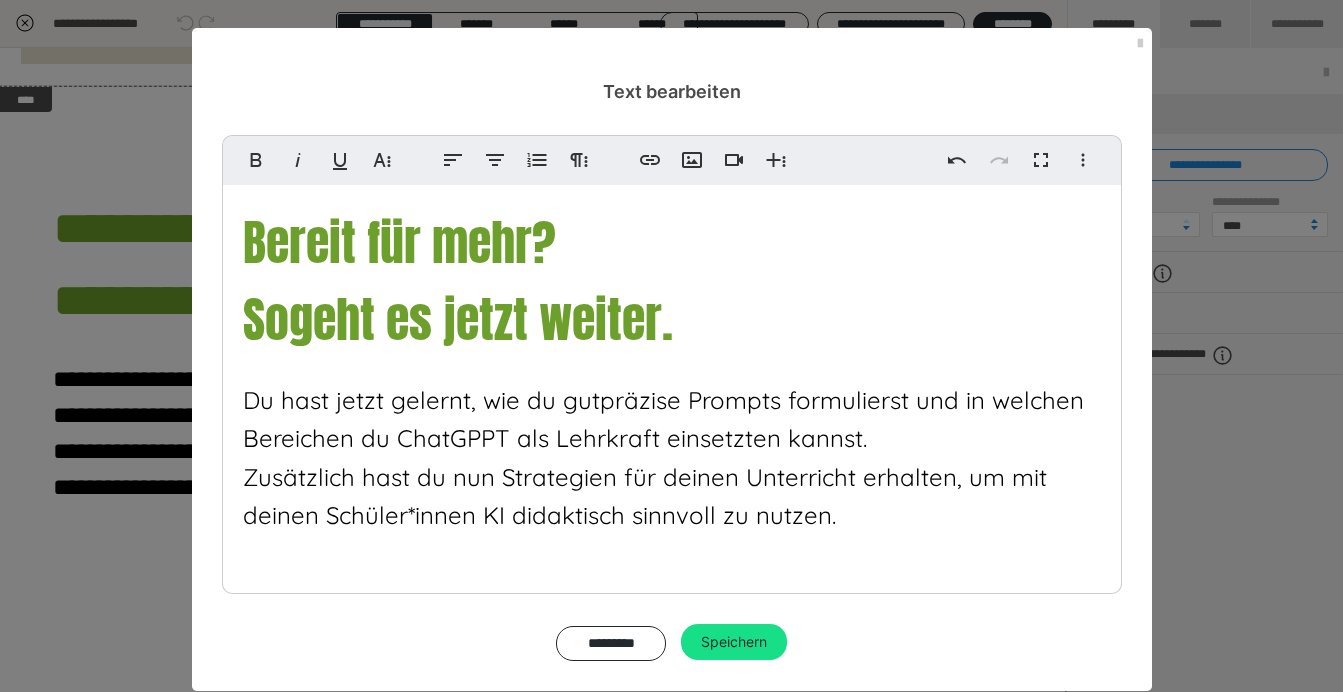 click on "Bereit für mehr?                                      So  geht es jetzt weiter.                        Du hast jetzt gelernt, wie du gut  präzise Prompts formulierst und in welchen Bereichen du ChatGPPT als Lehrkraft einsetzten kannst.  Zusätzlich hast du nun Strategien für deinen Unterricht erhalten, um mit deinen Schüler*innen KI didaktisch sinnvoll zu nutzen." at bounding box center (672, 448) 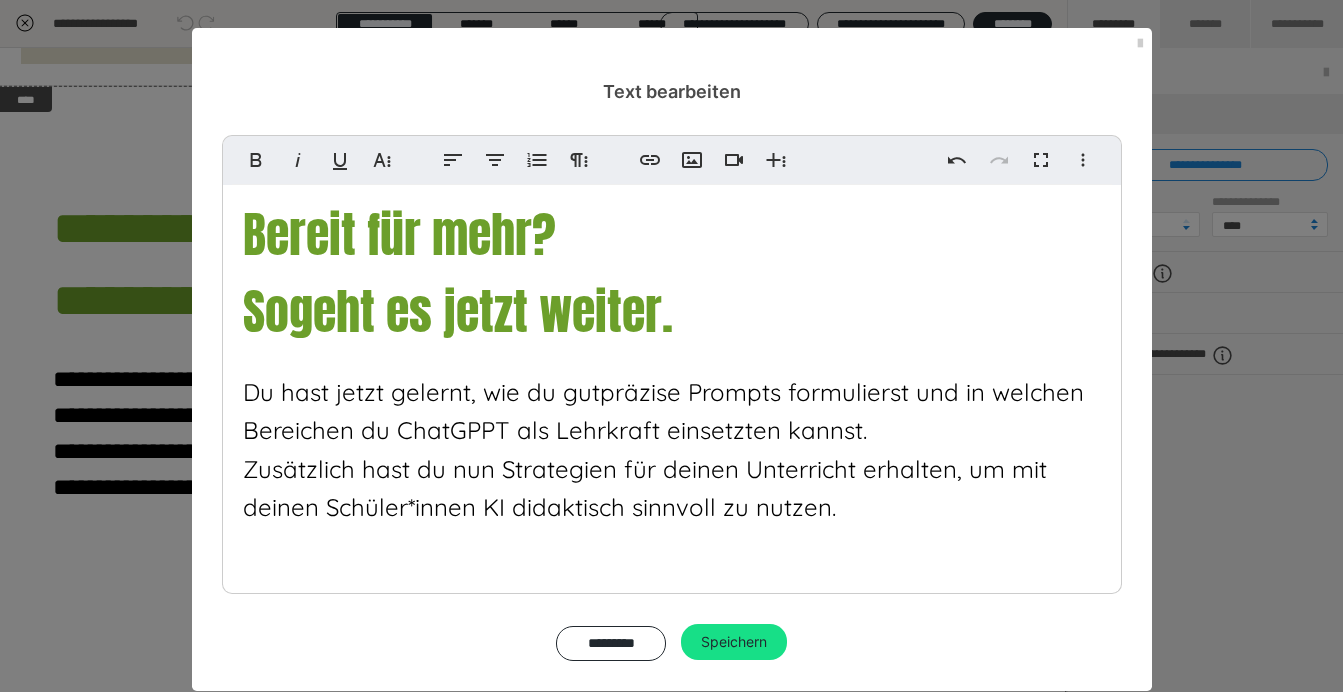 click on "präzise Prompts formulierst und in welchen Bereichen du ChatGPPT als Lehrkraft einsetzten kannst." at bounding box center [663, 411] 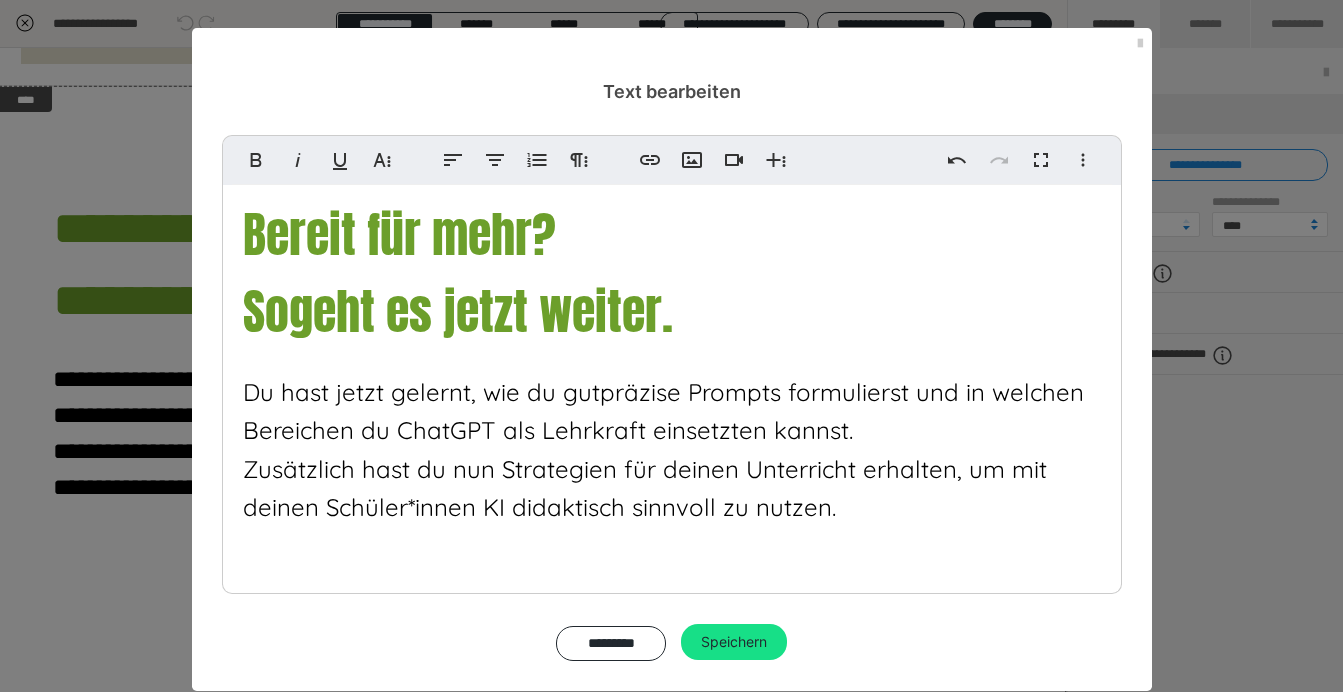click on "Fett Kursiv Unterstrichen Weitere Textformate Linksbündig ausrichten Zentriert ausrichten Nummerierte Liste Weitere Absatzformate Link einfügen Bild einfügen Video einfügen Weitere Reichhaltige Formate Rückgängig Wiederholen Vollbild Weitere Formate Durchgestrichen Tiefgestellt Hochgestellt Quicksand ABeeZee Abhaya Libre Abril FatFace Alegreya Alice Amaranth Amatic SC Anonymous Pro Anton Arapey Archivo Black Archivo Light Archivo Medium Archivo Arimo Arvo B612 Barlow Bebas Neue Belleza Big Shoulders Stencil Display BioRhyme Blinker Cairo Cardo Catamaran Caveat Caveat Brush Comfortaa Concert One Cormorant Cormorant Garamond Courier Prime Crimson Text Dancing Script Eczar Exo Exo 2 Figtree Fira Sans Fjalla One Forum Frank Ruhl Libre Fraunces Grandstander IBM Plex Serif Inconsolata Inder Indie Flower Inter Josefin Sans Jost Karla Lato Lexend Deca Libre Baskerville Libre Franklin Lilita One Lobster Lobster Two Lora Merienda Merriweather Montserrat Montserrat Black Montserrat Extra Bold Montserrat Light 1 2" at bounding box center [672, 398] 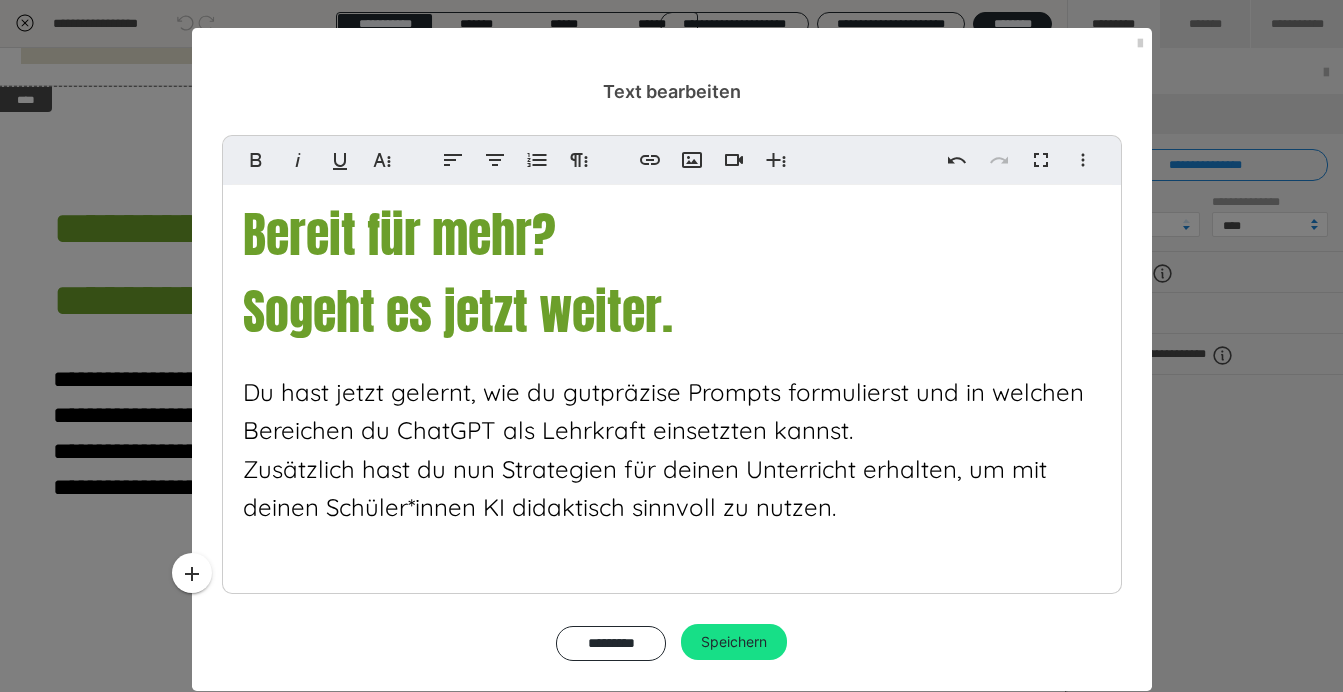 type 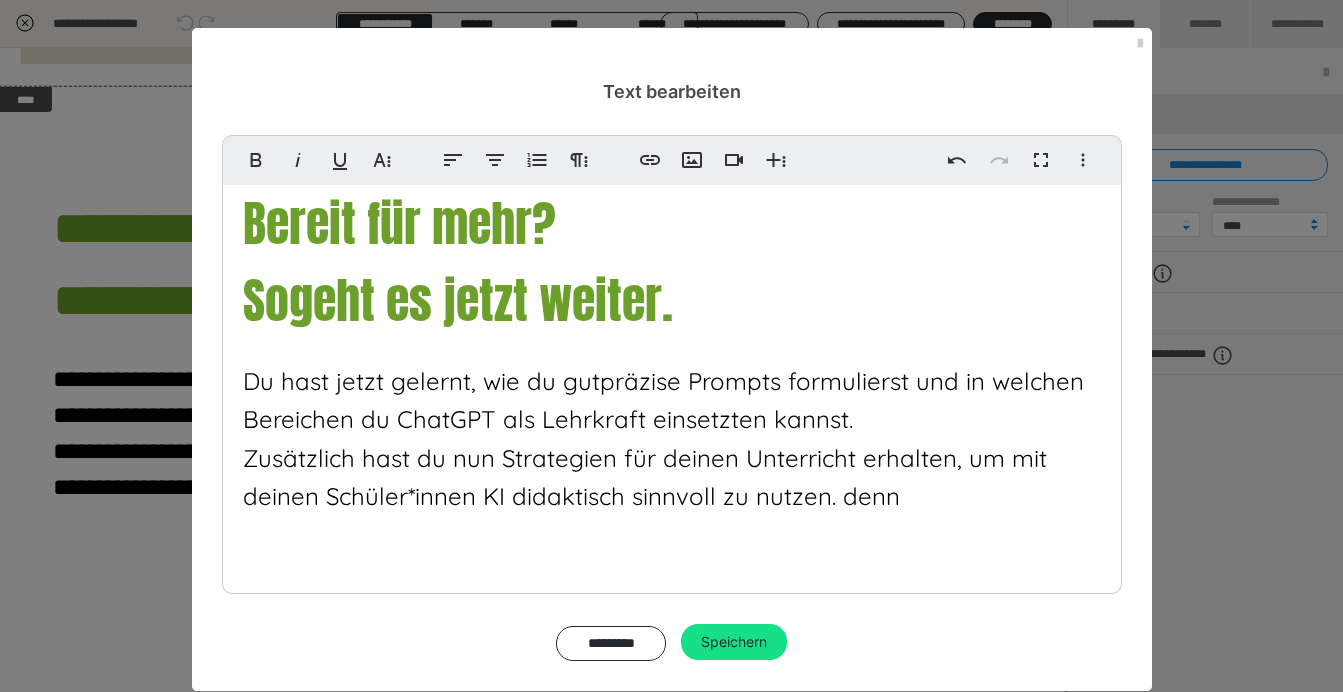 click on "Zusätzlich hast du nun Strategien für deinen Unterricht erhalten, um mit deinen Schüler*innen KI didaktisch sinnvoll zu nutzen. denn" at bounding box center (645, 477) 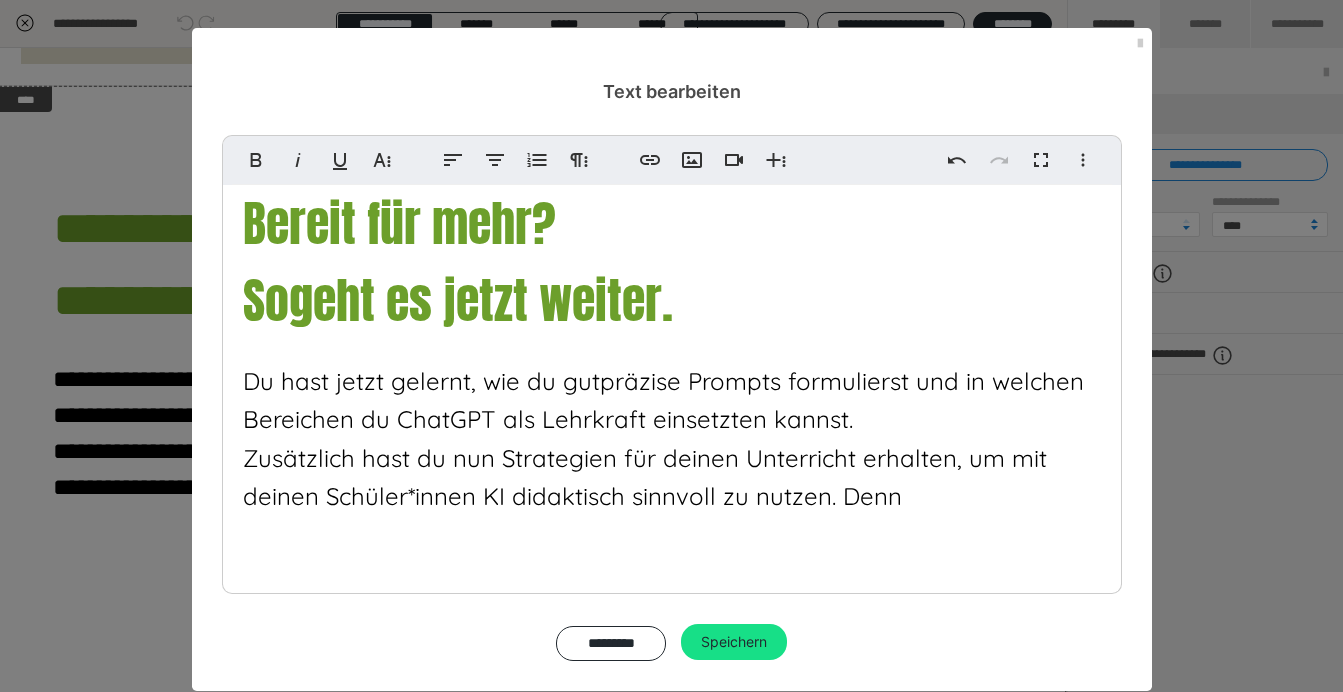 click on "Bereit für mehr?                                      So  geht es jetzt weiter.                        Du hast jetzt gelernt, wie du gut  präzise Prompts formulierst und in welchen Bereichen du ChatGPT als Lehrkraft einsetzten kannst.  Zusätzlich hast du nun Strategien für deinen Unterricht erhalten, um mit deinen Schüler*innen KI didaktisch sinnvoll zu nutzen. Denn" at bounding box center (672, 448) 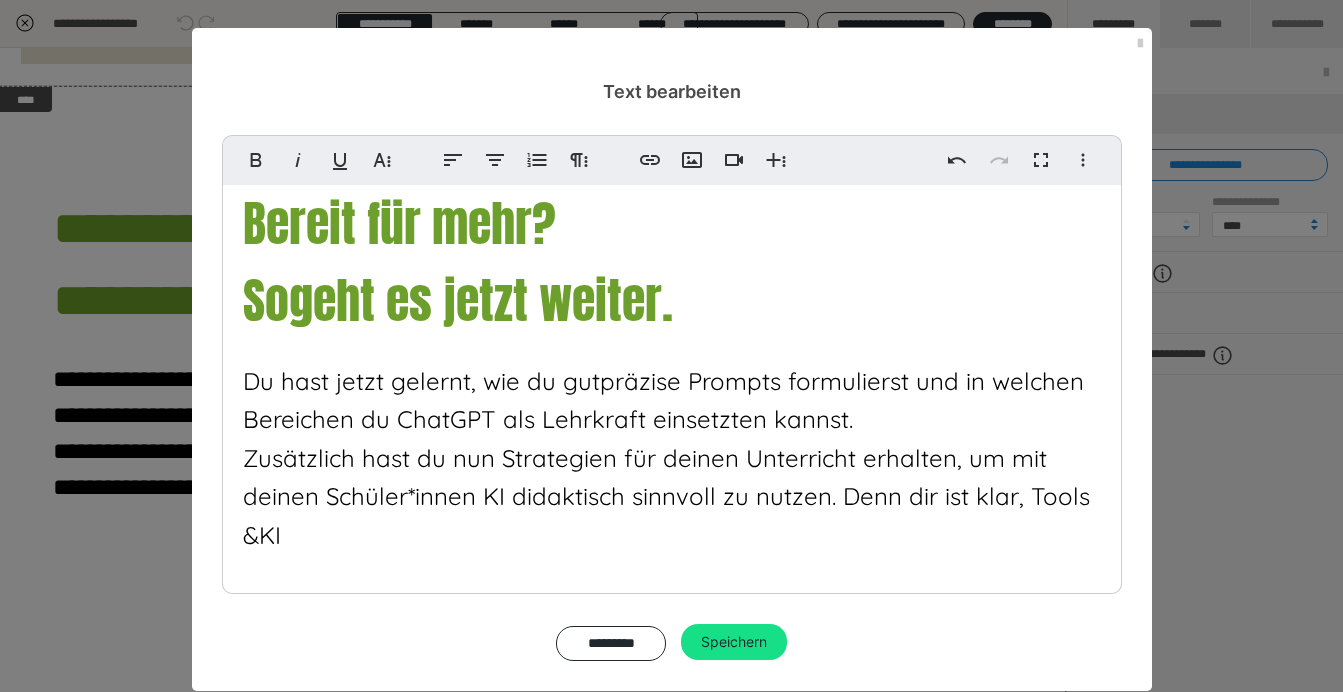 click on "Bereit für mehr?                                      So  geht es jetzt weiter.                        Du hast jetzt gelernt, wie du gut  präzise Prompts formulierst und in welchen Bereichen du ChatGPT als Lehrkraft einsetzten kannst.  Zusätzlich hast du nun Strategien für deinen Unterricht erhalten, um mit deinen Schüler*innen KI didaktisch sinnvoll zu nutzen. Denn dir ist klar, Tools &  KI" at bounding box center [672, 467] 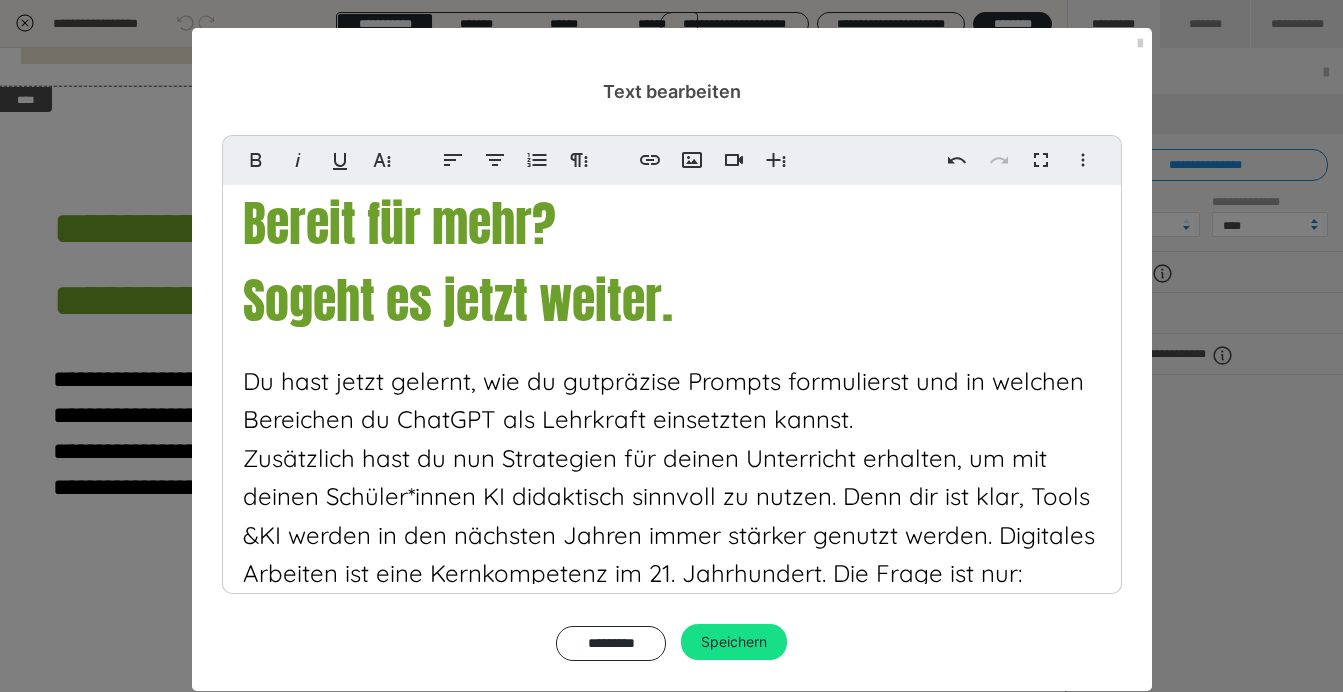 scroll, scrollTop: 238, scrollLeft: 0, axis: vertical 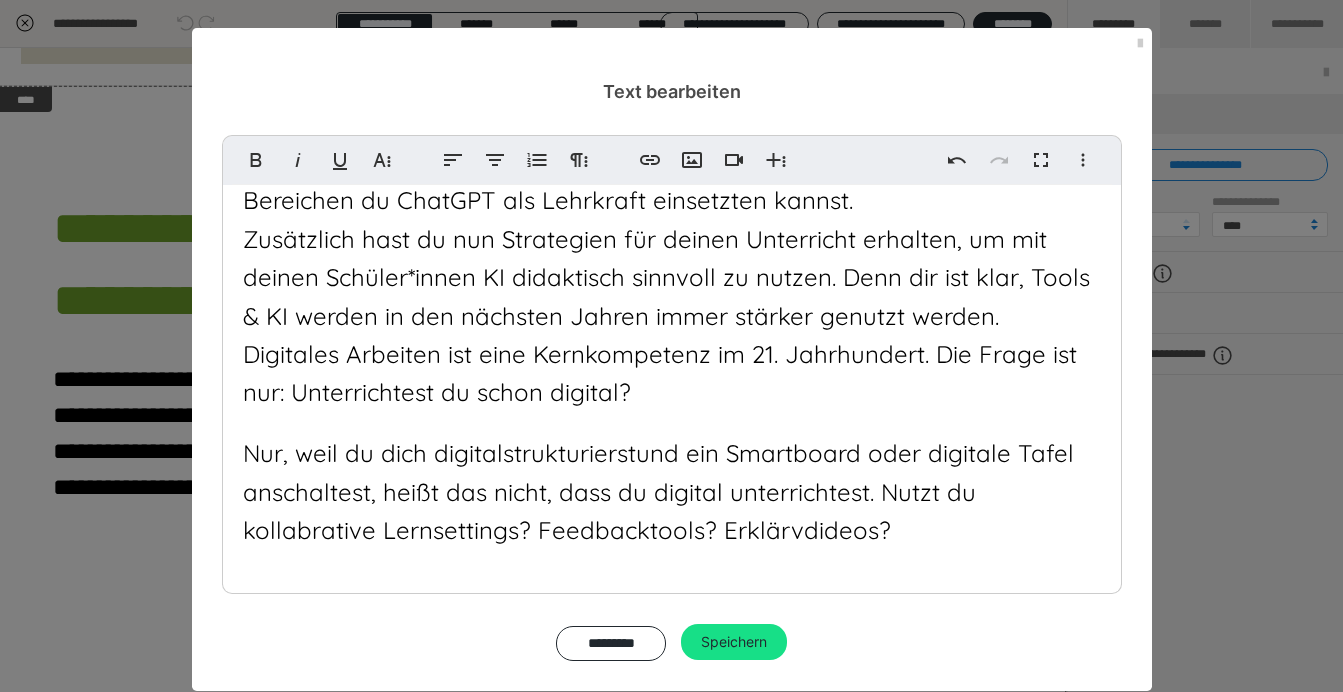 click on "Nur, weil du dich digital  strukturierst  und ein Smartboard oder digitale Tafel anschaltest, heißt das nicht, dass du digital unterrichtest. Nutzt du kollabrative Lernsettings? Feedbacktools? Erklärvdideos?" at bounding box center (658, 491) 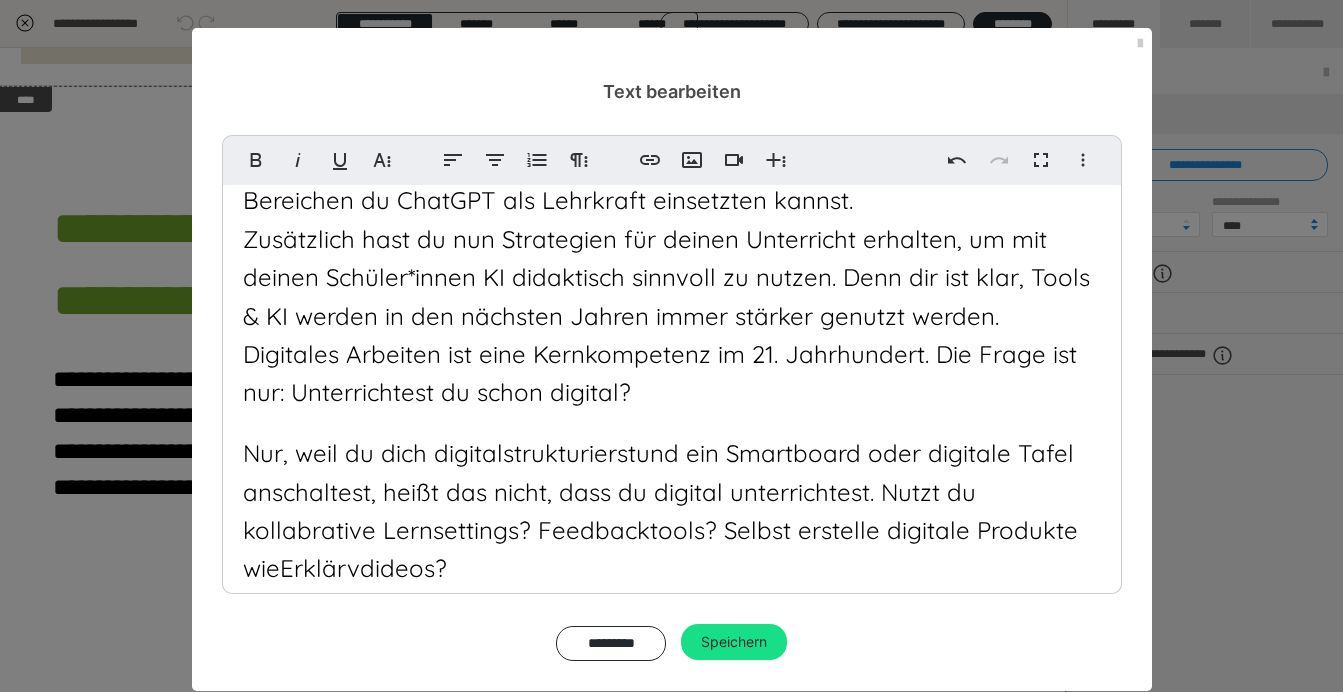 click on "Nur, weil du dich digital  strukturierst  und ein Smartboard oder digitale Tafel anschaltest, heißt das nicht, dass du digital unterrichtest. Nutzt du kollaborative Lernsettings? Feedbacktools? Selbst erstelle digitale Produkte wie  Erklärvdideos?" at bounding box center [660, 510] 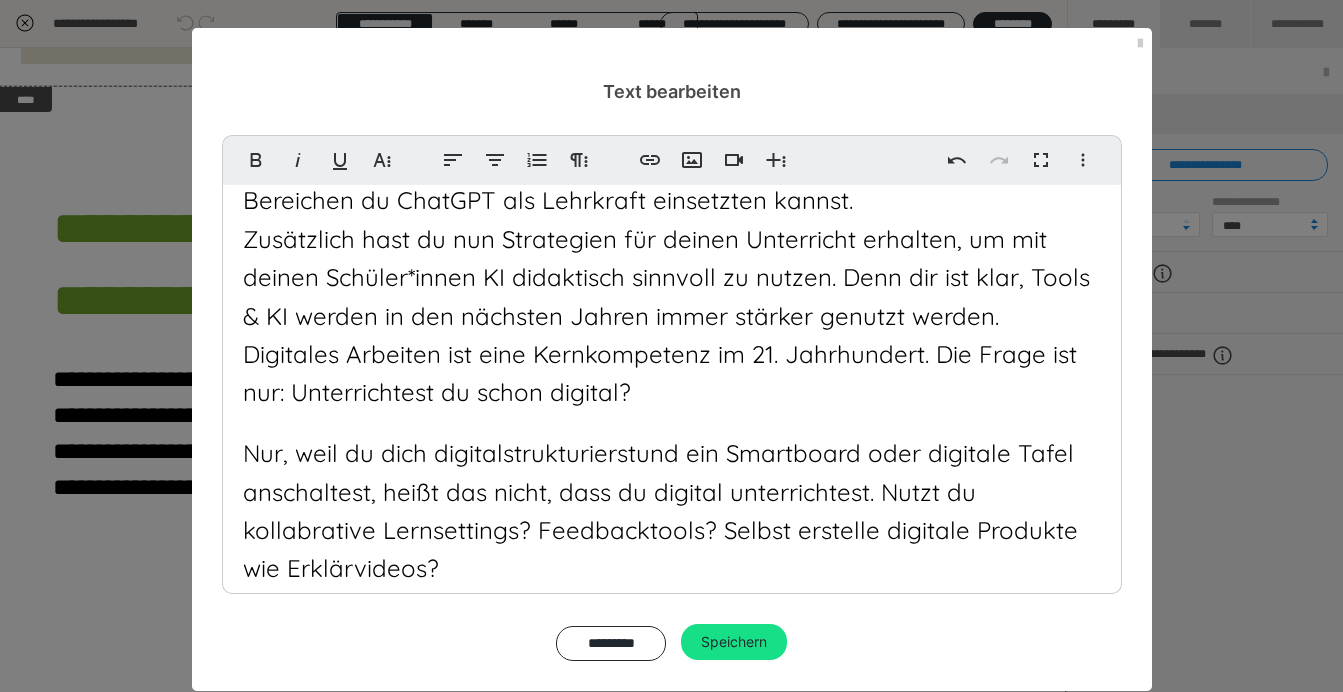 click on "Nur, weil du dich digital  strukturierst  und ein Smartboard oder digitale Tafel anschaltest, heißt das nicht, dass du digital unterrichtest. Nutzt du kollabrative Lernsettings? Feedbacktools? Selbst erstelle digitale Produkte wie Erklärvideos?" at bounding box center [660, 510] 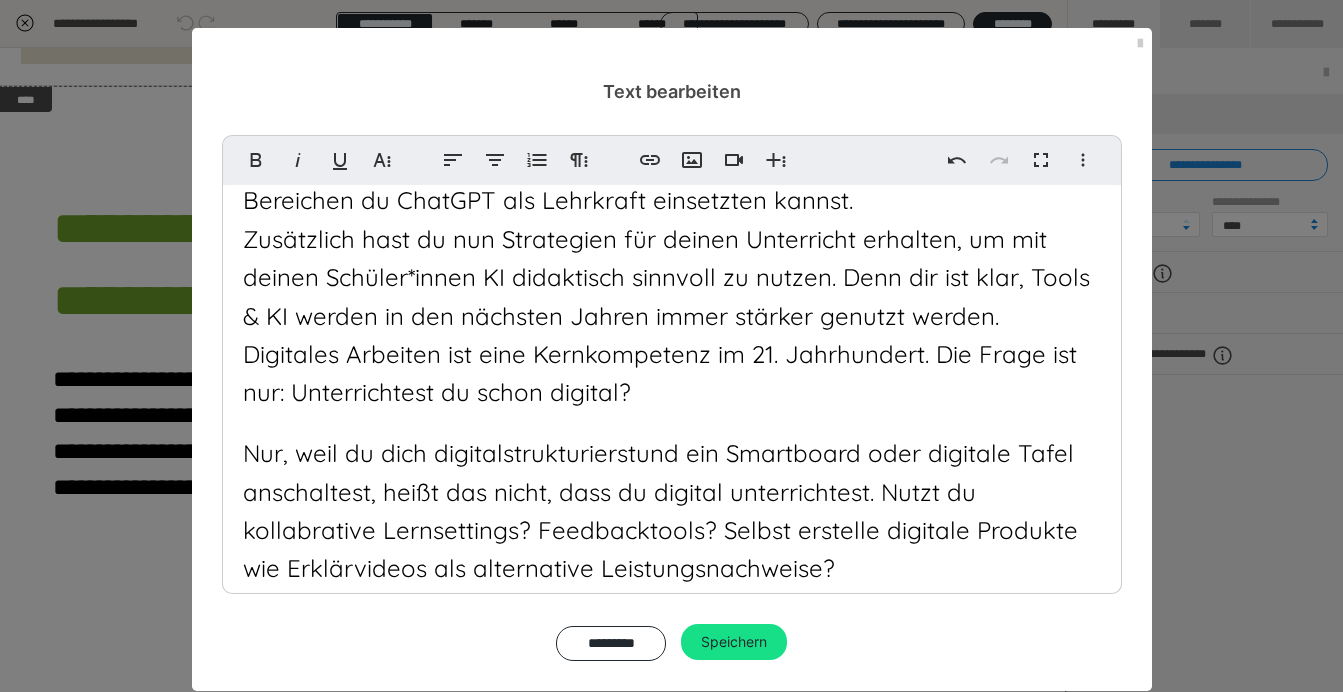 click on "Dann ist vielleicht meine Teacher Tool Kiste etwas für dich! In der Teacher Tools Kiste findest du einen kompakten Werkzeugkiste. Auf Grundlage der unterschiedlichen Medienkompetenzen bekommst du Ideen, praktische Tipps und Arbeitsmaterialien zu ausgewählten Tools. Neugierig?  Dann schau gerne unverbindlich in die Inhalte der Teacher Tool Kiste.  Da du bereits die Masterclass "Vom ersten Prompt zur Expertise - ChatGPT praxisnah nutzen" erhält du NUR jetzt über den unteren Link die Teacher Tool Kiste zum einzigartigen Specialpreis statt 45,00€ für 19,00€." at bounding box center [672, 375] 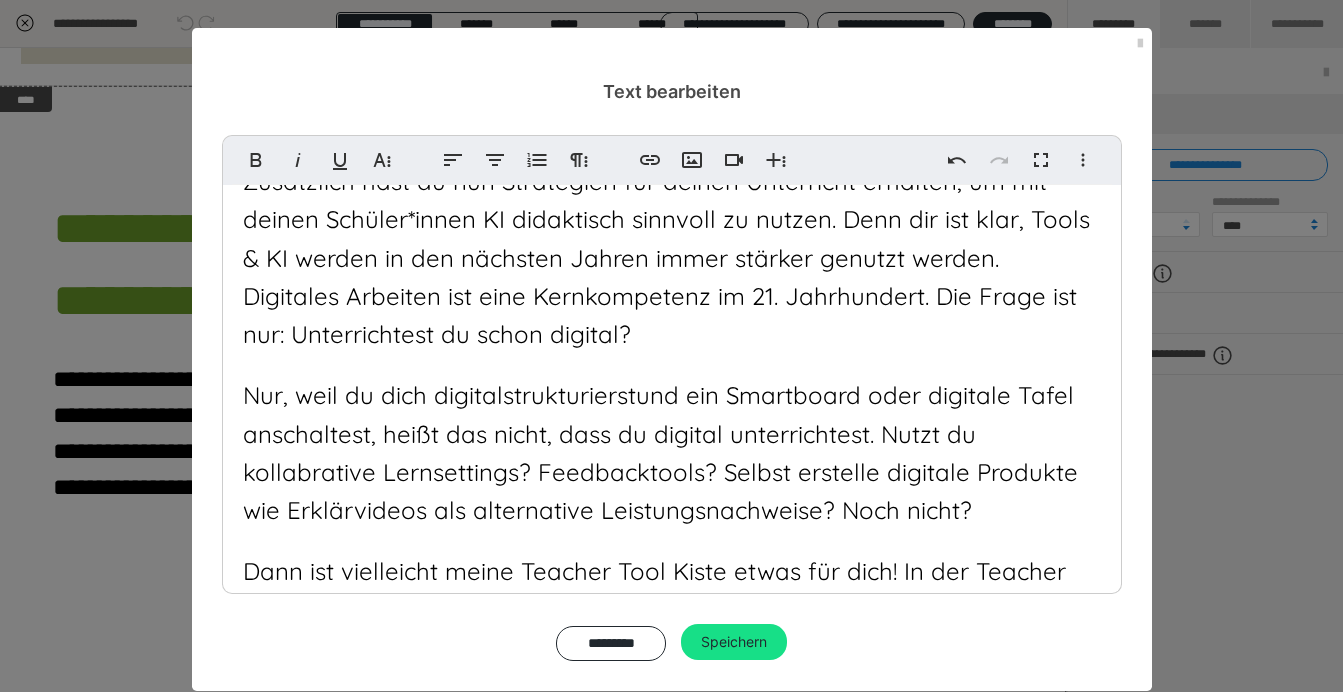 scroll, scrollTop: 329, scrollLeft: 0, axis: vertical 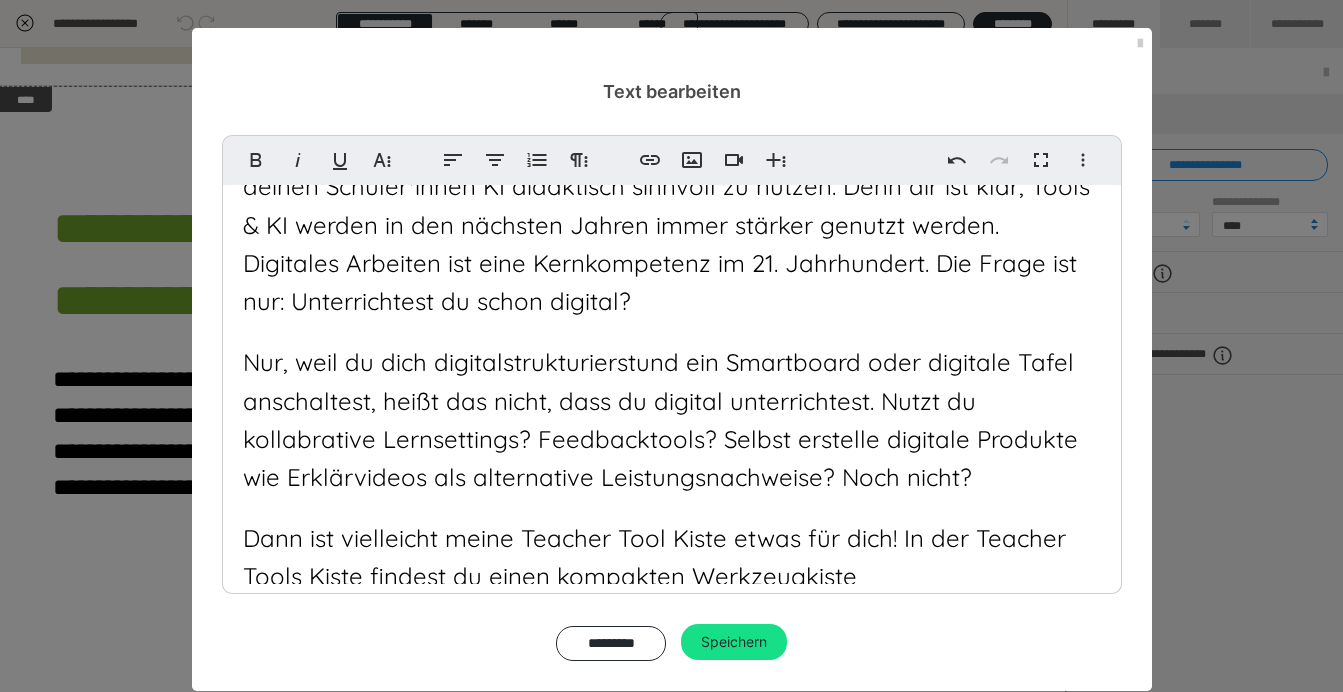 click on "Dann ist vielleicht meine Teacher Tool Kiste etwas für dich! In der Teacher Tools Kiste findest du einen kompakten Werkzeugkiste" at bounding box center (654, 557) 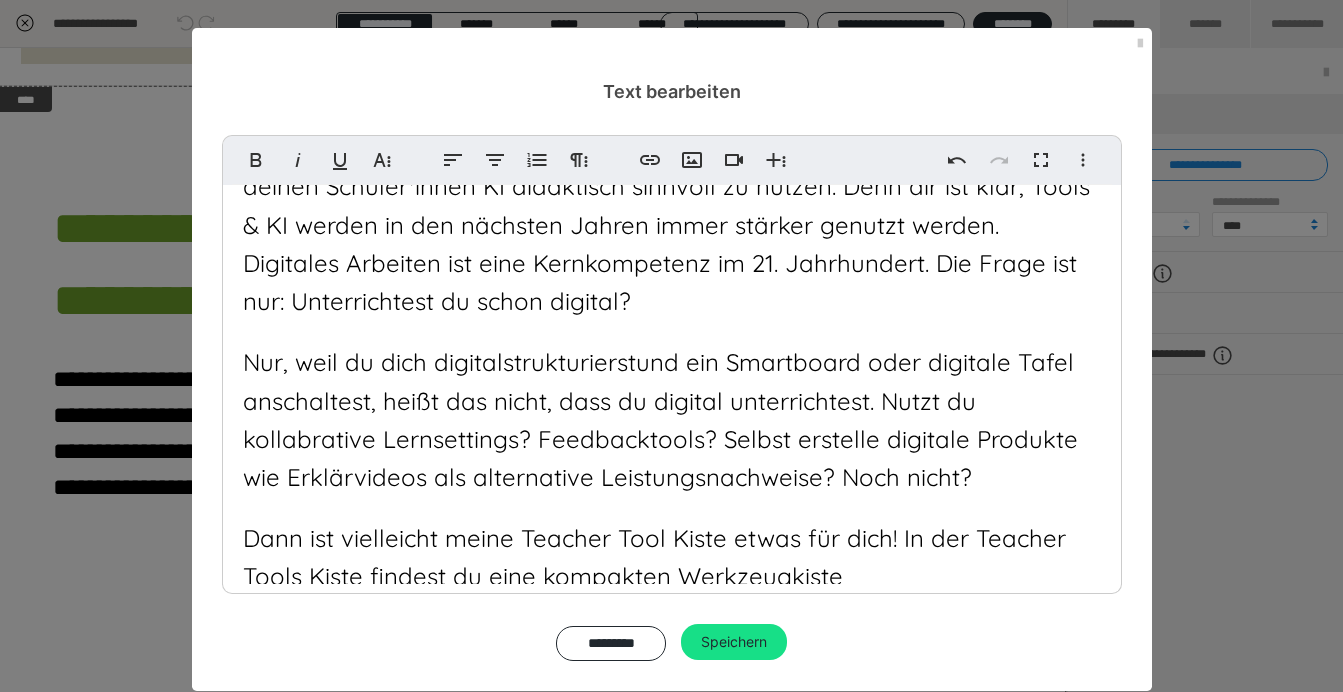 click on "Bereit für mehr?                                      So  geht es jetzt weiter.                        Du hast jetzt gelernt, wie du gut  präzise Prompts formulierst und in welchen Bereichen du ChatGPT als Lehrkraft einsetzten kannst.  Zusätzlich hast du nun Strategien für deinen Unterricht erhalten, um mit deinen Schüler*innen KI didaktisch sinnvoll zu nutzen. Denn dir ist klar, Tools & KI werden in den nächsten Jahren immer stärker genutzt werden. Digitales Arbeiten ist eine Kernkompetenz im 21. Jahrhundert. Die Frage ist nur: Unterrichtest du schon digital?  Nur, weil du dich digital  strukturierst  und ein Smartboard oder digitale Tafel anschaltest, heißt das nicht, dass du digital unterrichtest. Nutzt du kollabrative Lernsettings? Feedbacktools? Selbst erstelle digitale Produkte wie Erklärvideos als alternative Leistungsnachweise? Noch nicht?" at bounding box center [672, 333] 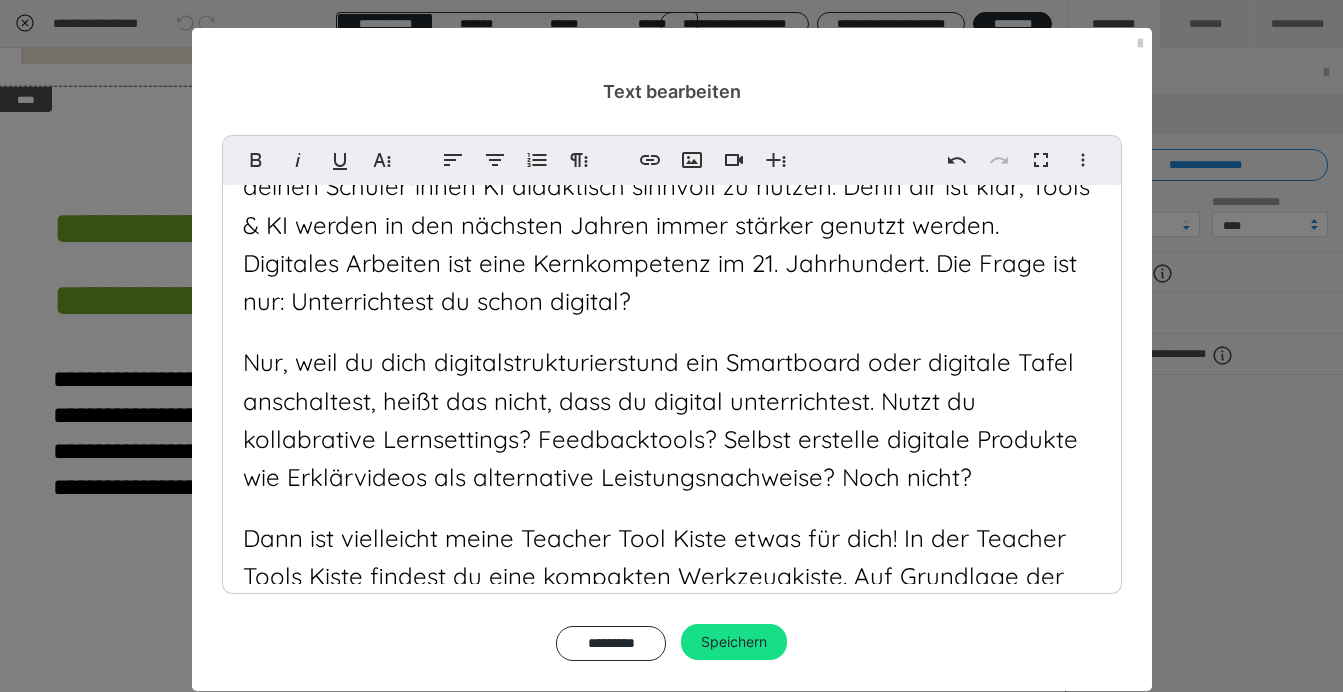 scroll, scrollTop: 548, scrollLeft: 0, axis: vertical 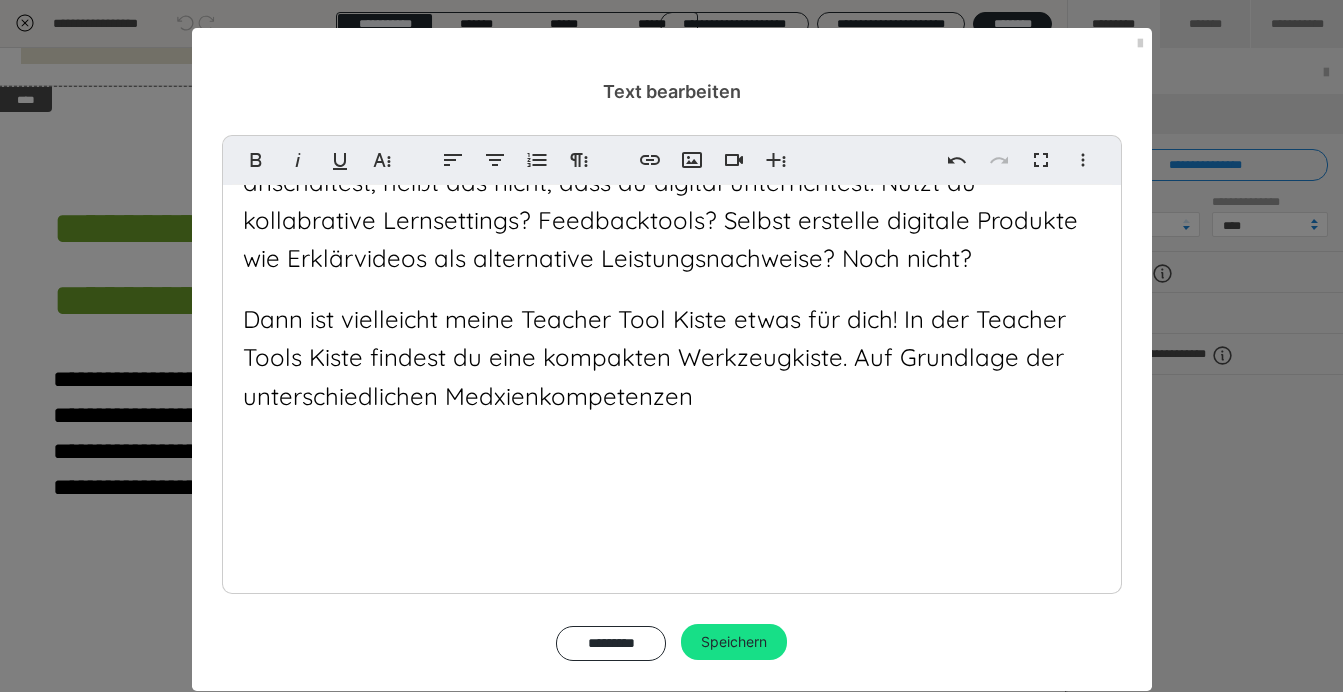 click on "Dann ist vielleicht meine Teacher Tool Kiste etwas für dich! In der Teacher Tools Kiste findest du eine kompakten Werkzeugkiste. Auf Grundlage der unterschiedlichen Medxienkompetenzen" at bounding box center (654, 357) 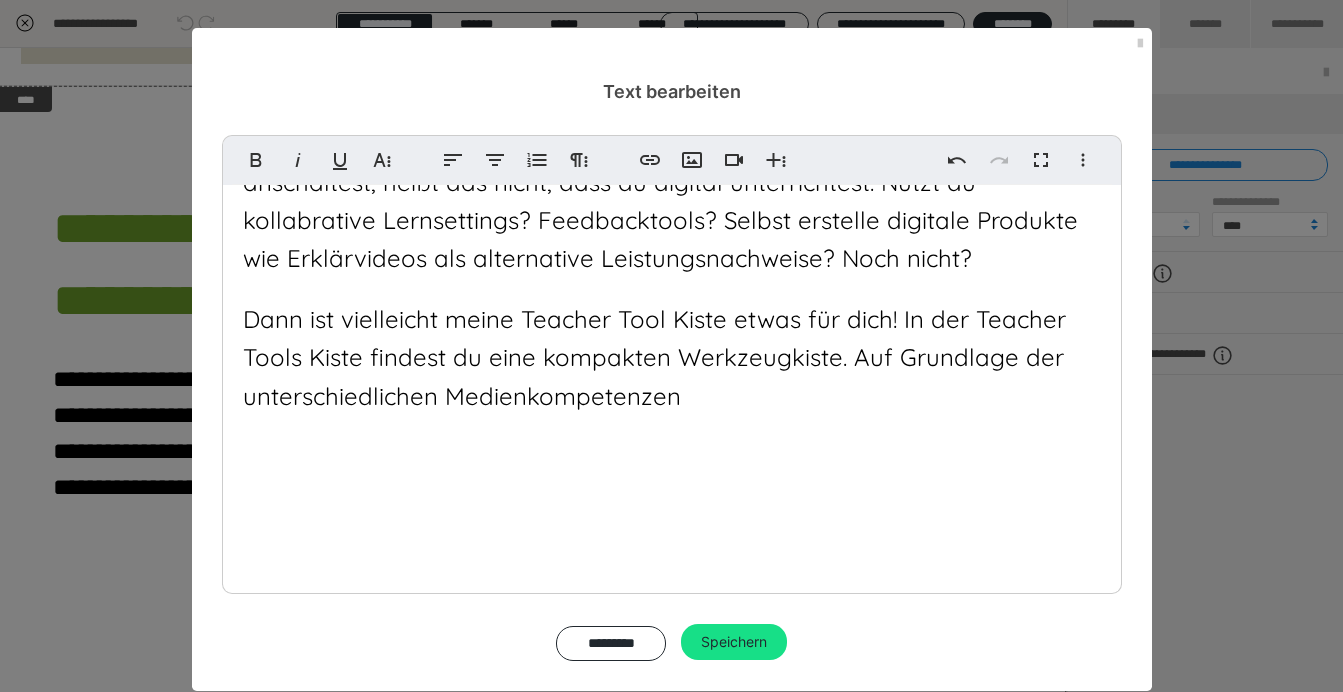 click on "Bereit für mehr?                                      So  geht es jetzt weiter.                        Du hast jetzt gelernt, wie du gut  präzise Prompts formulierst und in welchen Bereichen du ChatGPT als Lehrkraft einsetzten kannst.  Zusätzlich hast du nun Strategien für deinen Unterricht erhalten, um mit deinen Schüler*innen KI didaktisch sinnvoll zu nutzen. Denn dir ist klar, Tools & KI werden in den nächsten Jahren immer stärker genutzt werden. Digitales Arbeiten ist eine Kernkompetenz im 21. Jahrhundert. Die Frage ist nur: Unterrichtest du schon digital?  Nur, weil du dich digital  strukturierst  und ein Smartboard oder digitale Tafel anschaltest, heißt das nicht, dass du digital unterrichtest. Nutzt du kollabrative Lernsettings? Feedbacktools? Selbst erstelle digitale Produkte wie Erklärvideos als alternative Leistungsnachweise? Noch nicht?" at bounding box center [672, 133] 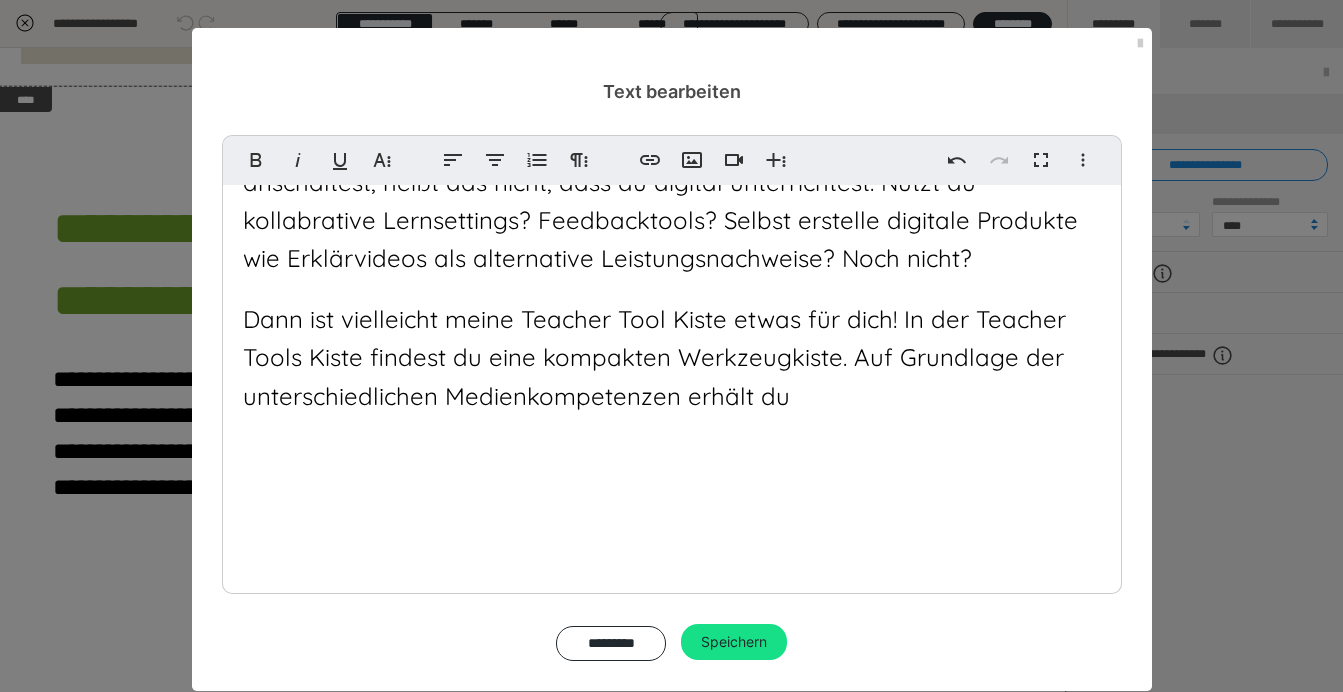 click on "Dann ist vielleicht meine Teacher Tool Kiste etwas für dich! In der Teacher Tools Kiste findest du eine kompakten Werkzeugkiste. Auf Grundlage der unterschiedlichen Medienkompetenzen erhält du" at bounding box center [654, 357] 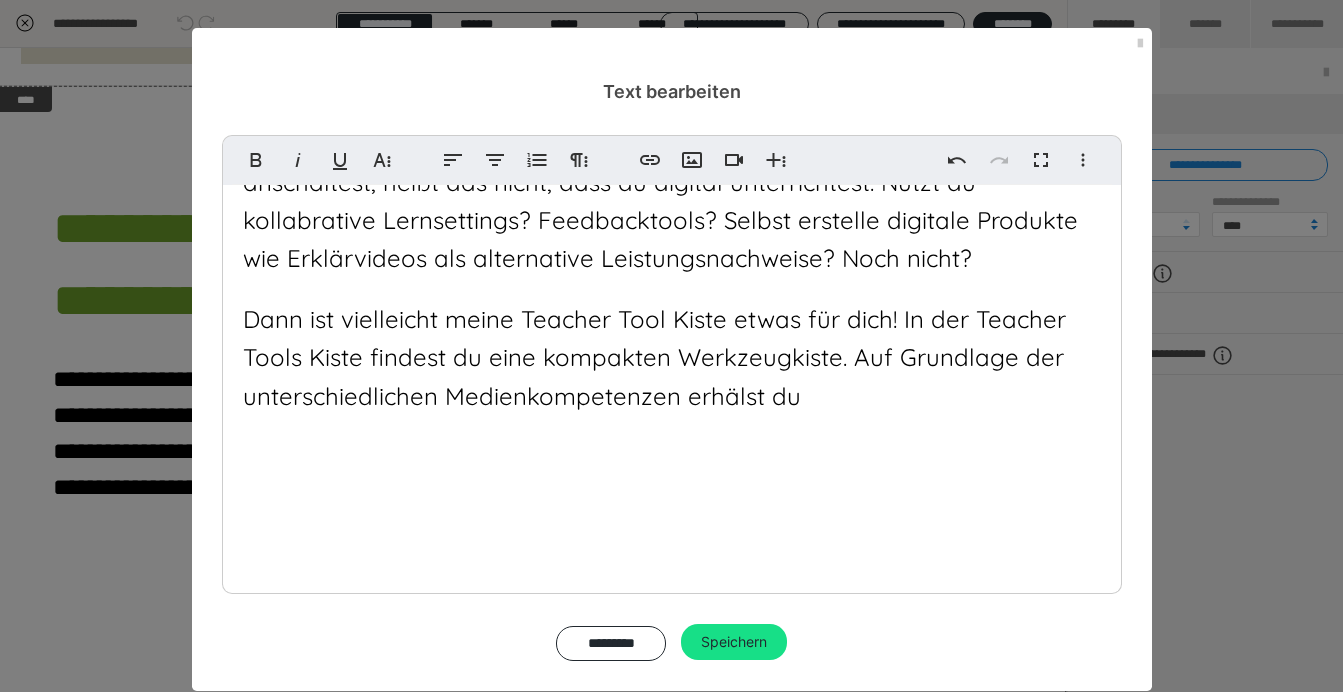click on "Bereit für mehr?                                      So  geht es jetzt weiter.                        Du hast jetzt gelernt, wie du gut  präzise Prompts formulierst und in welchen Bereichen du ChatGPT als Lehrkraft einsetzten kannst.  Zusätzlich hast du nun Strategien für deinen Unterricht erhalten, um mit deinen Schüler*innen KI didaktisch sinnvoll zu nutzen. Denn dir ist klar, Tools & KI werden in den nächsten Jahren immer stärker genutzt werden. Digitales Arbeiten ist eine Kernkompetenz im 21. Jahrhundert. Die Frage ist nur: Unterrichtest du schon digital?  Nur, weil du dich digital  strukturierst  und ein Smartboard oder digitale Tafel anschaltest, heißt das nicht, dass du digital unterrichtest. Nutzt du kollabrative Lernsettings? Feedbacktools? Selbst erstelle digitale Produkte wie Erklärvideos als alternative Leistungsnachweise? Noch nicht?" at bounding box center (672, 133) 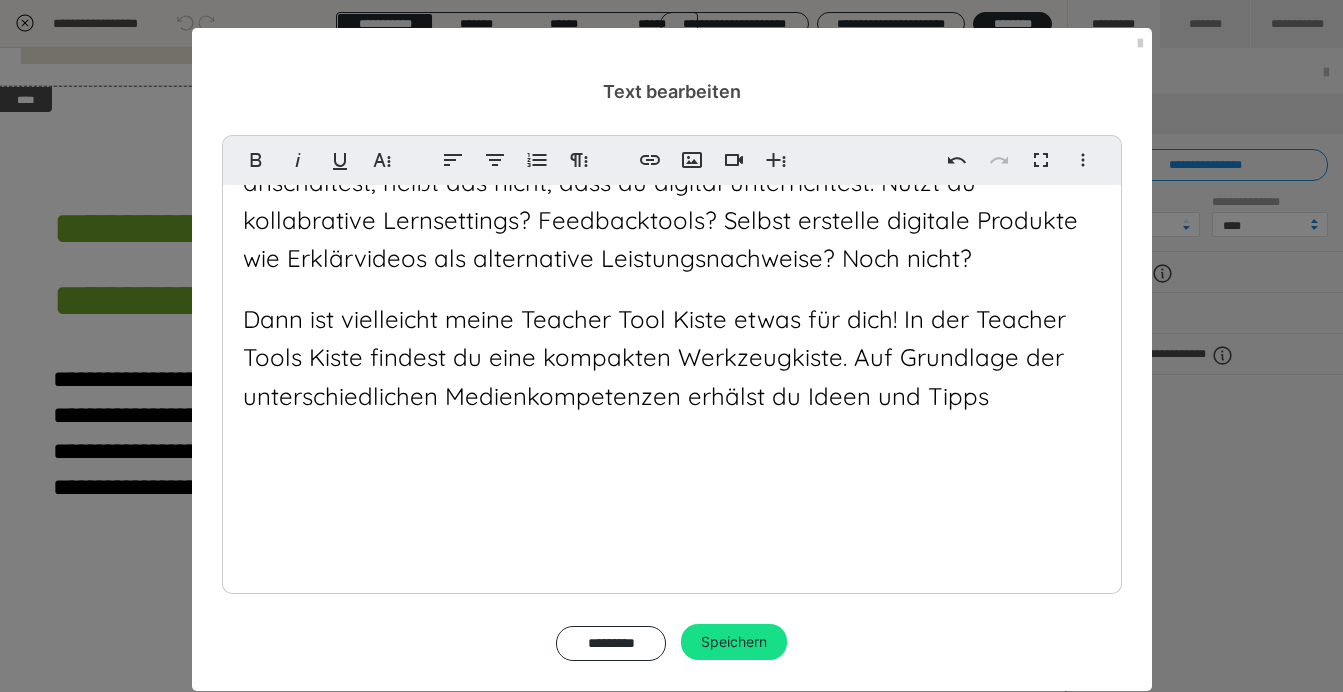 click on "Dann ist vielleicht meine Teacher Tool Kiste etwas für dich! In der Teacher Tools Kiste findest du eine kompakten Werkzeugkiste. Auf Grundlage der unterschiedlichen Medienkompetenzen erhälst du Ideen und Tipps" at bounding box center (654, 357) 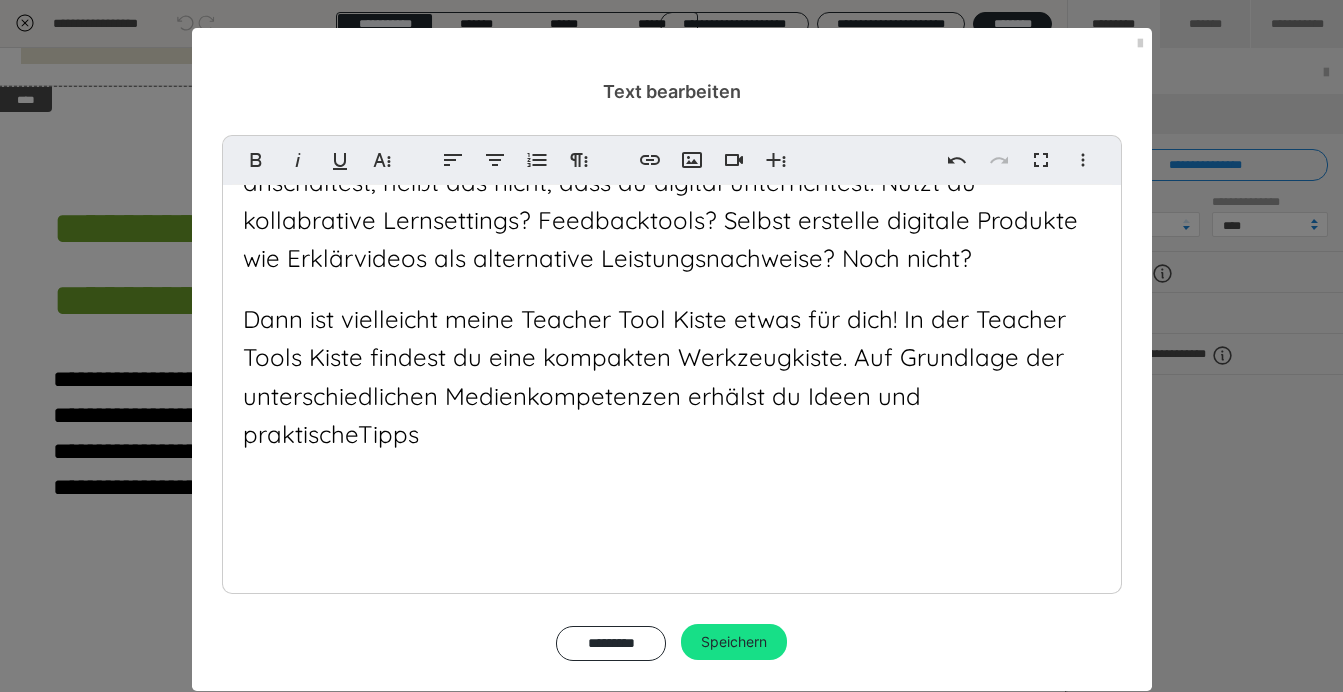 click on "Bereit für mehr?                                      So  geht es jetzt weiter.                        Du hast jetzt gelernt, wie du gut  präzise Prompts formulierst und in welchen Bereichen du ChatGPT als Lehrkraft einsetzten kannst.  Zusätzlich hast du nun Strategien für deinen Unterricht erhalten, um mit deinen Schüler*innen KI didaktisch sinnvoll zu nutzen. Denn dir ist klar, Tools & KI werden in den nächsten Jahren immer stärker genutzt werden. Digitales Arbeiten ist eine Kernkompetenz im 21. Jahrhundert. Die Frage ist nur: Unterrichtest du schon digital?  Nur, weil du dich digital  strukturierst  und ein Smartboard oder digitale Tafel anschaltest, heißt das nicht, dass du digital unterrichtest. Nutzt du kollabrative Lernsettings? Feedbacktools? Selbst erstelle digitale Produkte wie Erklärvideos als alternative Leistungsnachweise? Noch nicht? Tipps" at bounding box center (672, 153) 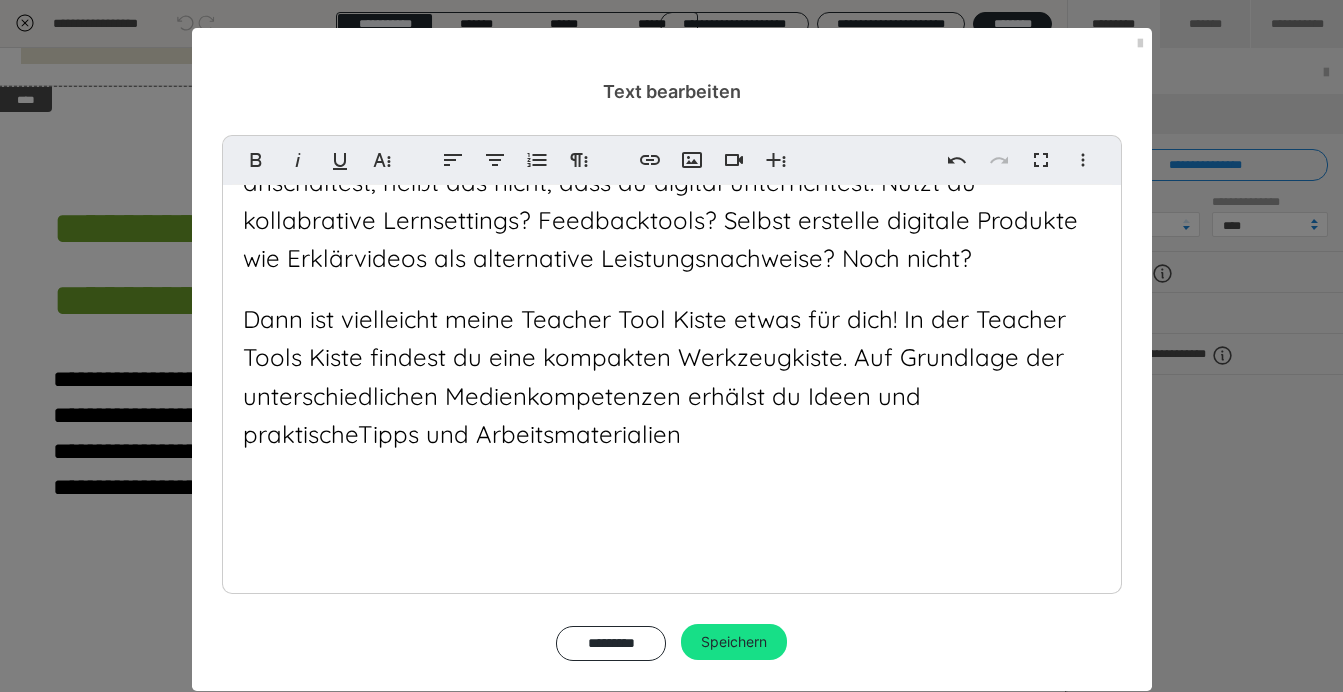 click on "Dann ist vielleicht meine Teacher Tool Kiste etwas für dich! In der Teacher Tools Kiste findest du eine kompakten Werkzeugkiste. Auf Grundlage der unterschiedlichen Medienkompetenzen erhälst du Ideen und praktische  Tipps und Arbeitsmaterialien" at bounding box center (654, 376) 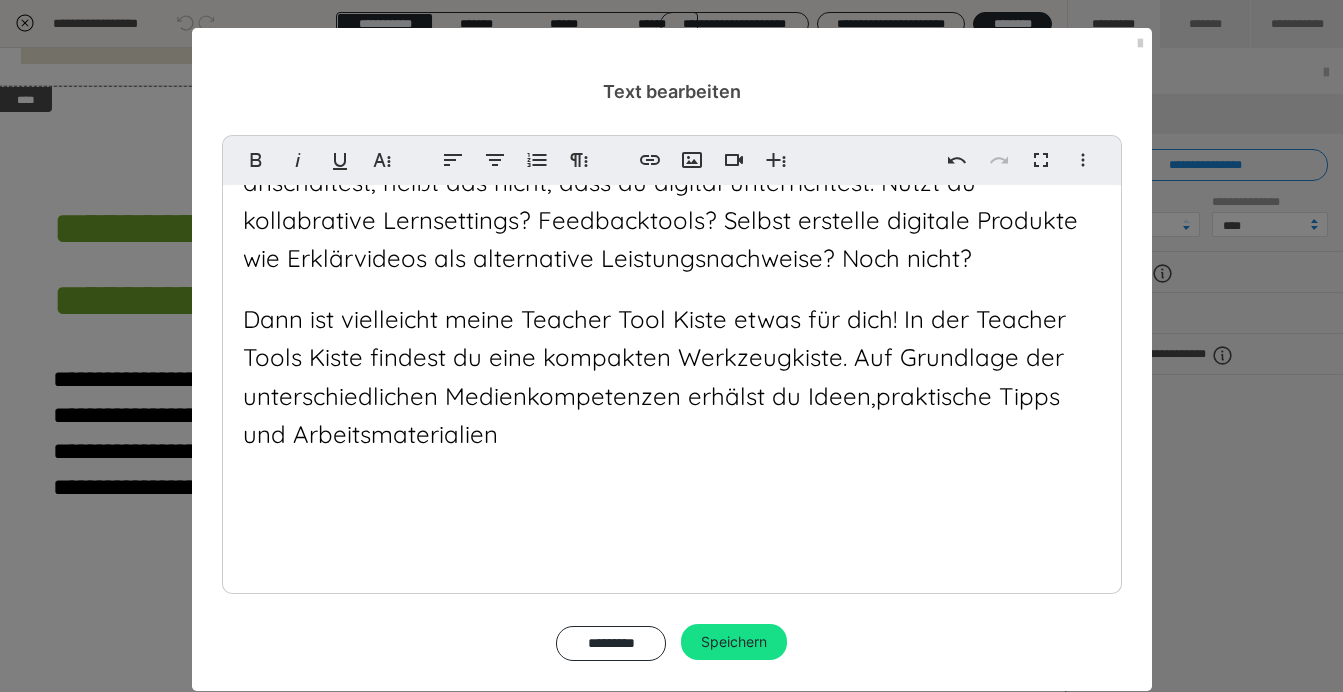 click on "Bereit für mehr?                                      So  geht es jetzt weiter.                        Du hast jetzt gelernt, wie du gut  präzise Prompts formulierst und in welchen Bereichen du ChatGPT als Lehrkraft einsetzten kannst.  Zusätzlich hast du nun Strategien für deinen Unterricht erhalten, um mit deinen Schüler*innen KI didaktisch sinnvoll zu nutzen.Denn dir ist klar, Tools & KI werden in den nächsten Jahren immer stärker genutzt werden. Digitales Arbeiten ist eine Kernkompetenz im 21. Jahrhundert. Die Frage ist nur: Unterrichtest du schon digital?  Nur, weil du dich digital  strukturierst  und ein Smartboard oder digitale Tafel anschaltest, heißt das nicht, dass du digital unterrichtest. Nutzt du kollabrative Lernsettings? Feedbacktools? Selbst erstelle digitale Produkte wie Erklärvideos als alternative Leistungsnachweise? Noch nicht? praktische Tipps und Arbeitsmaterialien" at bounding box center [672, 153] 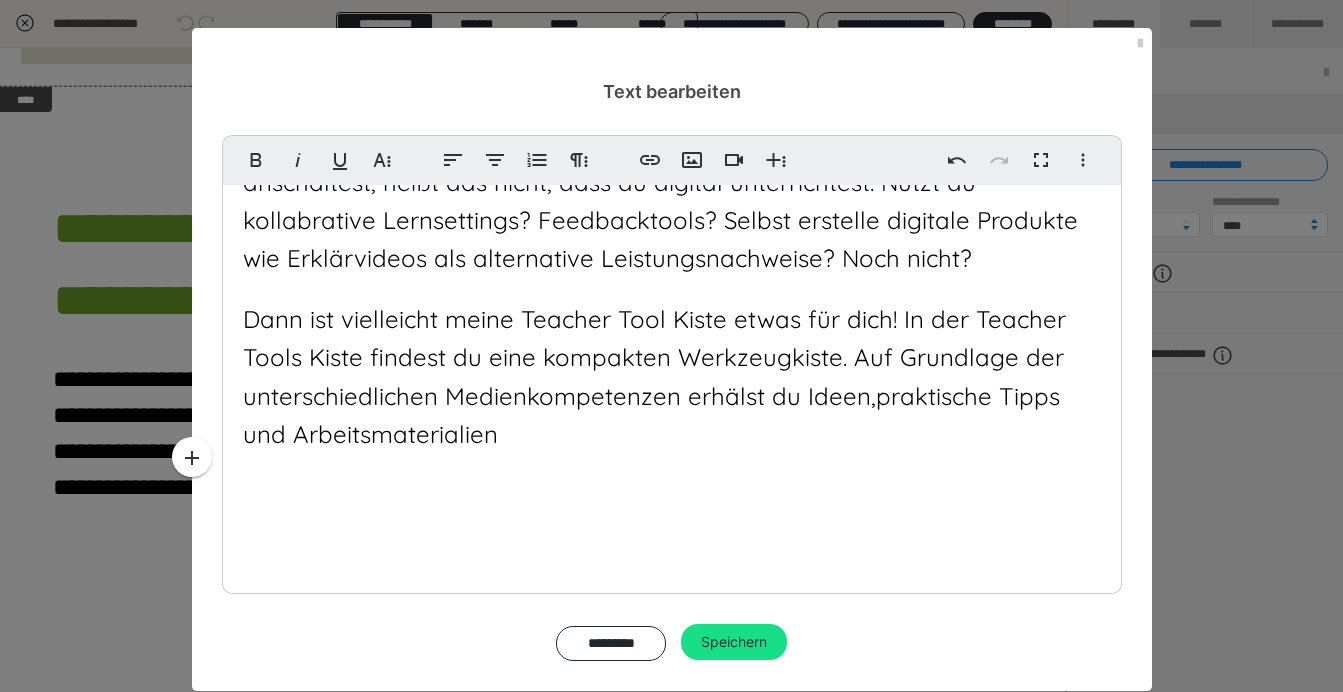 click on "Dann ist vielleicht meine Teacher Tool Kiste etwas für dich! In der Teacher Tools Kiste findest du eine kompakten Werkzeugkiste. Auf Grundlage der unterschiedlichen Medienkompetenzen erhälst du Ideen,  praktische Tipps und Arbeitsmaterialien" at bounding box center [654, 376] 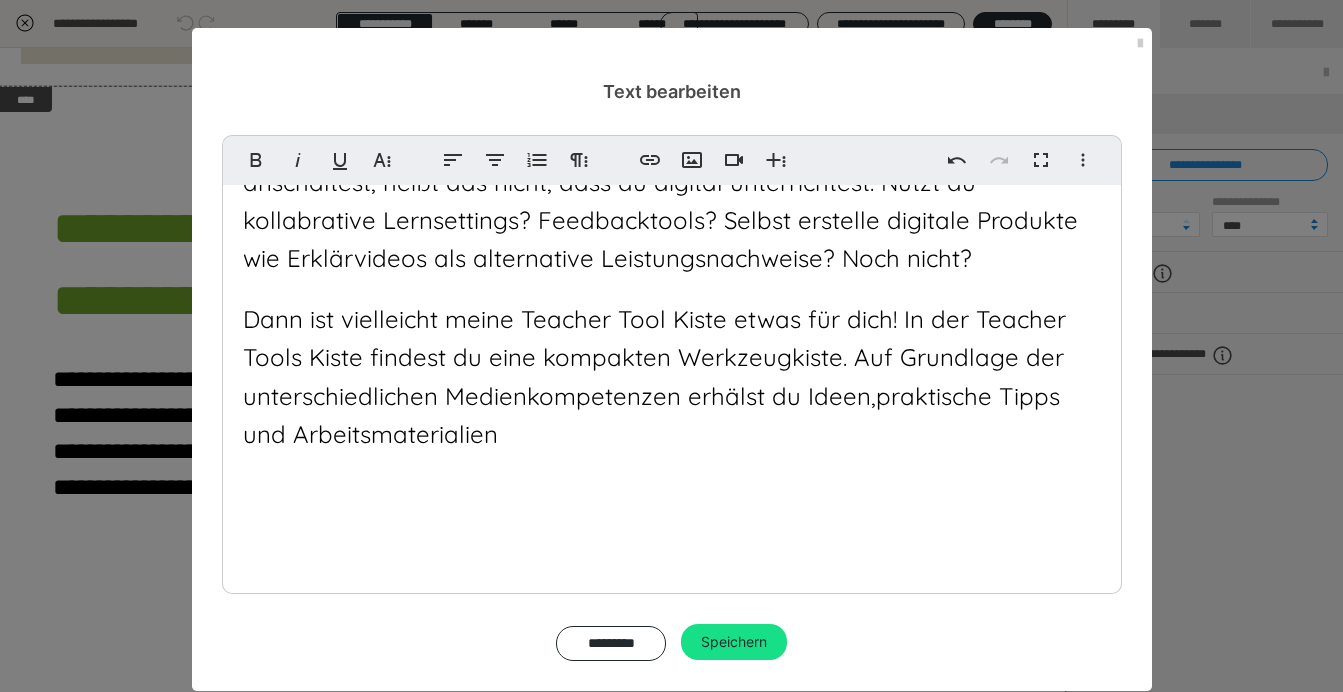 click on "Dann ist vielleicht meine Teacher Tool Kiste etwas für dich! In der Teacher Tools Kiste findest du eine kompakten Werkzeugkiste. Auf Grundlage der unterschiedlichen Medienkompetenzen erhälst du Ideen,  praktische Tipps und Arbeitsmaterialien" at bounding box center (654, 376) 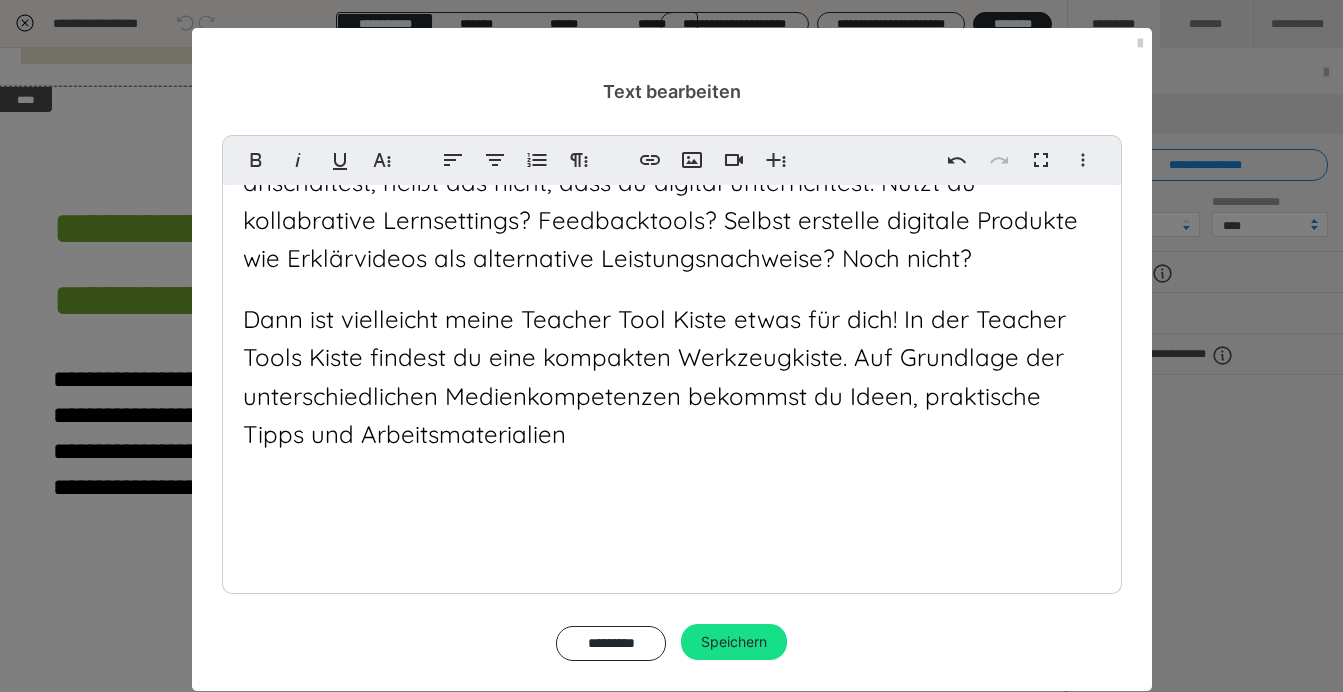 click on "Bereit für mehr?                                      So  geht es jetzt weiter.                        Du hast jetzt gelernt, wie du gut  präzise Prompts formulierst und in welchen Bereichen du ChatGPT als Lehrkraft einsetzten kannst.  Zusätzlich hast du nun Strategien für deinen Unterricht erhalten, um mit deinen Schüler*innen KI didaktisch sinnvoll zu nutzen. Denn dir ist klar, Tools & KI werden in den nächsten Jahren immer stärker genutzt werden. Digitales Arbeiten ist eine Kernkompetenz im 21. Jahrhundert. Die Frage ist nur: Unterrichtest du schon digital?  Nur, weil du dich digital  strukturierst  und ein Smartboard oder digitale Tafel anschaltest, heißt das nicht, dass du digital unterrichtest. Nutzt du kollabrative Lernsettings? Feedbacktools? Selbst erstelle digitale Produkte wie Erklärvideos als alternative Leistungsnachweise? Noch nicht?" at bounding box center (672, 153) 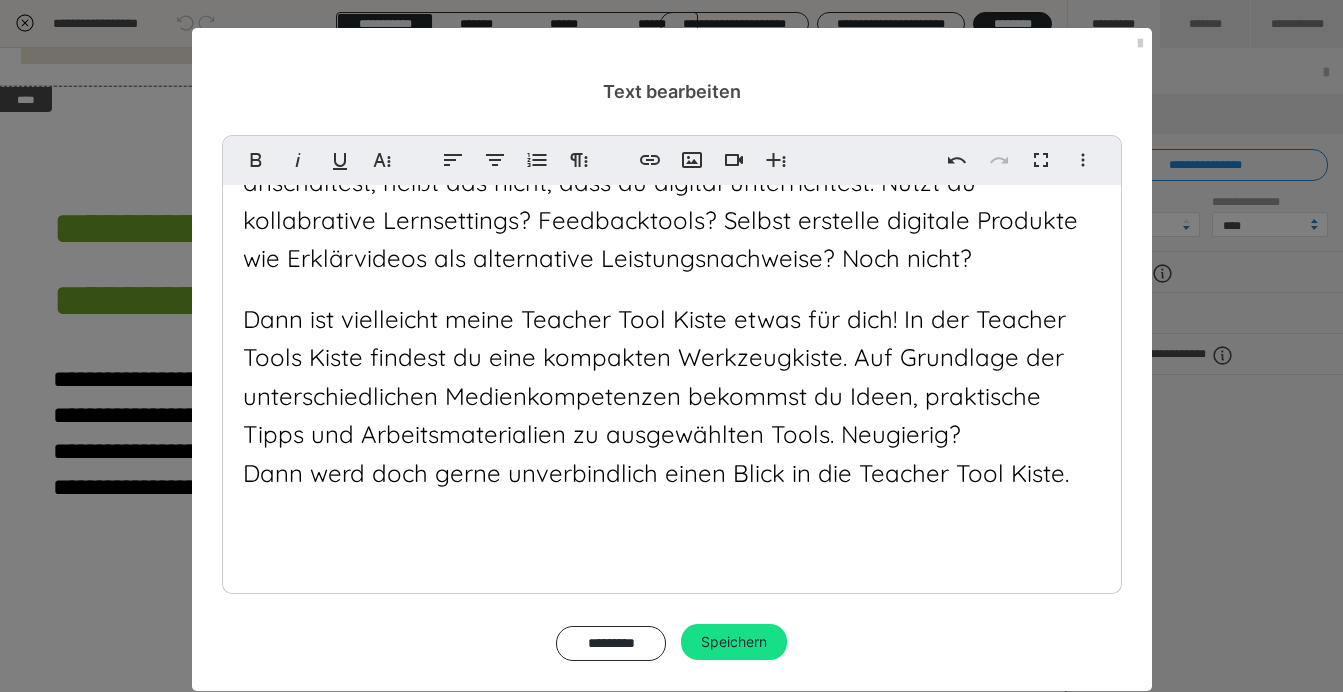 click on "Dann werd doch gerne unverbindlich einen Blick in die Teacher Tool Kiste." at bounding box center (656, 473) 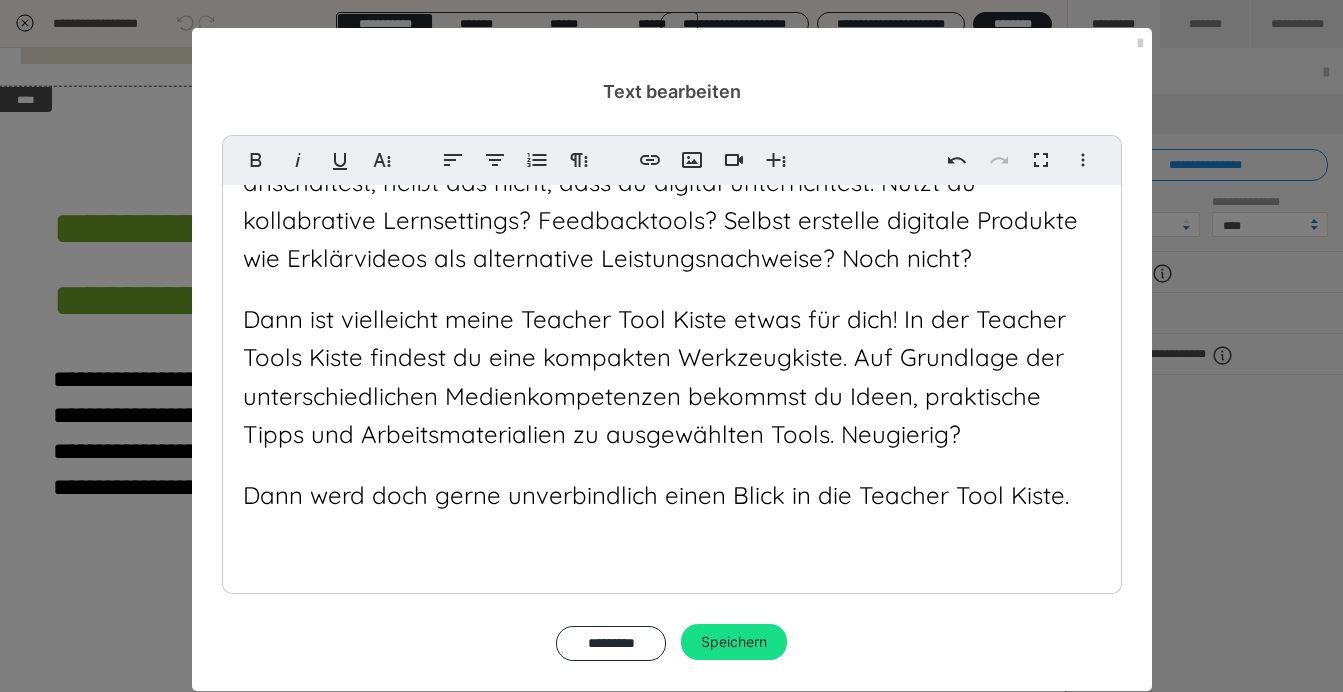 click on "Dann werd doch gerne unverbindlich einen Blick in die Teacher Tool Kiste." at bounding box center (656, 495) 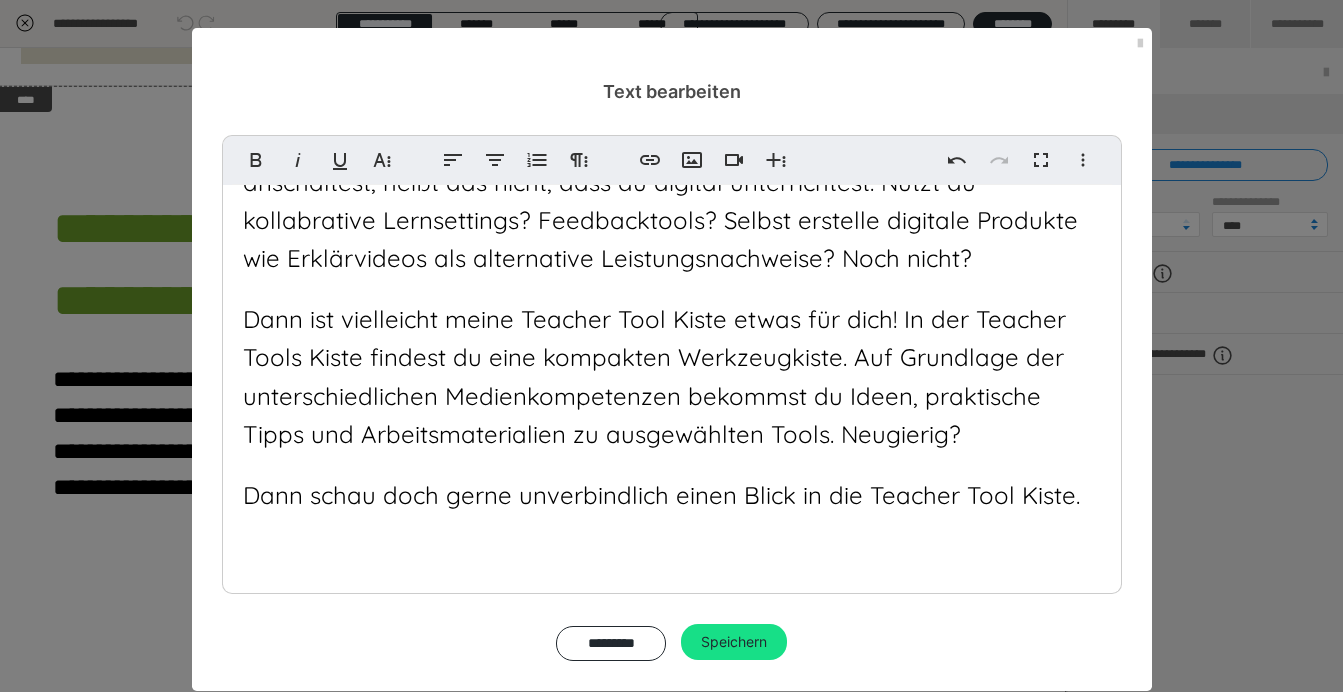 click on "Dann schau doch gerne unverbindlich einen Blick in die Teacher Tool Kiste." at bounding box center [661, 495] 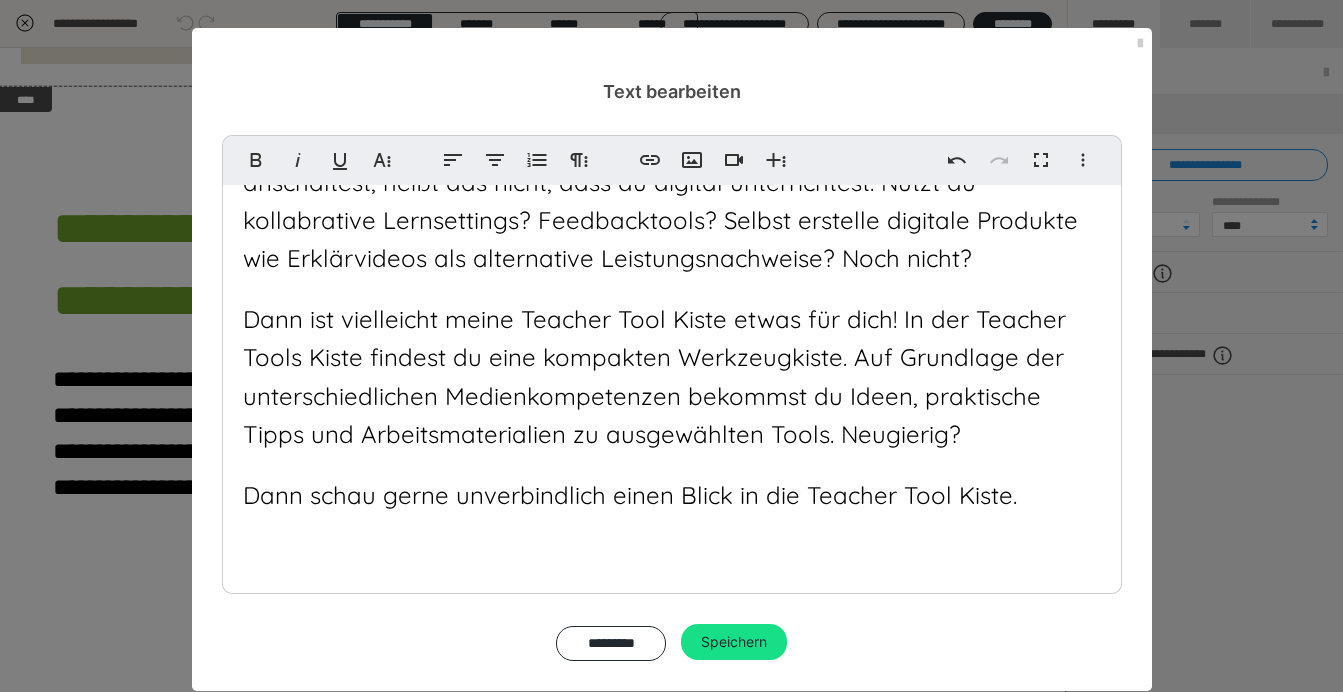 click on "Dann schau gerne unverbindlich einen Blick in die Teacher Tool Kiste." at bounding box center (630, 495) 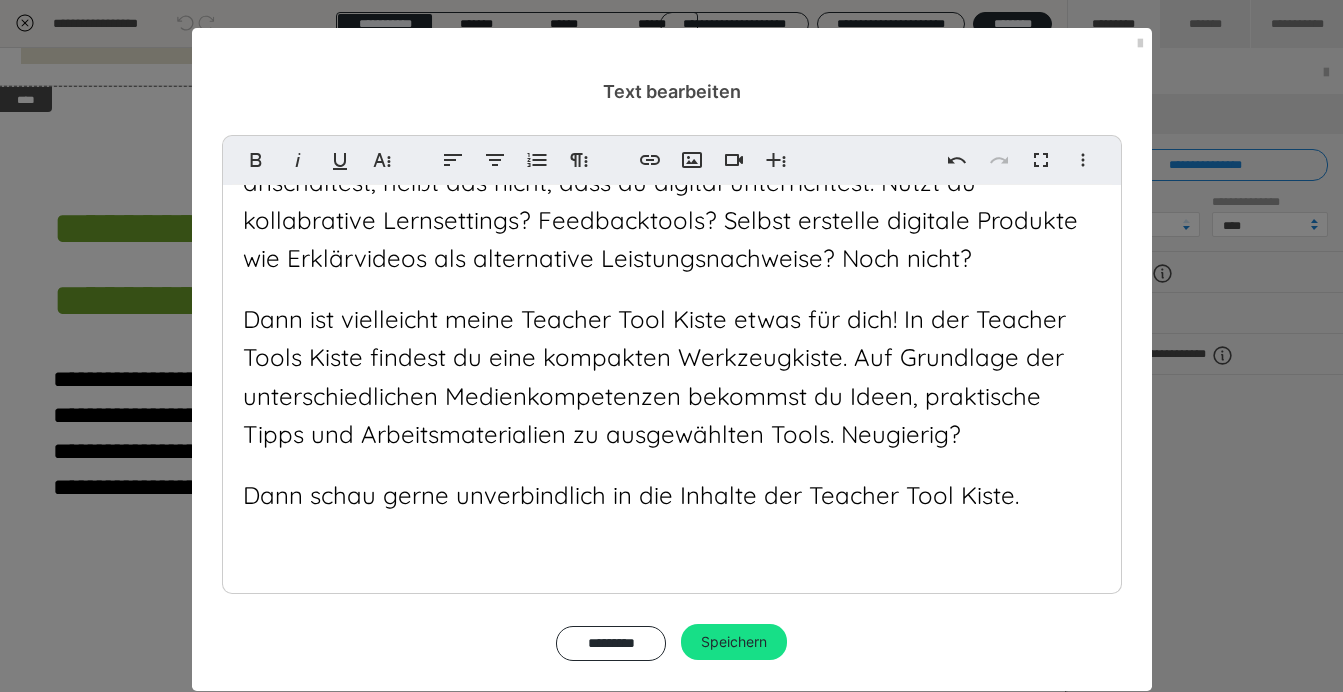 click on "Bereit für mehr?                                      So  geht es jetzt weiter.                        Du hast jetzt gelernt, wie du gut  präzise Prompts formulierst und in welchen Bereichen du ChatGPT als Lehrkraft einsetzten kannst.  Zusätzlich hast du nun Strategien für deinen Unterricht erhalten, um mit deinen Schüler*innen KI didaktisch sinnvoll zu nutzen. Denn dir ist klar, Tools & KI werden in den nächsten Jahren immer stärker genutzt werden. Digitales Arbeiten ist eine Kernkompetenz im 21. Jahrhundert. Die Frage ist nur: Unterrichtest du schon digital?  Nur, weil du dich digital  strukturierst  und ein Smartboard oder digitale Tafel anschaltest, heißt das nicht, dass du digital unterrichtest. Nutzt du kollabrative Lernsettings? Feedbacktools? Selbst erstelle digitale Produkte wie Erklärvideos als alternative Leistungsnachweise? Noch nicht? Dann schau gerne unverbindlich in die Inhalte der Teacher Tool Kiste." at bounding box center (672, 183) 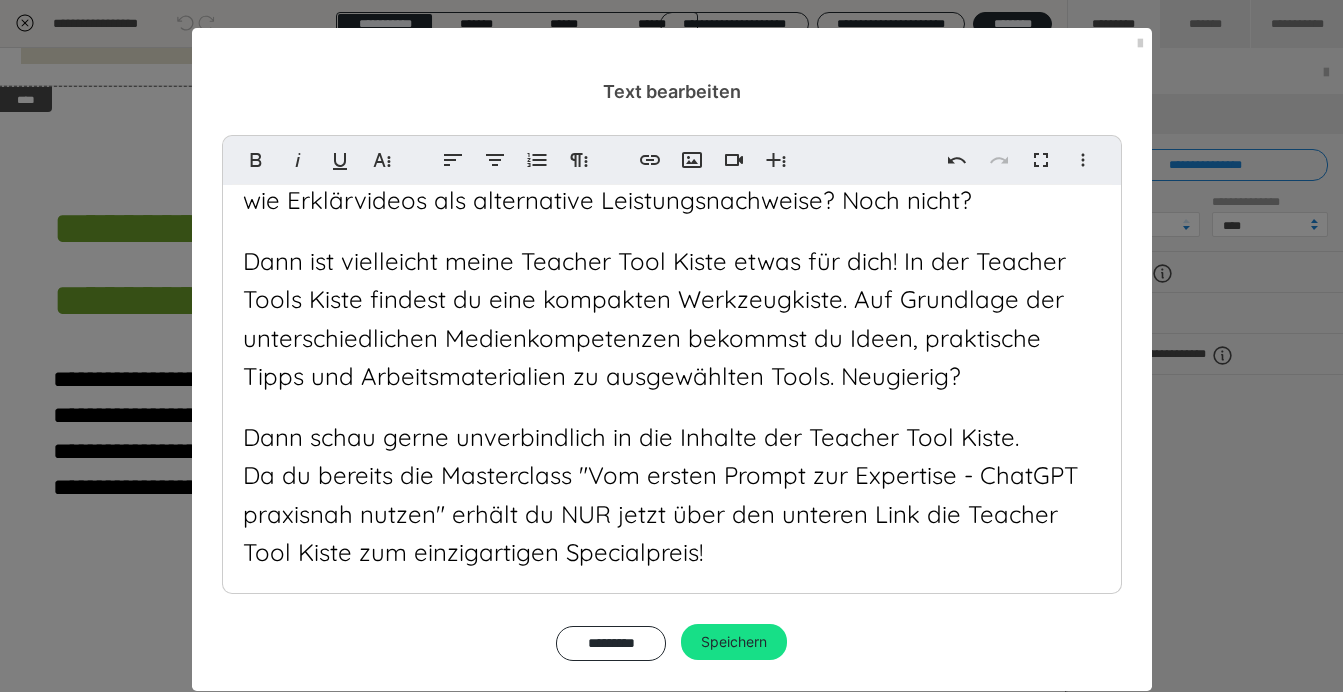 scroll, scrollTop: 644, scrollLeft: 0, axis: vertical 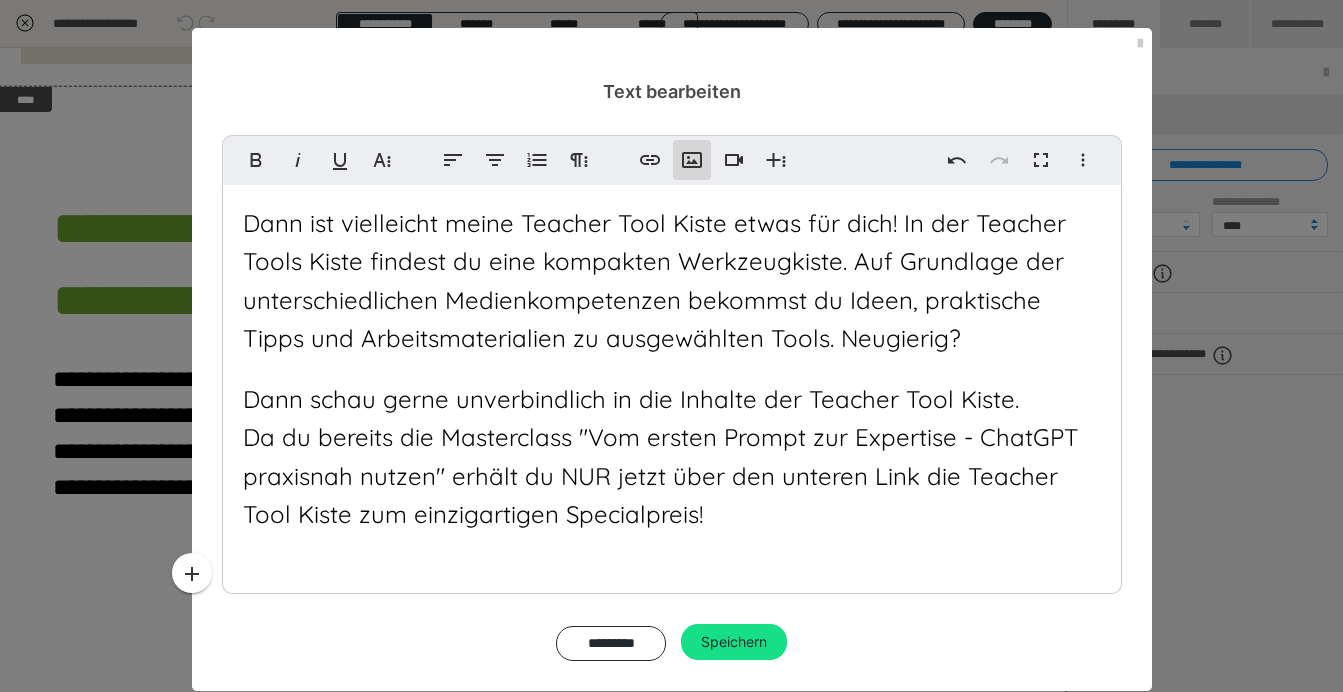 click 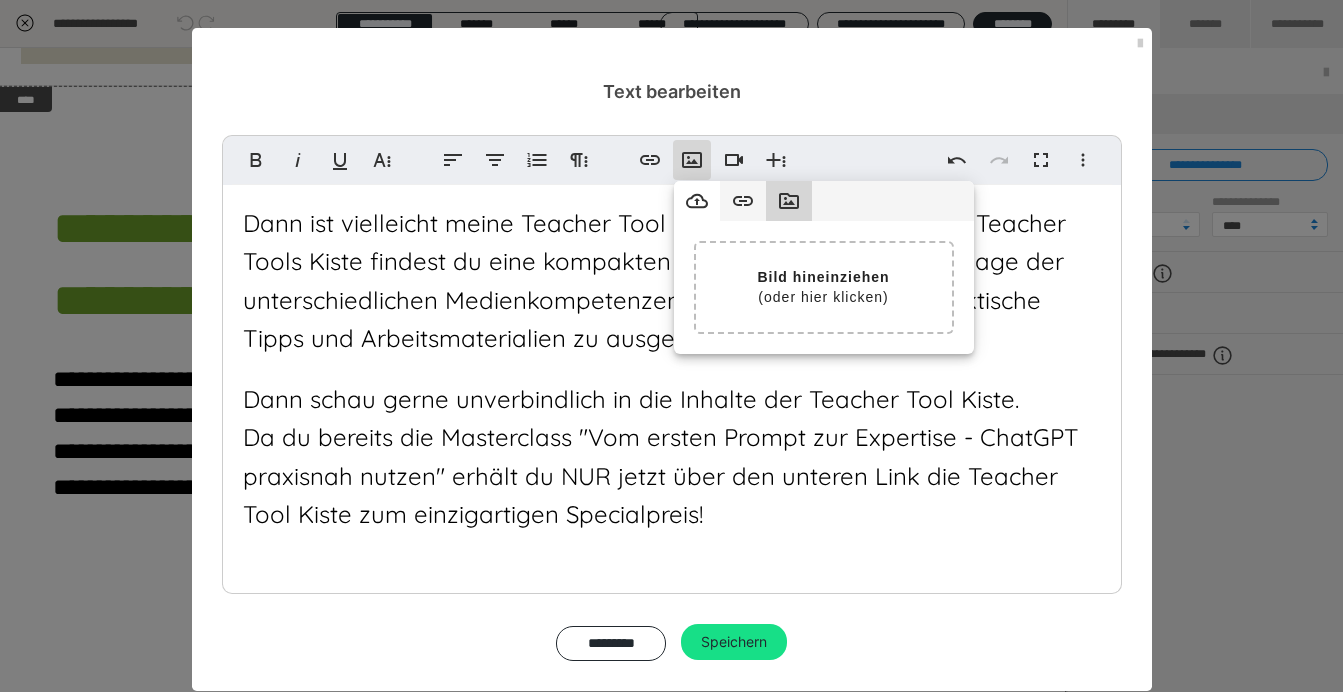 click 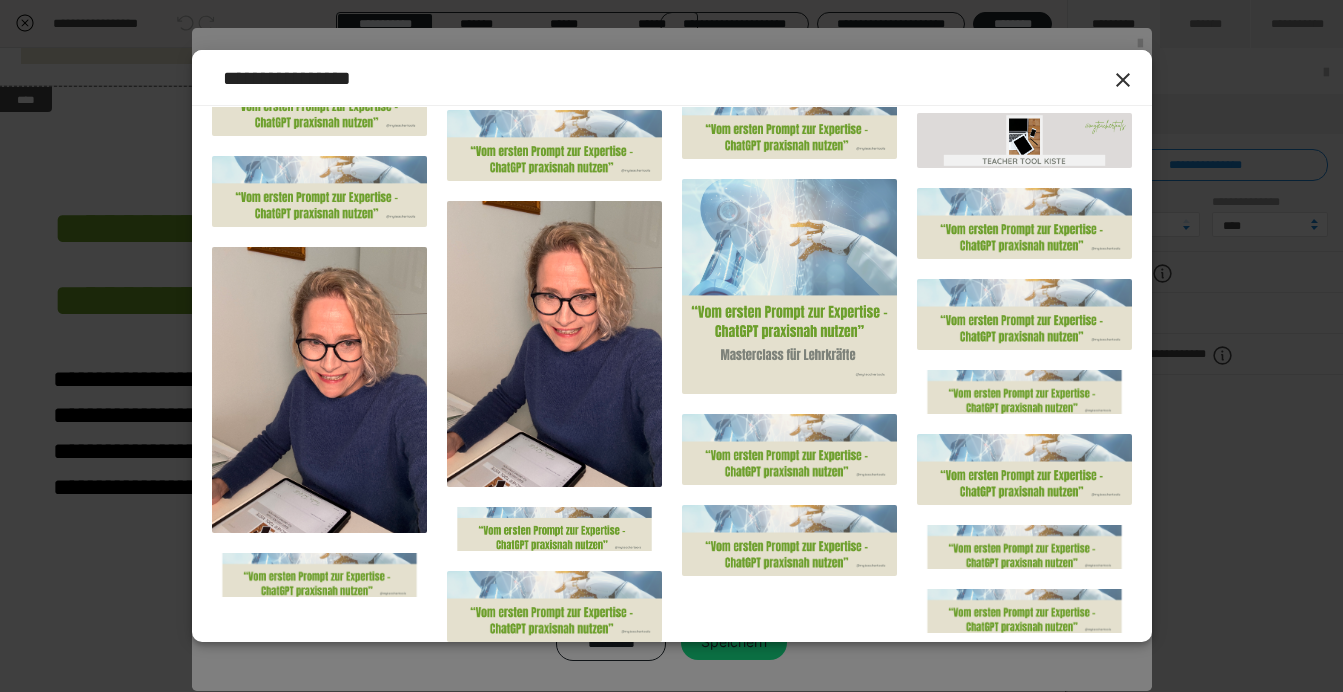 scroll, scrollTop: 2864, scrollLeft: 0, axis: vertical 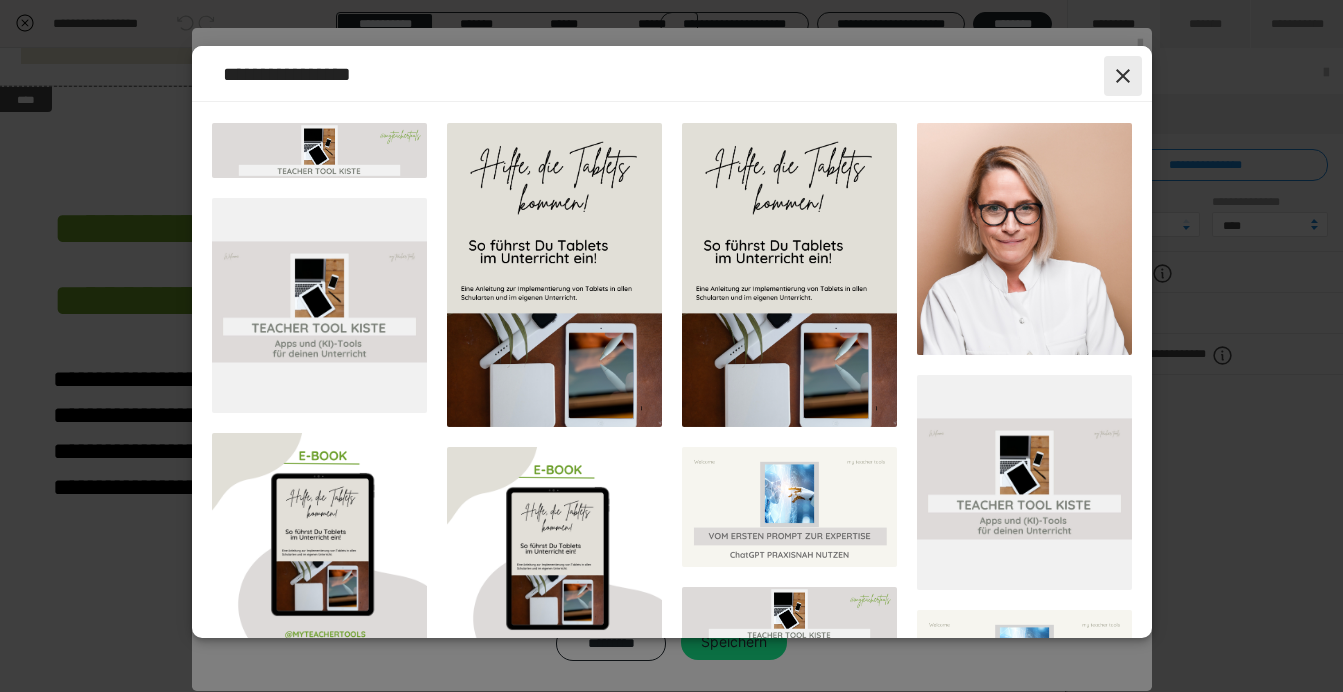 click 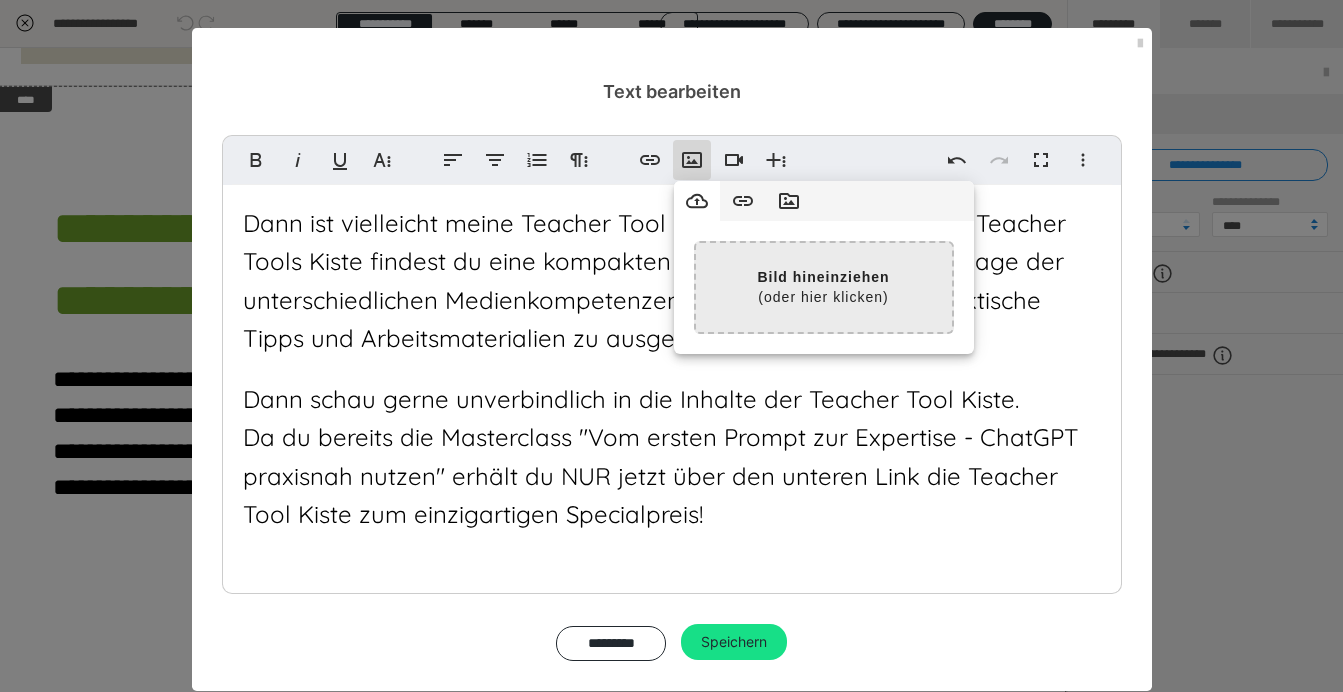 click at bounding box center [312, 287] 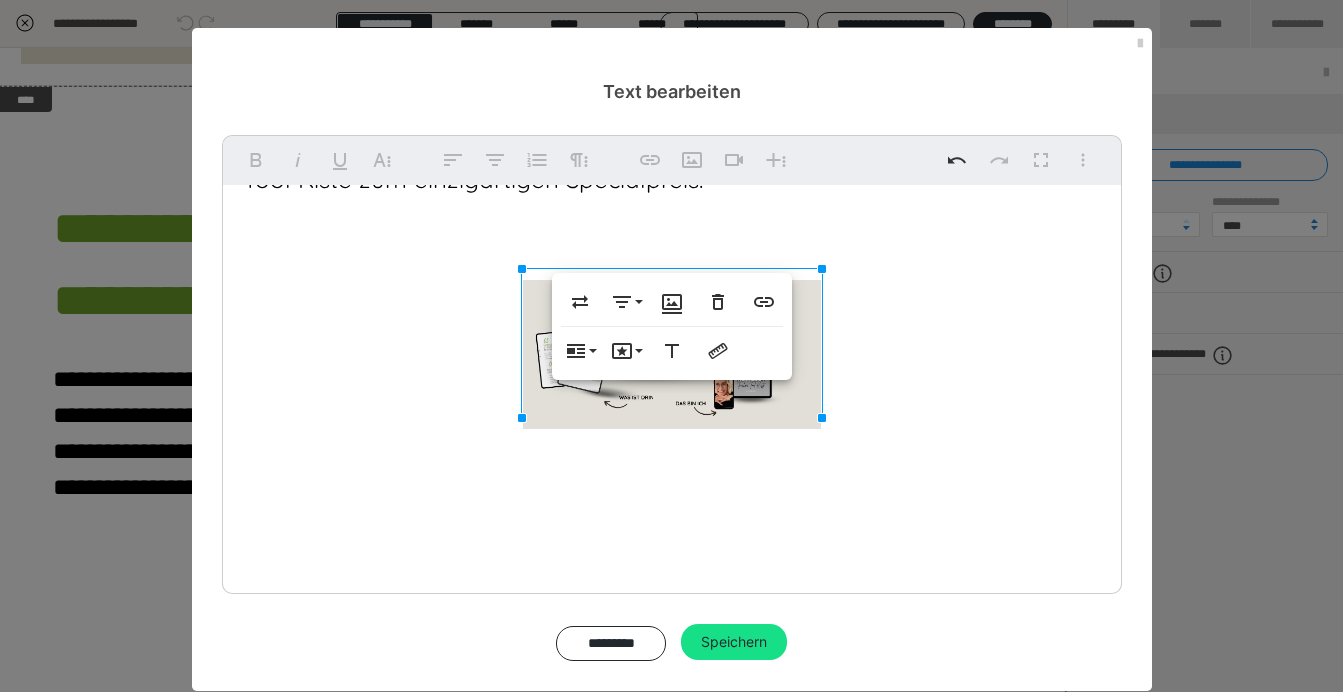 scroll, scrollTop: 974, scrollLeft: 0, axis: vertical 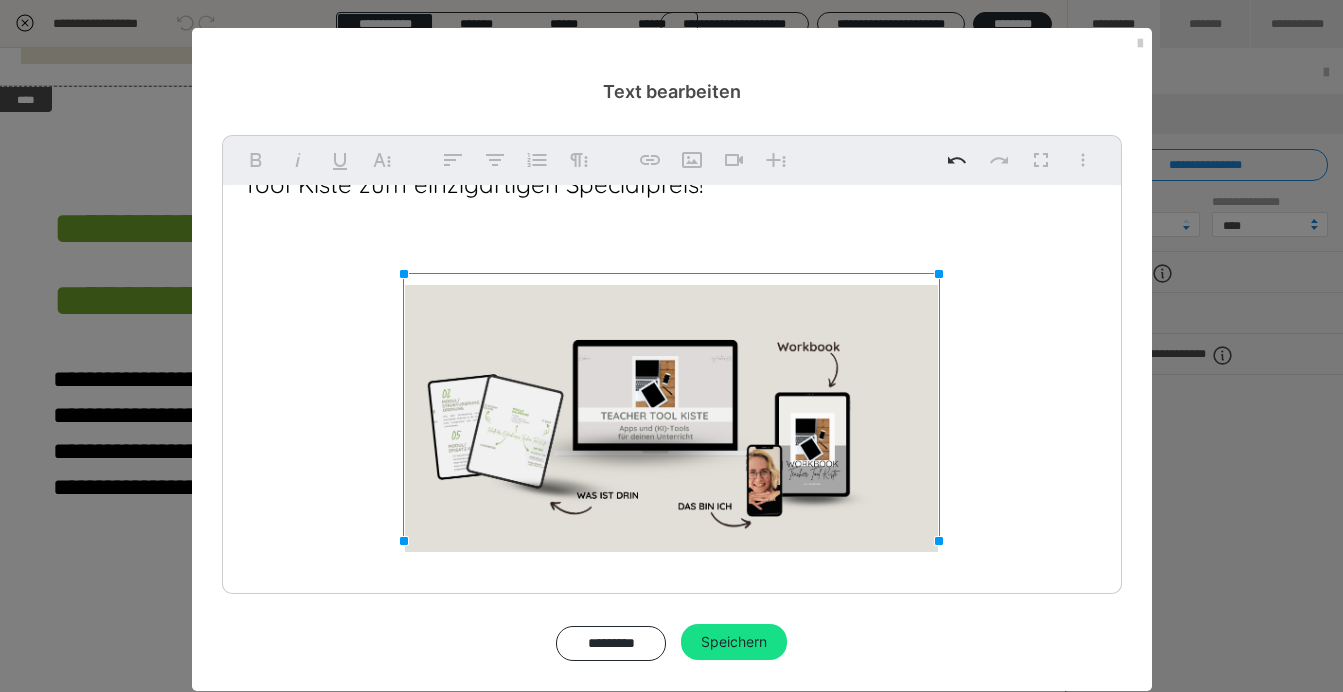 drag, startPoint x: 819, startPoint y: 275, endPoint x: 1054, endPoint y: 264, distance: 235.25731 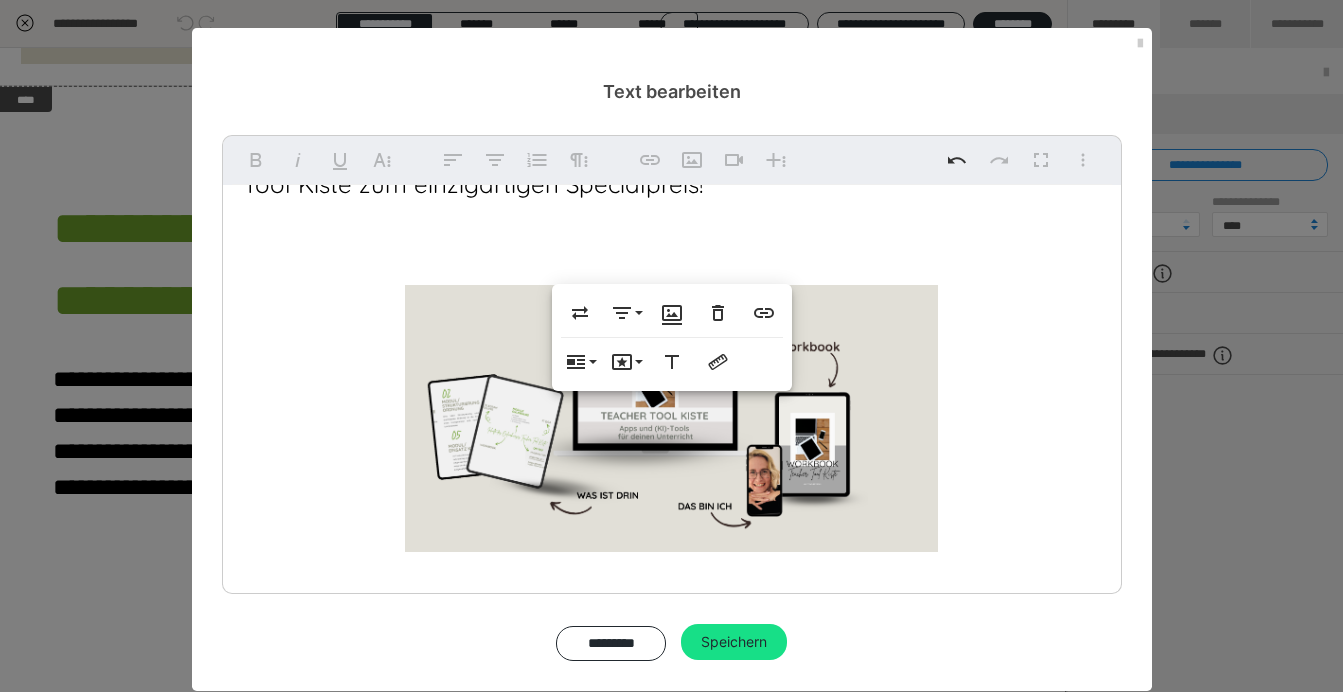 click on "​" at bounding box center (672, 418) 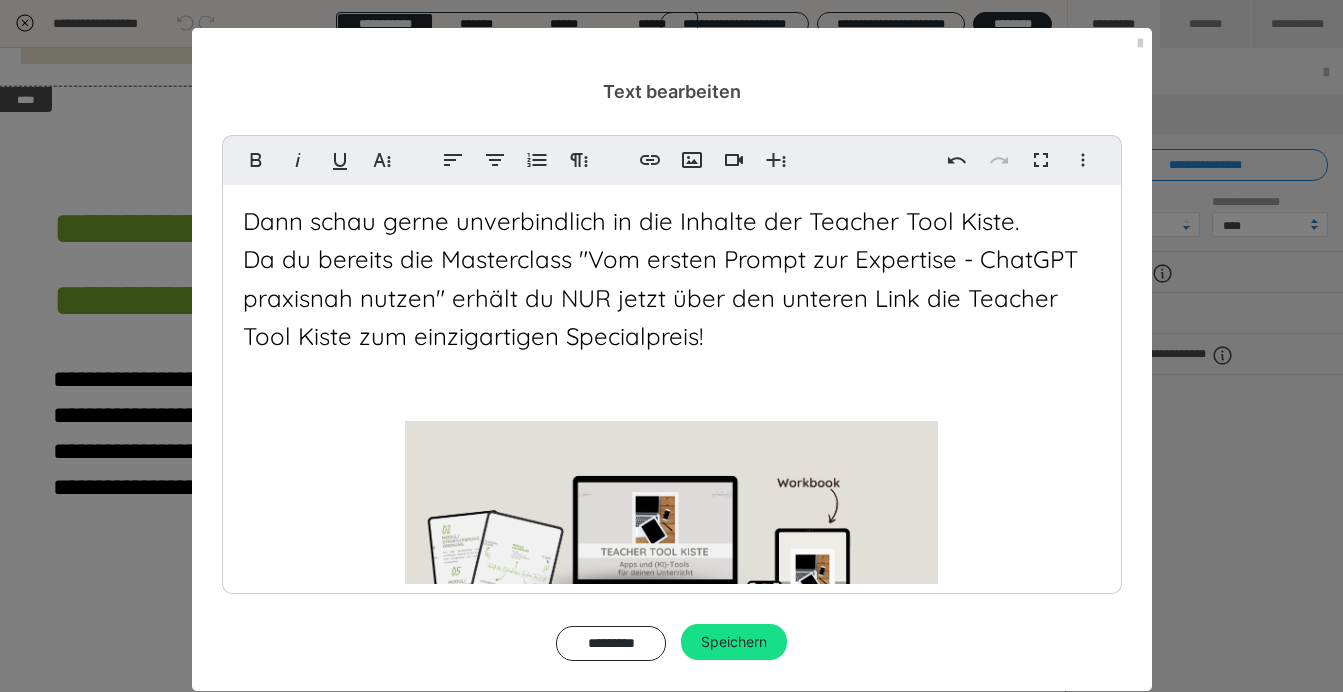 scroll, scrollTop: 863, scrollLeft: 0, axis: vertical 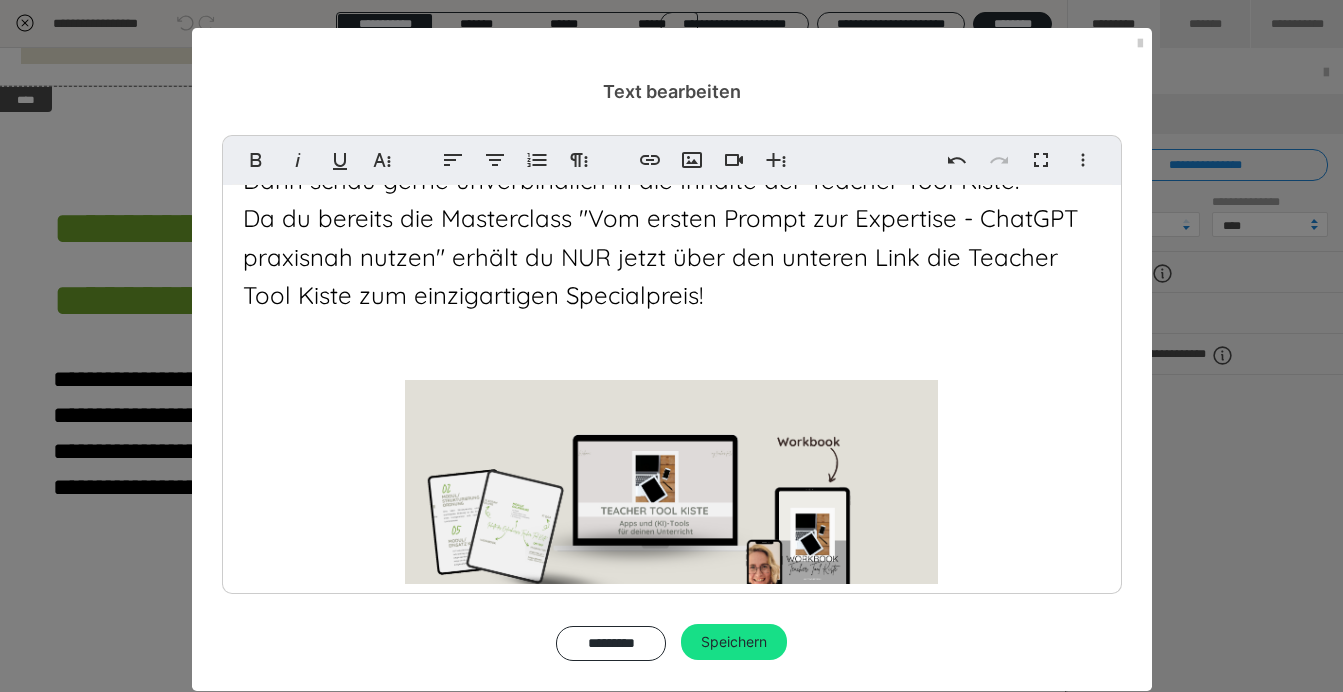click on "Bereit für mehr?                                      So  geht es jetzt weiter.                        Du hast jetzt gelernt, wie du gut  präzise Prompts formulierst und in welchen Bereichen du ChatGPT als Lehrkraft einsetzten kannst.  Zusätzlich hast du nun Strategien für deinen Unterricht erhalten, um mit deinen Schüler*innen KI didaktisch sinnvoll zu nutzen. Denn dir ist klar, Tools & KI werden in den nächsten Jahren immer stärker genutzt werden. Digitales Arbeiten ist eine Kernkompetenz im 21. Jahrhundert. Die Frage ist nur: Unterrichtest du schon digital?  Nur, weil du dich digital  strukturierst  und ein Smartboard oder digitale Tafel anschaltest, heißt das nicht, dass du digital unterrichtest. Nutzt du kollabrative Lernsettings? Feedbacktools? Selbst erstelle digitale Produkte wie Erklärvideos als alternative Leistungsnachweise? Noch nicht? Dann schau gerne unverbindlich in die Inhalte der Teacher Tool Kiste.  ​" at bounding box center (672, 113) 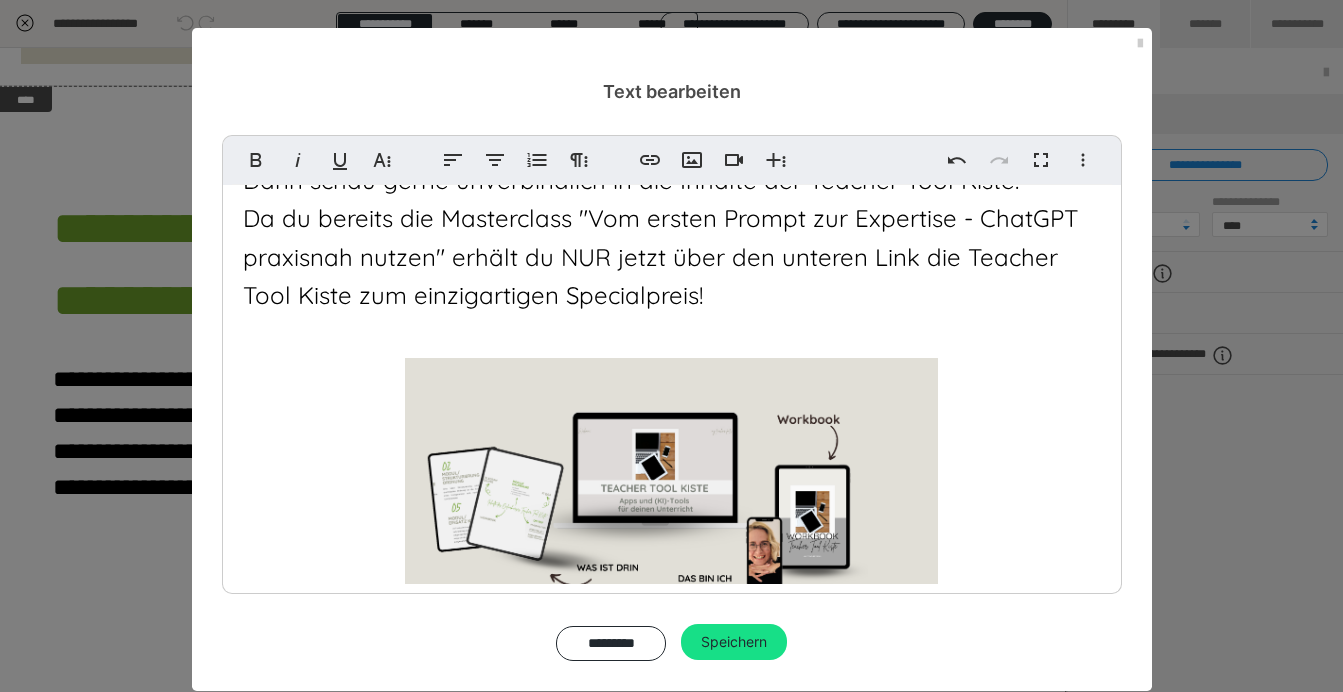 click on "Bereit für mehr?                                      So  geht es jetzt weiter.                        Du hast jetzt gelernt, wie du gut  präzise Prompts formulierst und in welchen Bereichen du ChatGPT als Lehrkraft einsetzten kannst.  Zusätzlich hast du nun Strategien für deinen Unterricht erhalten, um mit deinen Schüler*innen KI didaktisch sinnvoll zu nutzen. Denn dir ist klar, Tools & KI werden in den nächsten Jahren immer stärker genutzt werden. Digitales Arbeiten ist eine Kernkompetenz im 21. Jahrhundert. Die Frage ist nur: Unterrichtest du schon digital?  Nur, weil du dich digital  strukturierst  und ein Smartboard oder digitale Tafel anschaltest, heißt das nicht, dass du digital unterrichtest. Nutzt du kollabrative Lernsettings? Feedbacktools? Selbst erstelle digitale Produkte wie Erklärvideos als alternative Leistungsnachweise? Noch nicht? Dann schau gerne unverbindlich in die Inhalte der Teacher Tool Kiste." at bounding box center [672, 102] 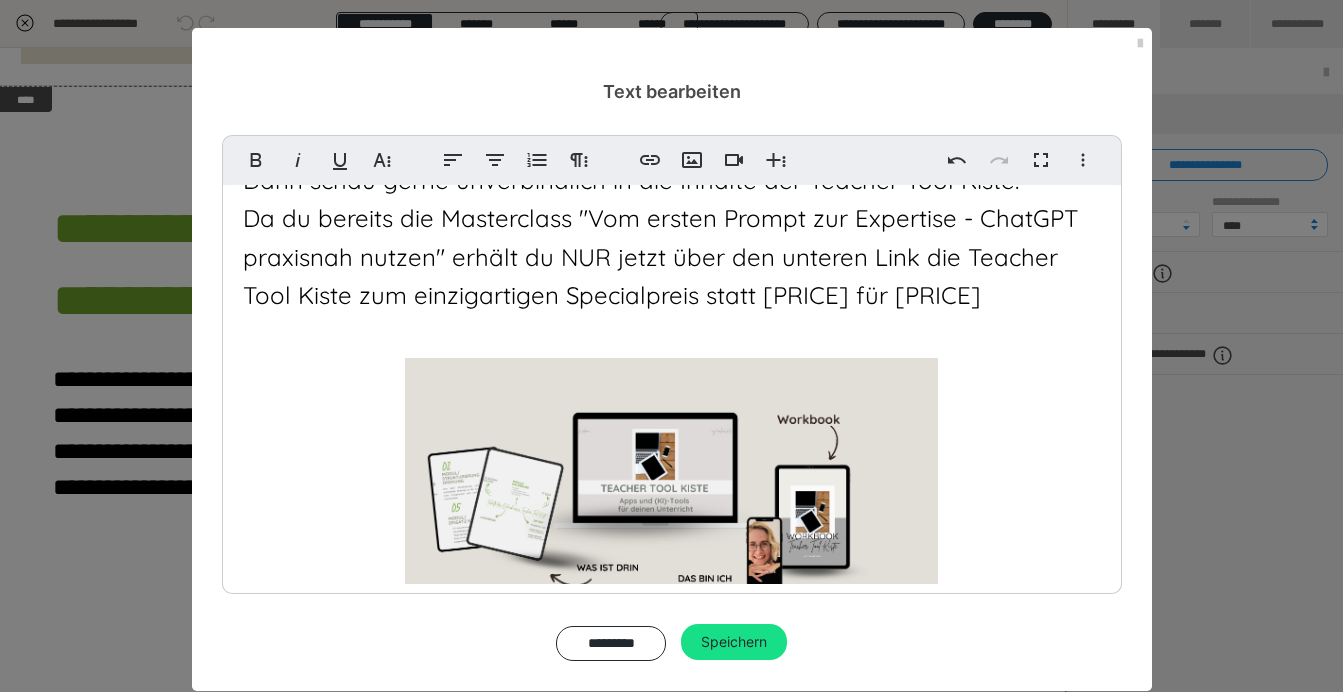 click on "Da du bereits die Masterclass "Vom ersten Prompt zur Expertise - ChatGPT praxisnah nutzen" erhält du NUR jetzt über den unteren Link die Teacher Tool Kiste zum einzigartigen Specialpreis statt [PRICE] für [PRICE]" at bounding box center [661, 256] 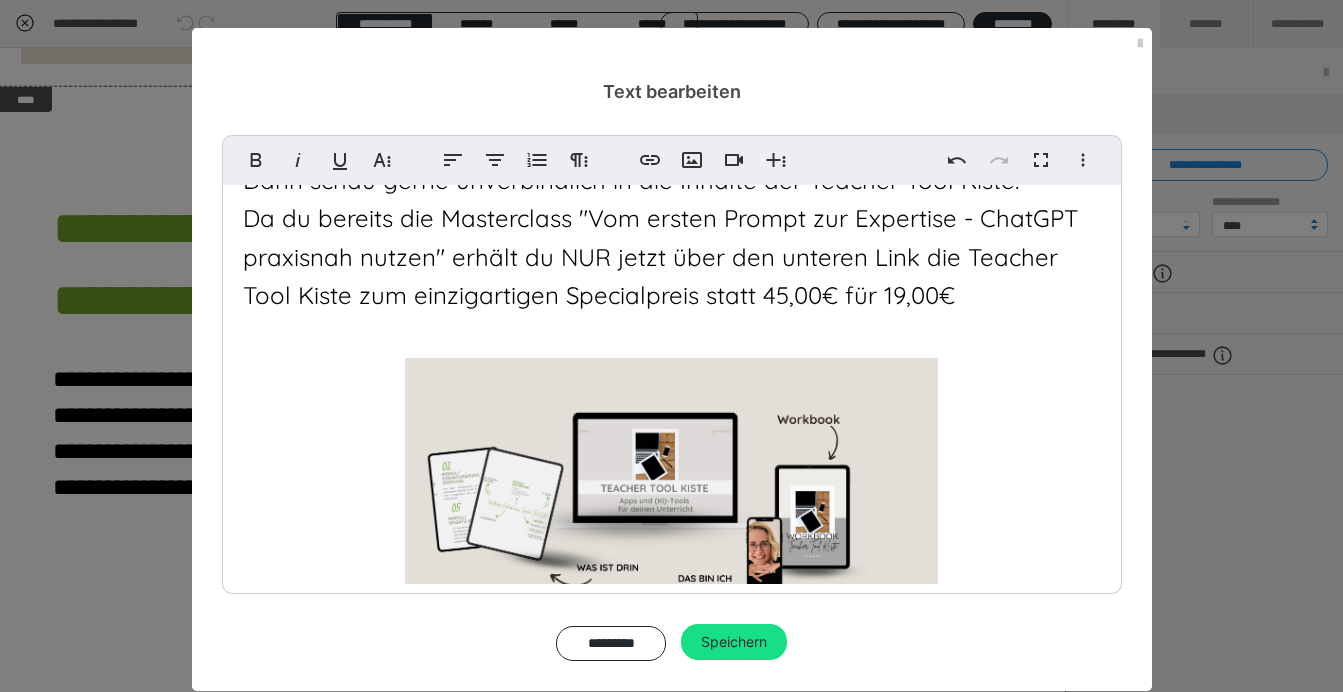 click on "Bereit für mehr?                                      So  geht es jetzt weiter.                        Du hast jetzt gelernt, wie du gut  präzise Prompts formulierst und in welchen Bereichen du ChatGPT als Lehrkraft einsetzten kannst.  Zusätzlich hast du nun Strategien für deinen Unterricht erhalten, um mit deinen Schüler*innen KI didaktisch sinnvoll zu nutzen. Denn dir ist klar, Tools & KI werden in den nächsten Jahren immer stärker genutzt werden. Digitales Arbeiten ist eine Kernkompetenz im 21. Jahrhundert. Die Frage ist nur: Unterrichtest du schon digital?  Nur, weil du dich digital  strukturierst  und ein Smartboard oder digitale Tafel anschaltest, heißt das nicht, dass du digital unterrichtest. Nutzt du kollabrative Lernsettings? Feedbacktools? Selbst erstelle digitale Produkte wie Erklärvideos als alternative Leistungsnachweise? Noch nicht? Dann schau gerne unverbindlich in die Inhalte der Teacher Tool Kiste." at bounding box center [672, 102] 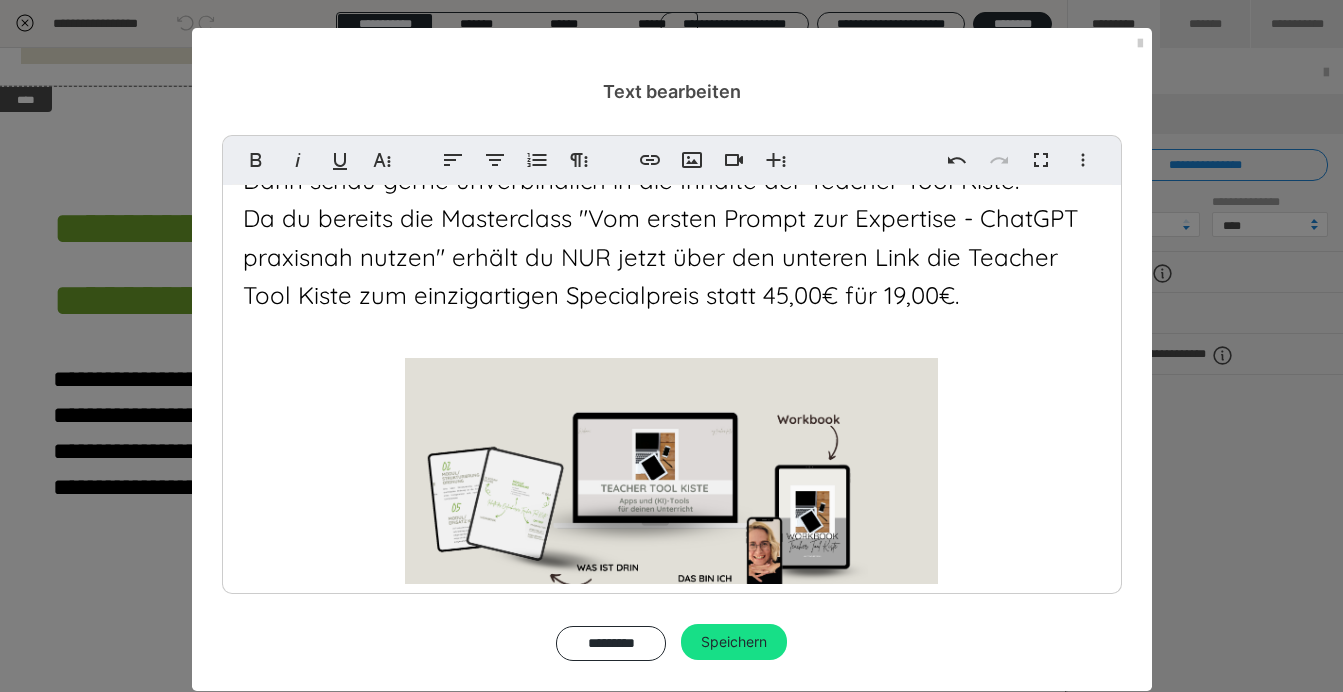 click at bounding box center [672, 491] 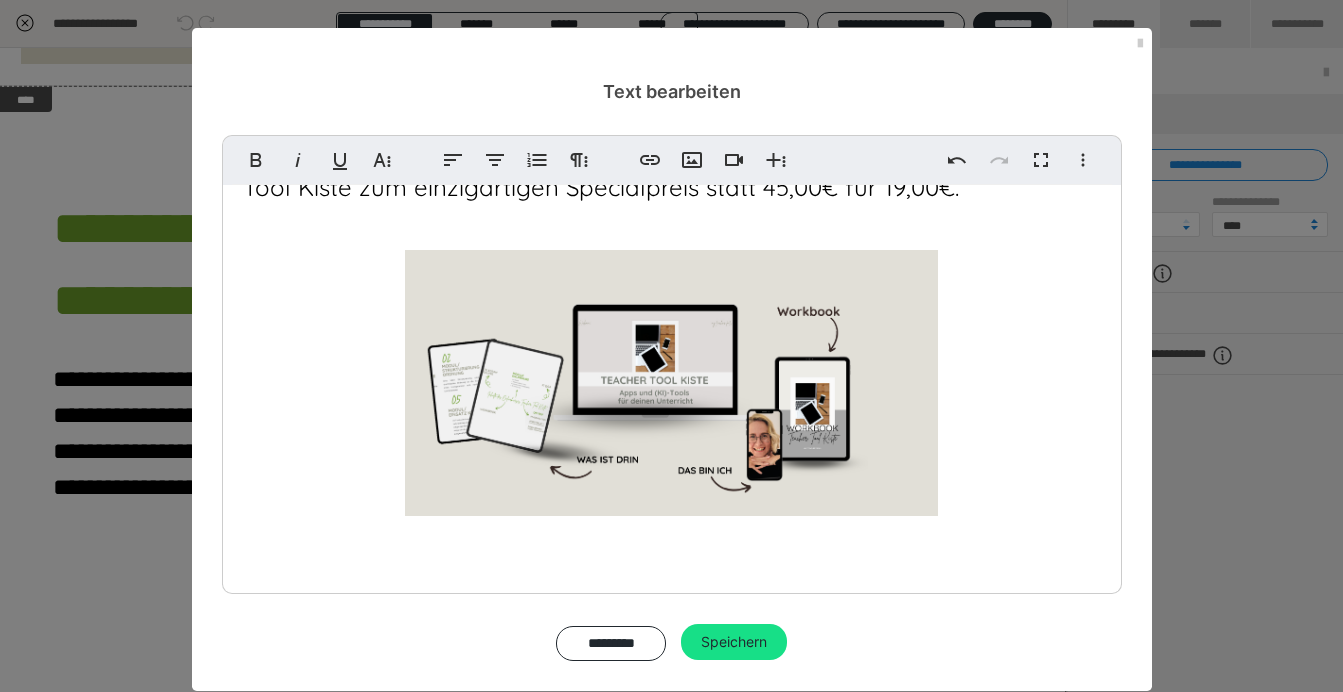 scroll, scrollTop: 1002, scrollLeft: 0, axis: vertical 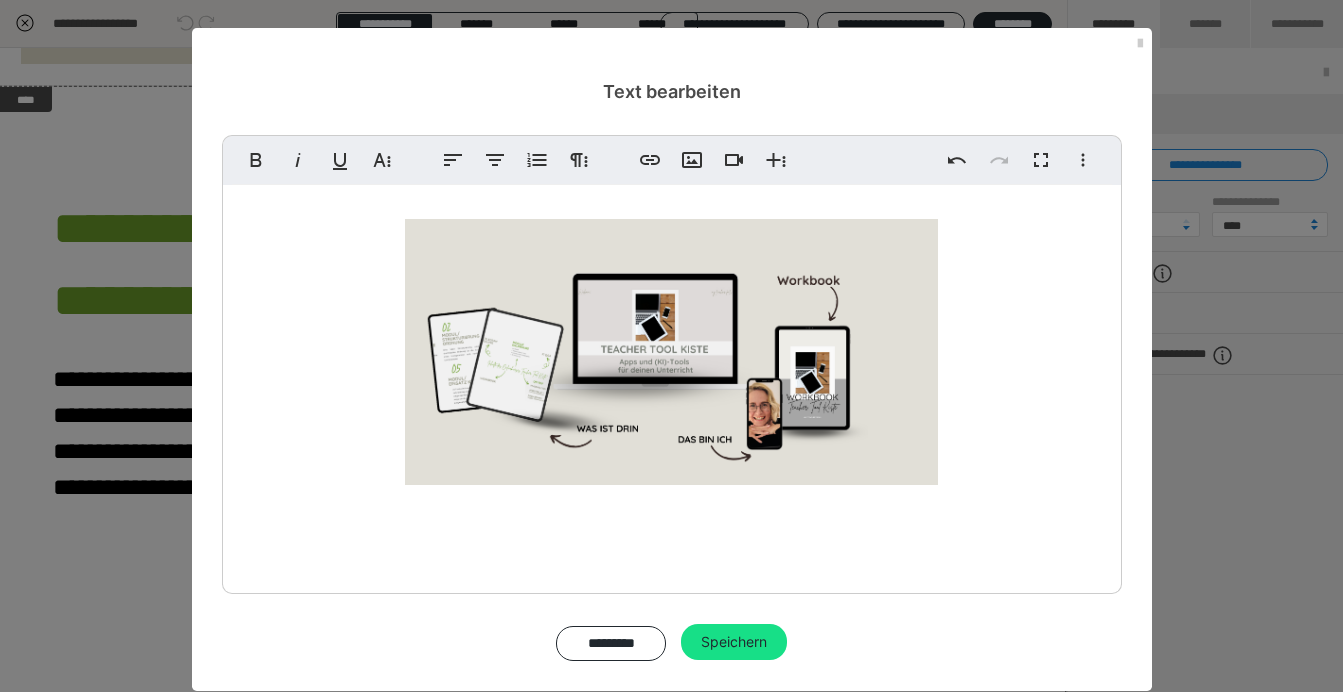 click on "Bereit für mehr?                                      So  geht es jetzt weiter.                        Du hast jetzt gelernt, wie du gut  präzise Prompts formulierst und in welchen Bereichen du ChatGPT als Lehrkraft einsetzten kannst.  Zusätzlich hast du nun Strategien für deinen Unterricht erhalten, um mit deinen Schüler*innen KI didaktisch sinnvoll zu nutzen. Denn dir ist klar, Tools & KI werden in den nächsten Jahren immer stärker genutzt werden. Digitales Arbeiten ist eine Kernkompetenz im 21. Jahrhundert. Die Frage ist nur: Unterrichtest du schon digital?  Nur, weil du dich digital  strukturierst  und ein Smartboard oder digitale Tafel anschaltest, heißt das nicht, dass du digital unterrichtest. Nutzt du kollabrative Lernsettings? Feedbacktools? Selbst erstelle digitale Produkte wie Erklärvideos als alternative Leistungsnachweise? Noch nicht? Dann schau gerne unverbindlich in die Inhalte der Teacher Tool Kiste." at bounding box center (672, -37) 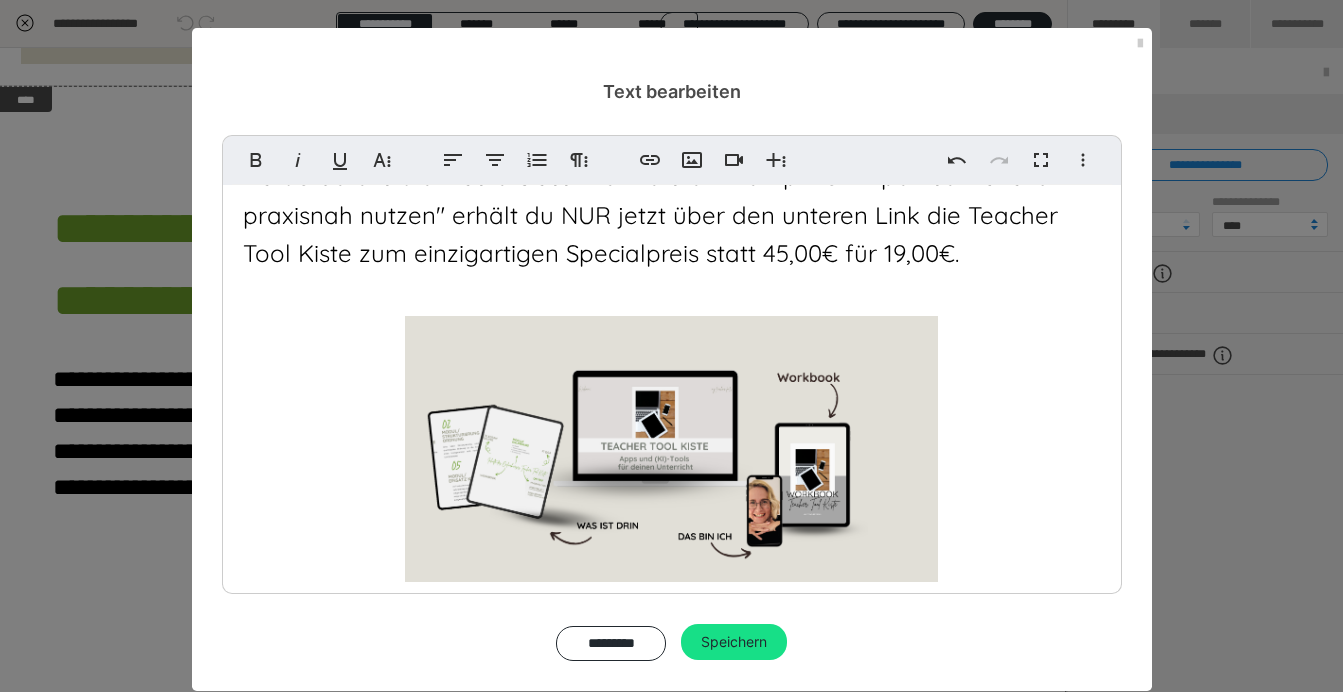 scroll, scrollTop: 917, scrollLeft: 0, axis: vertical 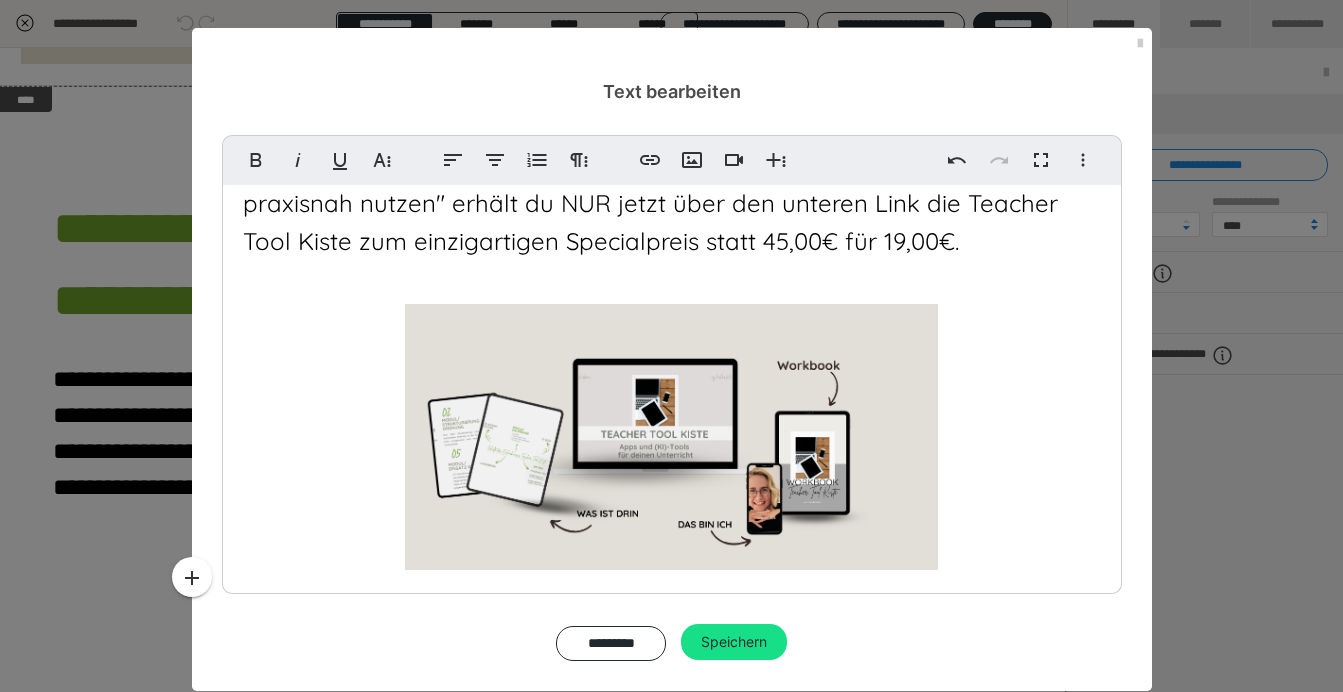 click at bounding box center (671, 437) 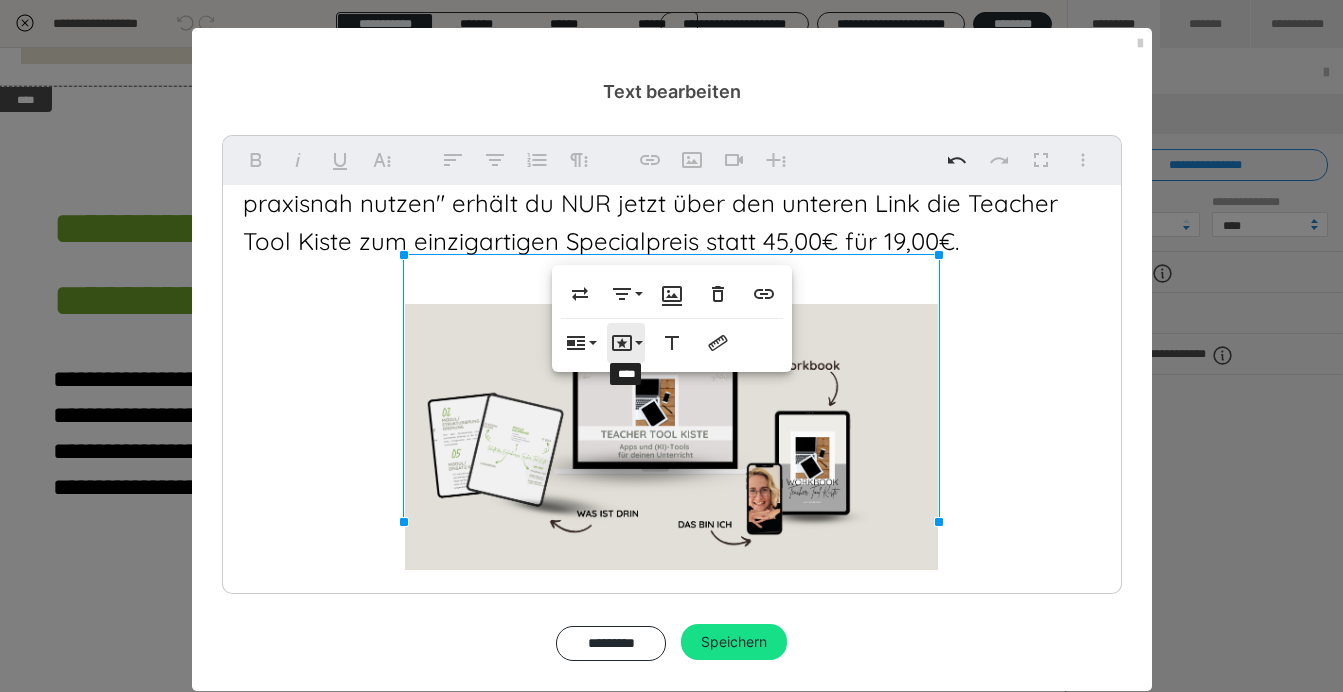 click on "****" at bounding box center [626, 343] 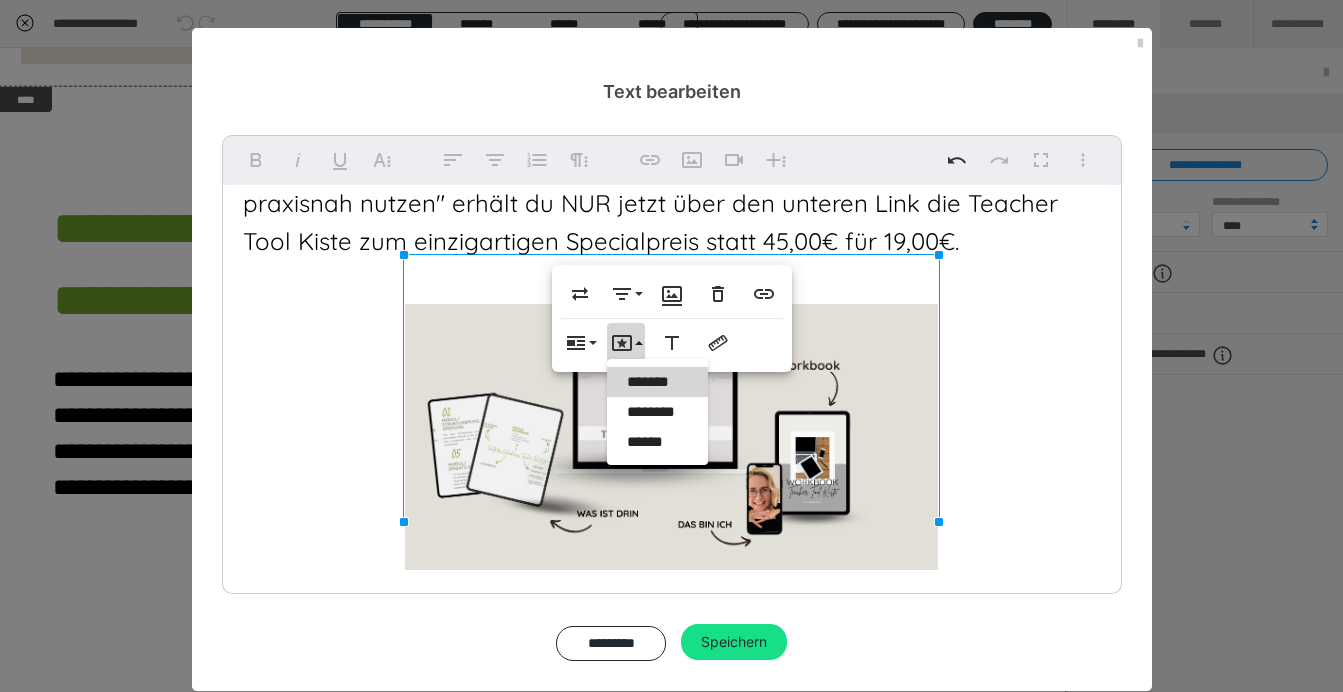 click on "*******" at bounding box center [658, 382] 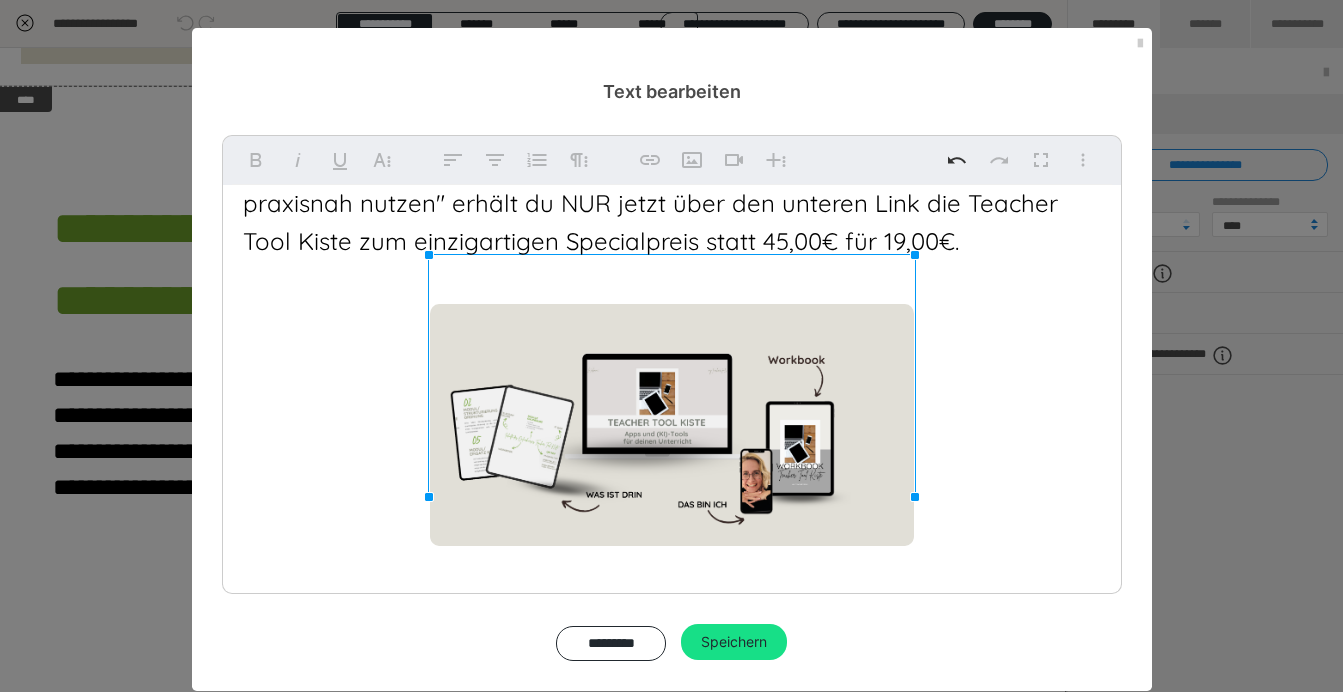 drag, startPoint x: 940, startPoint y: 257, endPoint x: 891, endPoint y: 283, distance: 55.470715 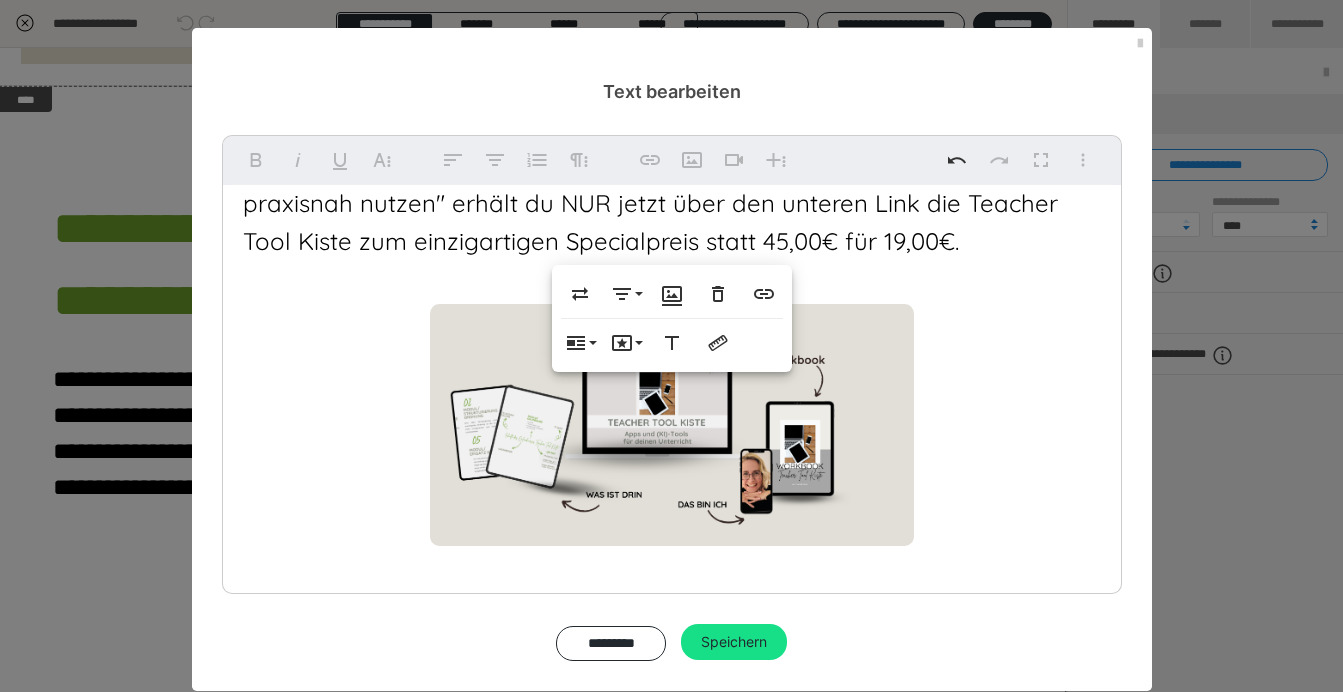 click at bounding box center [672, 425] 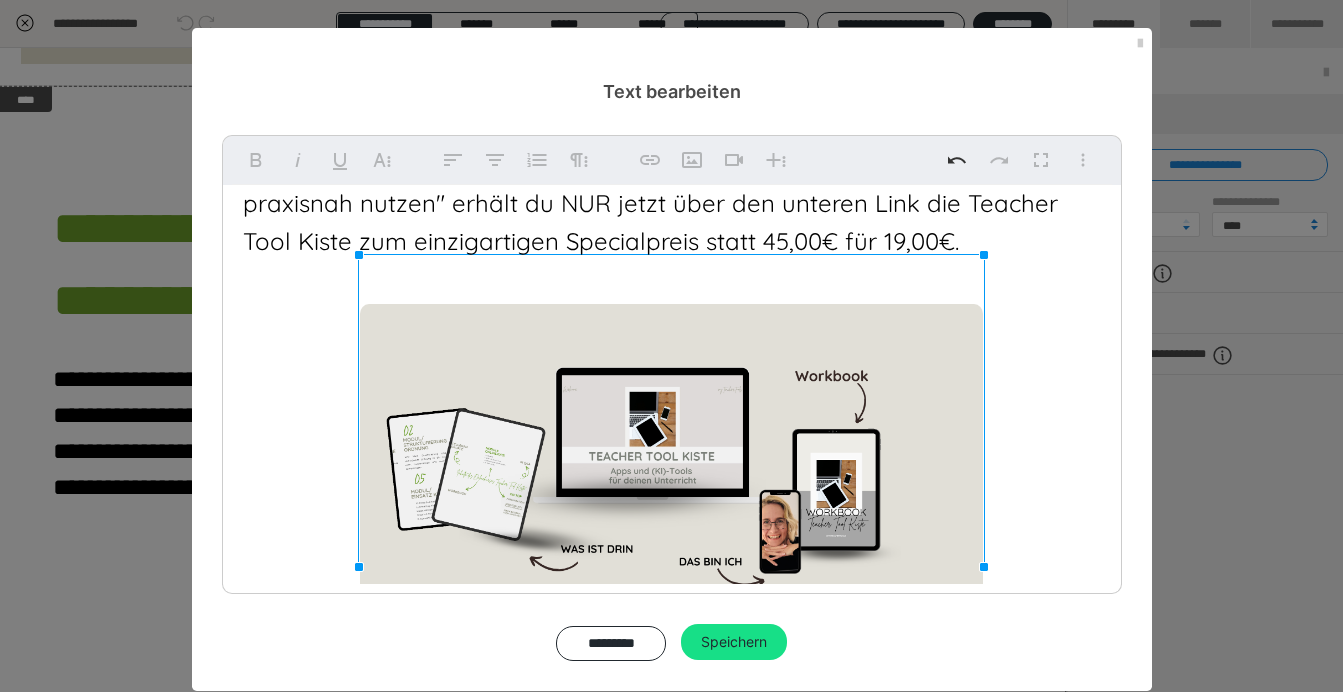 drag, startPoint x: 917, startPoint y: 497, endPoint x: 1055, endPoint y: 561, distance: 152.11838 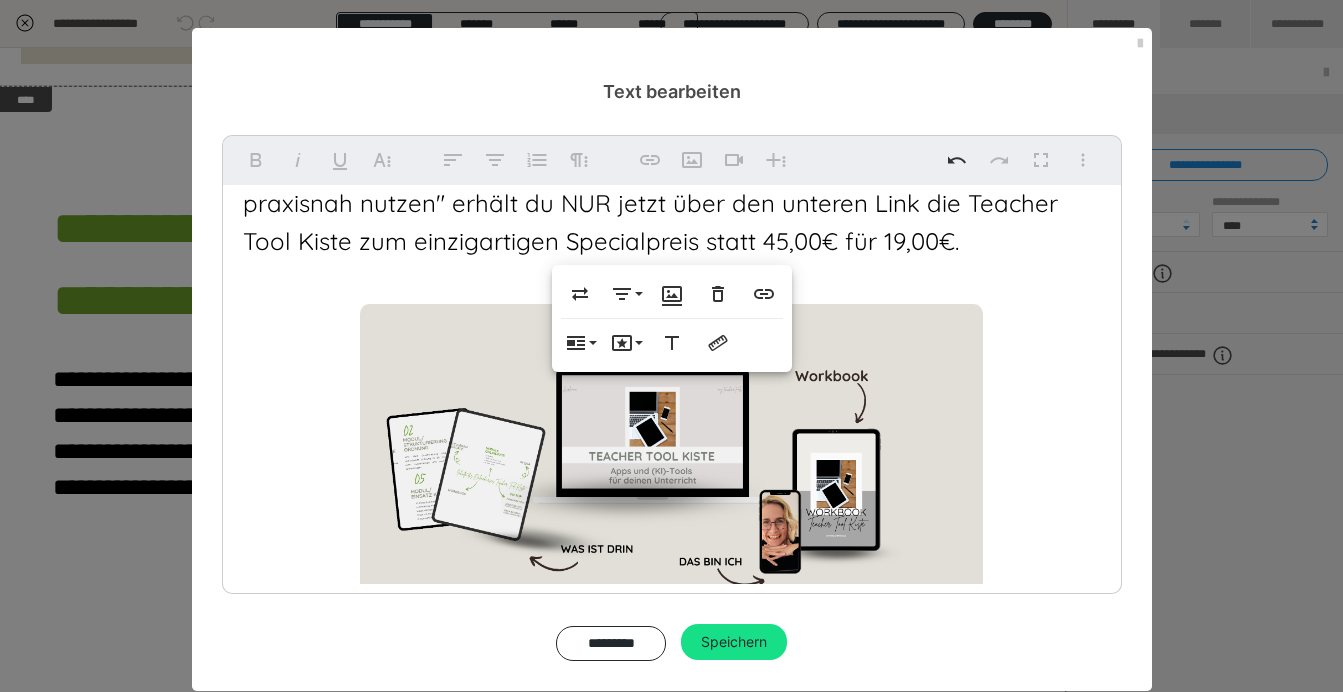 click on "Bereit für mehr?                                      So  geht es jetzt weiter.                        Du hast jetzt gelernt, wie du gut  präzise Prompts formulierst und in welchen Bereichen du ChatGPT als Lehrkraft einsetzten kannst.  Zusätzlich hast du nun Strategien für deinen Unterricht erhalten, um mit deinen Schüler*innen KI didaktisch sinnvoll zu nutzen. Denn dir ist klar, Tools & KI werden in den nächsten Jahren immer stärker genutzt werden. Digitales Arbeiten ist eine Kernkompetenz im 21. Jahrhundert. Die Frage ist nur: Unterrichtest du schon digital?  Nur, weil du dich digital  strukturierst  und ein Smartboard oder digitale Tafel anschaltest, heißt das nicht, dass du digital unterrichtest. Nutzt du kollabrative Lernsettings? Feedbacktools? Selbst erstelle digitale Produkte wie Erklärvideos als alternative Leistungsnachweise? Noch nicht? Dann schau gerne unverbindlich in die Inhalte der Teacher Tool Kiste." at bounding box center (672, 71) 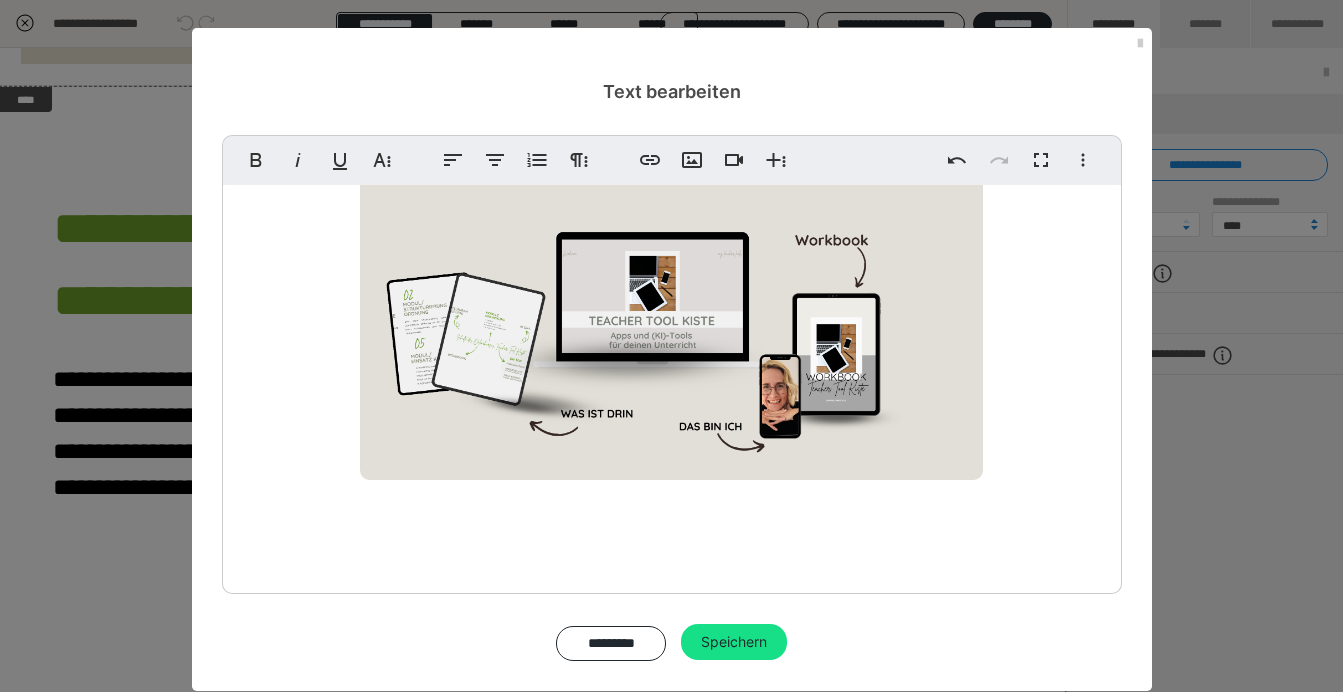 scroll, scrollTop: 1095, scrollLeft: 0, axis: vertical 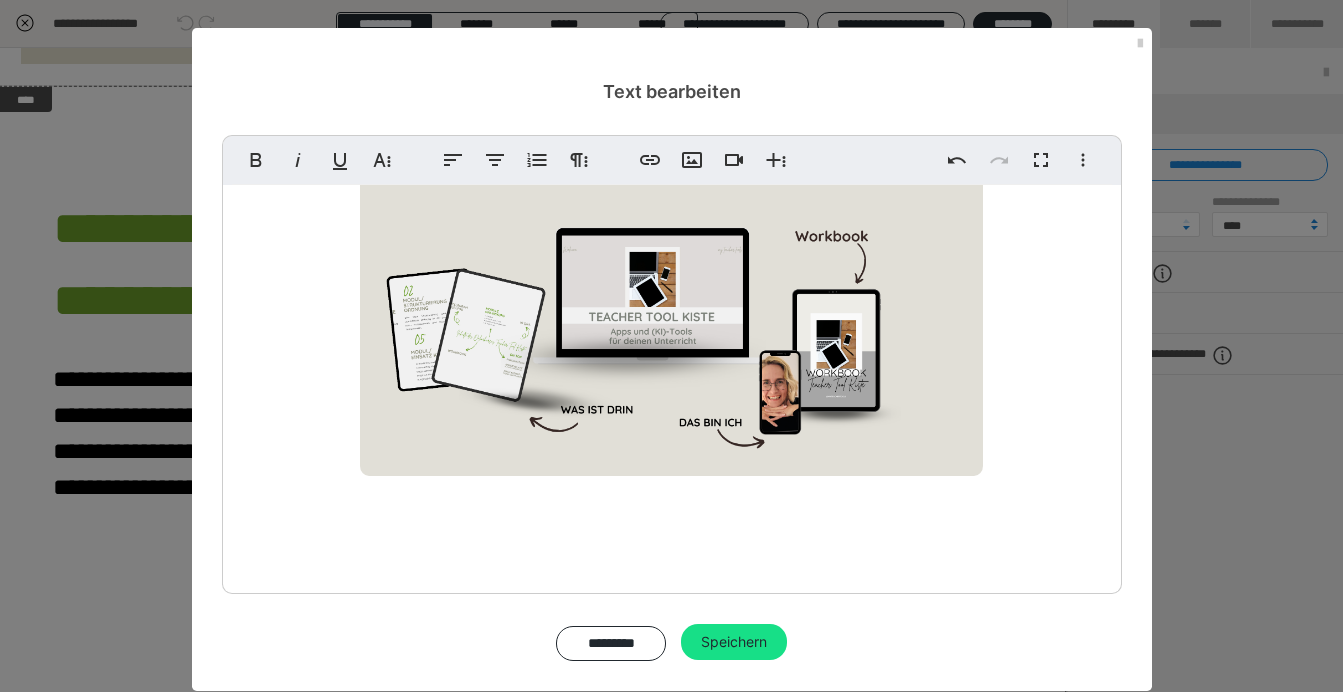 click on "Bereit für mehr?                                      So  geht es jetzt weiter.                        Du hast jetzt gelernt, wie du gut  präzise Prompts formulierst und in welchen Bereichen du ChatGPT als Lehrkraft einsetzten kannst.  Zusätzlich hast du nun Strategien für deinen Unterricht erhalten, um mit deinen Schüler*innen KI didaktisch sinnvoll zu nutzen. Denn dir ist klar, Tools & KI werden in den nächsten Jahren immer stärker genutzt werden. Digitales Arbeiten ist eine Kernkompetenz im 21. Jahrhundert. Die Frage ist nur: Unterrichtest du schon digital?  Nur, weil du dich digital  strukturierst  und ein Smartboard oder digitale Tafel anschaltest, heißt das nicht, dass du digital unterrichtest. Nutzt du kollabrative Lernsettings? Feedbacktools? Selbst erstelle digitale Produkte wie Erklärvideos als alternative Leistungsnachweise? Noch nicht? Dann schau gerne unverbindlich in die Inhalte der Teacher Tool Kiste.  ​" at bounding box center (672, -88) 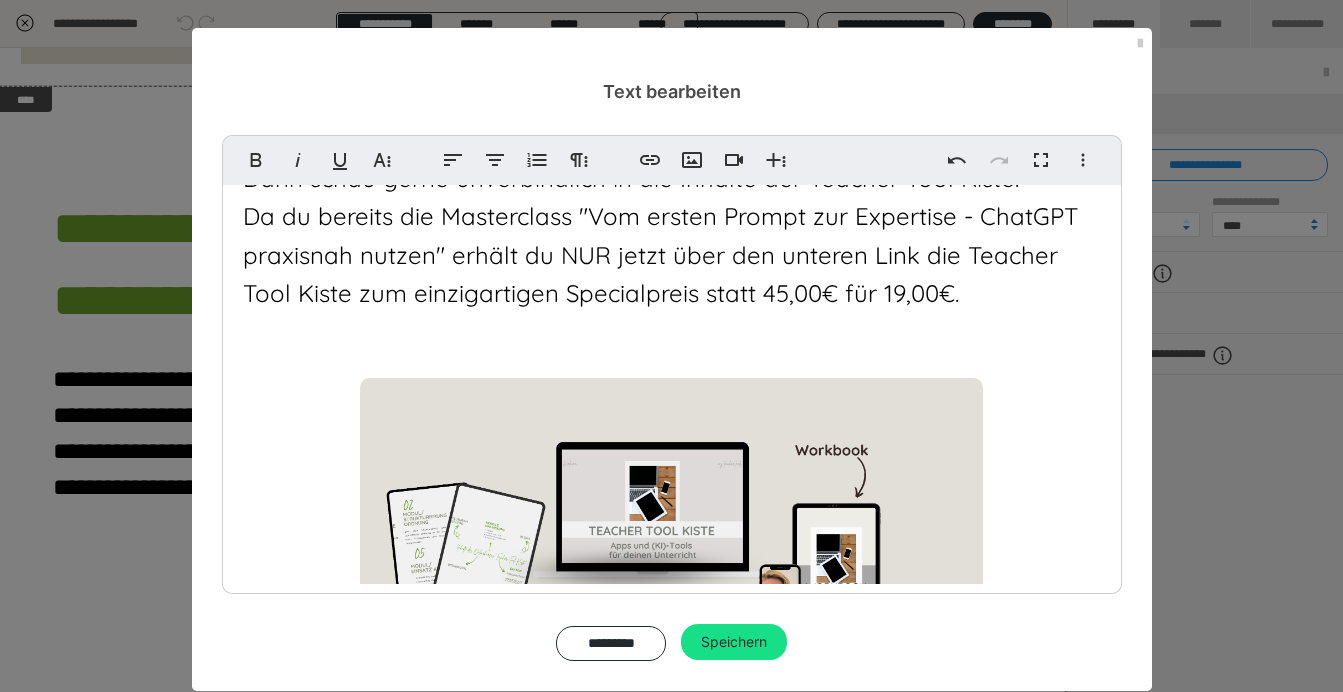 scroll, scrollTop: 880, scrollLeft: 0, axis: vertical 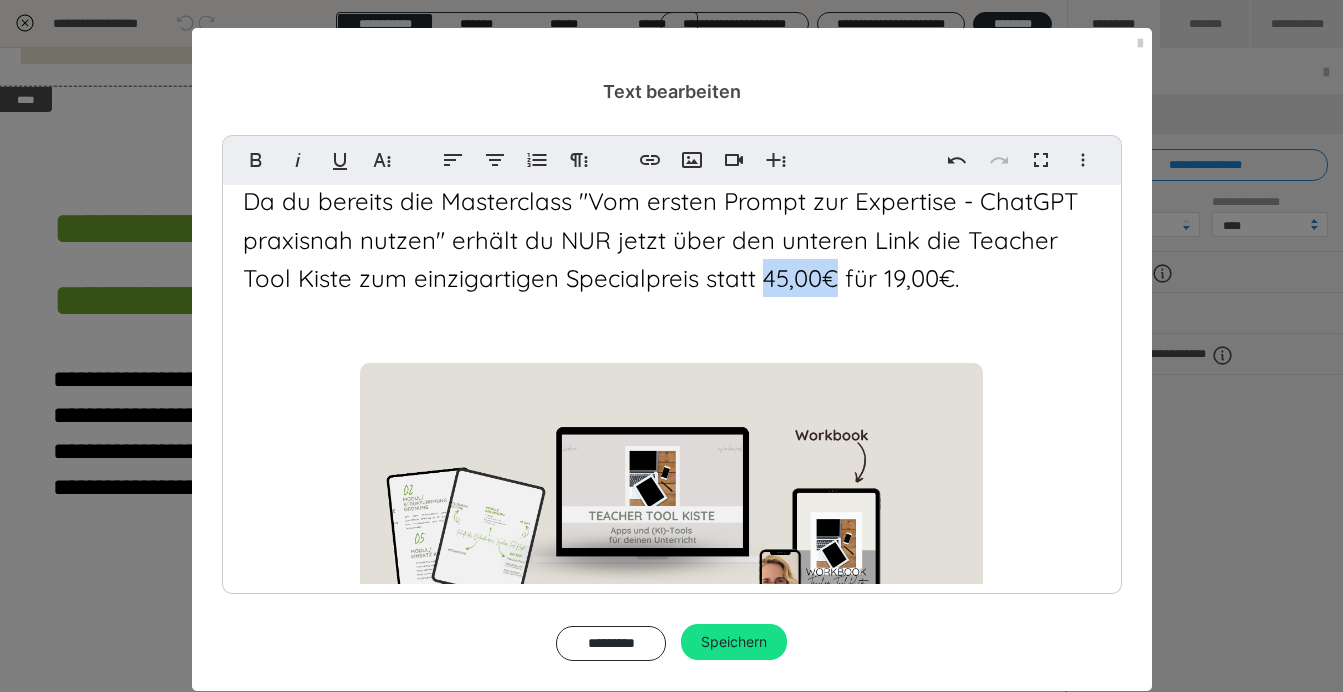 drag, startPoint x: 701, startPoint y: 258, endPoint x: 775, endPoint y: 274, distance: 75.70998 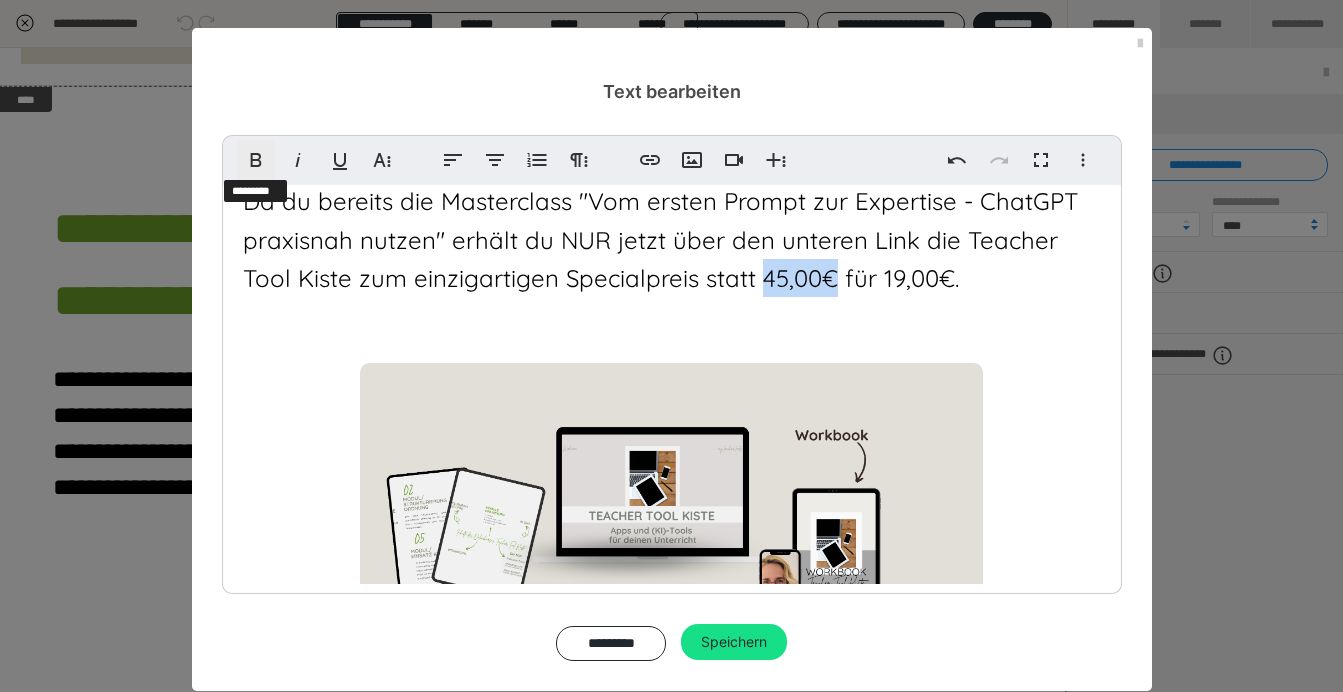 click 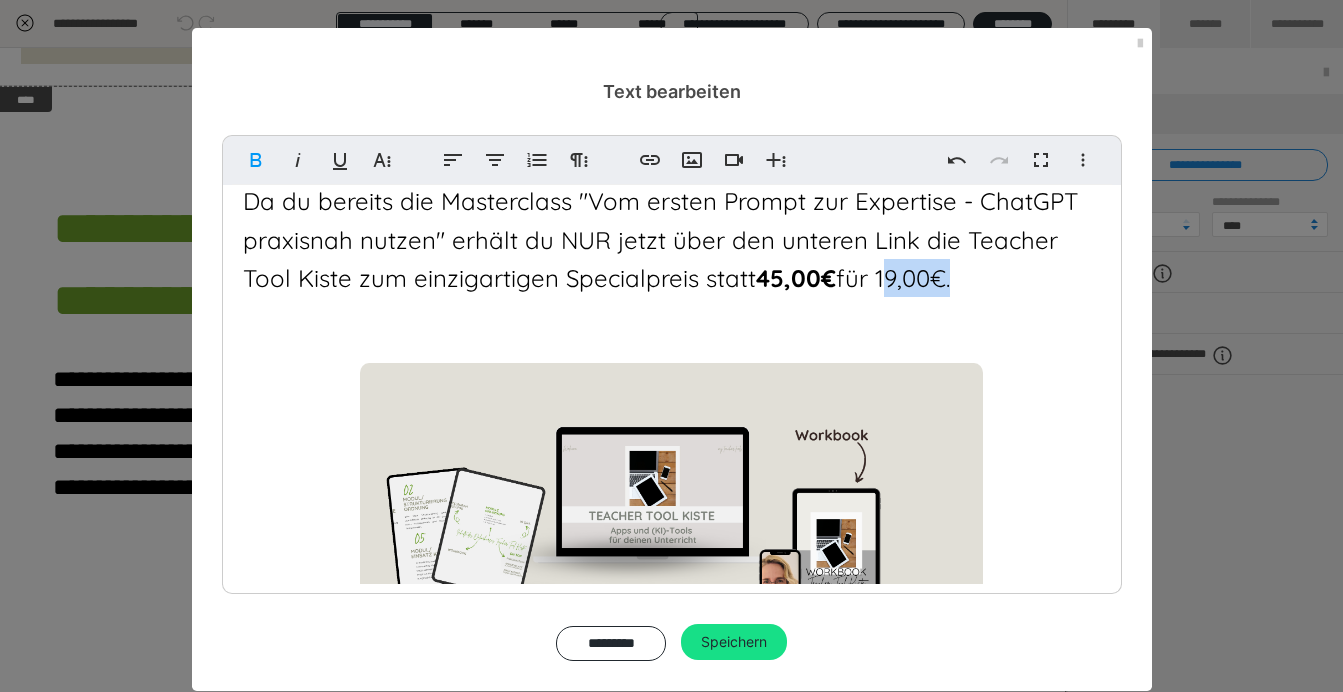 drag, startPoint x: 825, startPoint y: 253, endPoint x: 894, endPoint y: 282, distance: 74.84651 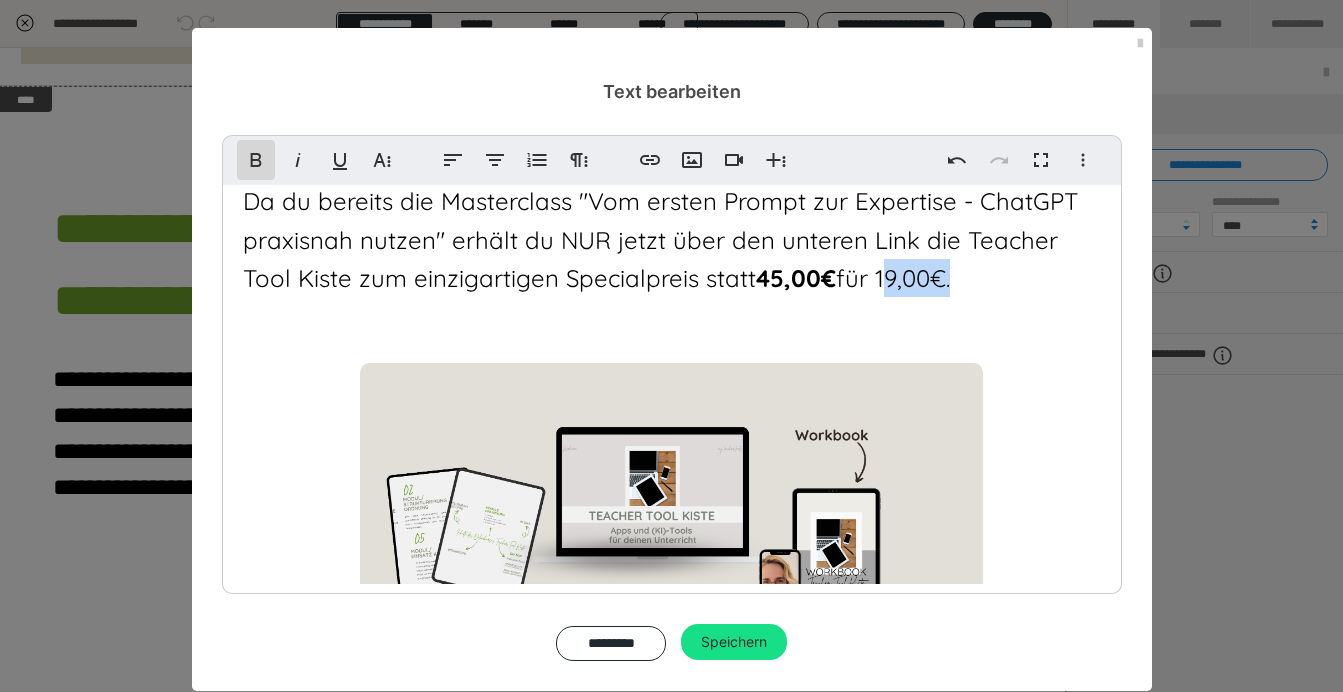 click 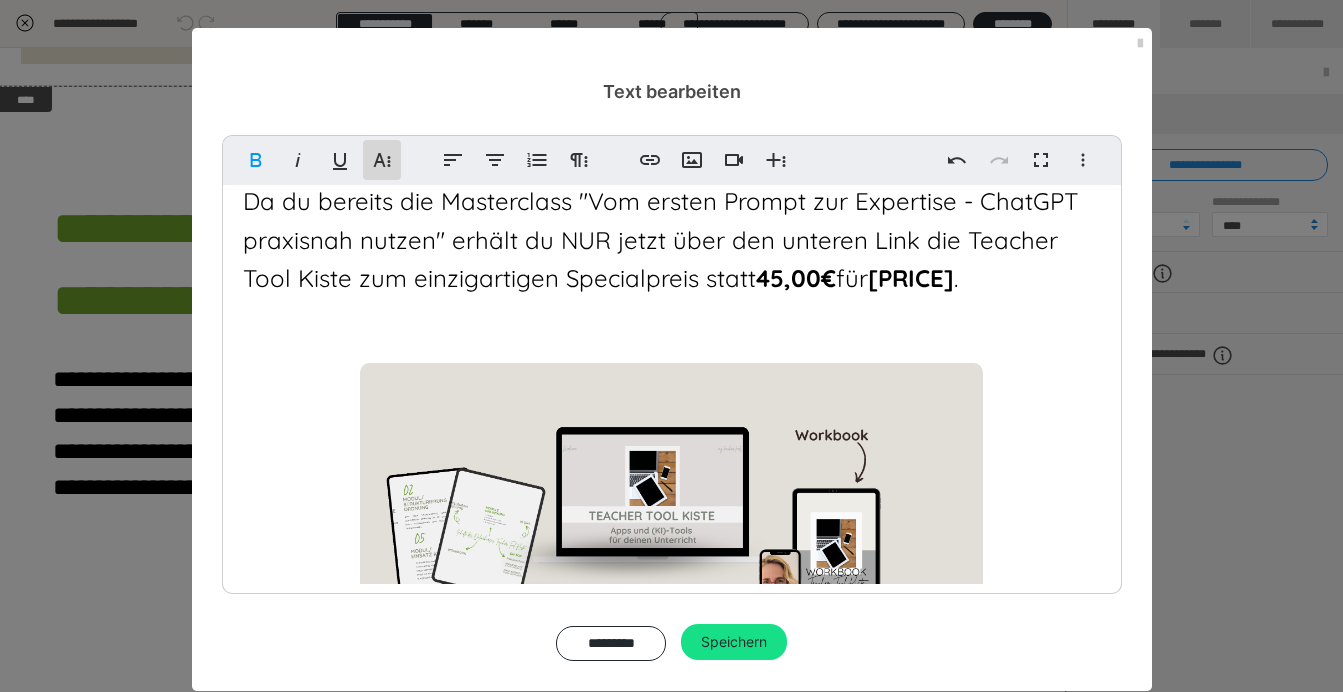 click 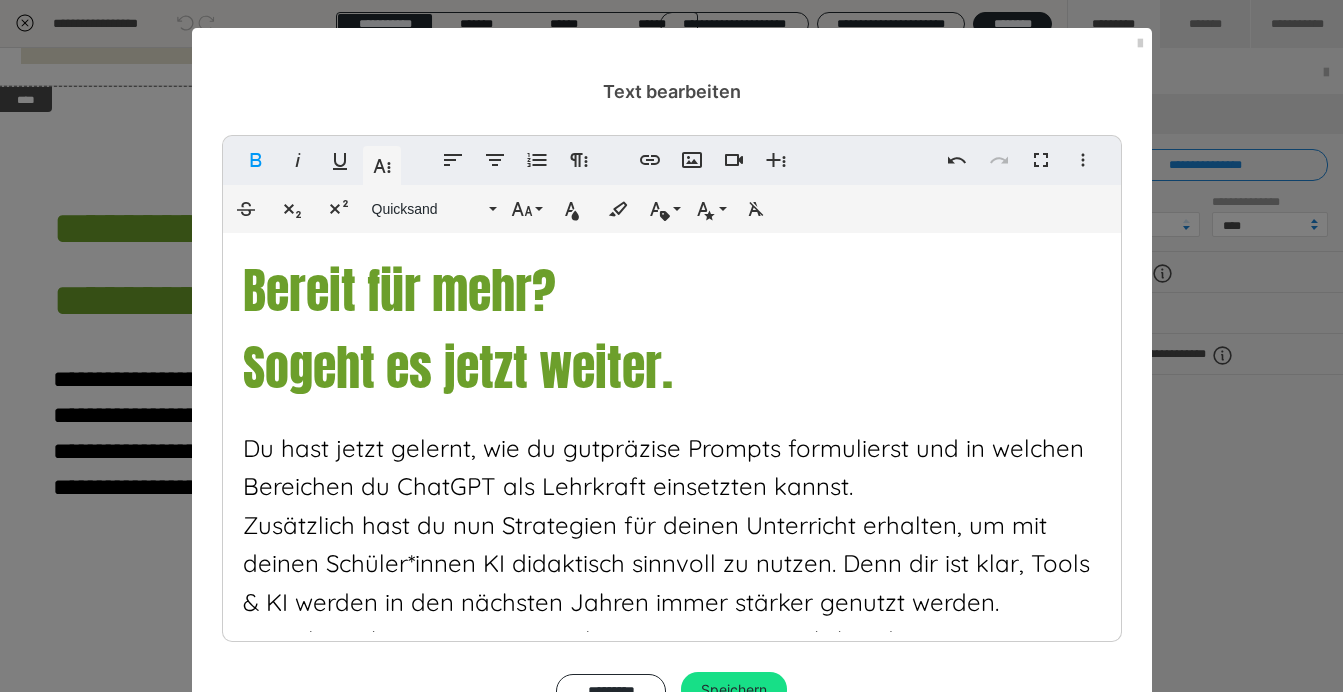 scroll, scrollTop: 880, scrollLeft: 0, axis: vertical 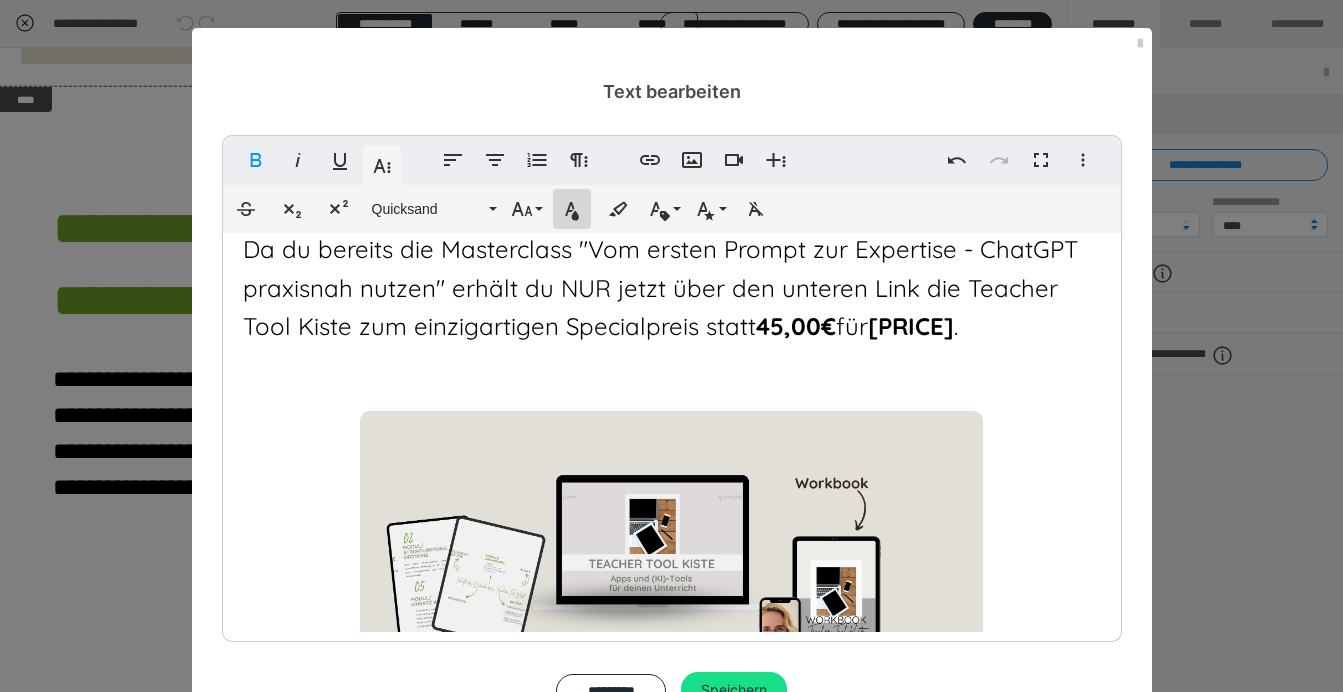 click 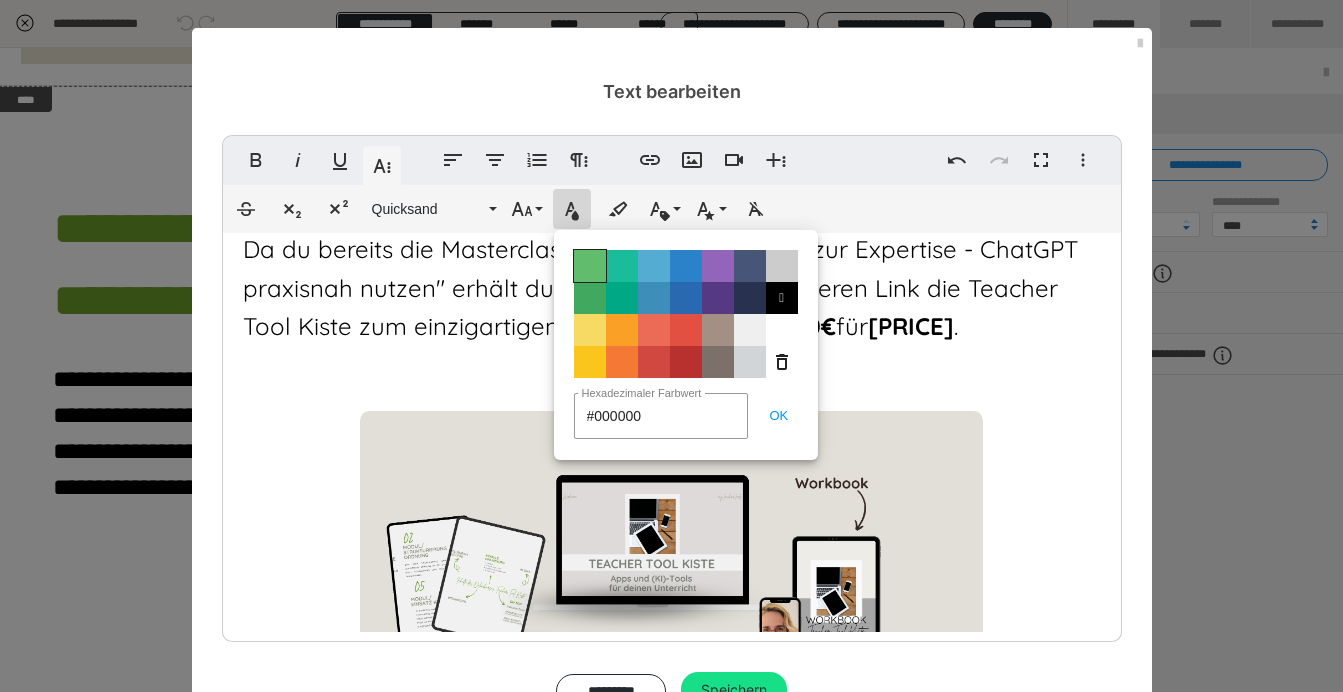 click on "Color#61BD6D" at bounding box center (590, 266) 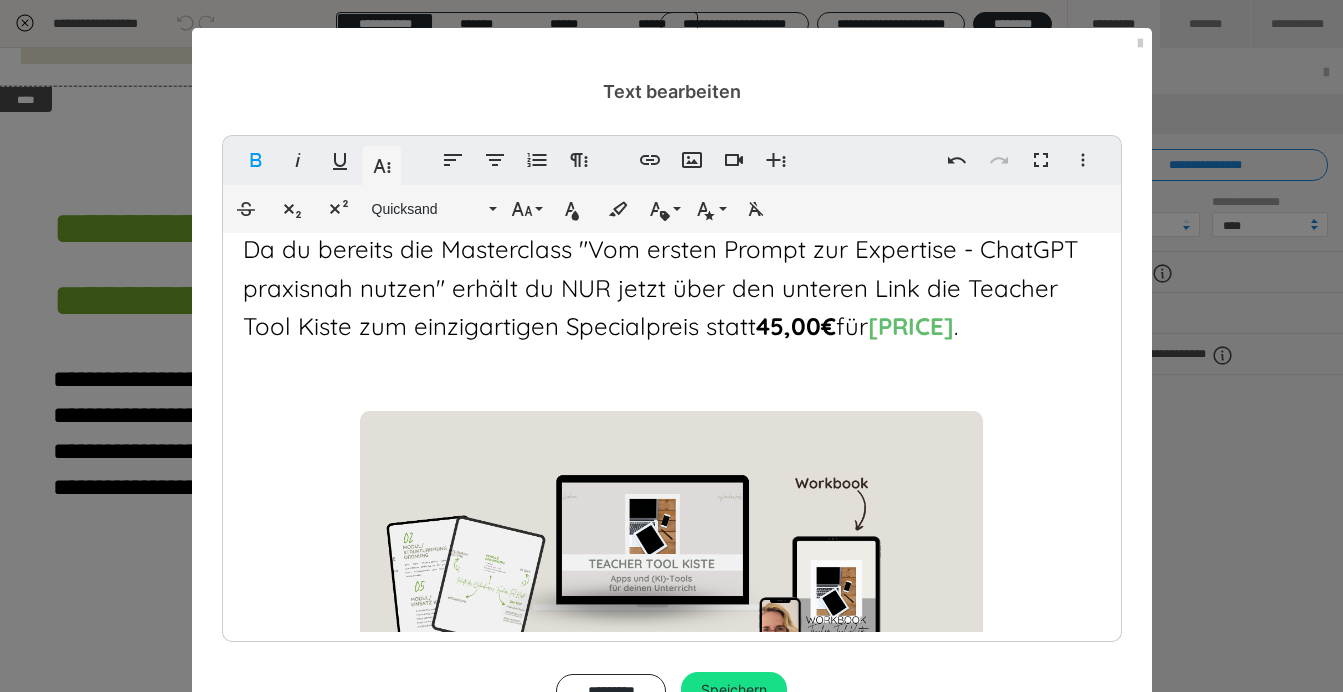click at bounding box center [672, 567] 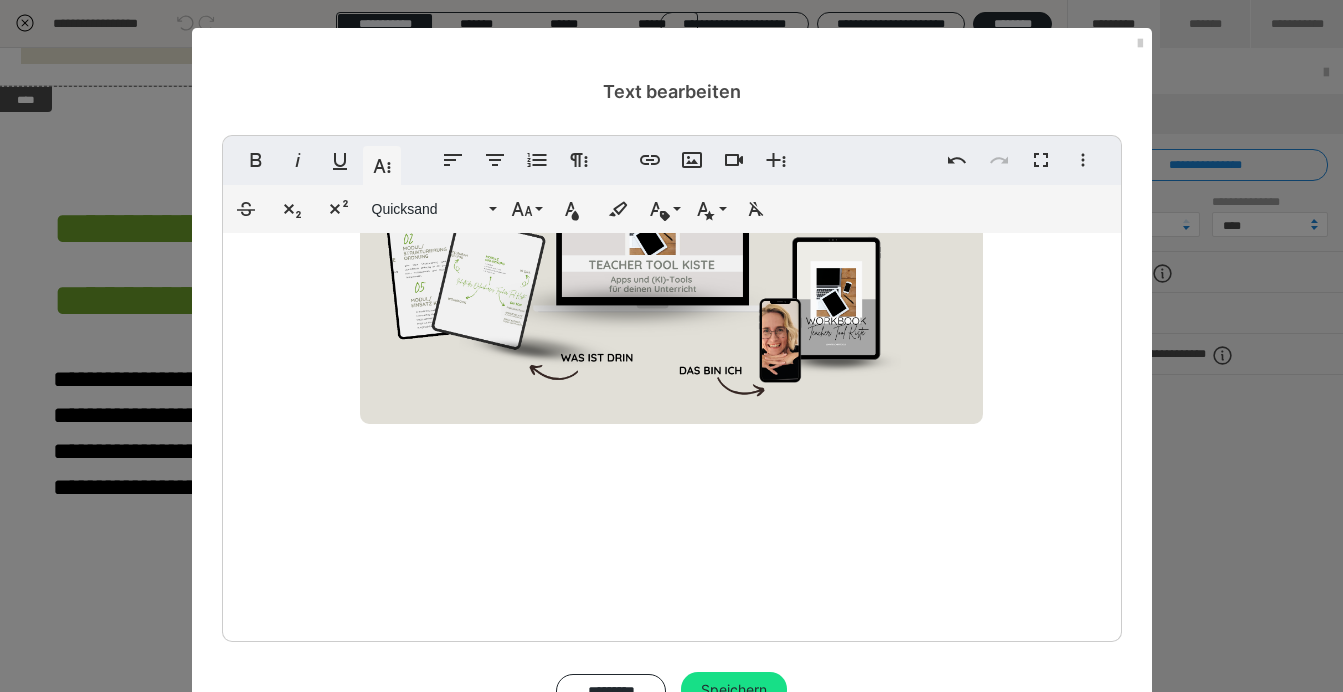scroll, scrollTop: 1177, scrollLeft: 0, axis: vertical 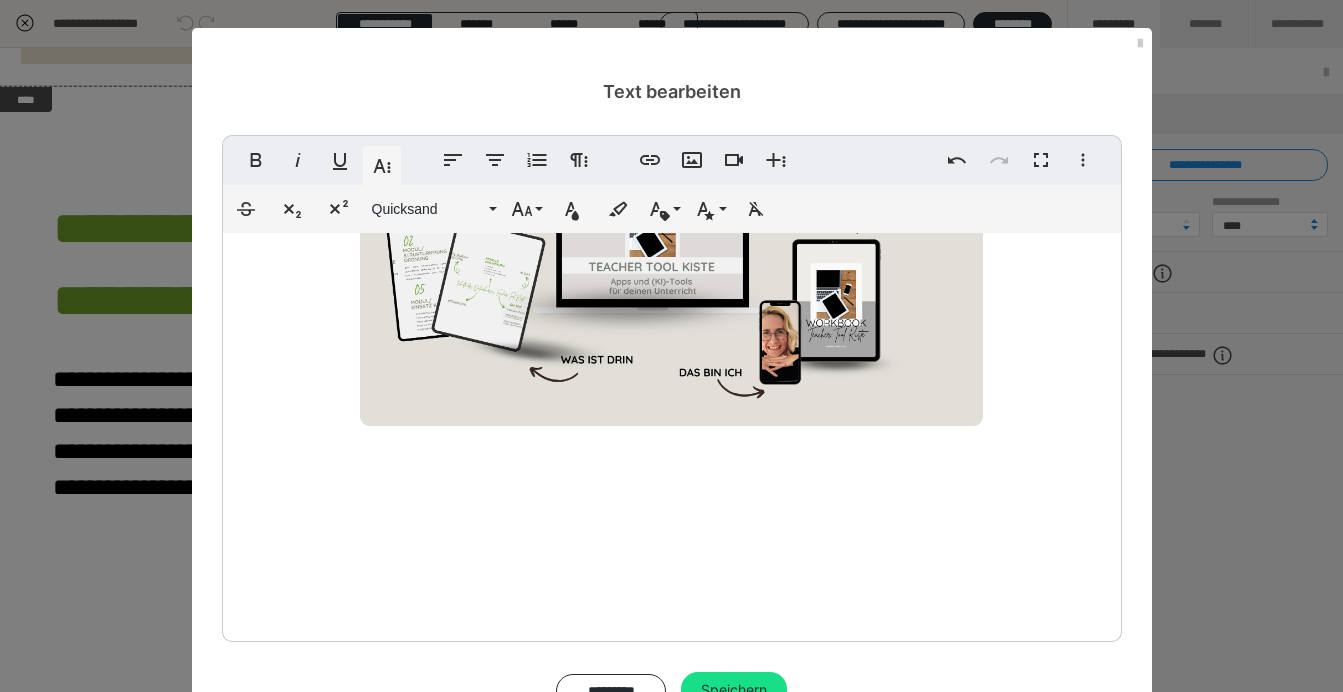click on "Bereit für mehr?                                      So  geht es jetzt weiter.                        Du hast jetzt gelernt, wie du gut  präzise Prompts formulierst und in welchen Bereichen du ChatGPT als Lehrkraft einsetzten kannst.  Zusätzlich hast du nun Strategien für deinen Unterricht erhalten, um mit deinen Schüler*innen KI didaktisch sinnvoll zu nutzen. Denn dir ist klar, Tools & KI werden in den nächsten Jahren immer stärker genutzt werden. Digitales Arbeiten ist eine Kernkompetenz im 21. Jahrhundert. Die Frage ist nur: Unterrichtest du schon digital?  Nur, weil du dich digital  strukturierst  und ein Smartboard oder digitale Tafel anschaltest, heißt das nicht, dass du digital unterrichtest. Nutzt du kollabrative Lernsettings? Feedbacktools? Selbst erstelle digitale Produkte wie Erklärvideos als alternative Leistungsnachweise? Noch nicht? Dann schau gerne unverbindlich in die Inhalte der Teacher Tool Kiste.  45,00€  für  19,00€ ." at bounding box center [672, -130] 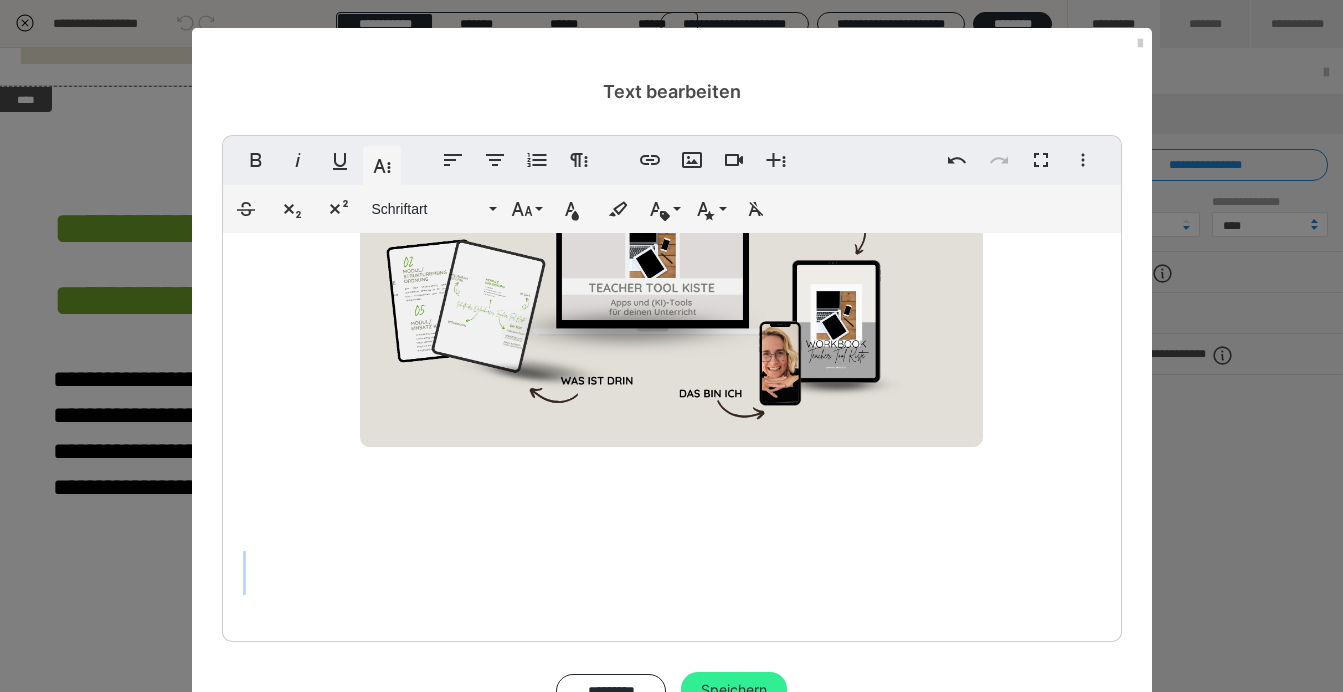 scroll, scrollTop: 1155, scrollLeft: 0, axis: vertical 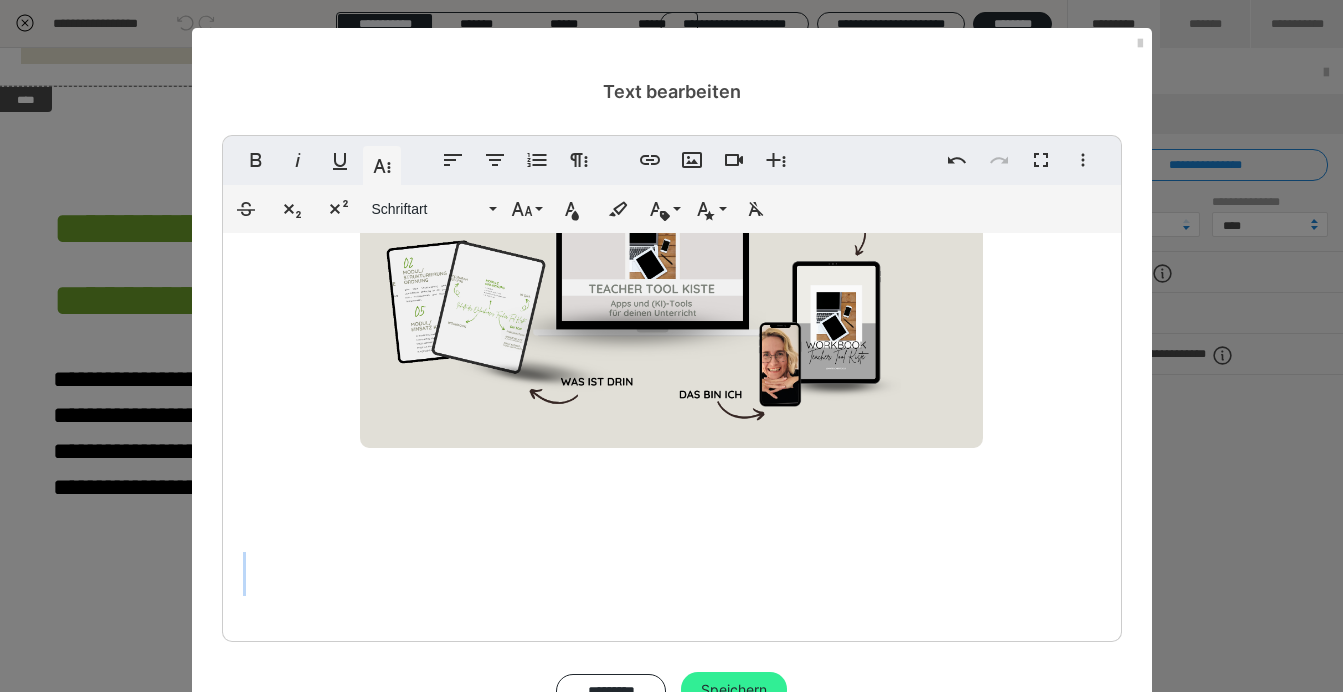 click on "Speichern" at bounding box center [734, 690] 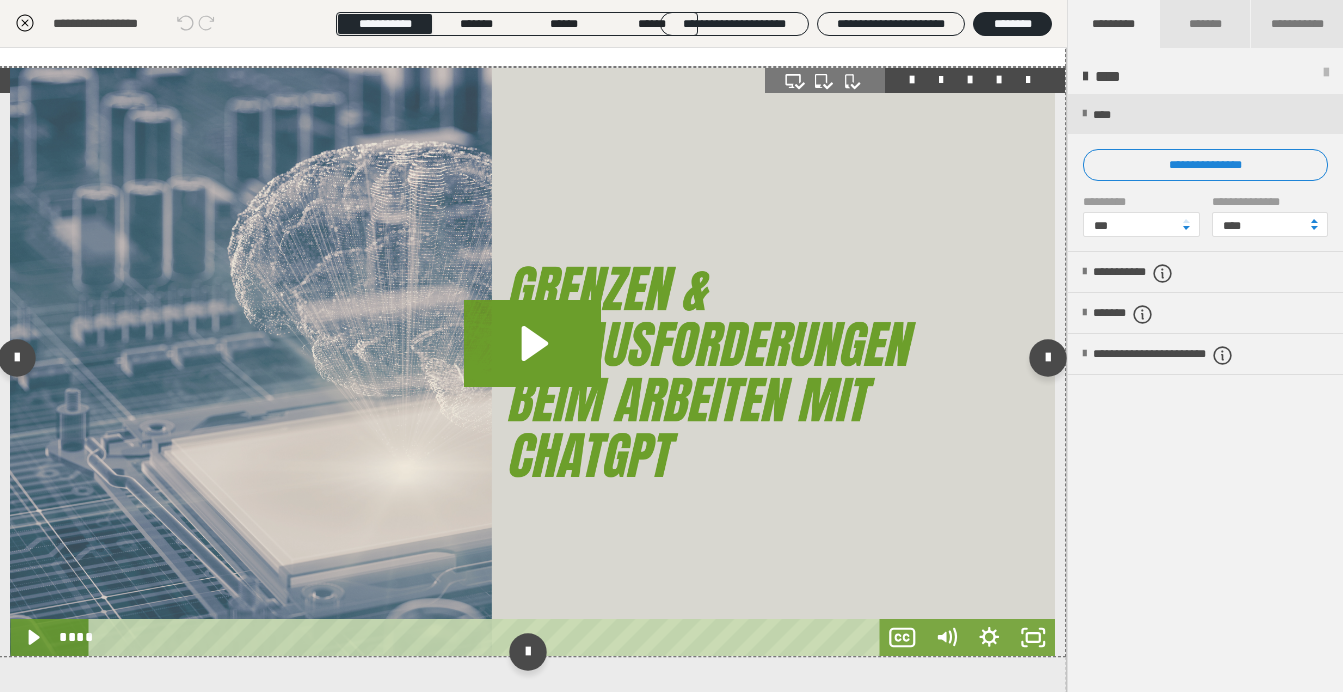 scroll, scrollTop: 1964, scrollLeft: 1, axis: both 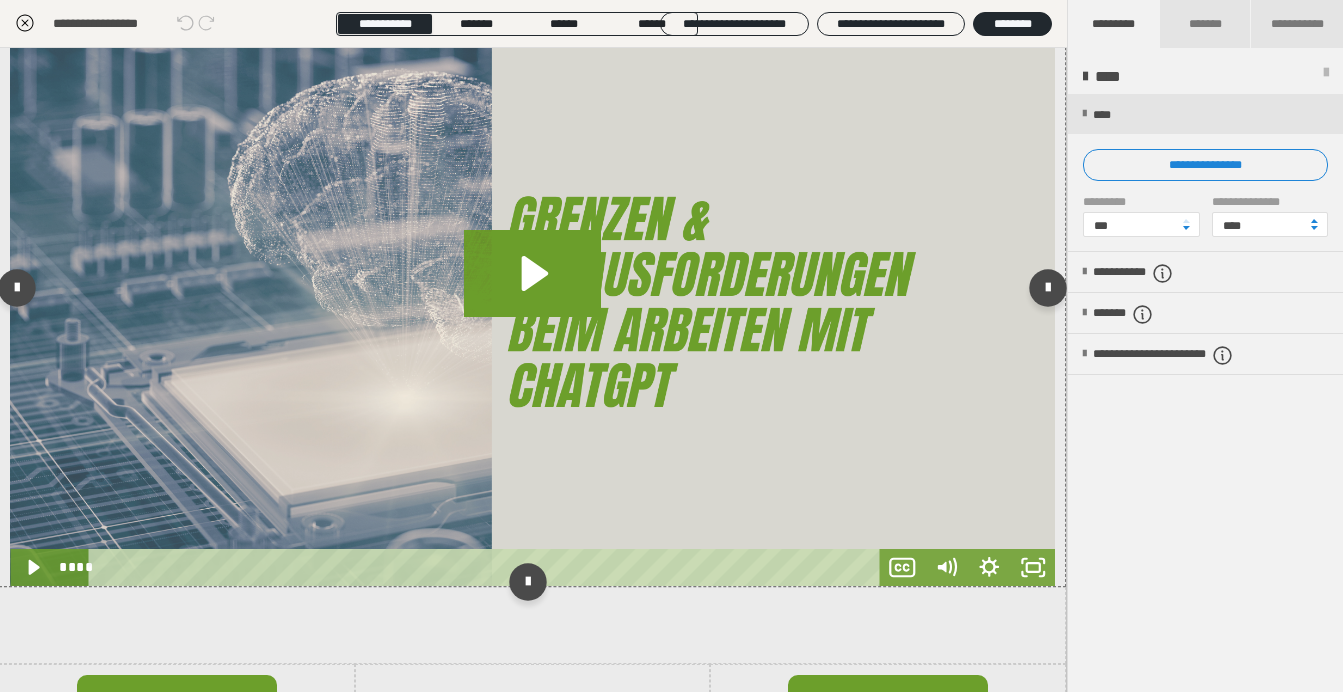 click at bounding box center (532, 292) 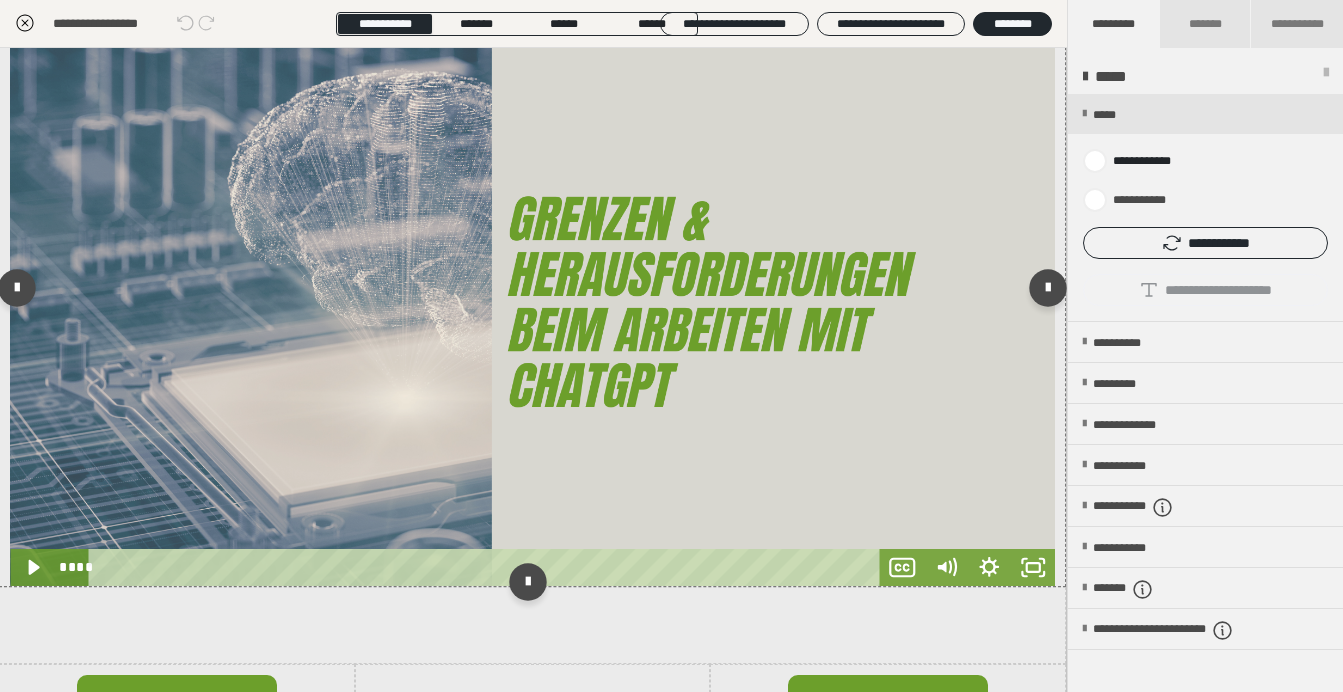 click at bounding box center (532, 292) 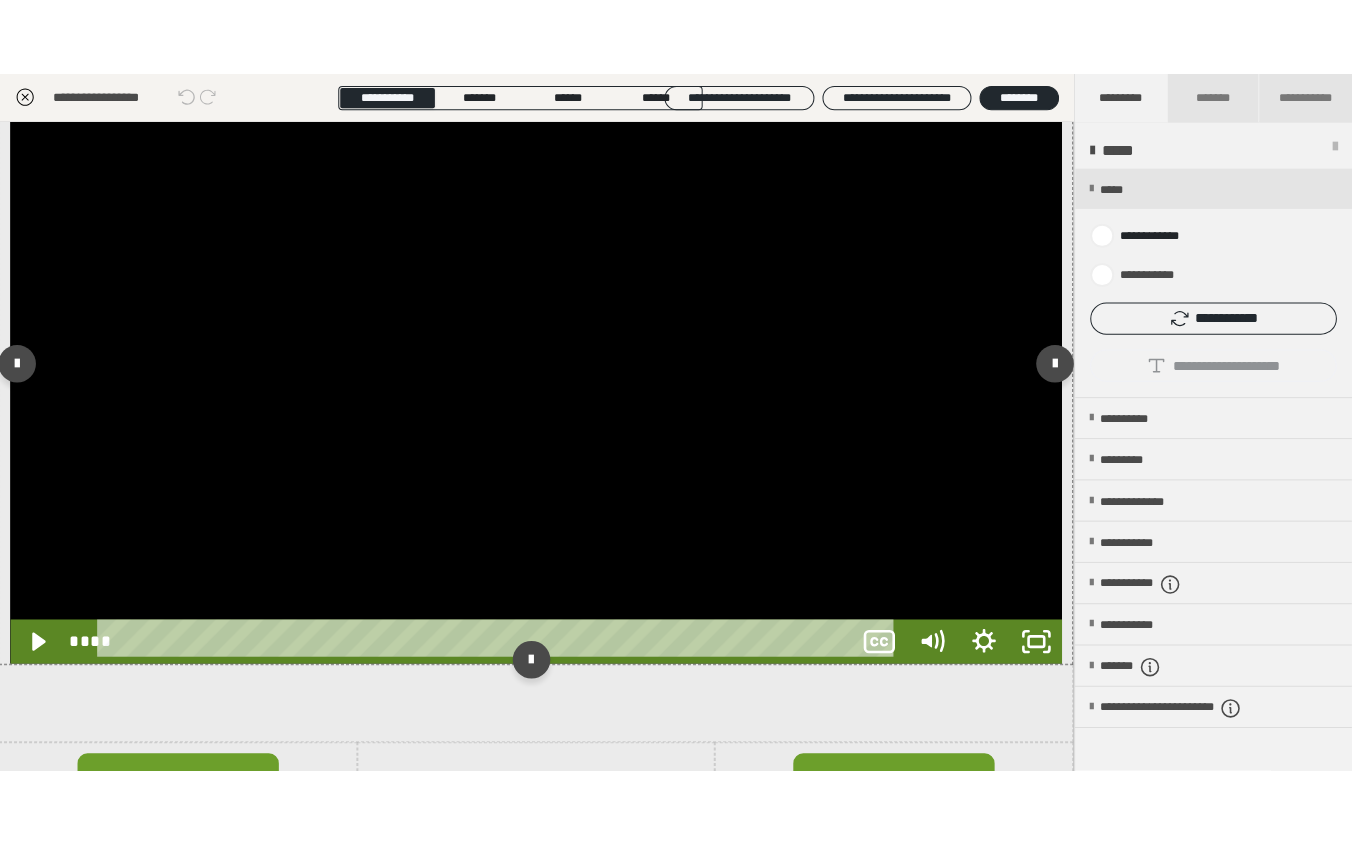 scroll, scrollTop: 217, scrollLeft: 0, axis: vertical 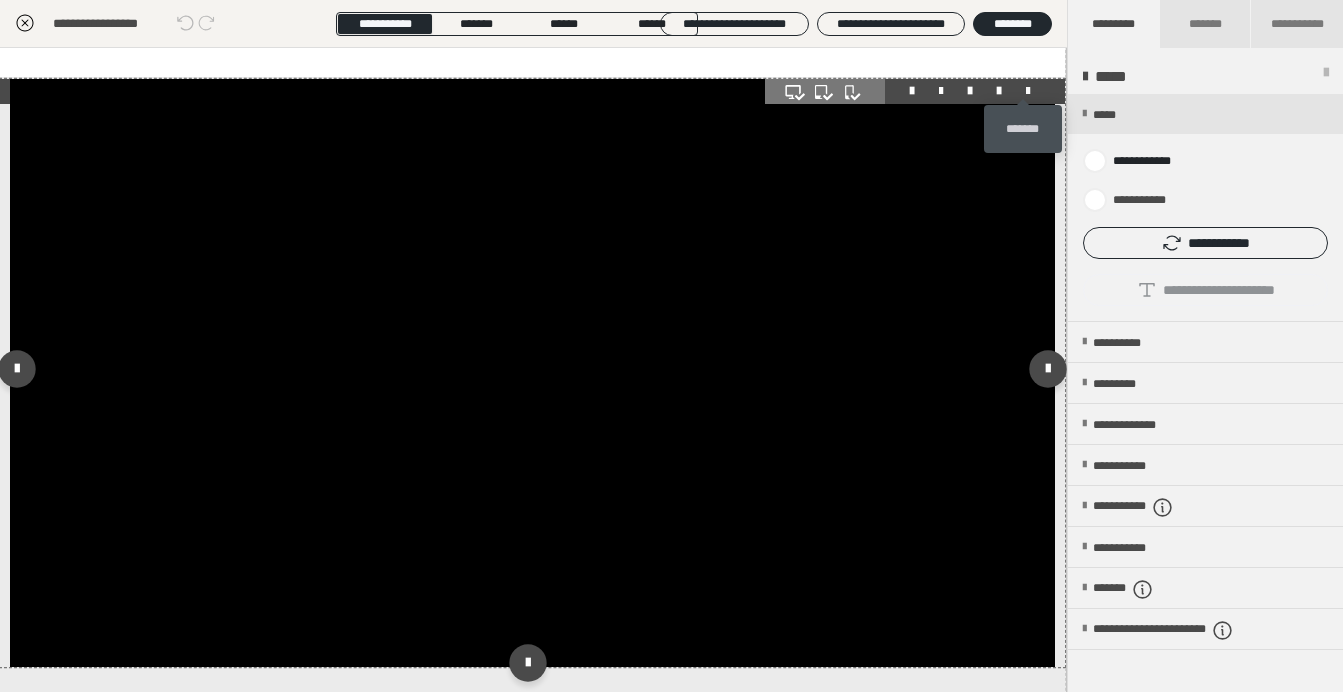 click at bounding box center [1028, 91] 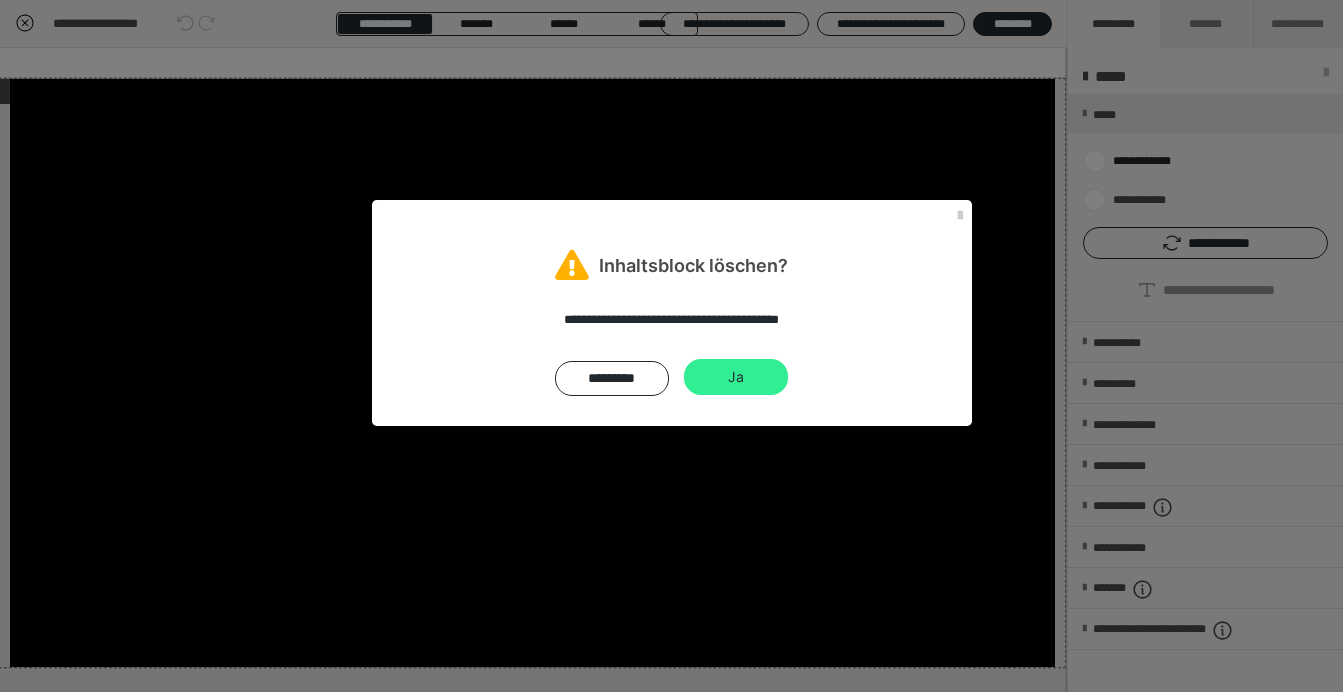 click on "Ja" at bounding box center [736, 377] 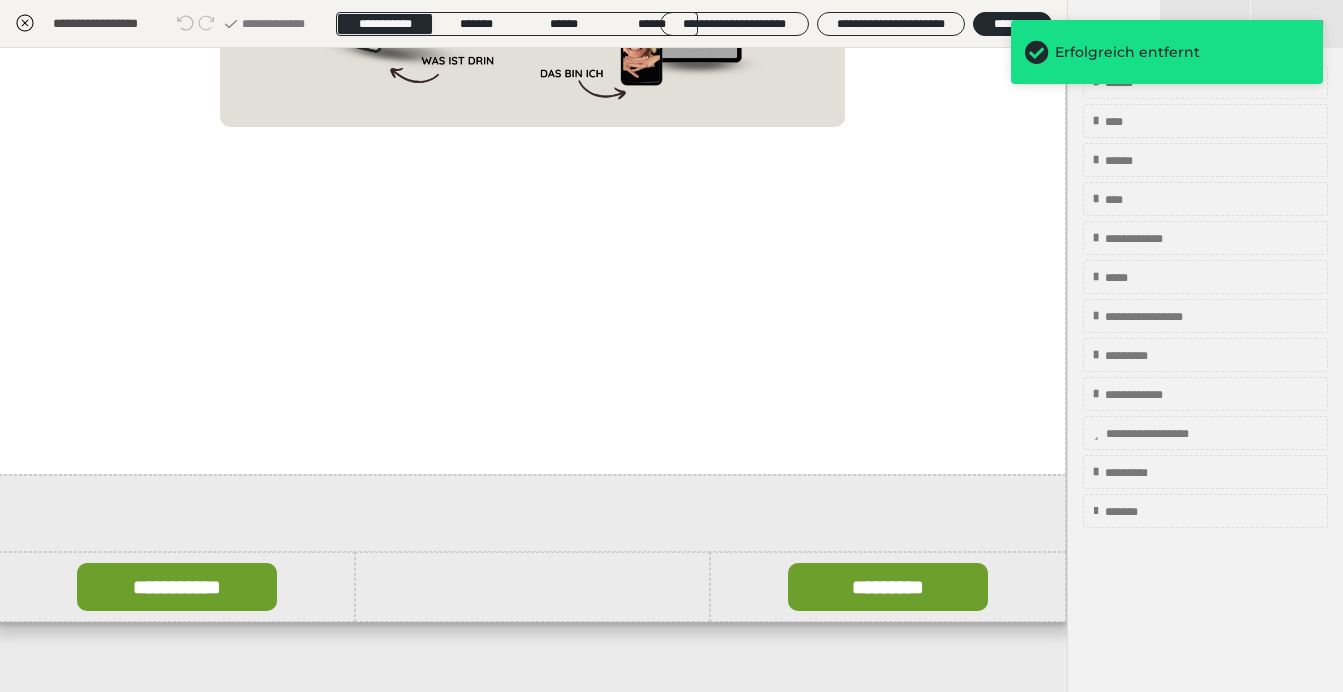 scroll, scrollTop: 1486, scrollLeft: 1, axis: both 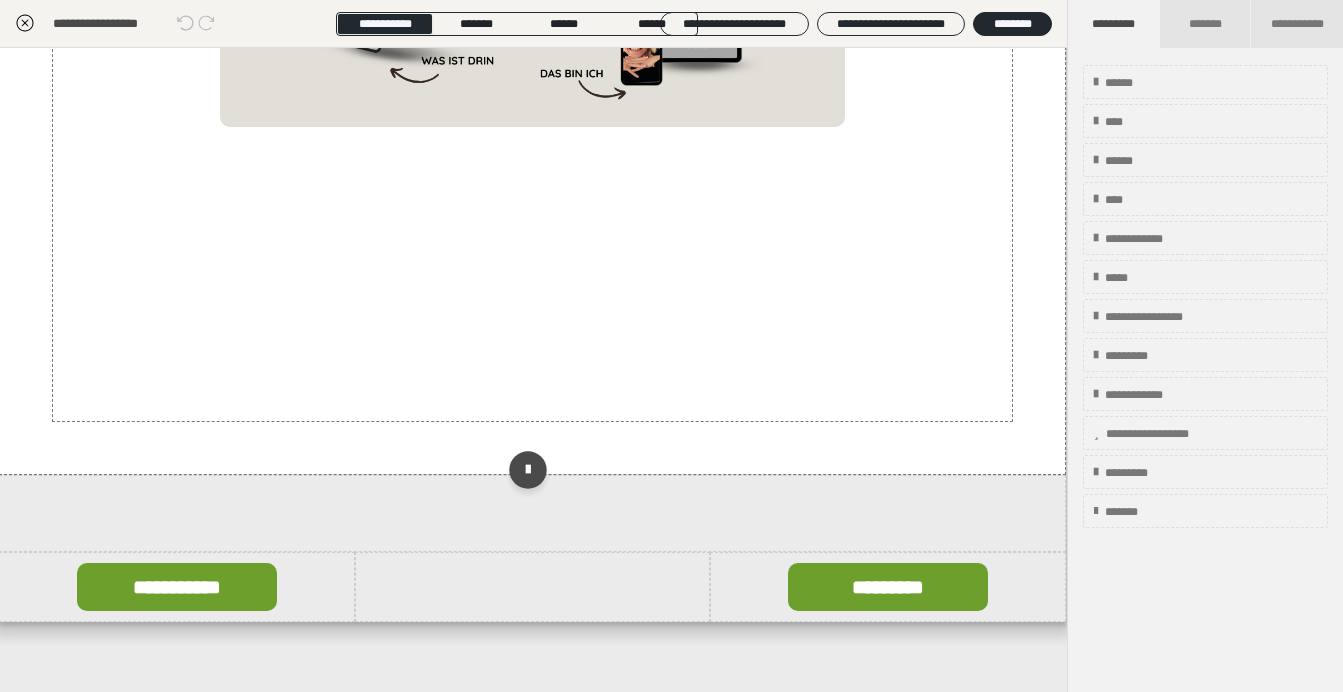 click on "**********" at bounding box center (532, -304) 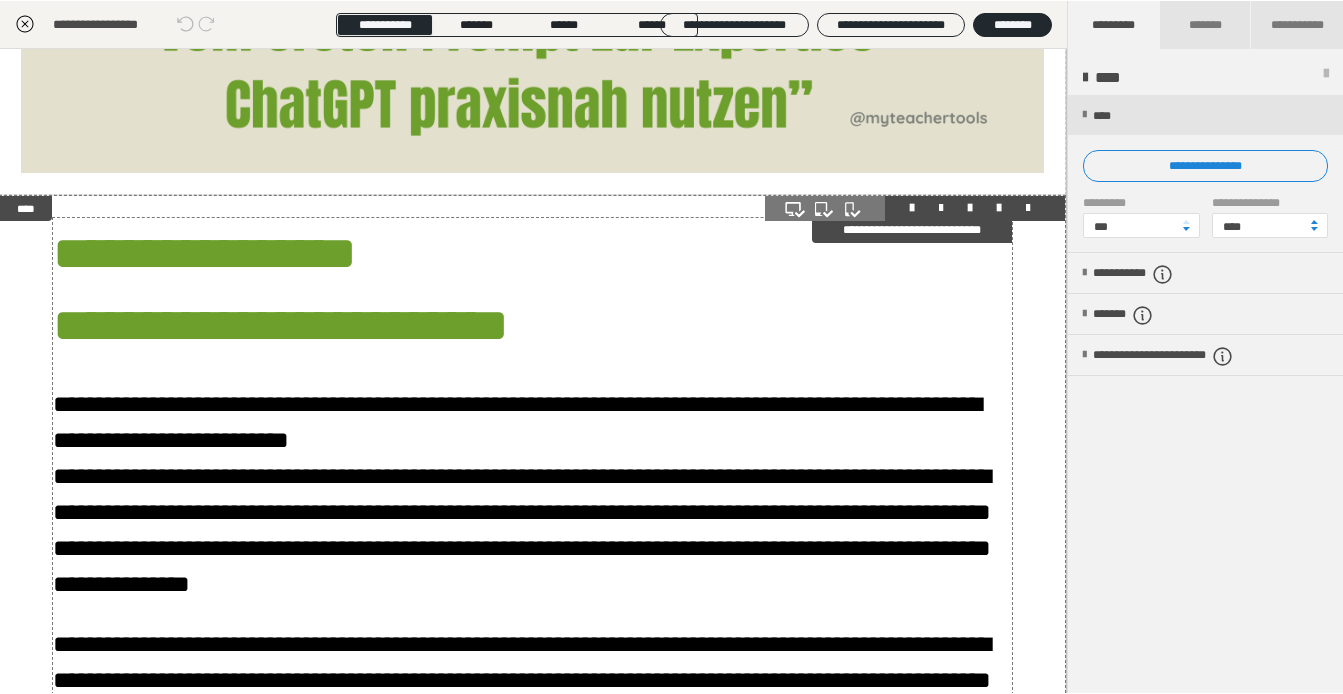scroll, scrollTop: 175, scrollLeft: 1, axis: both 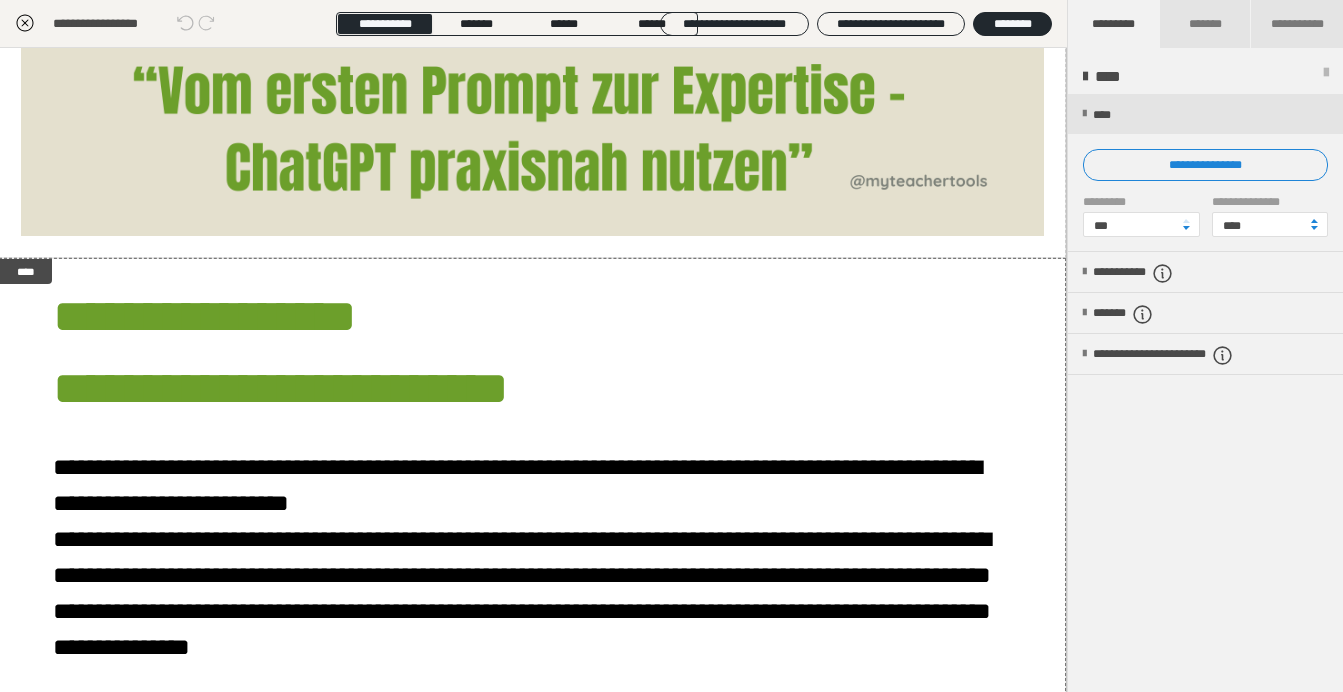 click on "**********" at bounding box center (105, 23) 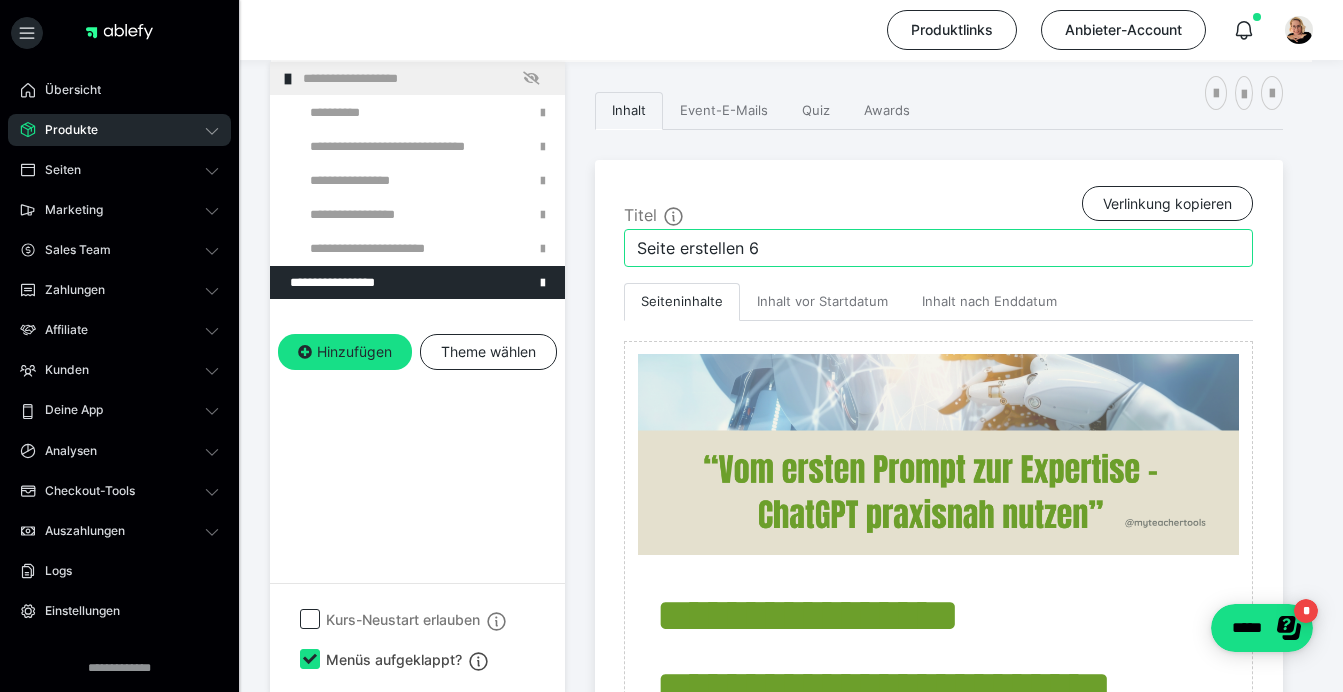 click on "Seite erstellen 6" at bounding box center (938, 248) 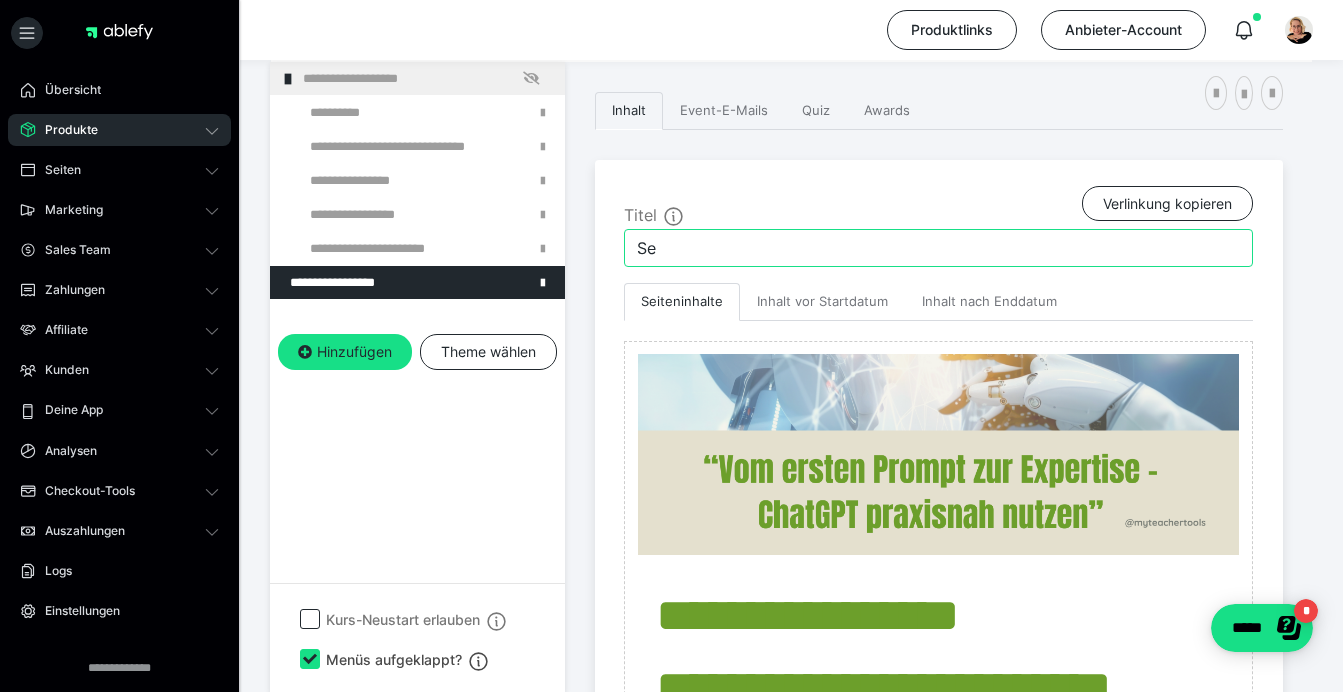 type on "S" 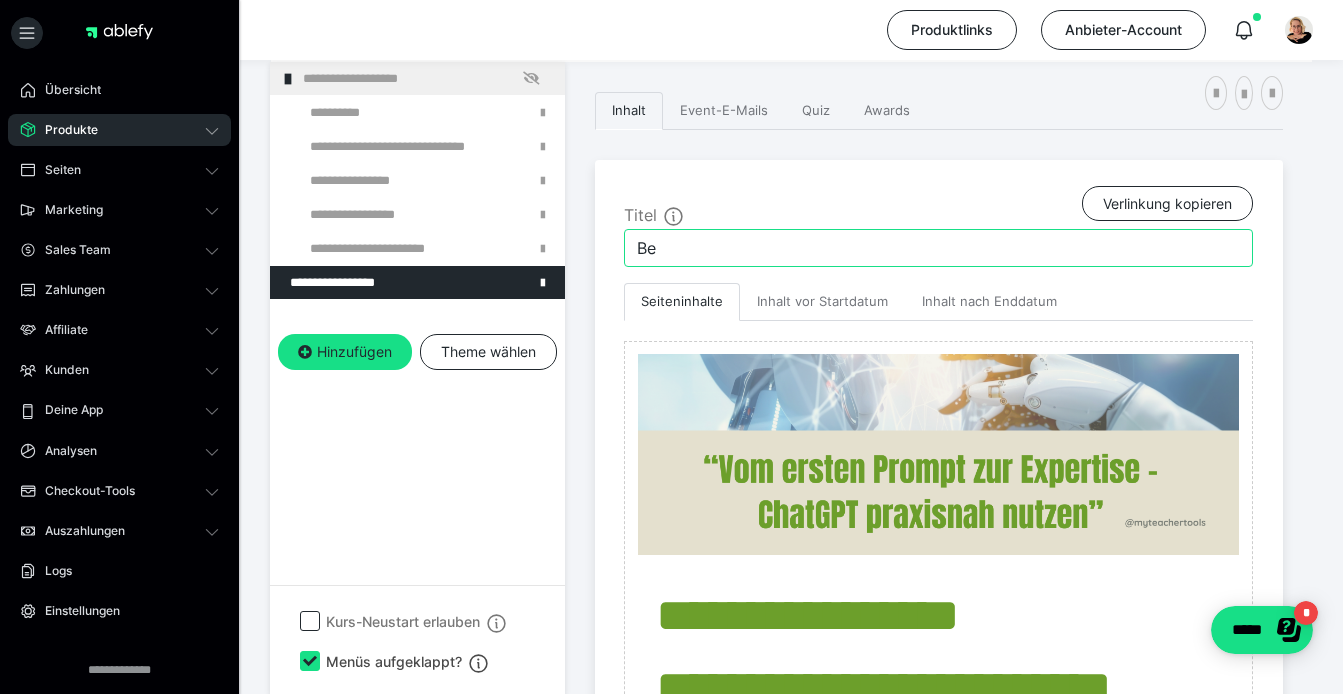 type on "B" 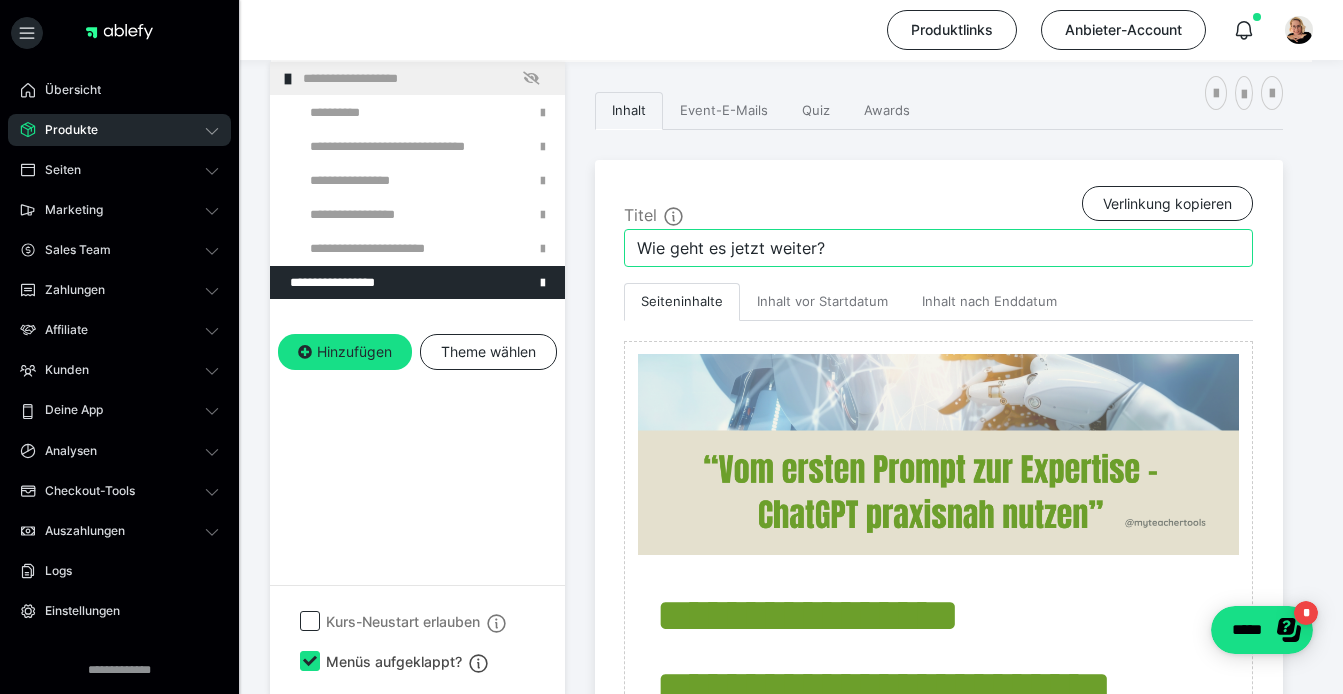 type on "Wie geht es jetzt weiter?" 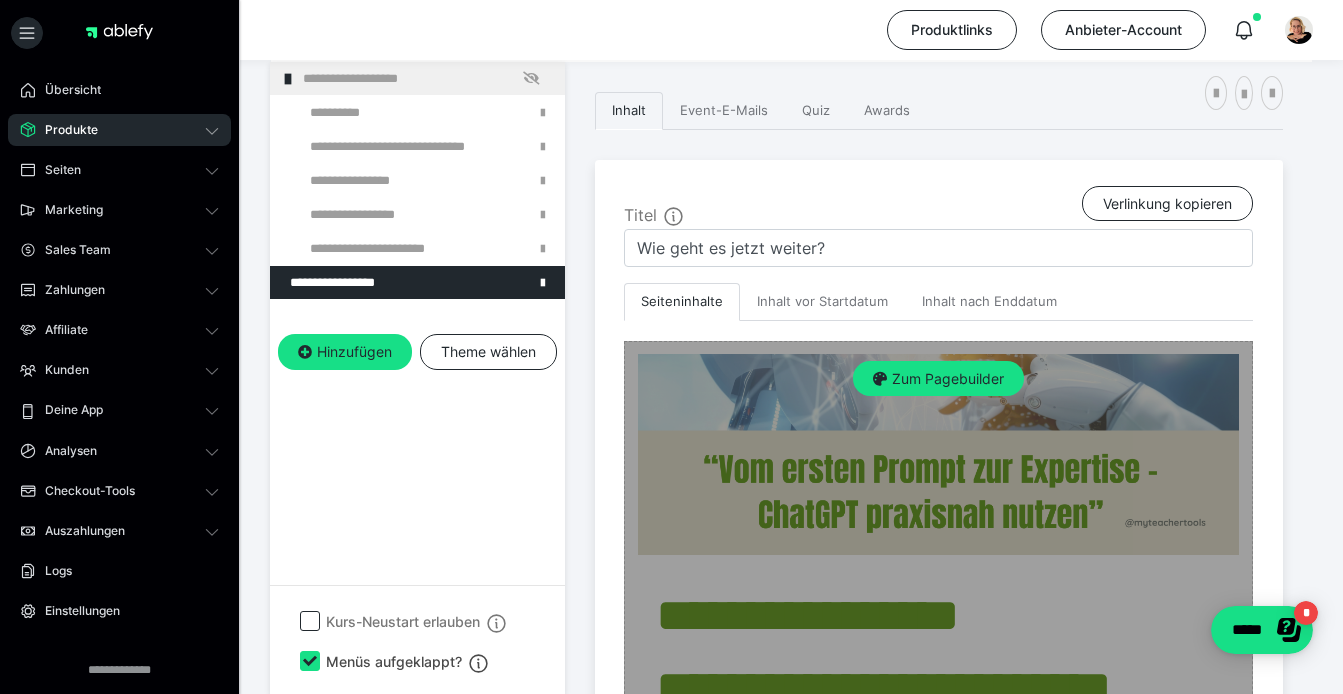 click on "Zum Pagebuilder" at bounding box center (938, 1529) 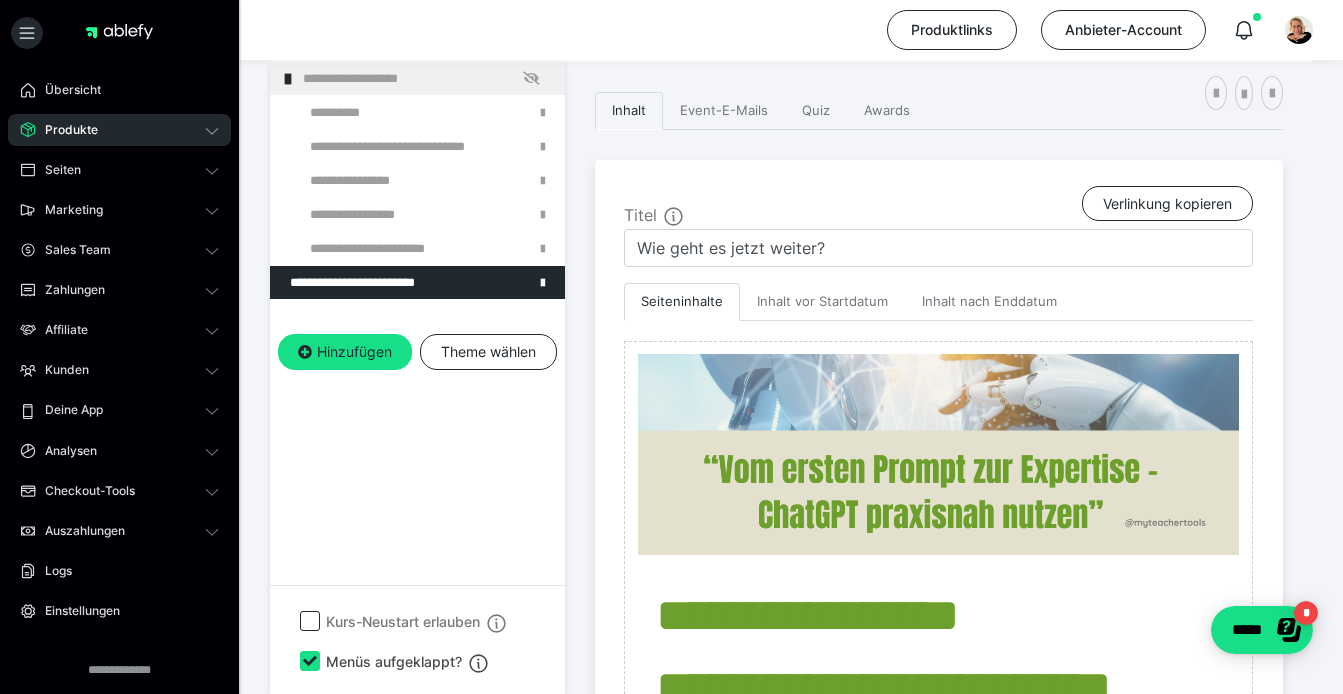 click on "**********" at bounding box center [417, 379] 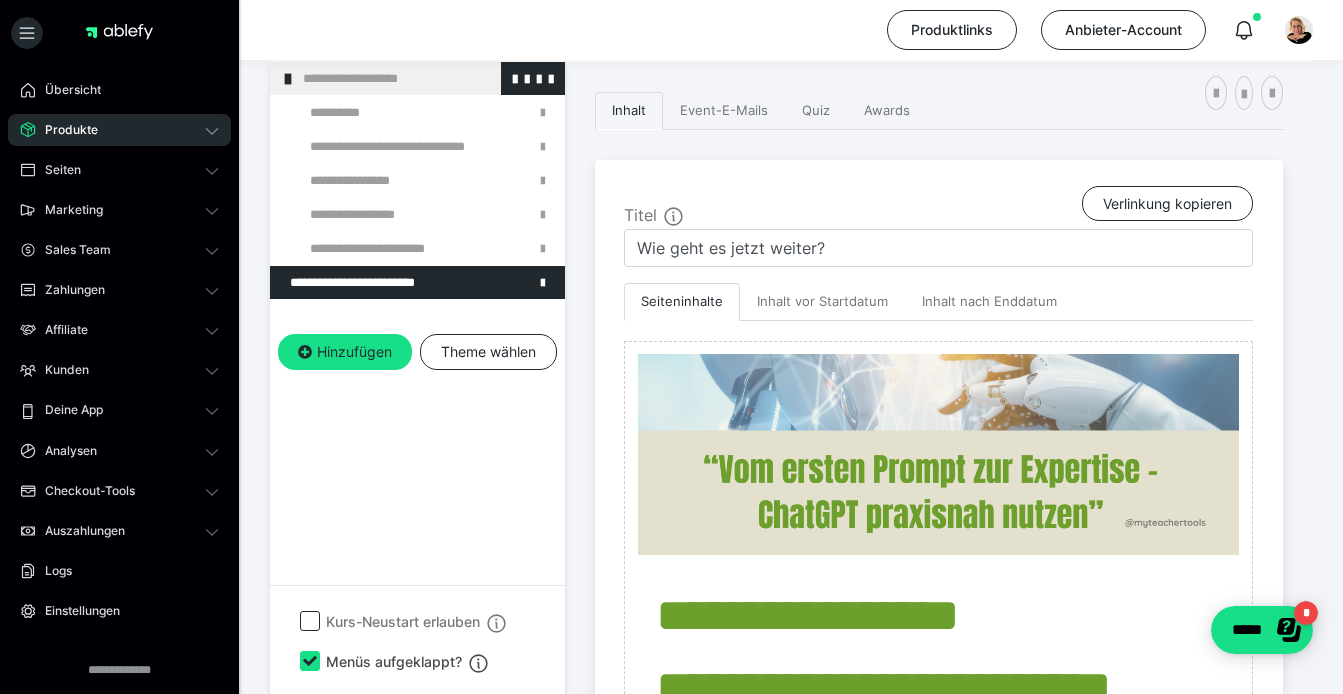 click at bounding box center [288, 79] 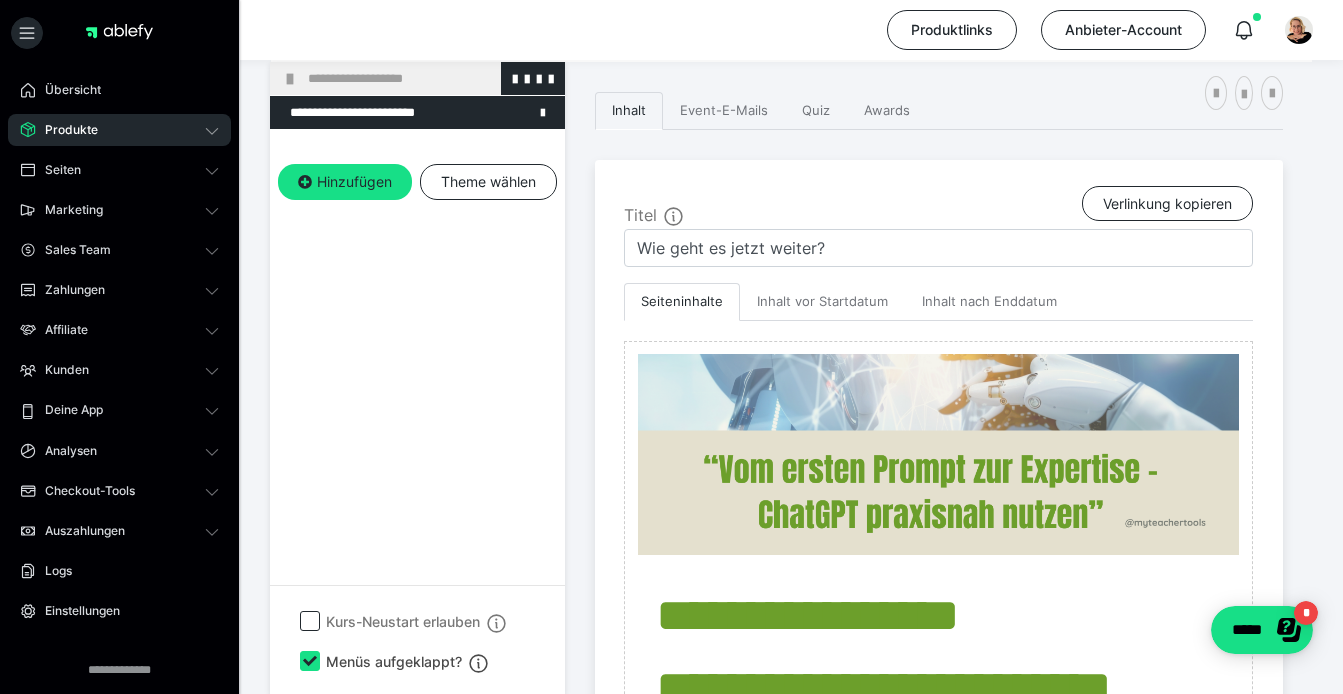 click at bounding box center [290, 79] 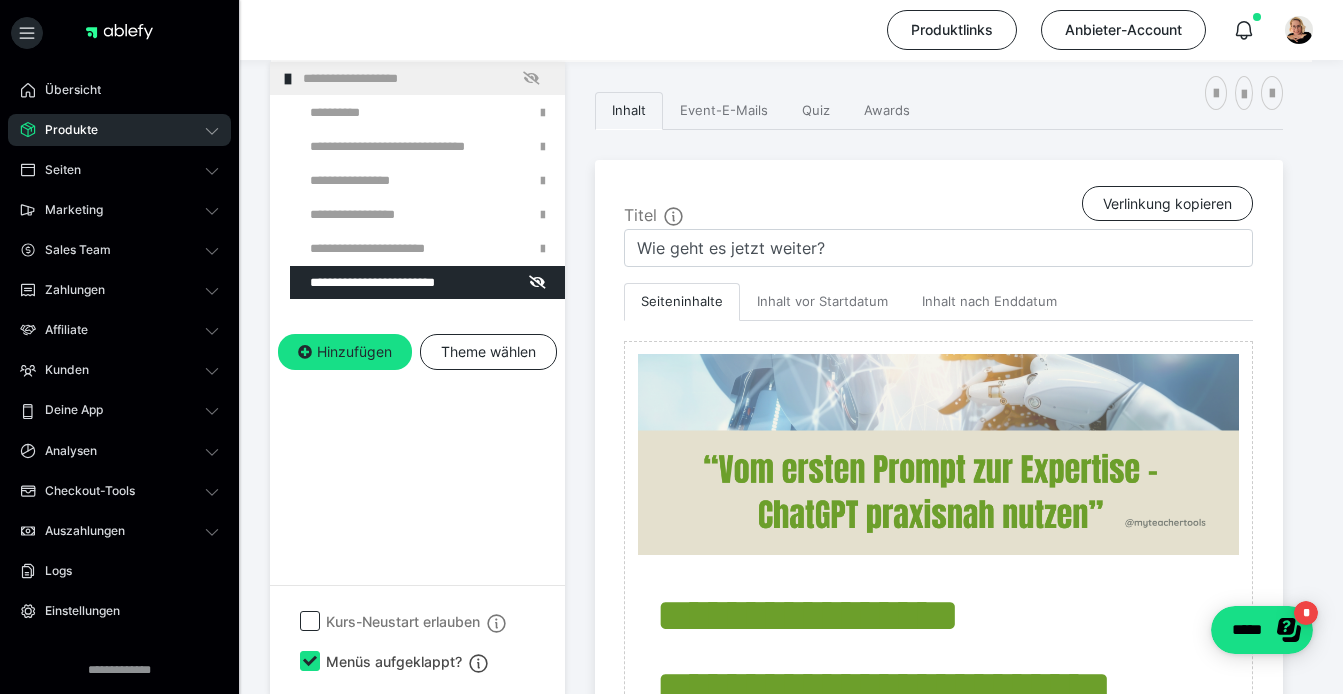 click on "**********" at bounding box center [417, 379] 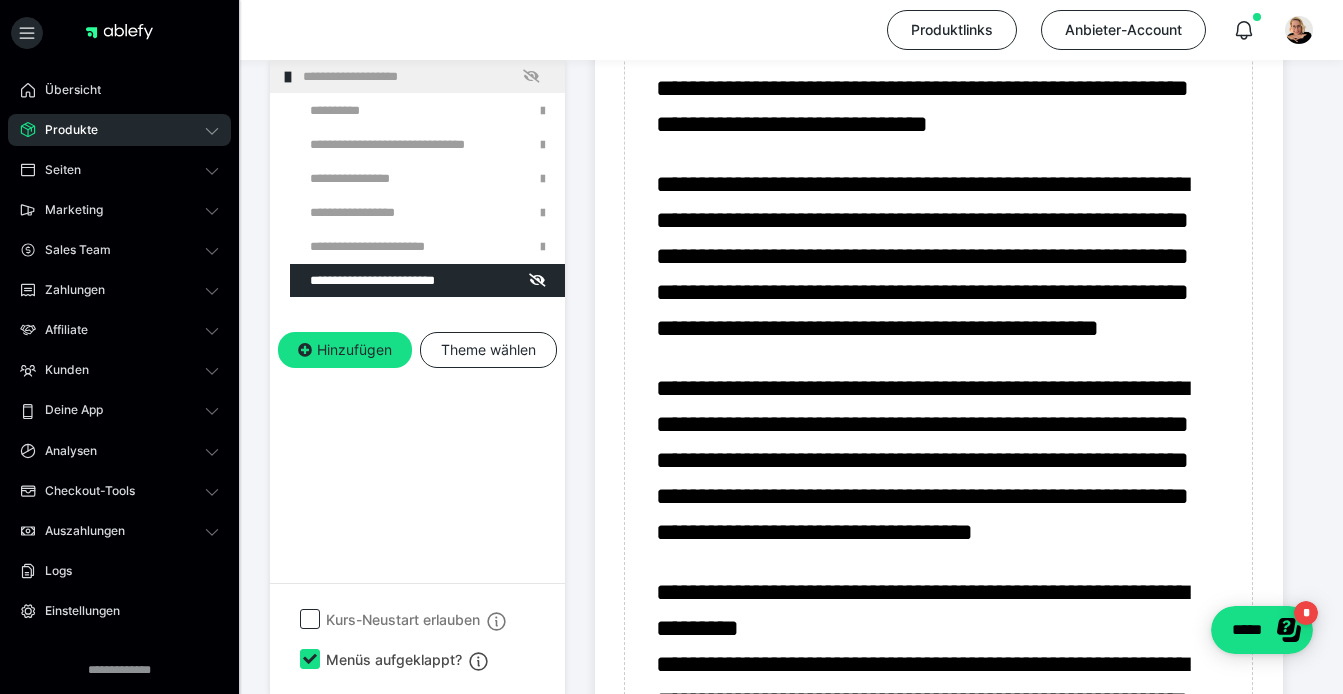 scroll, scrollTop: 1360, scrollLeft: 0, axis: vertical 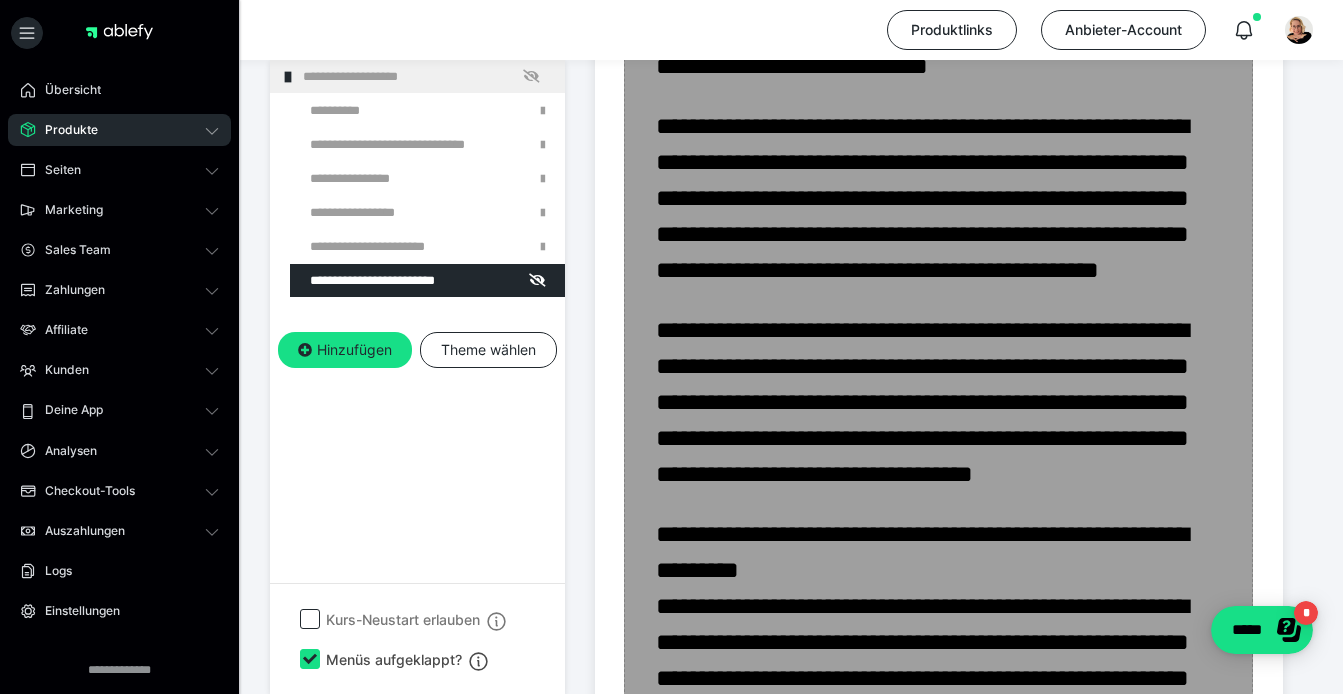 click on "Zum Pagebuilder" at bounding box center [938, 541] 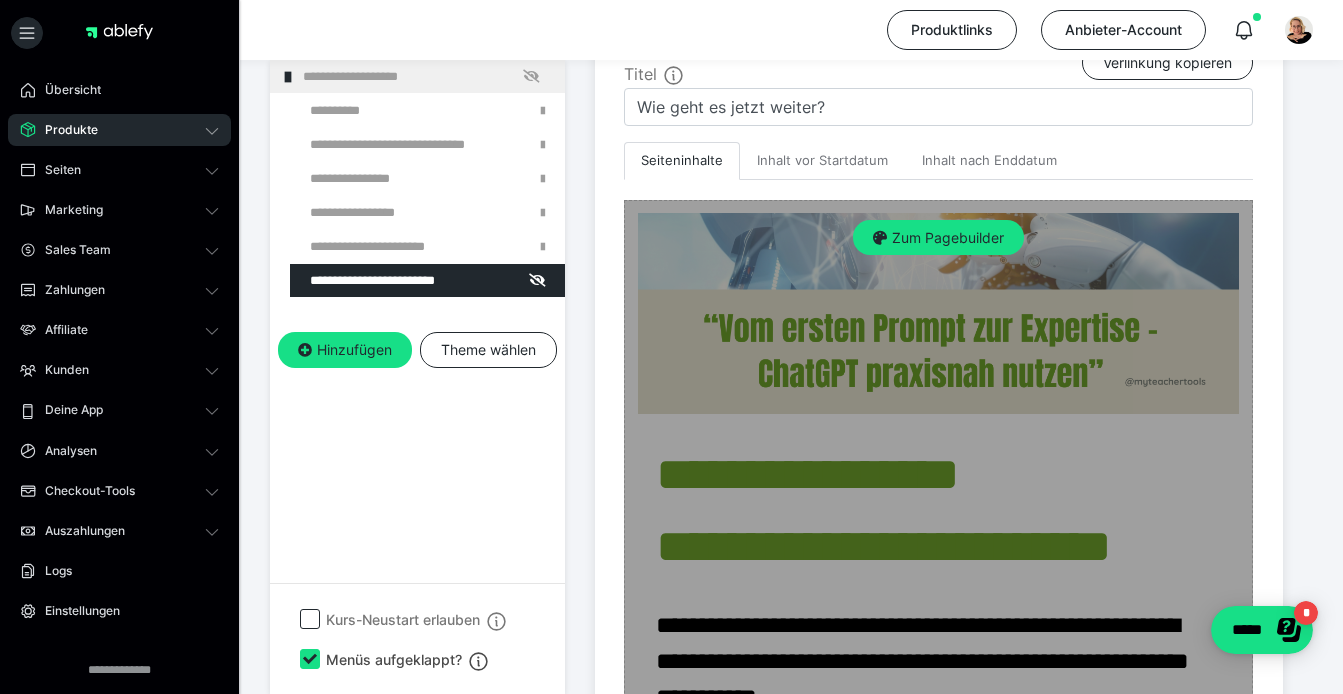 scroll, scrollTop: 445, scrollLeft: 0, axis: vertical 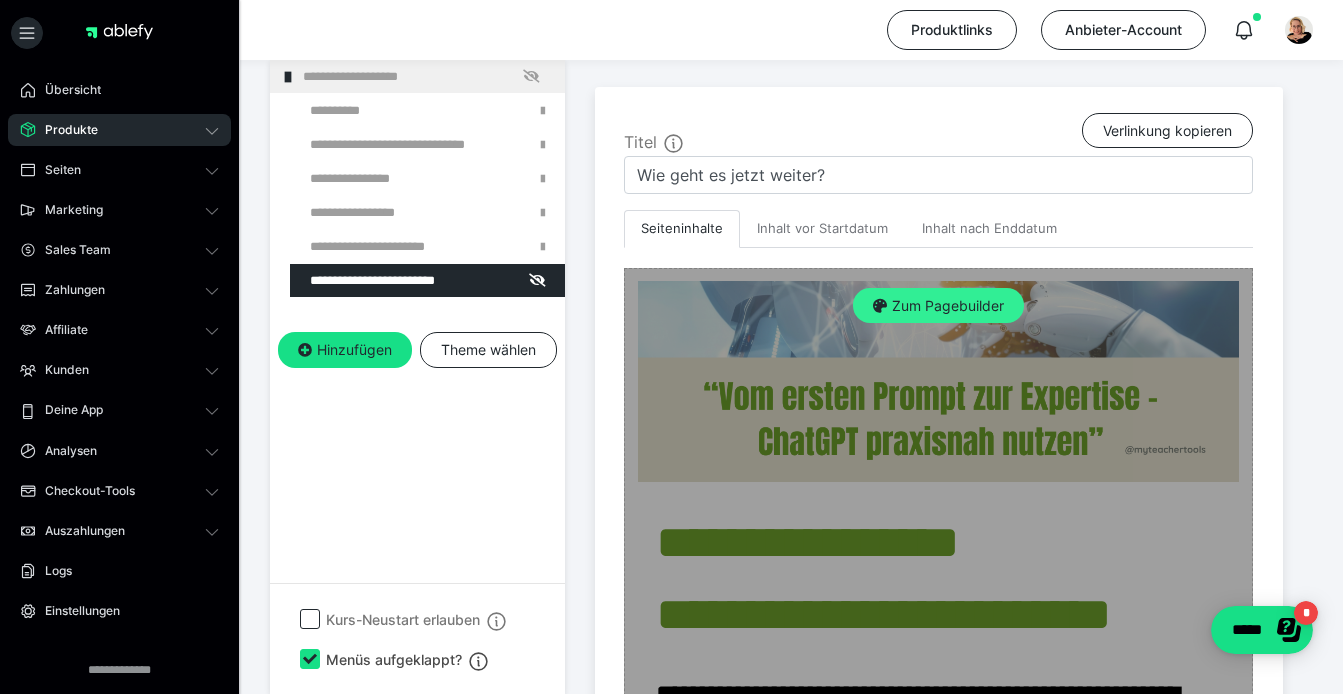 click on "Zum Pagebuilder" at bounding box center (938, 306) 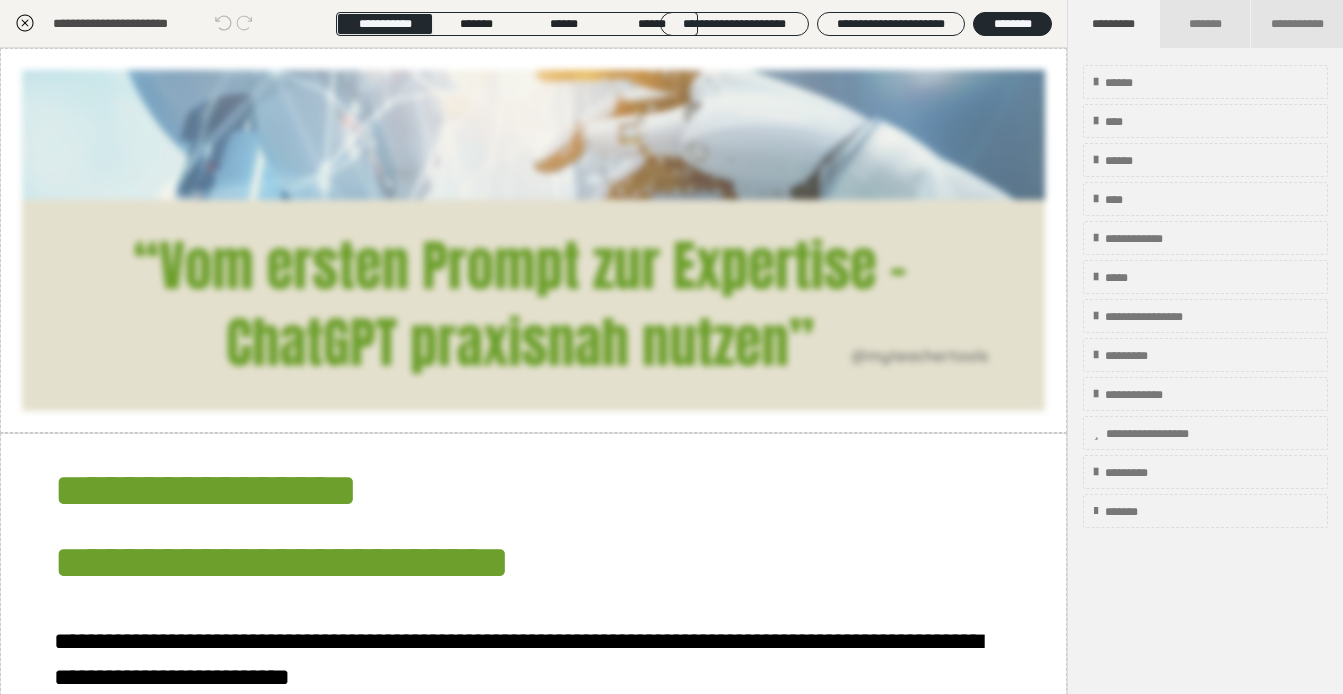 scroll, scrollTop: 374, scrollLeft: 0, axis: vertical 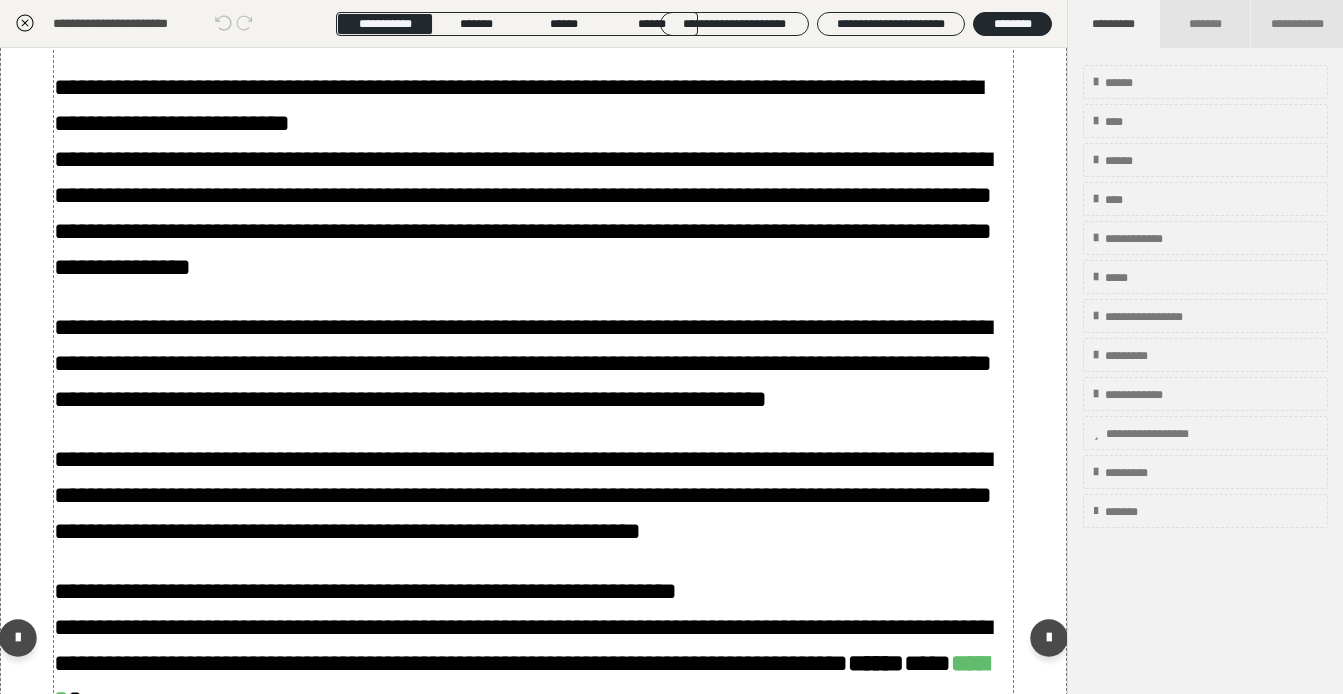 click on "**********" at bounding box center (523, 363) 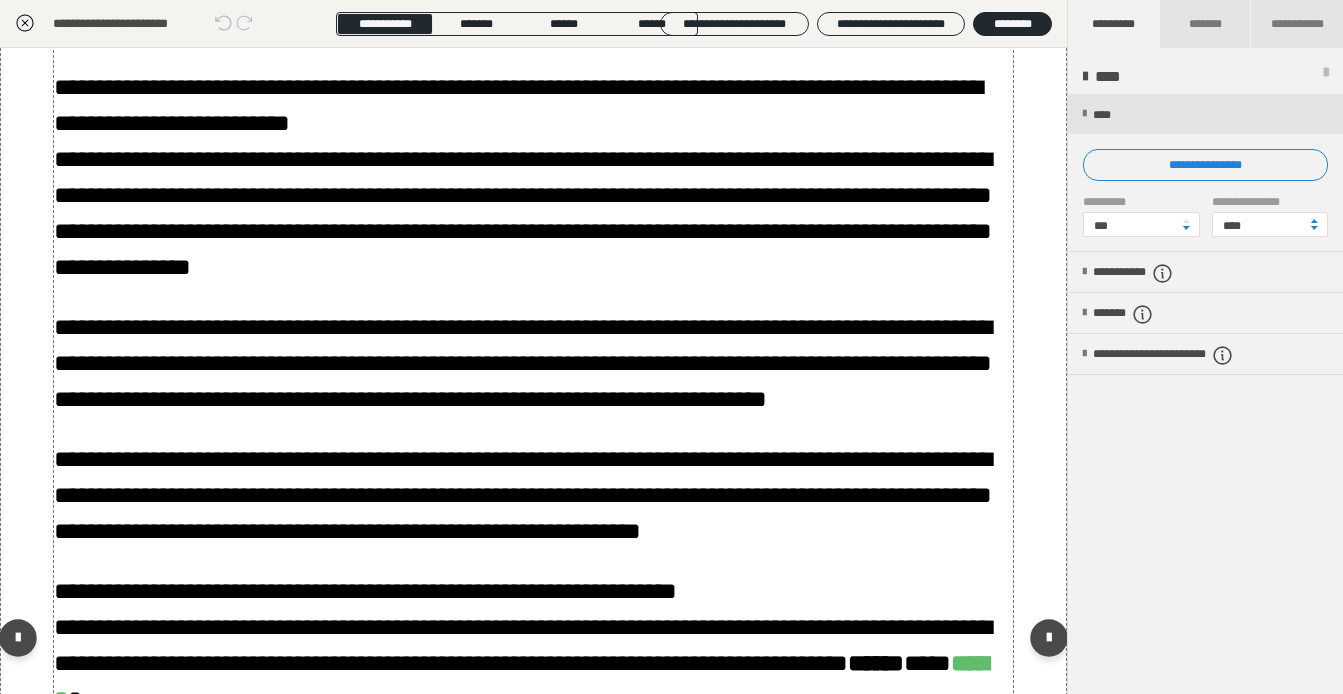 click on "**********" at bounding box center (523, 363) 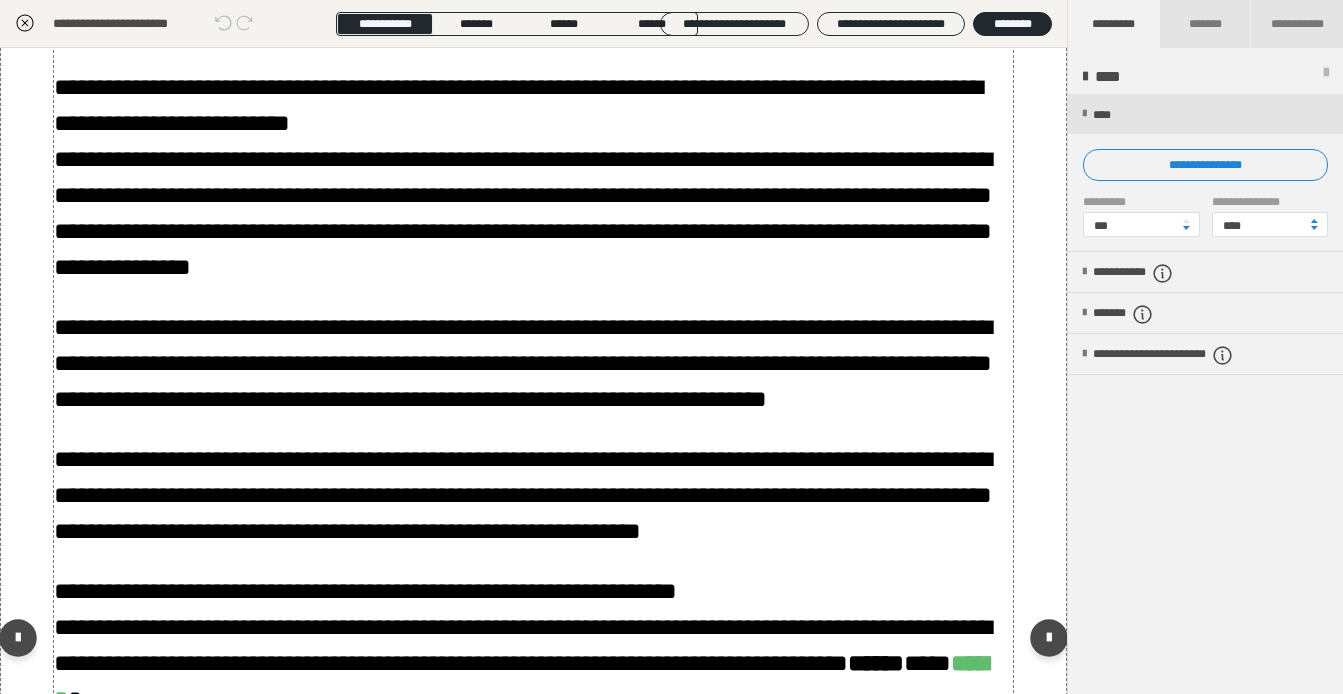 click on "**********" at bounding box center (523, 363) 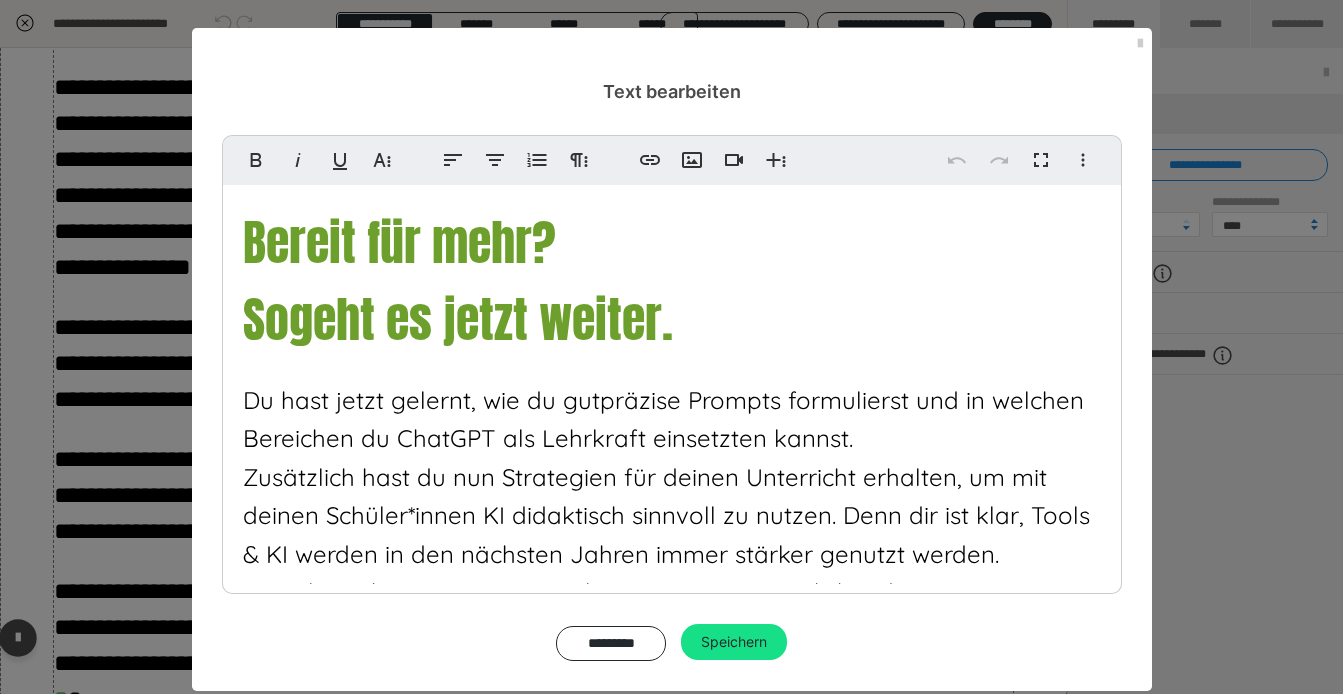 click on "Bereit für mehr?                                      So  geht es jetzt weiter.                        Du hast jetzt gelernt, wie du gut  präzise Prompts formulierst und in welchen Bereichen du ChatGPT als Lehrkraft einsetzten kannst.  Zusätzlich hast du nun Strategien für deinen Unterricht erhalten, um mit deinen Schüler*innen KI didaktisch sinnvoll zu nutzen. Denn dir ist klar, Tools & KI werden in den nächsten Jahren immer stärker genutzt werden. Digitales Arbeiten ist eine Kernkompetenz im 21. Jahrhundert. Die Frage ist nur: Unterrichtest du schon digital?  Nur, weil du dich digital  strukturierst  und ein Smartboard oder digitale Tafel anschaltest, heißt das nicht, dass du digital unterrichtest. Nutzt du kollabrative Lernsettings? Feedbacktools? Selbst erstelle digitale Produkte wie Erklärvideos als alternative Leistungsnachweise? Noch nicht? Dann schau gerne unverbindlich in die Inhalte der Teacher Tool Kiste.  45,00€  für  19,00€ ." at bounding box center [672, 831] 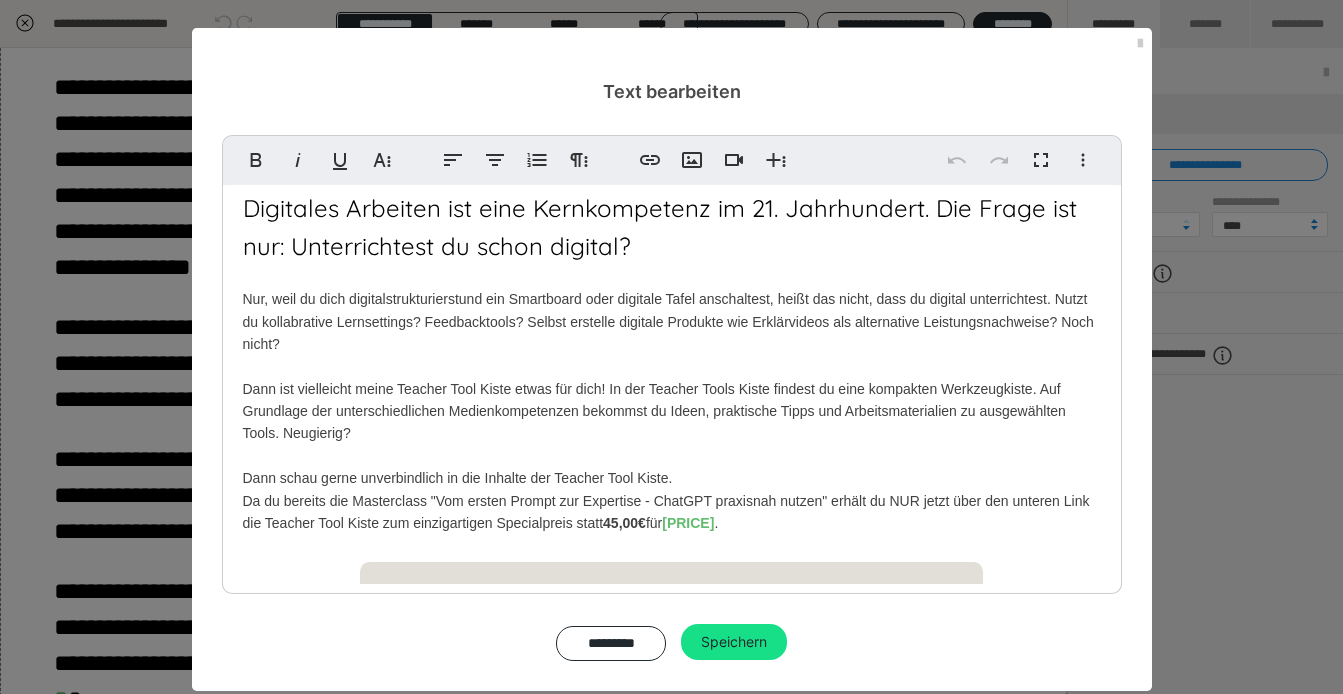 scroll, scrollTop: 406, scrollLeft: 0, axis: vertical 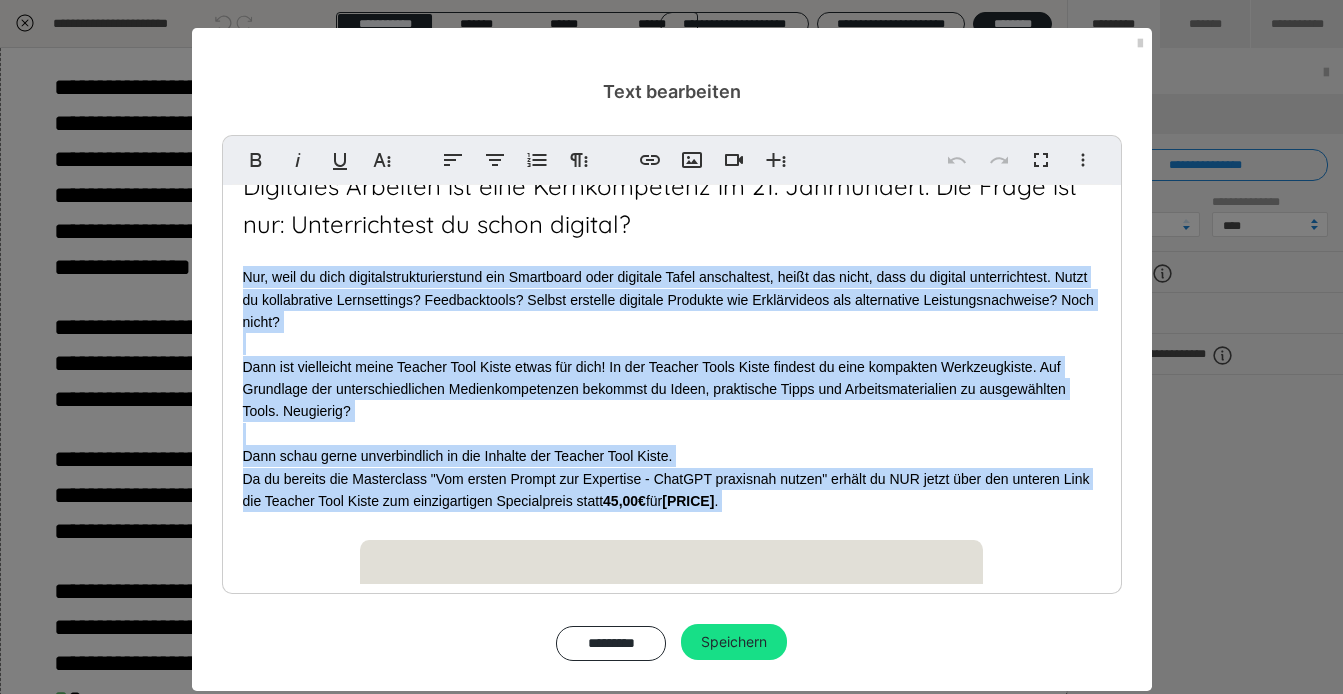drag, startPoint x: 238, startPoint y: 260, endPoint x: 791, endPoint y: 503, distance: 604.0348 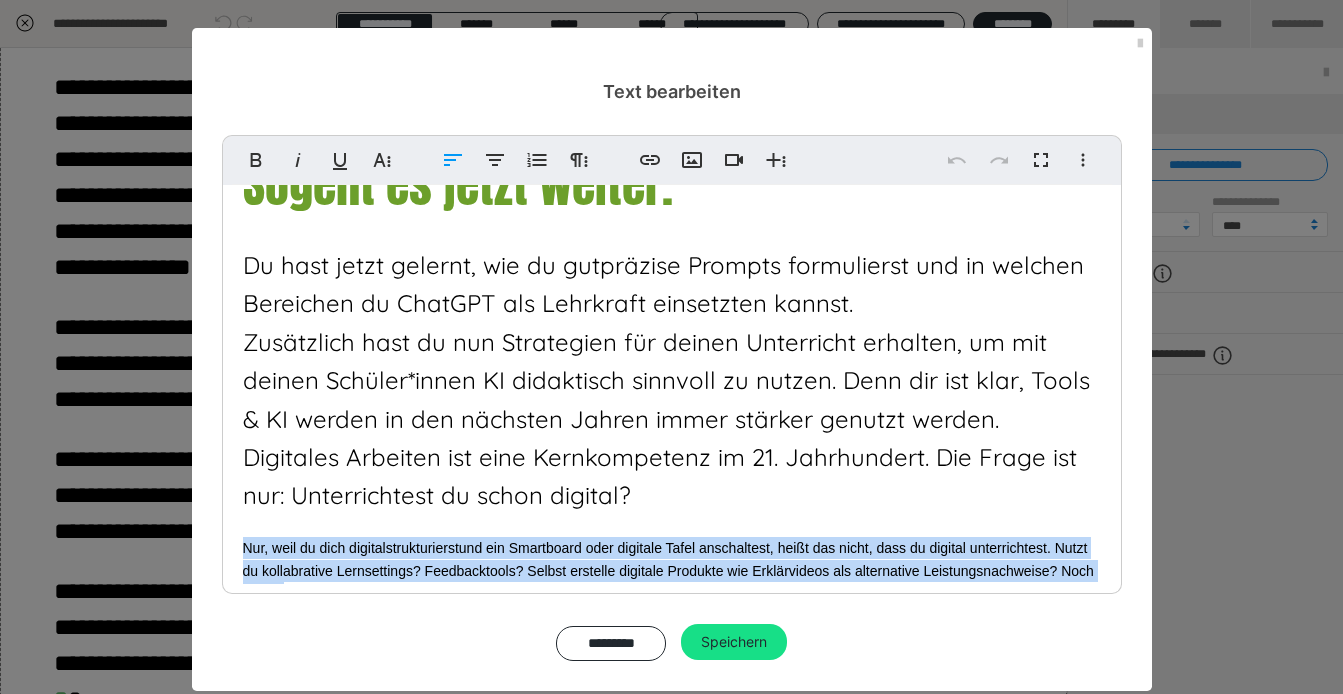 scroll, scrollTop: 137, scrollLeft: 0, axis: vertical 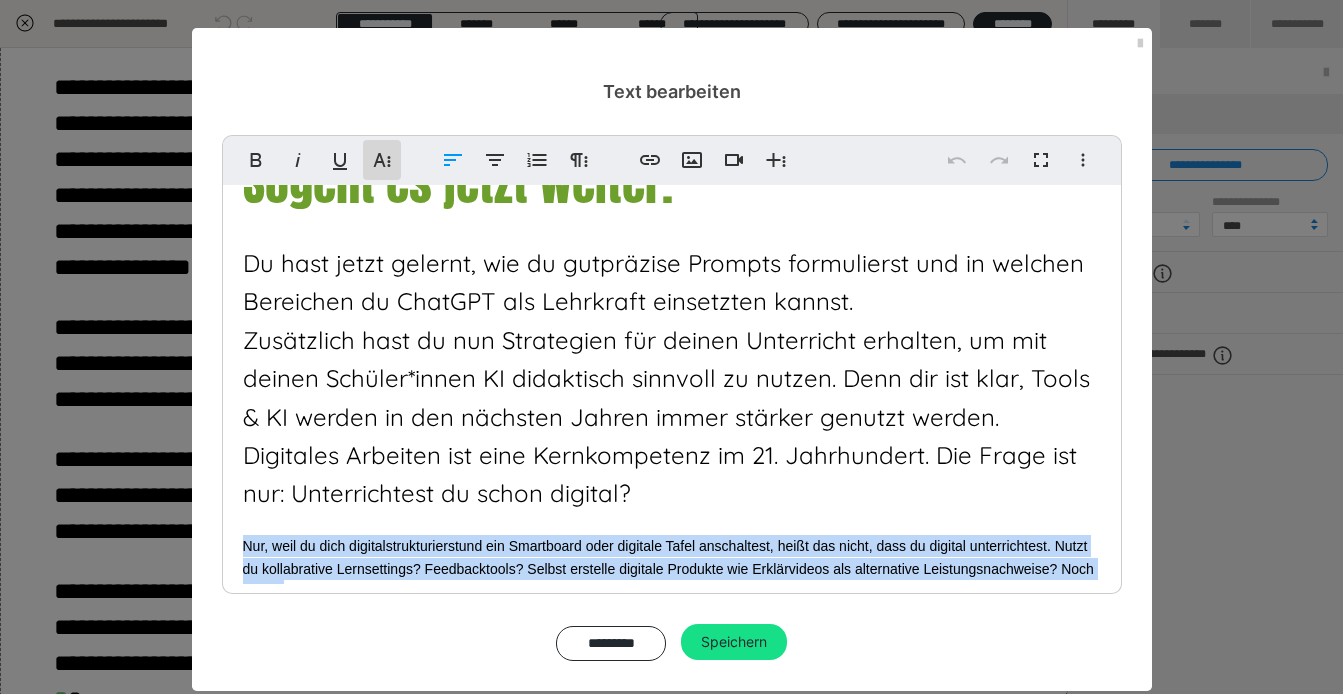 click 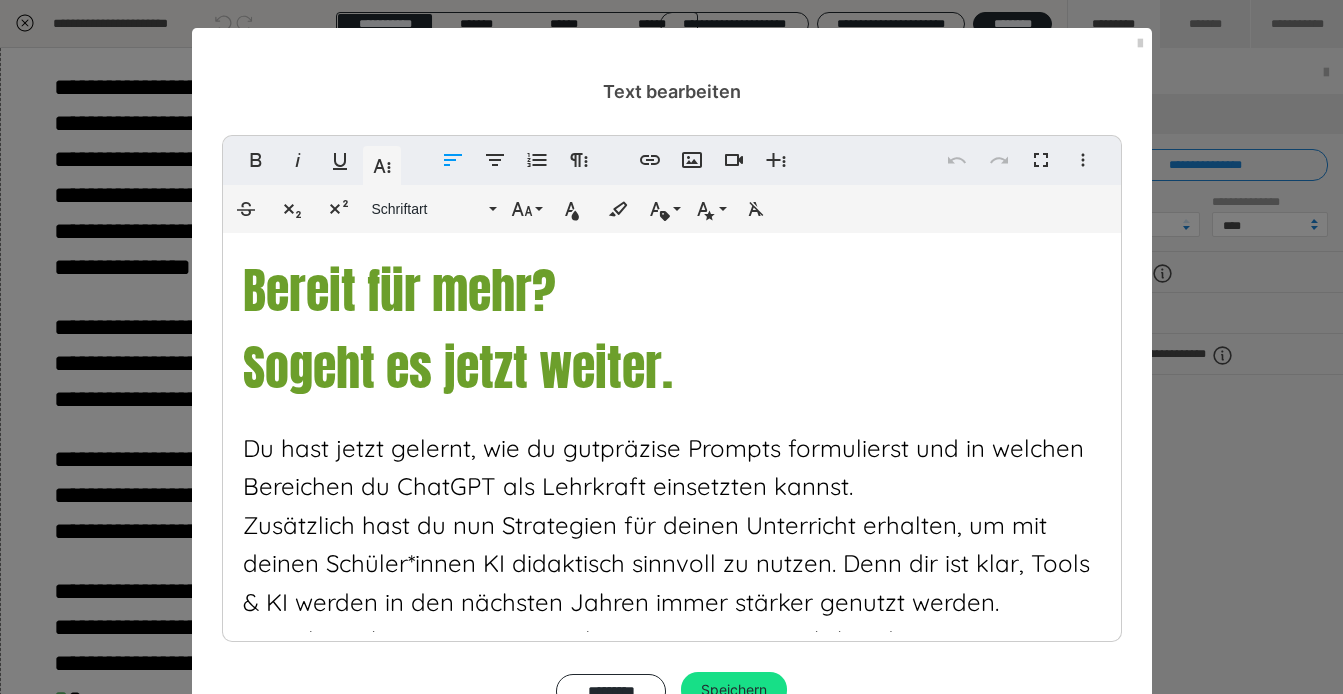 scroll, scrollTop: 137, scrollLeft: 0, axis: vertical 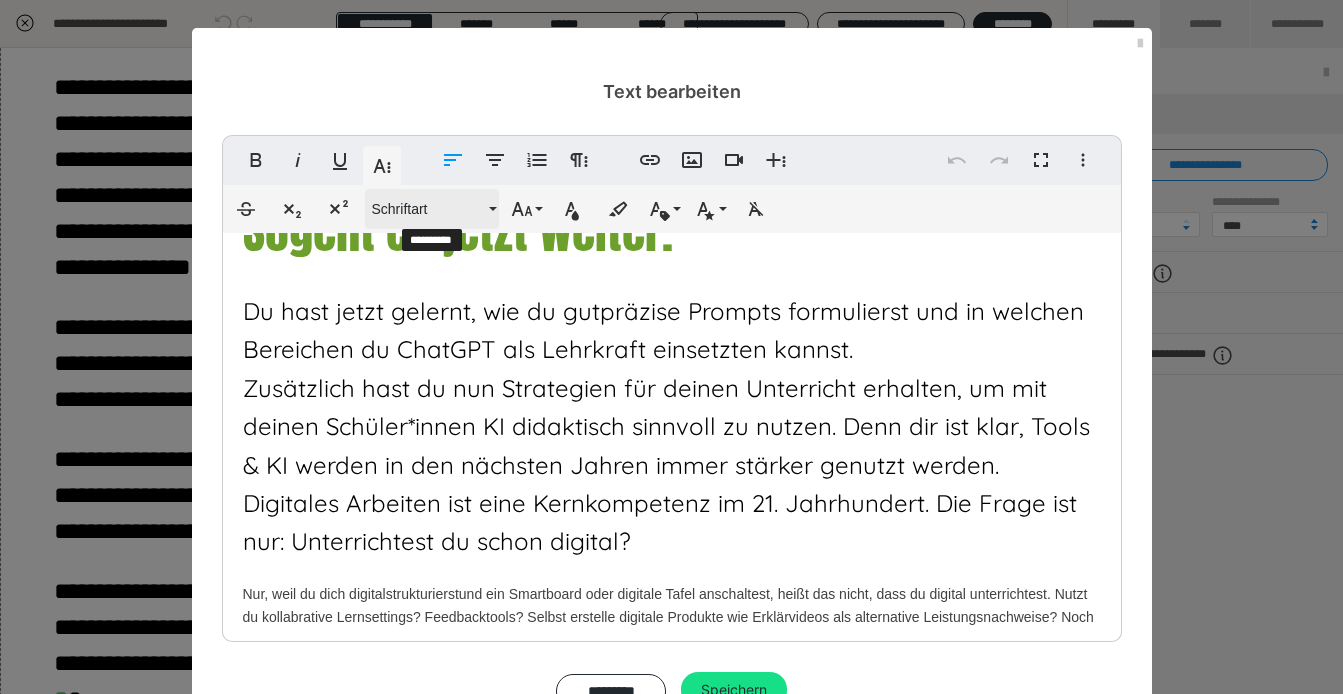 click on "Schriftart" at bounding box center [428, 209] 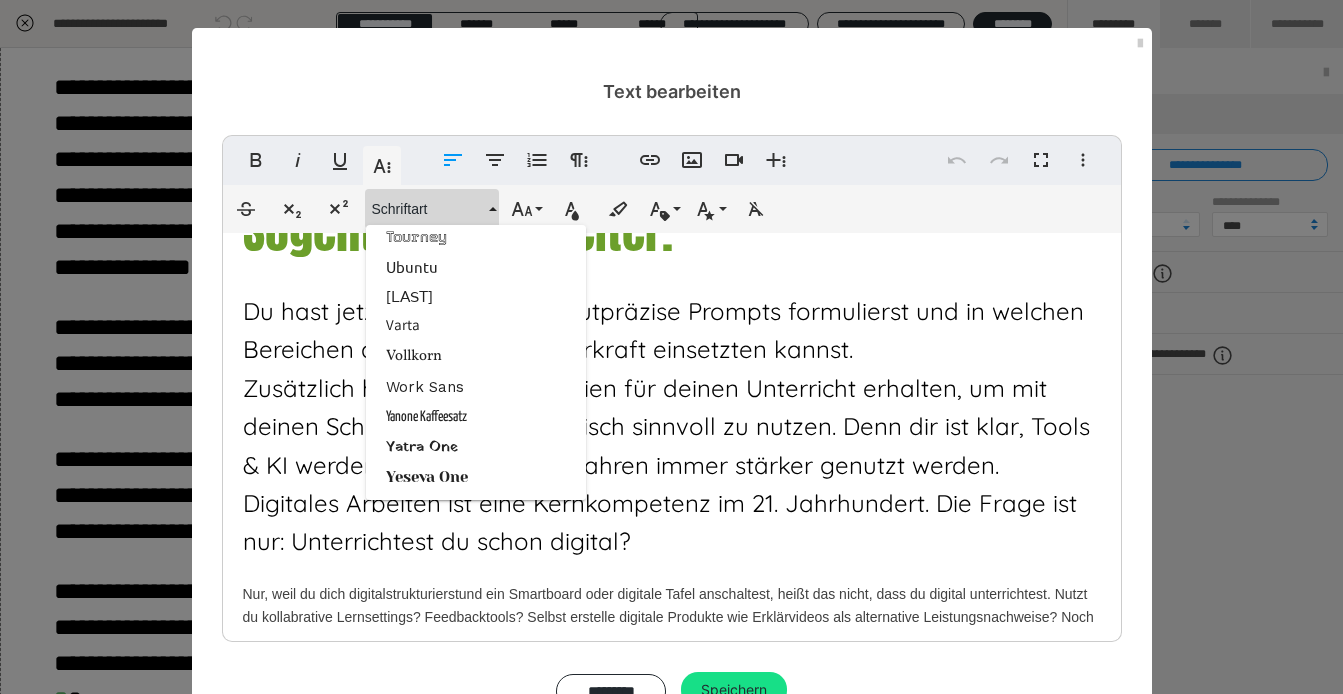 scroll, scrollTop: 3251, scrollLeft: 0, axis: vertical 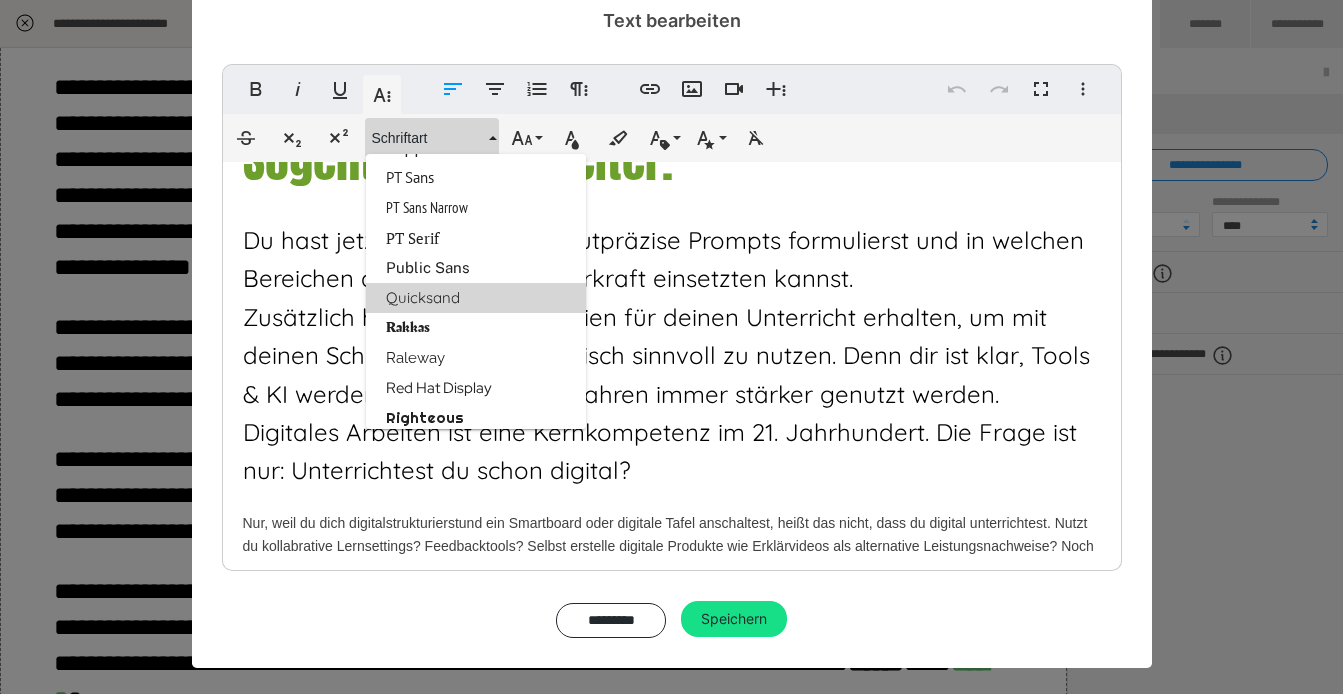 click on "Quicksand" at bounding box center [476, 298] 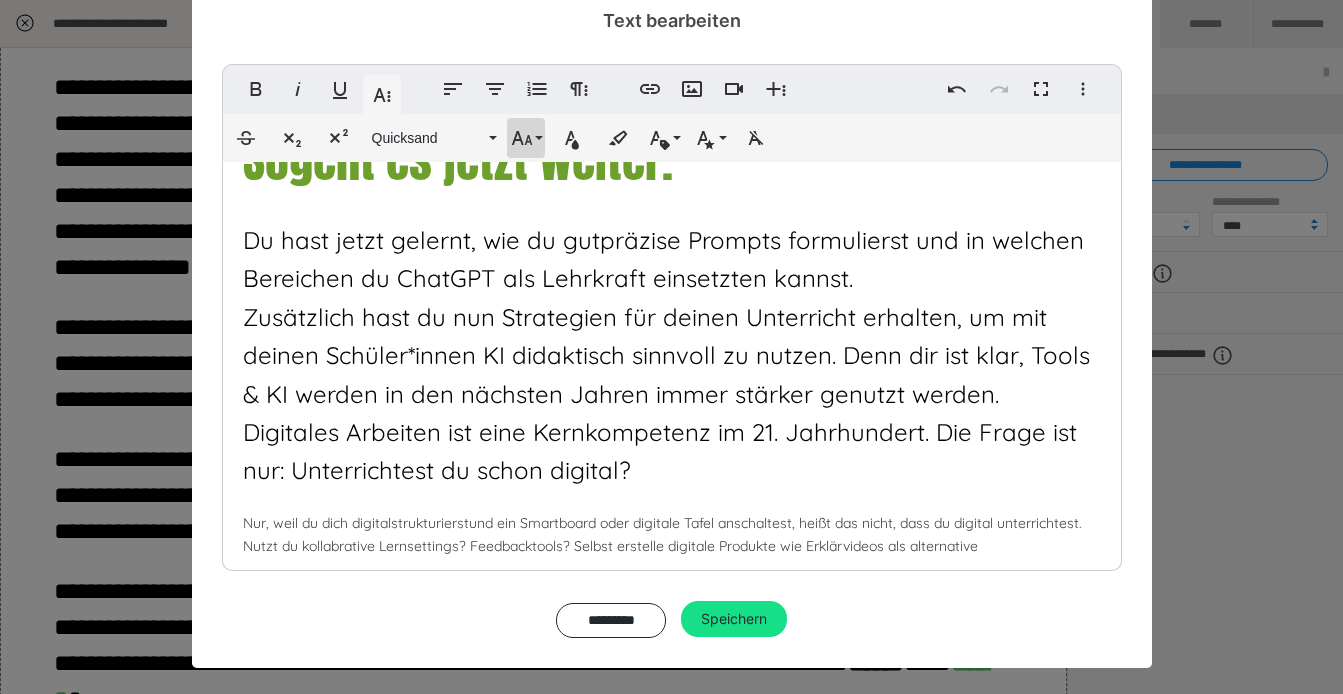 click 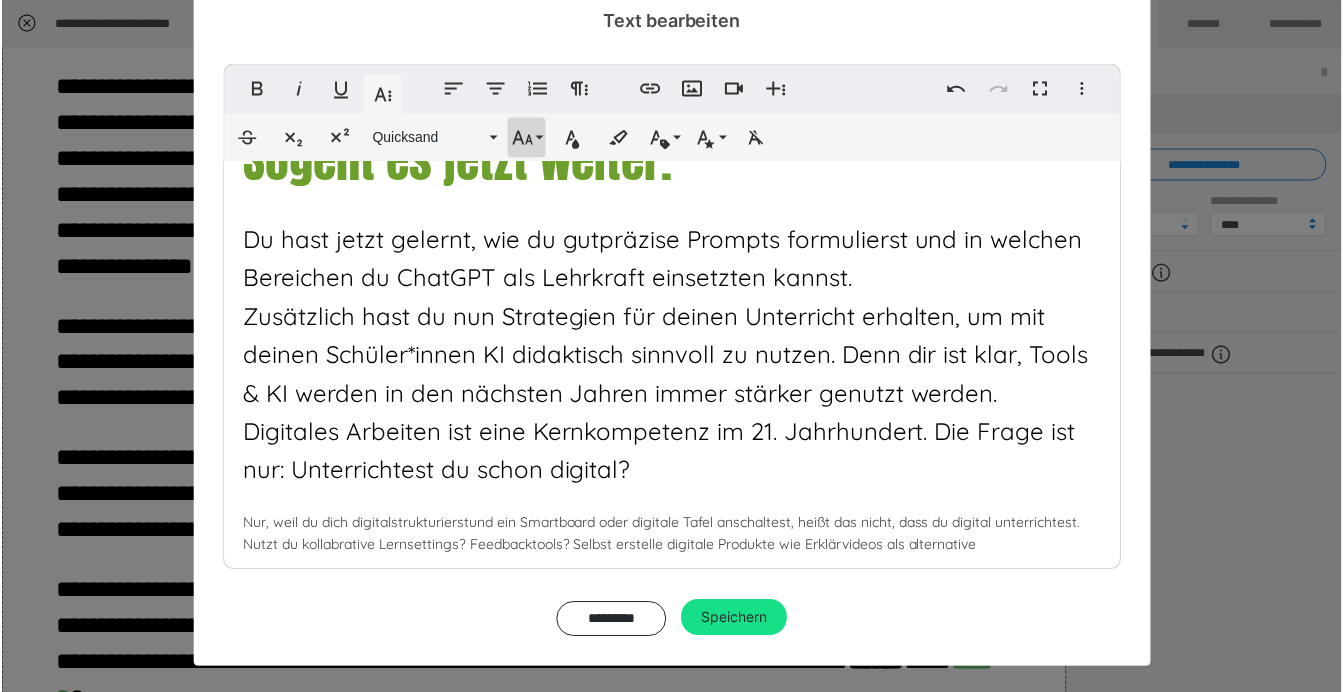 scroll, scrollTop: 413, scrollLeft: 0, axis: vertical 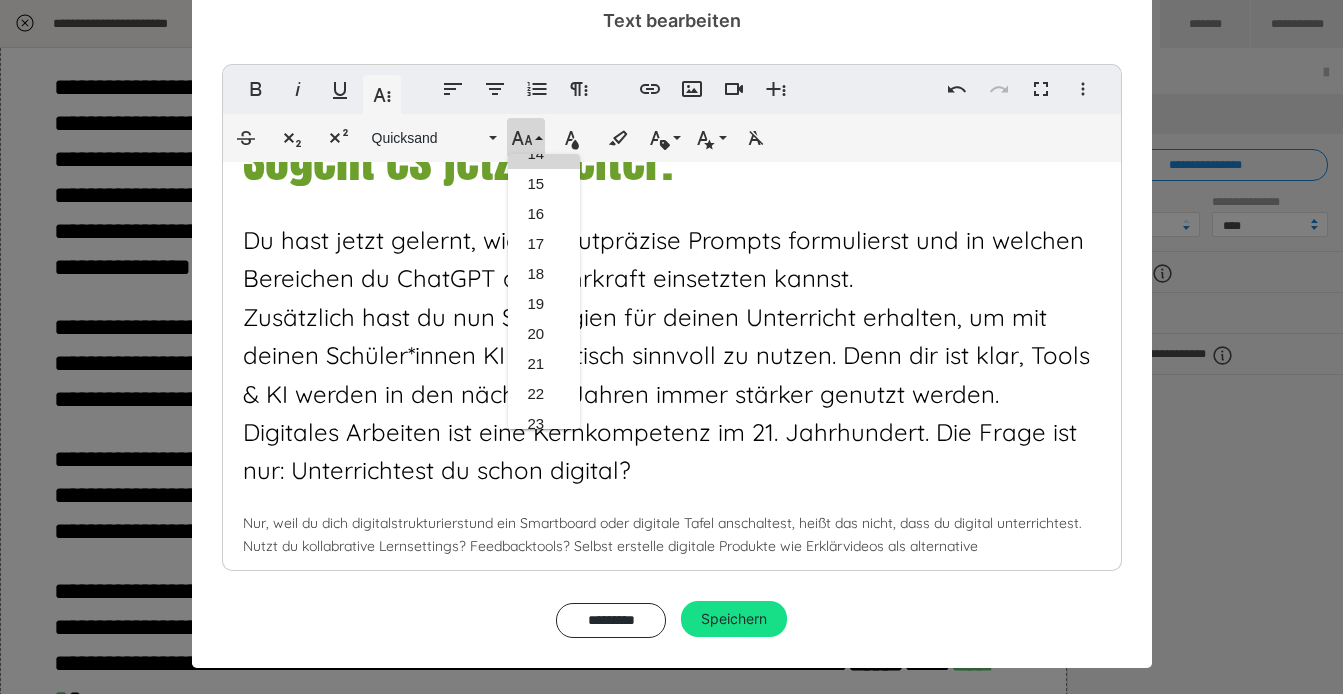 click on "und ein Smartboard oder digitale Tafel anschaltest, heißt das nicht, dass du digital unterrichtest. Nutzt du kollabrative Lernsettings? Feedbacktools? Selbst erstelle digitale Produkte wie Erklärvideos als alternative Leistungsnachweise? Noch nicht? Dann ist vielleicht meine Teacher Tool Kiste etwas für dich! In der Teacher Tools Kiste findest du eine kompakten Werkzeugkiste. Auf Grundlage der unterschiedlichen Medienkompetenzen bekommst du Ideen, praktische Tipps und Arbeitsmaterialien zu ausgewählten Tools. Neugierig?  Dann schau gerne unverbindlich in die Inhalte der Teacher Tool Kiste.  Da du bereits die Masterclass "Vom ersten Prompt zur Expertise - ChatGPT praxisnah nutzen" erhält du NUR jetzt über den unteren Link die Teacher Tool Kiste zum einzigartigen Specialpreis statt  45,00€  für  19,00€ ." at bounding box center [670, 635] 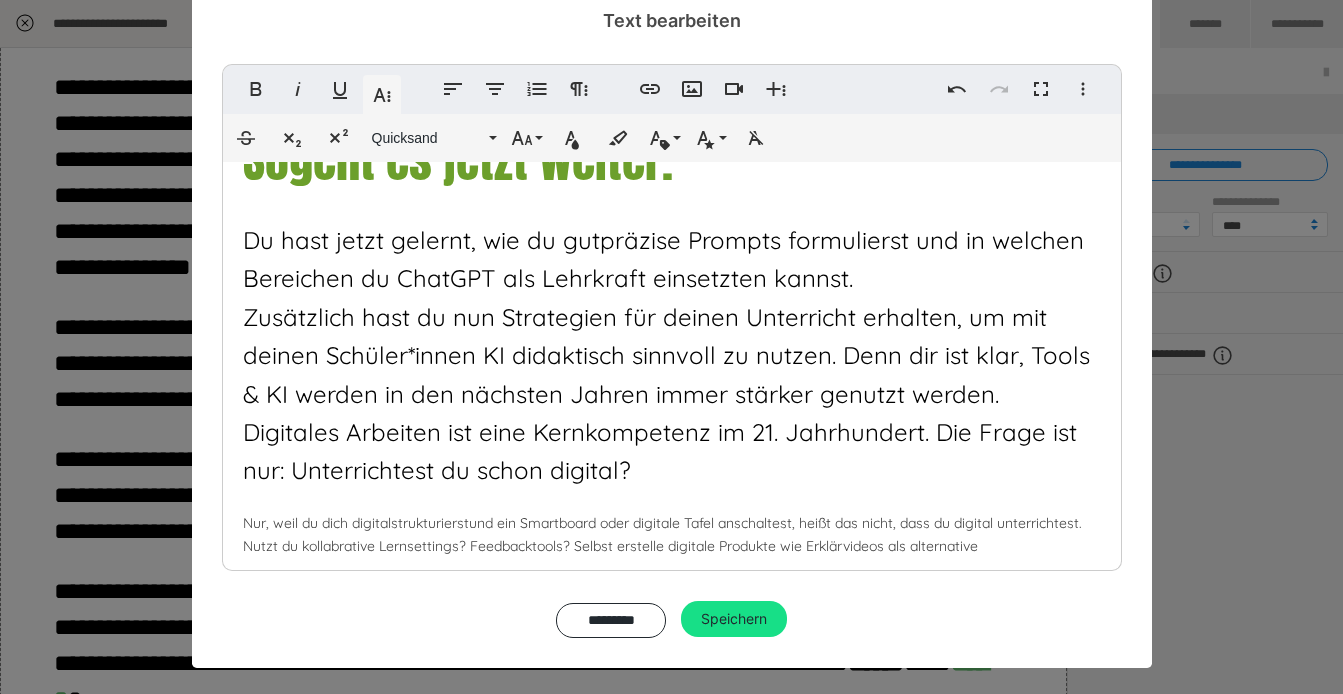 click on "Bereit für mehr?                                      So  geht es jetzt weiter.                        Du hast jetzt gelernt, wie du gut  präzise Prompts formulierst und in welchen Bereichen du ChatGPT als Lehrkraft einsetzten kannst.  Zusätzlich hast du nun Strategien für deinen Unterricht erhalten, um mit deinen Schüler*innen KI didaktisch sinnvoll zu nutzen. Denn dir ist klar, Tools & KI werden in den nächsten Jahren immer stärker genutzt werden. Digitales Arbeiten ist eine Kernkompetenz im 21. Jahrhundert. Die Frage ist nur: Unterrichtest du schon digital?  Nur, weil du dich digital  strukturierst  und ein Smartboard oder digitale Tafel anschaltest, heißt das nicht, dass du digital unterrichtest. Nutzt du kollabrative Lernsettings? Feedbacktools? Selbst erstelle digitale Produkte wie Erklärvideos als alternative Leistungsnachweise? Noch nicht? Dann schau gerne unverbindlich in die Inhalte der Teacher Tool Kiste.  45,00€  für  19,00€ ." at bounding box center [672, 671] 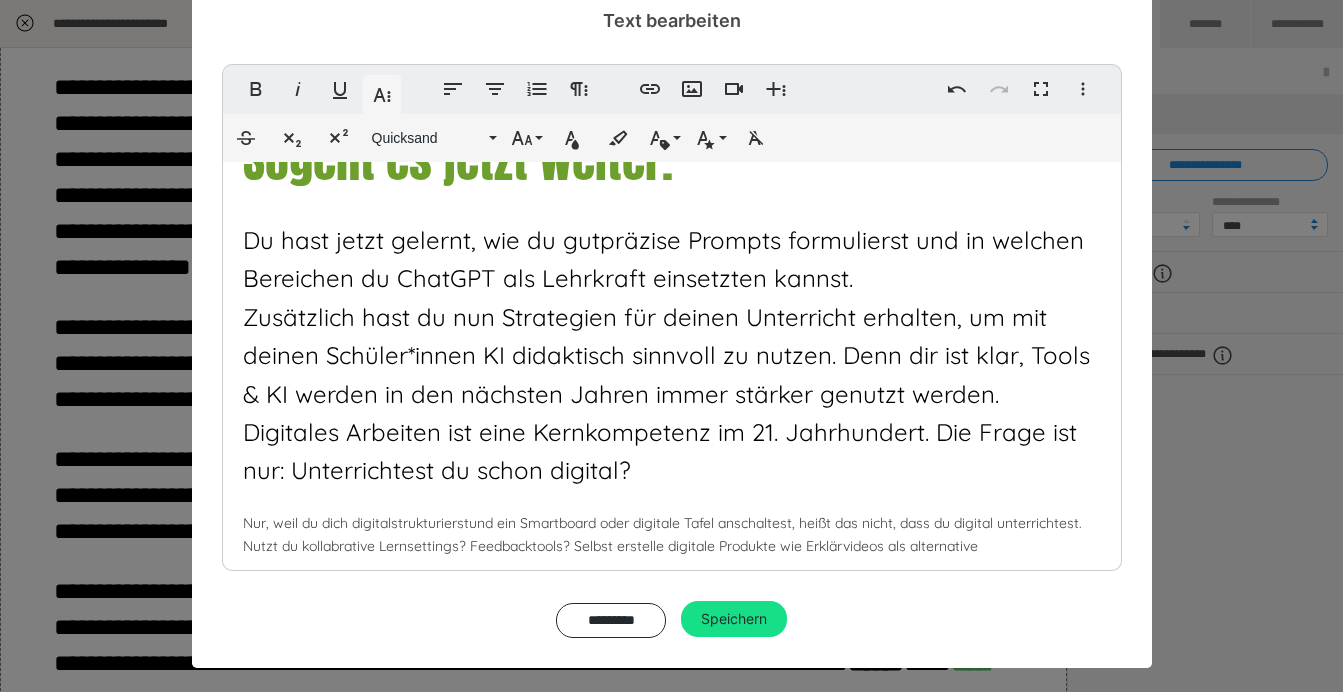 drag, startPoint x: 228, startPoint y: 224, endPoint x: 752, endPoint y: 463, distance: 575.9314 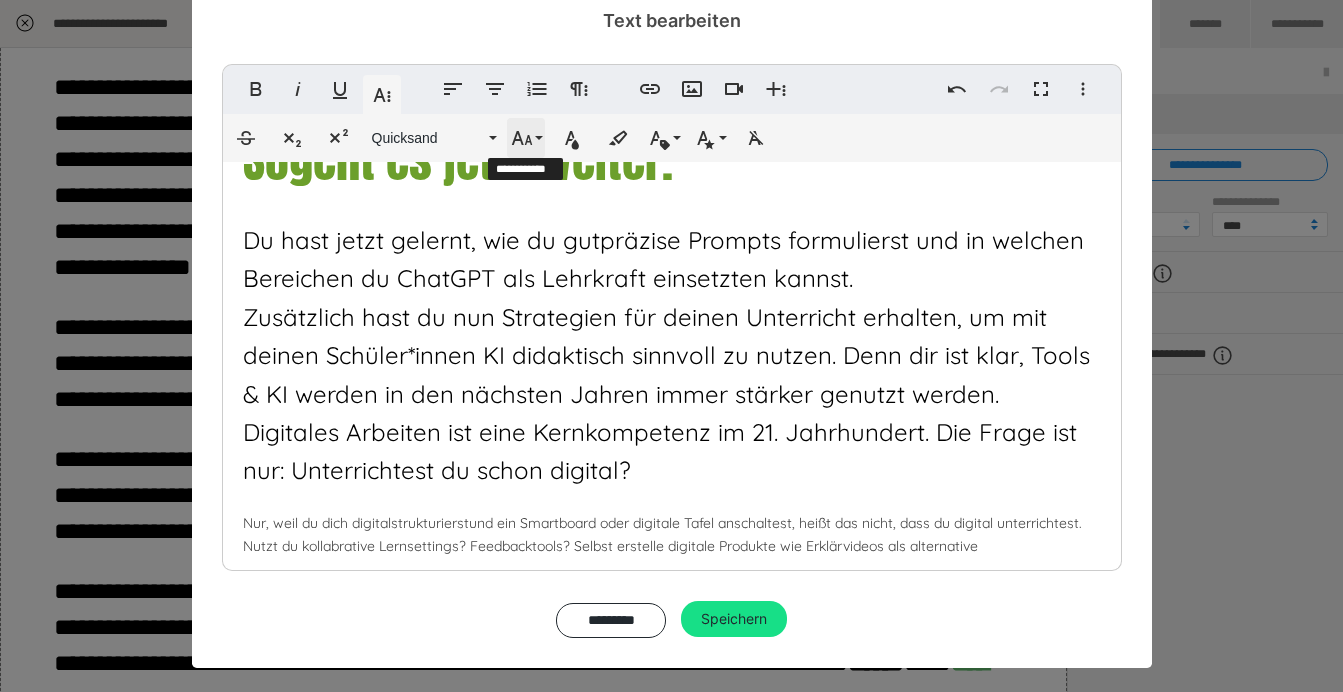 click on "Schriftgröße" at bounding box center [526, 138] 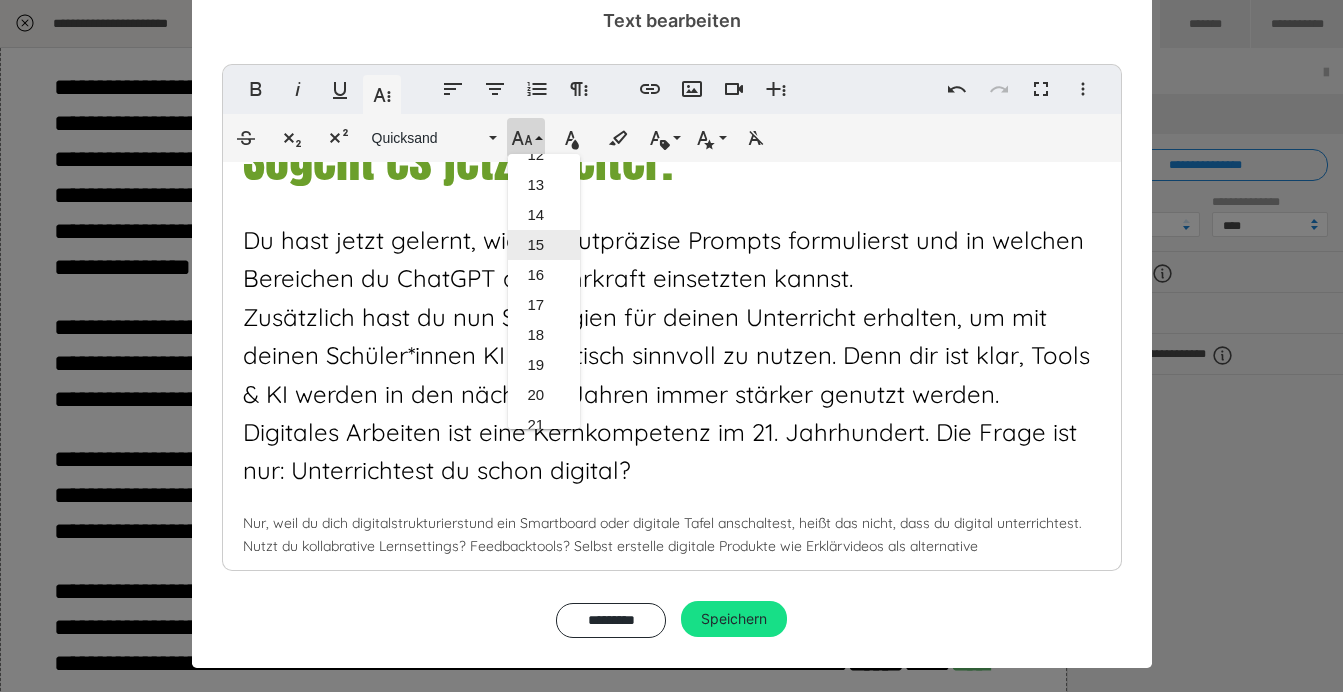 scroll, scrollTop: 356, scrollLeft: 0, axis: vertical 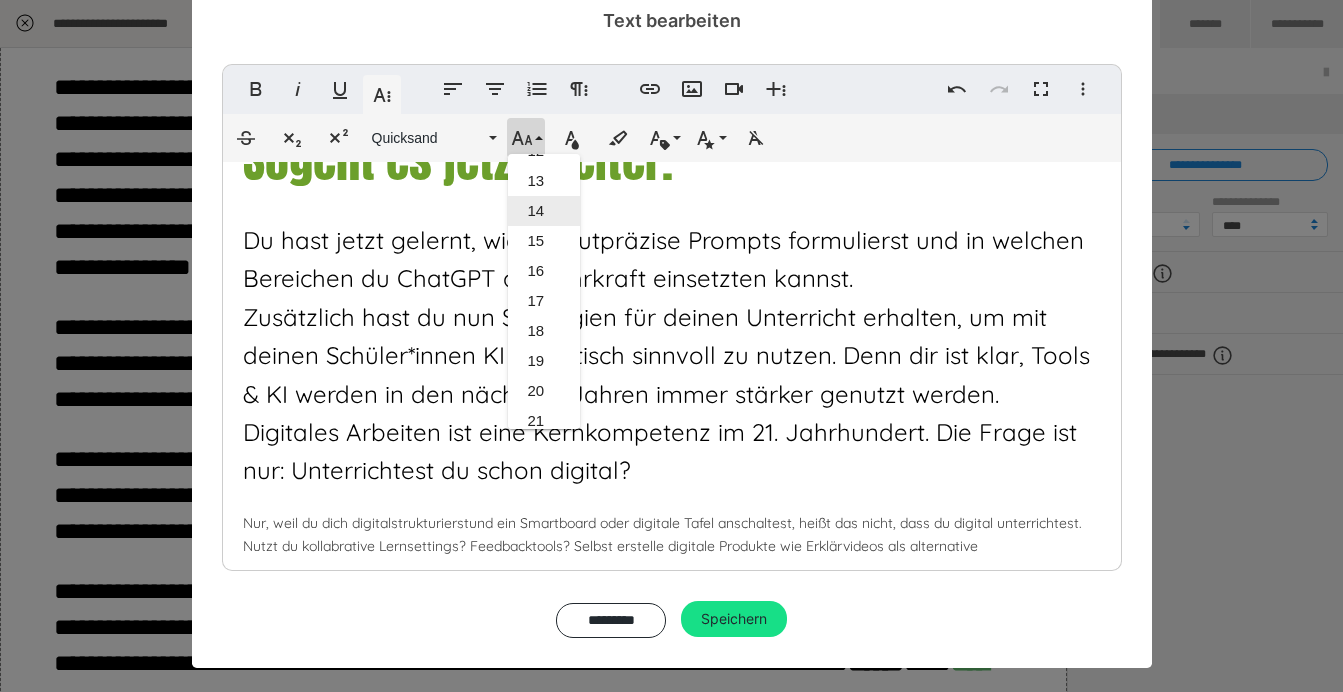 click on "14" at bounding box center [544, 211] 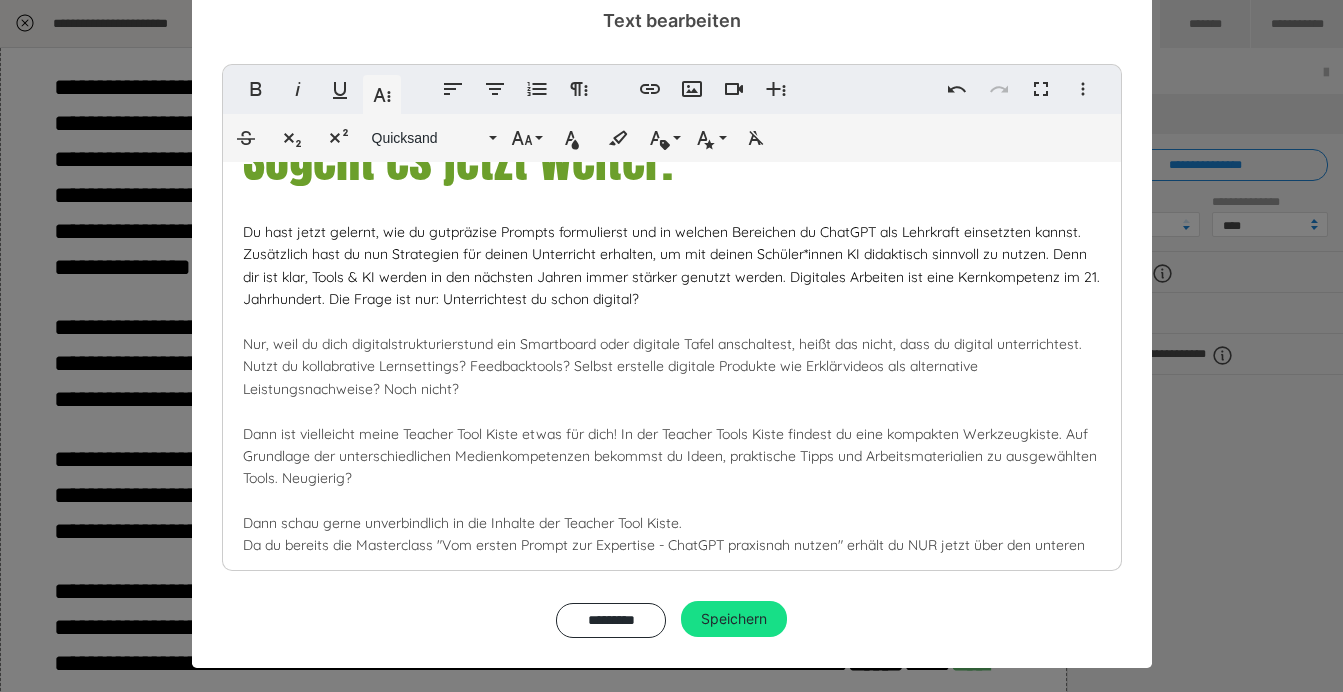 click on "Bereit für mehr?  So  geht es jetzt weiter.  Du hast jetzt gelernt, wie du gut  präzise Prompts formulierst und in welchen Bereichen du ChatGPT als Lehrkraft einsetzten kannst.  Zusätzlich hast du nun Strategien für deinen Unterricht erhalten, um mit deinen Schüler*innen KI didaktisch sinnvoll zu nutzen. Denn dir ist klar, Tools & KI werden in den nächsten Jahren immer stärker genutzt werden. Digitales Arbeiten ist eine Kernkompetenz im 21. Jahrhundert. Die Frage ist nur: Unterrichtest du schon digital?  Nur, weil du dich digital  strukturierst  und ein Smartboard oder digitale Tafel anschaltest, heißt das nicht, dass du digital unterrichtest. Nutzt du kollaborative Lernsettings? Feedbacktools? Selbst erstelle digitale Produkte wie Erklärvideos als alternative Leistungsnachweise? Noch nicht? Dann schau gerne unverbindlich in die Inhalte der Teacher Tool Kiste.  45,00€  für  19,00€ ." at bounding box center (672, 581) 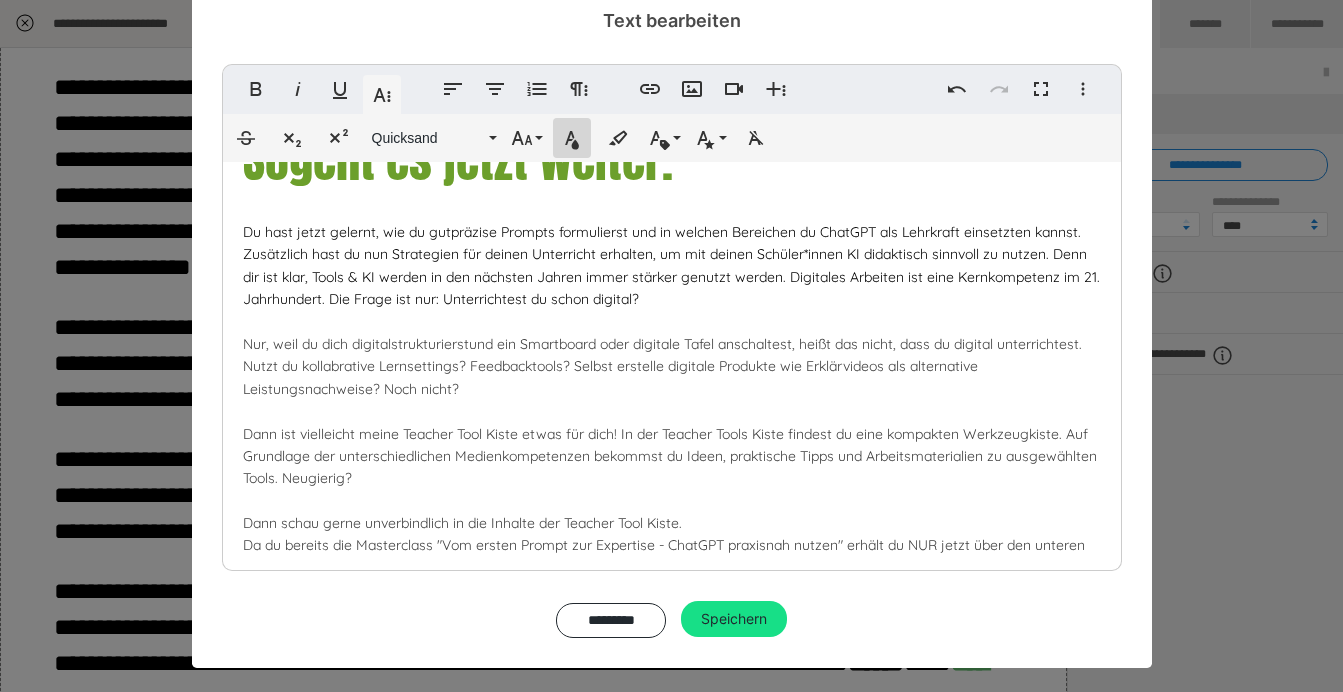 click 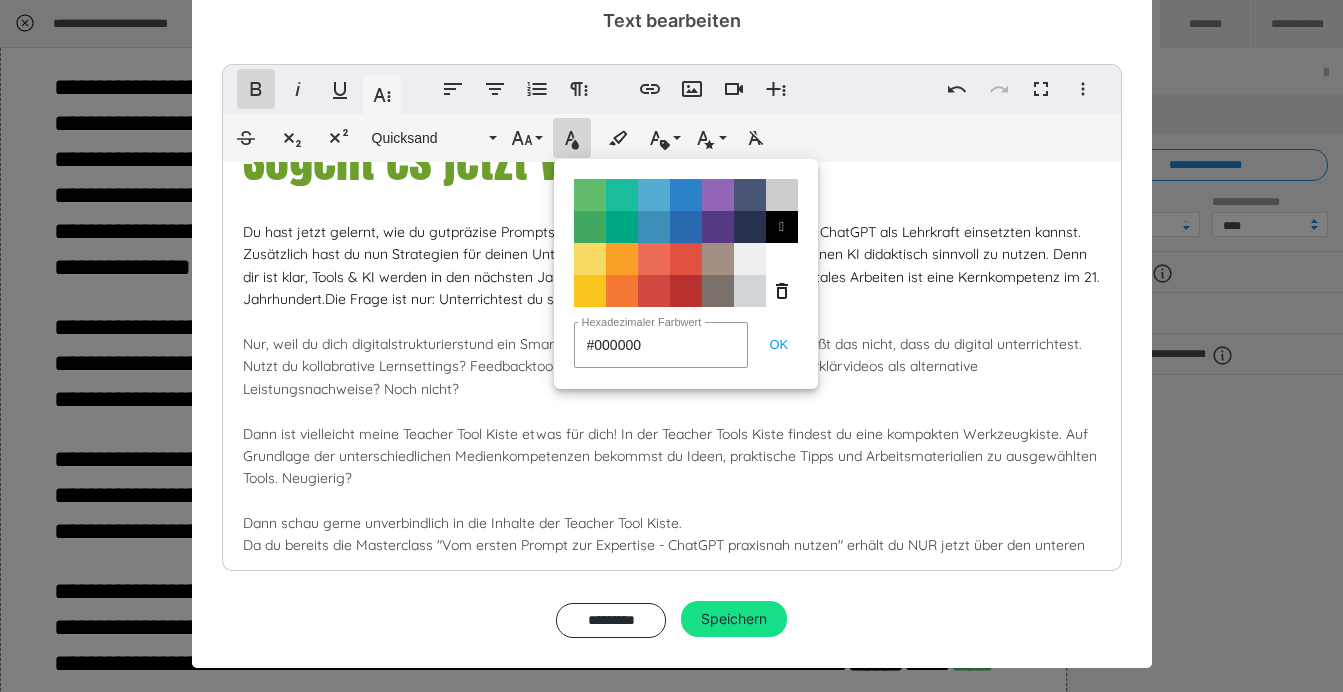 click 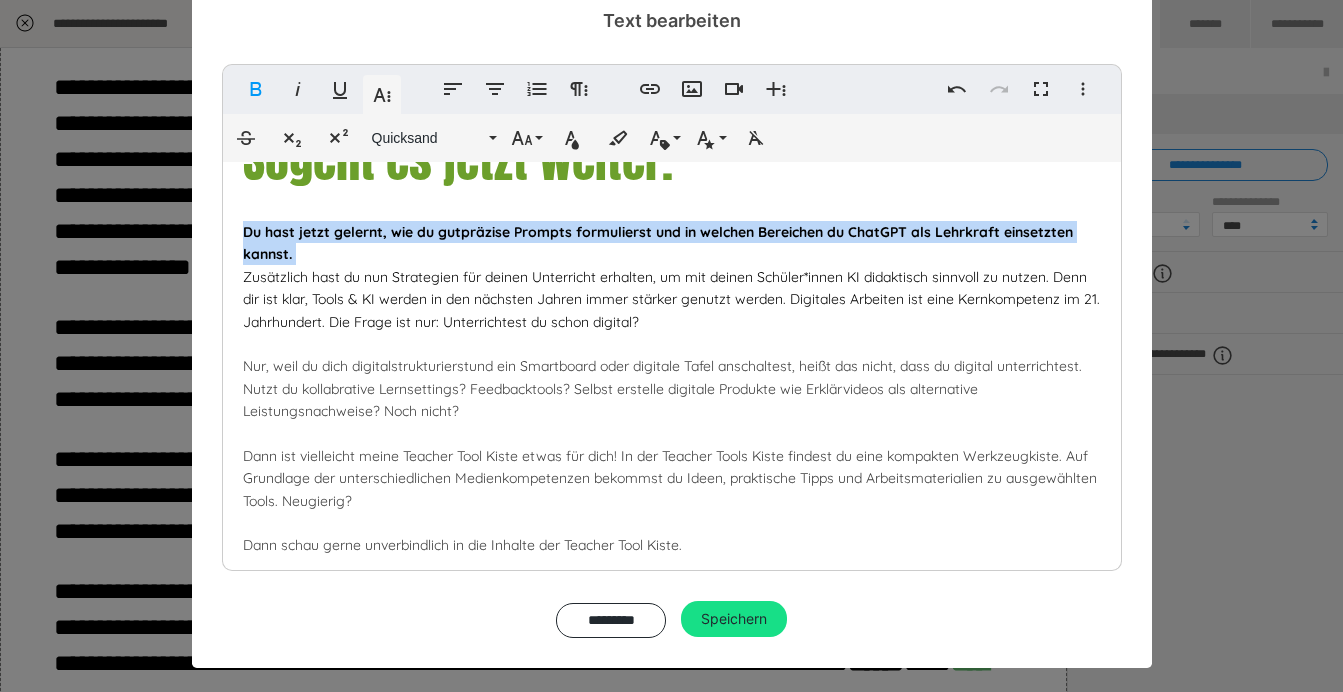 click on "Bereit für mehr?                                      So  geht es jetzt weiter.                        Du hast jetzt gelernt, wie du gut  präzise Prompts formulierst und in welchen Bereichen du ChatGPT als Lehrkraft einsetzten kannst.  Zusätzlich hast du nun Strategien für deinen Unterricht erhalten, um mit deinen Schüler*innen KI didaktisch sinnvoll zu nutzen. Denn dir ist klar, Tools & KI werden in den nächsten Jahren immer stärker genutzt werden. Digitales Arbeiten ist eine Kernkompetenz im 21. Jahrhundert. Die Frage ist nur: Unterrichtest du schon digital?  Nur, weil du dich digital  strukturierst  und ein Smartboard oder digitale Tafel anschaltest, heißt das nicht, dass du digital unterrichtest. Nutzt du kollabrative Lernsettings? Feedbacktools? Selbst erstelle digitale Produkte wie Erklärvideos als alternative Leistungsnachweise? Noch nicht? Dann schau gerne unverbindlich in die Inhalte der Teacher Tool Kiste.  45,00€  für  19,00€ ." at bounding box center [672, 593] 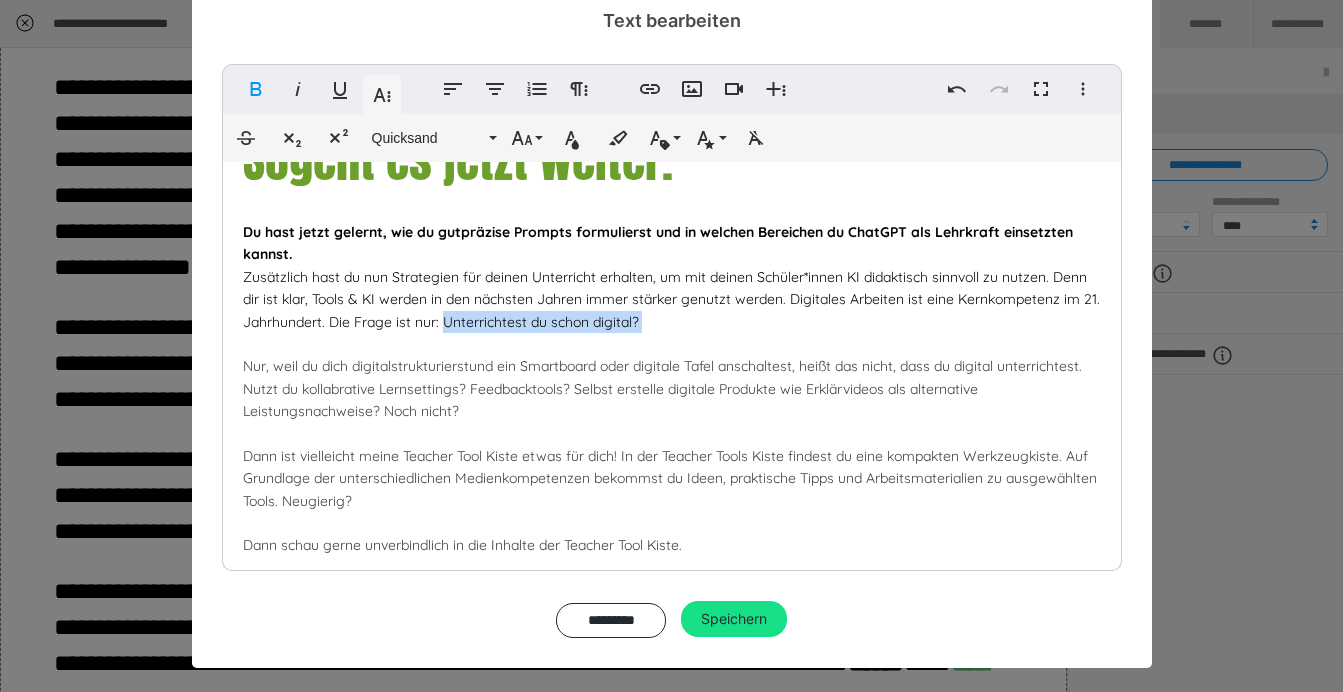 drag, startPoint x: 444, startPoint y: 316, endPoint x: 685, endPoint y: 338, distance: 242.00206 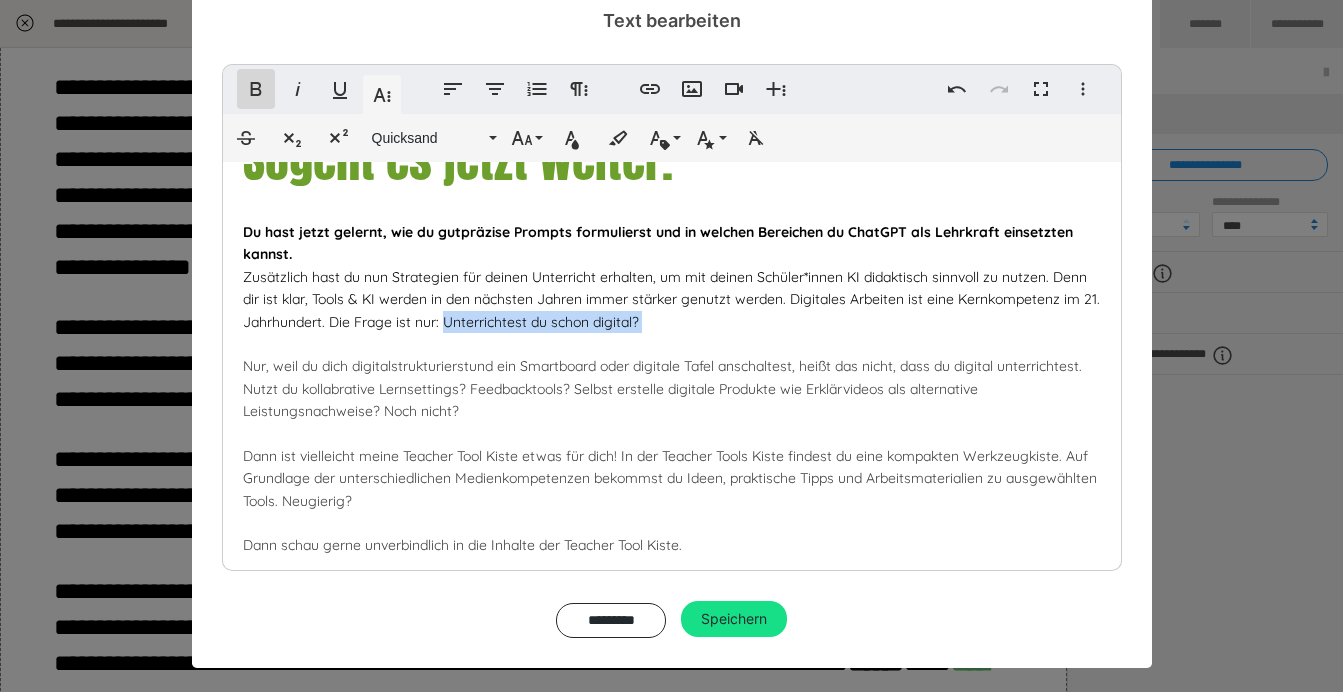 click 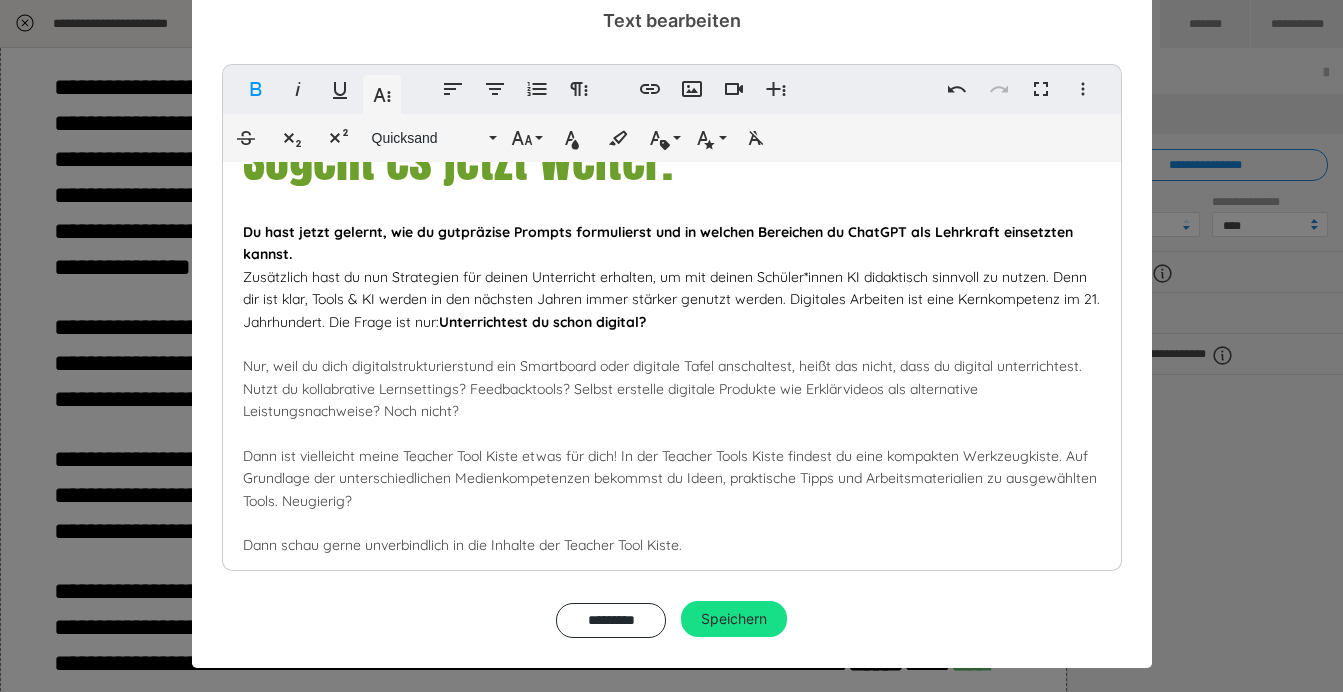 click on "Bereit für mehr? So geht es jetzt weiter. Du hast jetzt gelernt, wie du gut präzise Prompts formulierst und in welchen Bereichen du ChatGPT als Lehrkraft einsetzten kannst. Zusätzlich hast du nun Strategien für deinen Unterricht erhalten, um mit deinen Schüler*innen KI didaktisch sinnvoll zu nutzen. Denn dir ist klar, Tools & KI werden in den nächsten Jahren immer stärker genutzt werden. Digitales Arbeiten ist eine Kernkompetenz im 21. Jahrhundert. Die Frage ist nur: Unterrichtest du schon digital? Nur, weil du dich digital strukturierst und ein Smartboard oder digitale Tafel anschaltest, heißt das nicht, dass du digital unterrichtest. Nutzt du kollabrative Lernsettings? Feedbacktools? Selbst erstelle digitale Produkte wie Erklärvideos als alternative Leistungsnachweise? Noch nicht? Dann schau gerne unverbindlich in die Inhalte der Teacher Tool Kiste. 45,00€ für 19,00€." at bounding box center (672, 593) 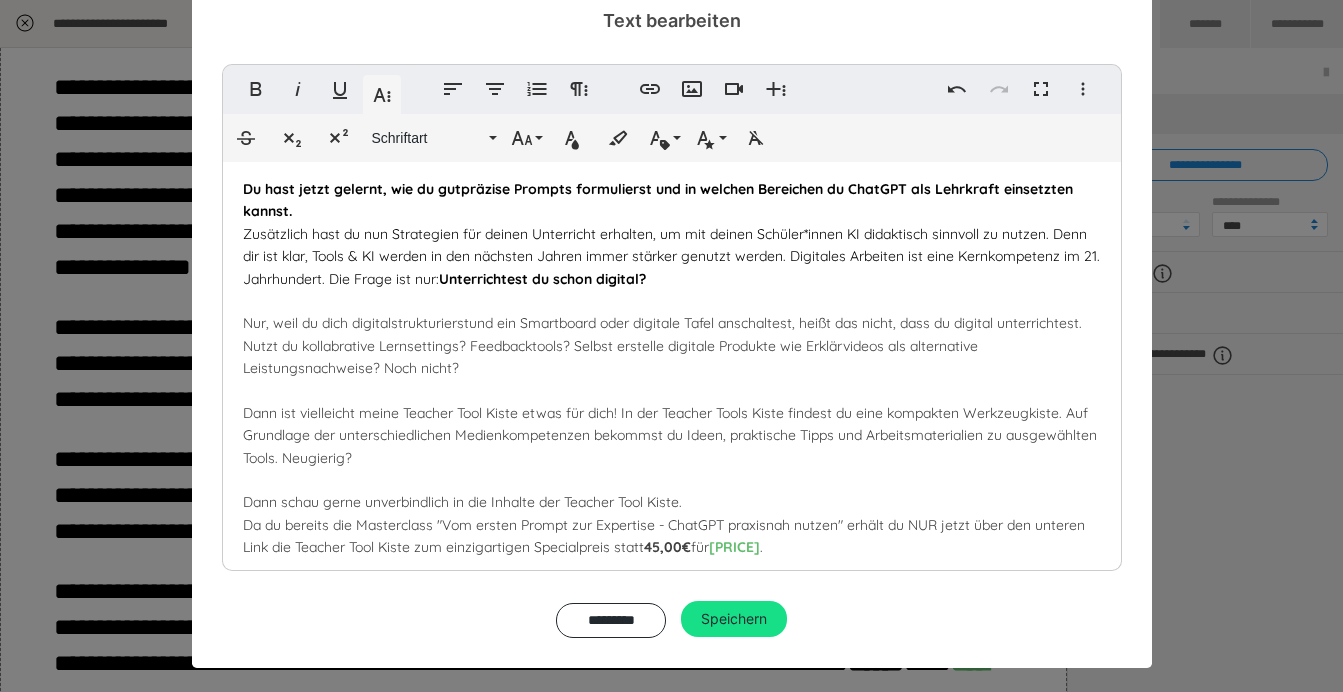 scroll, scrollTop: 185, scrollLeft: 0, axis: vertical 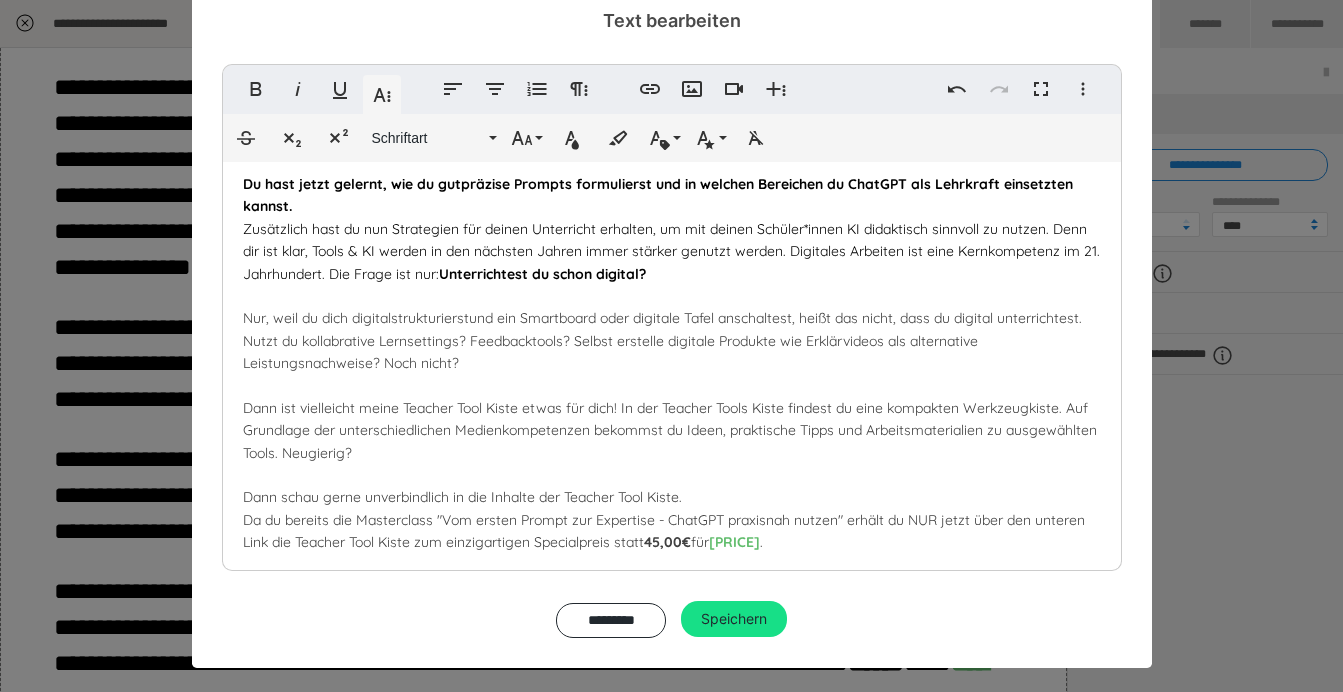 click on "und ein Smartboard oder digitale Tafel anschaltest, heißt das nicht, dass du digital unterrichtest. Nutzt du kollabrative Lernsettings? Feedbacktools? Selbst erstelle digitale Produkte wie Erklärvideos als alternative Leistungsnachweise? Noch nicht? Dann ist vielleicht meine Teacher Tool Kiste etwas für dich! In der Teacher Tools Kiste findest du eine kompakten Werkzeugkiste. Auf Grundlage der unterschiedlichen Medienkompetenzen bekommst du Ideen, praktische Tipps und Arbeitsmaterialien zu ausgewählten Tools. Neugierig?  Dann schau gerne unverbindlich in die Inhalte der Teacher Tool Kiste.  Da du bereits die Masterclass "Vom ersten Prompt zur Expertise - ChatGPT praxisnah nutzen" erhält du NUR jetzt über den unteren Link die Teacher Tool Kiste zum einzigartigen Specialpreis statt  45,00€  für  19,00€ ." at bounding box center (670, 430) 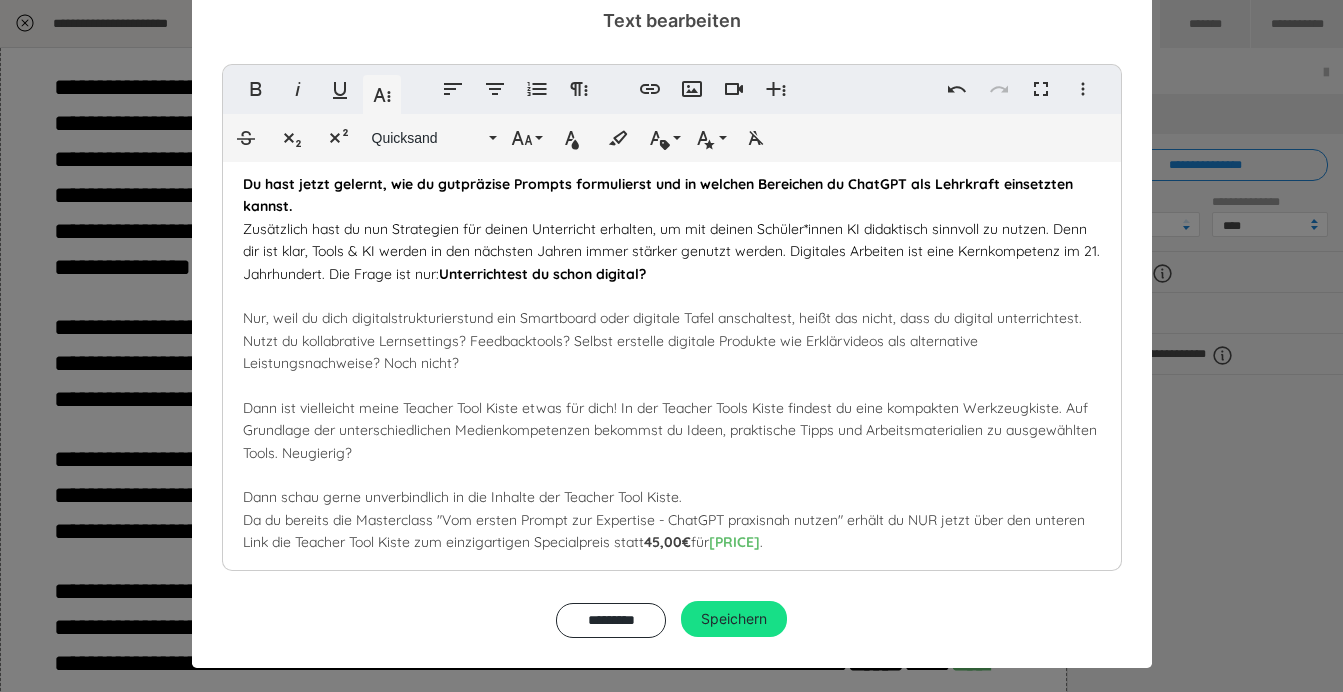 click on "und ein Smartboard oder digitale Tafel anschaltest, heißt das nicht, dass du digital unterrichtest. Nutzt du kollabrative Lernsettings? Feedbacktools? Selbst erstelle digitale Produkte wie Erklärvideos als alternative Leistungsnachweise? Noch nicht? Dann ist vielleicht meine Teacher Tool Kiste etwas für dich! In der Teacher Tools Kiste findest du eine kompakten Werkzeugkiste. Auf Grundlage der unterschiedlichen Medienkompetenzen bekommst du Ideen, praktische Tipps und Arbeitsmaterialien zu ausgewählten Tools. Neugierig?  Dann schau gerne unverbindlich in die Inhalte der Teacher Tool Kiste.  Da du bereits die Masterclass "Vom ersten Prompt zur Expertise - ChatGPT praxisnah nutzen" erhält du NUR jetzt über den unteren Link die Teacher Tool Kiste zum einzigartigen Specialpreis statt  45,00€  für  19,00€ ." at bounding box center (670, 430) 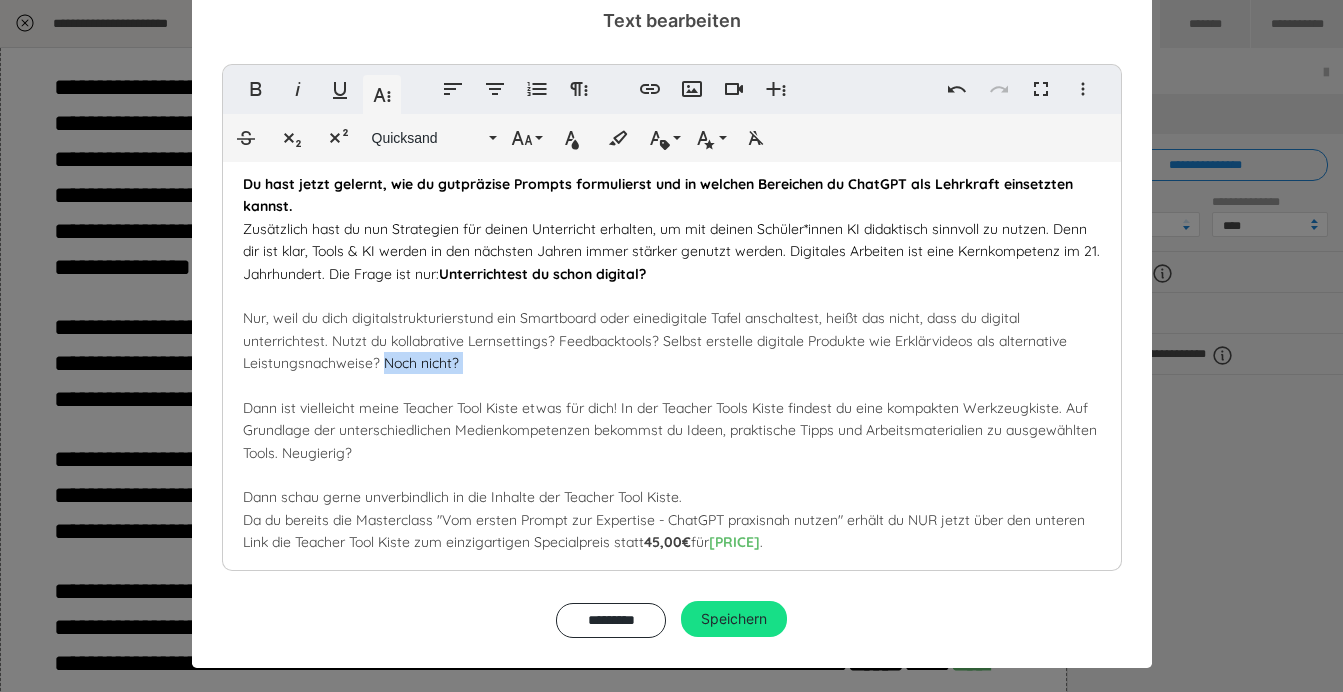 drag, startPoint x: 384, startPoint y: 358, endPoint x: 469, endPoint y: 365, distance: 85.28775 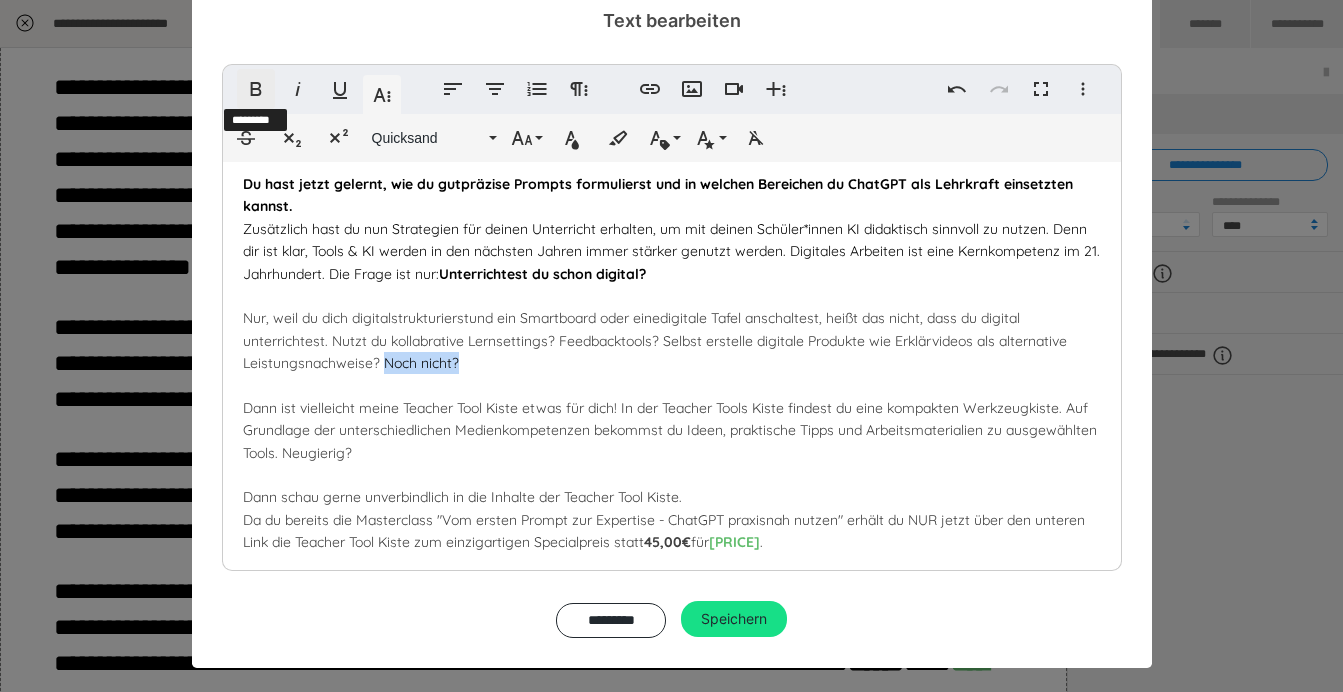 click 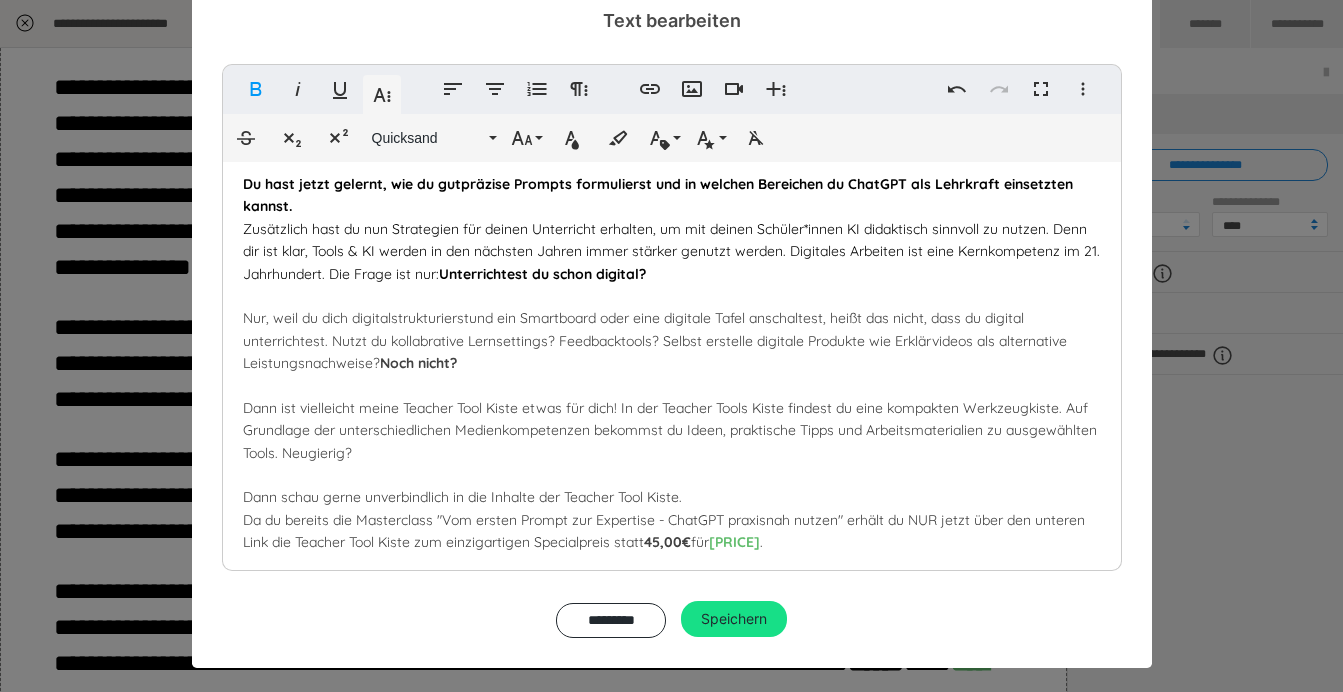 click on "Bereit für mehr?                                      So  geht es jetzt weiter.                        Du hast jetzt gelernt, wie du gut  präzise Prompts formulierst und in welchen Bereichen du ChatGPT als Lehrkraft einsetzten kannst.  Zusätzlich hast du nun Strategien für deinen Unterricht erhalten, um mit deinen Schüler*innen KI didaktisch sinnvoll zu nutzen. Denn dir ist klar, Tools & KI werden in den nächsten Jahren immer stärker genutzt werden. Digitales Arbeiten ist eine Kernkompetenz im 21. Jahrhundert. Die Frage ist nur:  Unterrichtest du schon digital?  Nur, weil du dich digital  strukturierst  und ein Smartboard oder eine digitale Tafel anschaltest, heißt das nicht, dass du digital unterrichtest. Nutzt du kollabrative Lernsettings? Feedbacktools? Selbst erstelle digitale Produkte wie Erklärvideos als alternative Leistungsnachweise?  Noch nicht? Dann schau gerne unverbindlich in die Inhalte der Teacher Tool Kiste.  45,00€  für  19,00€ ." at bounding box center (672, 545) 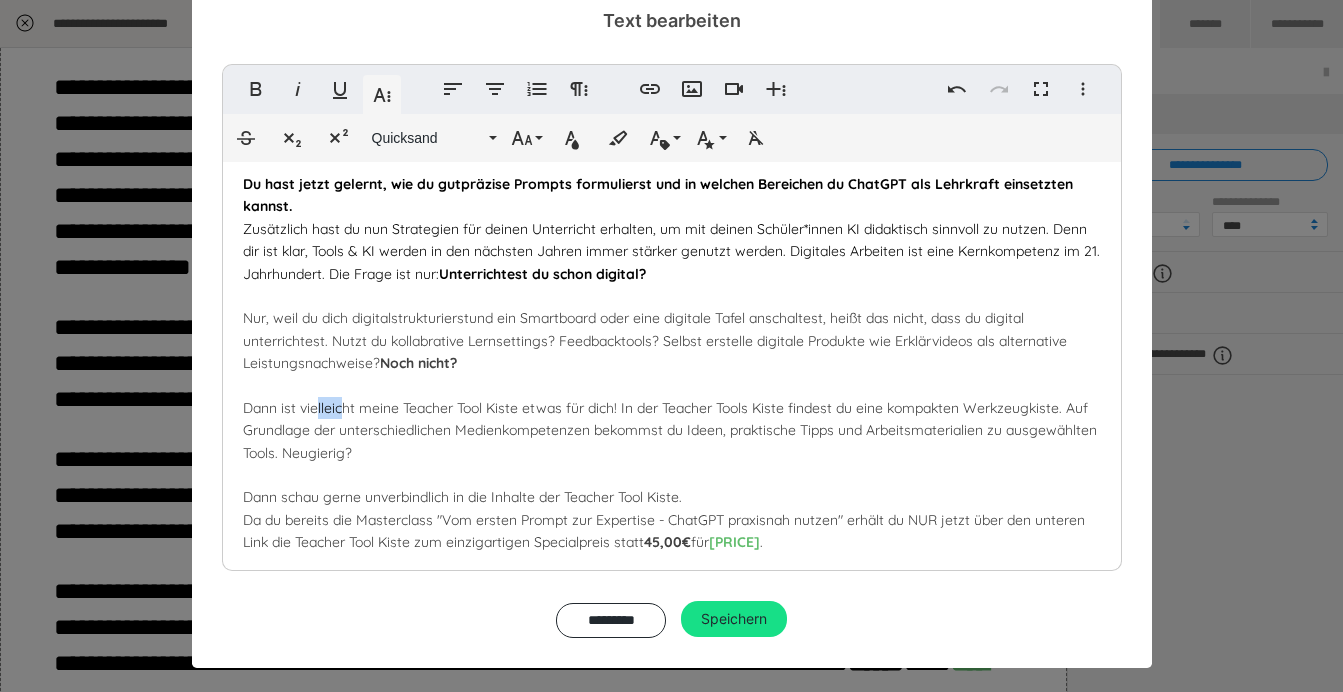 drag, startPoint x: 344, startPoint y: 397, endPoint x: 319, endPoint y: 397, distance: 25 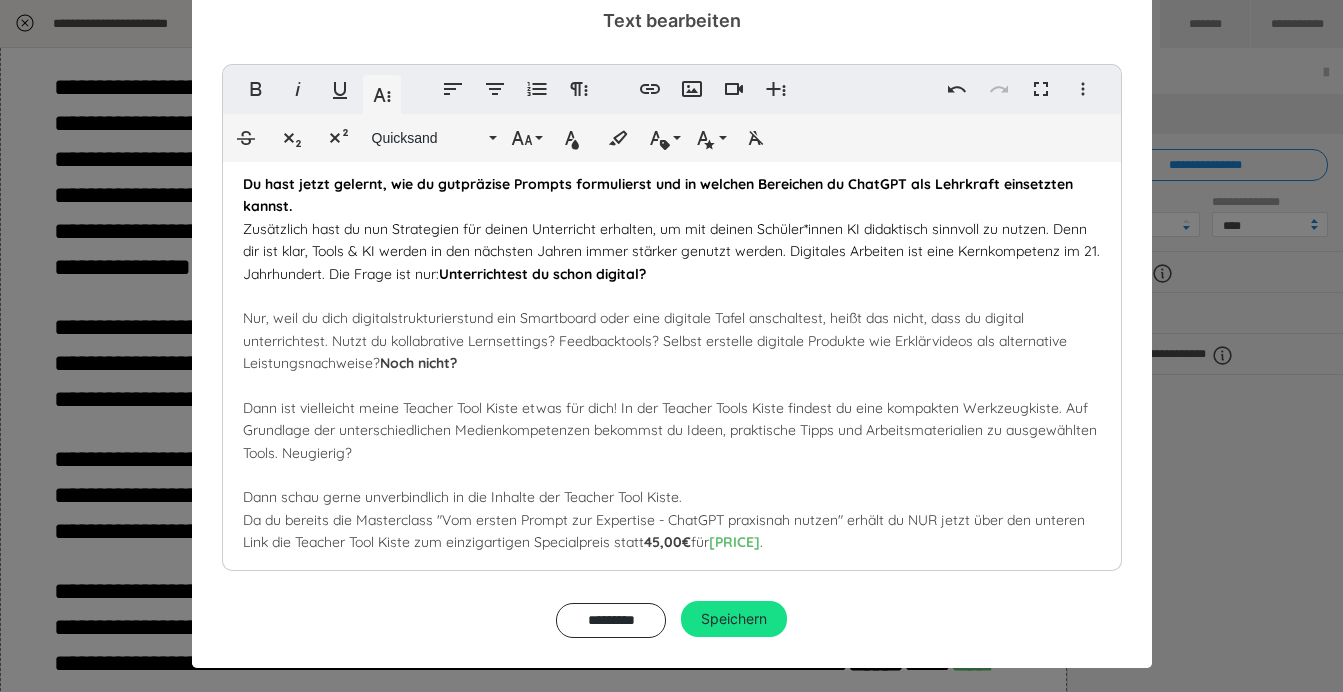 click on "und ein Smartboard oder eine digitale Tafel anschaltest, heißt das nicht, dass du digital unterrichtest. Nutzt du kollabrative Lernsettings? Feedbacktools? Selbst erstelle digitale Produkte wie Erklärvideos als alternative Leistungsnachweise? Noch nicht? Dann ist vielleicht meine Teacher Tool Kiste etwas für dich! In der Teacher Tools Kiste findest du eine kompakten Werkzeugkiste. Auf Grundlage der unterschiedlichen Medienkompetenzen bekommst du Ideen, praktische Tipps und Arbeitsmaterialien zu ausgewählten Tools. Neugierig? Dann schau gerne unverbindlich in die Inhalte der Teacher Tool Kiste. Da du bereits die Masterclass "Vom ersten Prompt zur Expertise - ChatGPT praxisnah nutzen" erhältst du NUR jetzt über den unteren Link die Teacher Tool Kiste zum einzigartigen Specialpreis statt 45,00€ für 19,00€." at bounding box center (670, 430) 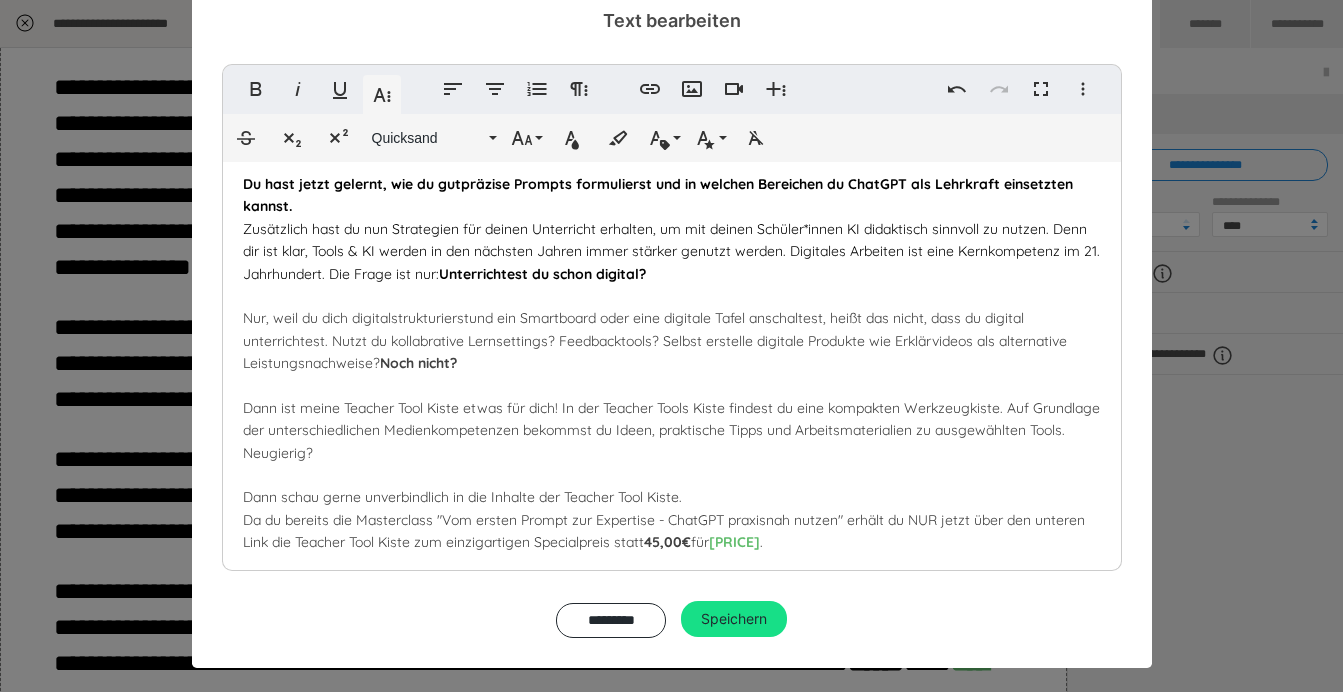 click on "Bereit für mehr?                                      So  geht es jetzt weiter.                        Du hast jetzt gelernt, wie du gut  präzise Prompts formulierst und in welchen Bereichen du ChatGPT als Lehrkraft einsetzten kannst.  Zusätzlich hast du nun Strategien für deinen Unterricht erhalten, um mit deinen Schüler*innen KI didaktisch sinnvoll zu nutzen. Denn dir ist klar, Tools & KI werden in den nächsten Jahren immer stärker genutzt werden. Digitales Arbeiten ist eine Kernkompetenz im 21. Jahrhundert. Die Frage ist nur:  Unterrichtest du schon digital?  Nur, weil du dich digital  strukturierst  und ein Smartboard oder eine digitale Tafel anschaltest, heißt das nicht, dass du digital unterrichtest. Nutzt du kollabrative Lernsettings? Feedbacktools? Selbst erstelle digitale Produkte wie Erklärvideos als alternative Leistungsnachweise?  Noch nicht? Dann schau gerne unverbindlich in die Inhalte der Teacher Tool Kiste.  45,00€  für  19,00€ ." at bounding box center [672, 545] 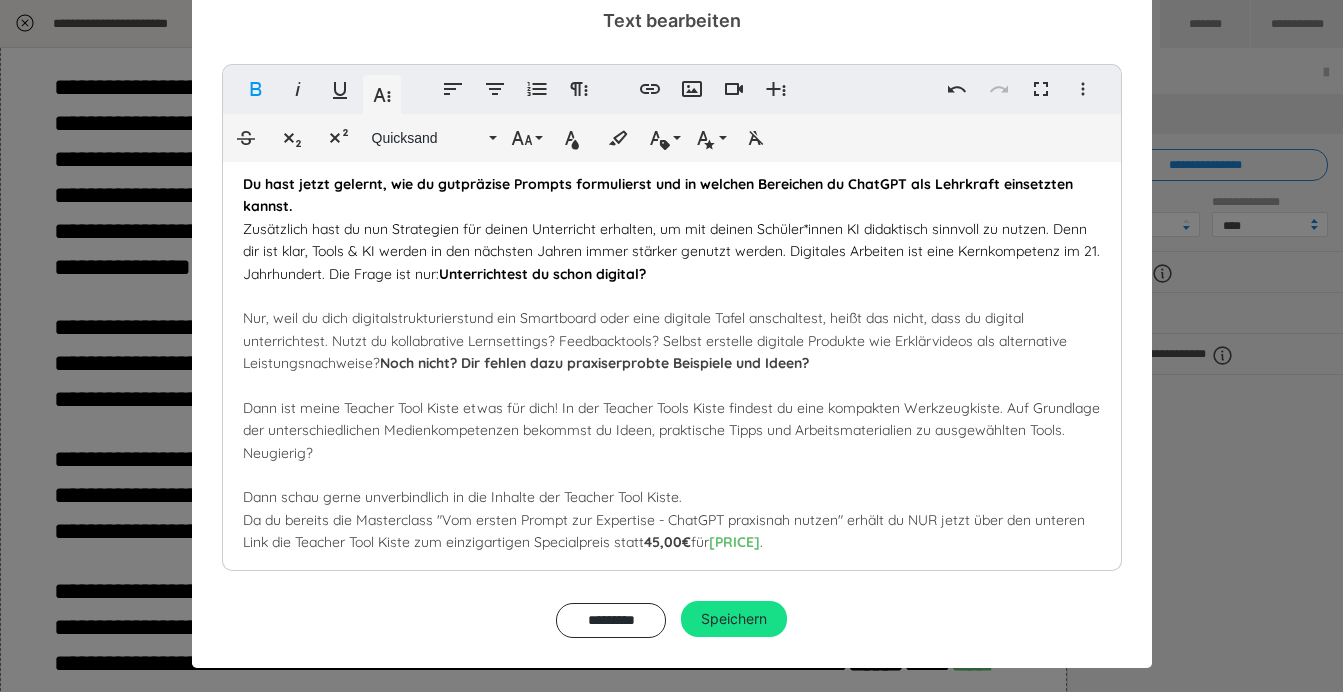 click on "Bereit für mehr?                                      So  geht es jetzt weiter.                        Du hast jetzt gelernt, wie du gut  präzise Prompts formulierst und in welchen Bereichen du ChatGPT als Lehrkraft einsetzten kannst.  Zusätzlich hast du nun Strategien für deinen Unterricht erhalten, um mit deinen Schüler*innen KI didaktisch sinnvoll zu nutzen. Denn dir ist klar, Tools & KI werden in den nächsten Jahren immer stärker genutzt werden. Digitales Arbeiten ist eine Kernkompetenz im 21. Jahrhundert. Die Frage ist nur:  Unterrichtest du schon digital?  Nur, weil du dich digital  strukturierst  und ein Smartboard oder eine digitale Tafel anschaltest, heißt das nicht, dass du digital unterrichtest. Nutzt du kollabrative Lernsettings? Feedbacktools? Selbst erstelle digitale Produkte wie Erklärvideos als alternative Leistungsnachweise?  Noch nicht? Dir fehlen dazu praxiserprobte Beispiele und Ideen? 45,00€  für  19,00€ ." at bounding box center (672, 545) 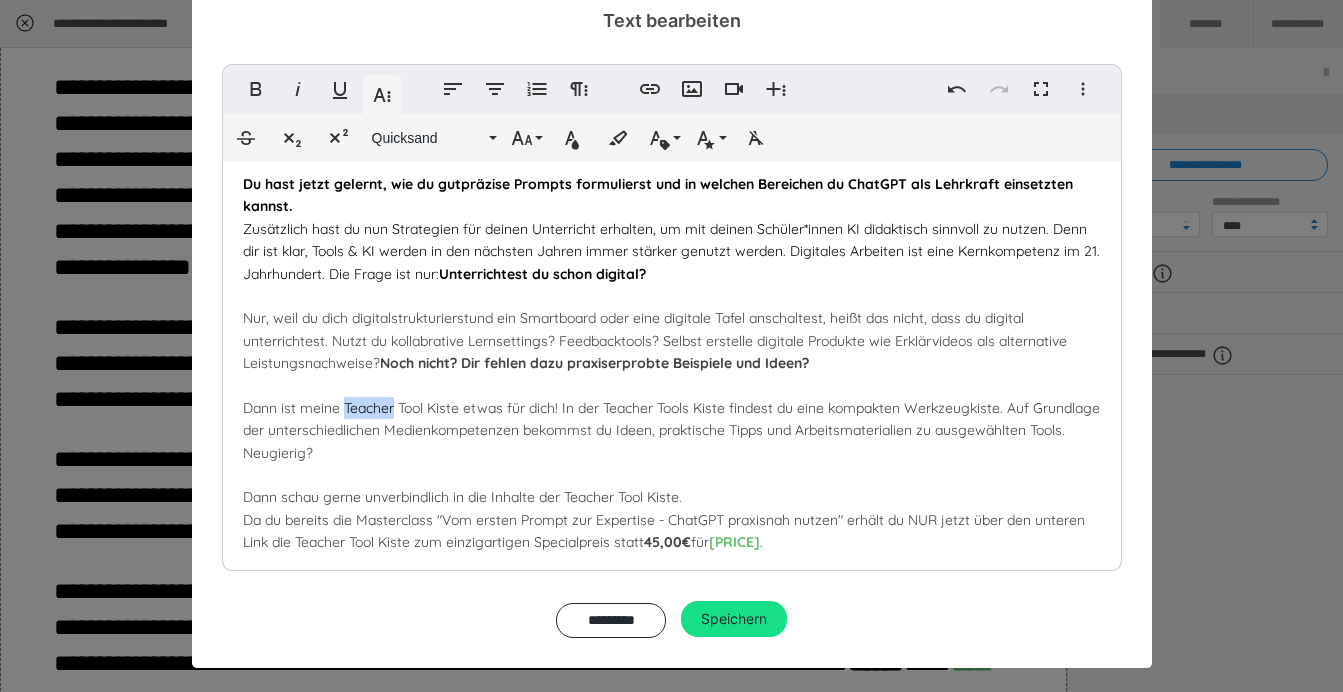 click on "Bereit für mehr?                                      So  geht es jetzt weiter.                        Du hast jetzt gelernt, wie du gut  präzise Prompts formulierst und in welchen Bereichen du ChatGPT als Lehrkraft einsetzten kannst.  Zusätzlich hast du nun Strategien für deinen Unterricht erhalten, um mit deinen Schüler*innen KI didaktisch sinnvoll zu nutzen. Denn dir ist klar, Tools & KI werden in den nächsten Jahren immer stärker genutzt werden. Digitales Arbeiten ist eine Kernkompetenz im 21. Jahrhundert. Die Frage ist nur:  Unterrichtest du schon digital?  Nur, weil du dich digital  strukturierst  und ein Smartboard oder eine digitale Tafel anschaltest, heißt das nicht, dass du digital unterrichtest. Nutzt du kollabrative Lernsettings? Feedbacktools? Selbst erstelle digitale Produkte wie Erklärvideos als alternative Leistungsnachweise?  Noch nicht? Dir fehlen dazu praxiserprobte Beispiele und Ideen? 45,00€  für  19,00€ ." at bounding box center [672, 545] 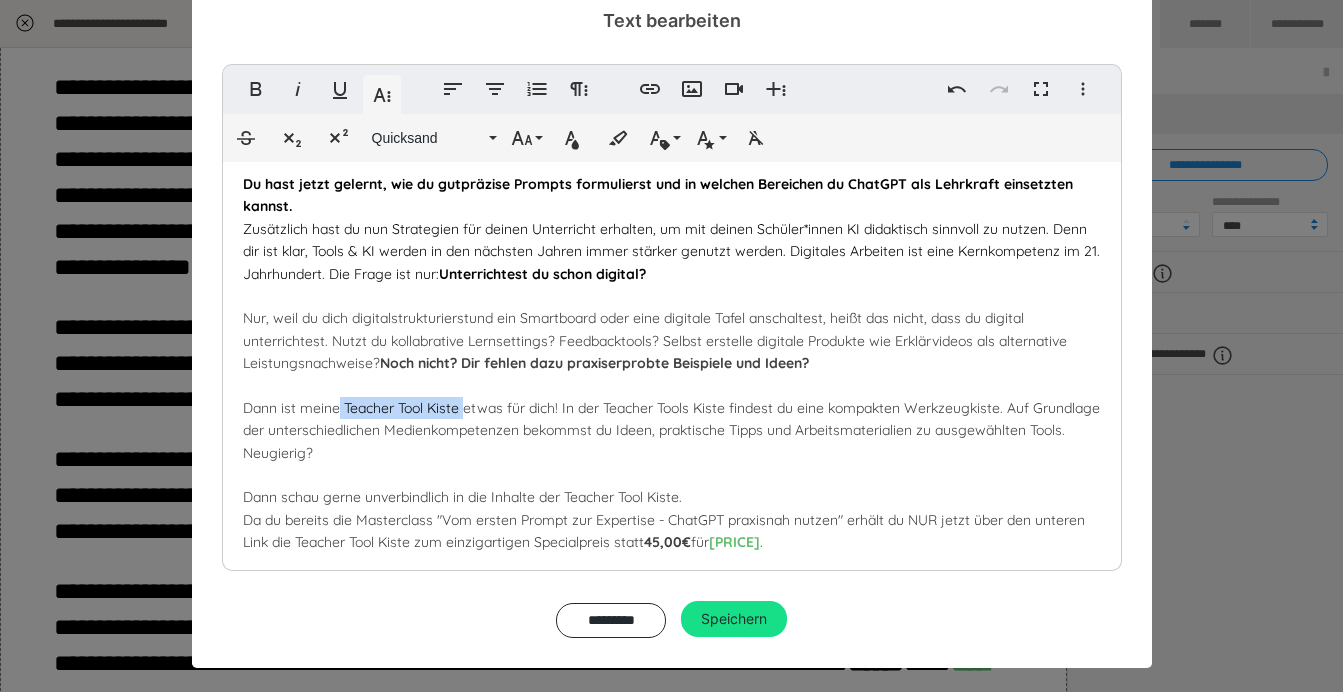 drag, startPoint x: 340, startPoint y: 391, endPoint x: 463, endPoint y: 408, distance: 124.16924 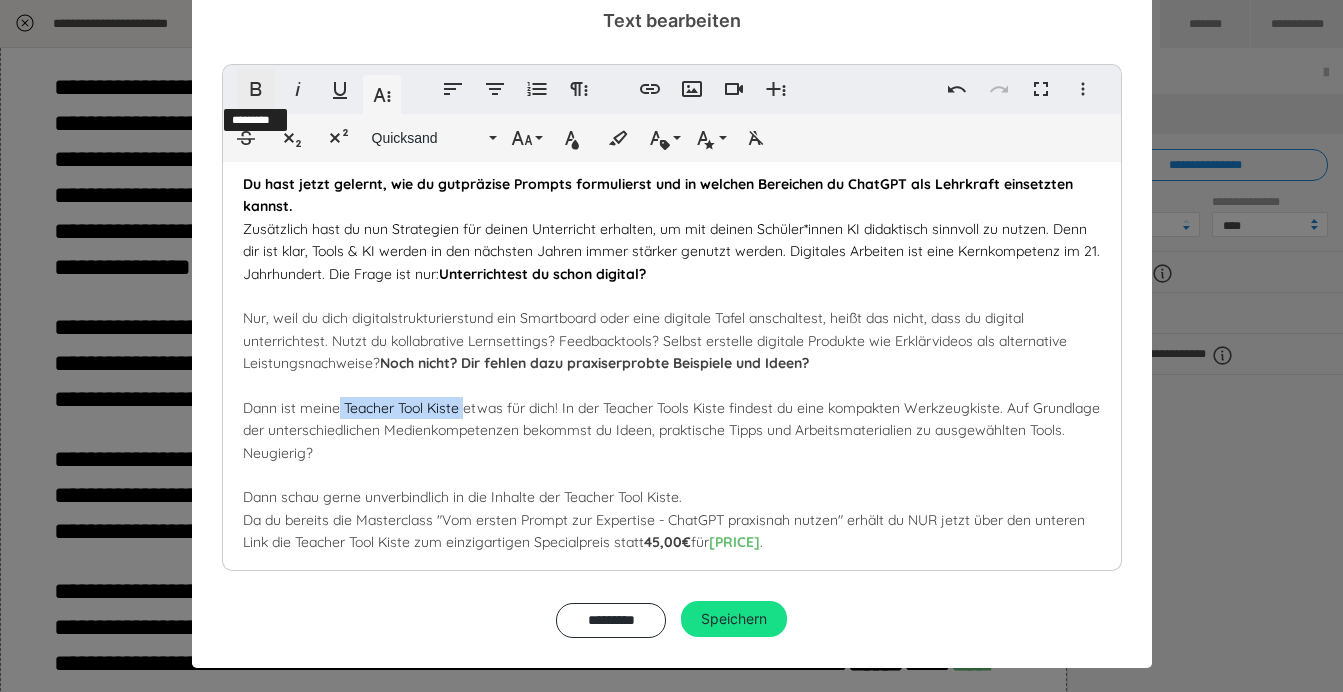 click 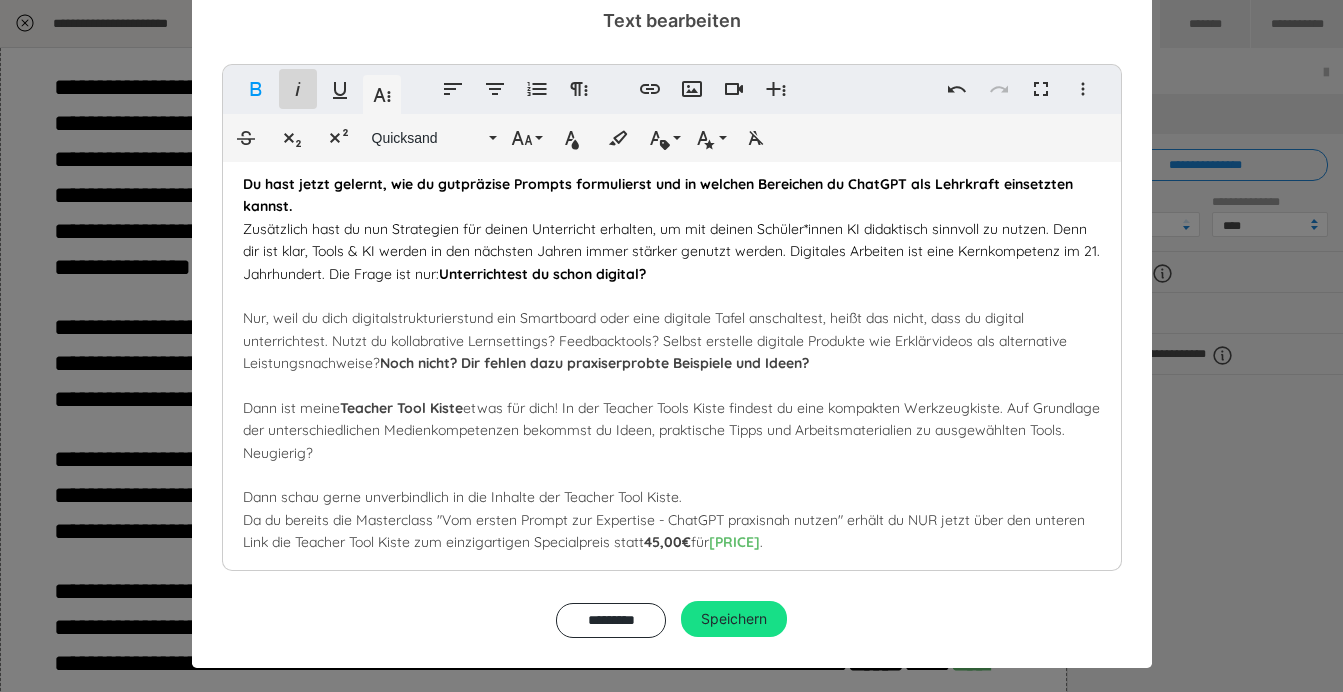 click 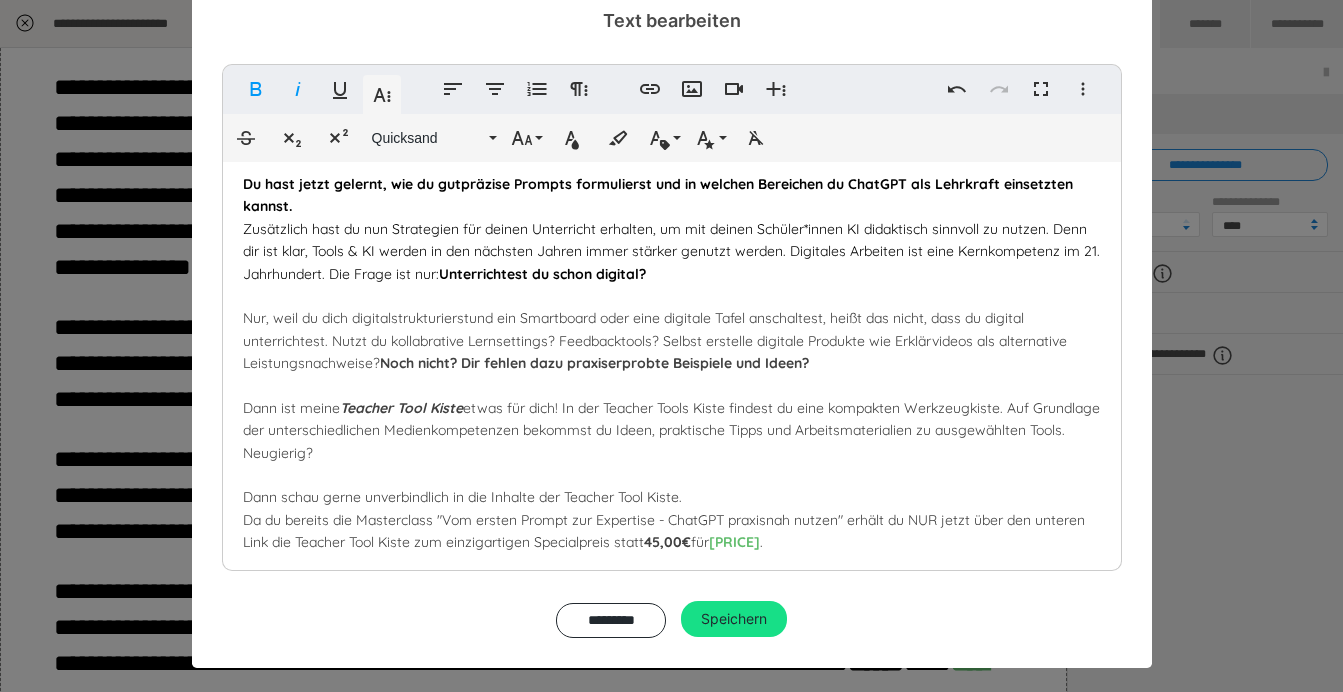click on "Bereit für mehr?                                      So  geht es jetzt weiter.                        Du hast jetzt gelernt, wie du gut  präzise Prompts formulierst und in welchen Bereichen du ChatGPT als Lehrkraft einsetzten kannst.  Zusätzlich hast du nun Strategien für deinen Unterricht erhalten, um mit deinen Schüler*innen KI didaktisch sinnvoll zu nutzen. Denn dir ist klar, Tools & KI werden in den nächsten Jahren immer stärker genutzt werden. Digitales Arbeiten ist eine Kernkompetenz im 21. Jahrhundert. Die Frage ist nur:  Unterrichtest du schon digital?  Nur, weil du dich digital  strukturierst  und ein Smartboard oder eine digitale Tafel anschaltest, heißt das nicht, dass du digital unterrichtest. Nutzt du kollabrative Lernsettings? Feedbacktools? Selbst erstelle digitale Produkte wie Erklärvideos als alternative Leistungsnachweise?  Noch nicht? Dir fehlen dazu praxiserprobte Beispiele und Ideen? Dann ist meine  Teacher Tool Kiste  45,00€  für  19,00€" at bounding box center (672, 545) 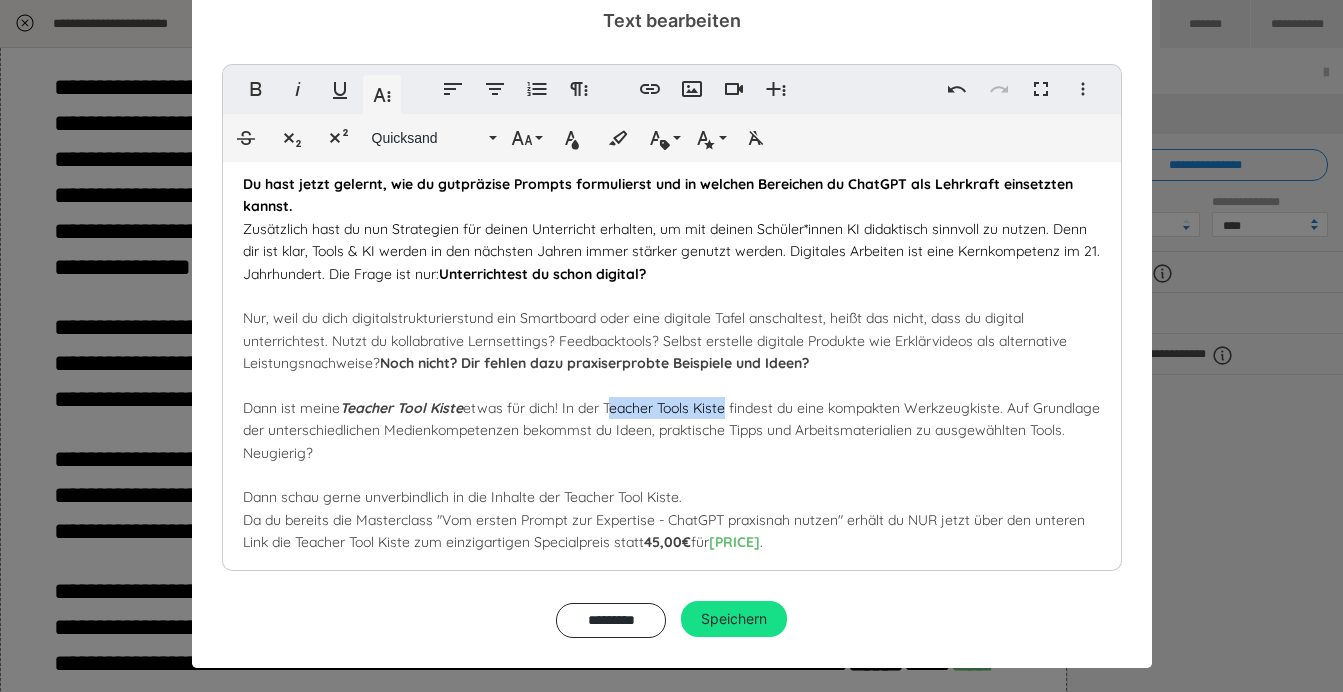 drag, startPoint x: 617, startPoint y: 396, endPoint x: 732, endPoint y: 403, distance: 115.212845 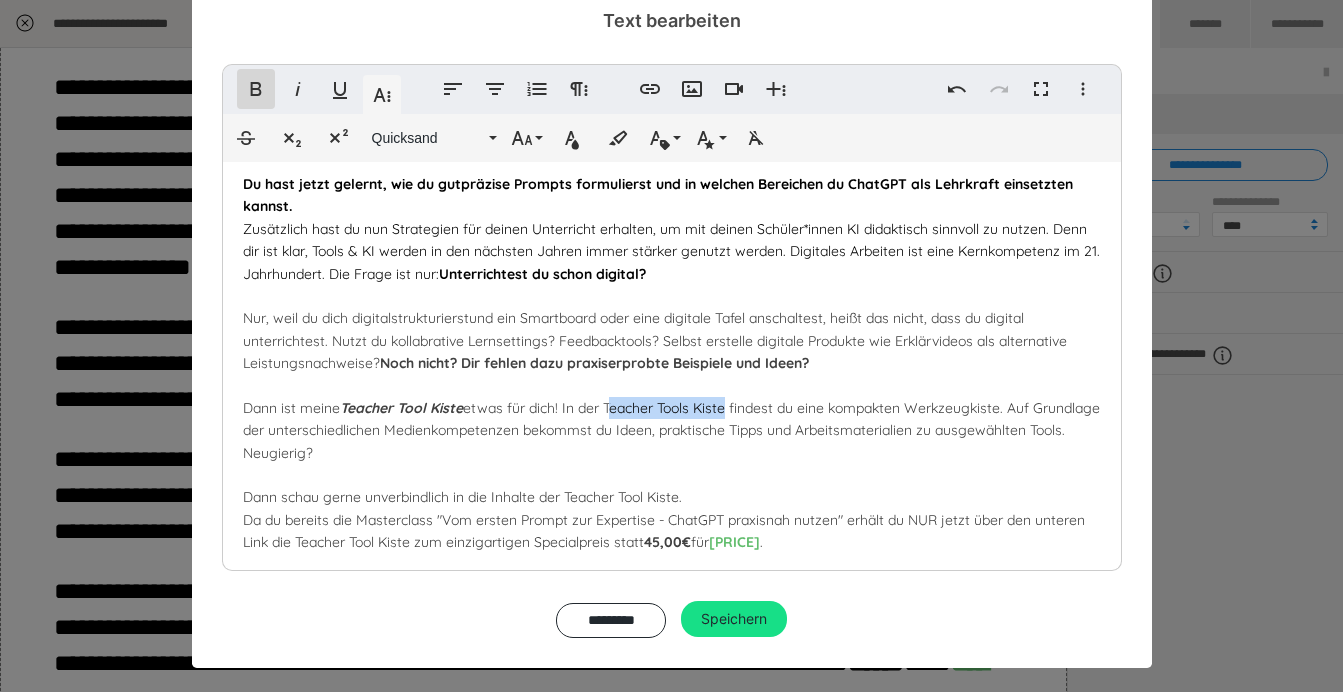 click 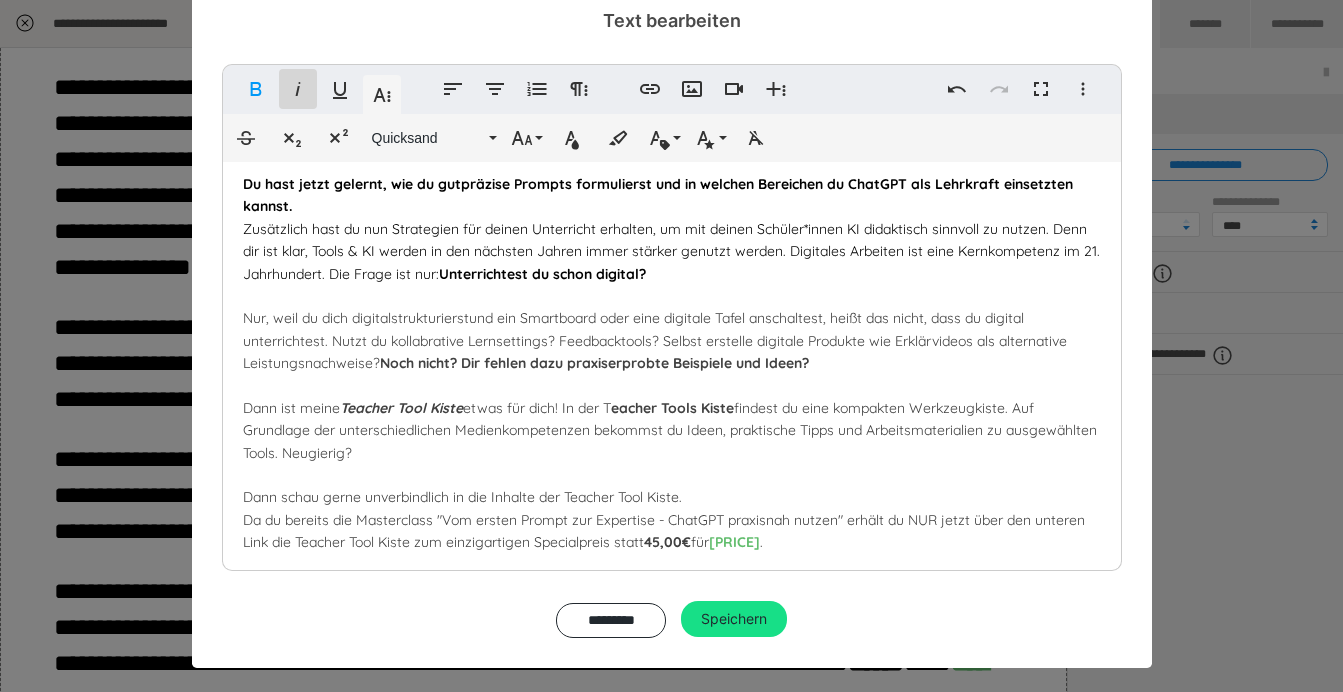 click 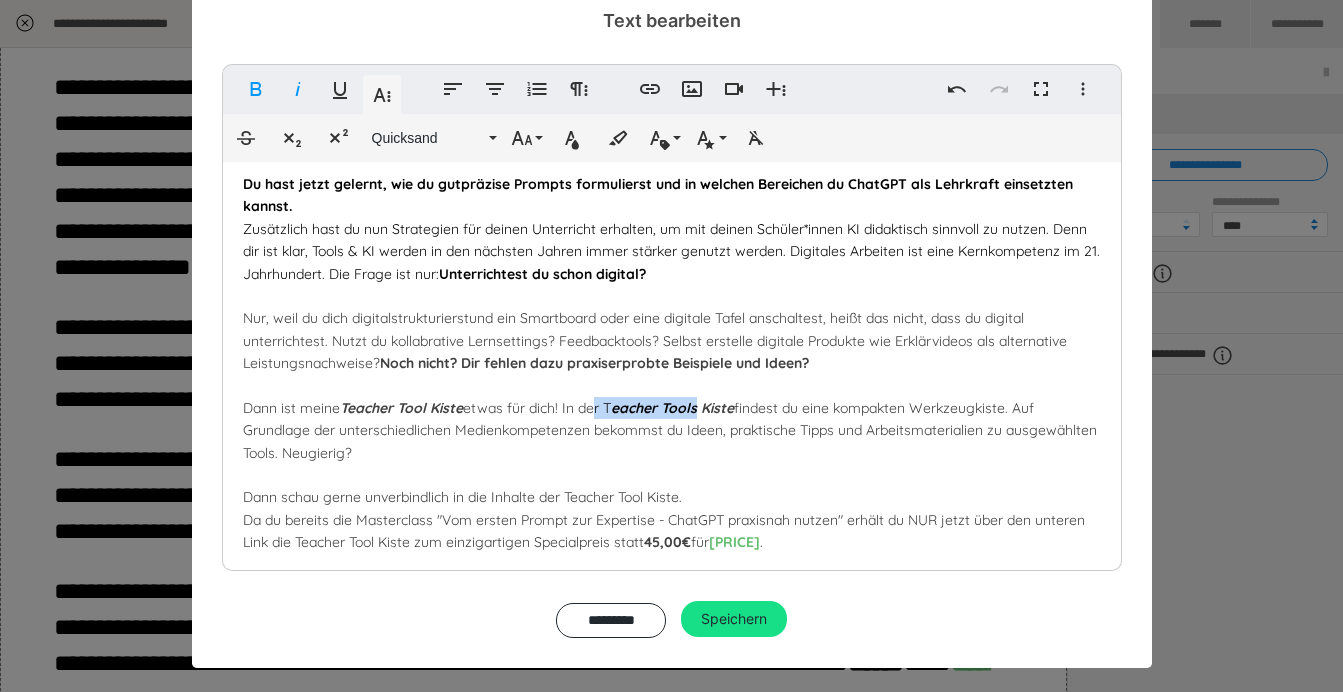 drag, startPoint x: 601, startPoint y: 390, endPoint x: 702, endPoint y: 408, distance: 102.59142 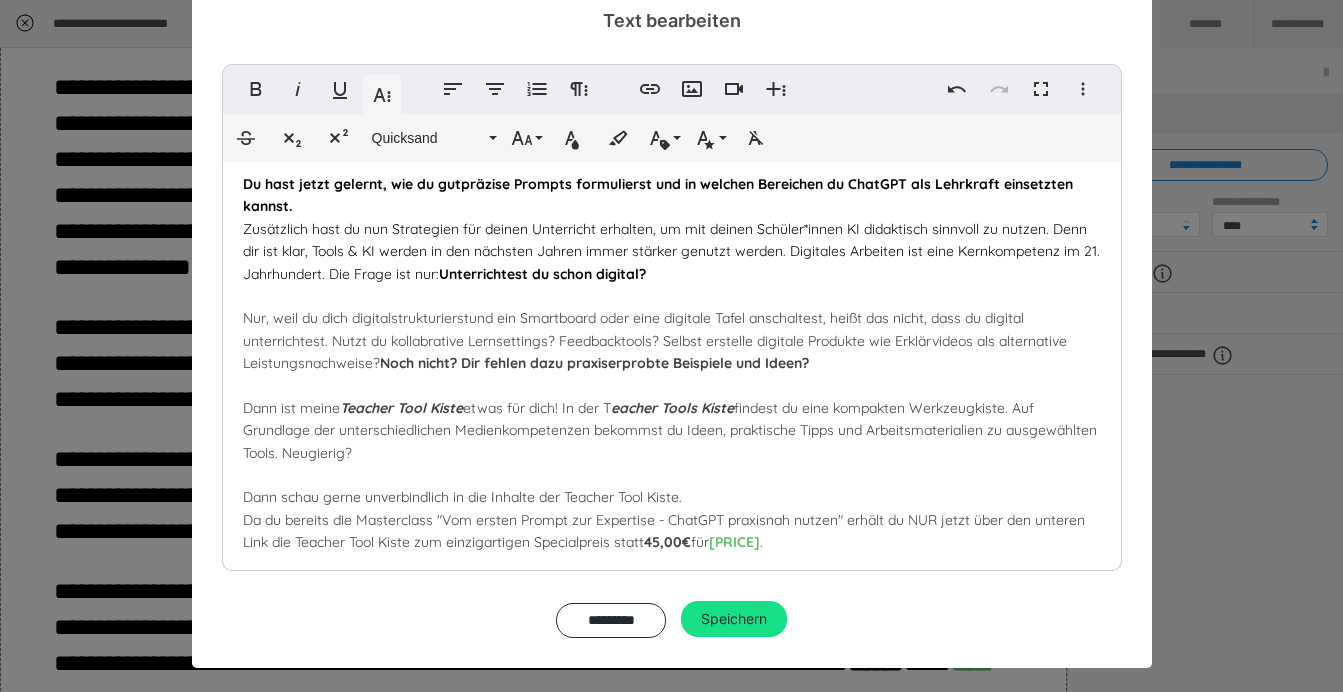 click on "Bereit für mehr?                                      So  geht es jetzt weiter.                        Du hast jetzt gelernt, wie du gut  präzise Prompts formulierst und in welchen Bereichen du ChatGPT als Lehrkraft einsetzten kannst.  Zusätzlich hast du nun Strategien für deinen Unterricht erhalten, um mit deinen Schüler*innen KI didaktisch sinnvoll zu nutzen. Denn dir ist klar, Tools & KI werden in den nächsten Jahren immer stärker genutzt werden. Digitales Arbeiten ist eine Kernkompetenz im 21. Jahrhundert. Die Frage ist nur:  Unterrichtest du schon digital?  Nur, weil du dich digital  strukturierst  und ein Smartboard oder eine digitale Tafel anschaltest, heißt das nicht, dass du digital unterrichtest. Nutzt du kollabrative Lernsettings? Feedbacktools? Selbst erstelle digitale Produkte wie Erklärvideos als alternative Leistungsnachweise?  Noch nicht? Dir fehlen dazu praxiserprobte Beispiele und Ideen? Dann ist meine  Teacher Tool Kiste  eacher Tools Kiste ." at bounding box center (672, 545) 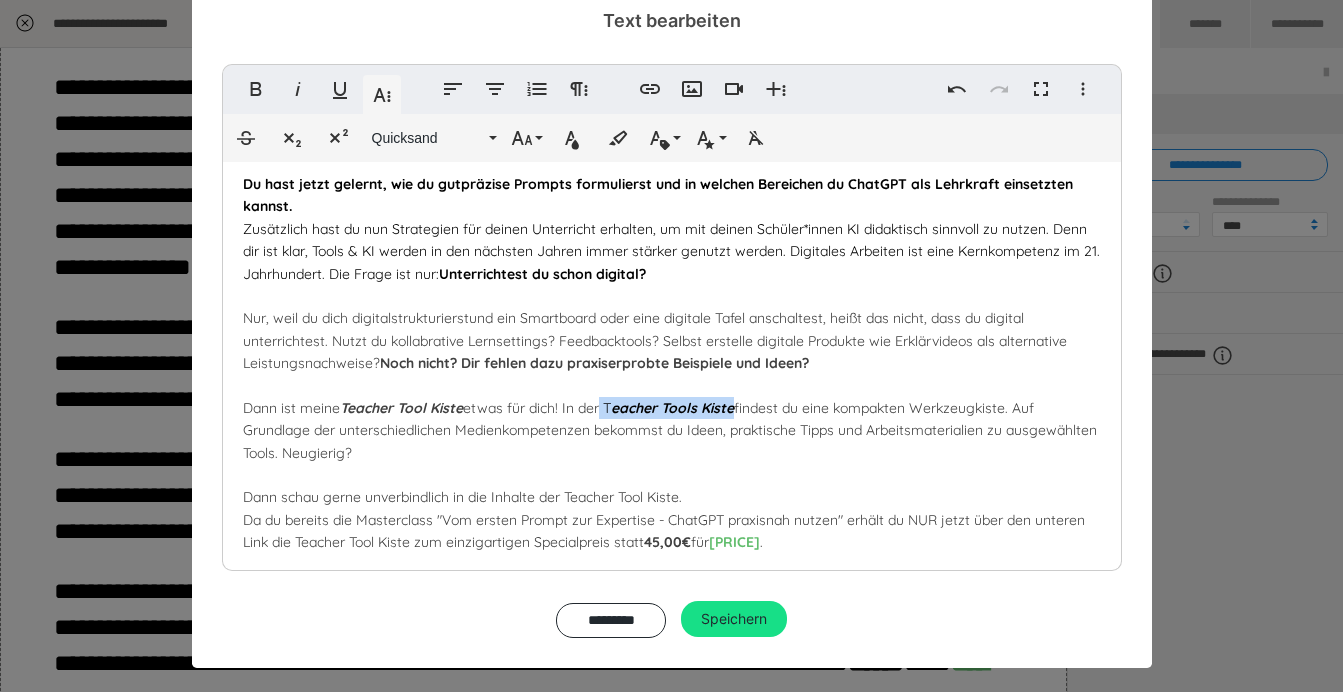 drag, startPoint x: 607, startPoint y: 393, endPoint x: 738, endPoint y: 409, distance: 131.97348 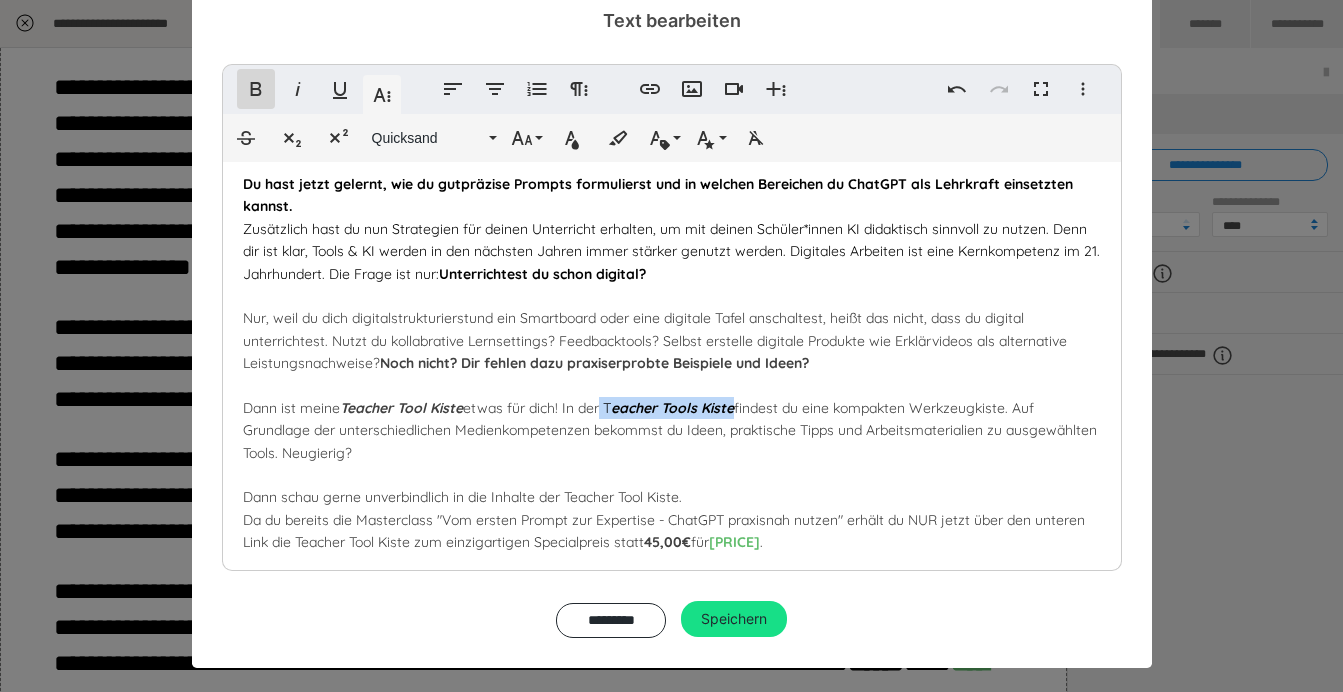click 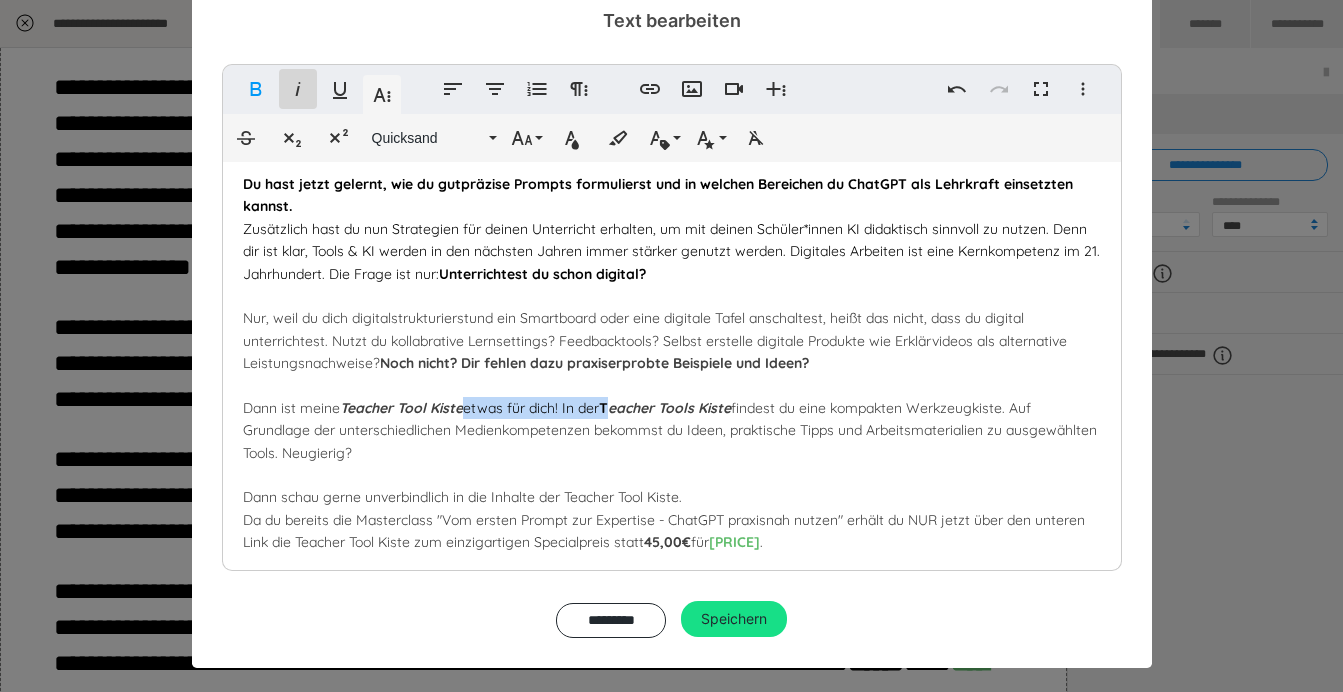 click 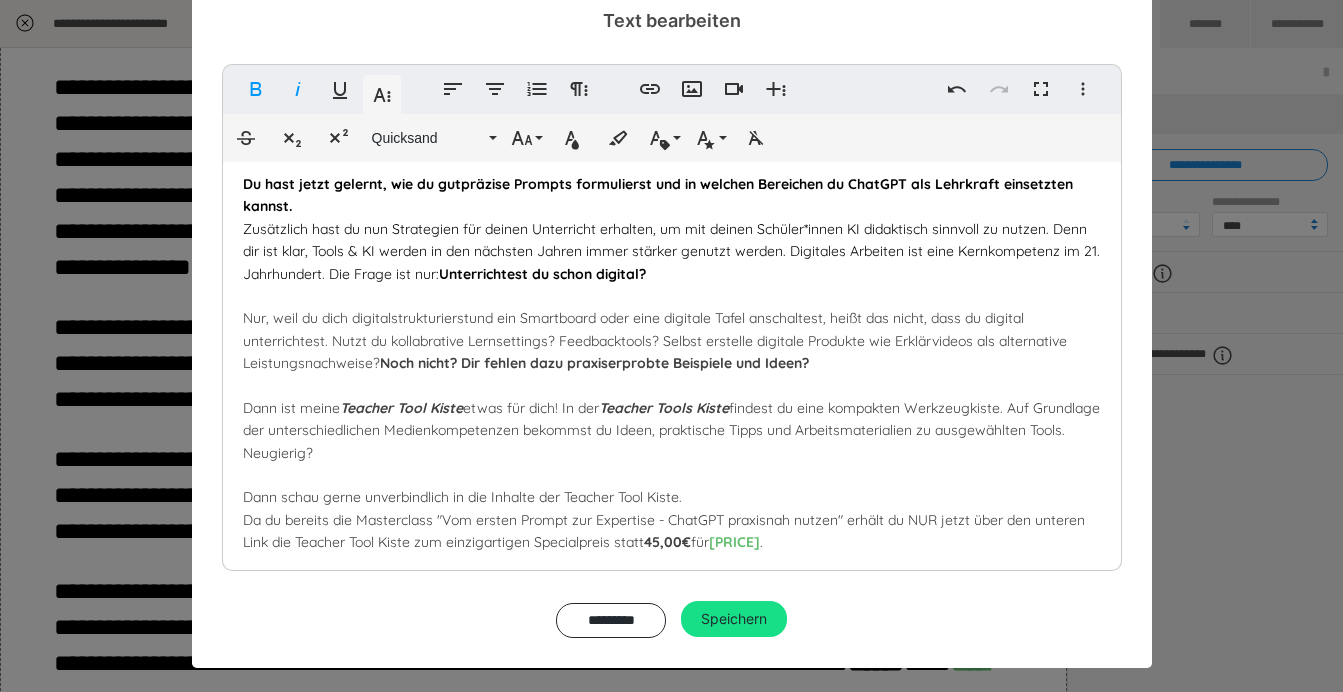 click on "Bereit für mehr?                                      So  geht es jetzt weiter.                        Du hast jetzt gelernt, wie du gut  präzise Prompts formulierst und in welchen Bereichen du ChatGPT als Lehrkraft einsetzten kannst.  Zusätzlich hast du nun Strategien für deinen Unterricht erhalten, um mit deinen Schüler*innen KI didaktisch sinnvoll zu nutzen. Denn dir ist klar, Tools & KI werden in den nächsten Jahren immer stärker genutzt werden. Digitales Arbeiten ist eine Kernkompetenz im 21. Jahrhundert. Die Frage ist nur:  Unterrichtest du schon digital?  Nur, weil du dich digital  strukturierst  und ein Smartboard oder eine digitale Tafel anschaltest, heißt das nicht, dass du digital unterrichtest. Nutzt du kollabrative Lernsettings? Feedbacktools? Selbst erstelle digitale Produkte wie Erklärvideos als alternative Leistungsnachweise?  Noch nicht? Dir fehlen dazu praxiserprobte Beispiele und Ideen? Dann ist meine  Teacher Tool Kiste  etwas für dich! In der" at bounding box center (672, 545) 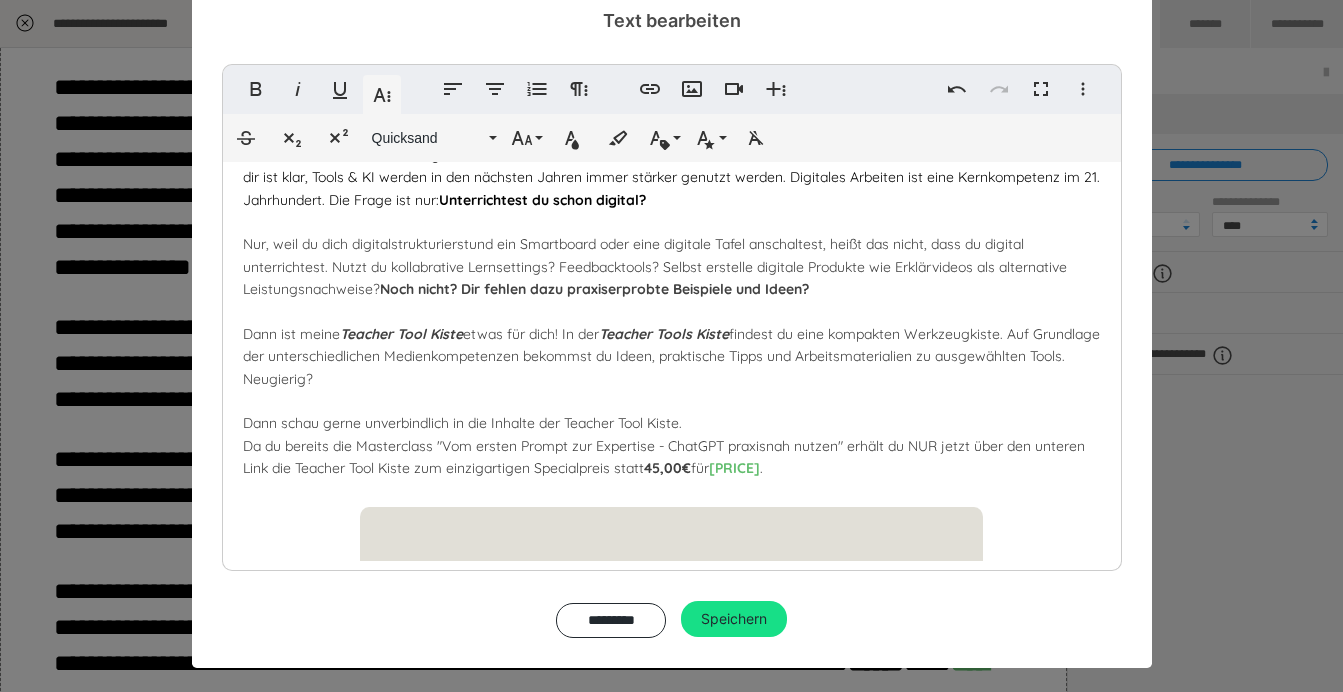 scroll, scrollTop: 263, scrollLeft: 0, axis: vertical 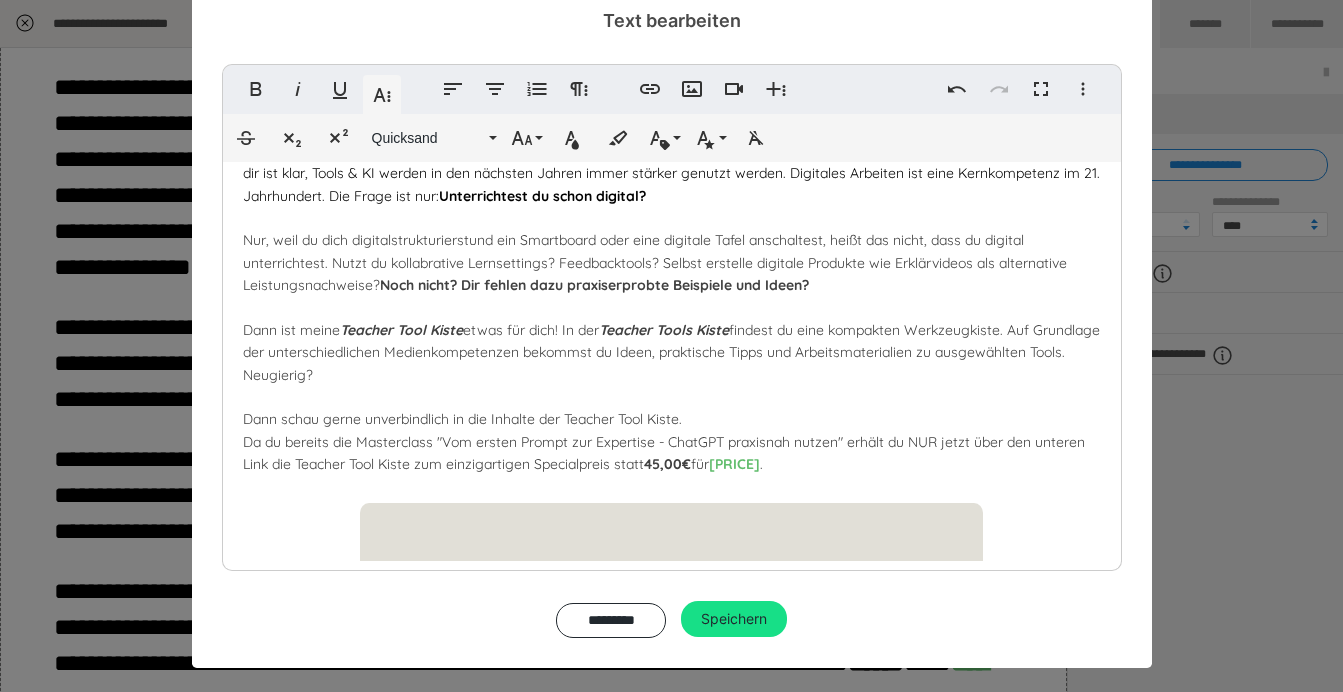 click on "und ein Smartboard oder eine digitale Tafel anschaltest, heißt das nicht, dass du digital unterrichtest. Nutzt du kollabrative Lernsettings? Feedbacktools? Selbst erstelle digitale Produkte wie Erklärvideos als alternative Leistungsnachweise? Noch nicht? Dir fehlen dazu praxiserprobte Beispiele und Ideen? Dann ist meine Teacher Tool Kiste etwas für dich! In der Teacher Tools Kiste findest du eine kompakten Werkzeugkiste. Auf Grundlage der unterschiedlichen Medienkompetenzen bekommst du Ideen, praktische Tipps und Arbeitsmaterialien zu ausgewählten Tools. Neugierig? Dann schau gerne unverbindlich in die Inhalte der Teacher Tool Kiste. Da du bereits die Masterclass "Vom ersten Prompt zur Expertise - ChatGPT praxisnah nutzen" erhältst du NUR jetzt über den unteren Link die Teacher Tool Kiste zum einzigartigen Specialpreis statt 45,00€ für 19,00€." at bounding box center [671, 352] 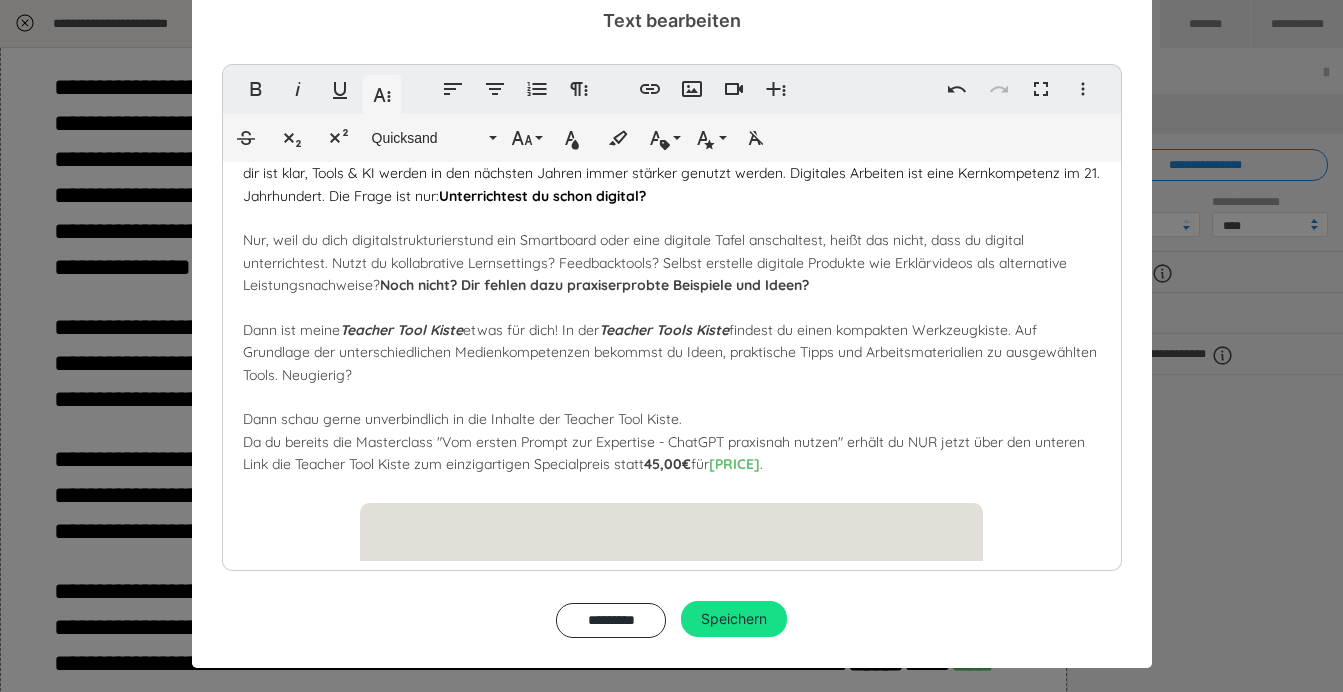 click on "und ein Smartboard oder eine digitale Tafel anschaltest, heißt das nicht, dass du digital unterrichtest. Nutzt du kollabrative Lernsettings? Feedbacktools? Selbst erstelle digitale Produkte wie Erklärvideos als alternative Leistungsnachweise?  Noch nicht? Dir fehlen dazu praxiserprobte Beispiele und Ideen? Dann ist meine  Teacher Tool Kiste  etwas für dich! In der  T eacher Tools Kiste  findest du einen kompakten Werkzeugkiste. Auf Grundlage der unterschiedlichen Medienkompetenzen bekommst du Ideen, praktische Tipps und Arbeitsmaterialien zu ausgewählten Tools. Neugierig?  Dann schau gerne unverbindlich in die Inhalte der Teacher Tool Kiste.  Da du bereits die Masterclass "Vom ersten Prompt zur Expertise - ChatGPT praxisnah nutzen" erhält du NUR jetzt über den unteren Link die Teacher Tool Kiste zum einzigartigen Specialpreis statt 45,00€ für 19,00€." at bounding box center [670, 352] 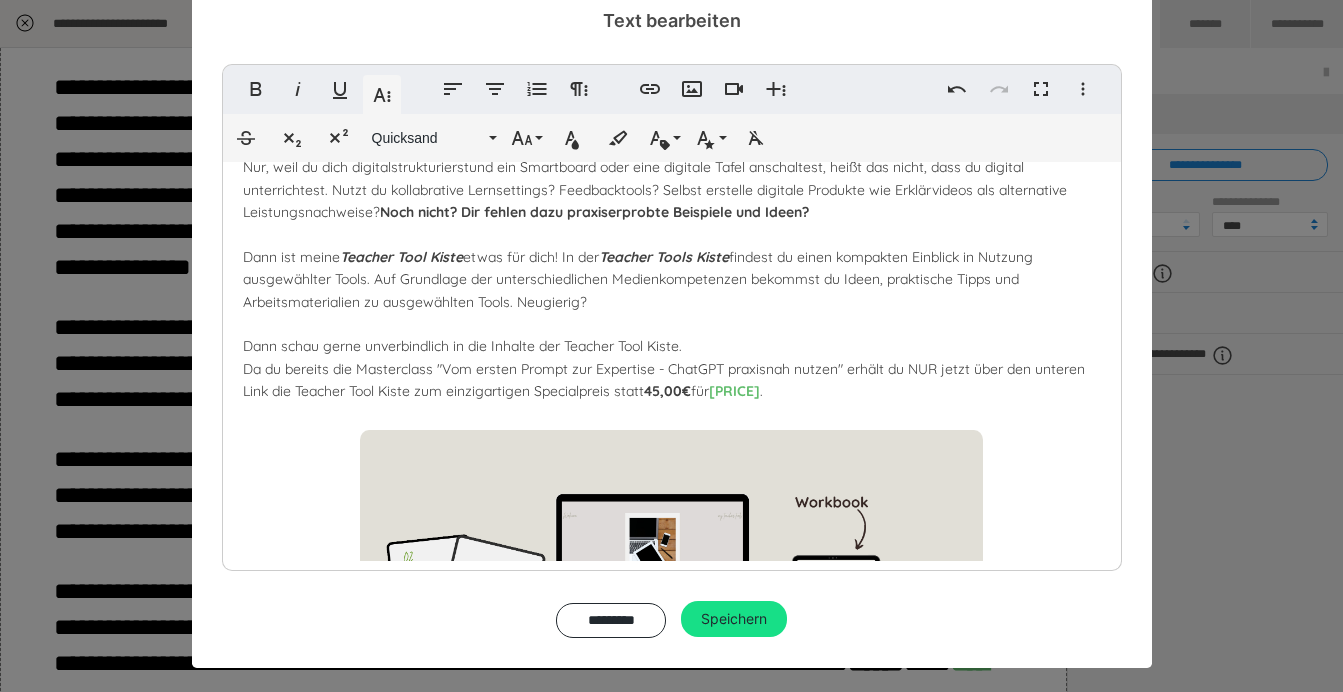 scroll, scrollTop: 349, scrollLeft: 0, axis: vertical 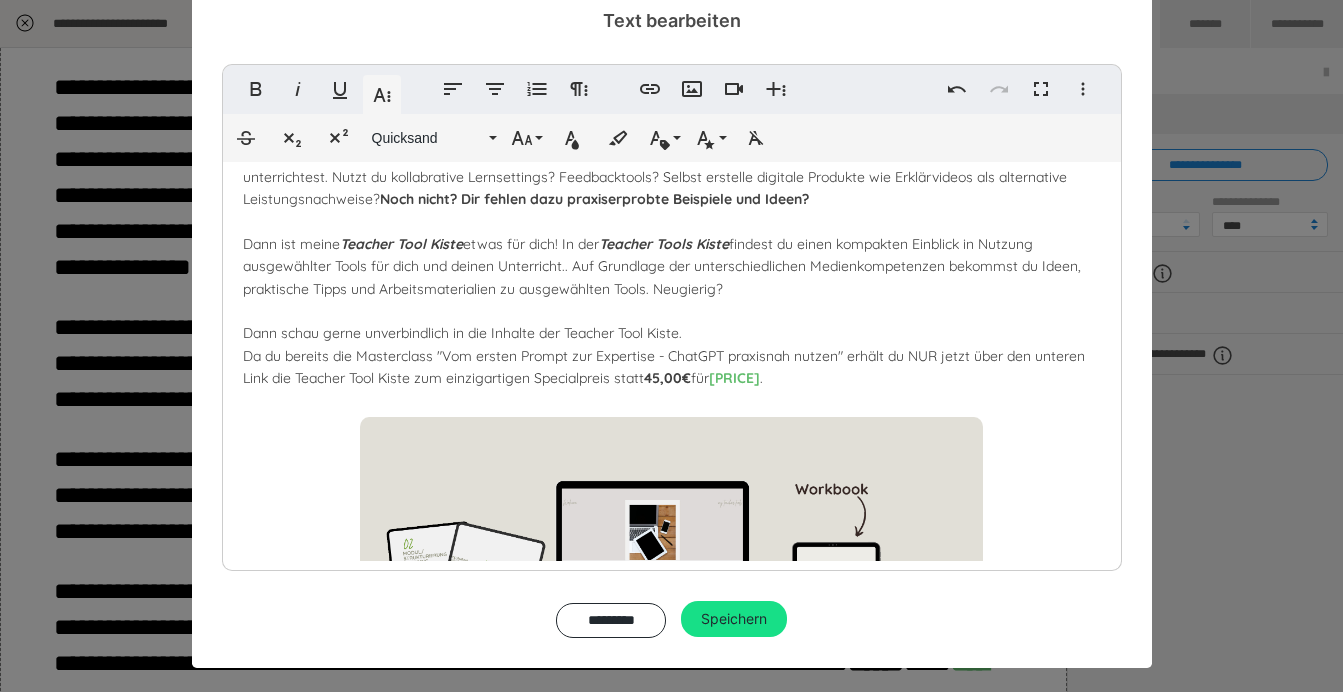 click on "Dann ist vielleicht meine Teacher Tool Kiste etwas für dich! In der T eacher Tools Kiste findest du einen kompakten Einblick in Nutzung ausgewählter Tools für dich und deinen Unterricht. . Auf Grundlage der unterschiedlichen Medienkompetenzen bekommst du Ideen, praktische Tipps und Arbeitsmaterialien zu ausgewählten Tools. Neugierig?  Dann schau gerne unverbindlich in die Inhalte der Teacher Tool Kiste.  Da du bereits die Masterclass "Vom ersten Prompt zur Expertise - ChatGPT praxisnah nutzen" erhält du NUR jetzt über den unteren Link die Teacher Tool Kiste zum einzigartigen Specialpreis statt  45,00€  für  19,00€ ." at bounding box center [664, 266] 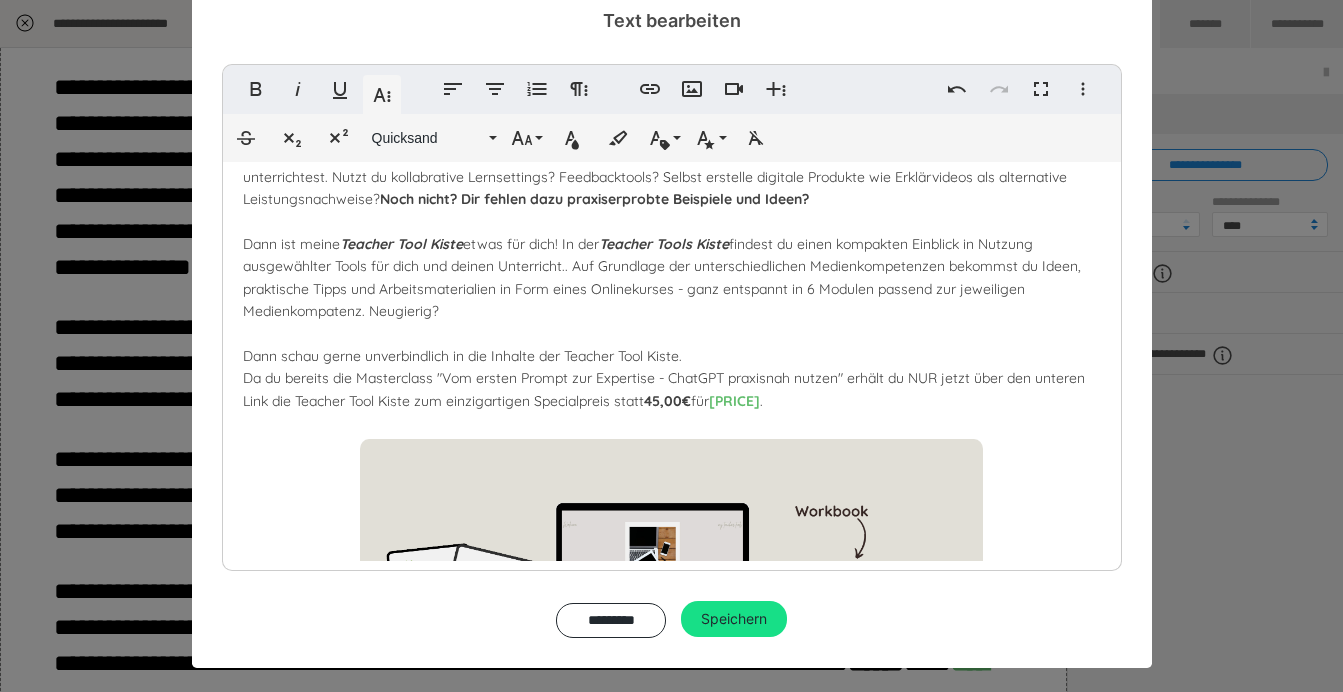 drag, startPoint x: 346, startPoint y: 225, endPoint x: 465, endPoint y: 242, distance: 120.20815 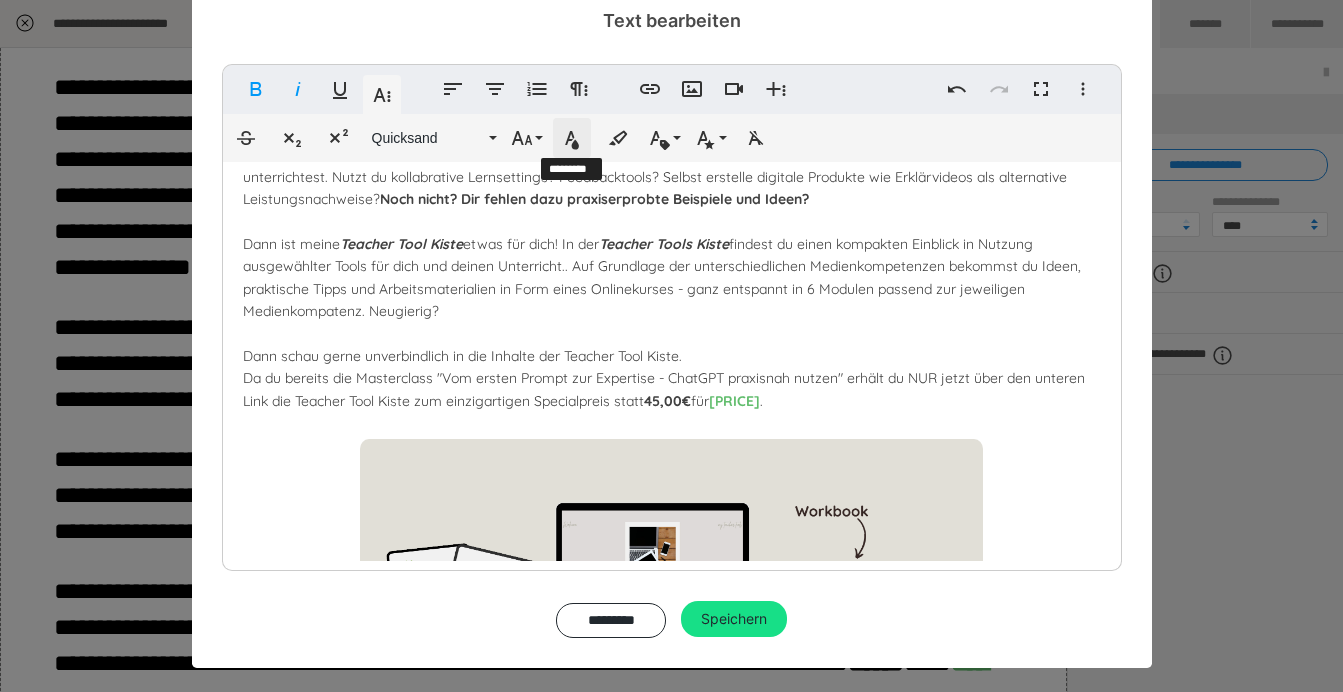 click 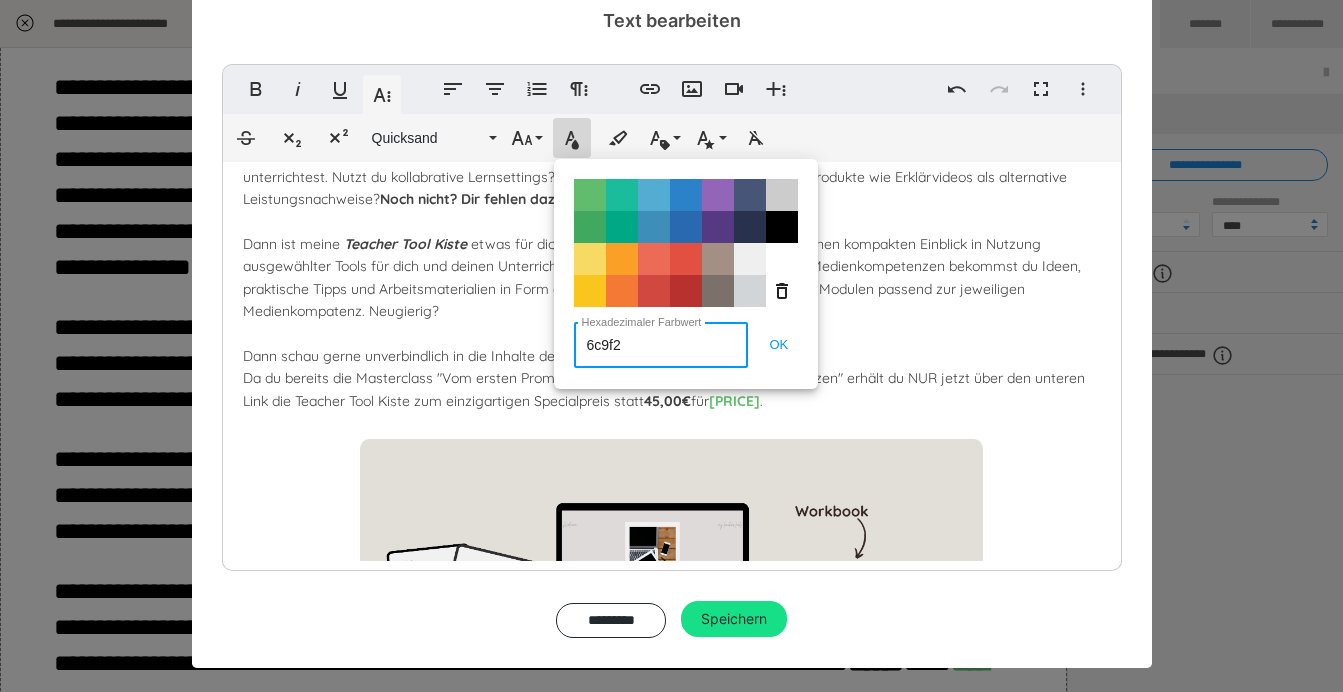 type on "6c9f2b" 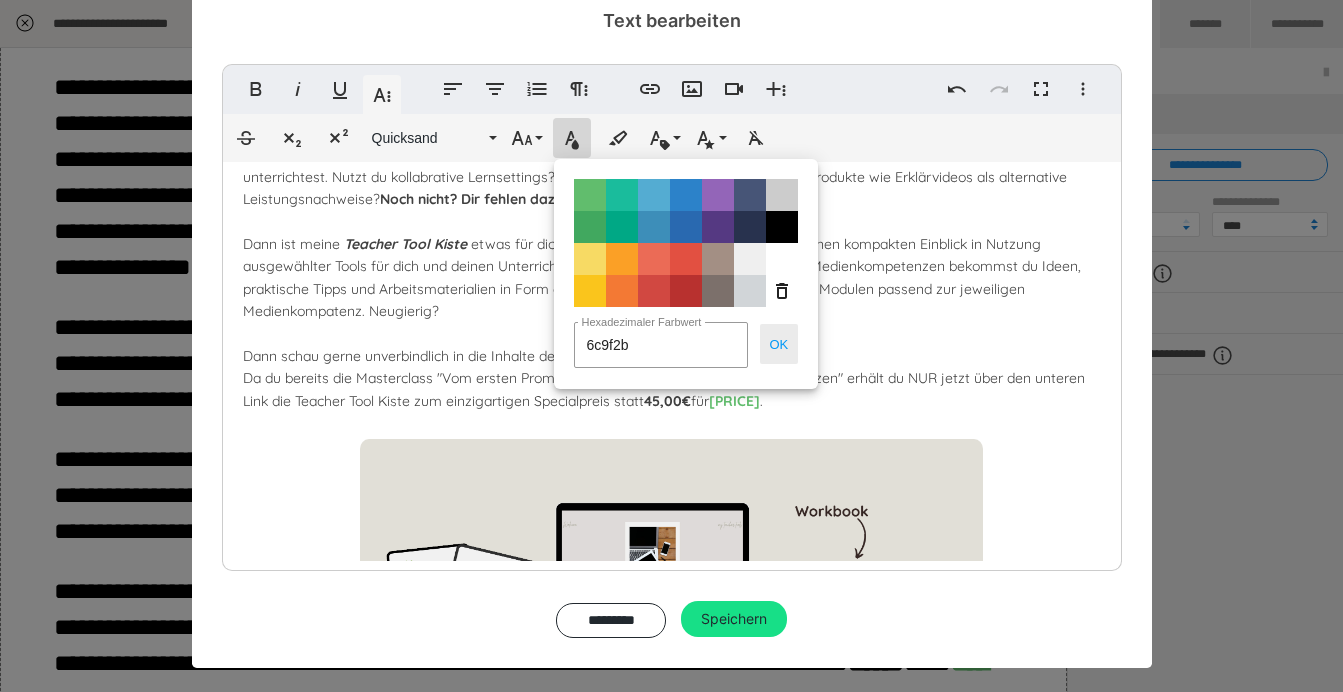 click on "OK" at bounding box center [779, 344] 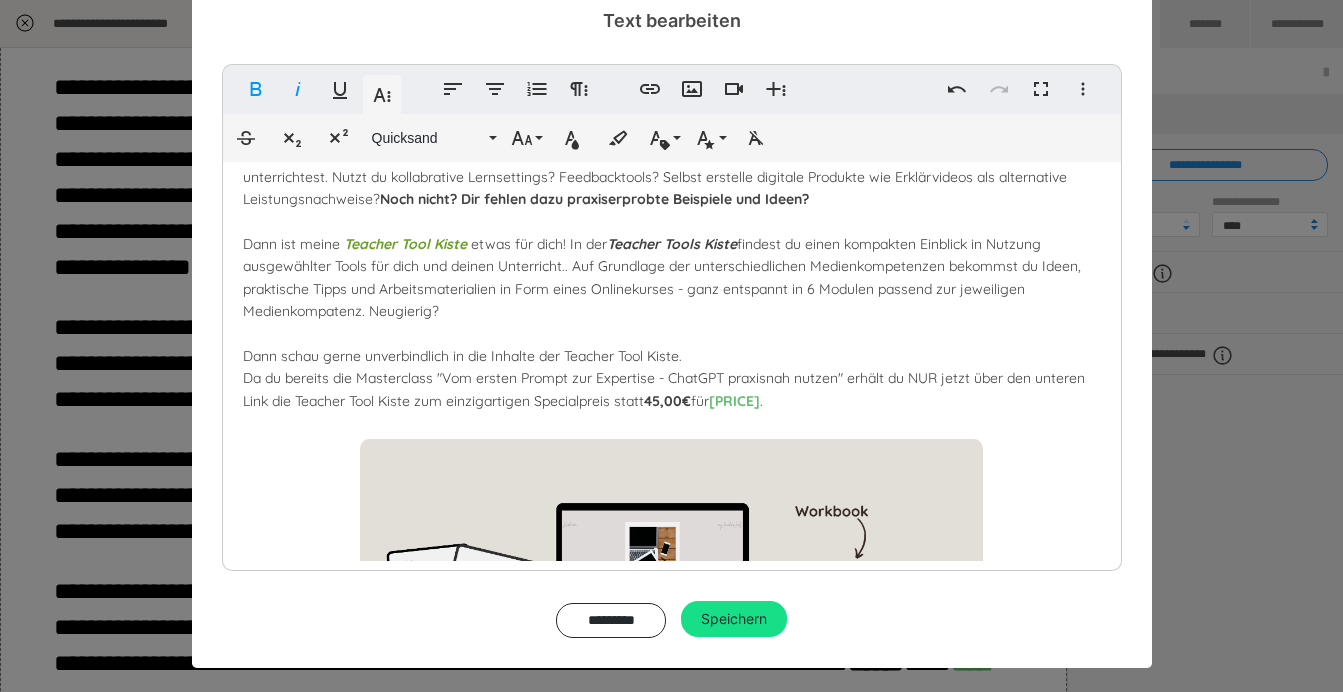 click on "eacher Tools Kiste" at bounding box center [675, 244] 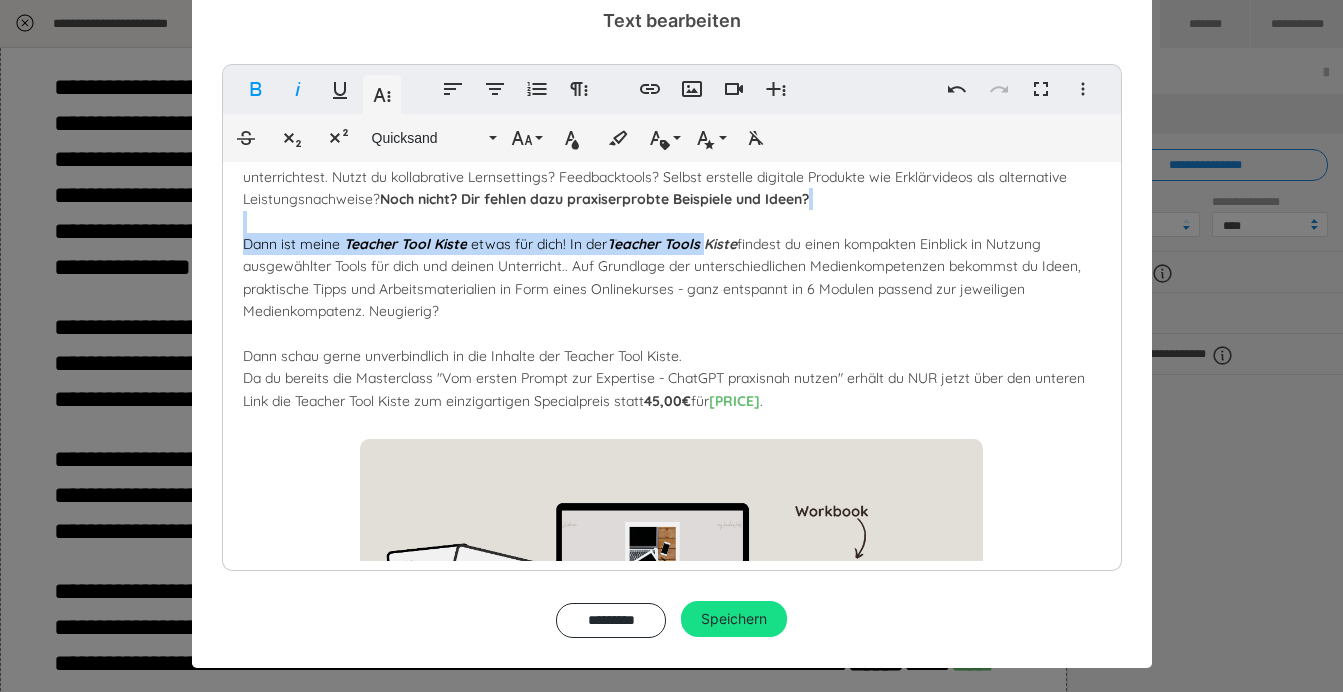 drag, startPoint x: 609, startPoint y: 224, endPoint x: 705, endPoint y: 229, distance: 96.13012 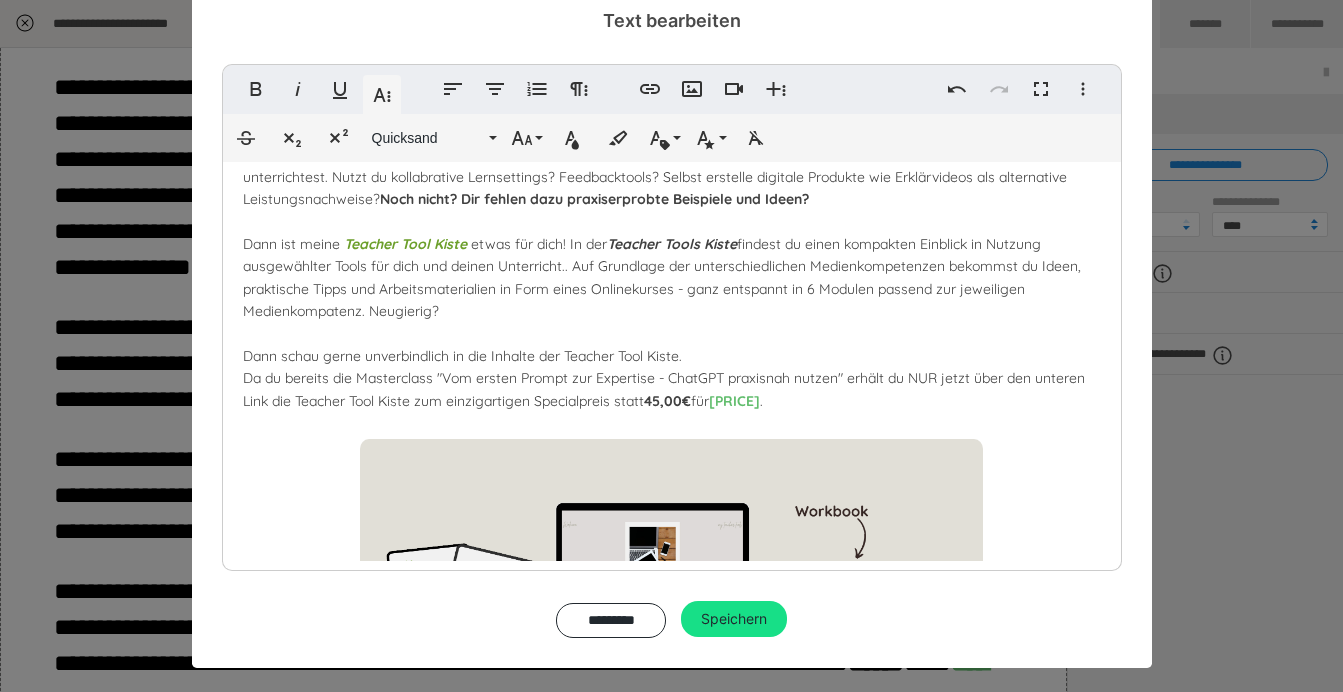 click on "und ein Smartboard oder eine digitale Tafel anschaltest, heißt das nicht, dass du digital unterrichtest. Nutzt du kollabrative Lernsettings? Feedbacktools? Selbst erstelle digitale Produkte wie Erklärvideos als alternative Leistungsnachweise?  Noch nicht? Dir fehlen dazu praxiserprobte Beispiele und Ideen? Dann ist meine   Teacher Tool Kiste   etwas für dich! In der  T eacher Tools Kiste  findest du einen kompakten Einblick in Nutzung ausgewählter Tools für dich und deinen Unterricht.. Auf Grundlage der unterschiedlichen Medienkompetenzen bekommst du Ideen, praktische Tipps und Arbeitsmaterialien in Form eines Onlinekurses - ganz entspannt in 6 Modulen passend zur jeweiligen Medienkompatenz. Neugierig?  Dann schau gerne unverbindlich in die Inhalte der Teacher Tool Kiste.  Da du bereits die Masterclass "Vom ersten Prompt zur Expertise - ChatGPT praxisnah nutzen" erhält du NUR jetzt über den unteren Link die Teacher Tool Kiste zum einzigartigen Specialpreis statt  45,00€  für  19,00€ ." at bounding box center (664, 277) 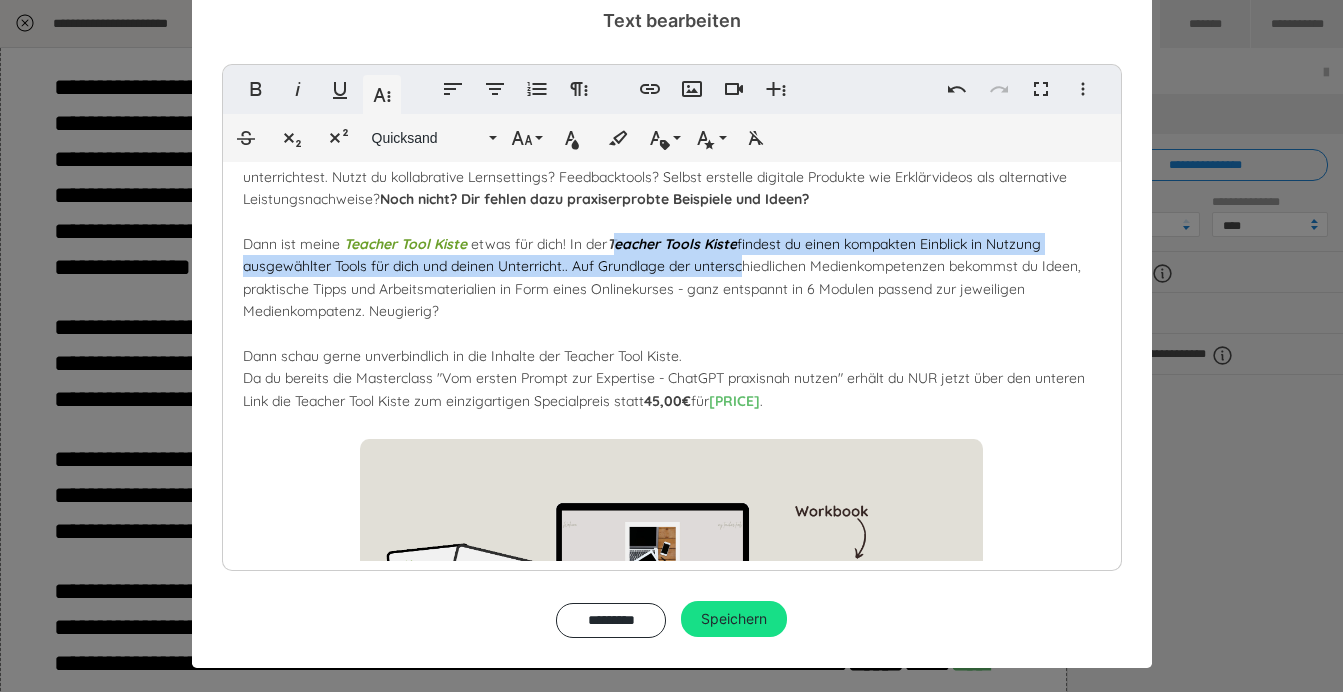 drag, startPoint x: 609, startPoint y: 230, endPoint x: 739, endPoint y: 247, distance: 131.10683 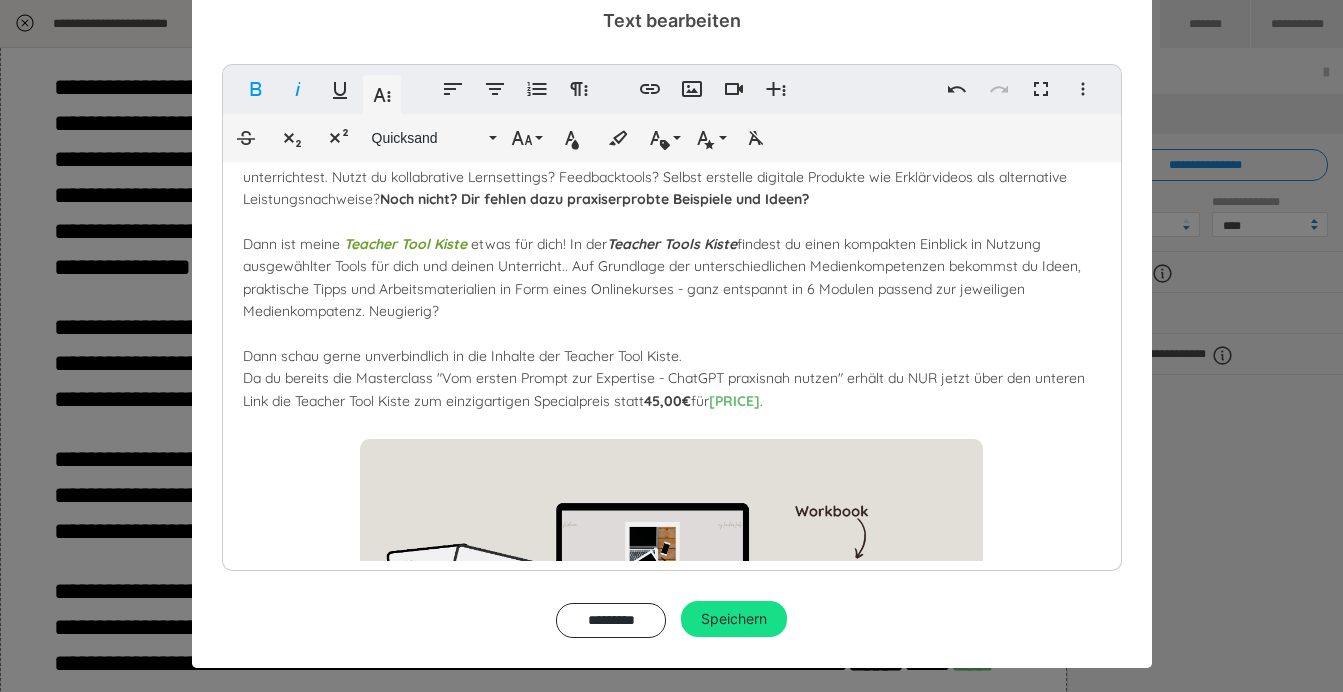 click on "Bereit für mehr?                                      So  geht es jetzt weiter.                        Du hast jetzt gelernt, wie du gut  präzise Prompts formulierst und in welchen Bereichen du ChatGPT als Lehrkraft einsetzten kannst.  Zusätzlich hast du nun Strategien für deinen Unterricht erhalten, um mit deinen Schüler*innen KI didaktisch sinnvoll zu nutzen. Denn dir ist klar, Tools & KI werden in den nächsten Jahren immer stärker genutzt werden. Digitales Arbeiten ist eine Kernkompetenz im 21. Jahrhundert. Die Frage ist nur:  Unterrichtest du schon digital?  Nur, weil du dich digital  strukturierst  und ein Smartboard oder eine digitale Tafel anschaltest, heißt das nicht, dass du digital unterrichtest. Nutzt du kollabrative Lernsettings? Feedbacktools? Selbst erstelle digitale Produkte wie Erklärvideos als alternative Leistungsnachweise?  Noch nicht? Dir fehlen dazu praxiserprobte Beispiele und Ideen? Dann ist meine  Teacher Tool Kiste    T eacher Tools Kiste" at bounding box center [672, 392] 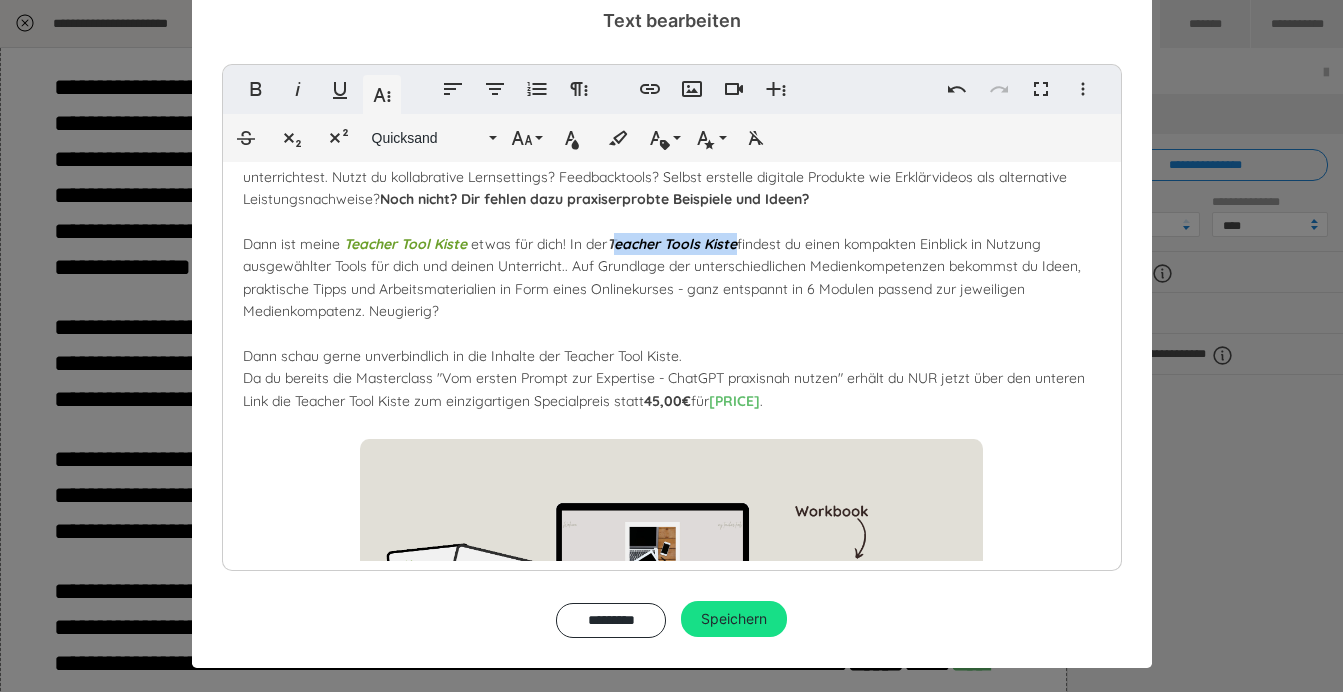drag, startPoint x: 610, startPoint y: 228, endPoint x: 738, endPoint y: 241, distance: 128.65846 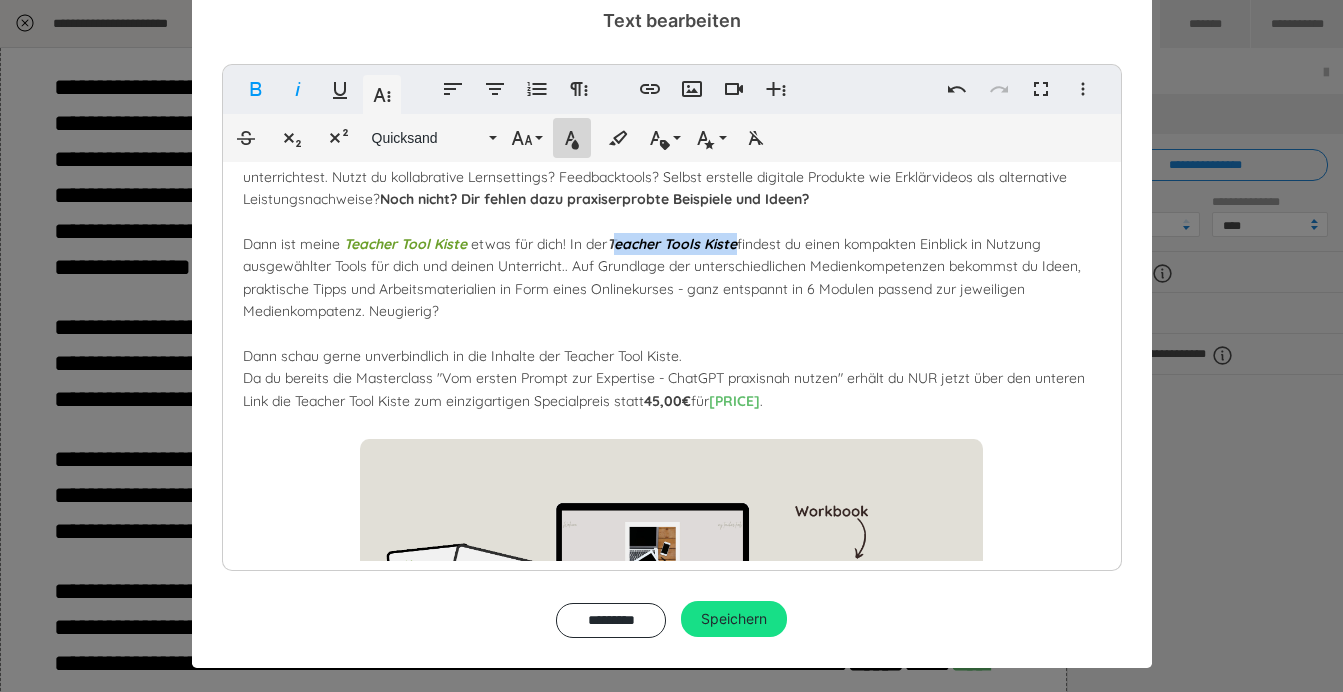 click 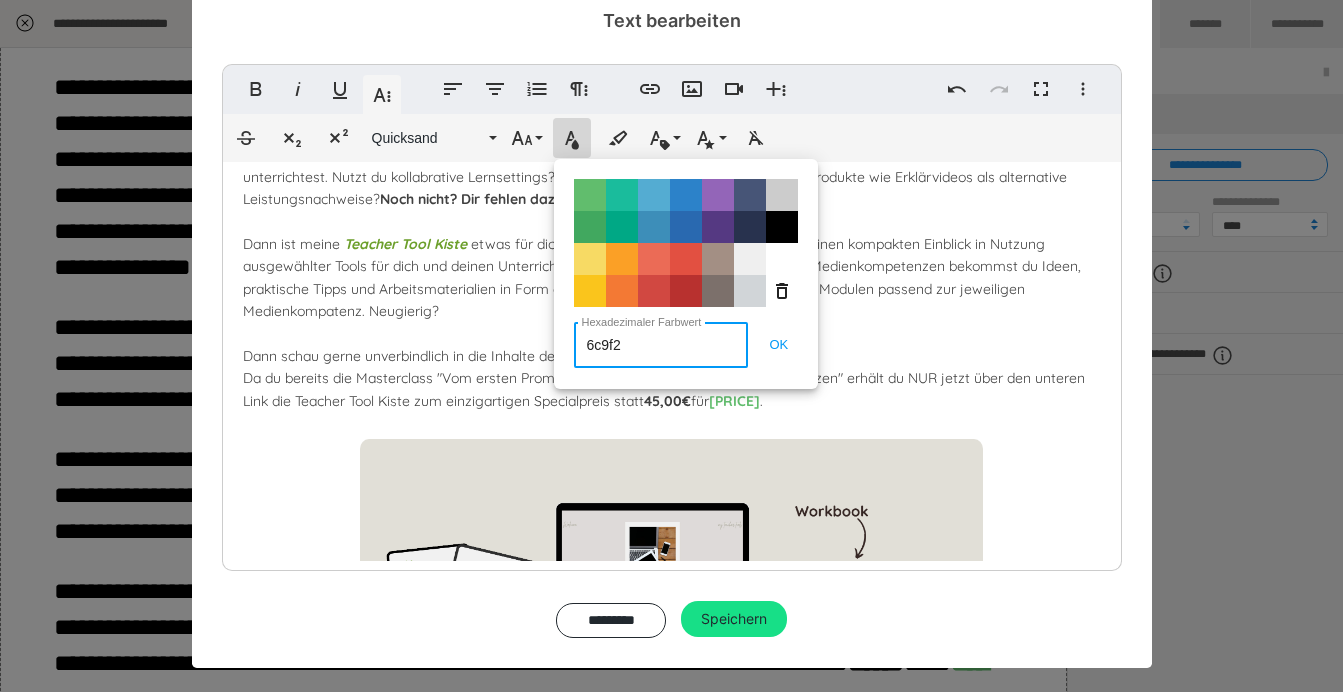 type on "6c9f2b" 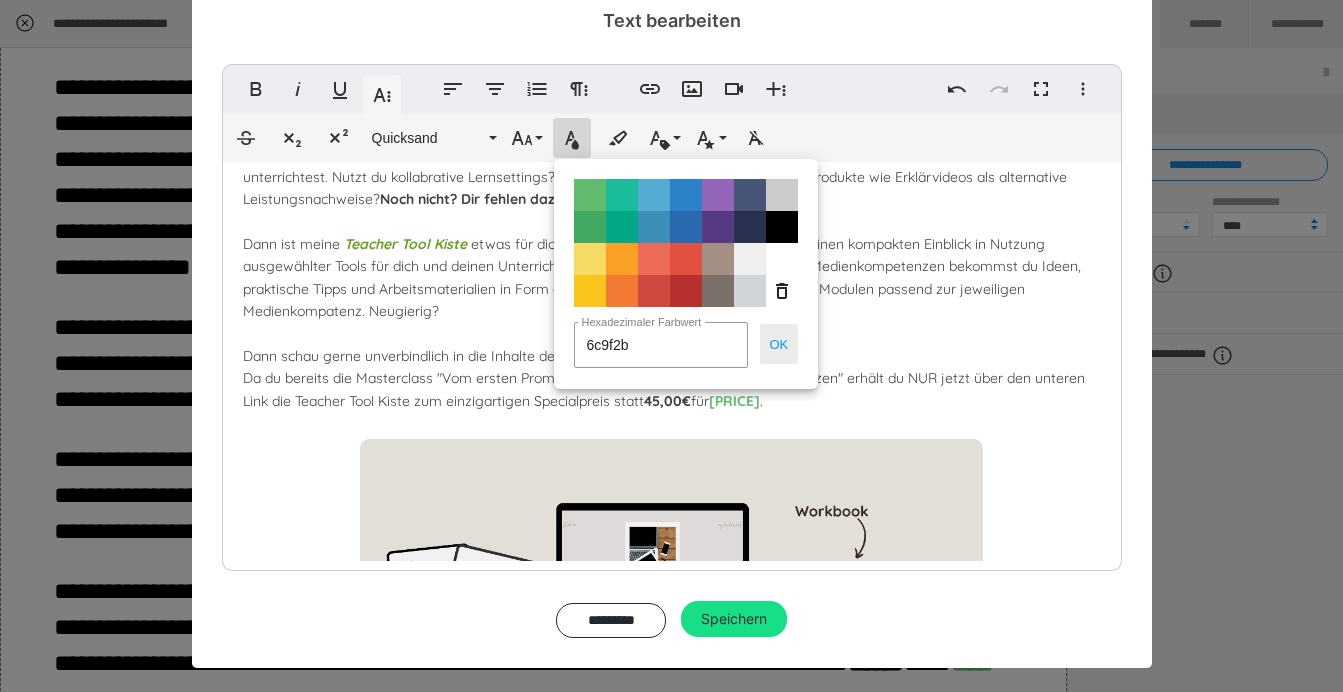 click on "OK" at bounding box center (779, 344) 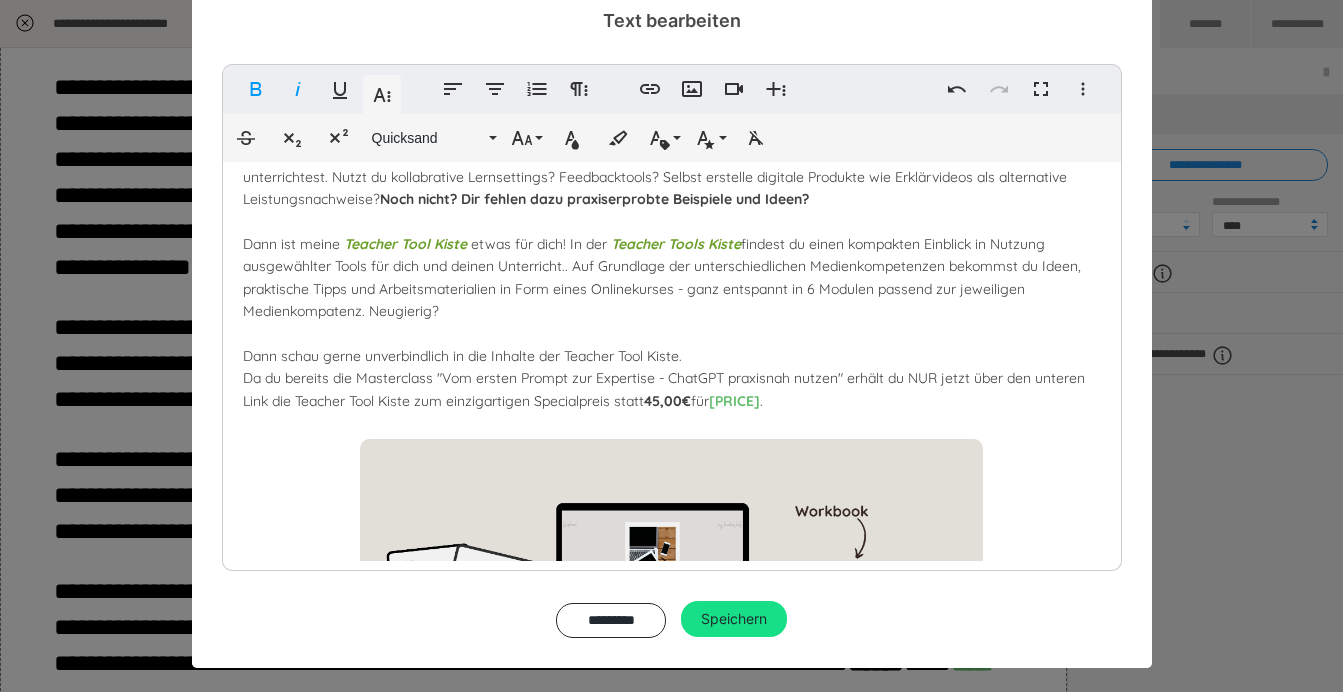 click on "Bereit für mehr?                                      So  geht es jetzt weiter.                        Du hast jetzt gelernt, wie du gut  präzise Prompts formulierst und in welchen Bereichen du ChatGPT als Lehrkraft einsetzten kannst.  Zusätzlich hast du nun Strategien für deinen Unterricht erhalten, um mit deinen Schüler*innen KI didaktisch sinnvoll zu nutzen. Denn dir ist klar, Tools & KI werden in den nächsten Jahren immer stärker genutzt werden. Digitales Arbeiten ist eine Kernkompetenz im 21. Jahrhundert. Die Frage ist nur:  Unterrichtest du schon digital?  Nur, weil du dich digital  strukturierst  und ein Smartboard oder eine digitale Tafel anschaltest, heißt das nicht, dass du digital unterrichtest. Nutzt du kollabrative Lernsettings? Feedbacktools? Selbst erstelle digitale Produkte wie Erklärvideos als alternative Leistungsnachweise?  Noch nicht? Dir fehlen dazu praxiserprobte Beispiele und Ideen? Dann ist meine   Teacher Tool Kiste     T 45,00€  für" at bounding box center [672, 392] 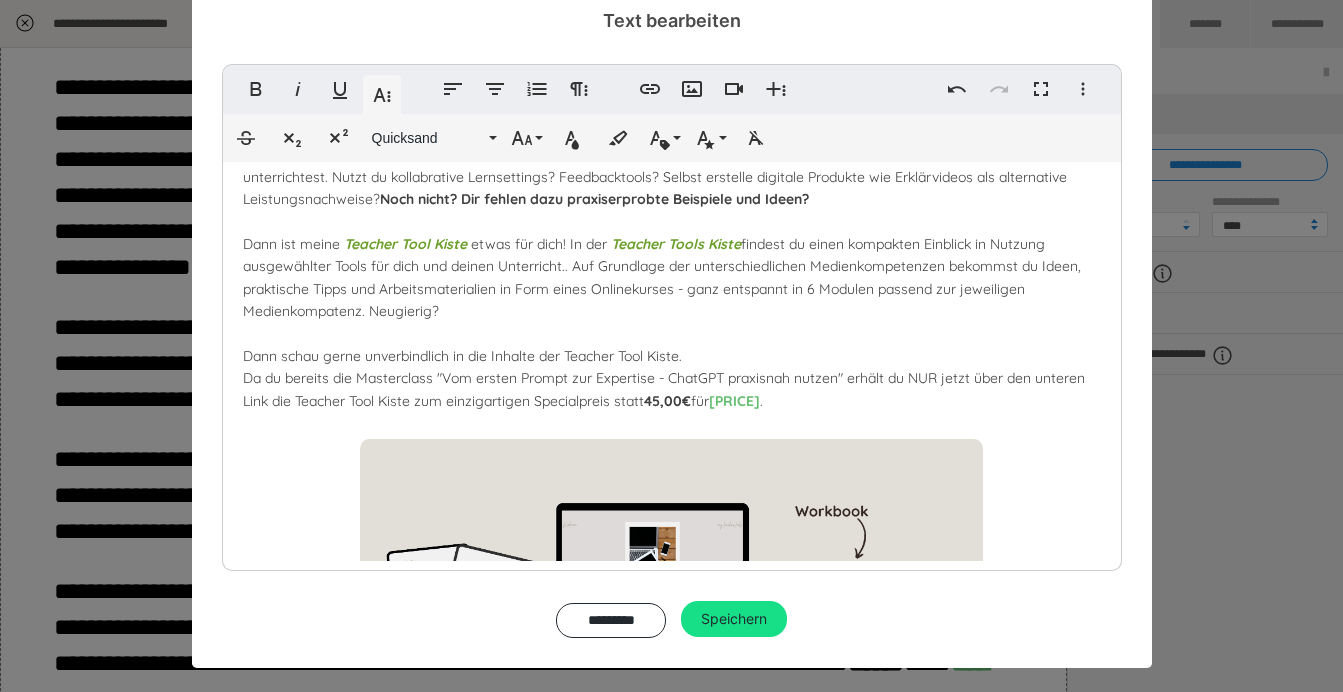 click on "Teacher Tool Kiste" at bounding box center [405, 244] 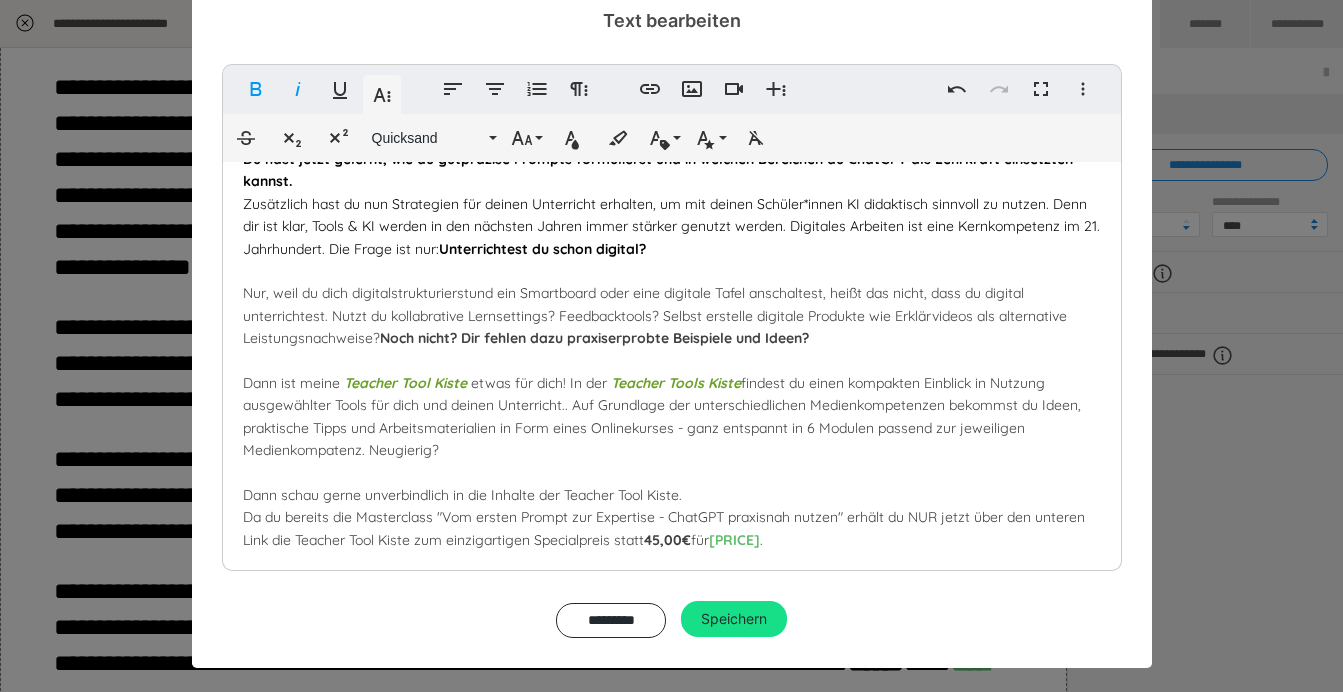 scroll, scrollTop: 211, scrollLeft: 0, axis: vertical 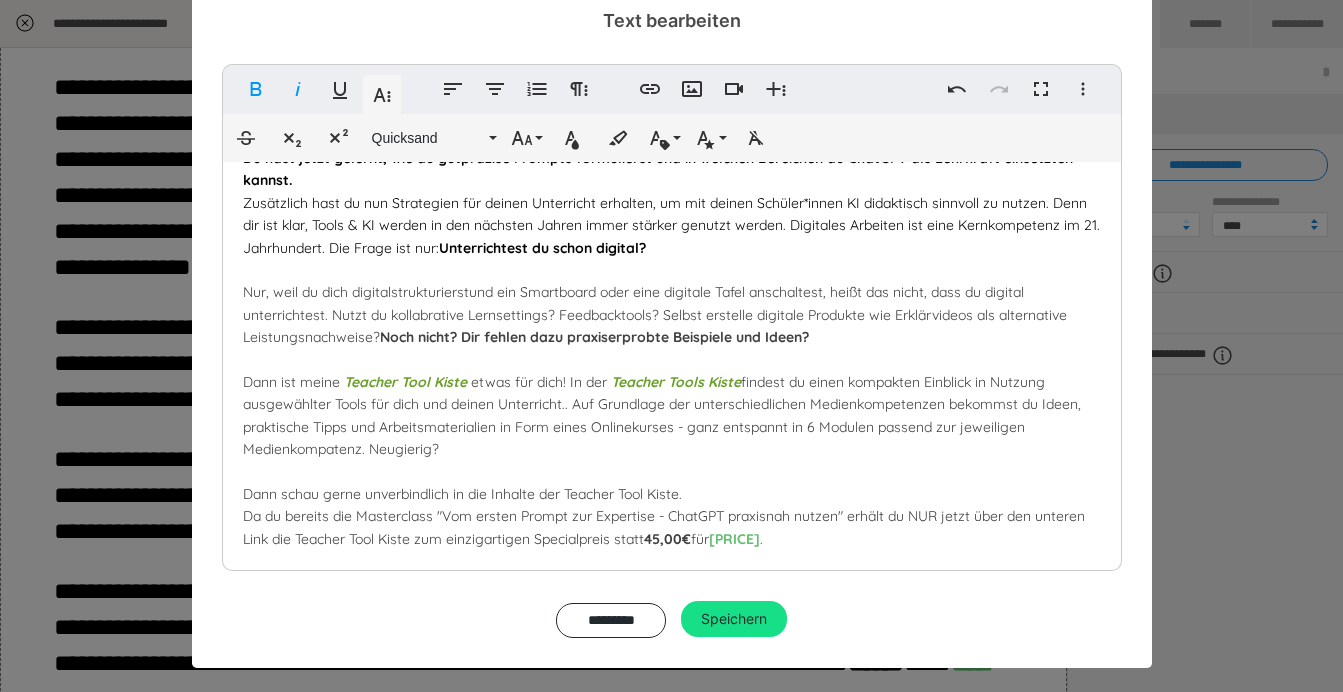 click on "Teacher Tool Kiste" at bounding box center [405, 382] 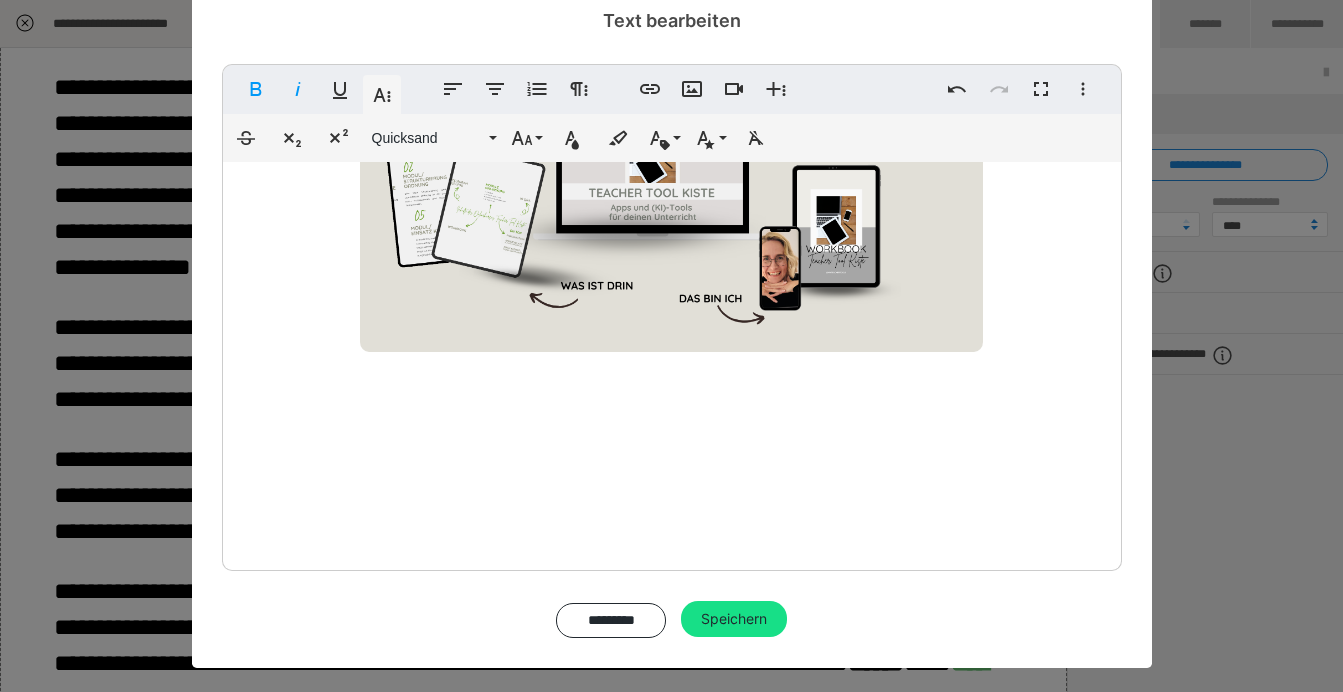 scroll, scrollTop: 747, scrollLeft: 0, axis: vertical 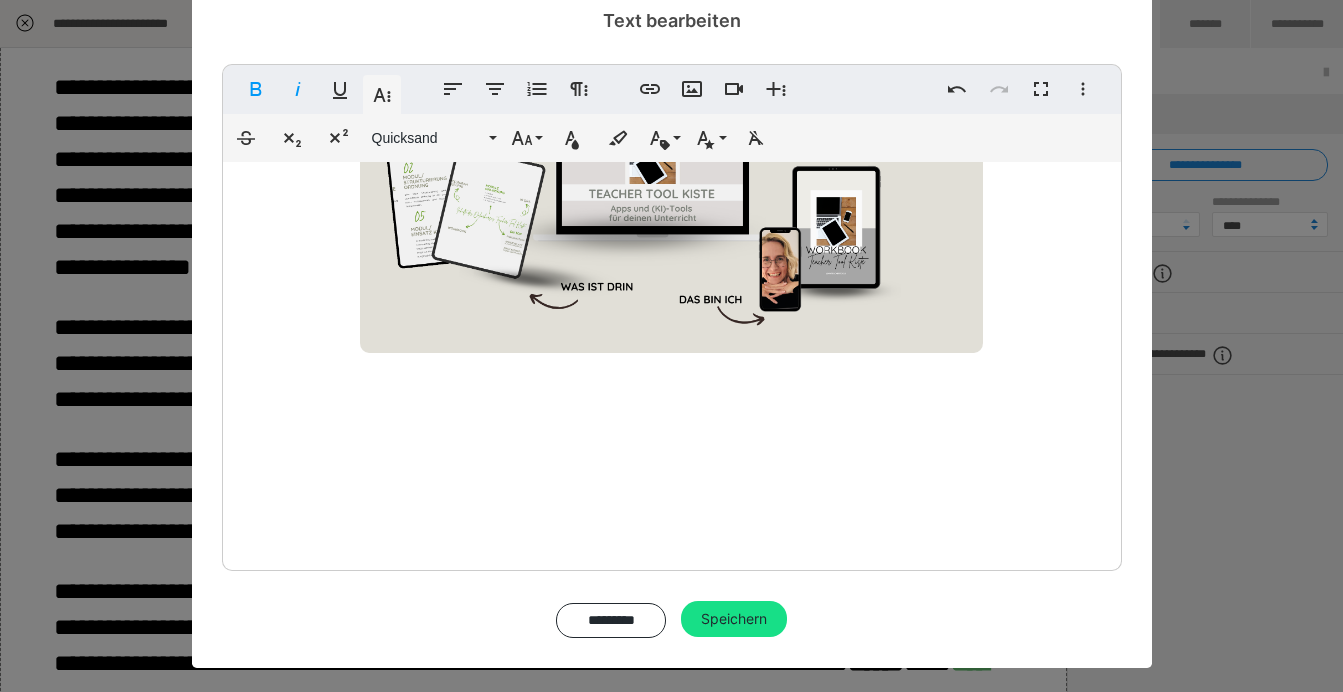 click on "Bereit für mehr?                                      So  geht es jetzt weiter.                        Du hast jetzt gelernt, wie du gut  präzise Prompts formulierst und in welchen Bereichen du ChatGPT als Lehrkraft einsetzten kannst.  Zusätzlich hast du nun Strategien für deinen Unterricht erhalten, um mit deinen Schüler*innen KI didaktisch sinnvoll zu nutzen. Denn dir ist klar, Tools & KI werden in den nächsten Jahren immer stärker genutzt werden. Digitales Arbeiten ist eine Kernkompetenz im 21. Jahrhundert. Die Frage ist nur:  Unterrichtest du schon digital?  Nur, weil du dich digital  strukturierst  und ein Smartboard oder eine digitale Tafel anschaltest, heißt das nicht, dass du digital unterrichtest. Nutzt du kollabrative Lernsettings? Feedbacktools? Selbst erstelle digitale Produkte wie Erklärvideos als alternative Leistungsnachweise?  Noch nicht? Dir fehlen dazu praxiserprobte Beispiele und Ideen? Dann ist meine   Teacher Tool Kiste     T 45,00€  für" at bounding box center (672, -6) 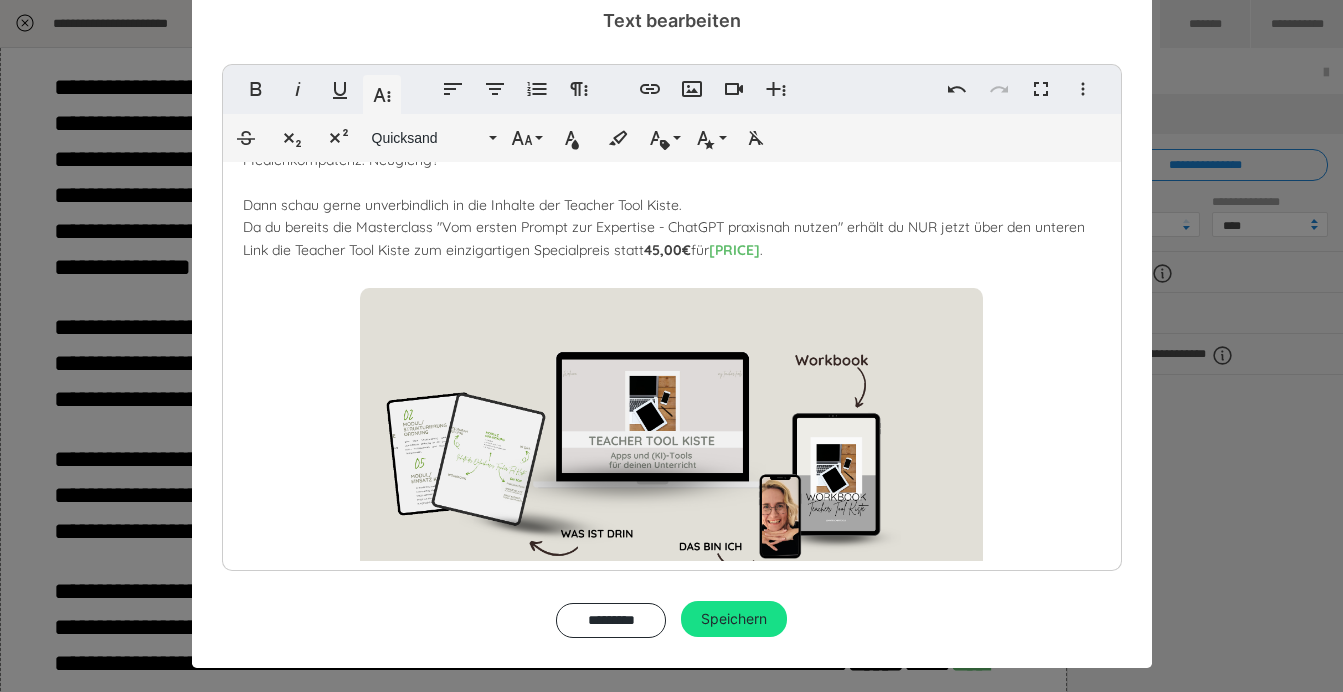 scroll, scrollTop: 498, scrollLeft: 0, axis: vertical 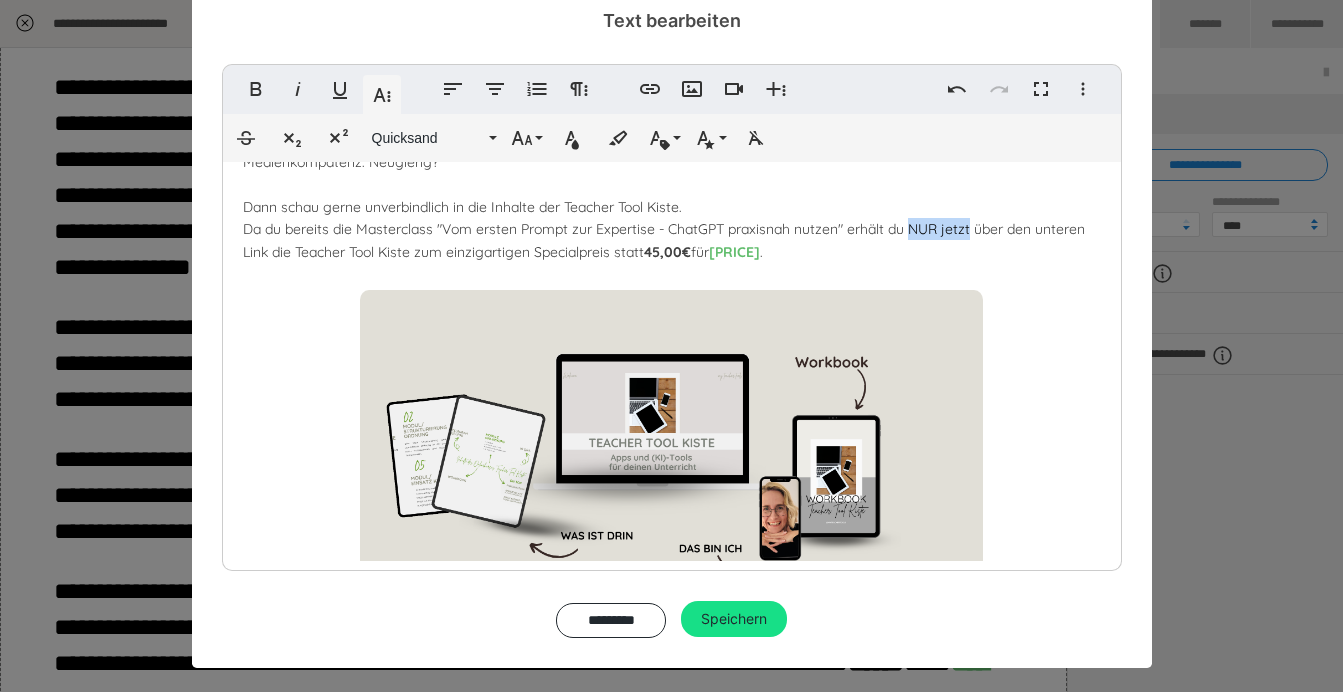 drag, startPoint x: 910, startPoint y: 214, endPoint x: 970, endPoint y: 229, distance: 61.846584 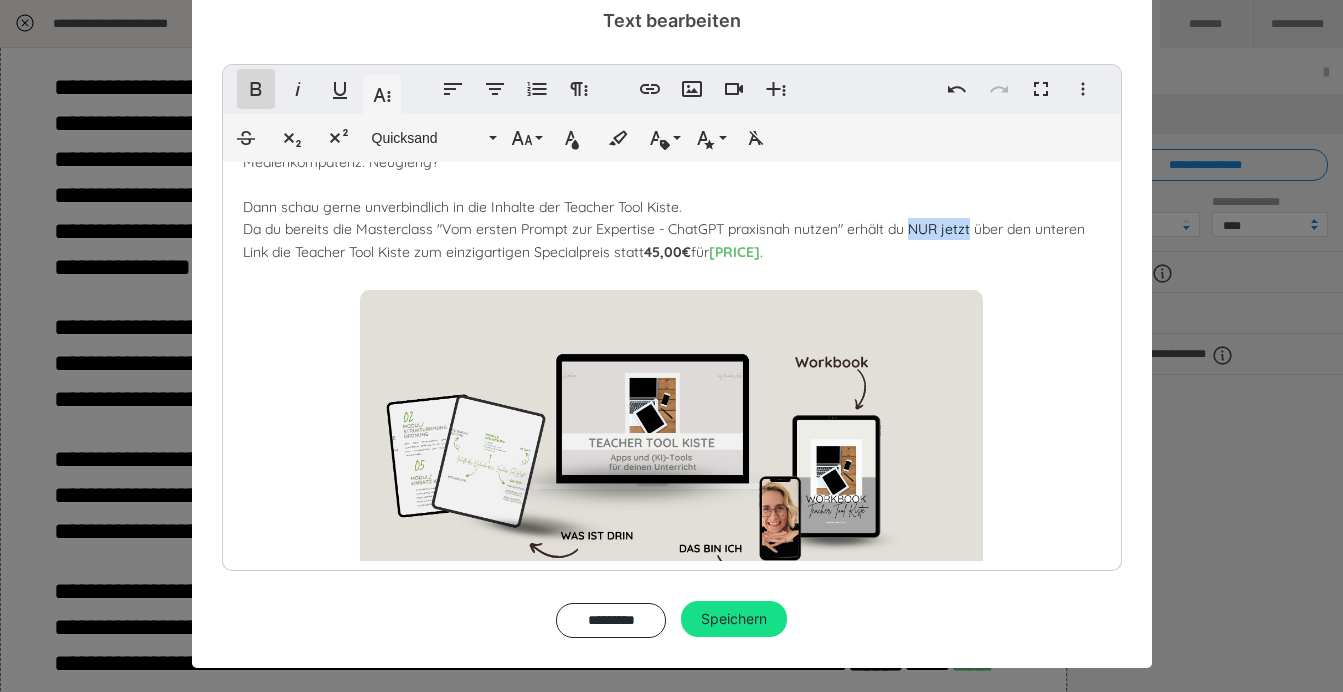 click 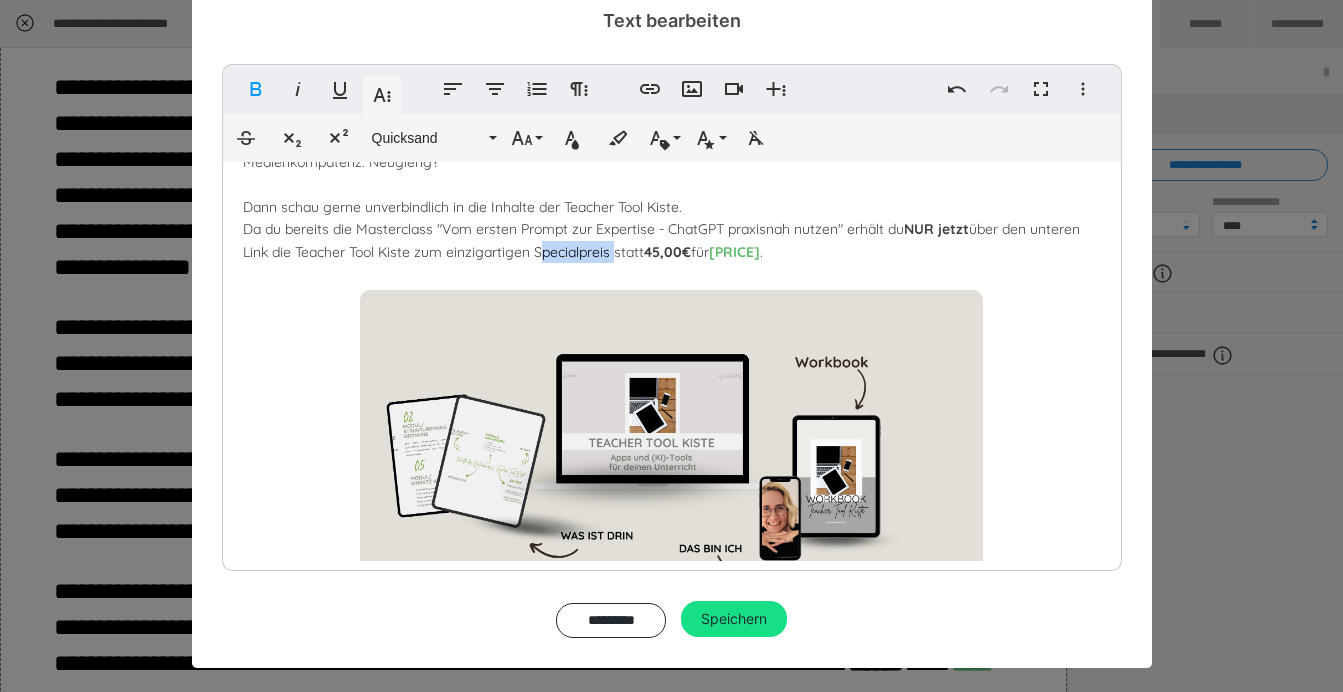drag, startPoint x: 535, startPoint y: 238, endPoint x: 613, endPoint y: 250, distance: 78.91768 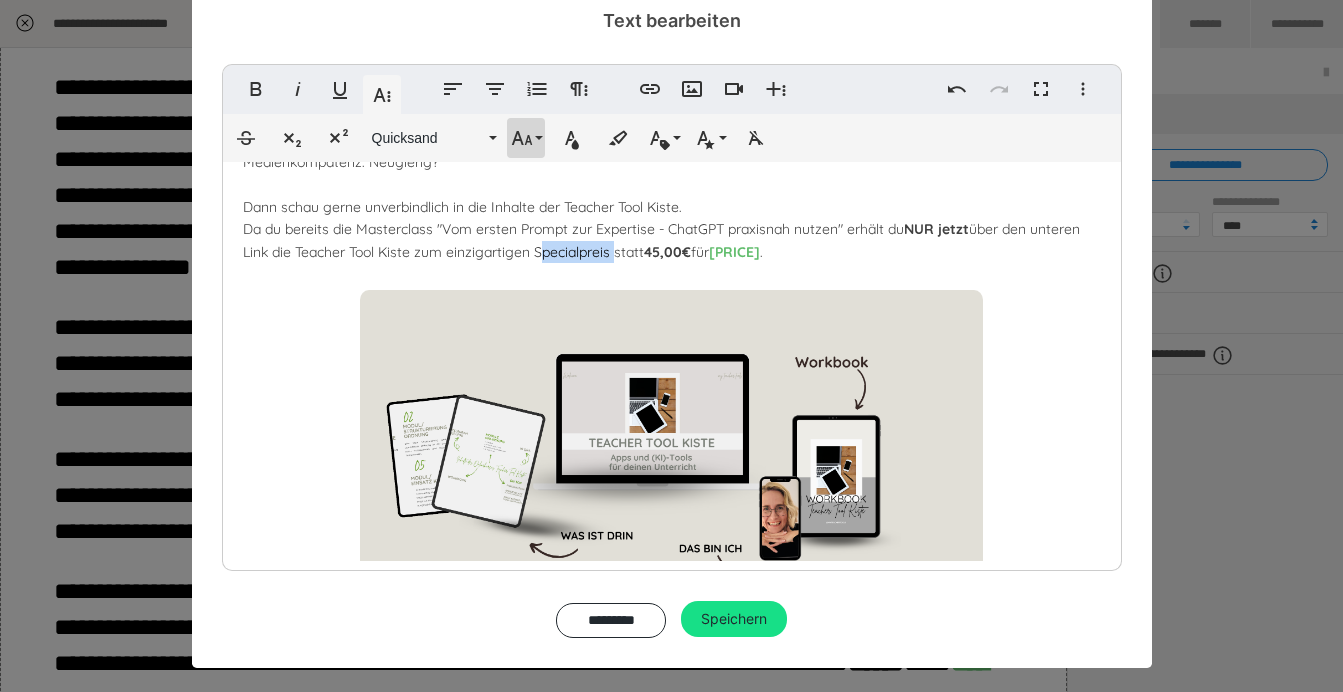 click on "Schriftgröße" at bounding box center [526, 138] 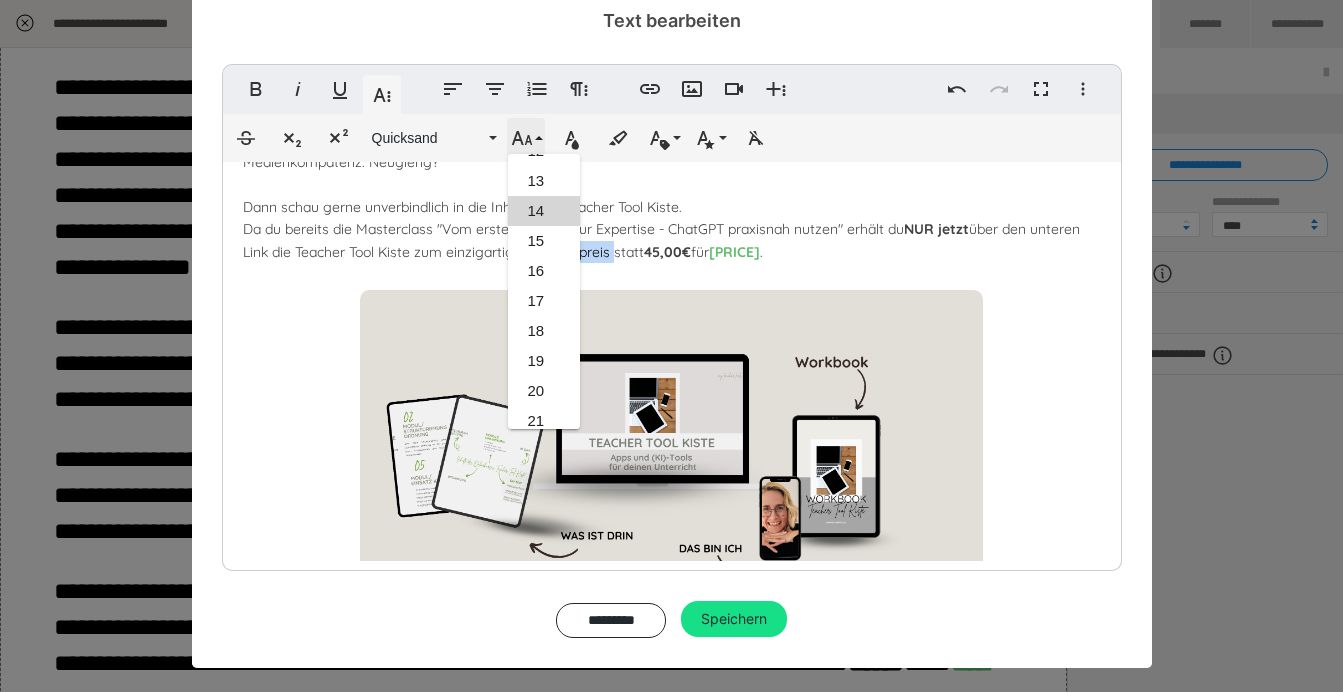 scroll, scrollTop: 413, scrollLeft: 0, axis: vertical 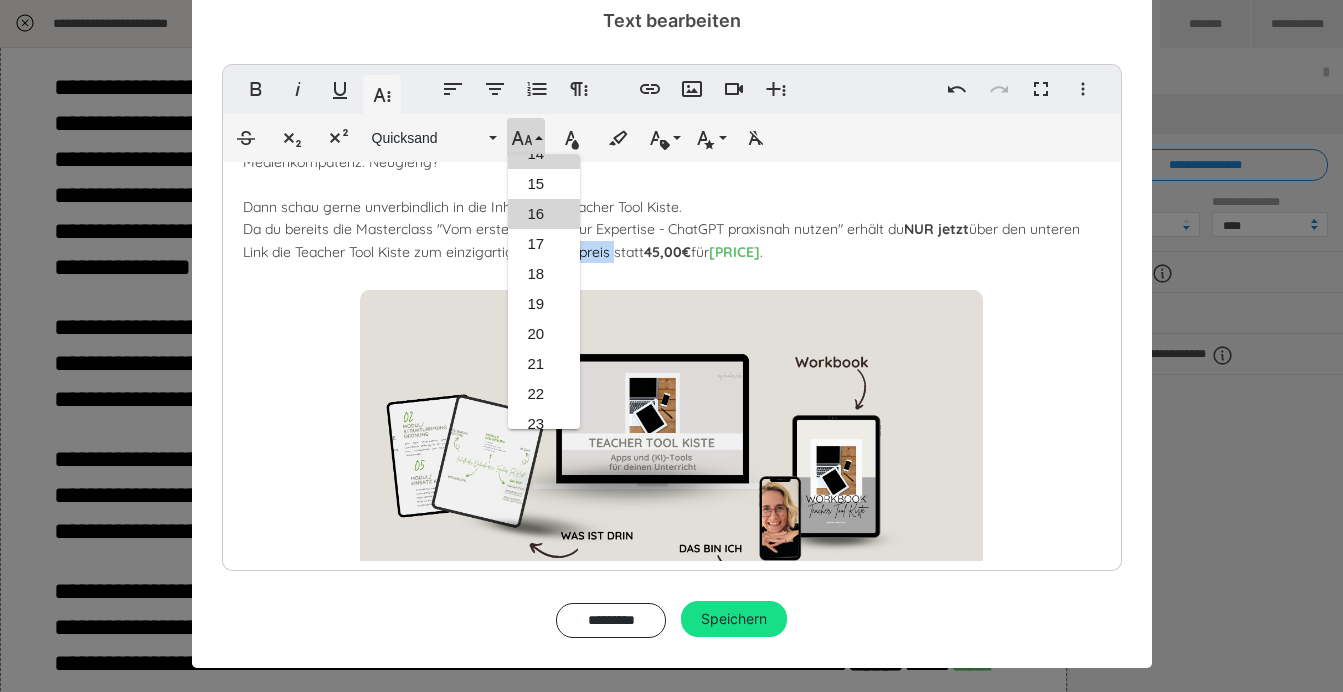 click on "16" at bounding box center [544, 214] 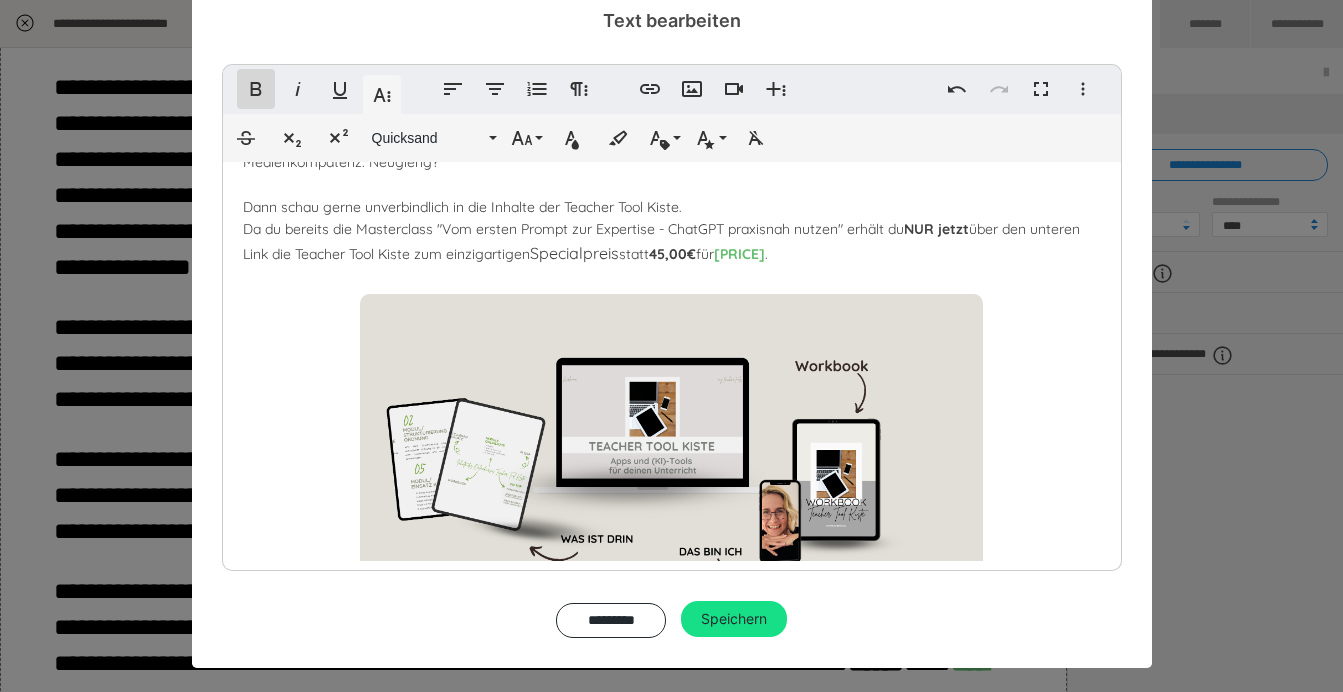 click 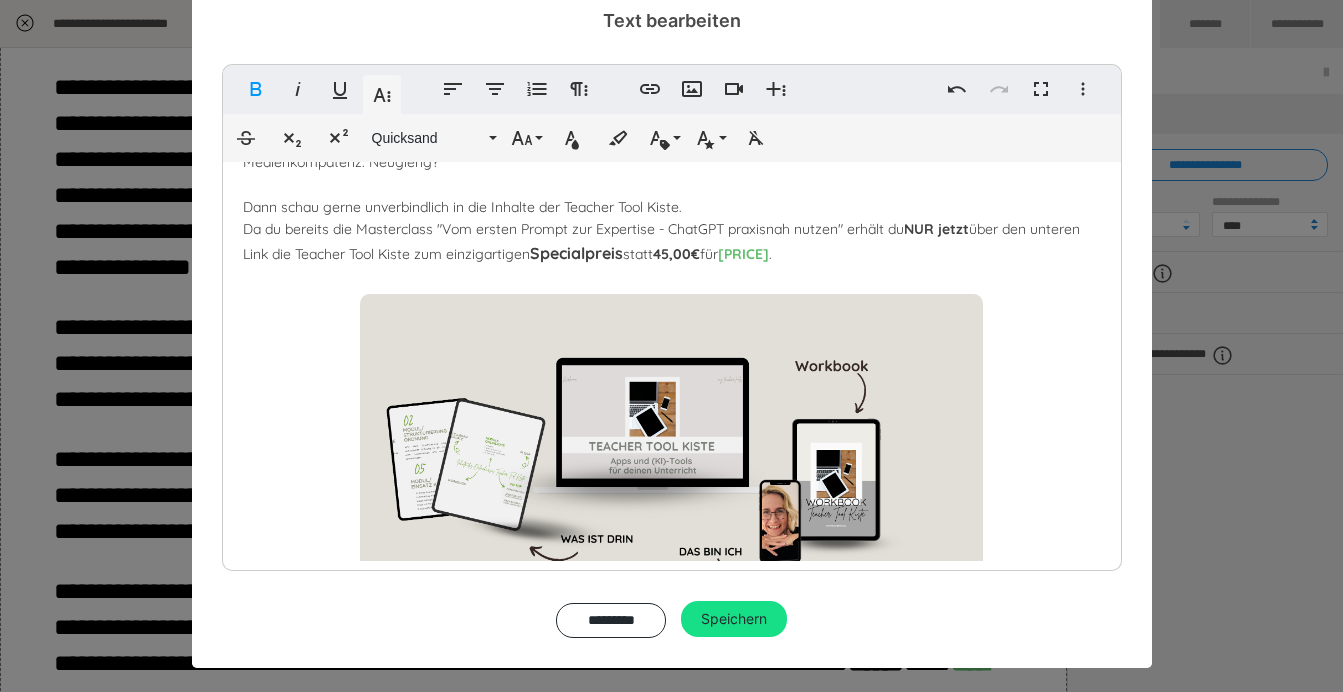click on "Bereit für mehr?                                      So  geht es jetzt weiter.                        Du hast jetzt gelernt, wie du gut  präzise Prompts formulierst und in welchen Bereichen du ChatGPT als Lehrkraft einsetzten kannst.  Zusätzlich hast du nun Strategien für deinen Unterricht erhalten, um mit deinen Schüler*innen KI didaktisch sinnvoll zu nutzen. Denn dir ist klar, Tools & KI werden in den nächsten Jahren immer stärker genutzt werden. Digitales Arbeiten ist eine Kernkompetenz im 21. Jahrhundert. Die Frage ist nur:  Unterrichtest du schon digital?  Nur, weil du dich digital  strukturierst  und ein Smartboard oder eine digitale Tafel anschaltest, heißt das nicht, dass du digital unterrichtest. Nutzt du kollabrative Lernsettings? Feedbacktools? Selbst erstelle digitale Produkte wie Erklärvideos als alternative Leistungsnachweise?  Noch nicht? Dir fehlen dazu praxiserprobte Beispiele und Ideen? Dann ist meine   Teacher Tool Kiste     T NUR jetzt  für" at bounding box center [672, 244] 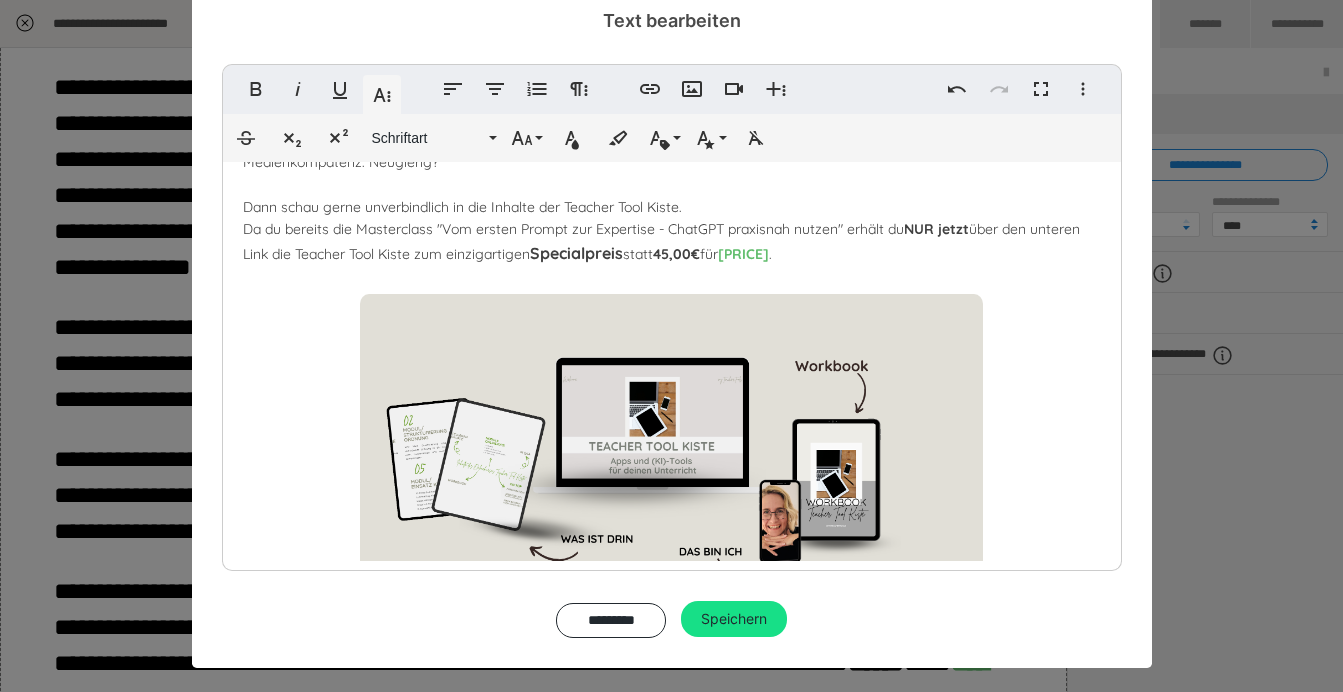 drag, startPoint x: 669, startPoint y: 238, endPoint x: 780, endPoint y: 262, distance: 113.56496 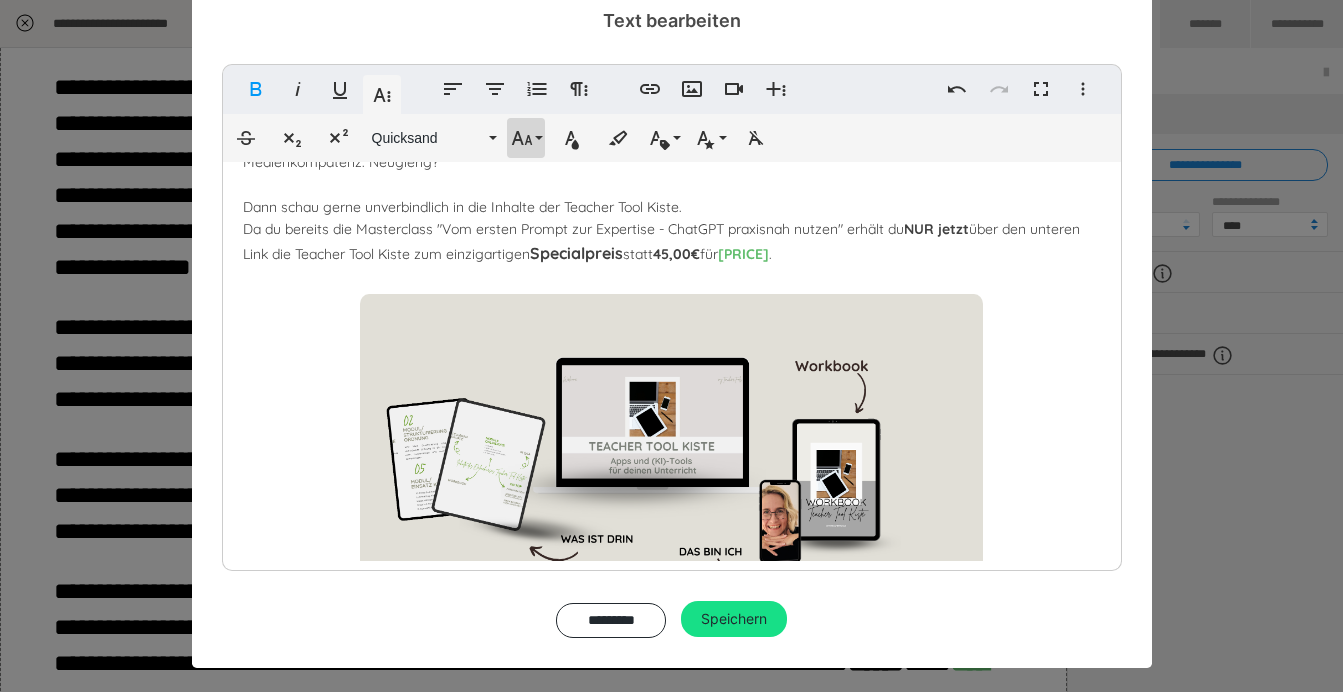 click 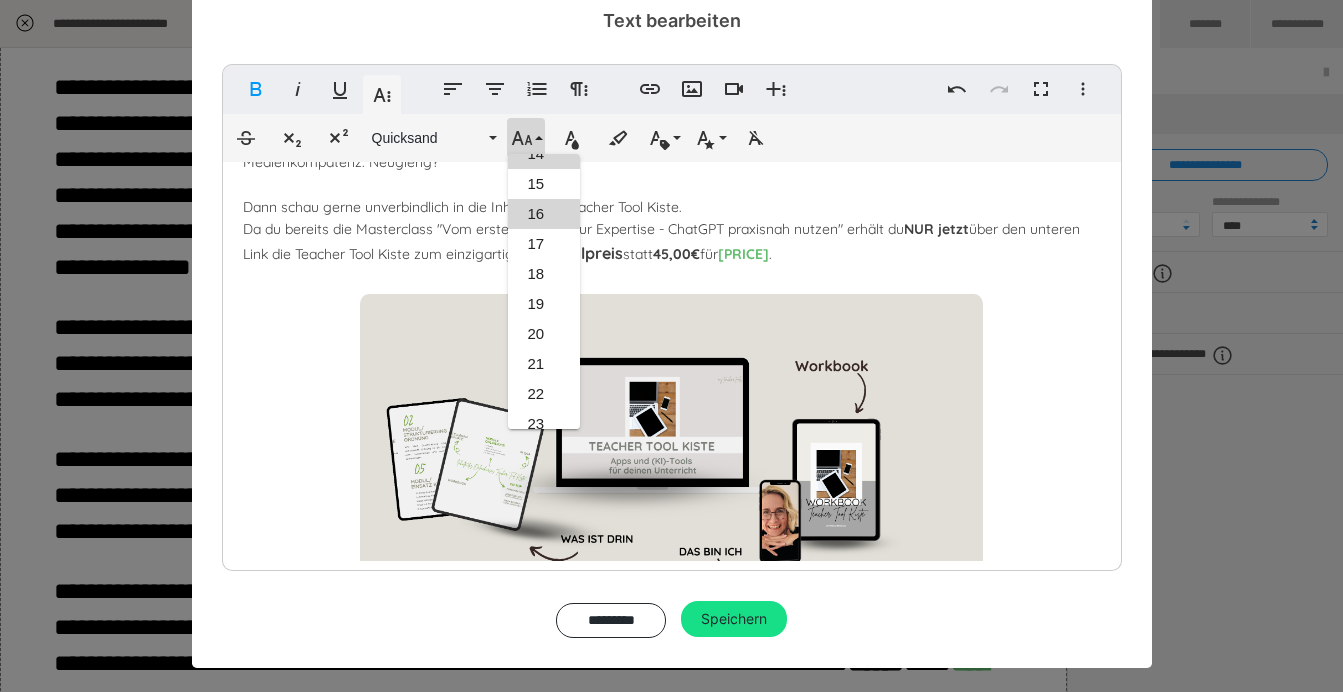 click on "16" at bounding box center [544, 214] 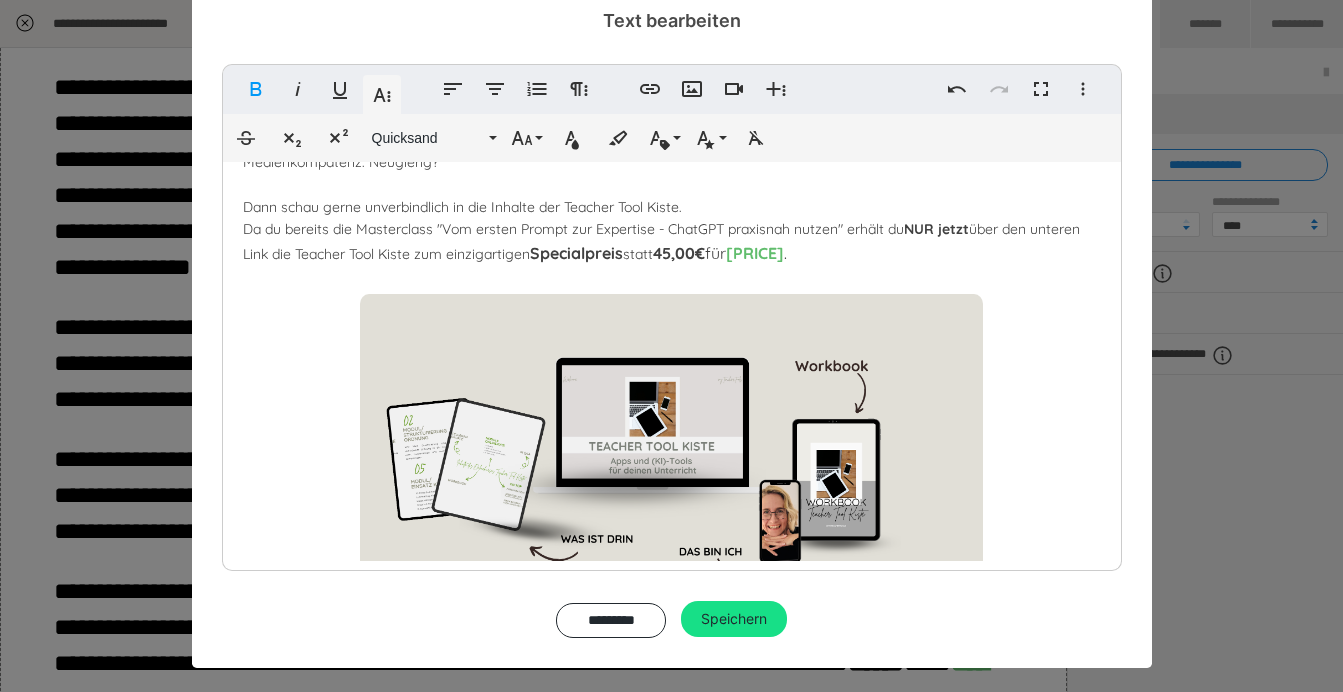 click on "Bereit für mehr?                                      So  geht es jetzt weiter.                        Du hast jetzt gelernt, wie du gut  präzise Prompts formulierst und in welchen Bereichen du ChatGPT als Lehrkraft einsetzten kannst.  Zusätzlich hast du nun Strategien für deinen Unterricht erhalten, um mit deinen Schüler*innen KI didaktisch sinnvoll zu nutzen. Denn dir ist klar, Tools & KI werden in den nächsten Jahren immer stärker genutzt werden. Digitales Arbeiten ist eine Kernkompetenz im 21. Jahrhundert. Die Frage ist nur:  Unterrichtest du schon digital?  Nur, weil du dich digital  strukturierst  und ein Smartboard oder eine digitale Tafel anschaltest, heißt das nicht, dass du digital unterrichtest. Nutzt du kollabrative Lernsettings? Feedbacktools? Selbst erstelle digitale Produkte wie Erklärvideos als alternative Leistungsnachweise?  Noch nicht? Dir fehlen dazu praxiserprobte Beispiele und Ideen? Dann ist meine   Teacher Tool Kiste     T NUR jetzt  für" at bounding box center [672, 244] 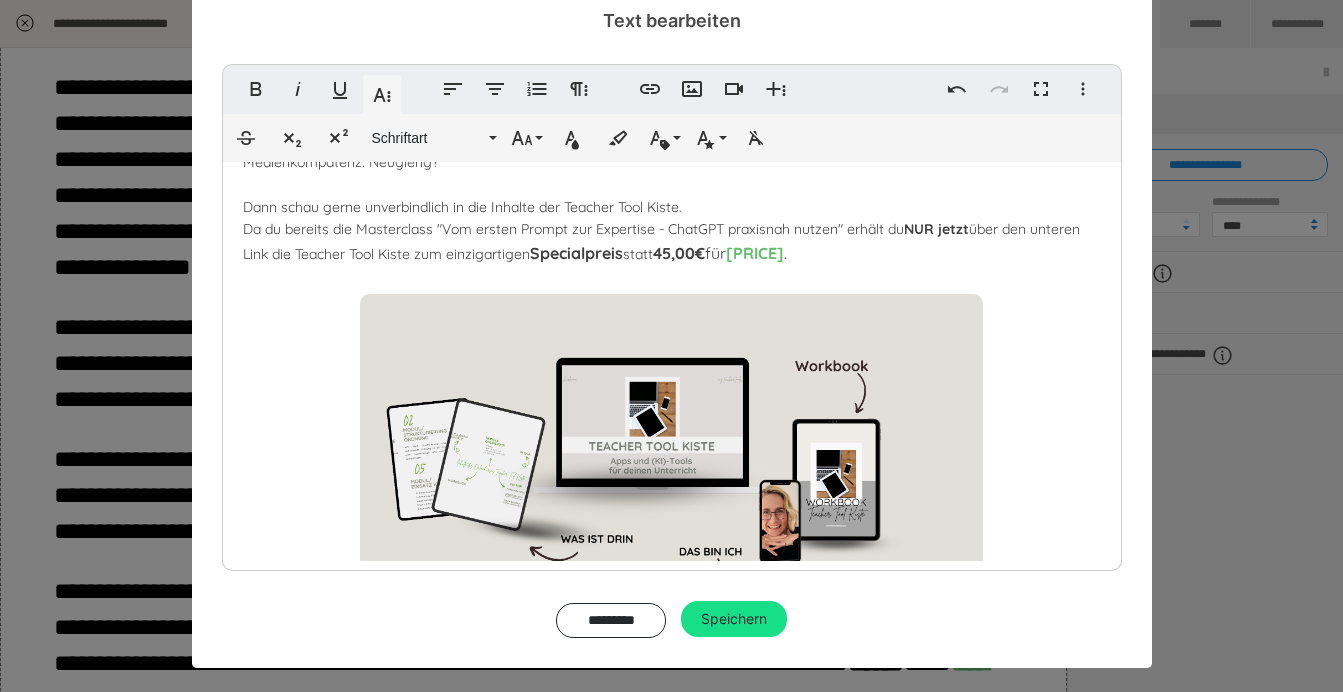 click on "Dann ist vielleicht meine Teacher Tool Kiste etwas für dich! In der T eacher Tools Kiste findest du einen kompakten Einblick in Nutzung ausgewählter Tools für dich und deinen Unterricht.. Auf Grundlage der unterschiedlichen Medienkompetenzen bekommst du Ideen, praktische Tipps und Arbeitsmaterialien in Form eines Onlinekurses - ganz entspannt in 6 Modulen passend zur jeweiligen Medienkompatenz. Neugierig? Dann schau gerne unverbindlich in die Inhalte der Teacher Tool Kiste. Da du bereits die Masterclass "Vom ersten Prompt zur Expertise - ChatGPT praxisnah nutzen" erhält du NUR jetzt über den unteren Link die Teacher Tool Kiste zum einzigartigen Specialpreis statt 45,00€ für 19,00€." at bounding box center (662, 129) 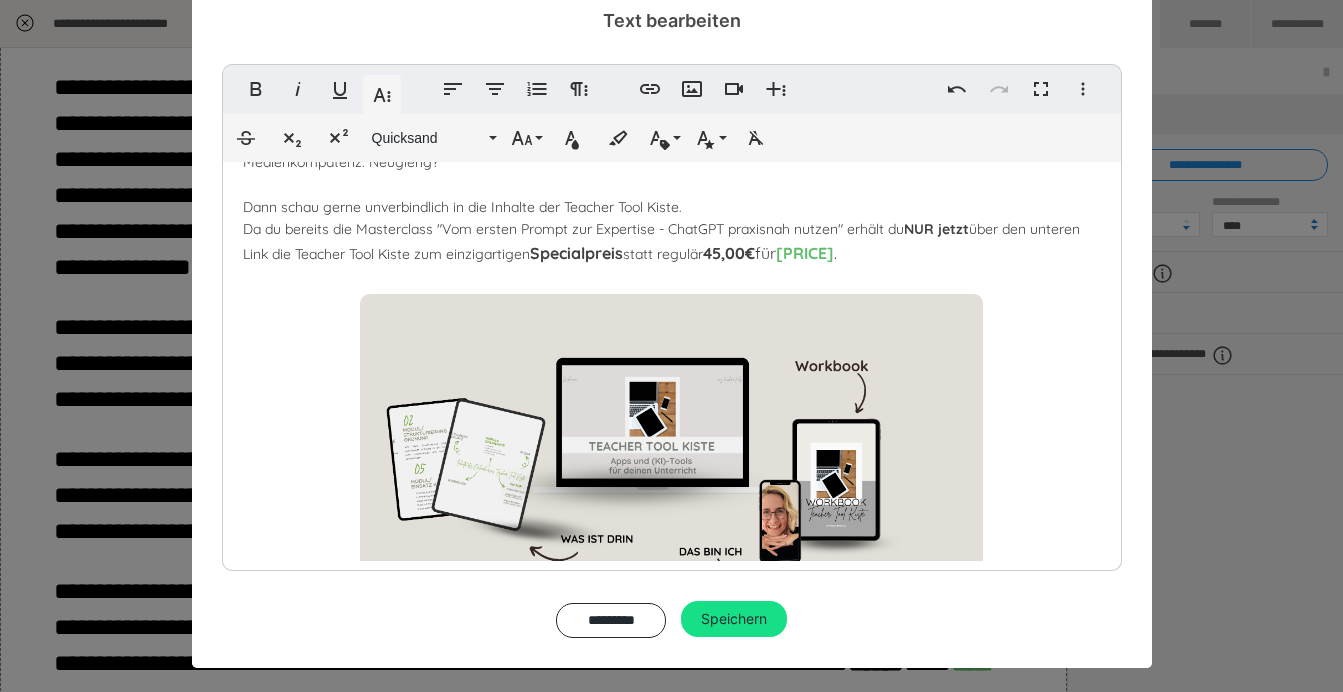 click on "Bereit für mehr?                                      So  geht es jetzt weiter.                        Du hast jetzt gelernt, wie du gut  präzise Prompts formulierst und in welchen Bereichen du ChatGPT als Lehrkraft einsetzten kannst.  Zusätzlich hast du nun Strategien für deinen Unterricht erhalten, um mit deinen Schüler*innen KI didaktisch sinnvoll zu nutzen. Denn dir ist klar, Tools & KI werden in den nächsten Jahren immer stärker genutzt werden. Digitales Arbeiten ist eine Kernkompetenz im 21. Jahrhundert. Die Frage ist nur:  Unterrichtest du schon digital?  Nur, weil du dich digital  strukturierst  und ein Smartboard oder eine digitale Tafel anschaltest, heißt das nicht, dass du digital unterrichtest. Nutzt du kollabrative Lernsettings? Feedbacktools? Selbst erstelle digitale Produkte wie Erklärvideos als alternative Leistungsnachweise?  Noch nicht? Dir fehlen dazu praxiserprobte Beispiele und Ideen? Dann ist meine   Teacher Tool Kiste     T NUR jetzt  für" at bounding box center (672, 244) 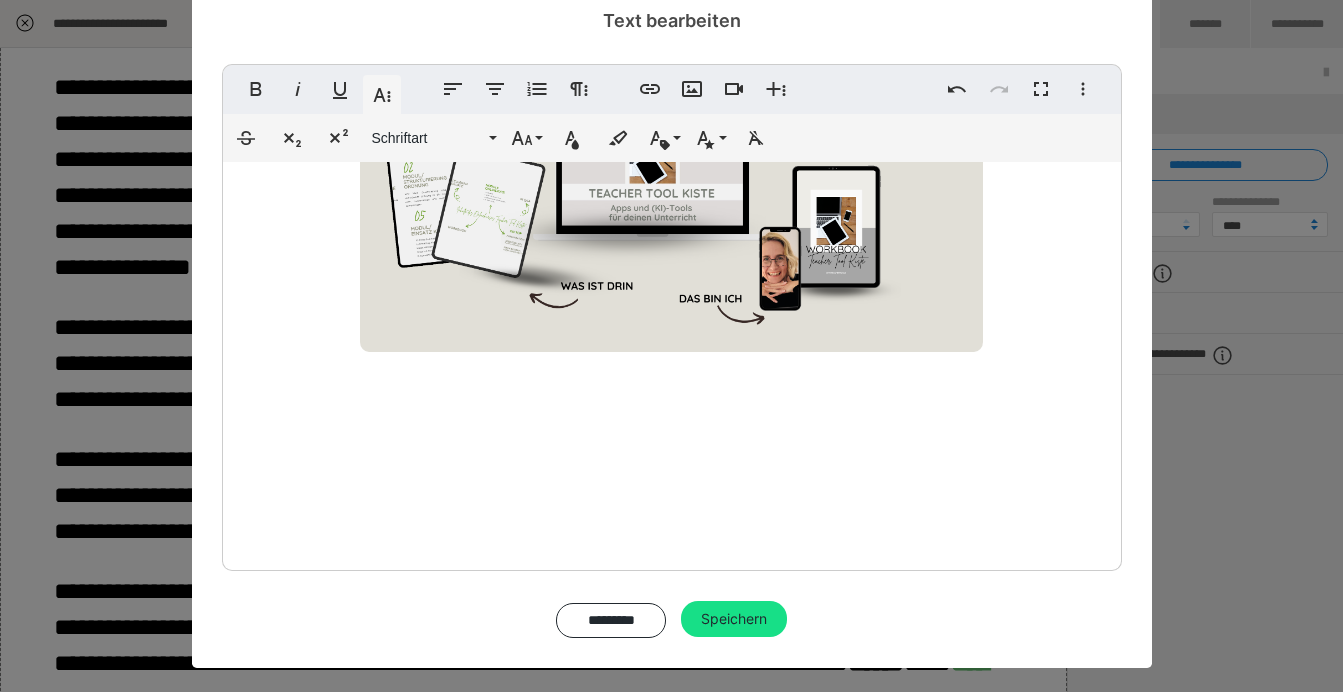 scroll, scrollTop: 750, scrollLeft: 0, axis: vertical 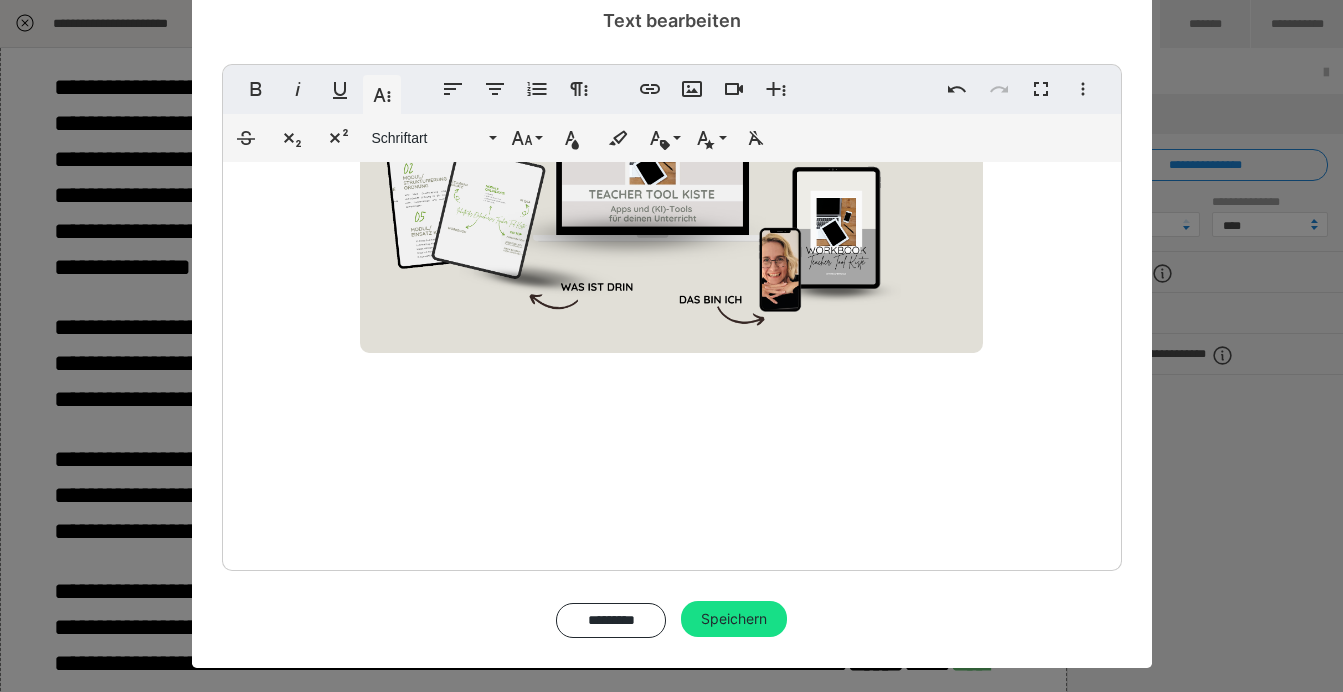 click on "Bereit für mehr?                                      So  geht es jetzt weiter.                        Du hast jetzt gelernt, wie du gut  präzise Prompts formulierst und in welchen Bereichen du ChatGPT als Lehrkraft einsetzten kannst.  Zusätzlich hast du nun Strategien für deinen Unterricht erhalten, um mit deinen Schüler*innen KI didaktisch sinnvoll zu nutzen. Denn dir ist klar, Tools & KI werden in den nächsten Jahren immer stärker genutzt werden. Digitales Arbeiten ist eine Kernkompetenz im 21. Jahrhundert. Die Frage ist nur:  Unterrichtest du schon digital?  Nur, weil du dich digital  strukturierst  und ein Smartboard oder eine digitale Tafel anschaltest, heißt das nicht, dass du digital unterrichtest. Nutzt du kollabrative Lernsettings? Feedbacktools? Selbst erstelle digitale Produkte wie Erklärvideos als alternative Leistungsnachweise?  Noch nicht? Dir fehlen dazu praxiserprobte Beispiele und Ideen? Dann ist meine   Teacher Tool Kiste     T NUR jetzt  für" at bounding box center [672, -8] 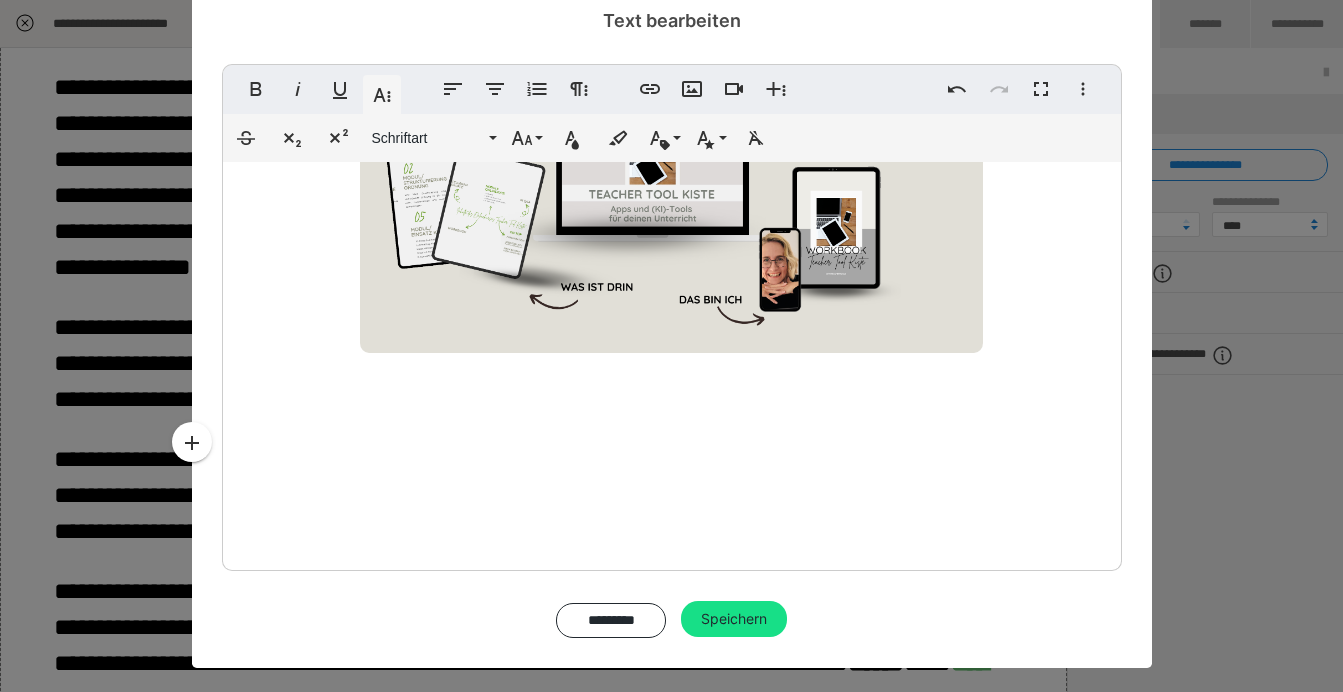 scroll, scrollTop: 728, scrollLeft: 0, axis: vertical 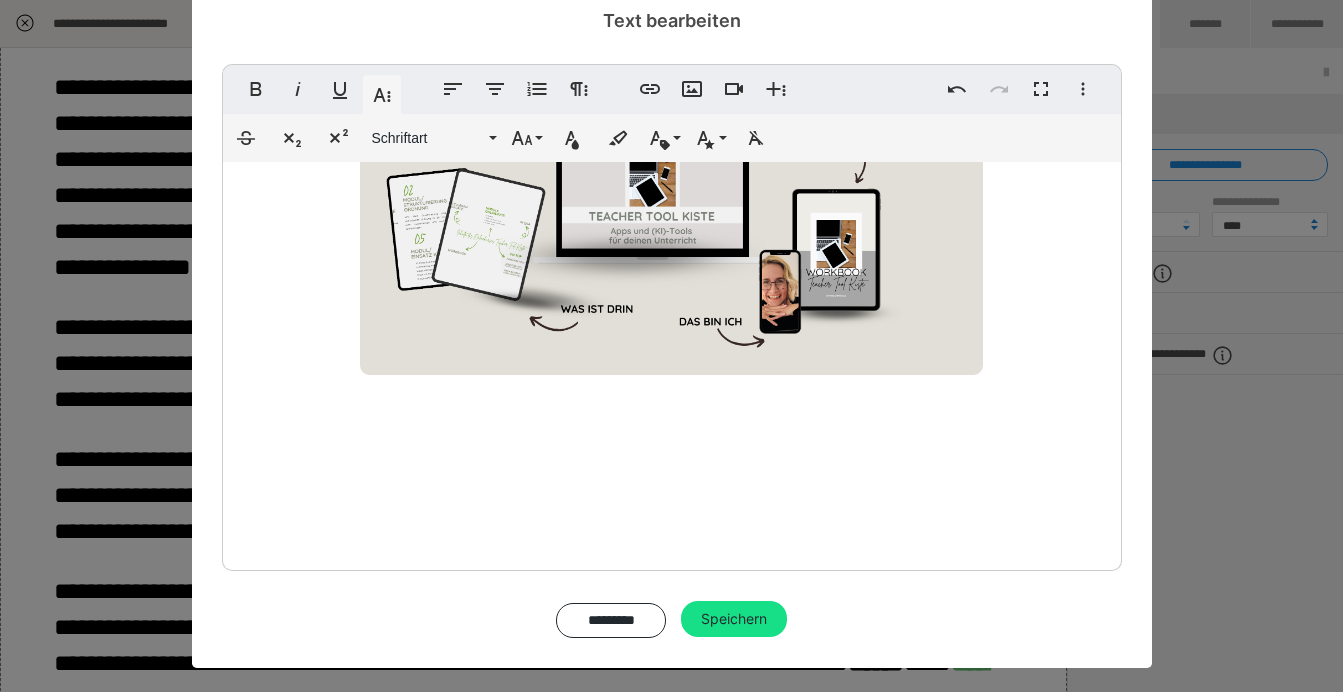 click on "Bereit für mehr?                                      So  geht es jetzt weiter.                        Du hast jetzt gelernt, wie du gut  präzise Prompts formulierst und in welchen Bereichen du ChatGPT als Lehrkraft einsetzten kannst.  Zusätzlich hast du nun Strategien für deinen Unterricht erhalten, um mit deinen Schüler*innen KI didaktisch sinnvoll zu nutzen. Denn dir ist klar, Tools & KI werden in den nächsten Jahren immer stärker genutzt werden. Digitales Arbeiten ist eine Kernkompetenz im 21. Jahrhundert. Die Frage ist nur:  Unterrichtest du schon digital?  Nur, weil du dich digital  strukturierst  und ein Smartboard oder eine digitale Tafel anschaltest, heißt das nicht, dass du digital unterrichtest. Nutzt du kollabrative Lernsettings? Feedbacktools? Selbst erstelle digitale Produkte wie Erklärvideos als alternative Leistungsnachweise?  Noch nicht? Dir fehlen dazu praxiserprobte Beispiele und Ideen? Dann ist meine   Teacher Tool Kiste     T NUR jetzt  für" at bounding box center (672, 3) 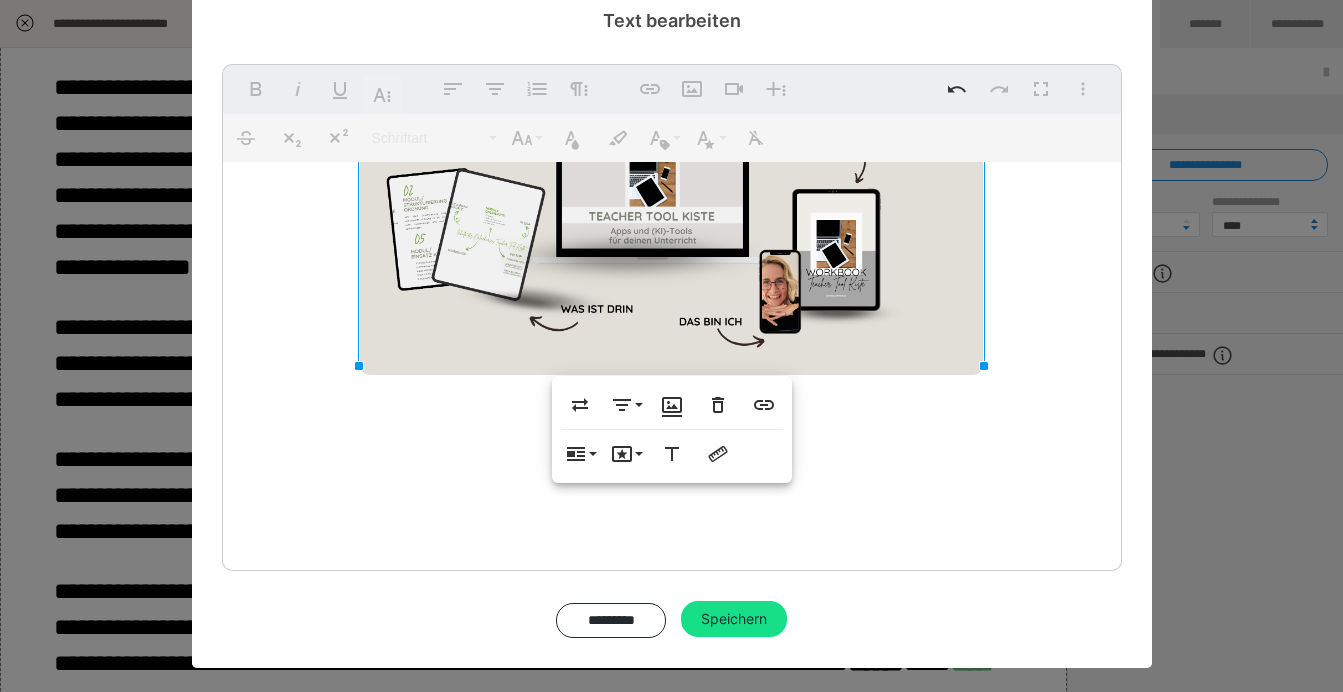 click on "Bereit für mehr?                                      So  geht es jetzt weiter.                        Du hast jetzt gelernt, wie du gut  präzise Prompts formulierst und in welchen Bereichen du ChatGPT als Lehrkraft einsetzten kannst.  Zusätzlich hast du nun Strategien für deinen Unterricht erhalten, um mit deinen Schüler*innen KI didaktisch sinnvoll zu nutzen. Denn dir ist klar, Tools & KI werden in den nächsten Jahren immer stärker genutzt werden. Digitales Arbeiten ist eine Kernkompetenz im 21. Jahrhundert. Die Frage ist nur:  Unterrichtest du schon digital?  Nur, weil du dich digital  strukturierst  und ein Smartboard oder eine digitale Tafel anschaltest, heißt das nicht, dass du digital unterrichtest. Nutzt du kollabrative Lernsettings? Feedbacktools? Selbst erstelle digitale Produkte wie Erklärvideos als alternative Leistungsnachweise?  Noch nicht? Dir fehlen dazu praxiserprobte Beispiele und Ideen? Dann ist meine   Teacher Tool Kiste     T NUR jetzt  für" at bounding box center (672, 3) 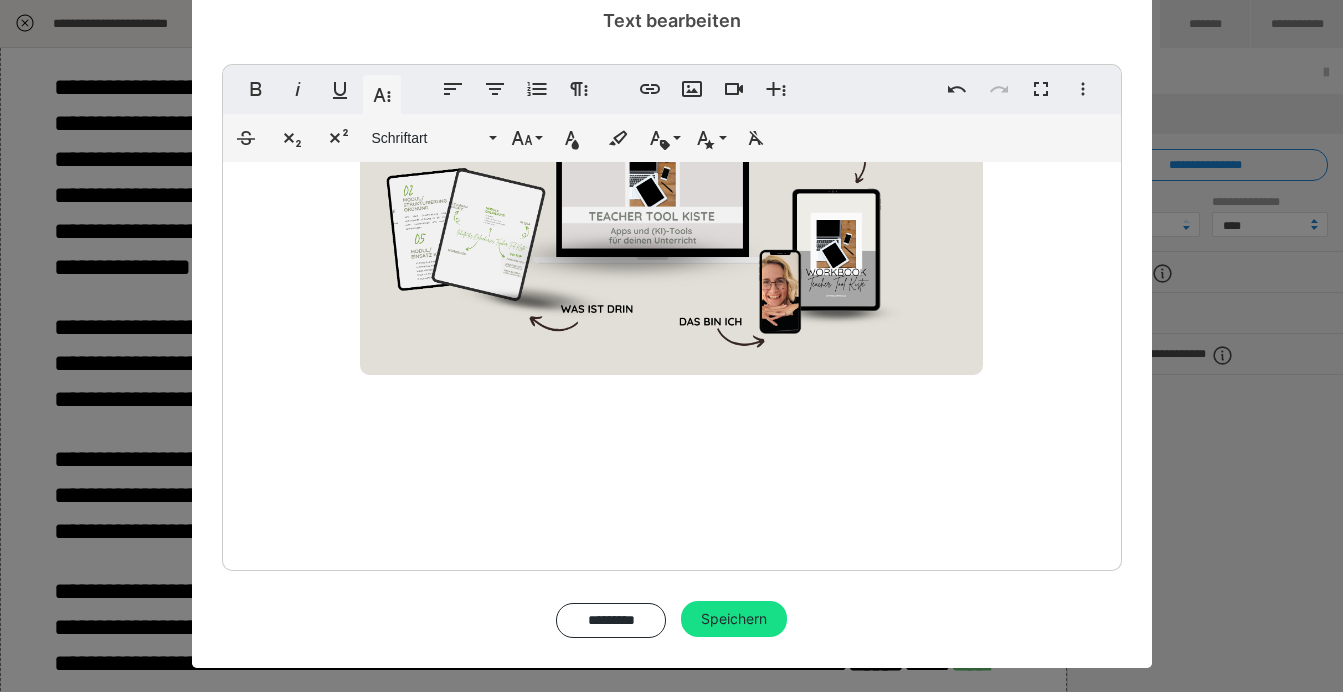 click on "Bereit für mehr?                                      So  geht es jetzt weiter.                        Du hast jetzt gelernt, wie du gut  präzise Prompts formulierst und in welchen Bereichen du ChatGPT als Lehrkraft einsetzten kannst.  Zusätzlich hast du nun Strategien für deinen Unterricht erhalten, um mit deinen Schüler*innen KI didaktisch sinnvoll zu nutzen. Denn dir ist klar, Tools & KI werden in den nächsten Jahren immer stärker genutzt werden. Digitales Arbeiten ist eine Kernkompetenz im 21. Jahrhundert. Die Frage ist nur:  Unterrichtest du schon digital?  Nur, weil du dich digital  strukturierst  und ein Smartboard oder eine digitale Tafel anschaltest, heißt das nicht, dass du digital unterrichtest. Nutzt du kollabrative Lernsettings? Feedbacktools? Selbst erstelle digitale Produkte wie Erklärvideos als alternative Leistungsnachweise?  Noch nicht? Dir fehlen dazu praxiserprobte Beispiele und Ideen? Dann ist meine   Teacher Tool Kiste     T NUR jetzt  für" at bounding box center [672, 3] 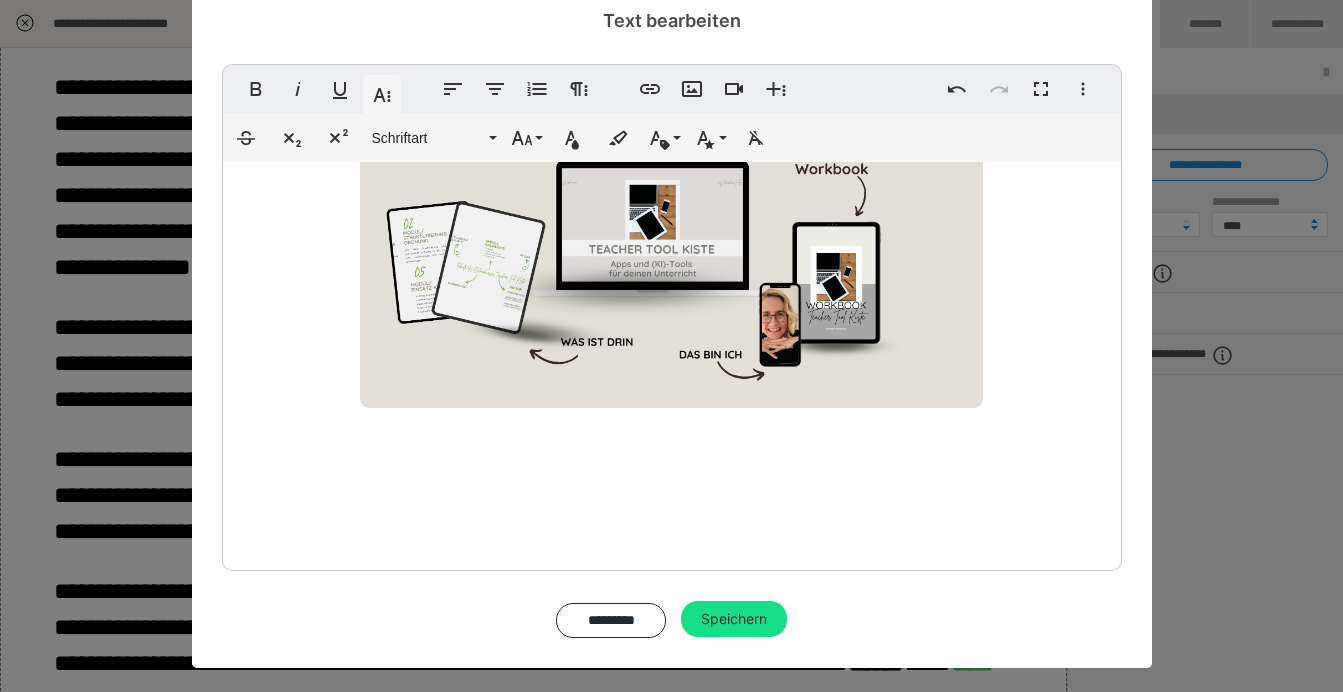scroll, scrollTop: 684, scrollLeft: 0, axis: vertical 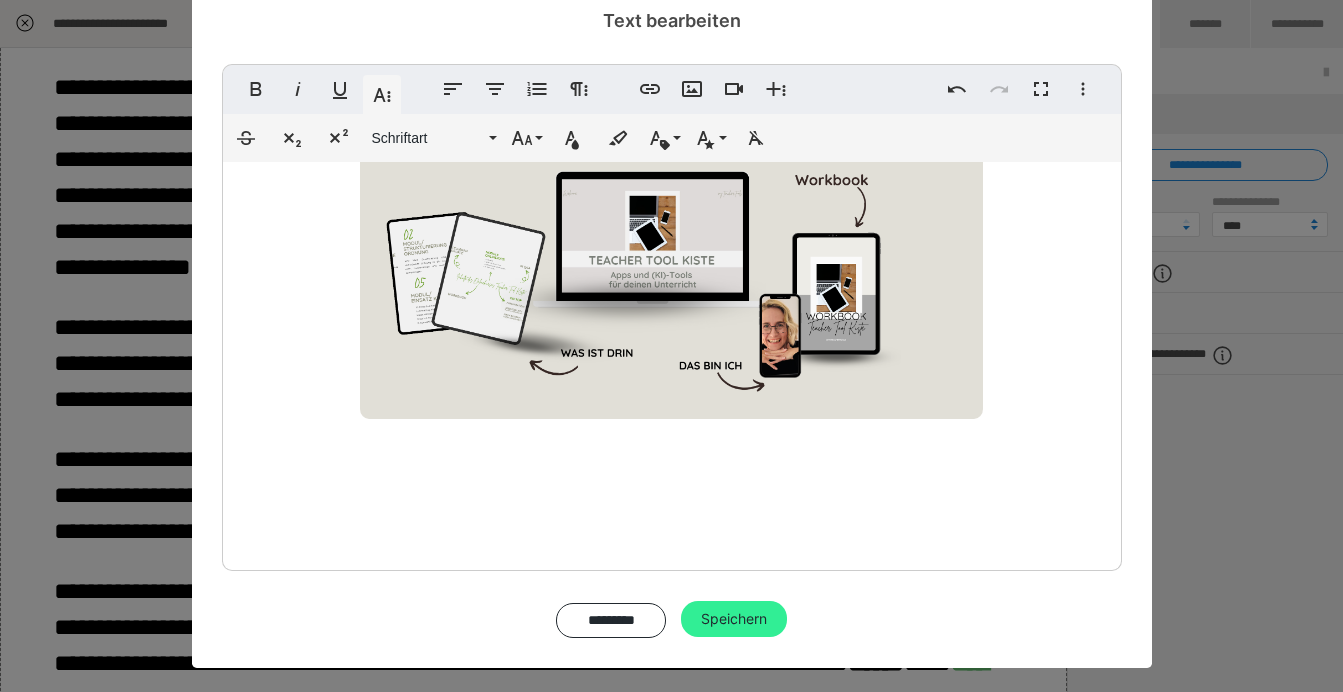click on "Speichern" at bounding box center (734, 619) 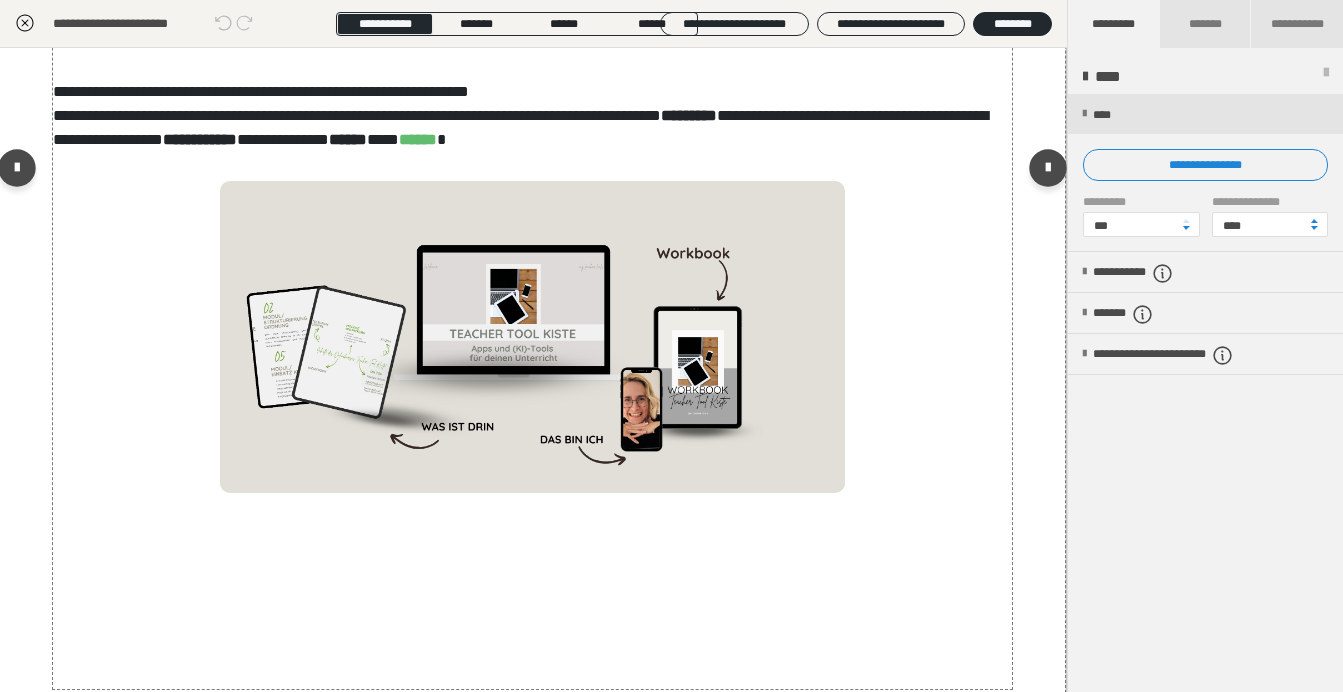 scroll, scrollTop: 832, scrollLeft: 1, axis: both 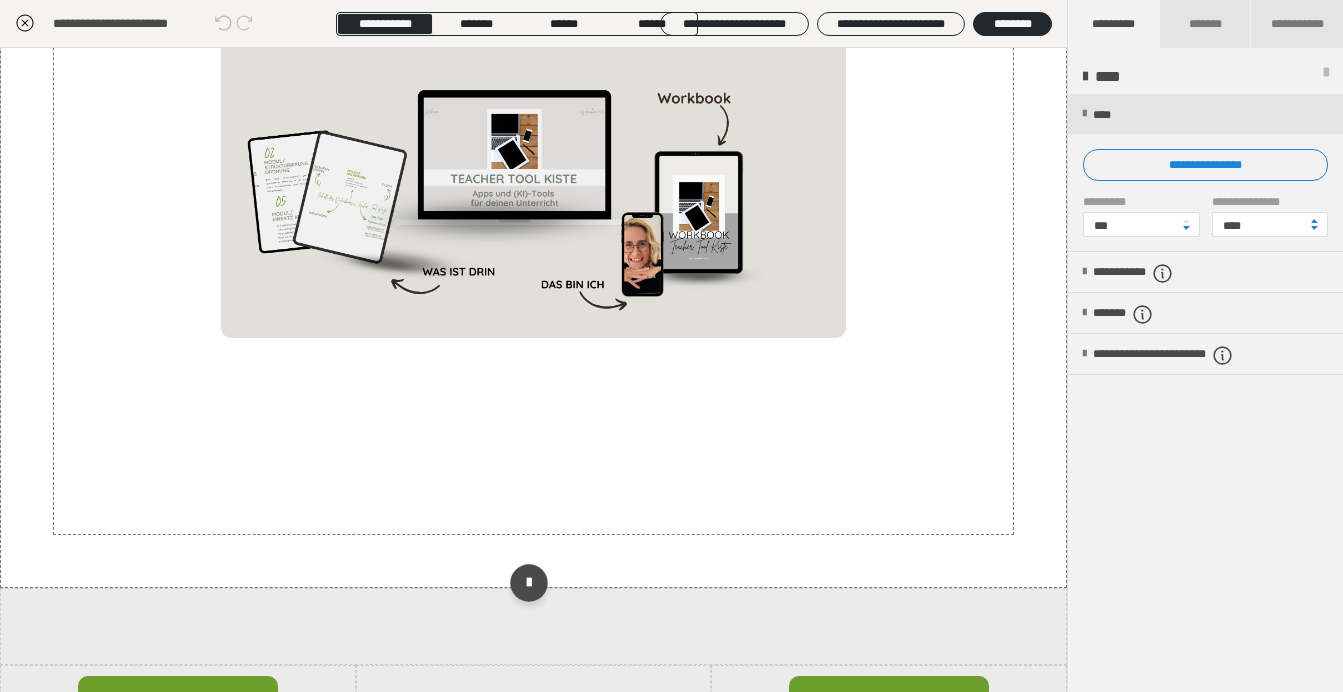 click on "**********" at bounding box center [533, 2] 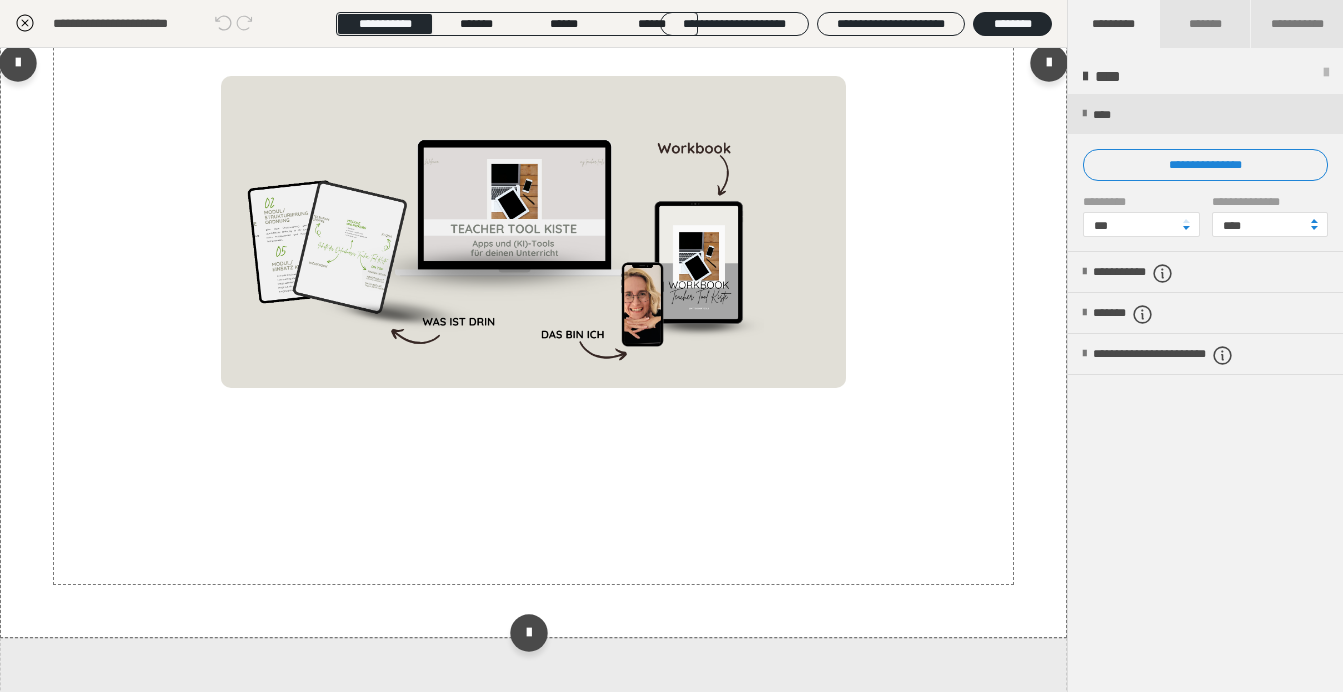 scroll, scrollTop: 942, scrollLeft: 0, axis: vertical 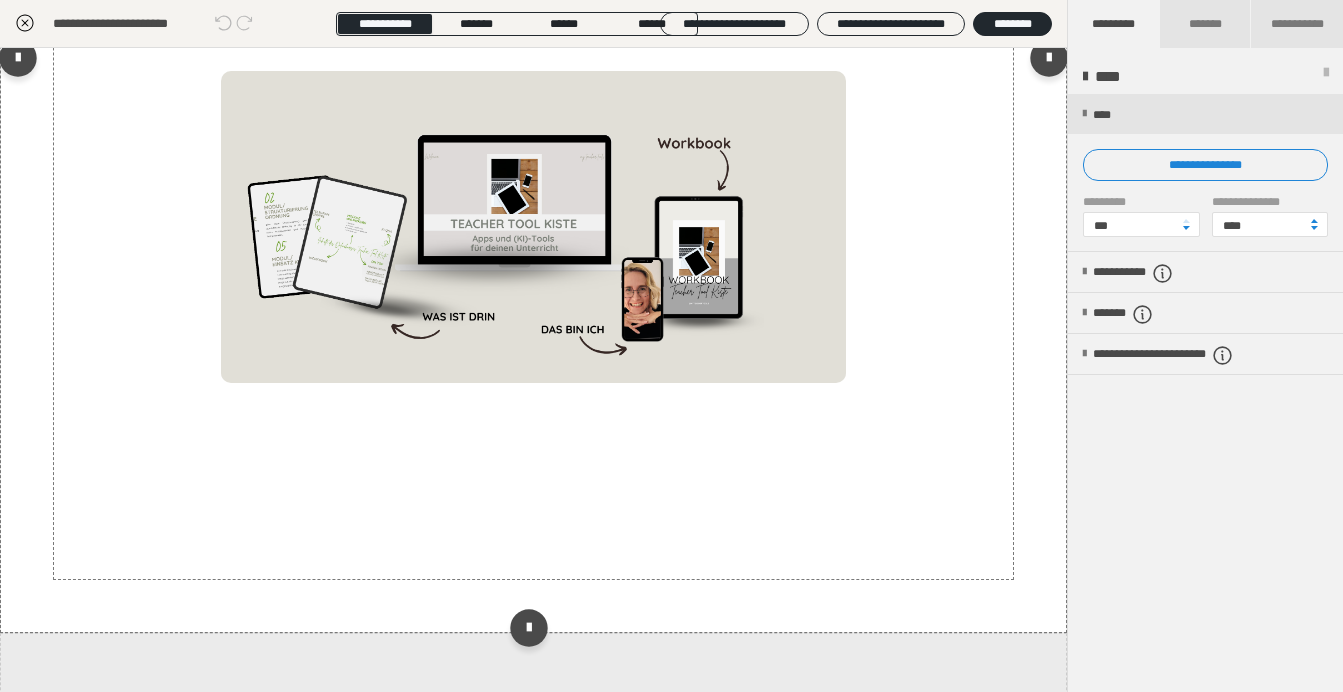 click on "**********" at bounding box center [533, 47] 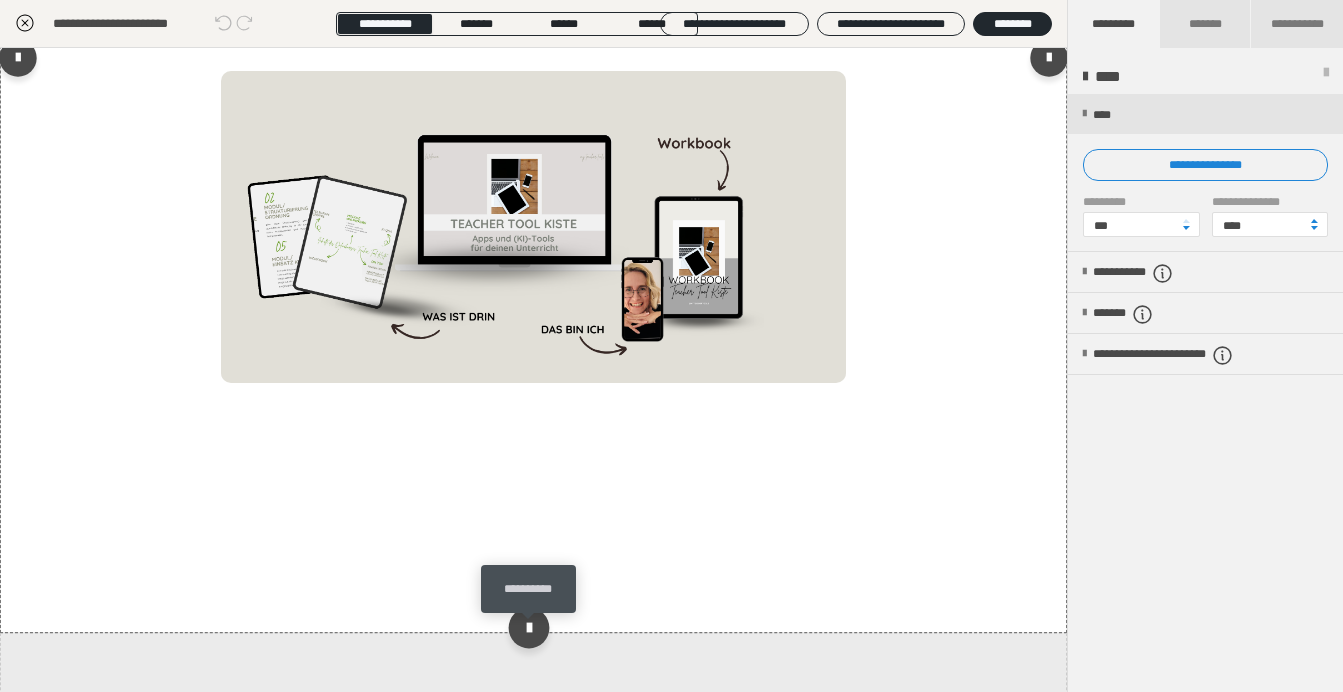 click at bounding box center [529, 628] 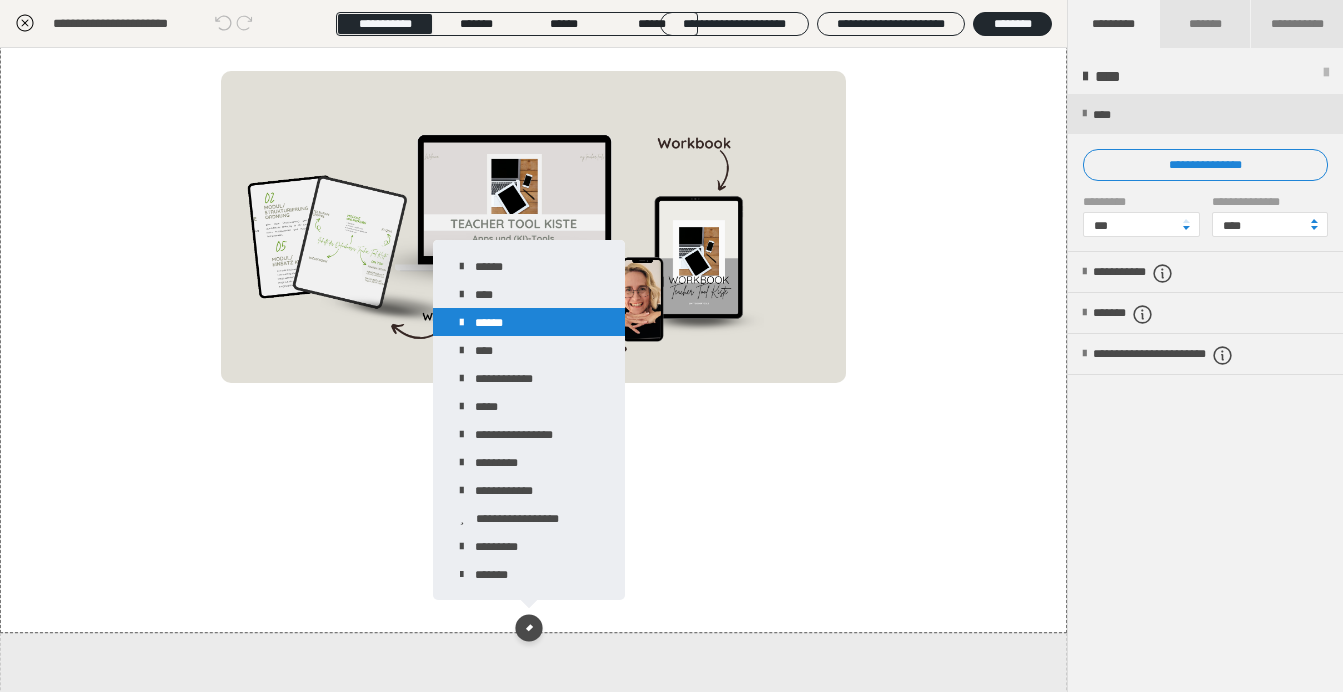 click on "******" at bounding box center (529, 322) 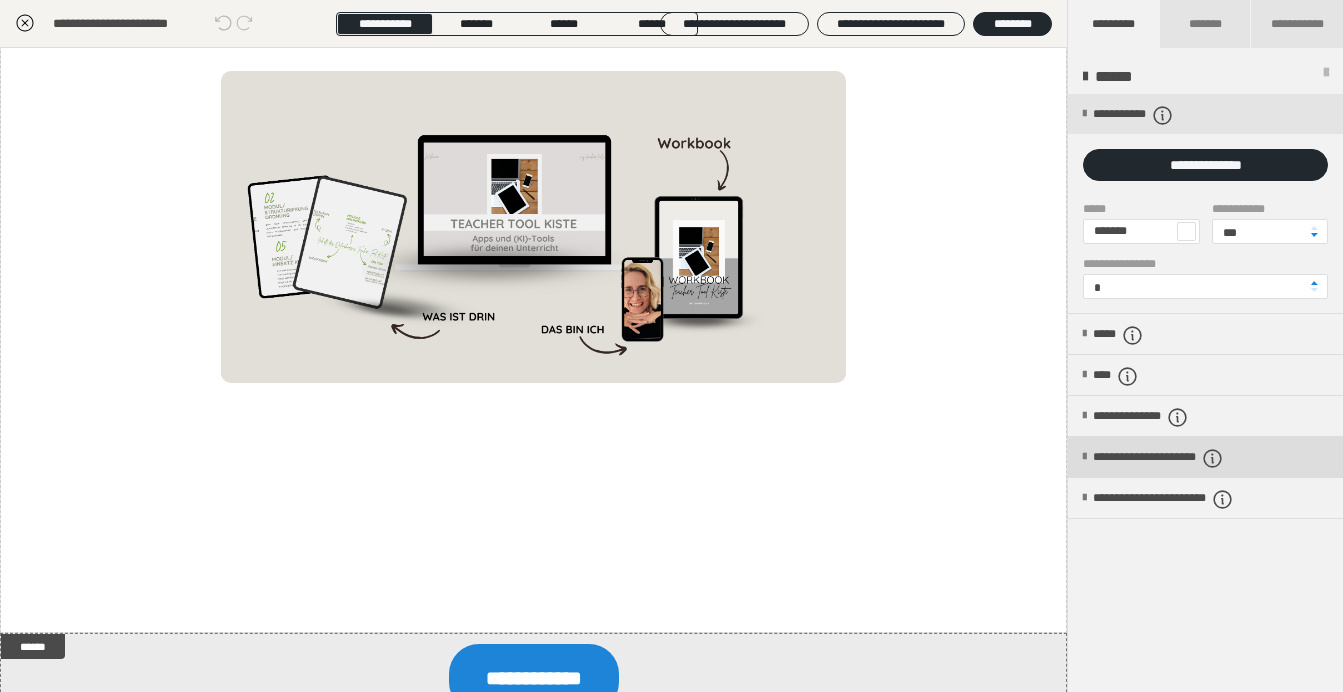 click on "**********" at bounding box center (1189, 458) 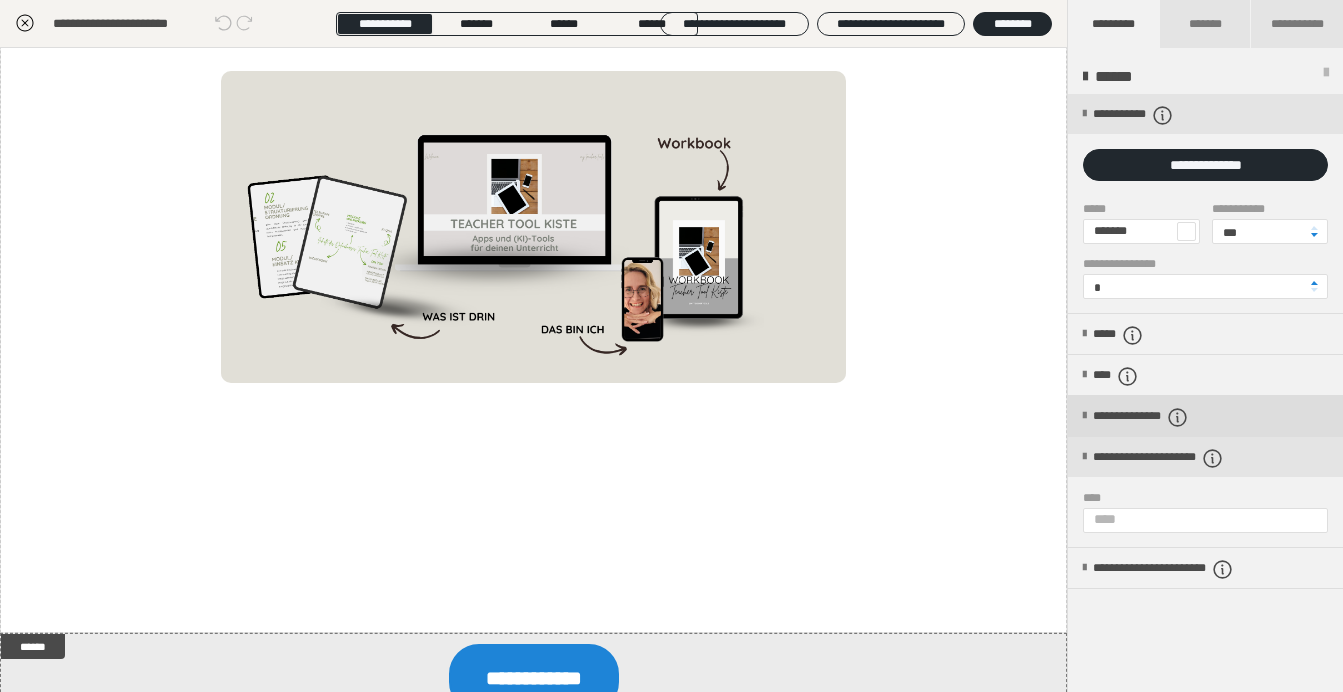 click on "**********" at bounding box center (1166, 417) 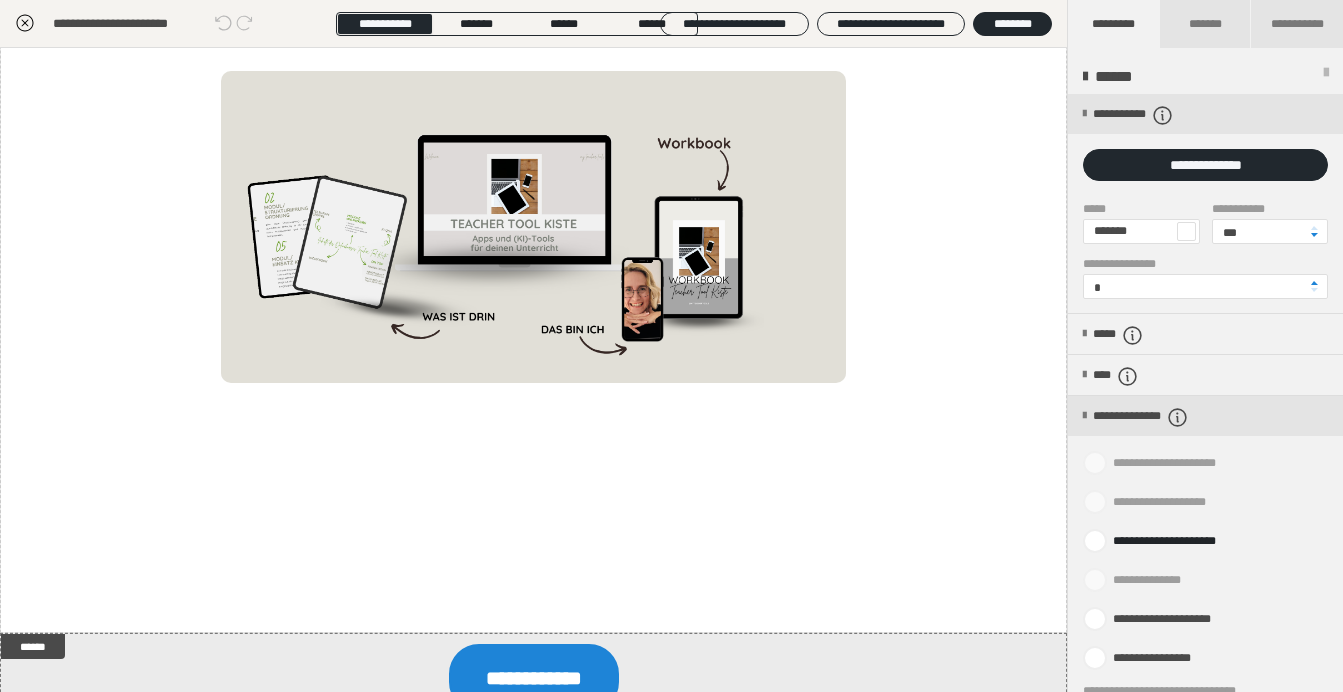 click on "**********" at bounding box center [1205, 560] 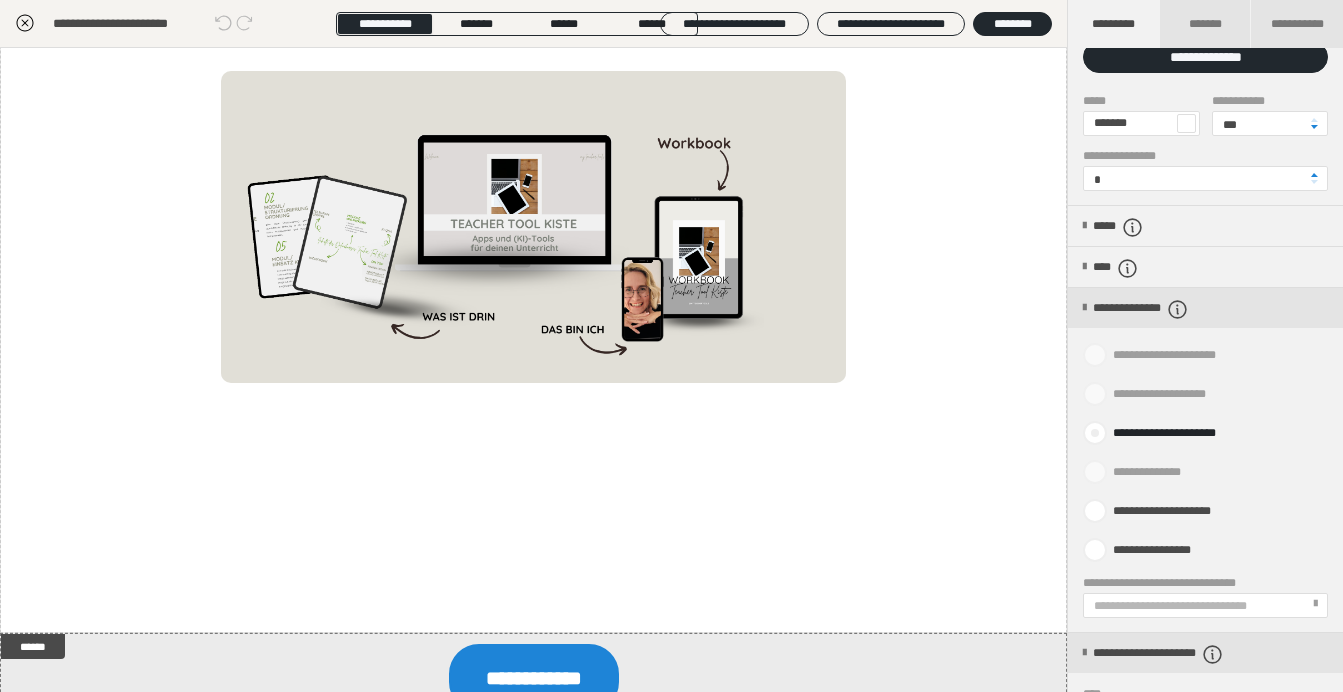 scroll, scrollTop: 111, scrollLeft: 0, axis: vertical 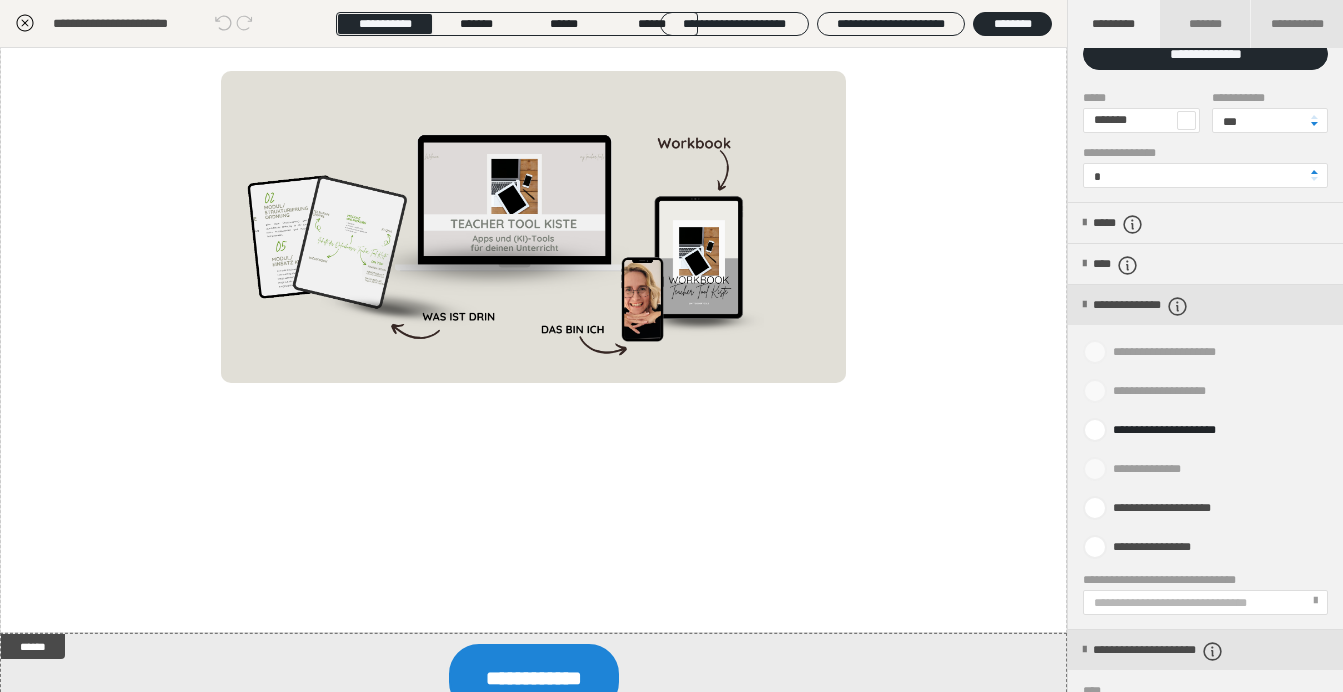 click on "**********" at bounding box center [1205, 449] 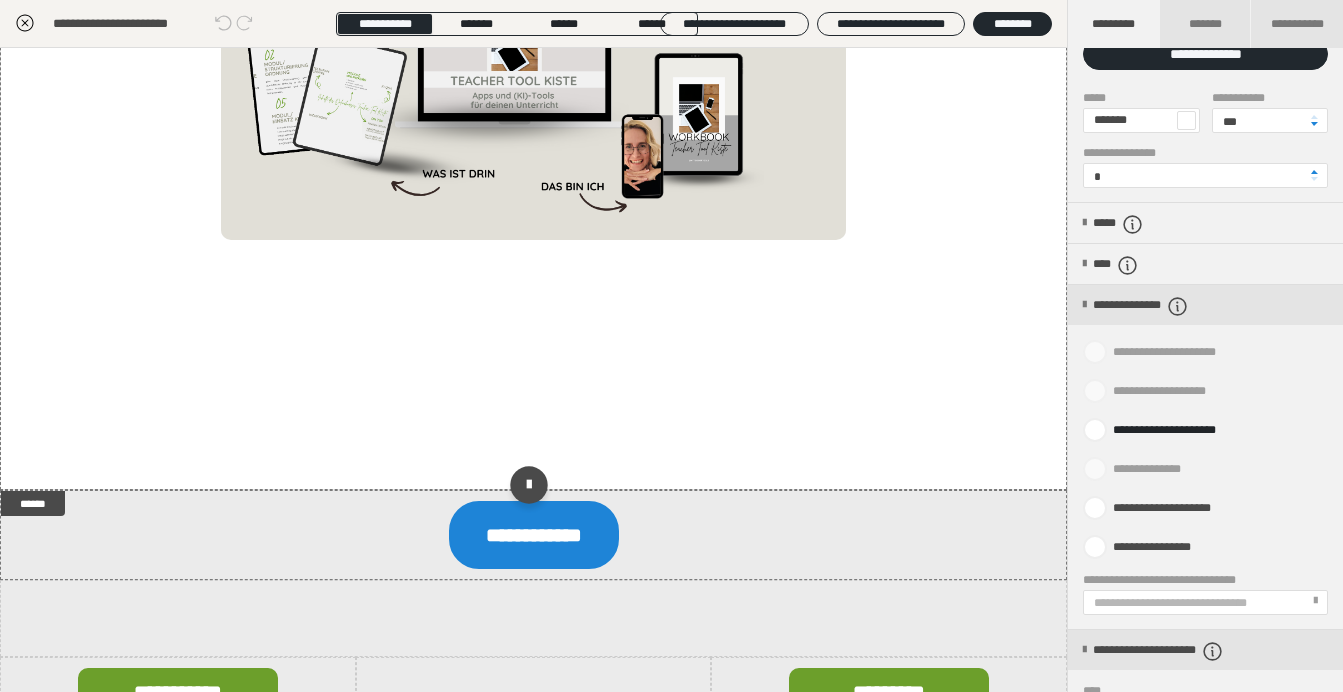 scroll, scrollTop: 1091, scrollLeft: 0, axis: vertical 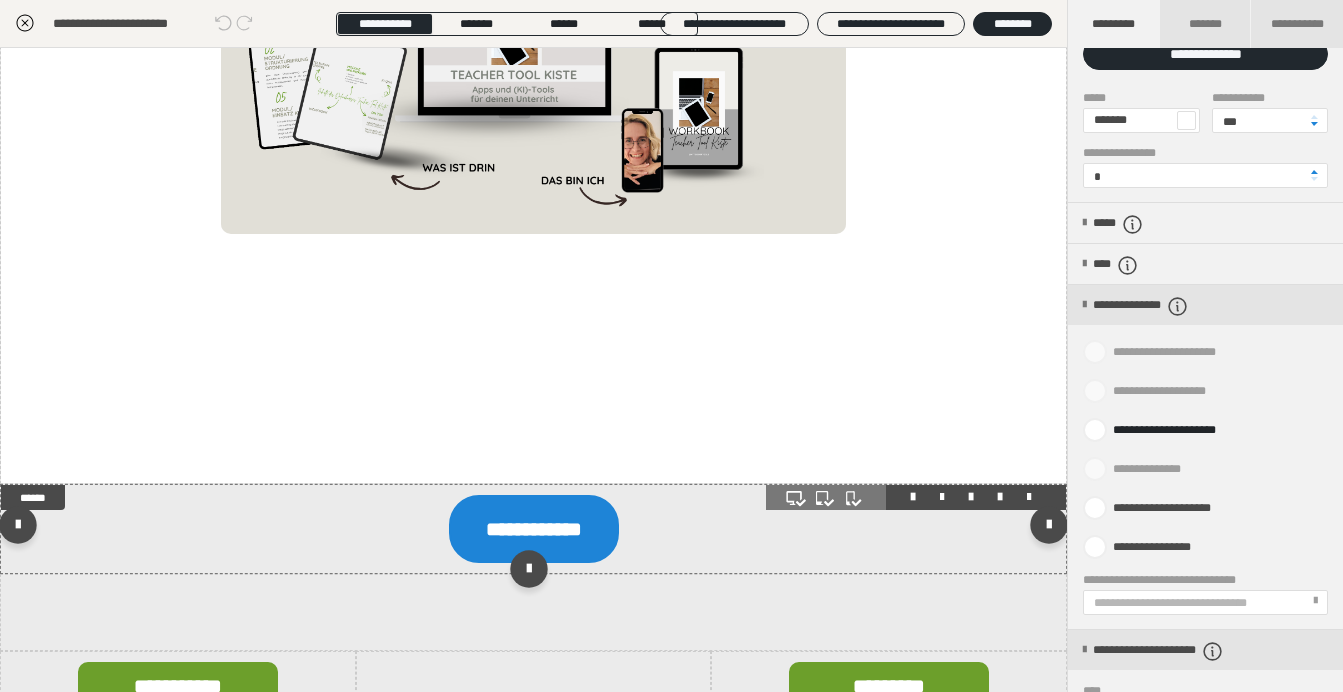 click at bounding box center [533, 529] 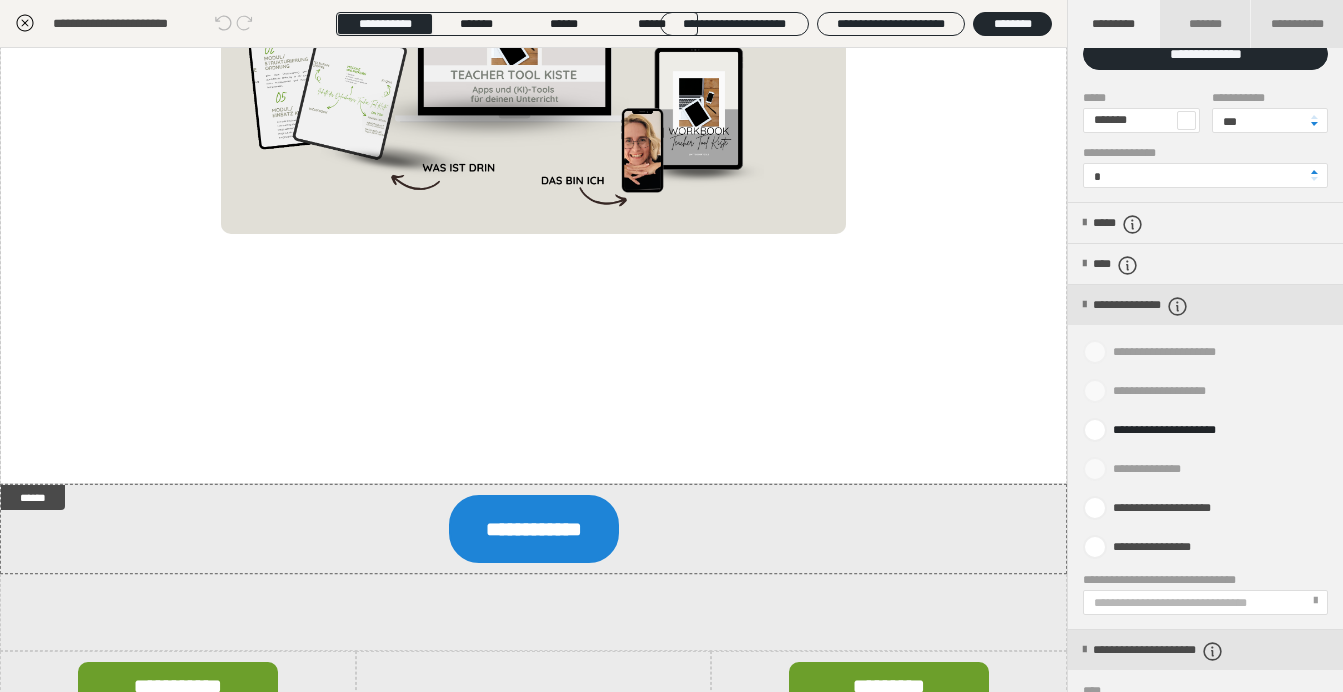 click on "**********" at bounding box center (1205, 449) 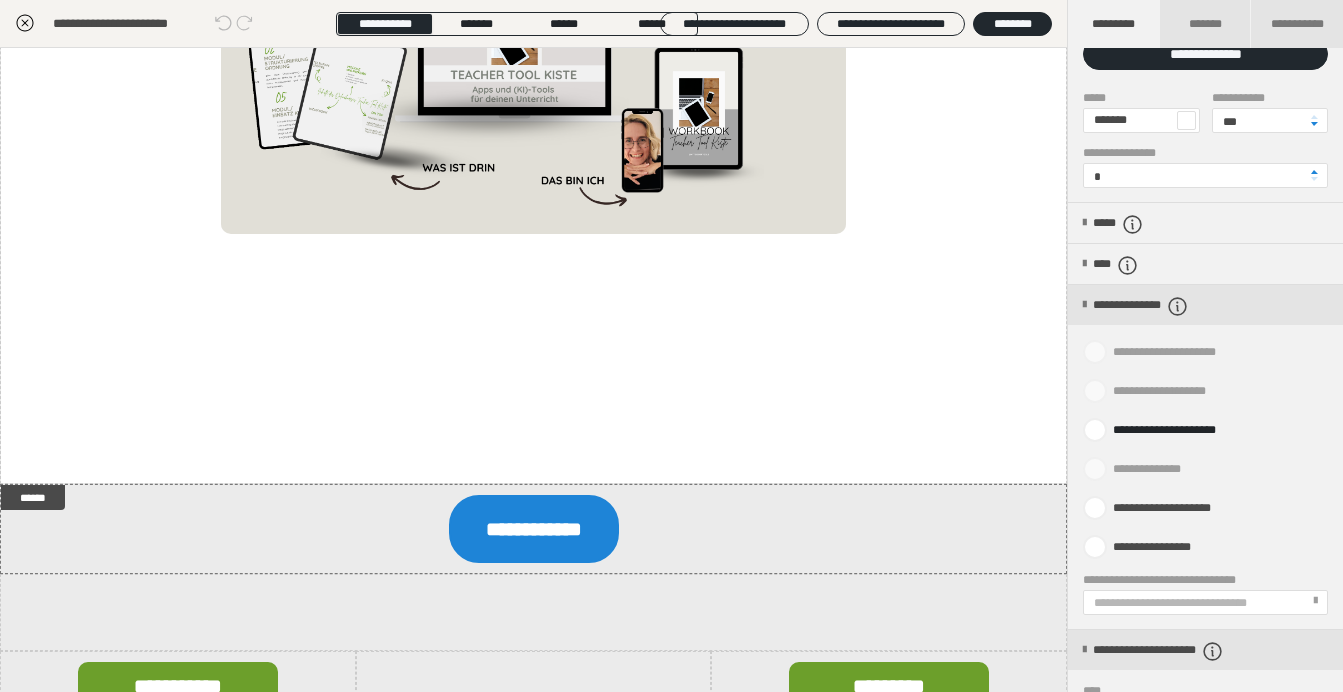click on "**********" at bounding box center [1205, 449] 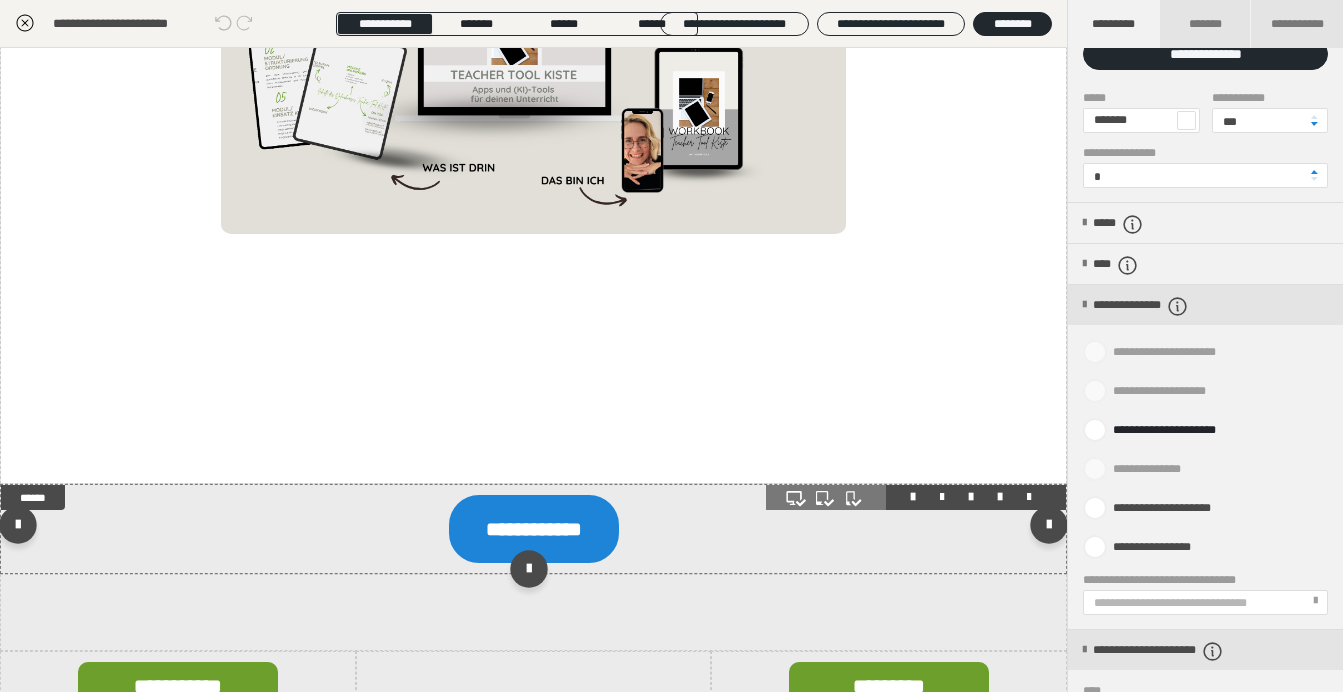 click at bounding box center (533, 529) 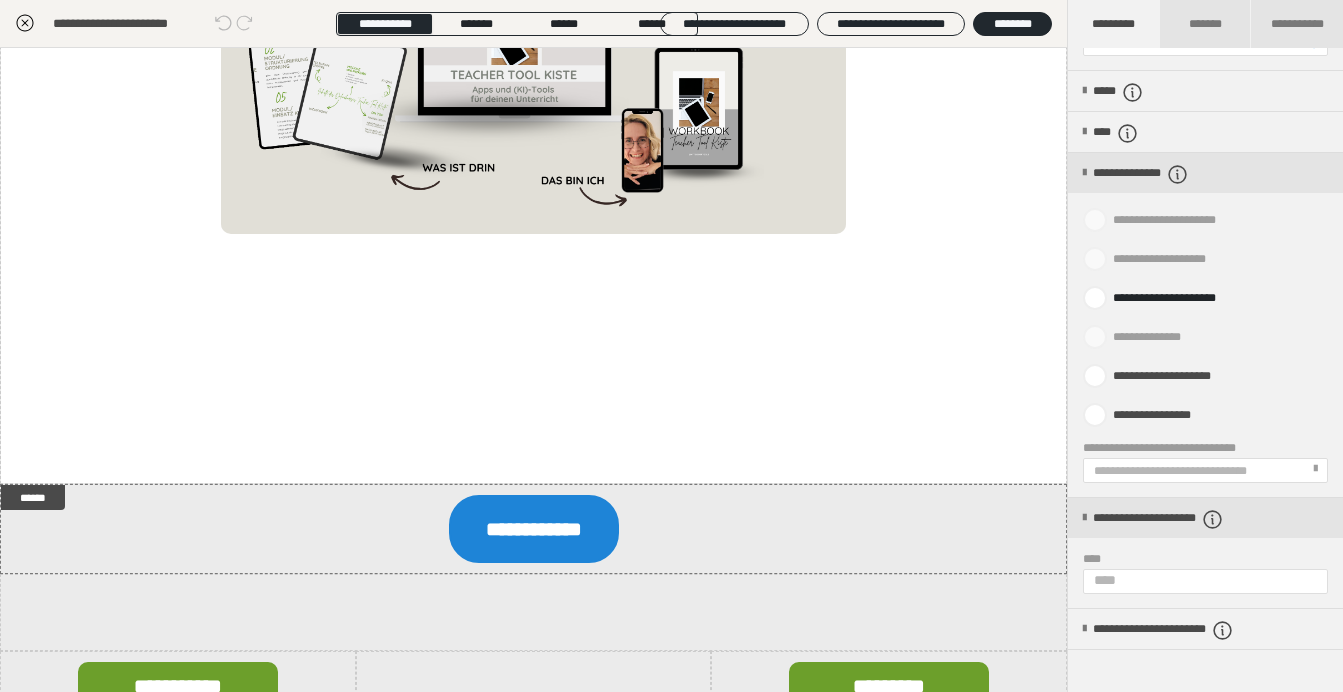 scroll, scrollTop: 254, scrollLeft: 0, axis: vertical 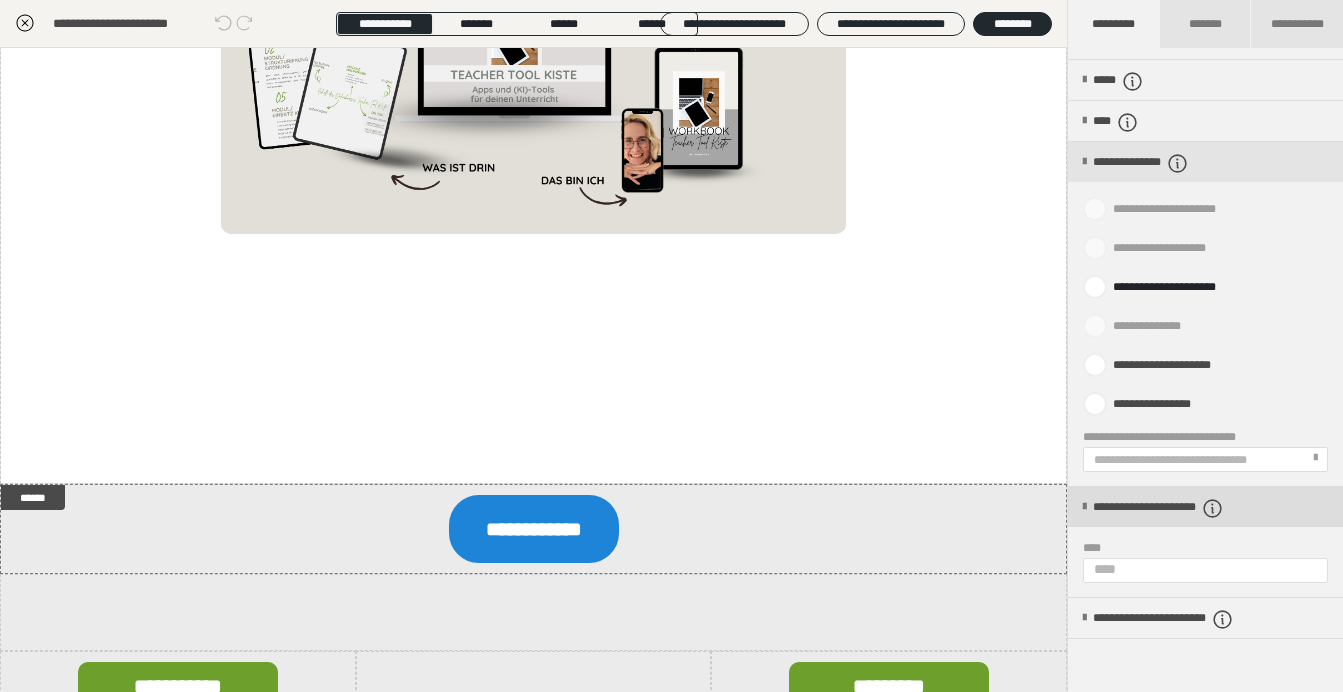 click on "**********" at bounding box center [1189, 508] 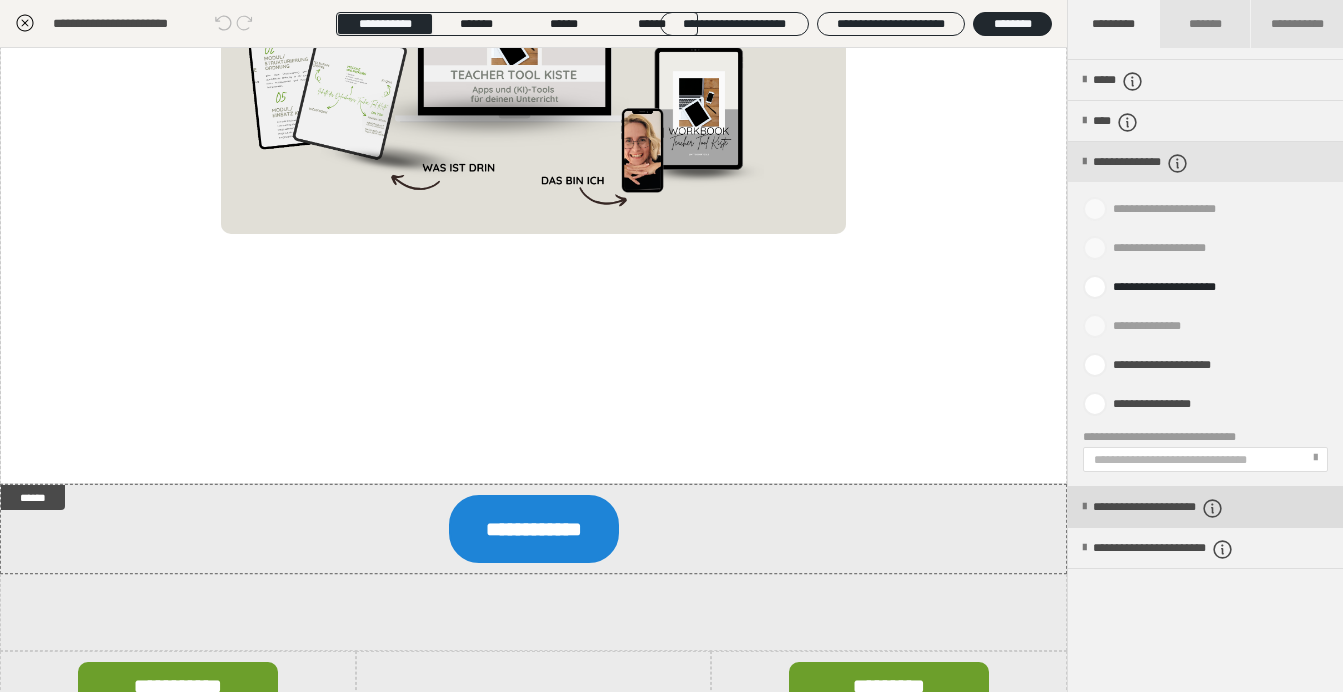 click on "**********" at bounding box center [1189, 508] 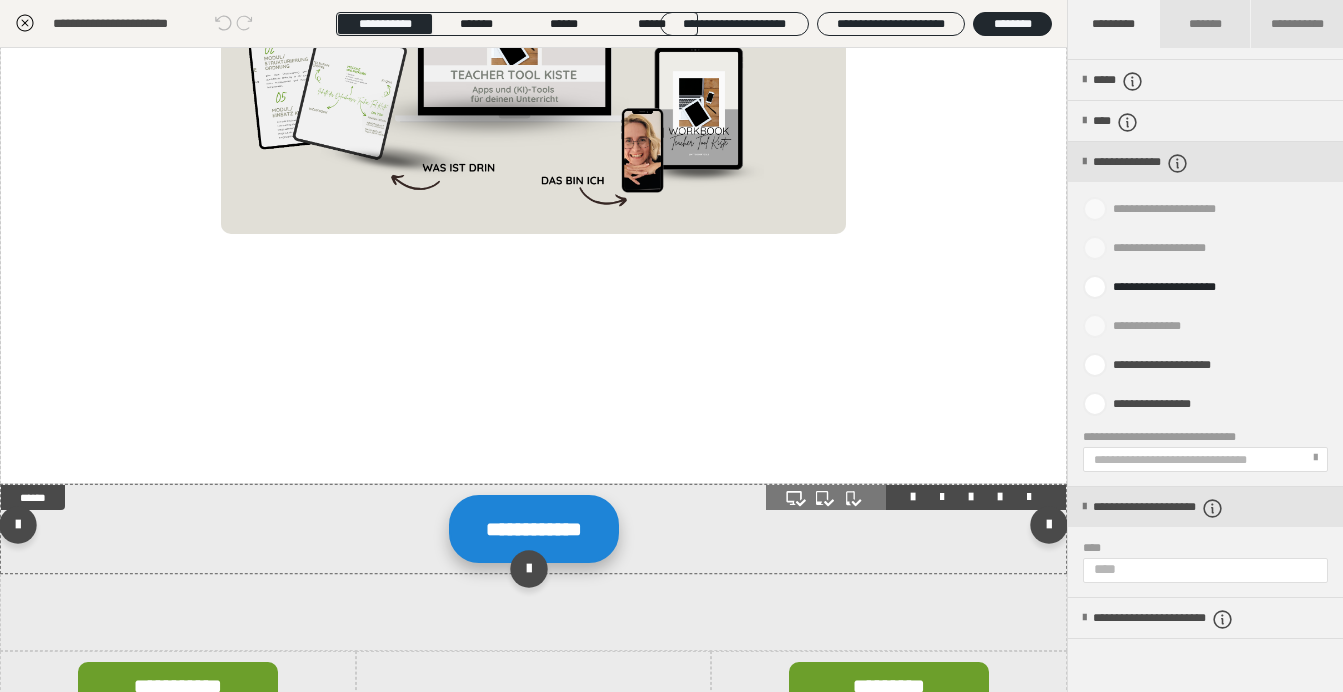 click on "**********" at bounding box center (534, 529) 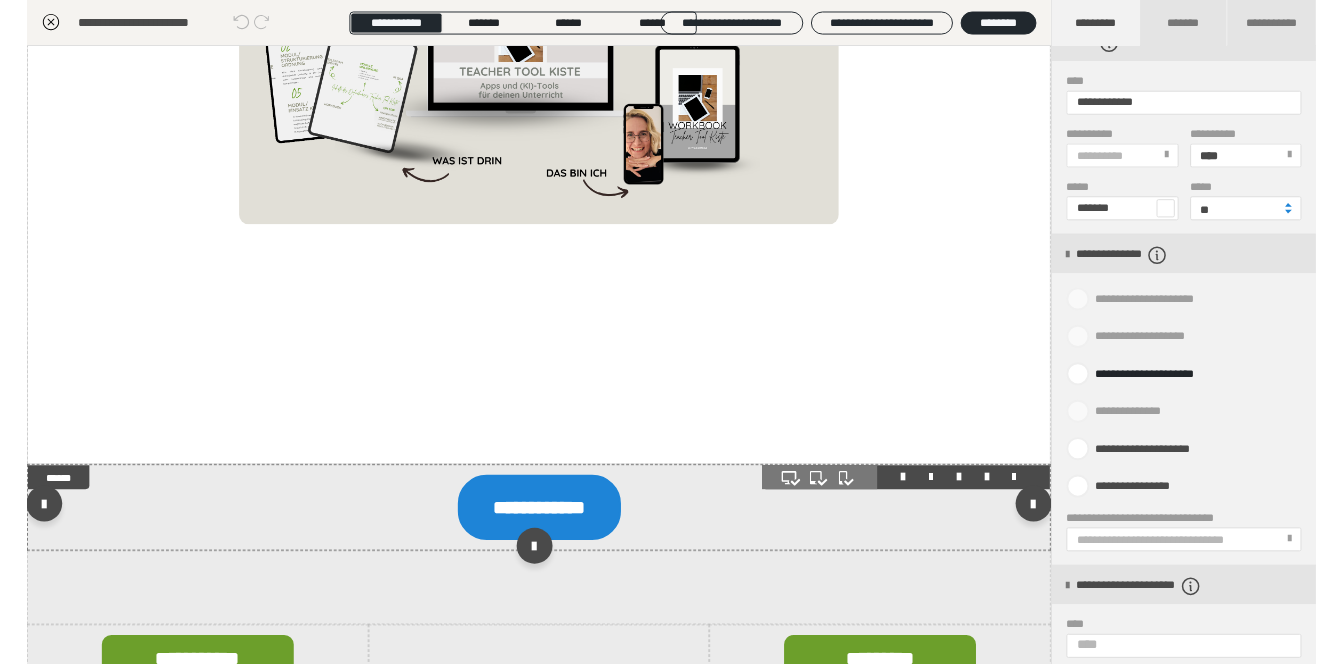 scroll, scrollTop: 678, scrollLeft: 0, axis: vertical 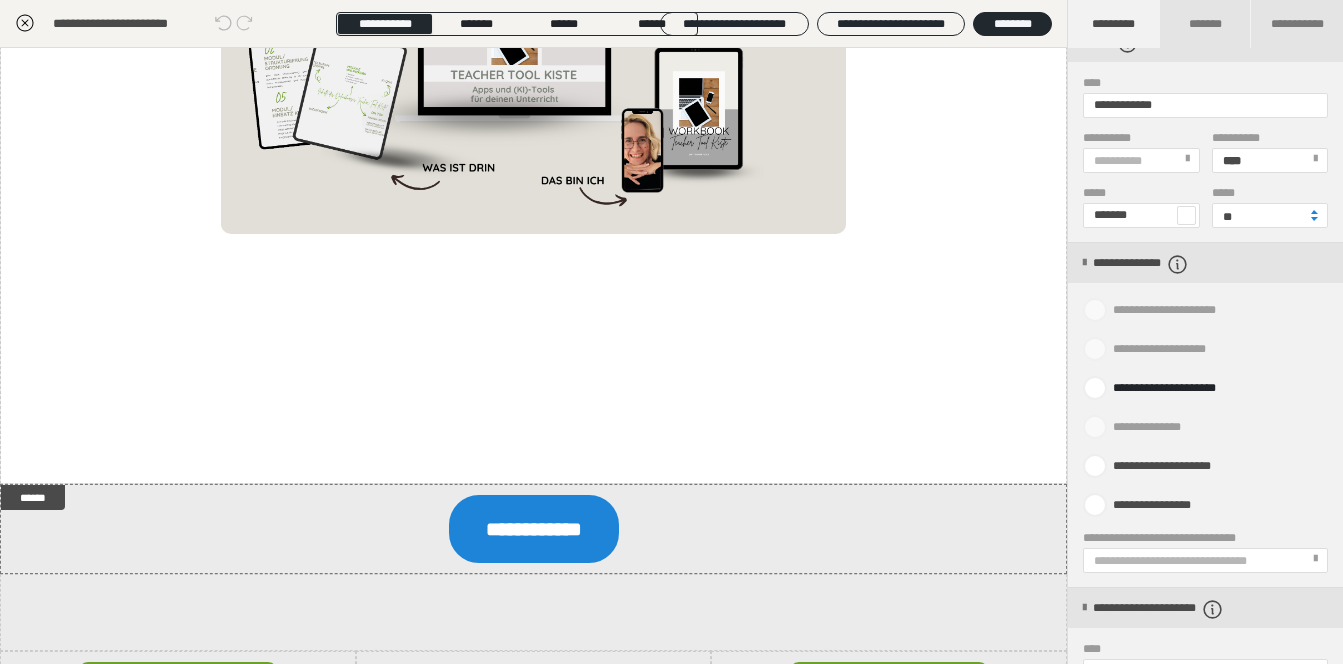 click 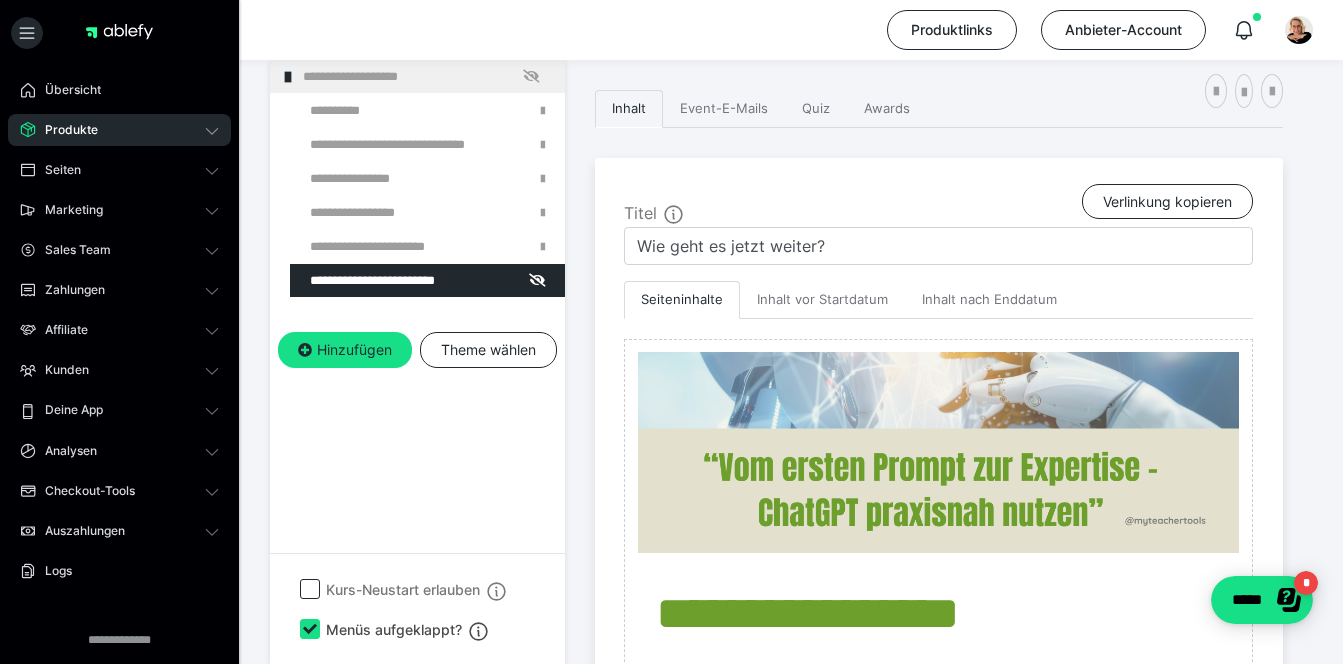click on "Produkte" at bounding box center (119, 130) 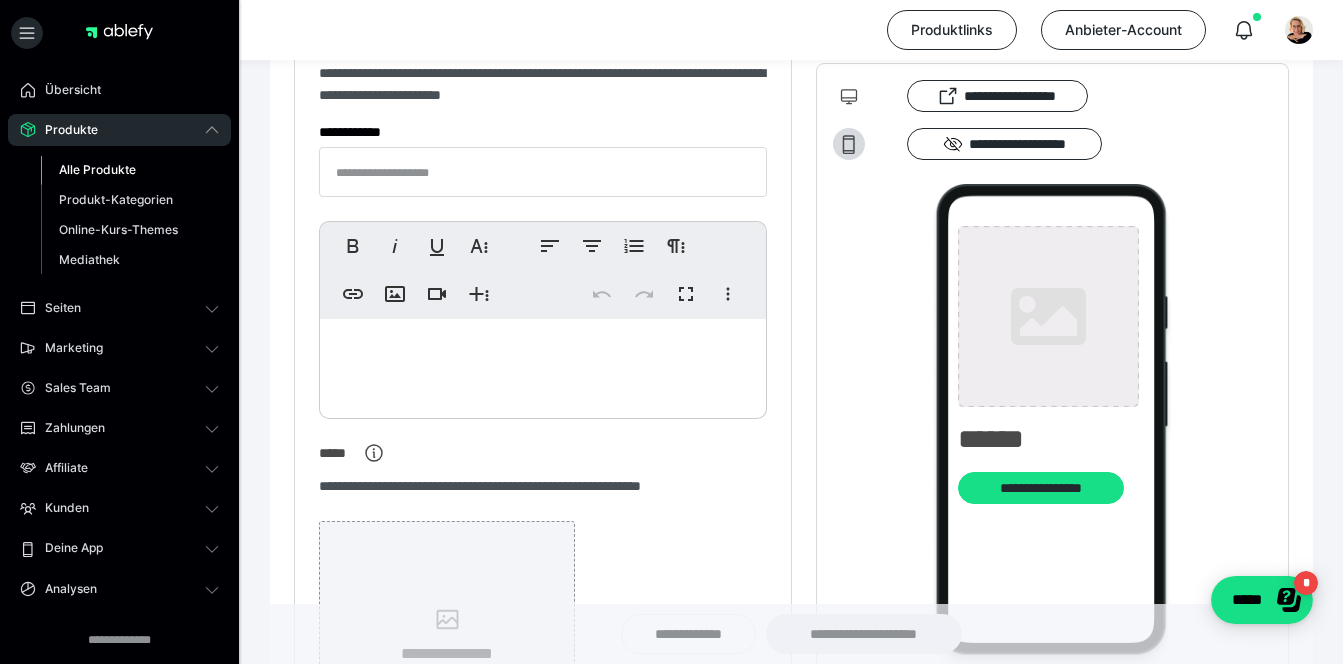 type on "**********" 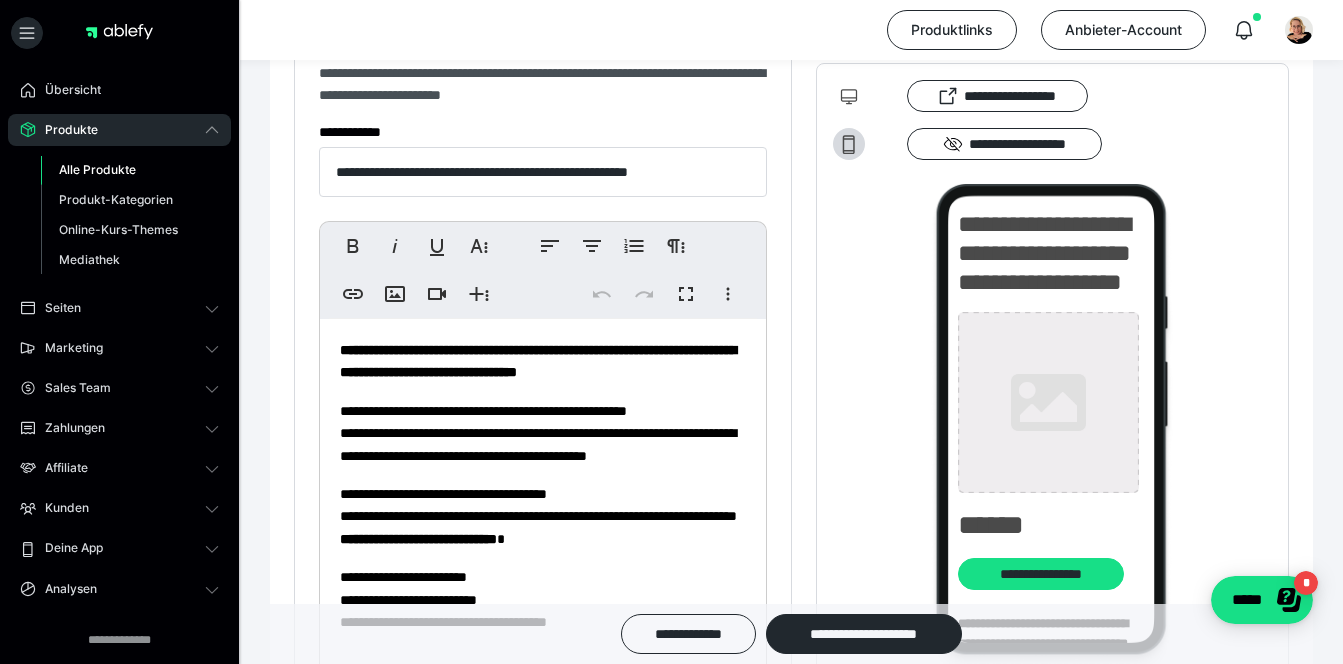 type on "**********" 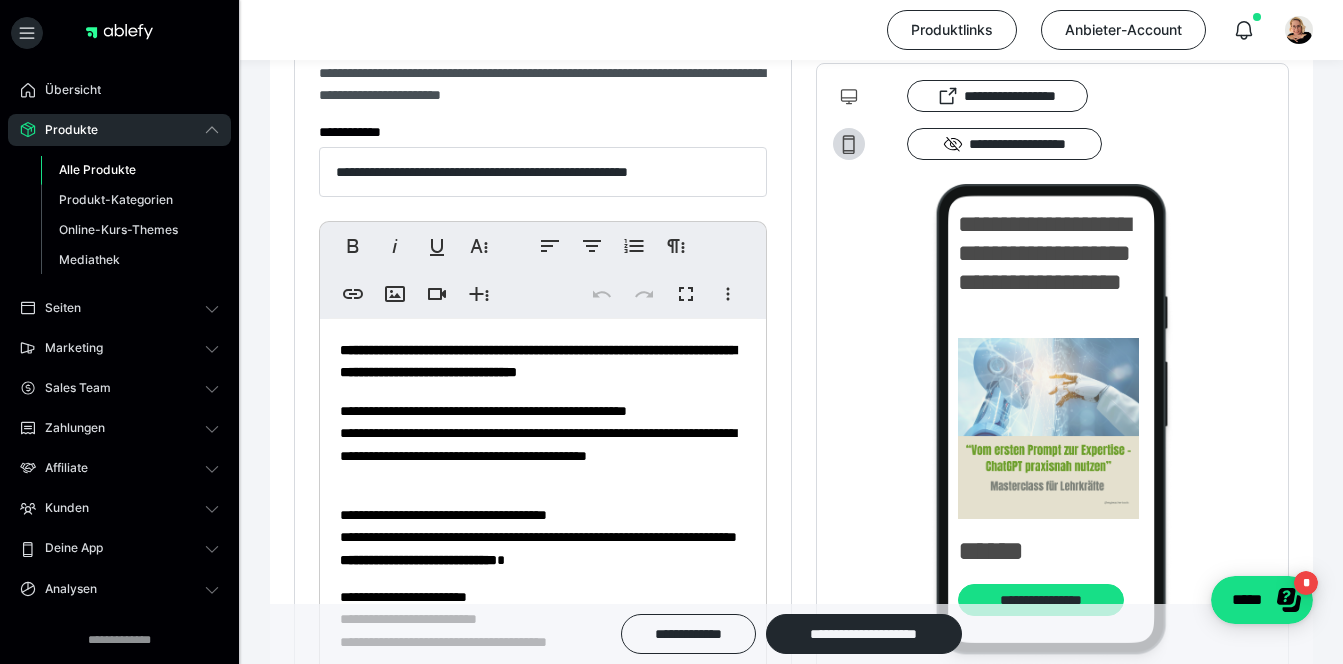 click on "Alle Produkte" at bounding box center (130, 170) 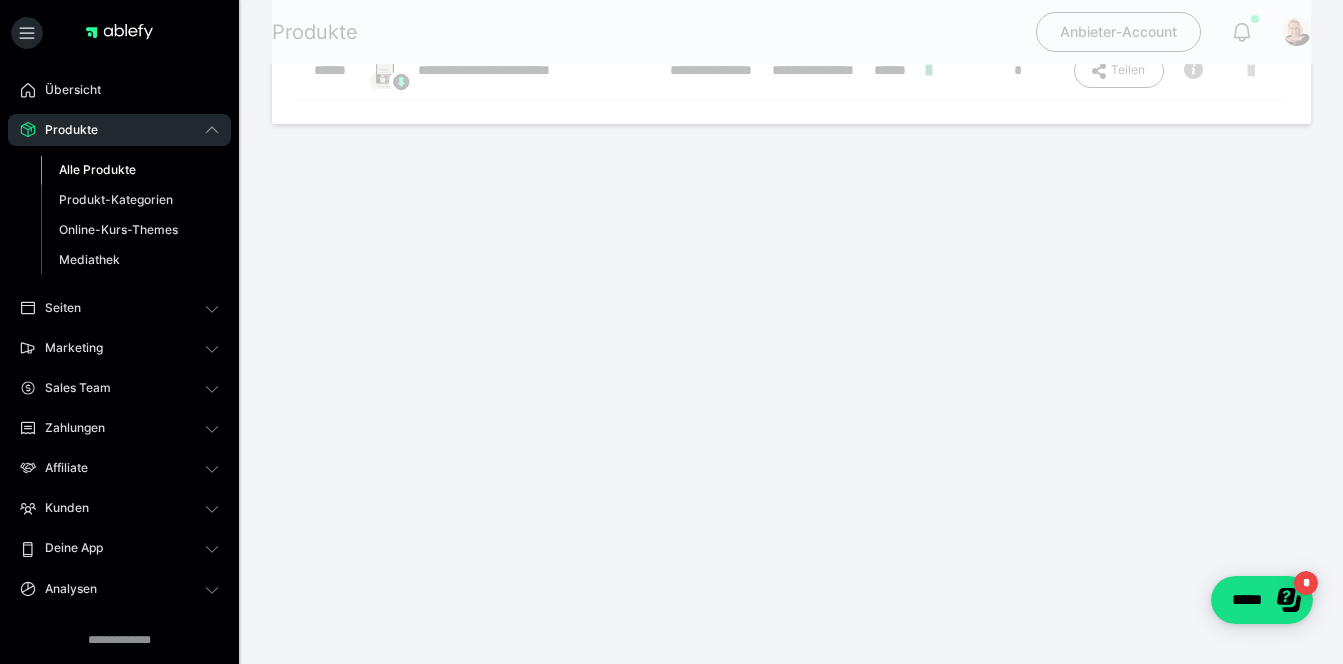 scroll, scrollTop: 0, scrollLeft: 0, axis: both 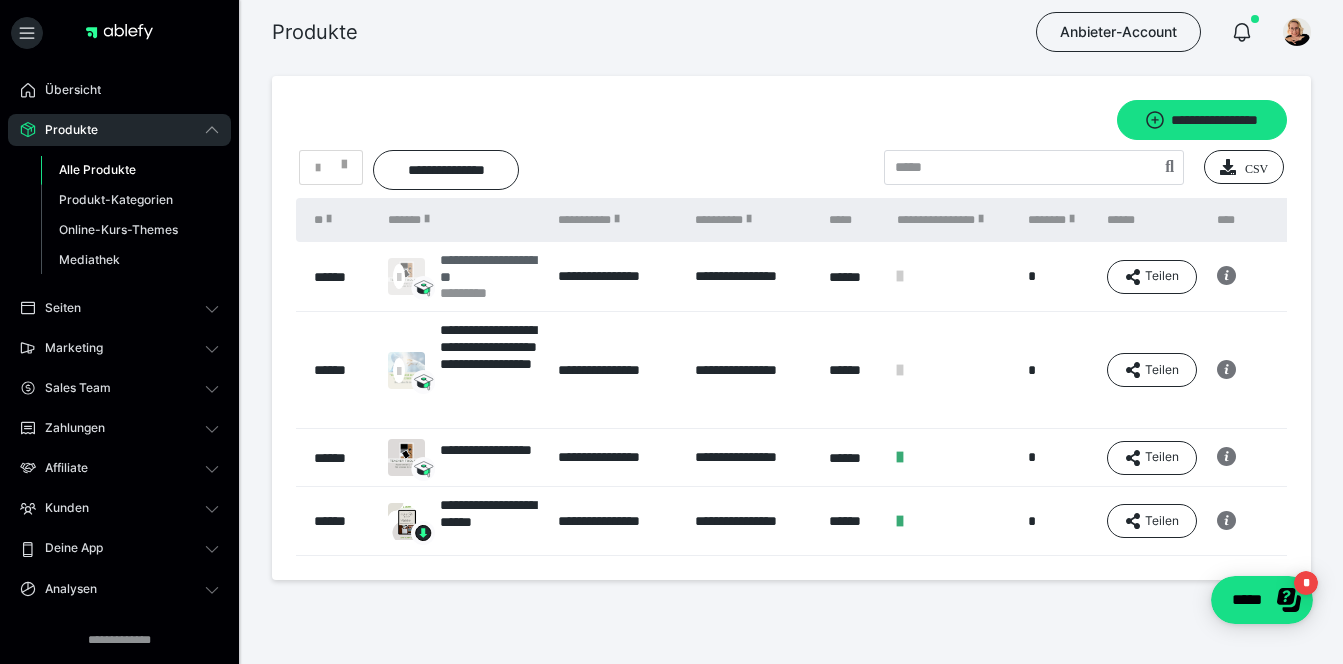 click on "**********" at bounding box center [489, 268] 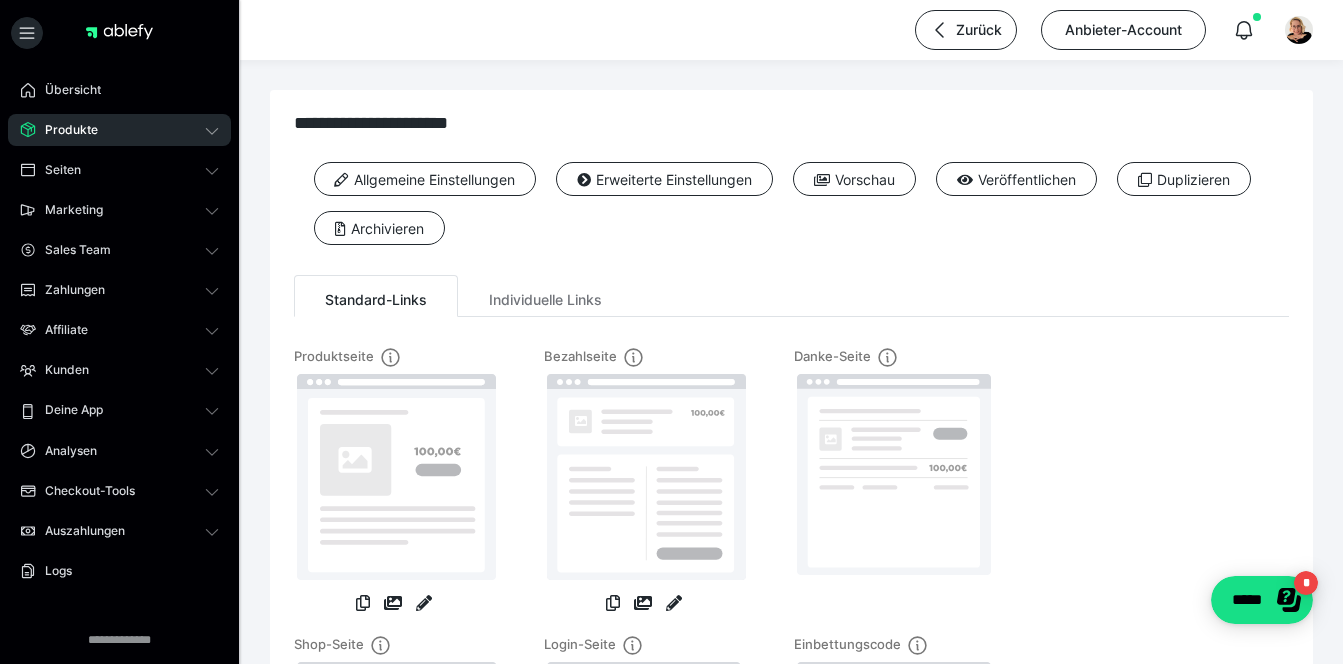 scroll, scrollTop: 0, scrollLeft: 0, axis: both 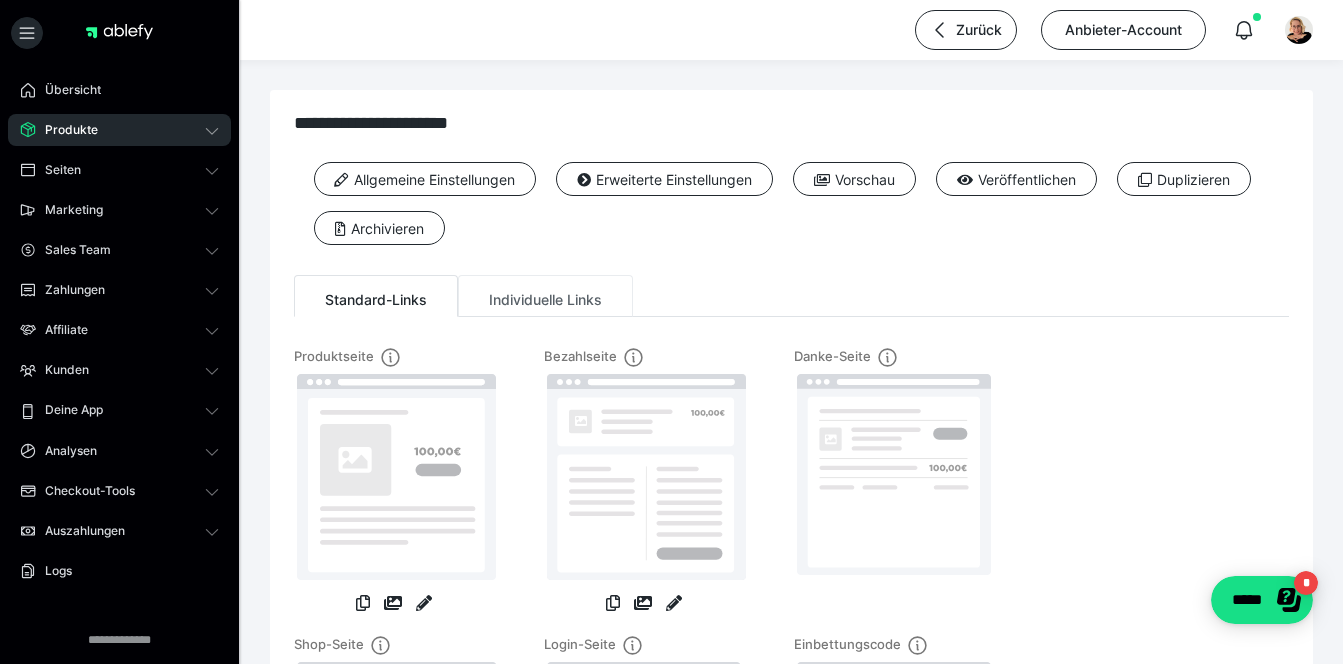 click on "Individuelle Links" at bounding box center (545, 296) 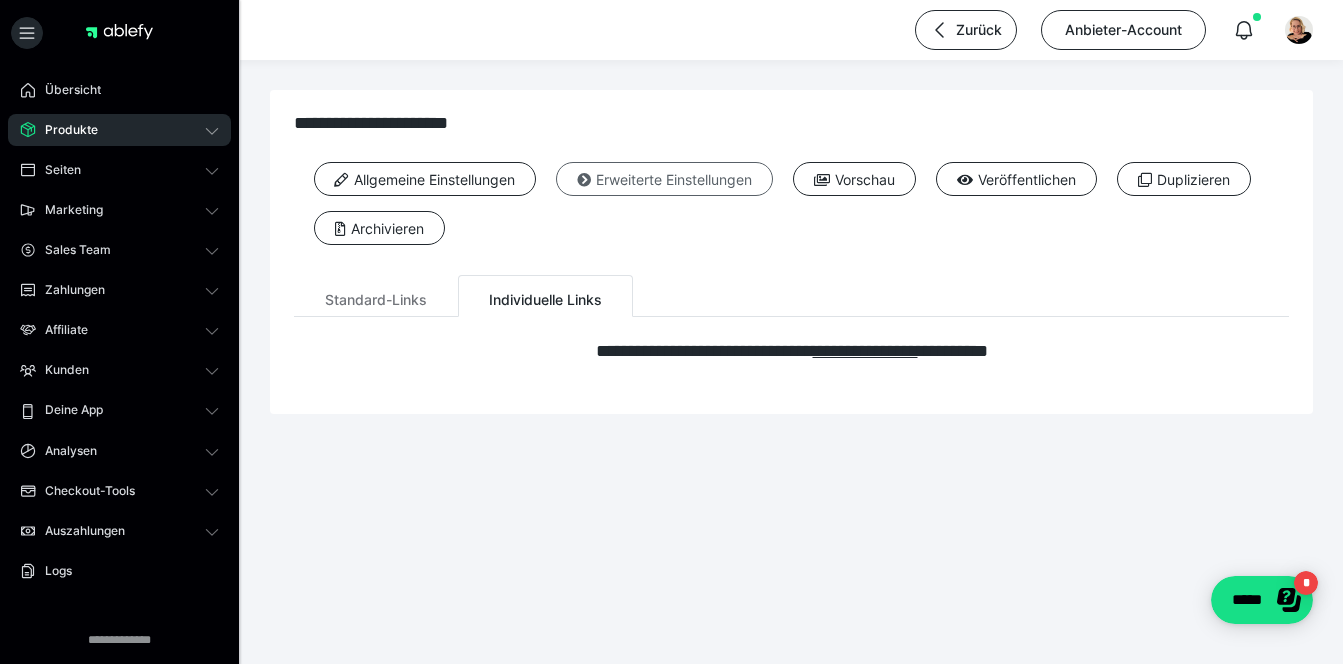 click on "Erweiterte Einstellungen" at bounding box center [664, 179] 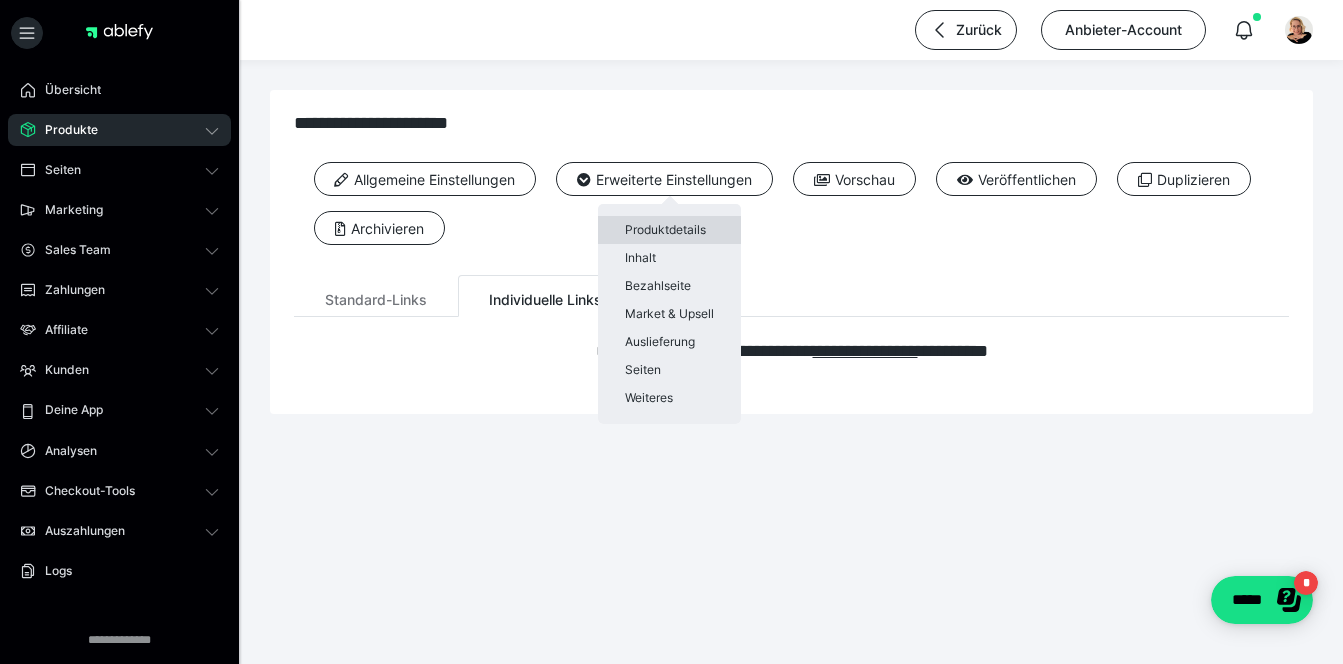 click on "Produktdetails" at bounding box center [669, 230] 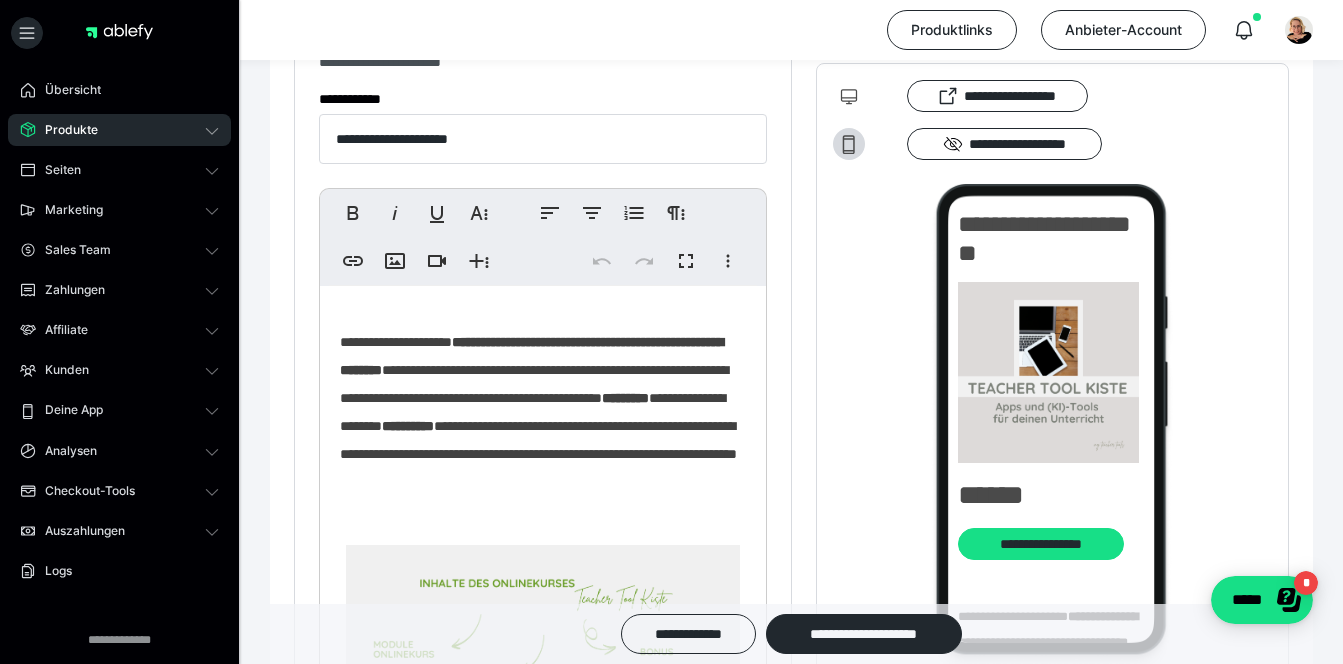 scroll, scrollTop: 412, scrollLeft: 0, axis: vertical 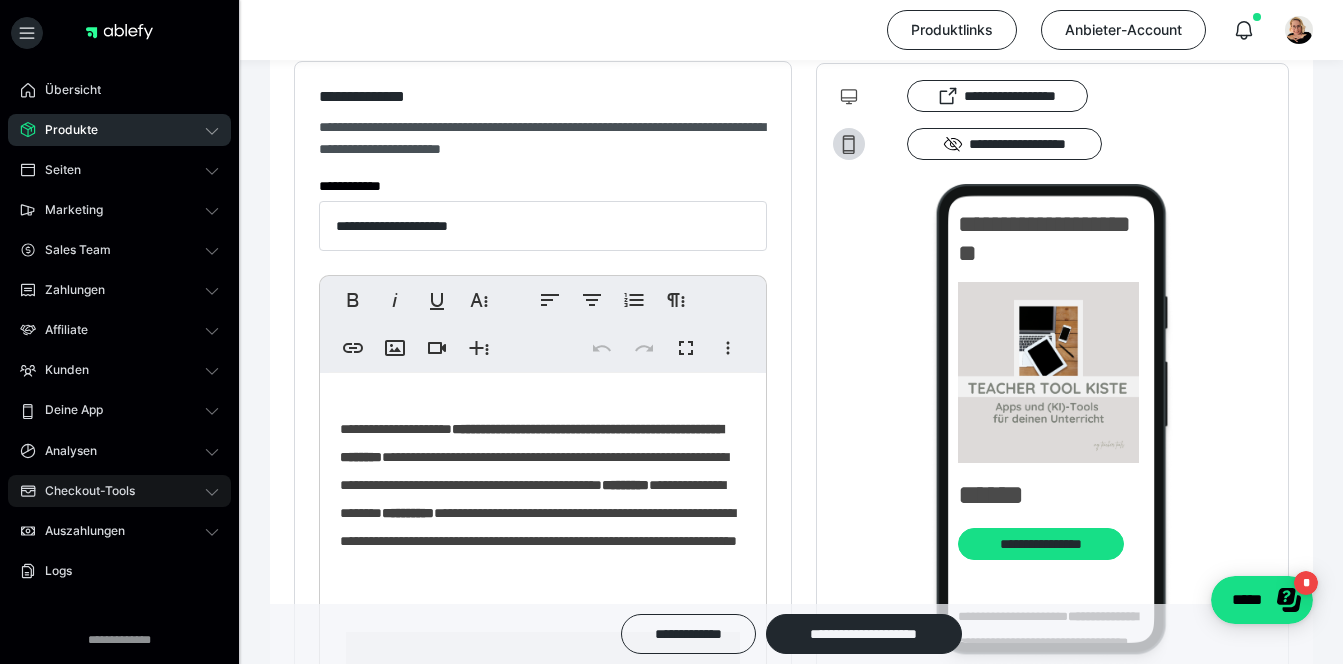 click on "Checkout-Tools" at bounding box center [119, 491] 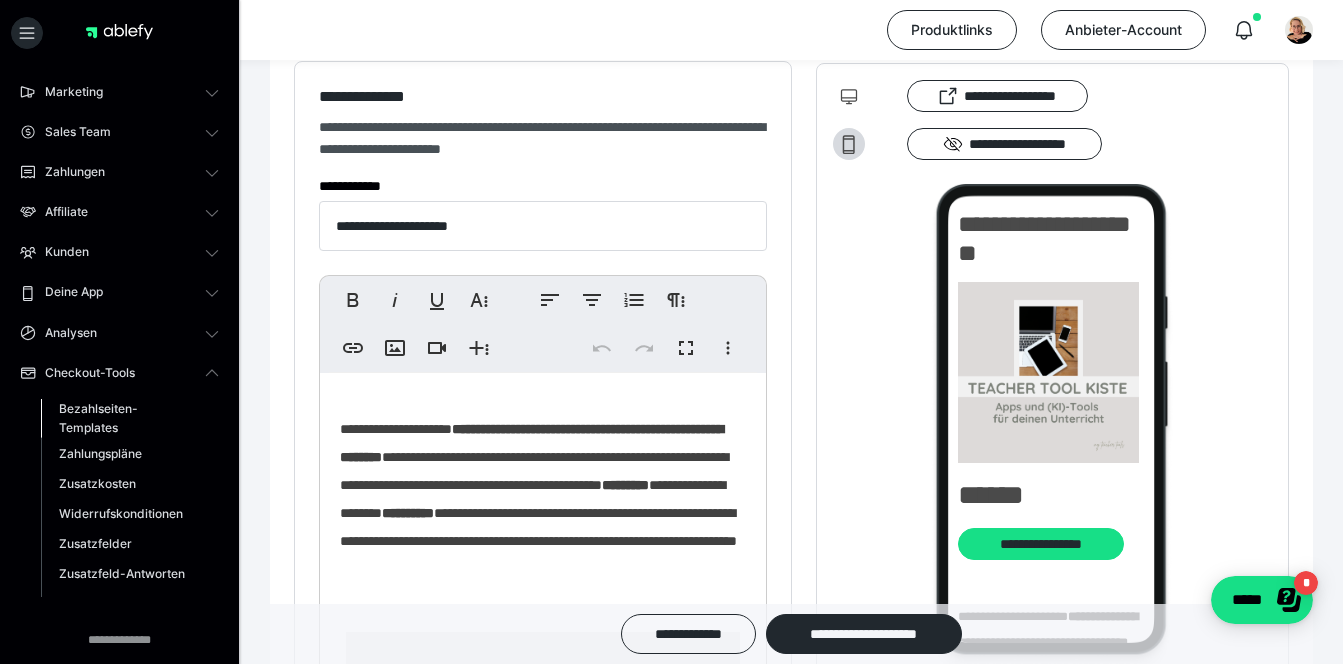 scroll, scrollTop: 121, scrollLeft: 0, axis: vertical 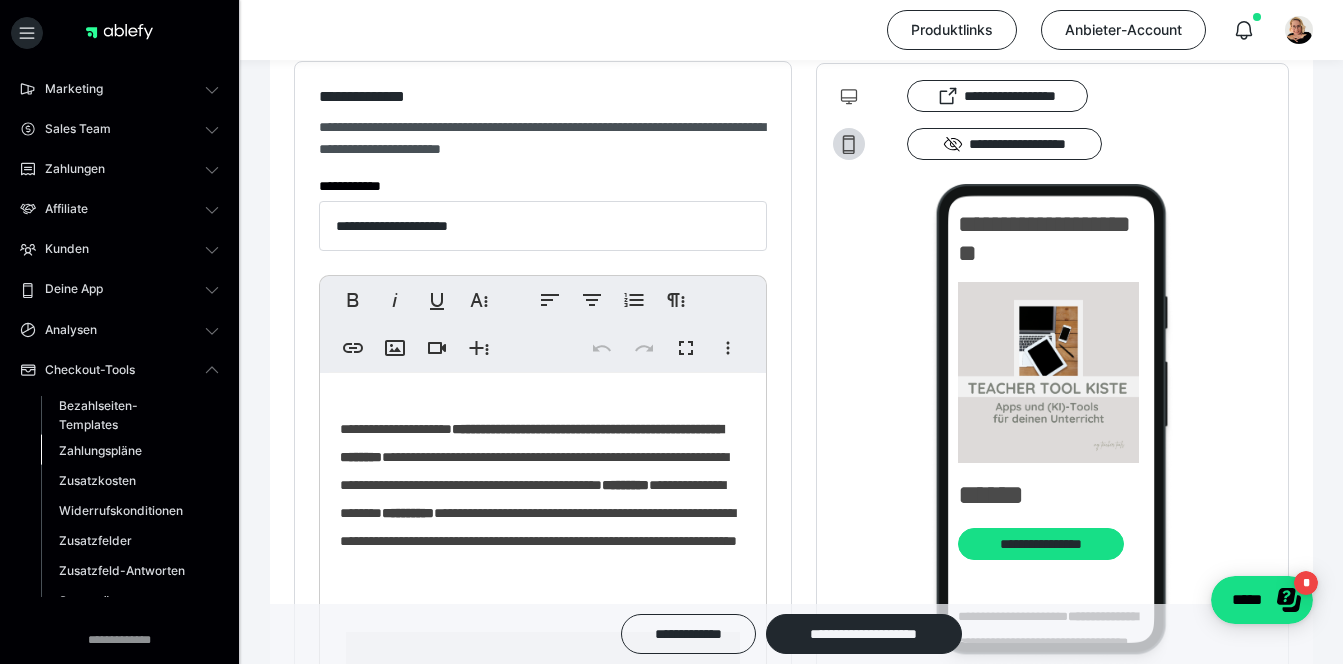 click on "Zahlungspläne" at bounding box center [130, 450] 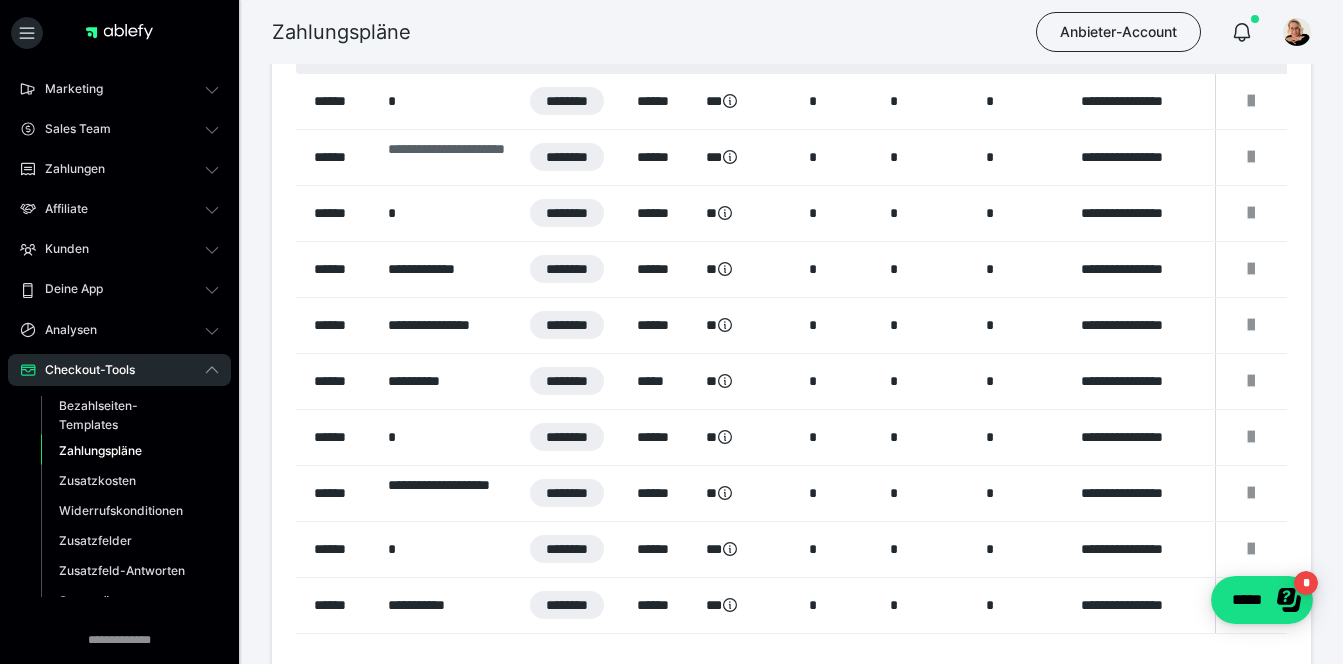 scroll, scrollTop: 181, scrollLeft: 0, axis: vertical 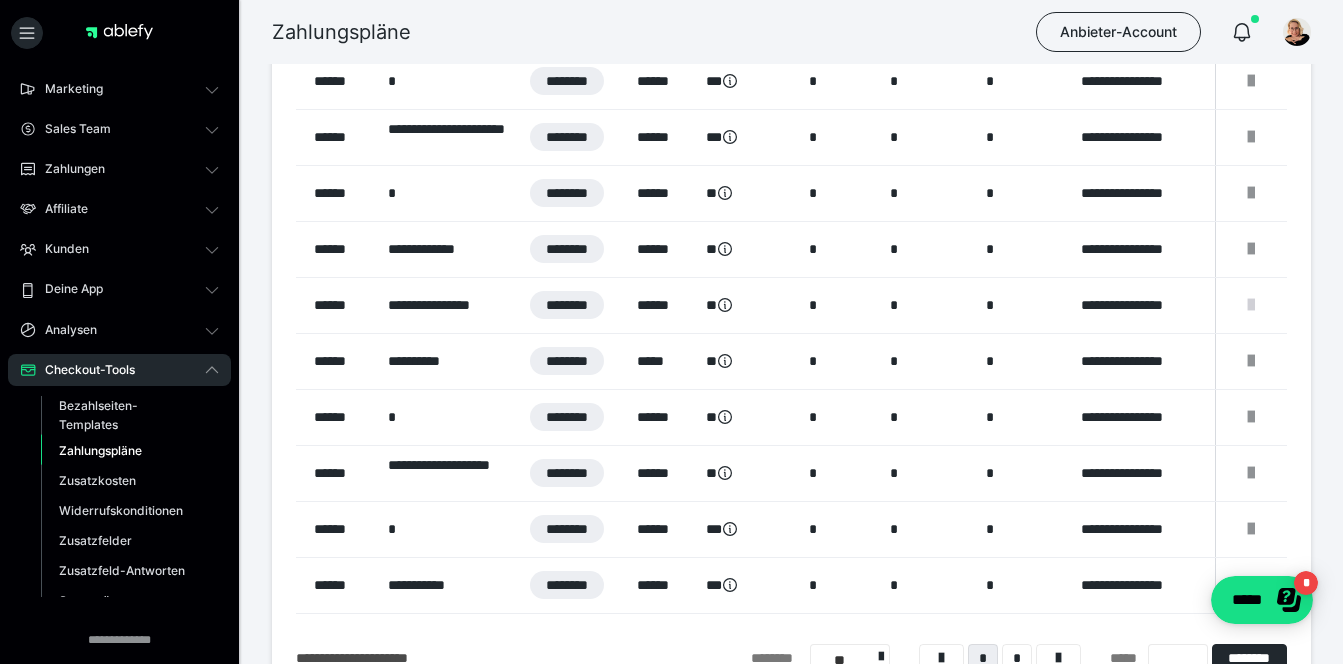 click at bounding box center (1251, 305) 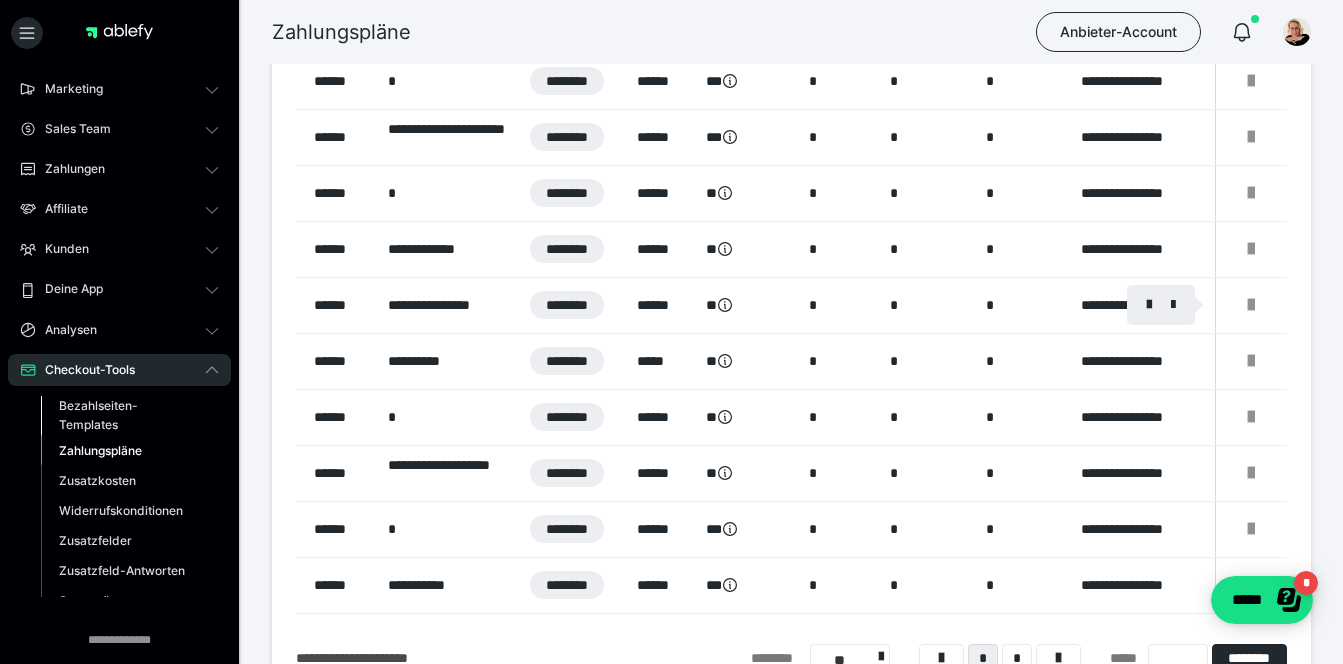 click on "Bezahlseiten-Templates" at bounding box center (126, 415) 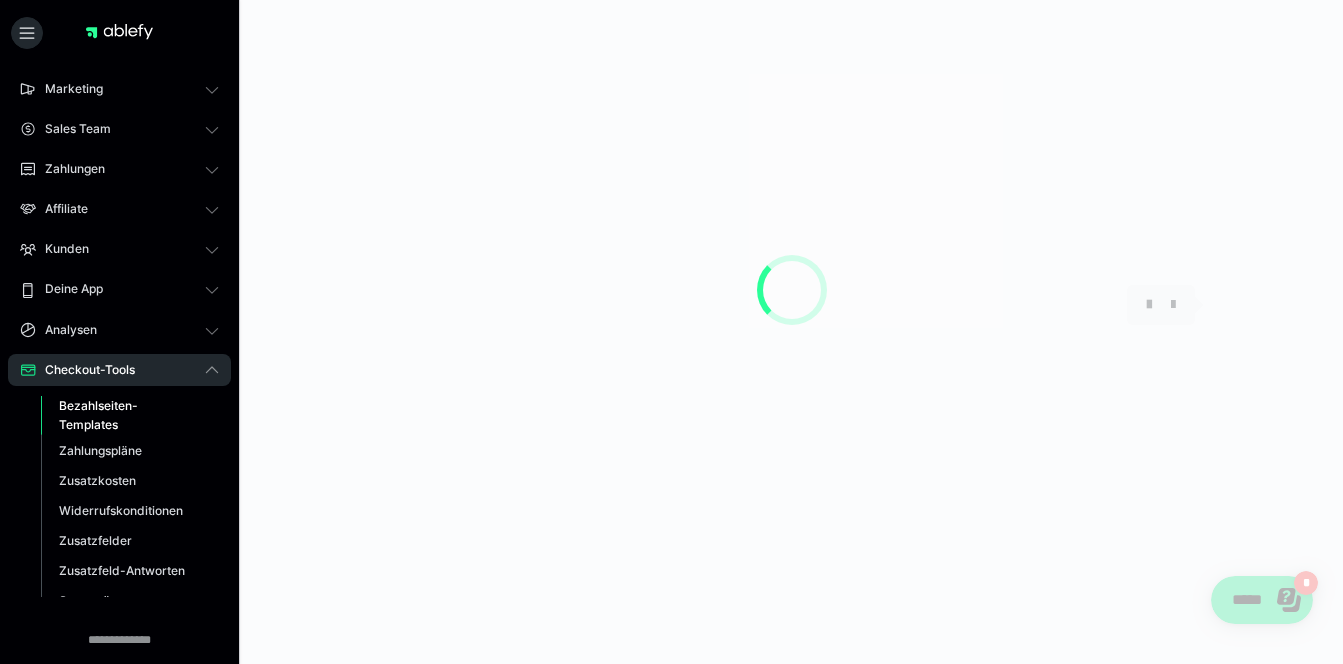 scroll, scrollTop: 0, scrollLeft: 0, axis: both 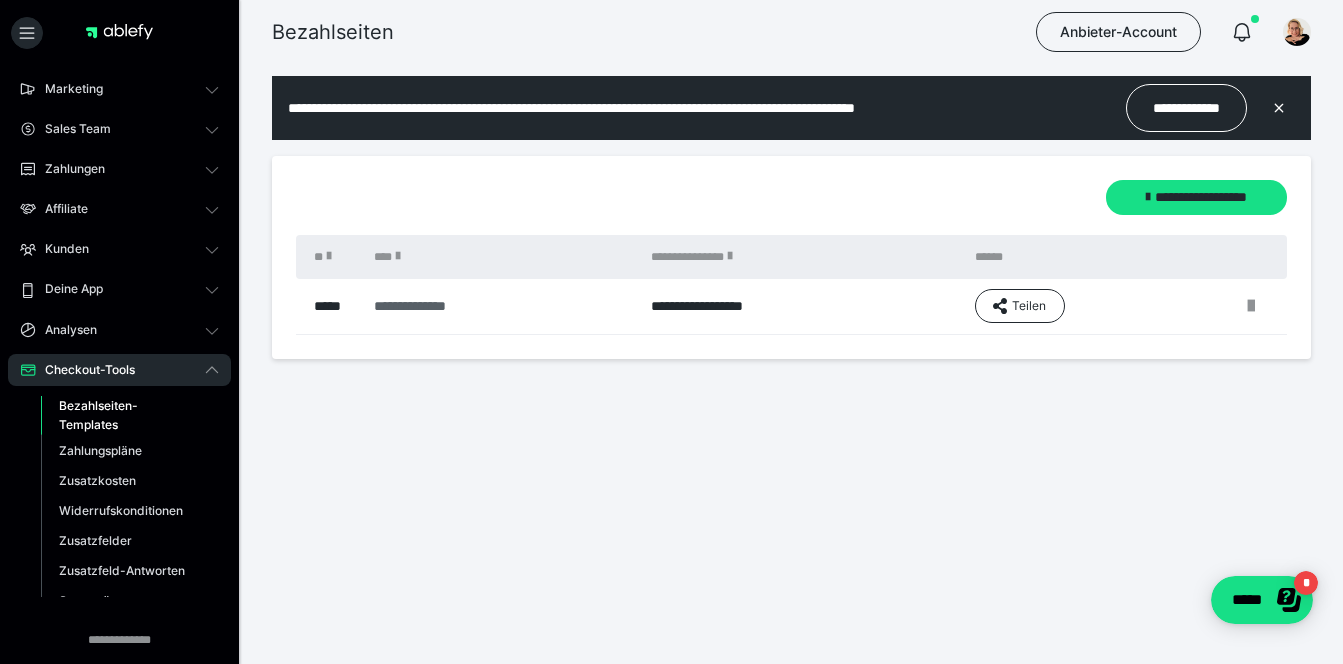 click on "**********" at bounding box center [491, 306] 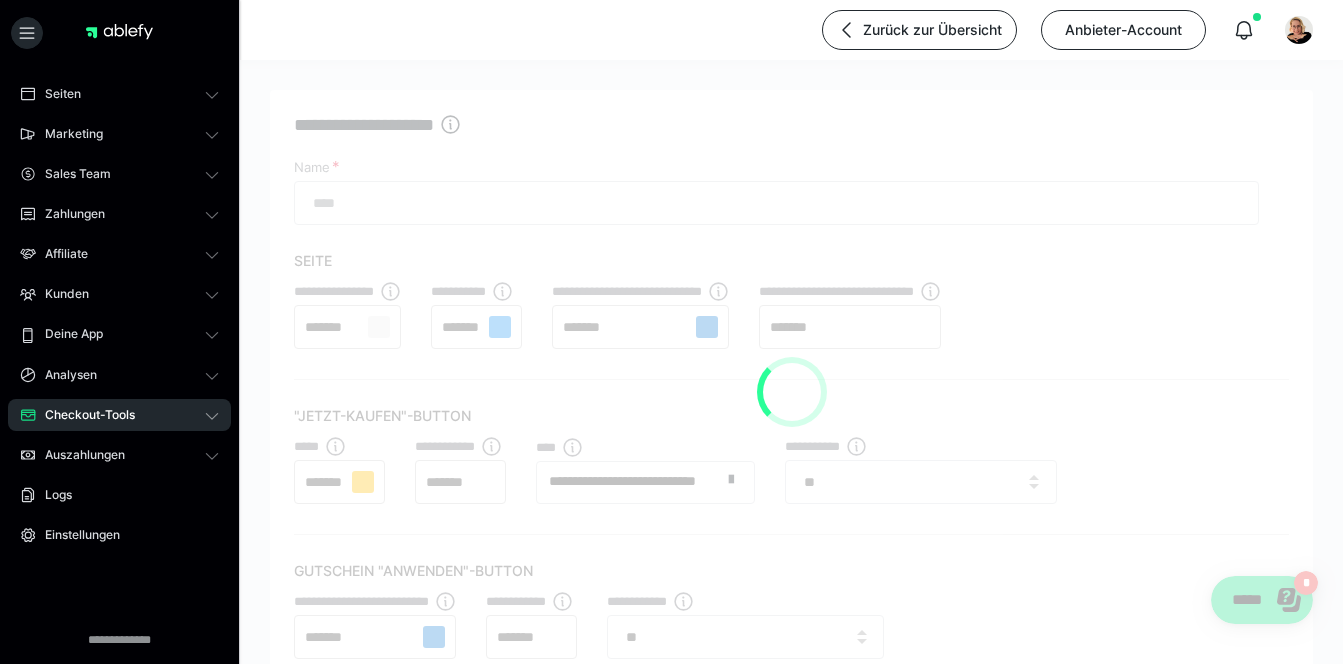 scroll, scrollTop: 76, scrollLeft: 0, axis: vertical 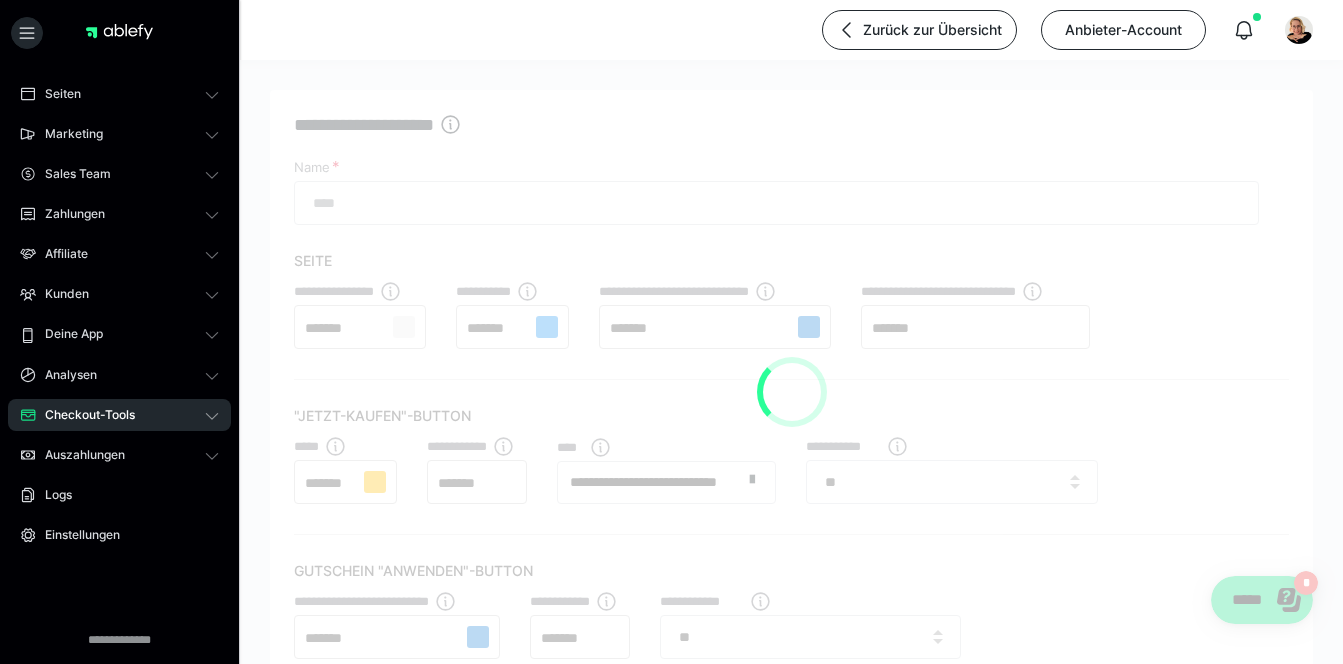 type on "**********" 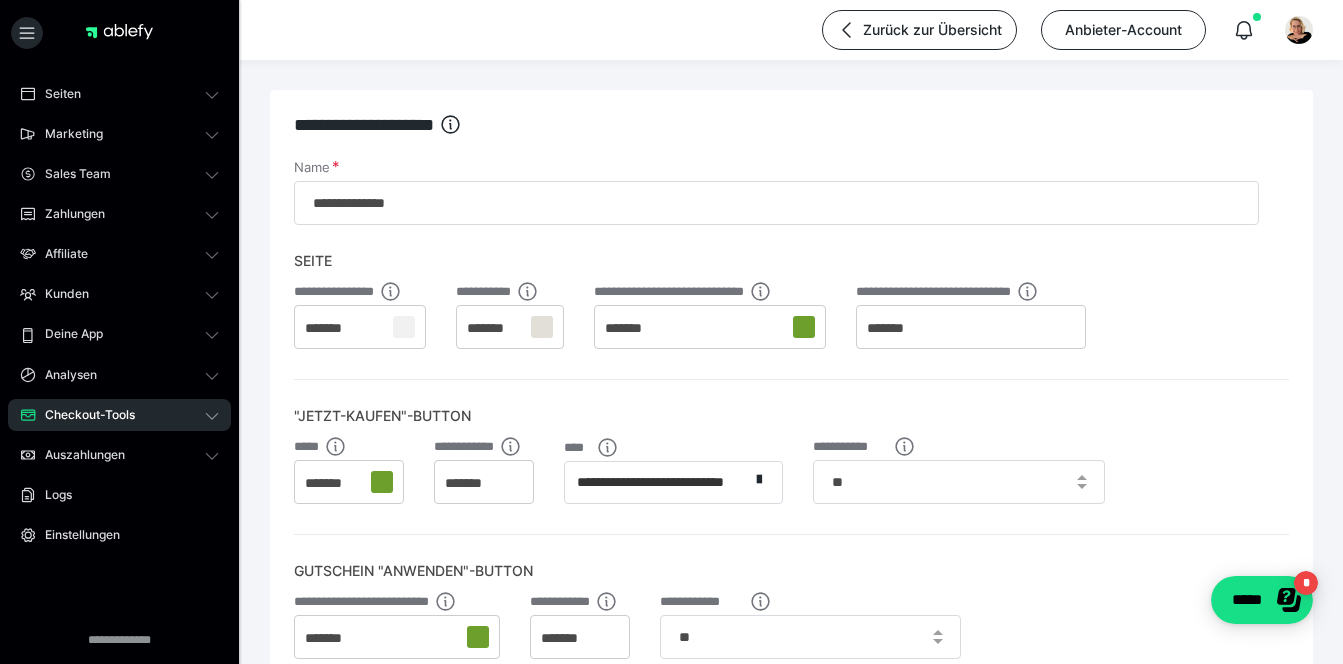 click 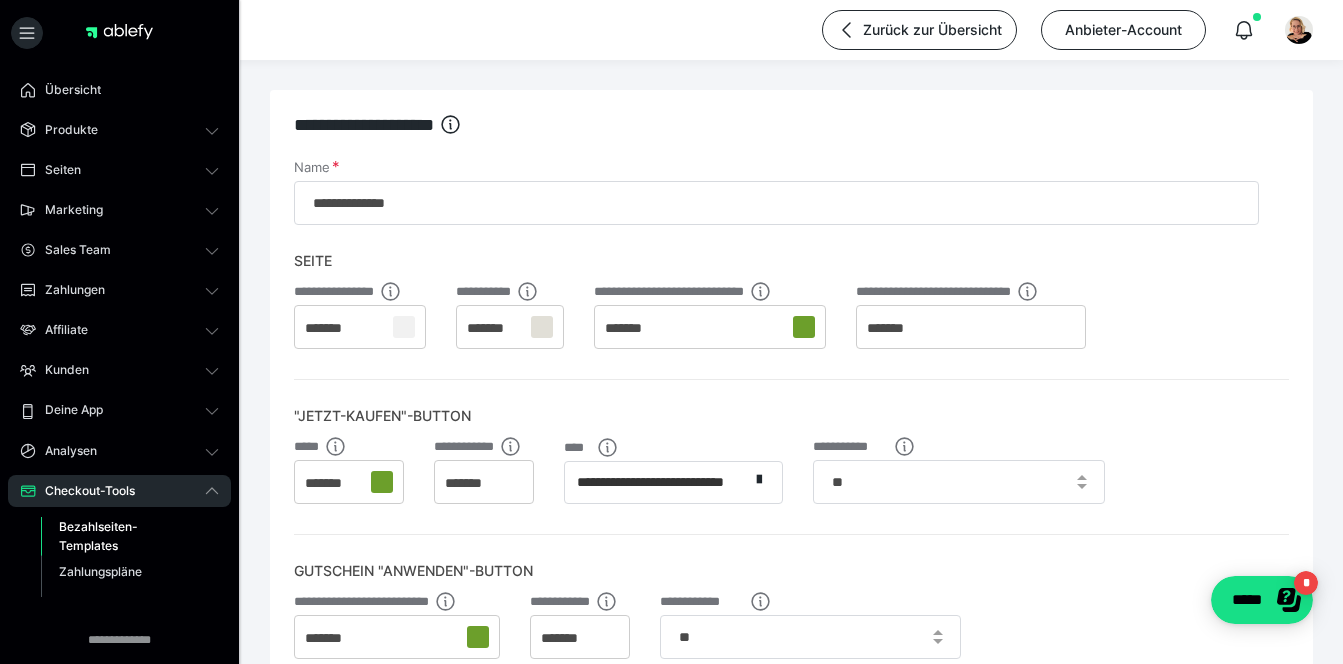 scroll, scrollTop: 0, scrollLeft: 0, axis: both 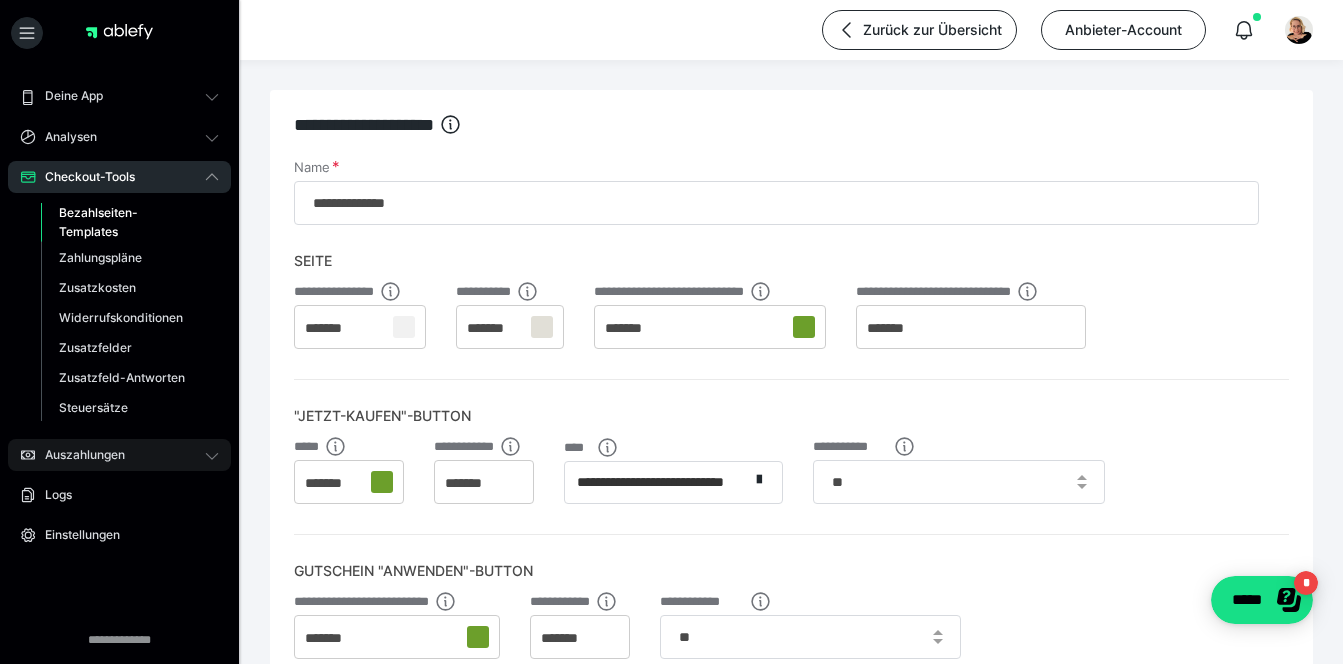 click on "Auszahlungen" at bounding box center [119, 455] 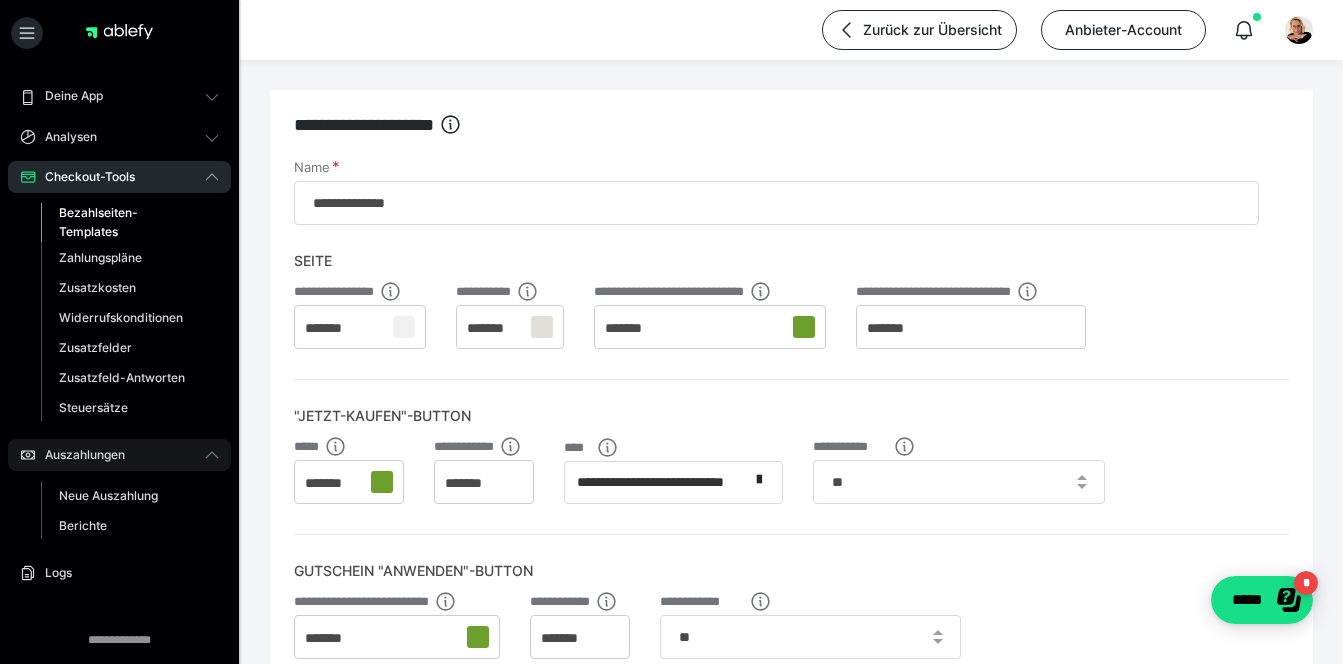 scroll, scrollTop: 154, scrollLeft: 0, axis: vertical 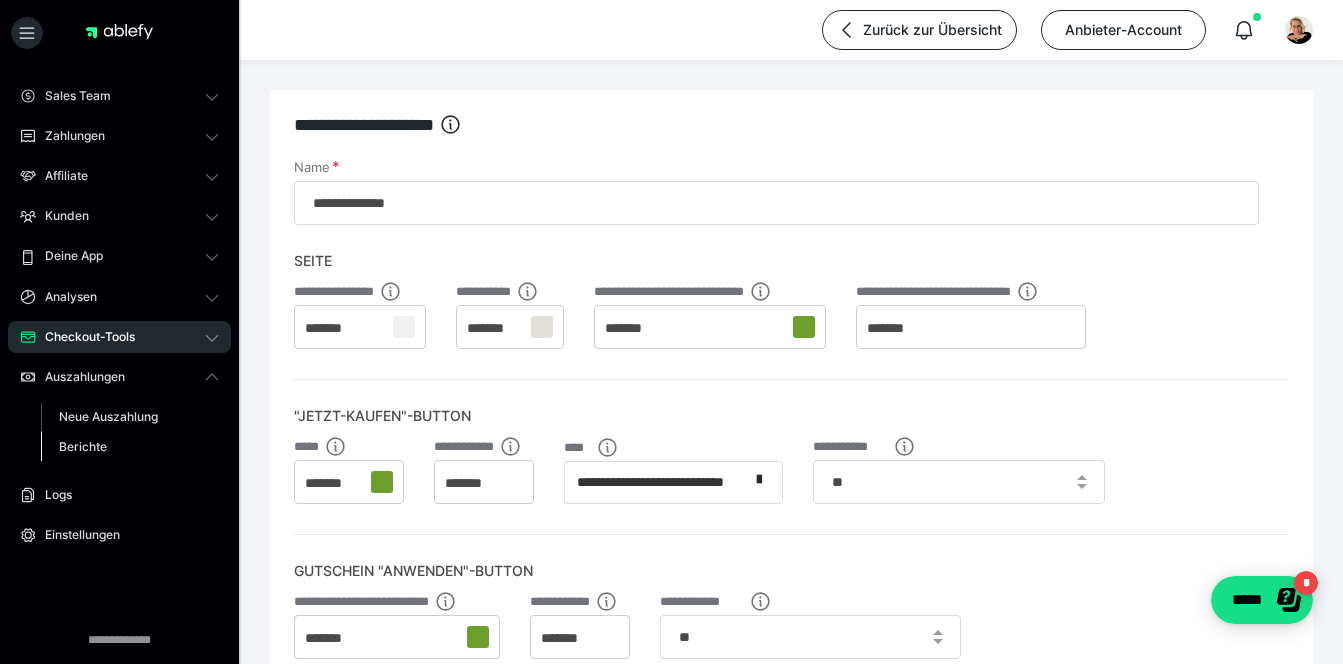 click on "Berichte" at bounding box center [130, 447] 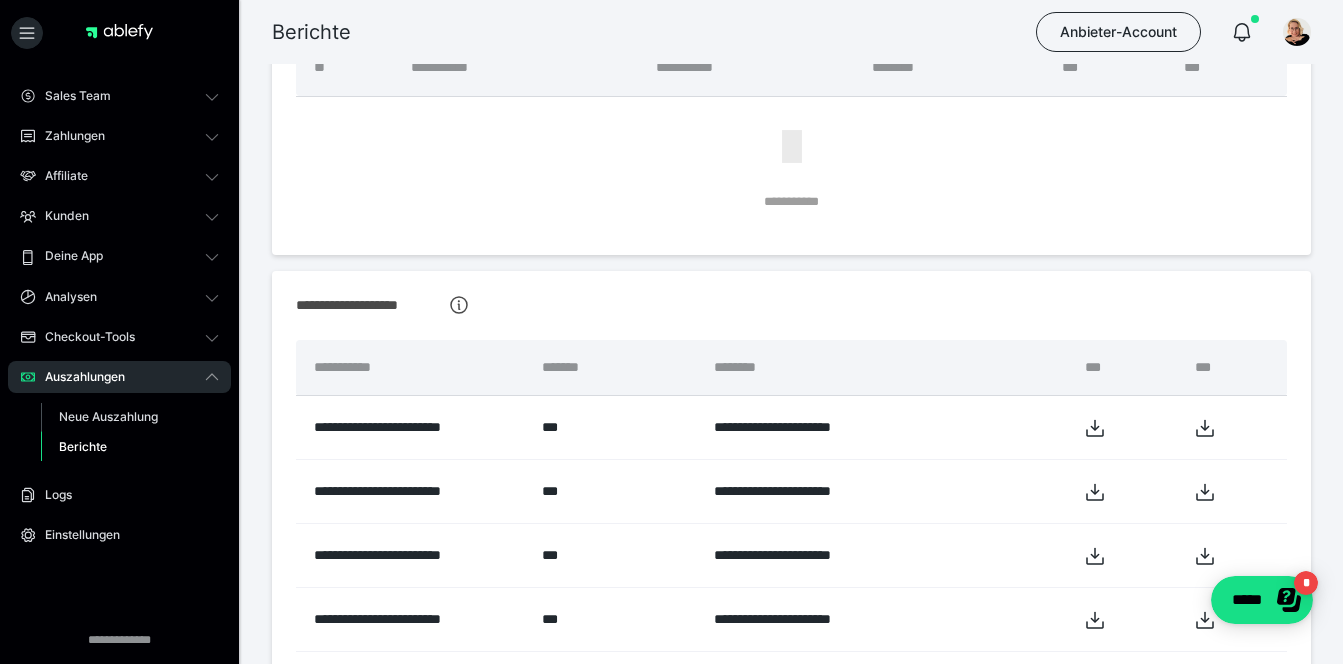 scroll, scrollTop: 187, scrollLeft: 0, axis: vertical 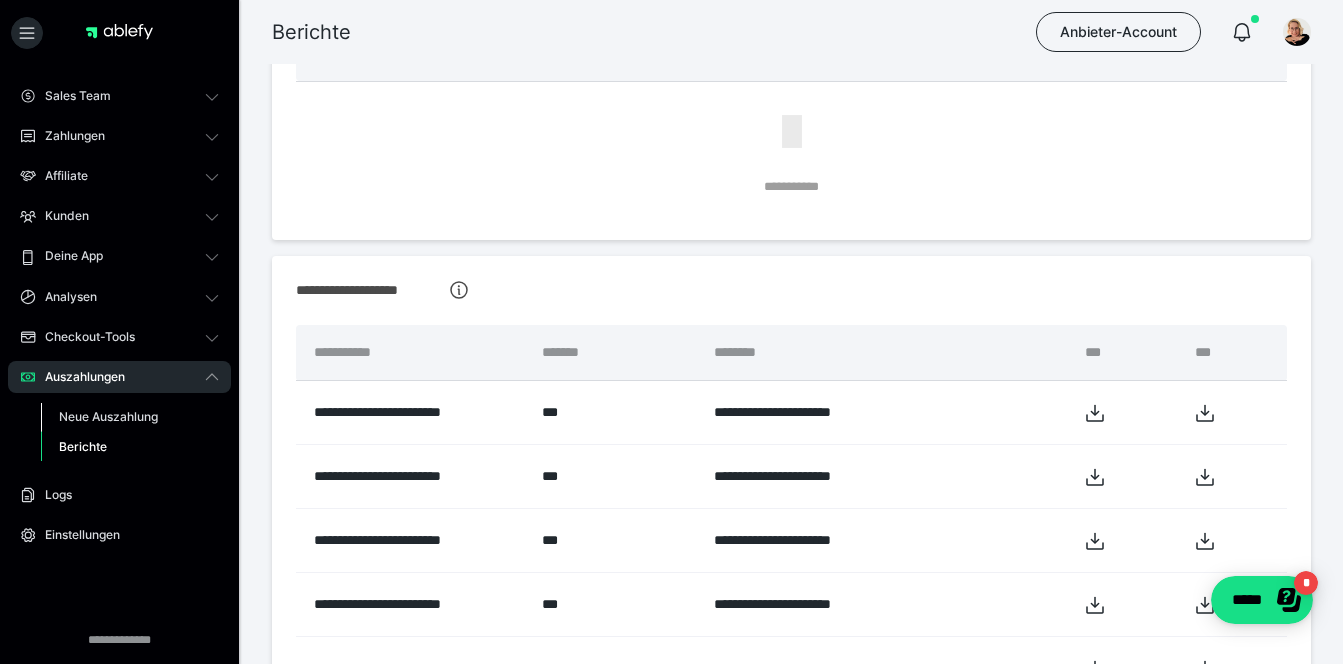 click on "Neue Auszahlung" at bounding box center [108, 416] 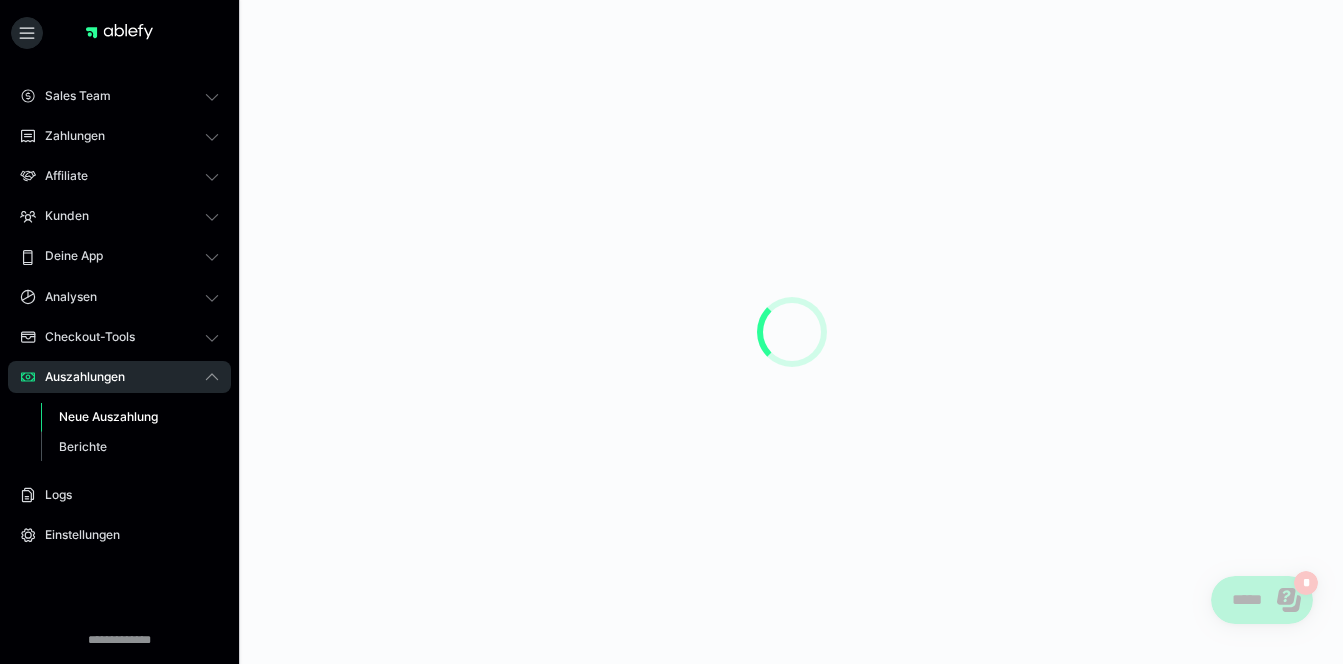 scroll, scrollTop: 0, scrollLeft: 0, axis: both 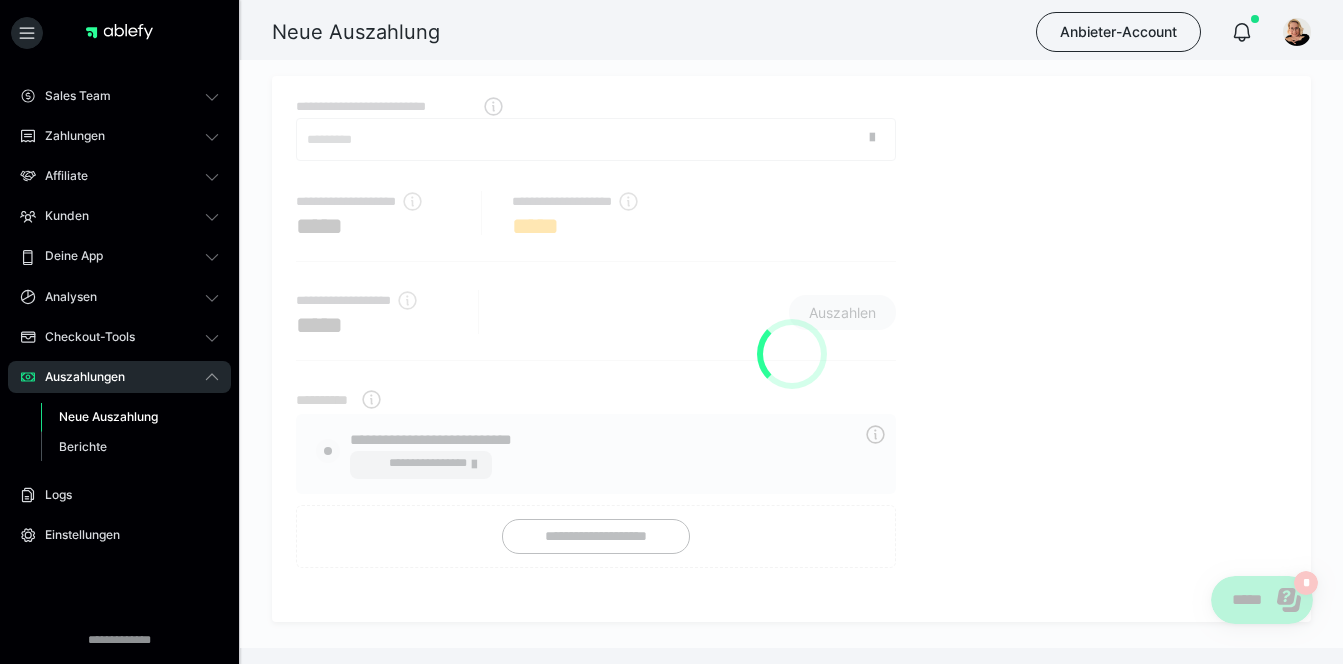radio on "****" 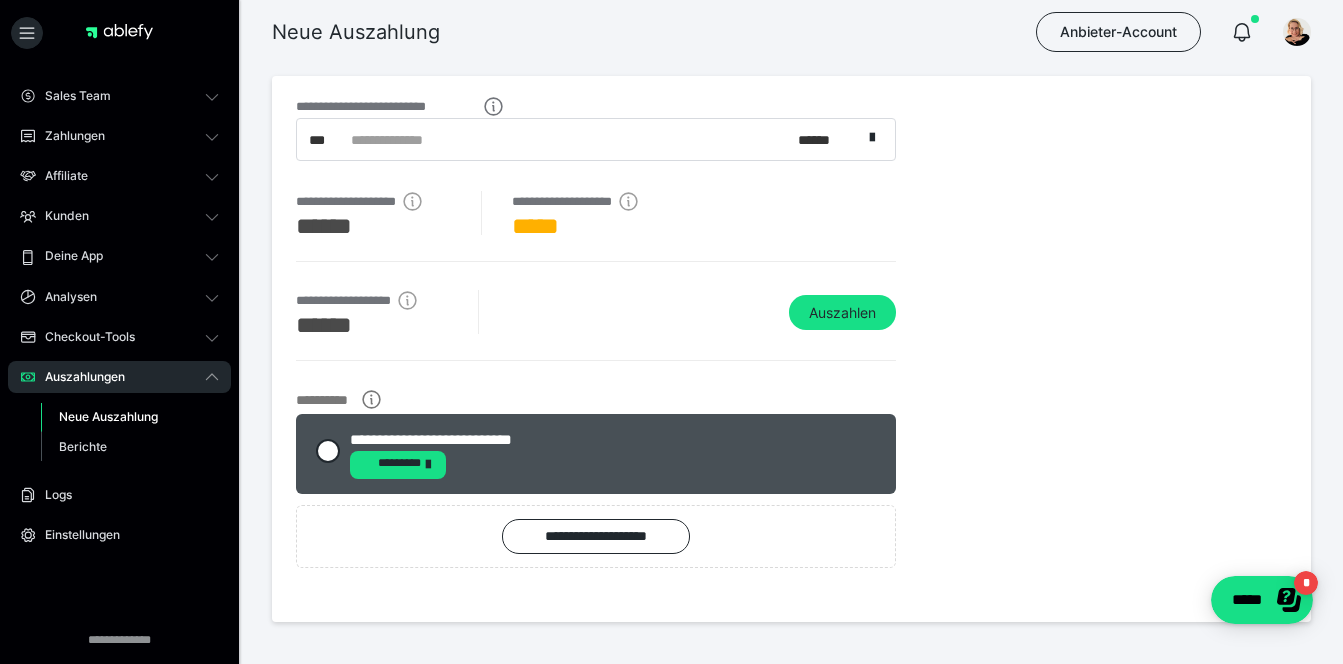 click on "Neue Auszahlung" at bounding box center (108, 416) 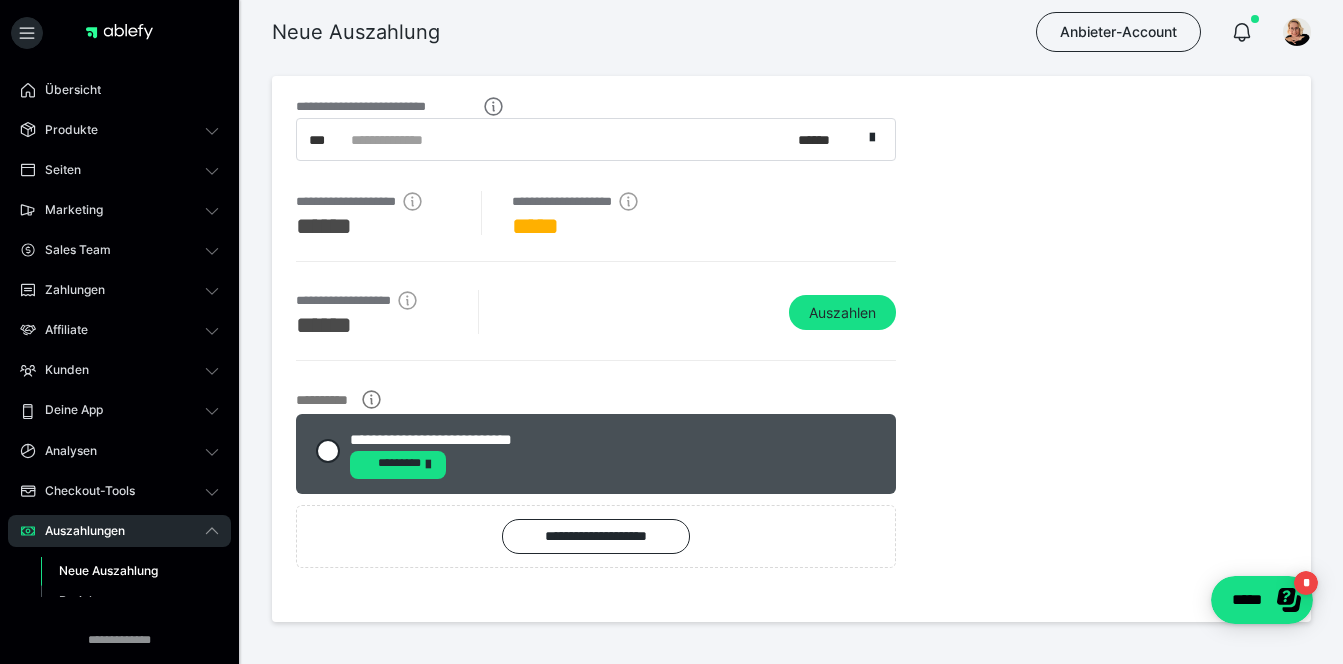 scroll, scrollTop: 0, scrollLeft: 0, axis: both 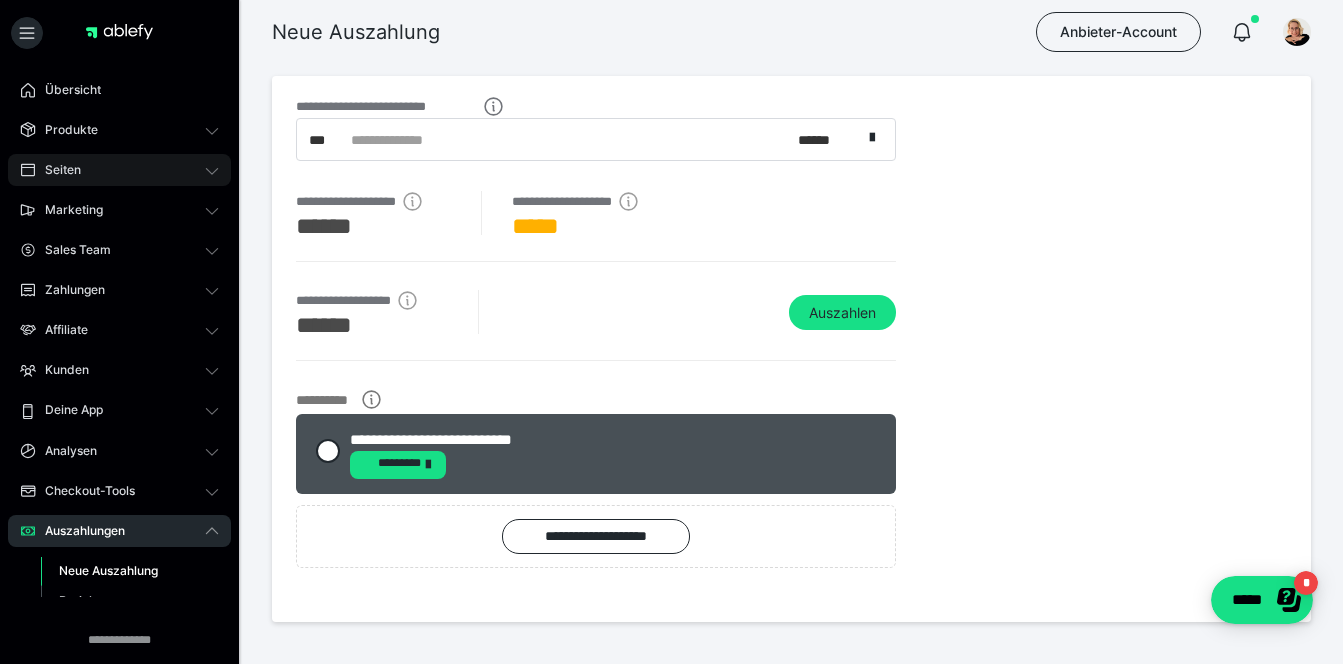 click on "Seiten" at bounding box center (119, 170) 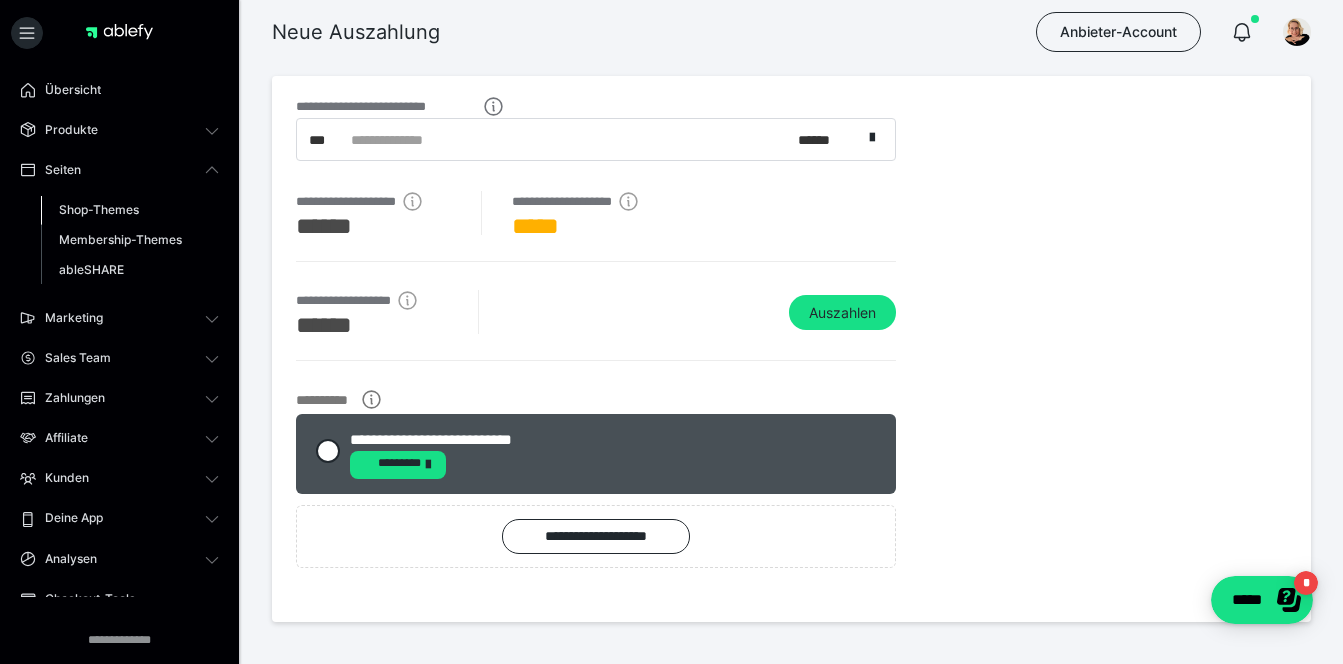 click on "Shop-Themes" at bounding box center [99, 209] 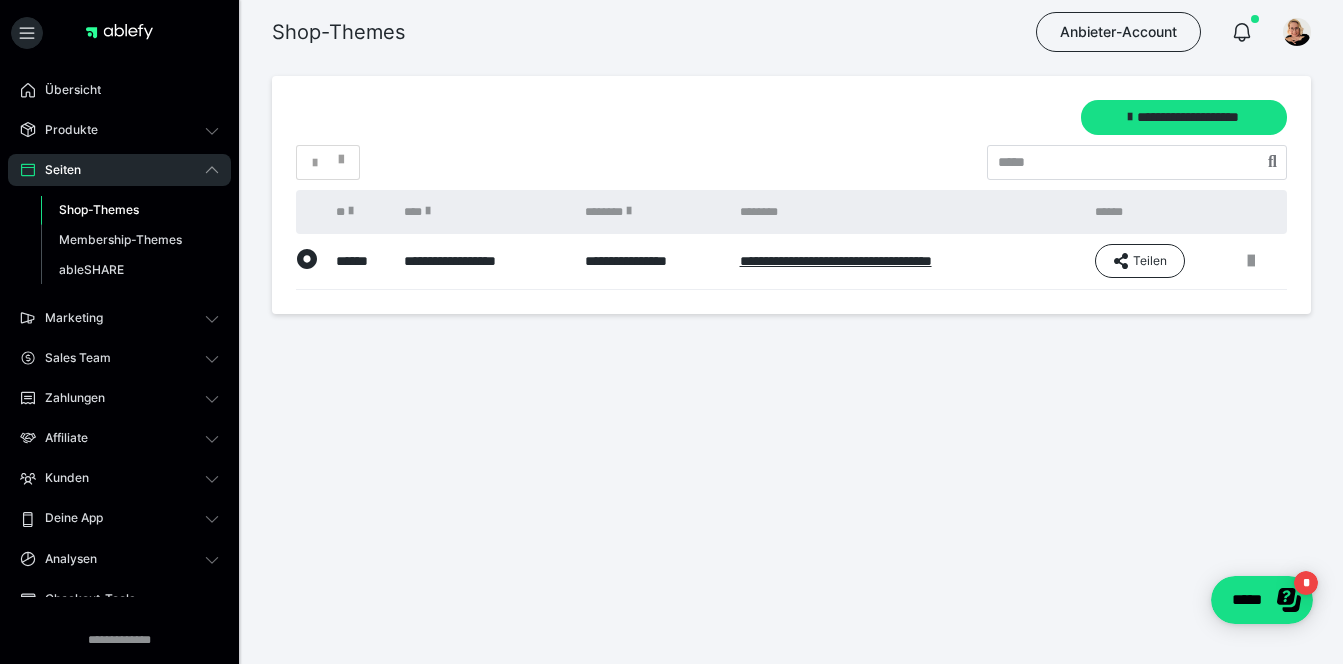 click on "Shop-Themes" at bounding box center [99, 209] 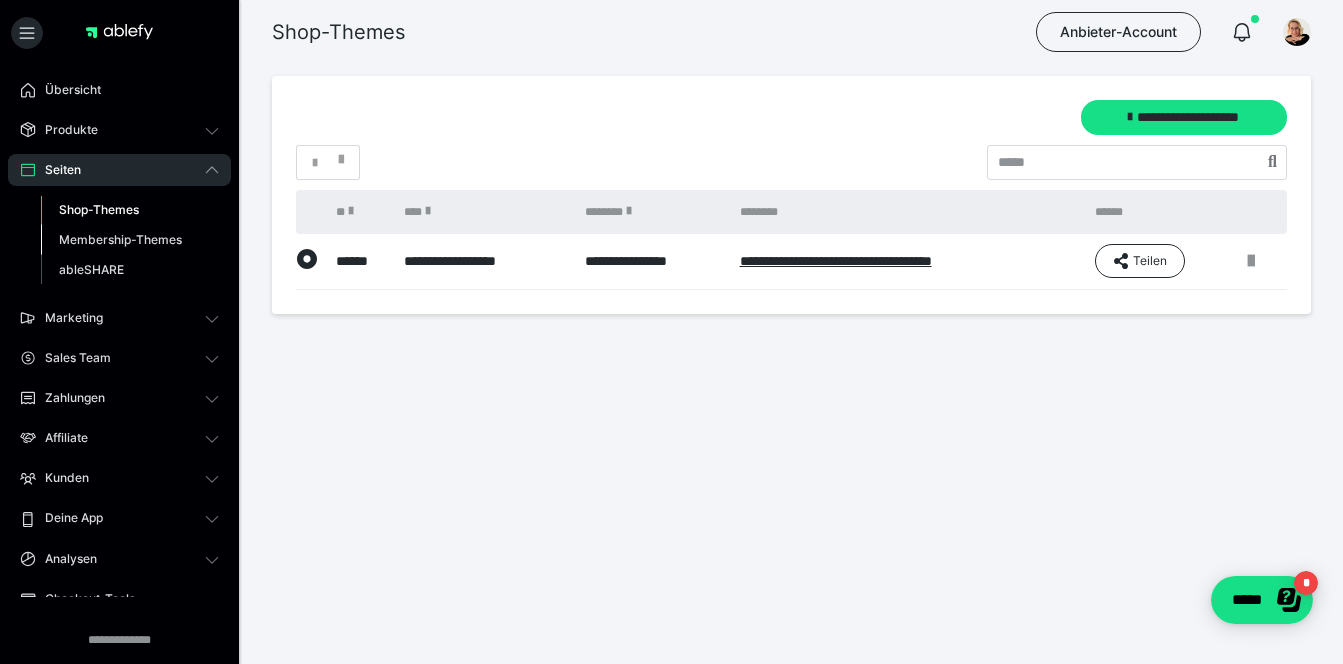 click on "Membership-Themes" at bounding box center [120, 239] 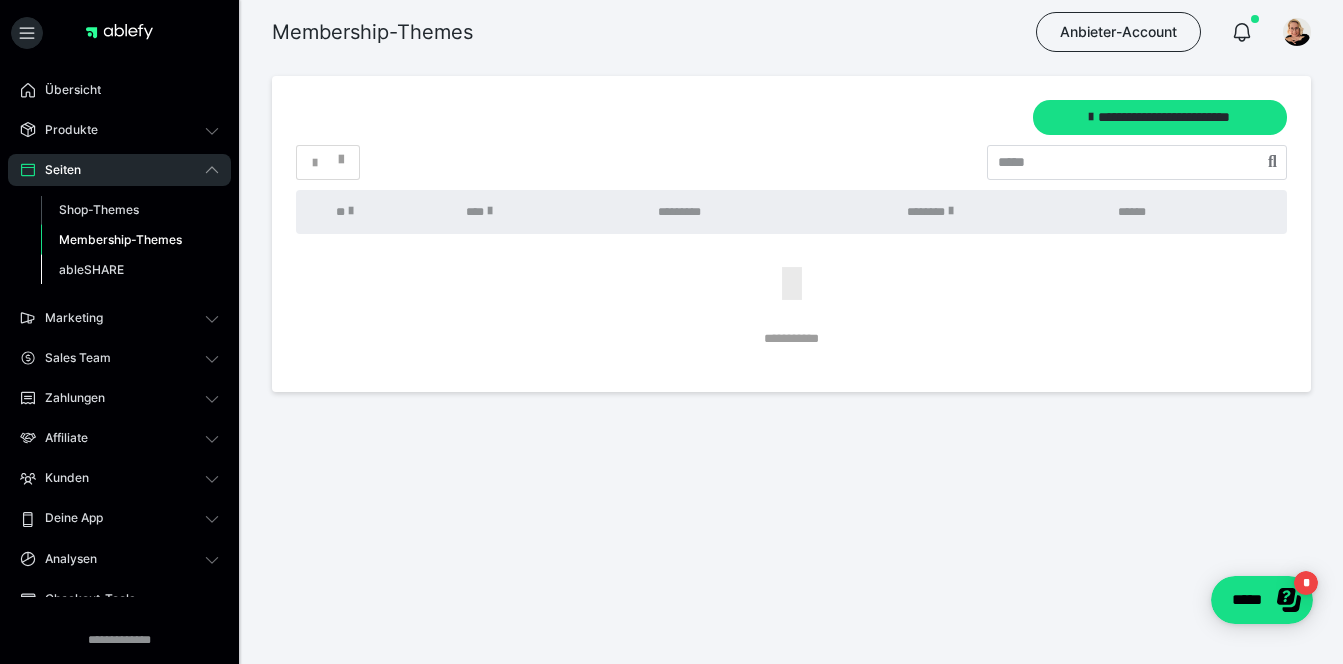 click on "ableSHARE" at bounding box center [91, 269] 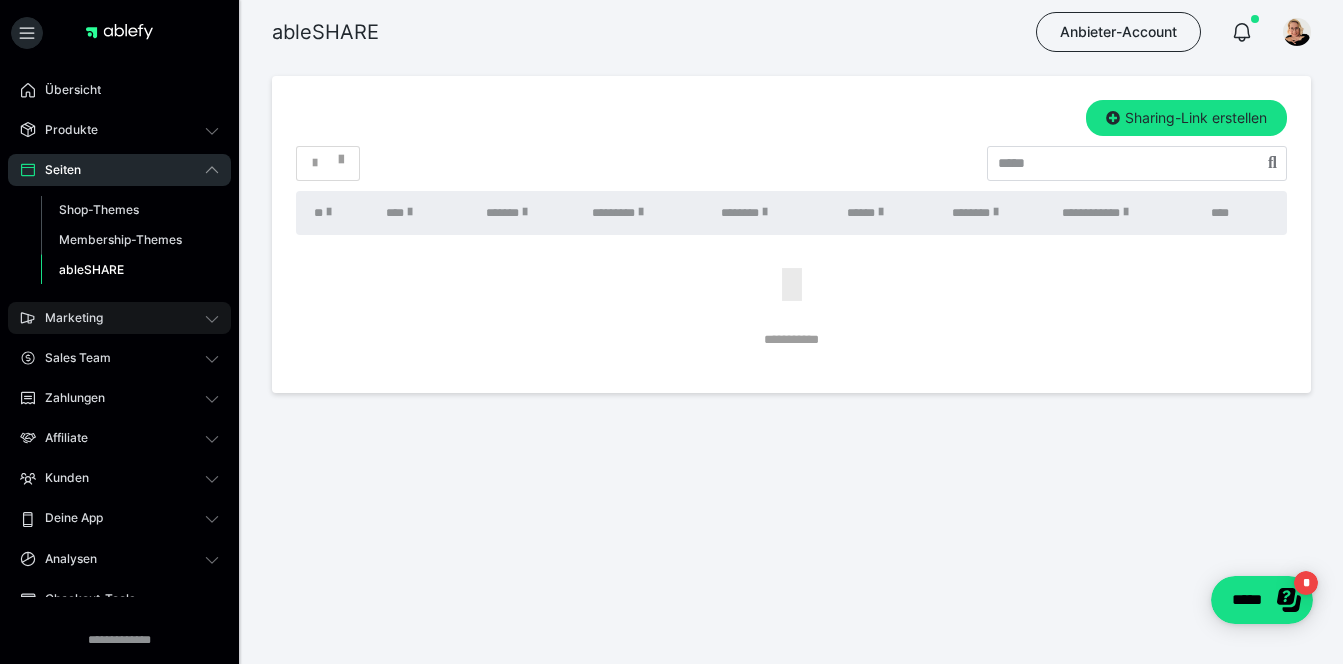 click on "Marketing" at bounding box center [67, 318] 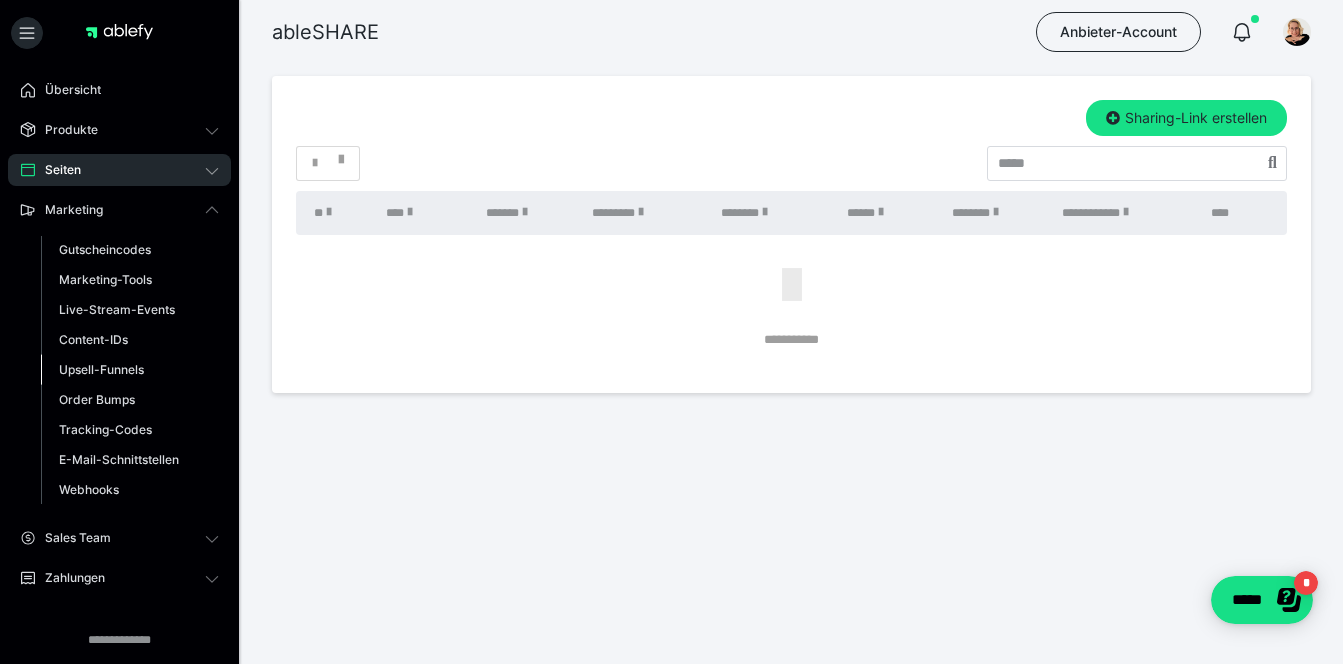 click on "Upsell-Funnels" at bounding box center [101, 369] 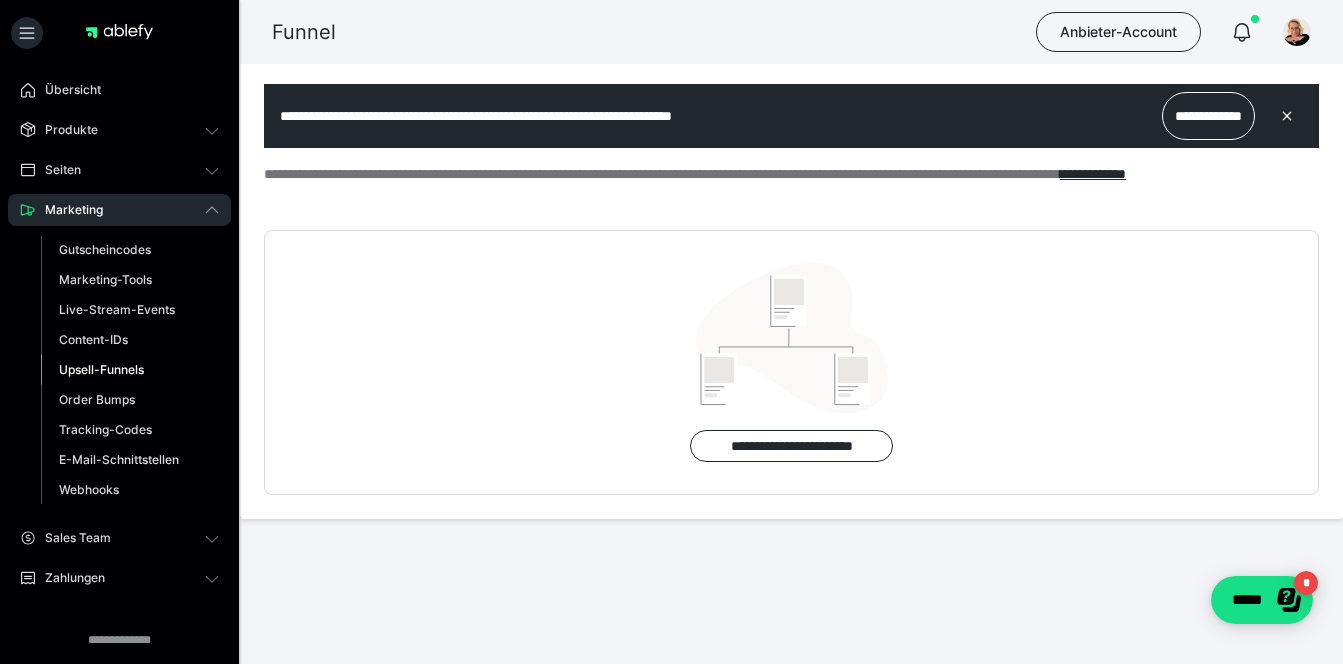 scroll, scrollTop: 0, scrollLeft: 0, axis: both 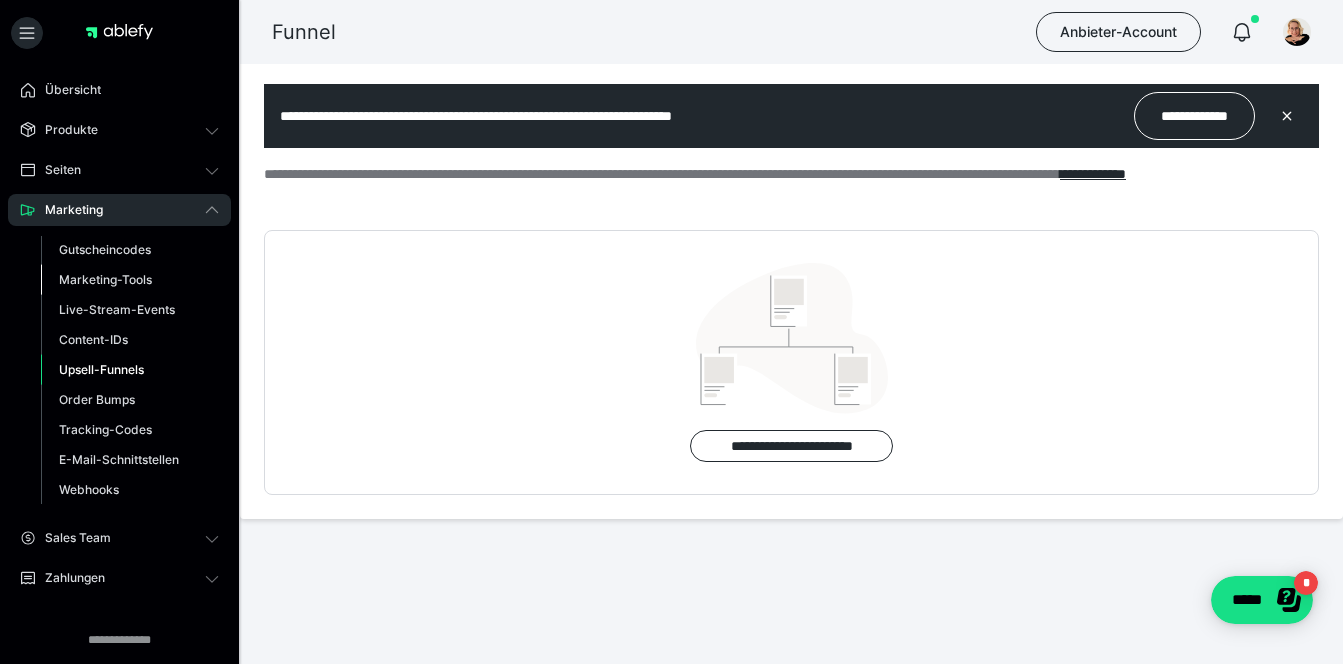 click on "Marketing-Tools" at bounding box center (105, 279) 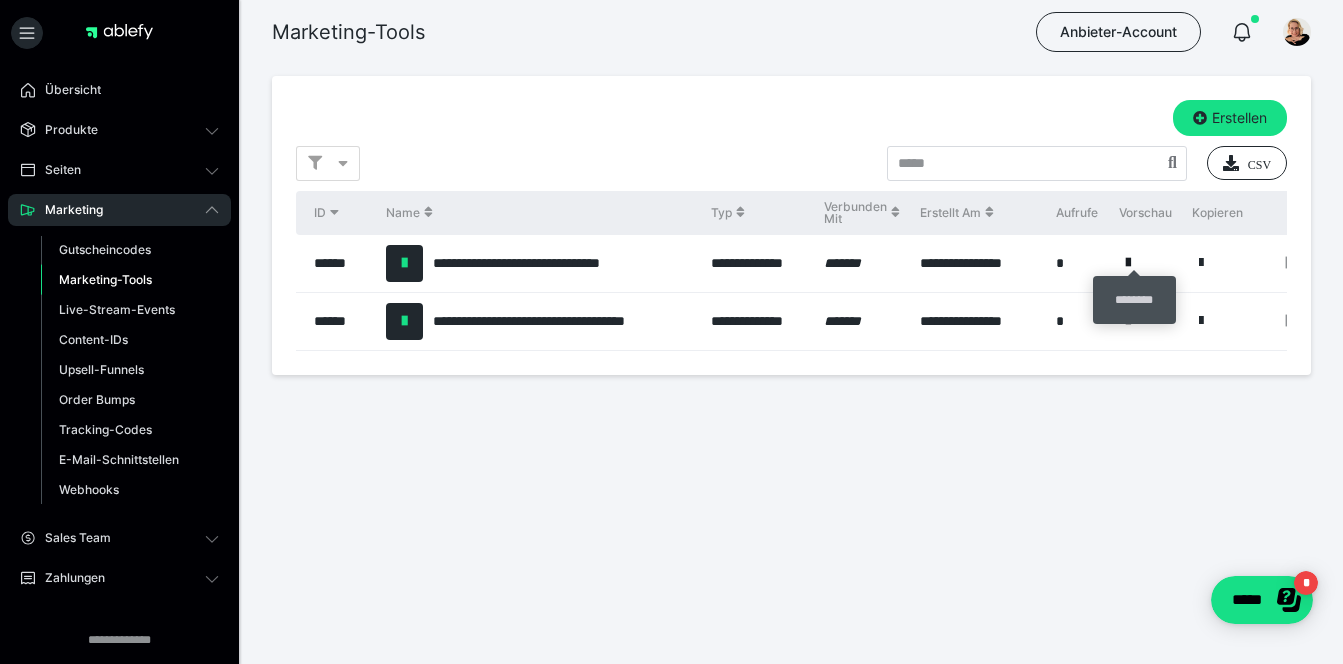 click at bounding box center (1128, 263) 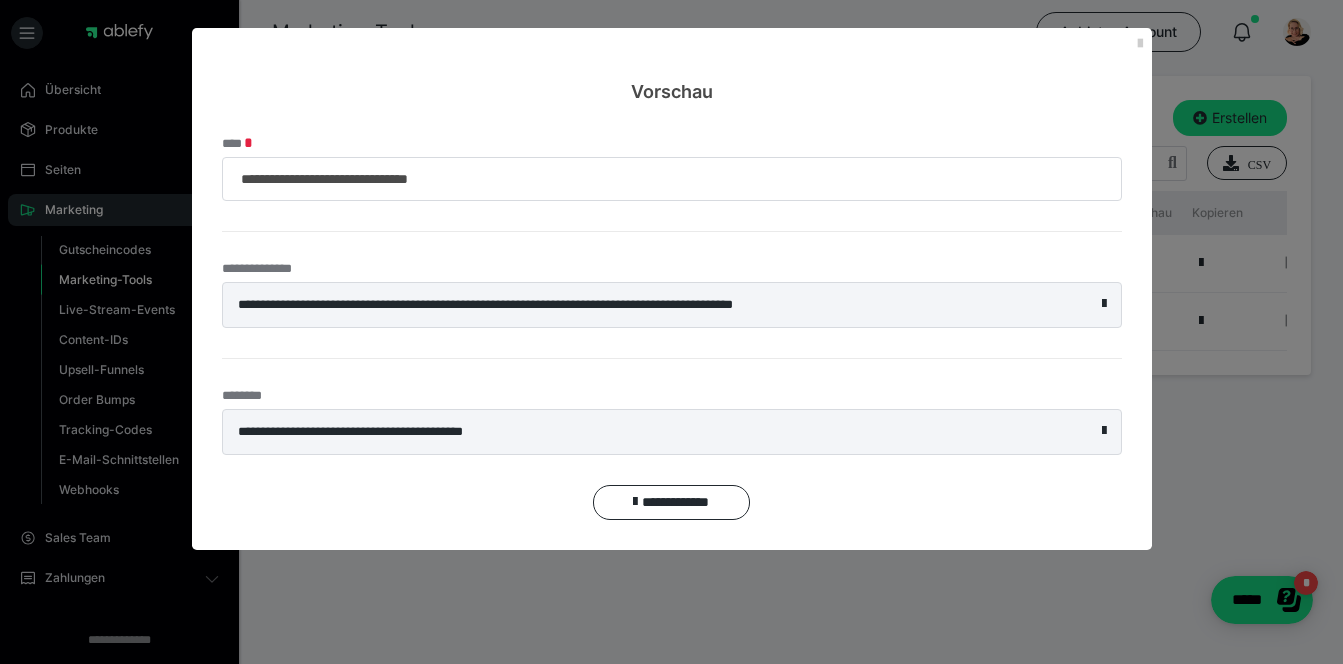 scroll, scrollTop: 0, scrollLeft: 0, axis: both 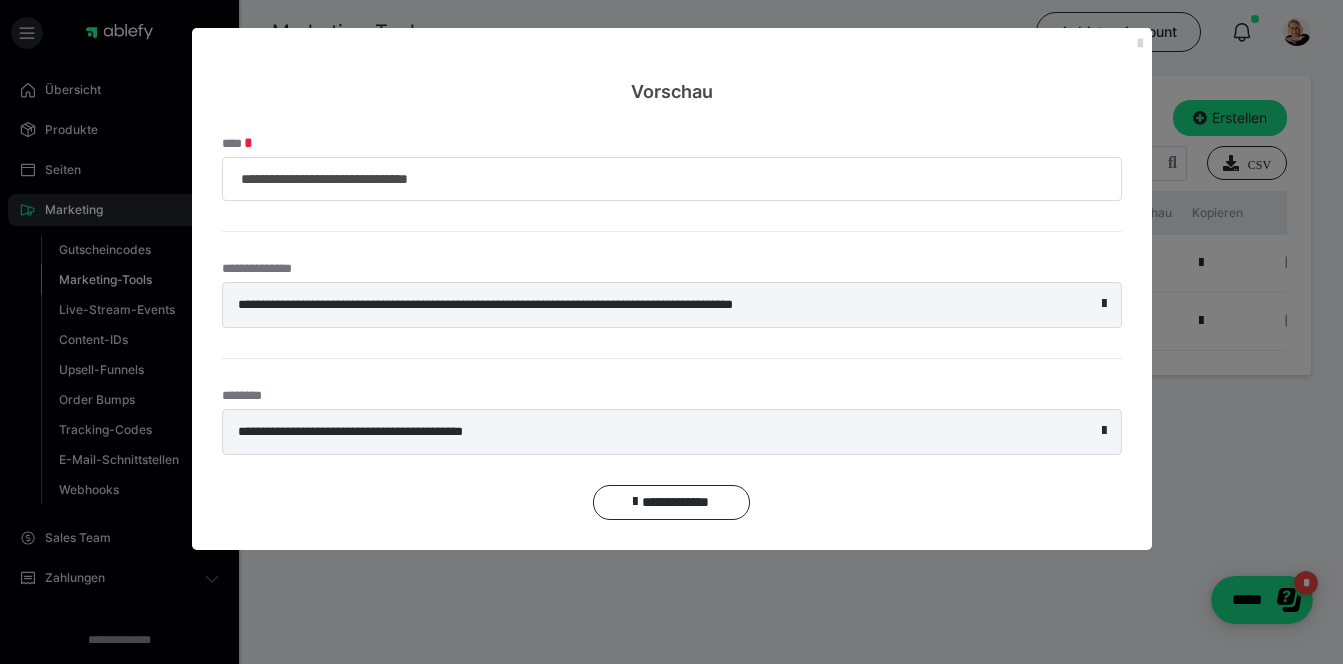click at bounding box center (1140, 44) 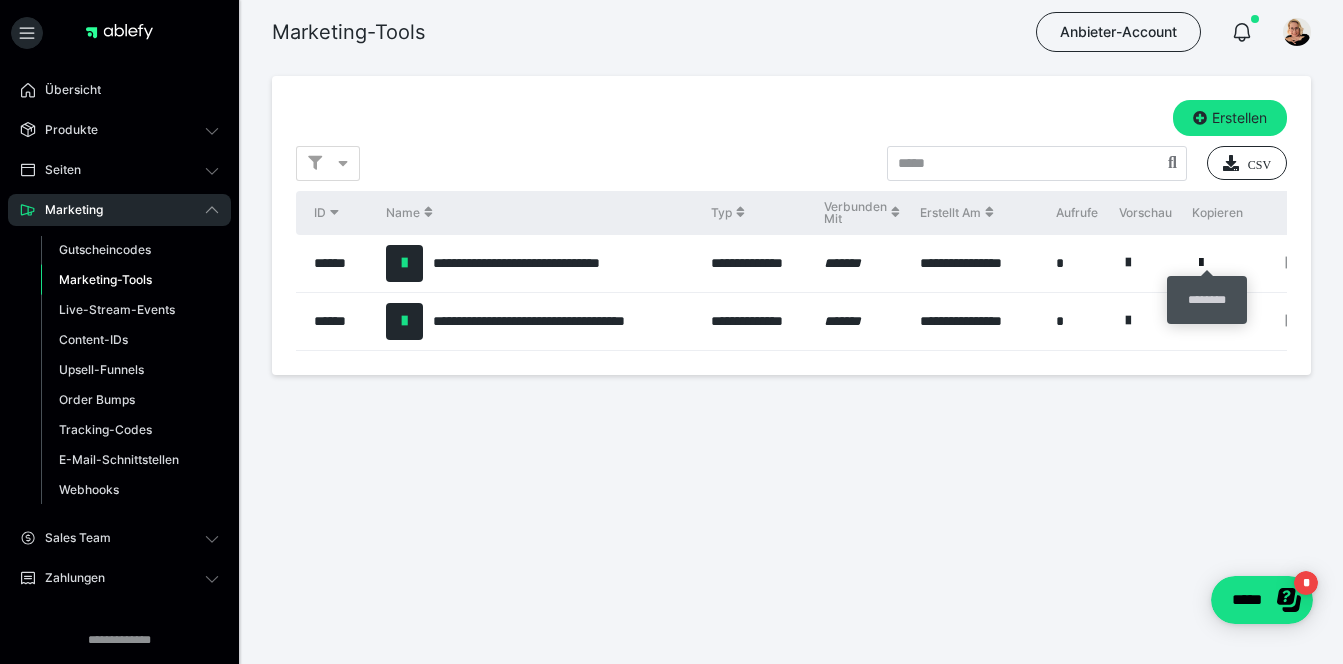 click at bounding box center (1201, 263) 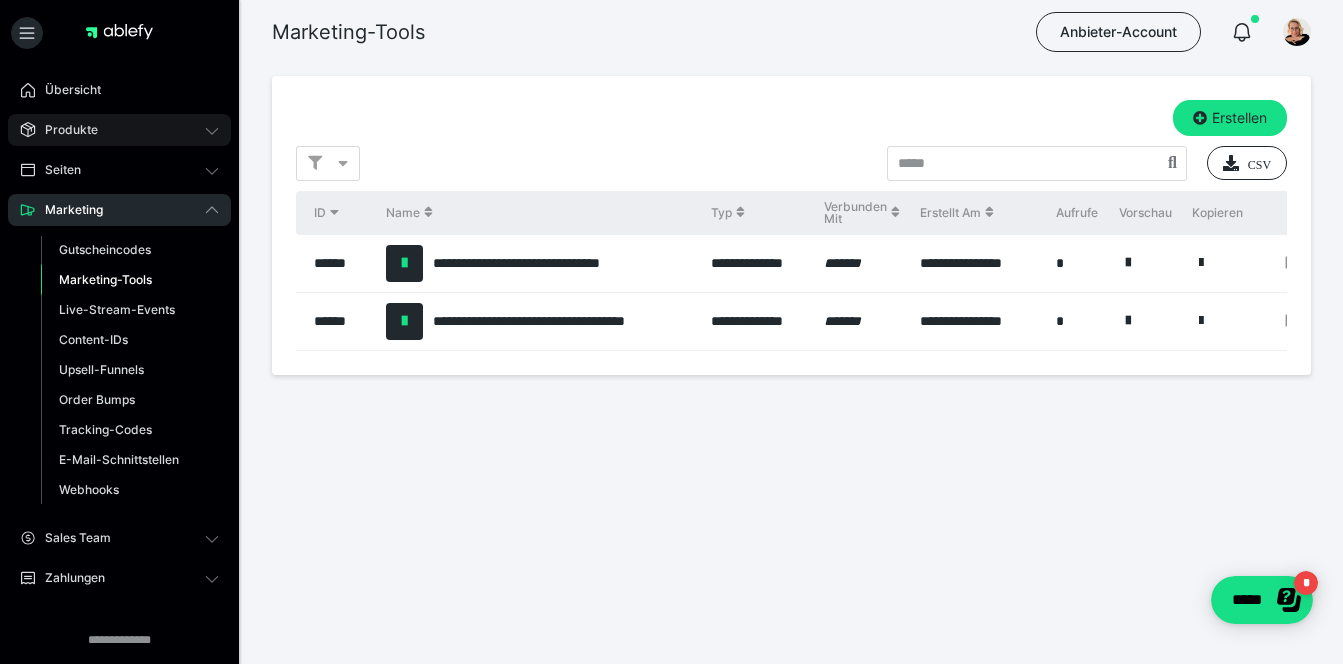 click on "Produkte" at bounding box center (119, 130) 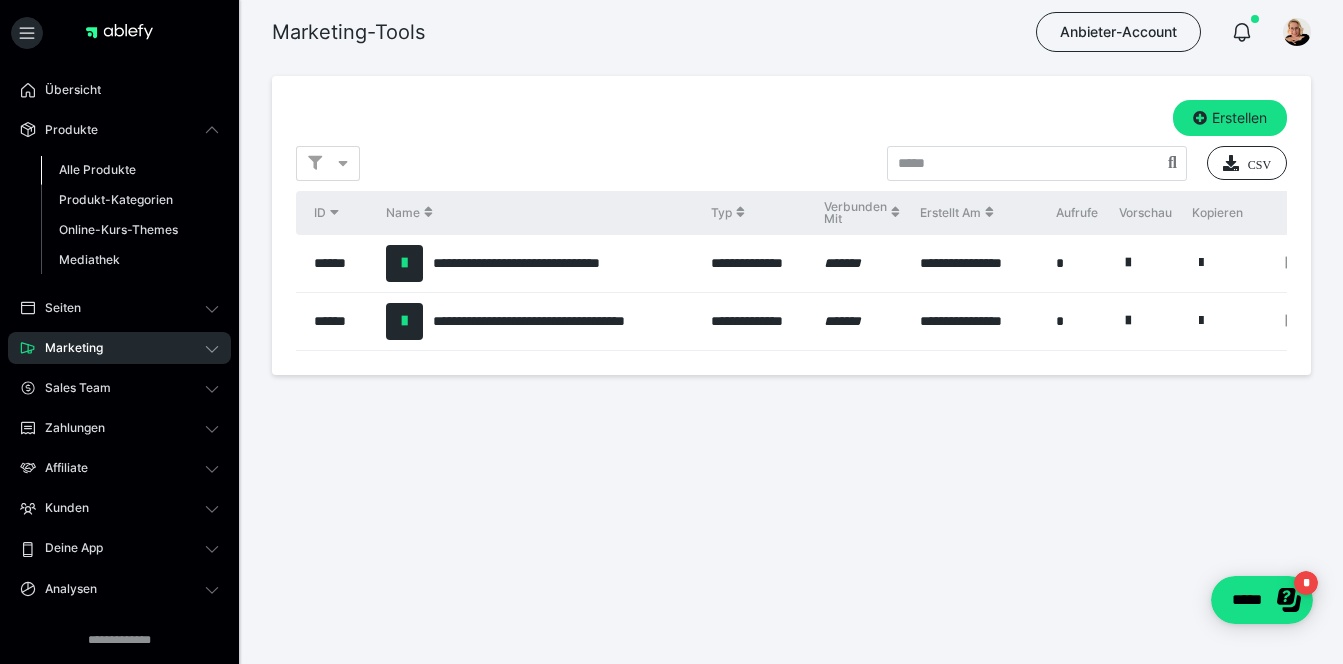 click on "Alle Produkte" at bounding box center (130, 170) 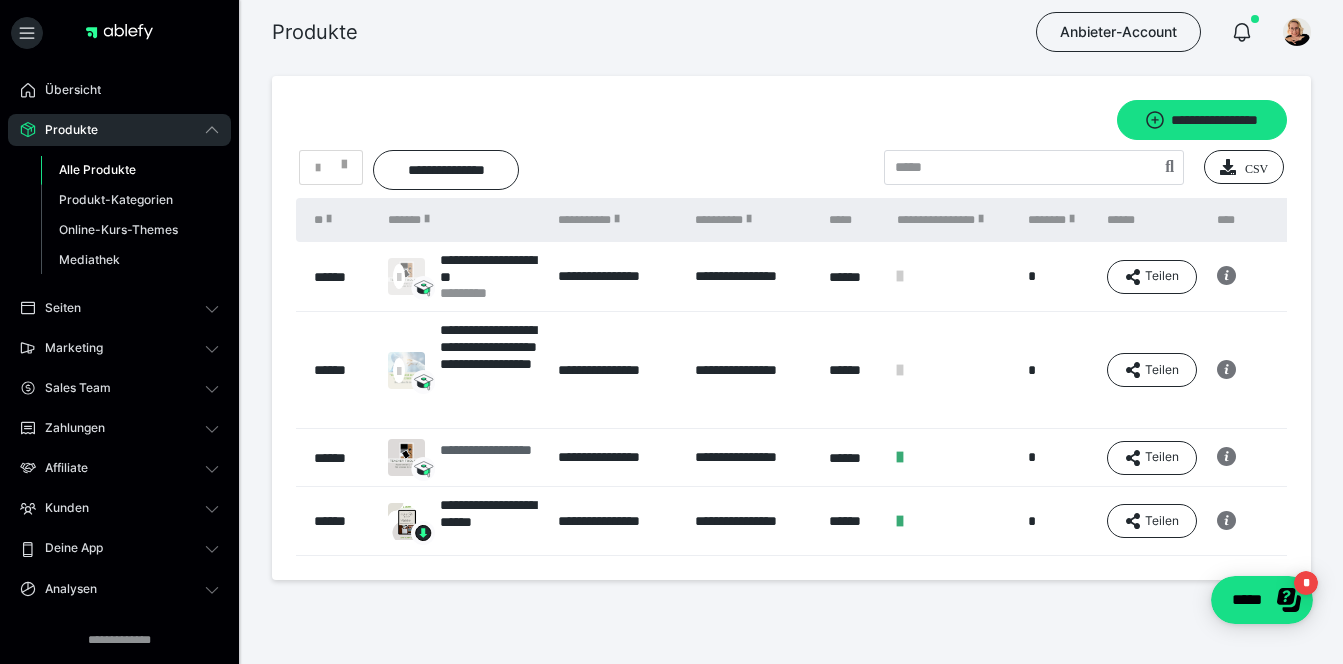click on "**********" at bounding box center [489, 458] 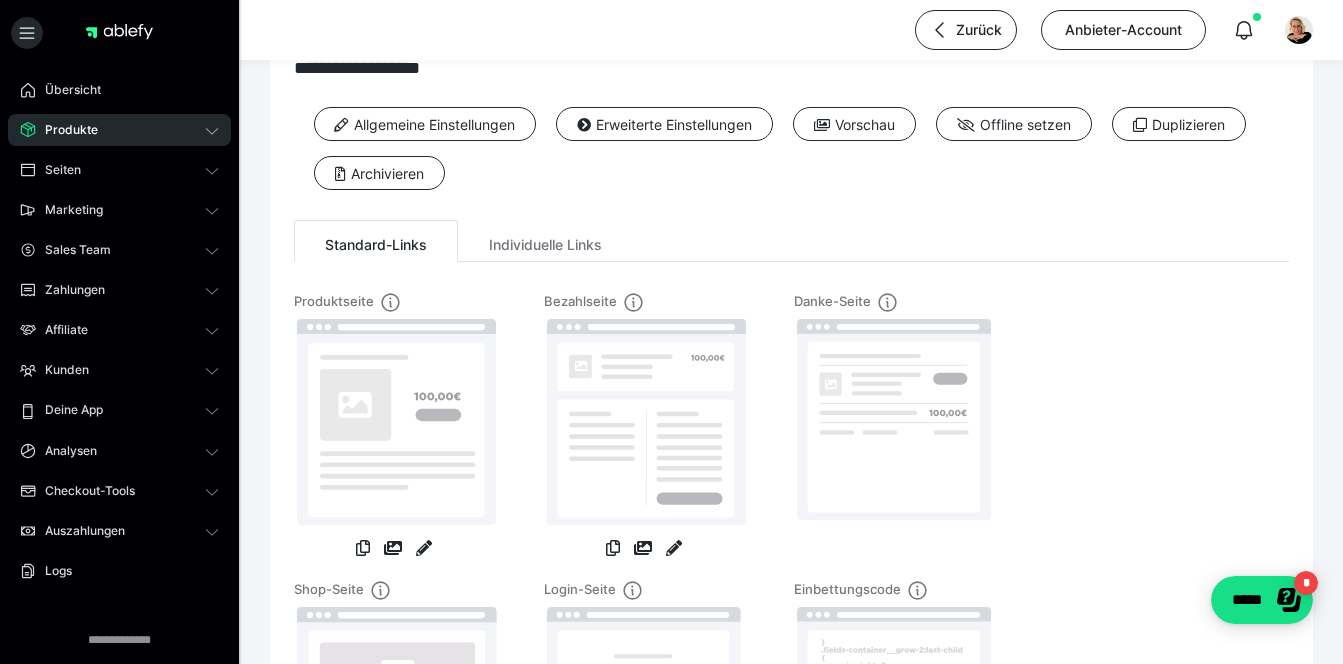 scroll, scrollTop: 57, scrollLeft: 0, axis: vertical 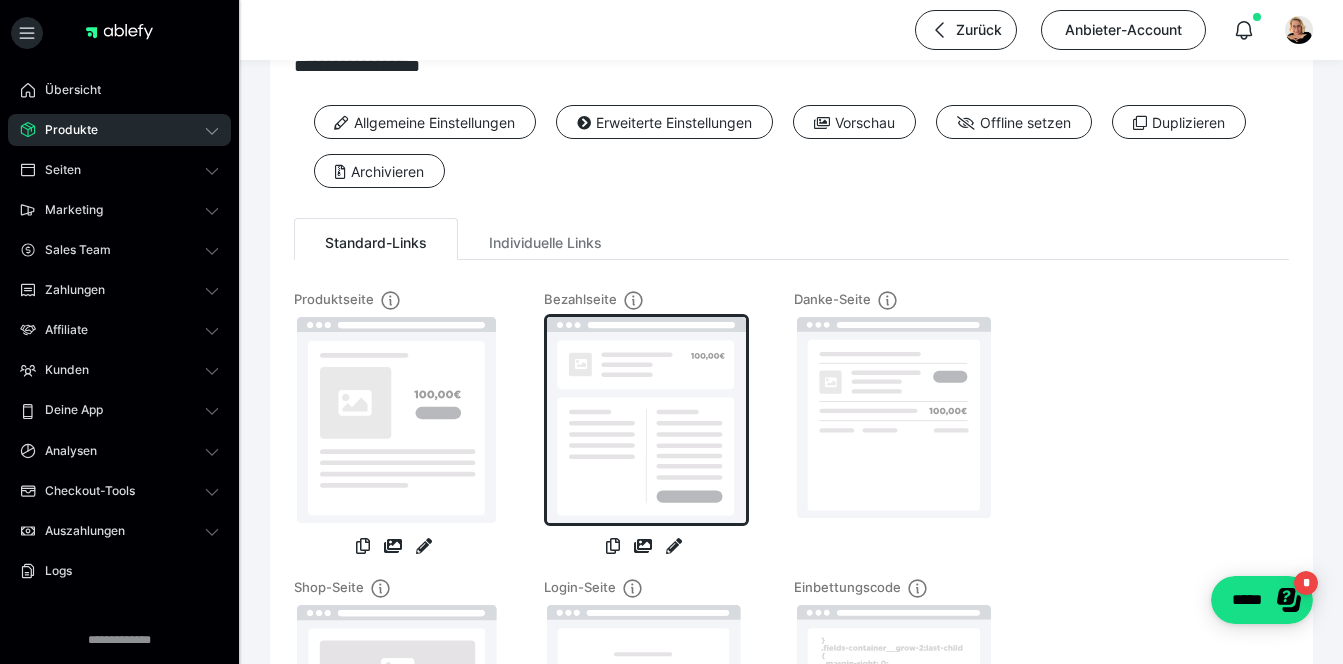 click at bounding box center [646, 420] 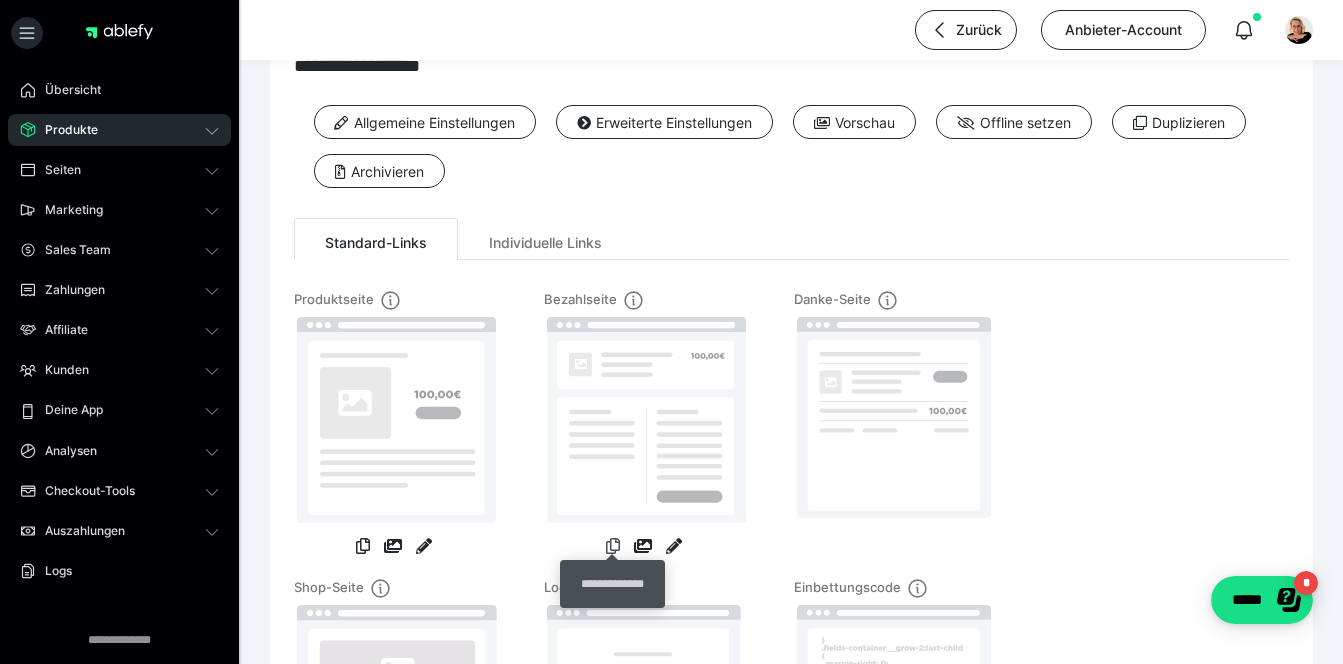 click at bounding box center [613, 546] 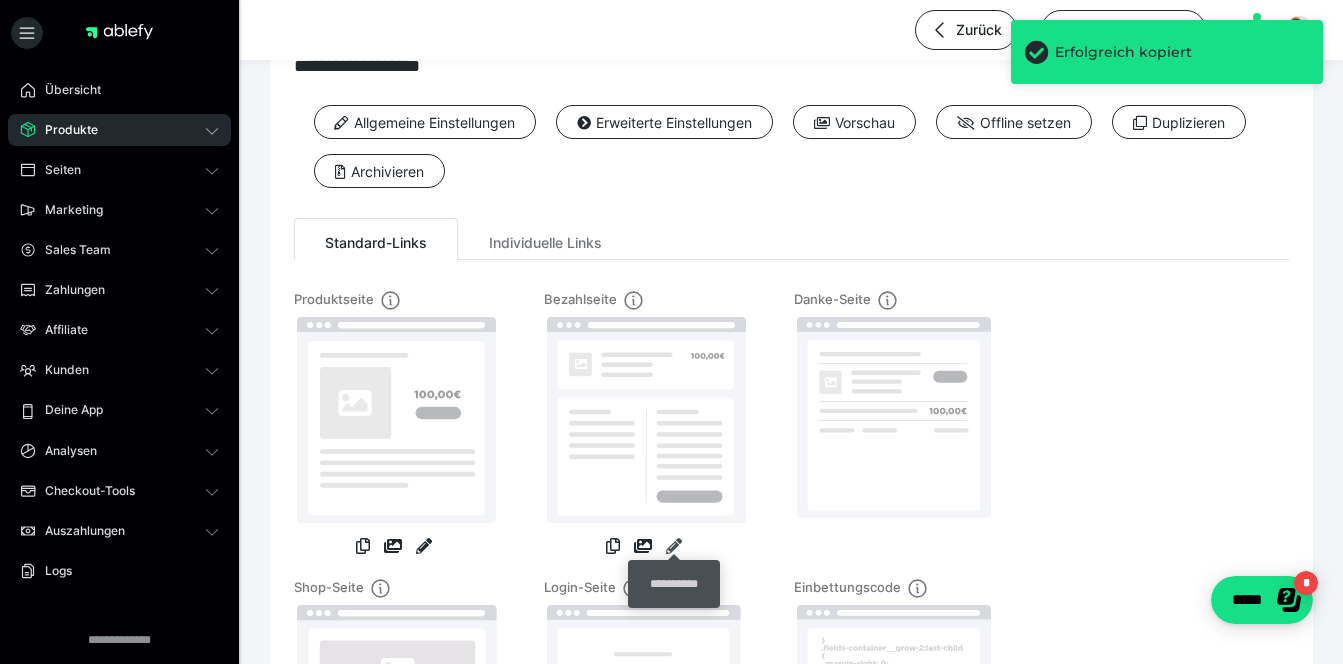 click at bounding box center [674, 546] 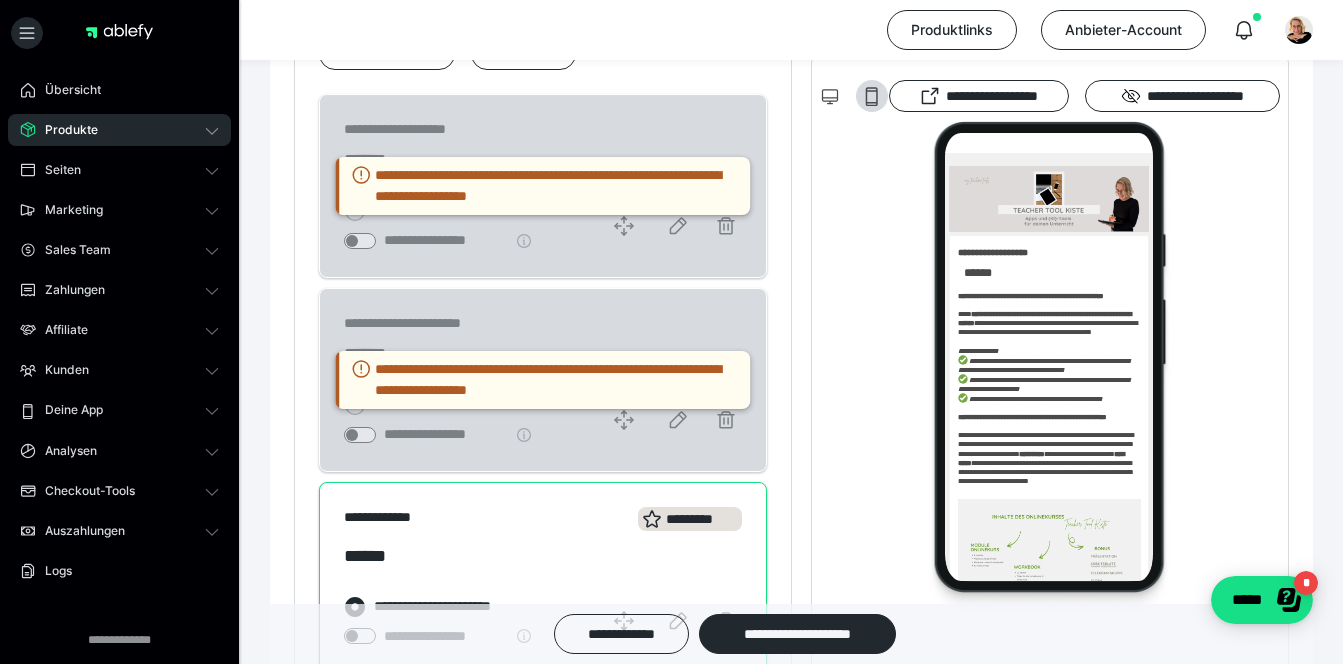 scroll, scrollTop: 1364, scrollLeft: 0, axis: vertical 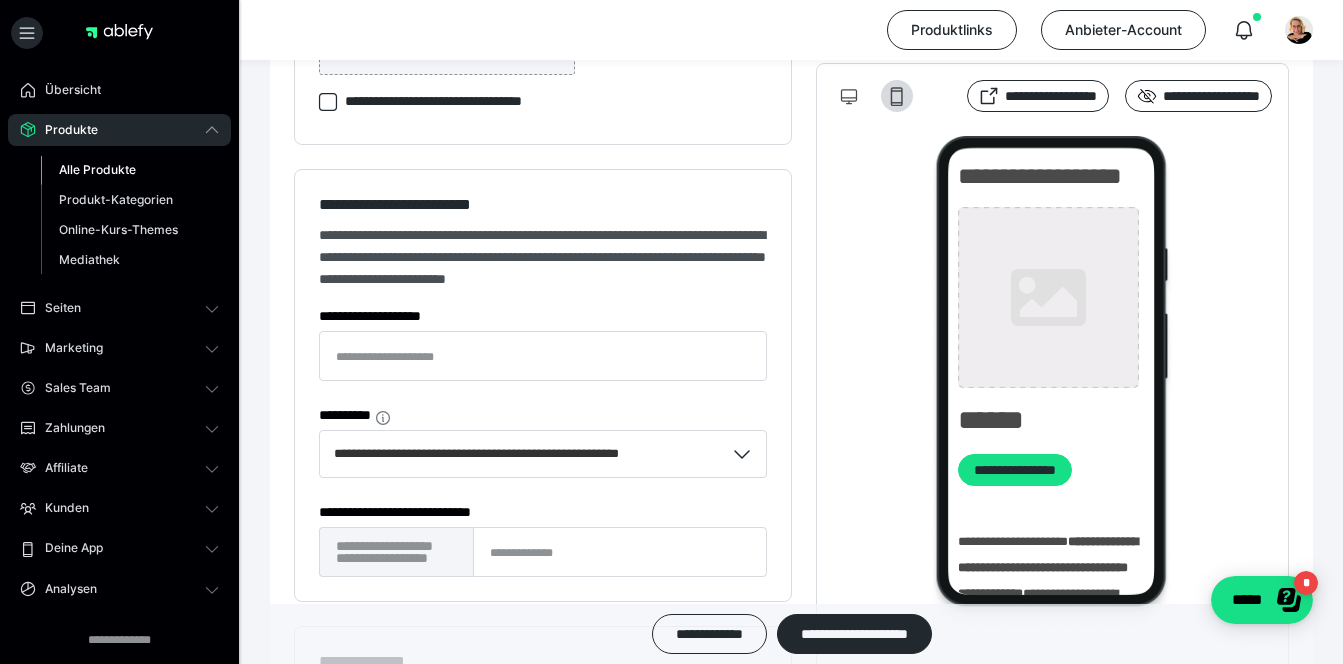type on "**********" 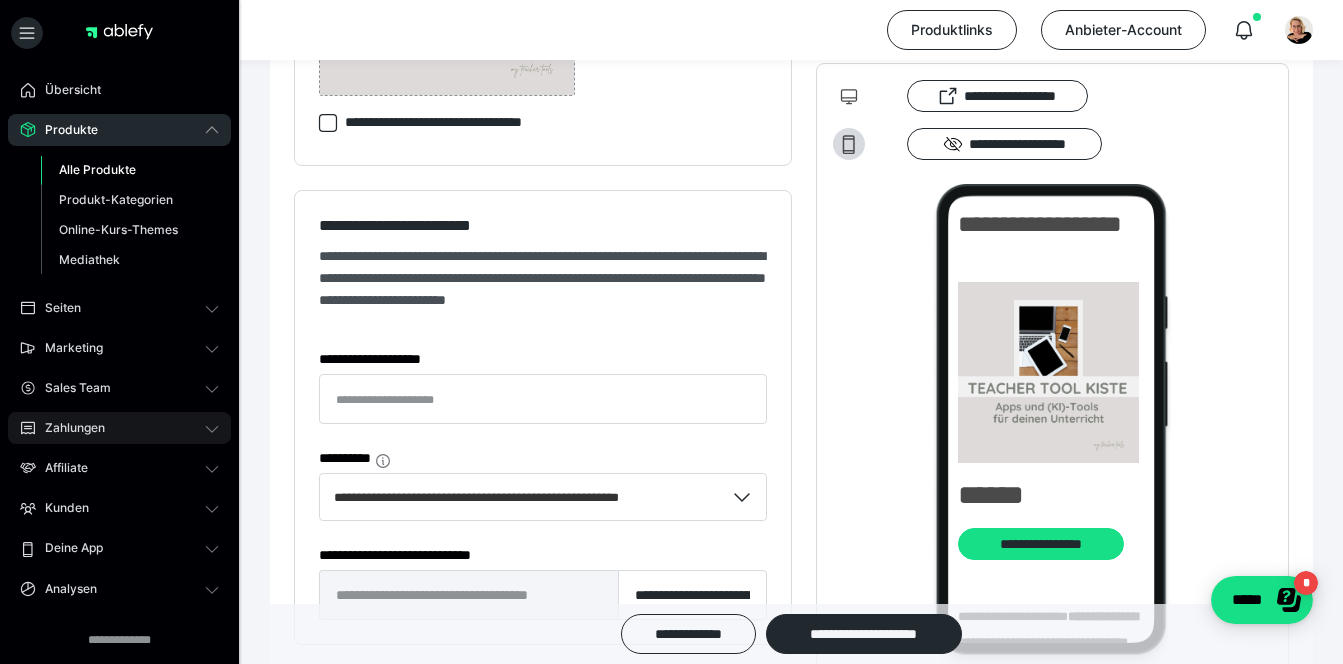 click on "Zahlungen" at bounding box center (119, 428) 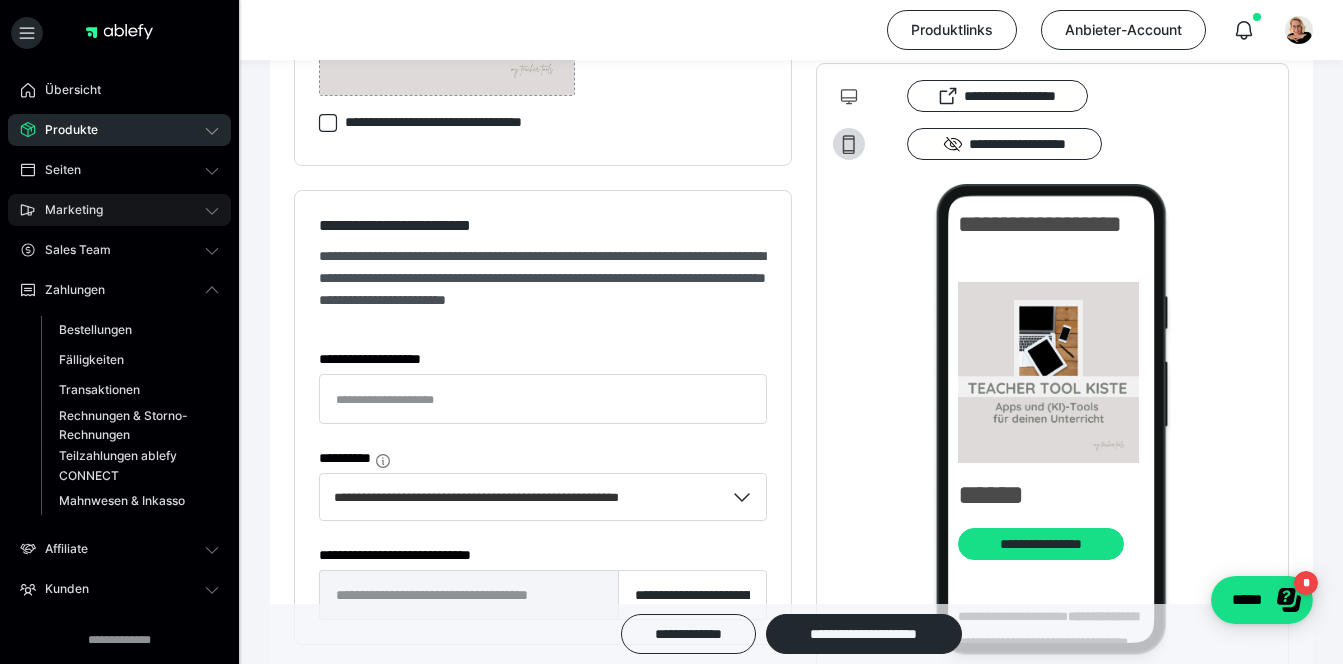 click on "Marketing" at bounding box center [119, 210] 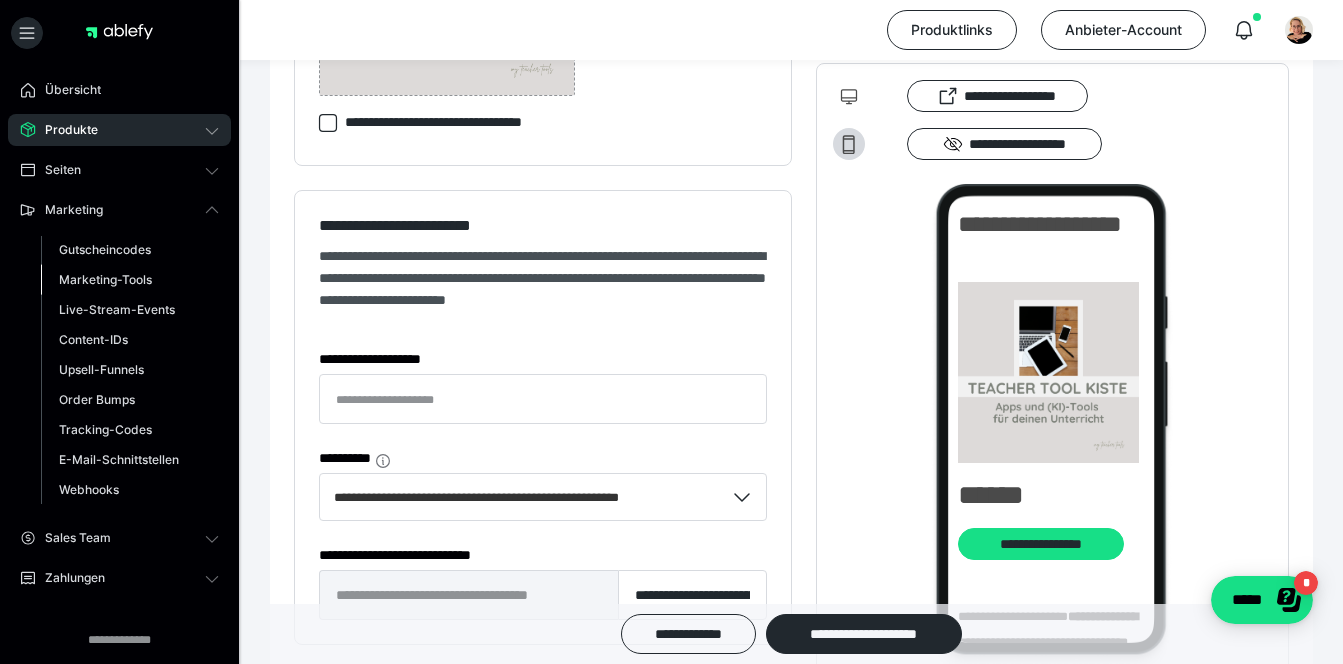 click on "Marketing-Tools" at bounding box center [130, 280] 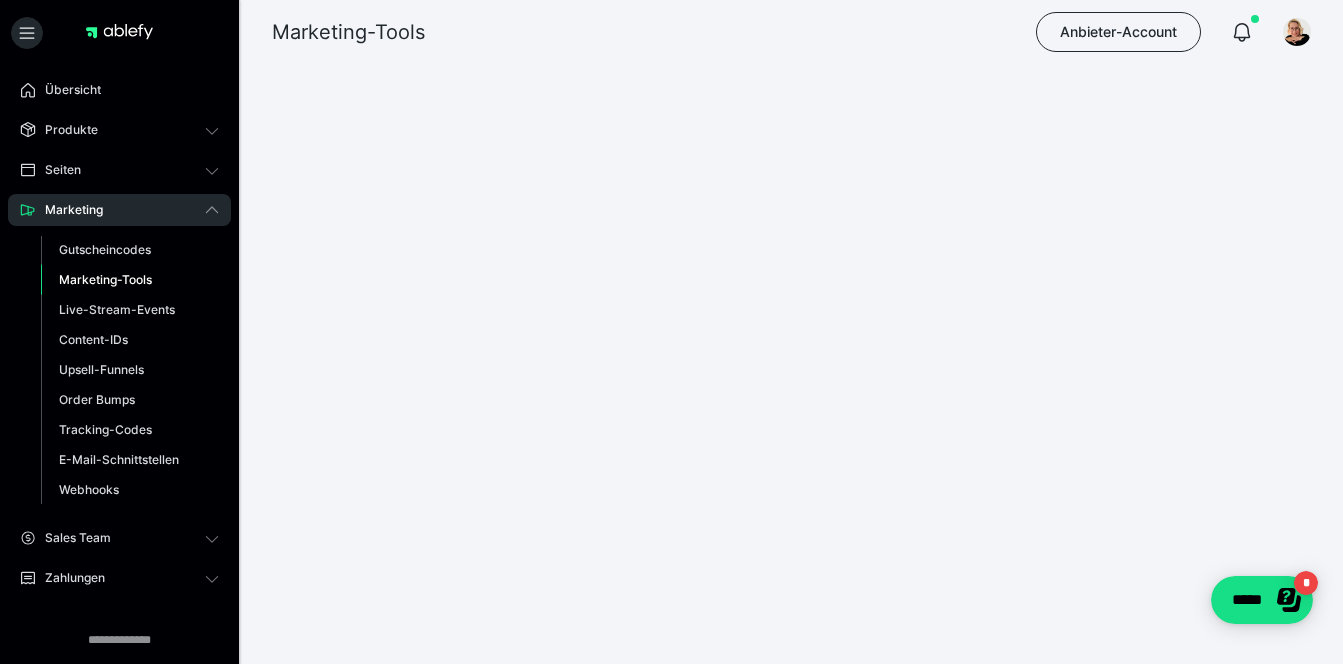 scroll, scrollTop: 0, scrollLeft: 0, axis: both 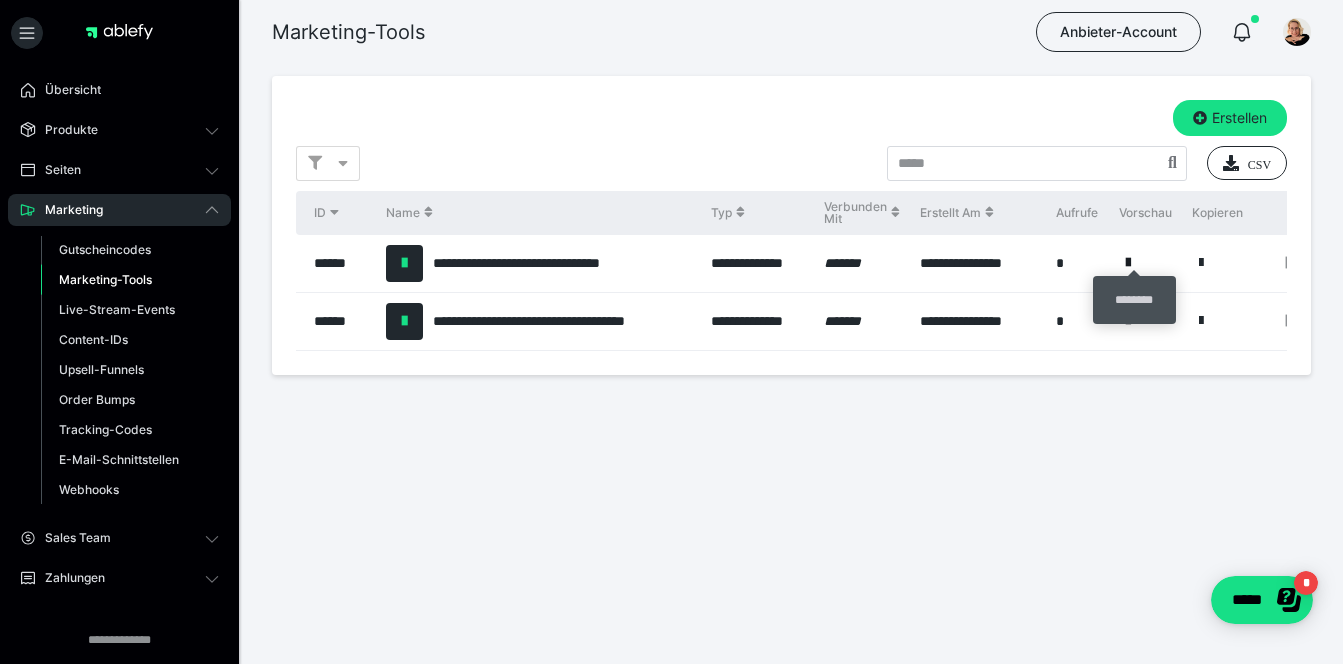 click at bounding box center [1128, 263] 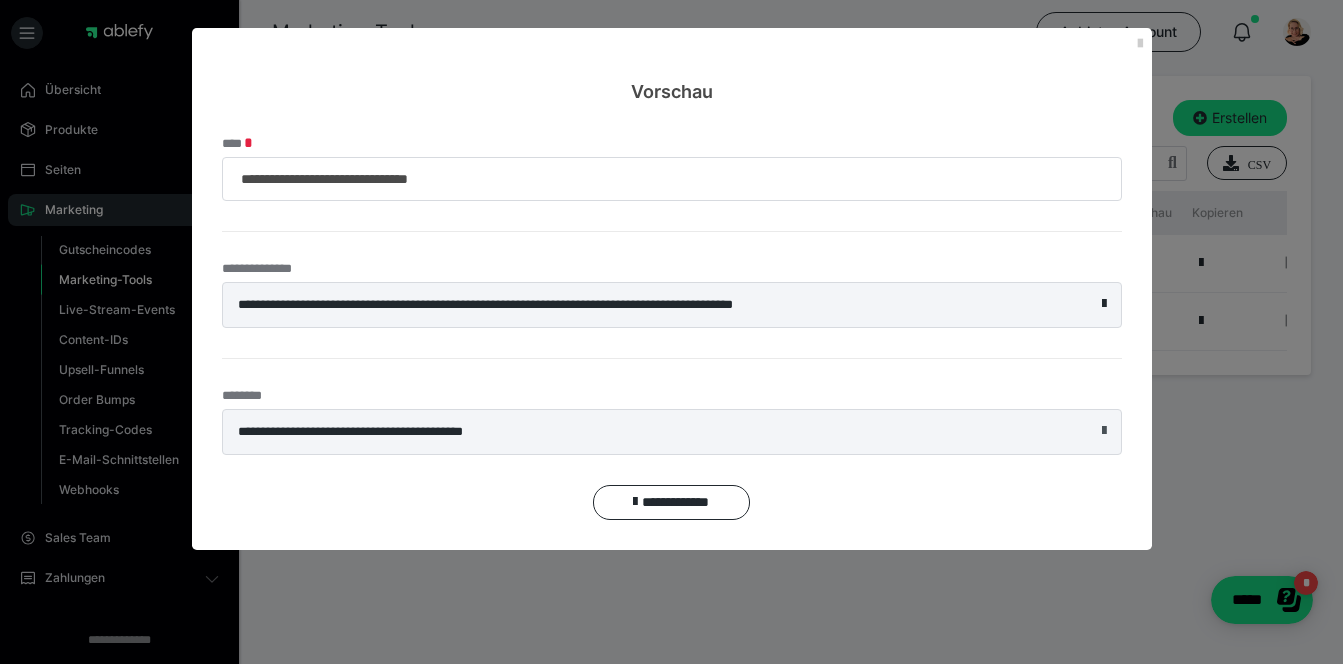 click at bounding box center [1104, 431] 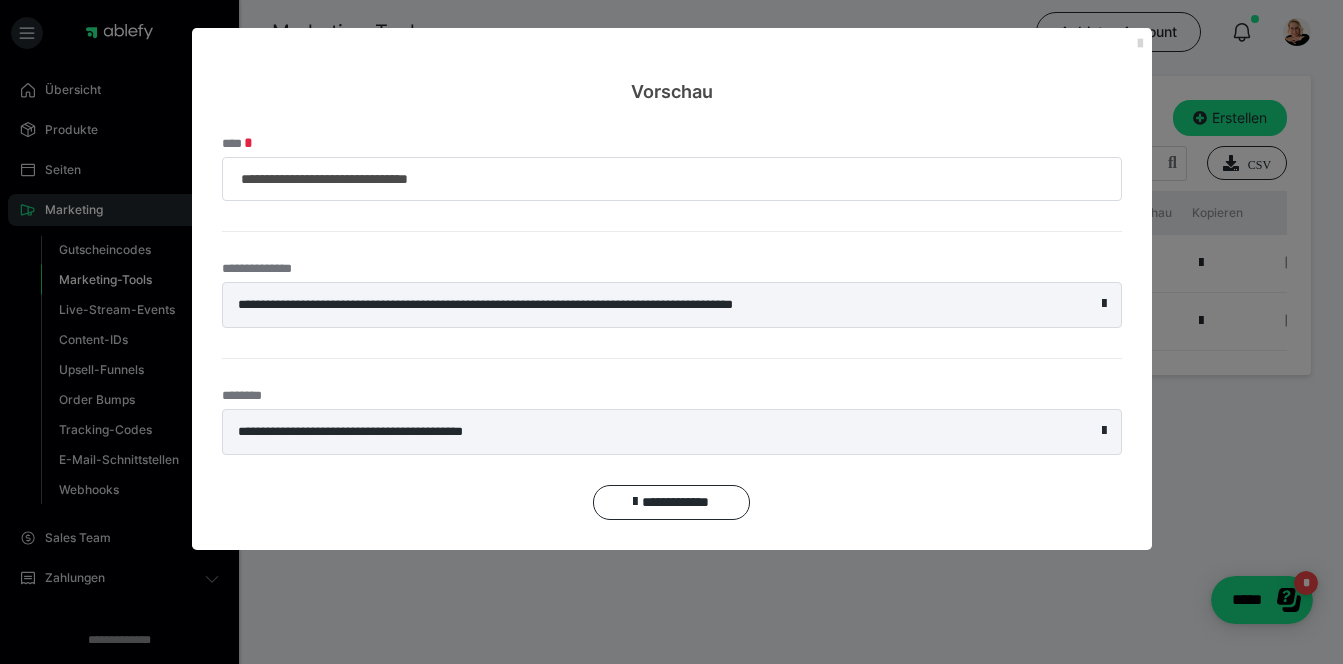 click at bounding box center [1140, 44] 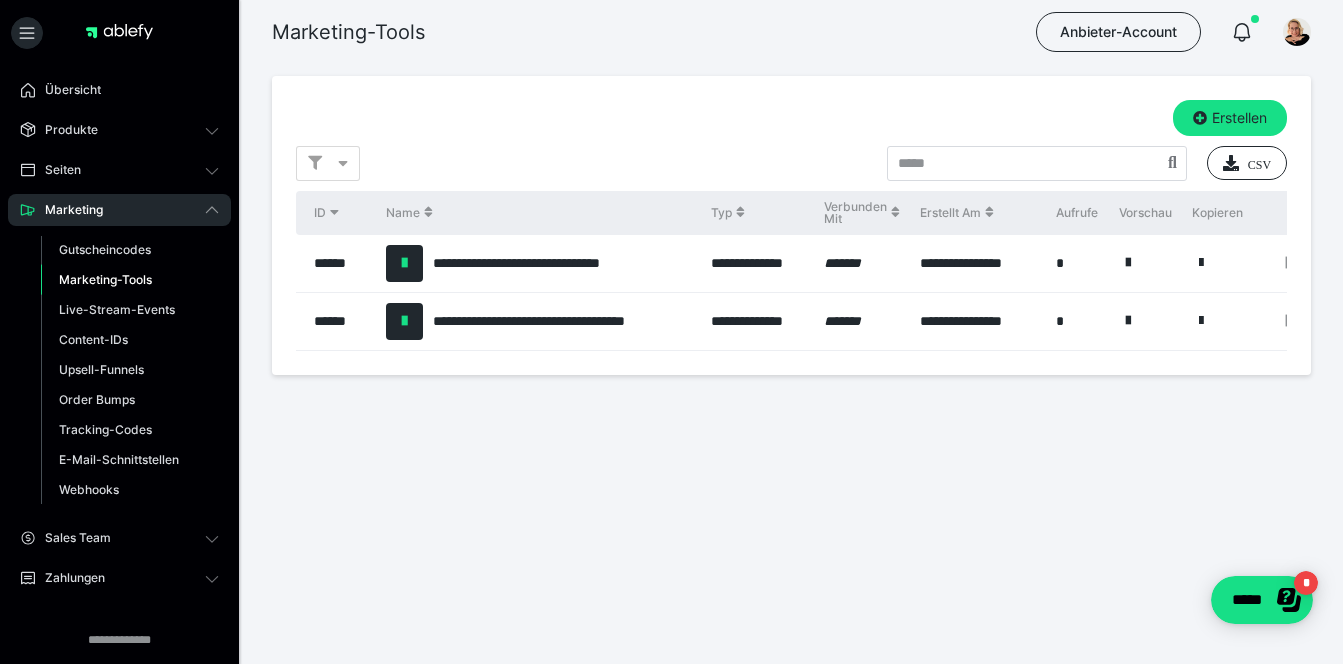 click at bounding box center (1201, 321) 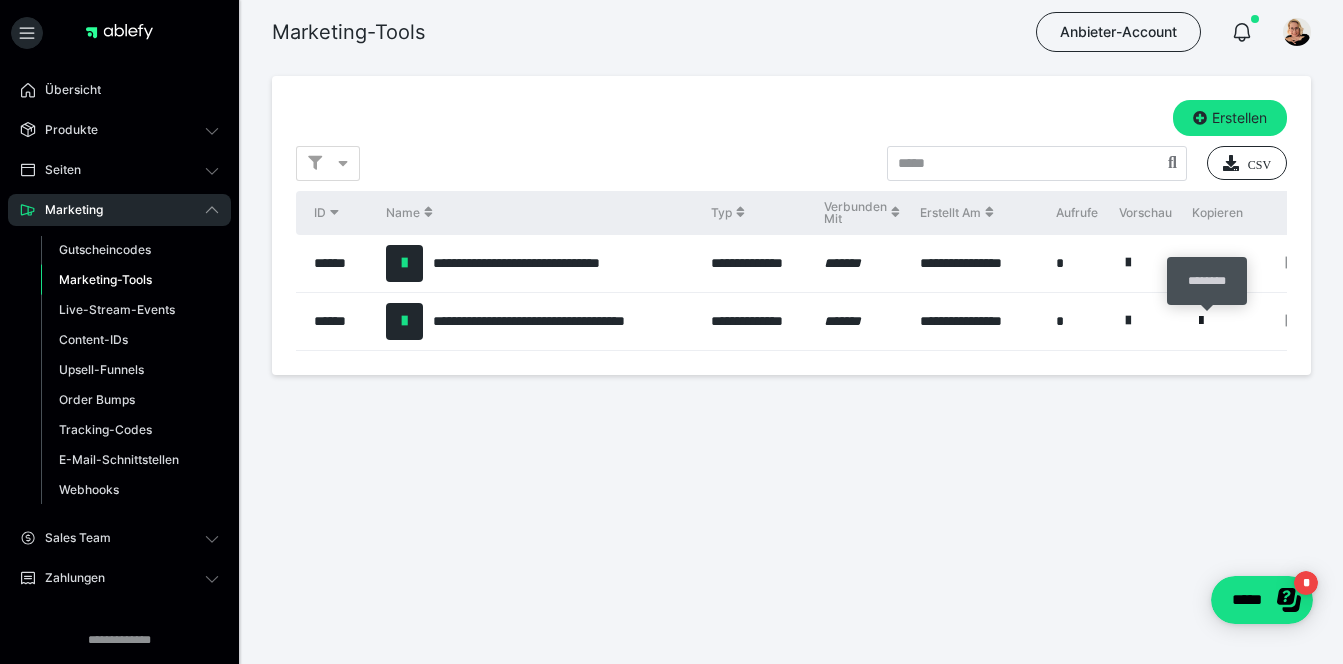 click at bounding box center [1201, 321] 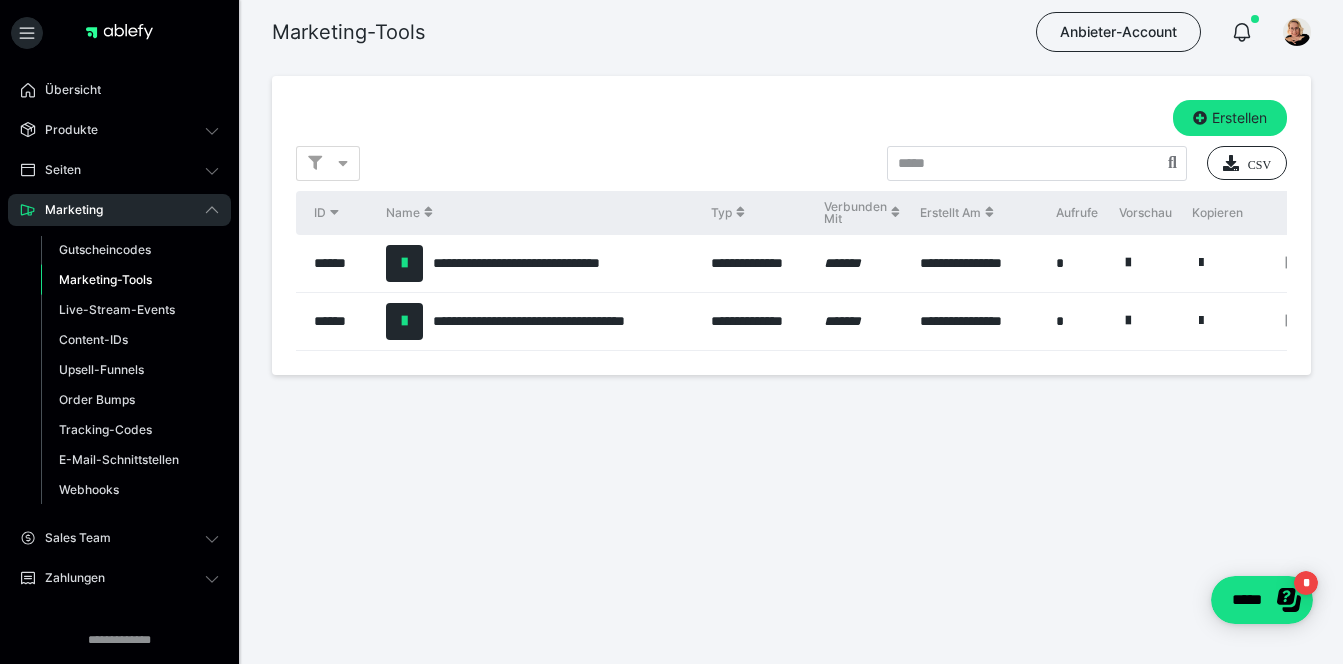 scroll, scrollTop: 0, scrollLeft: 0, axis: both 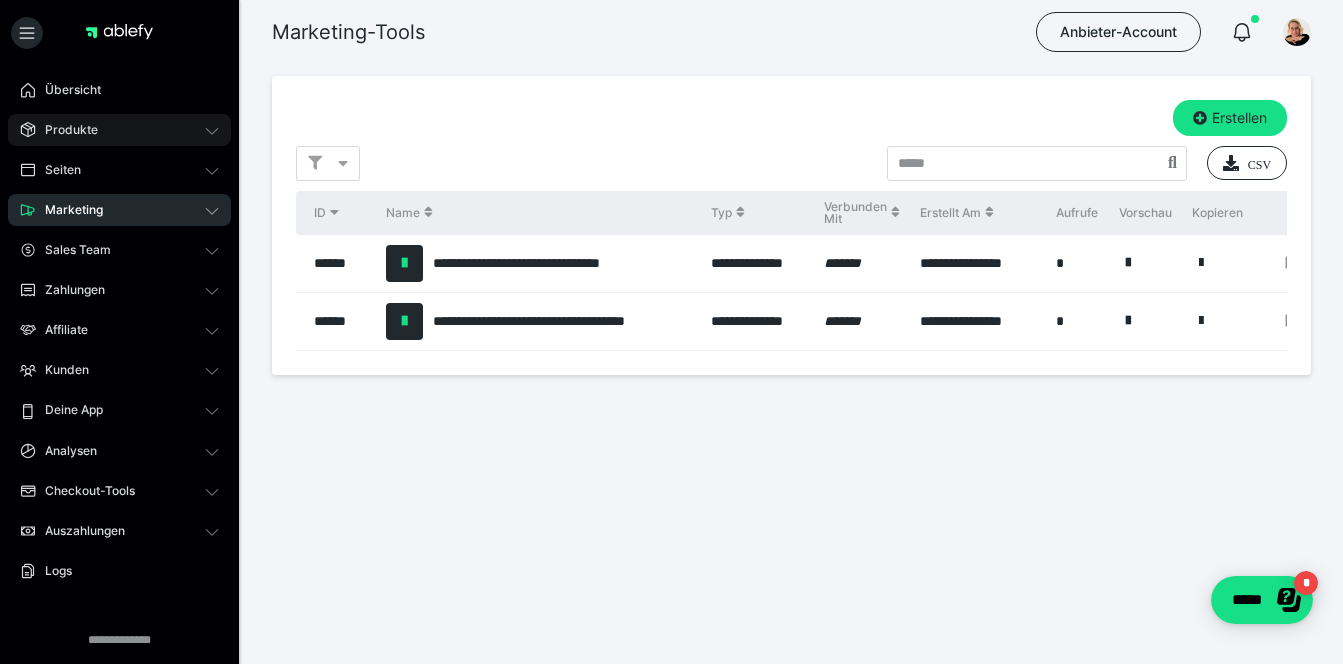 click on "Produkte" at bounding box center (119, 130) 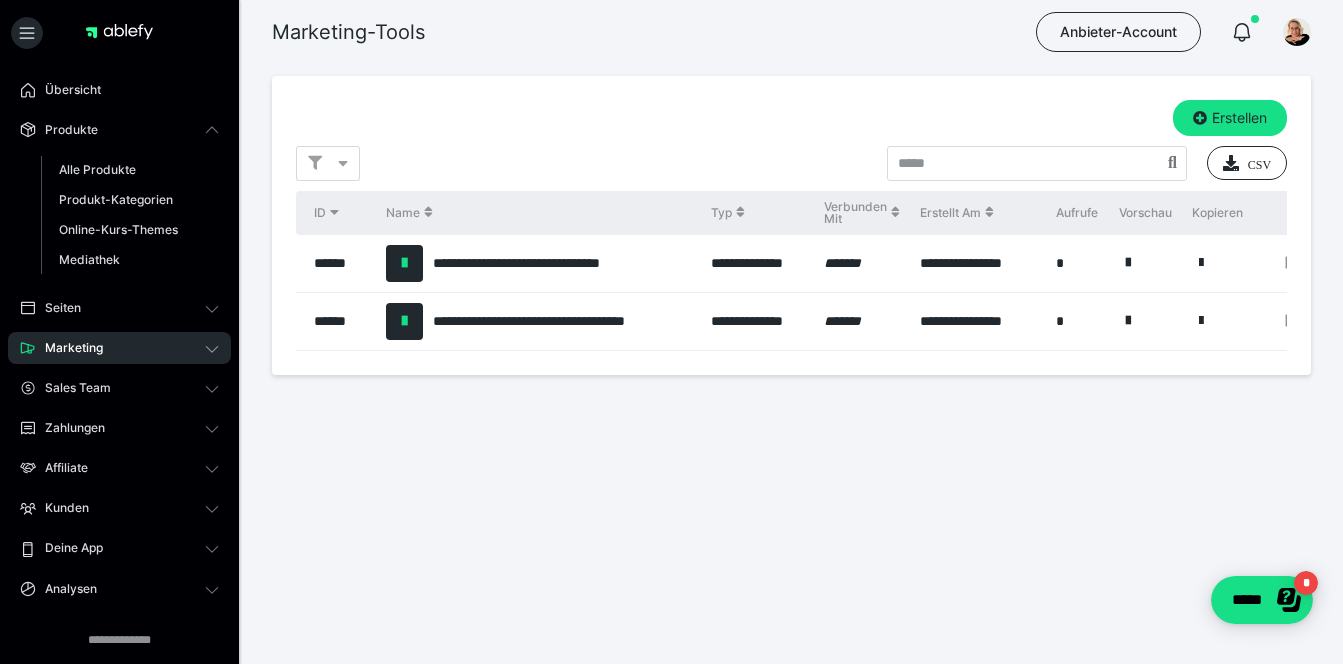 click on "Marketing" at bounding box center [119, 348] 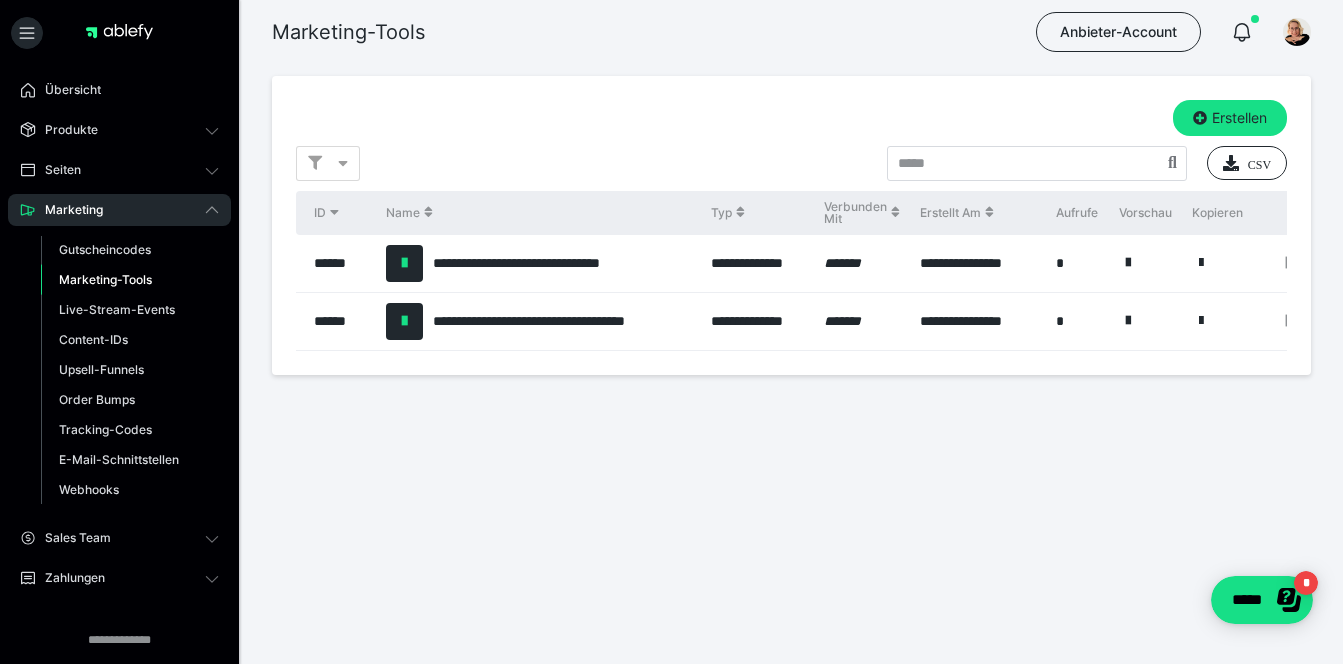 scroll, scrollTop: 0, scrollLeft: 0, axis: both 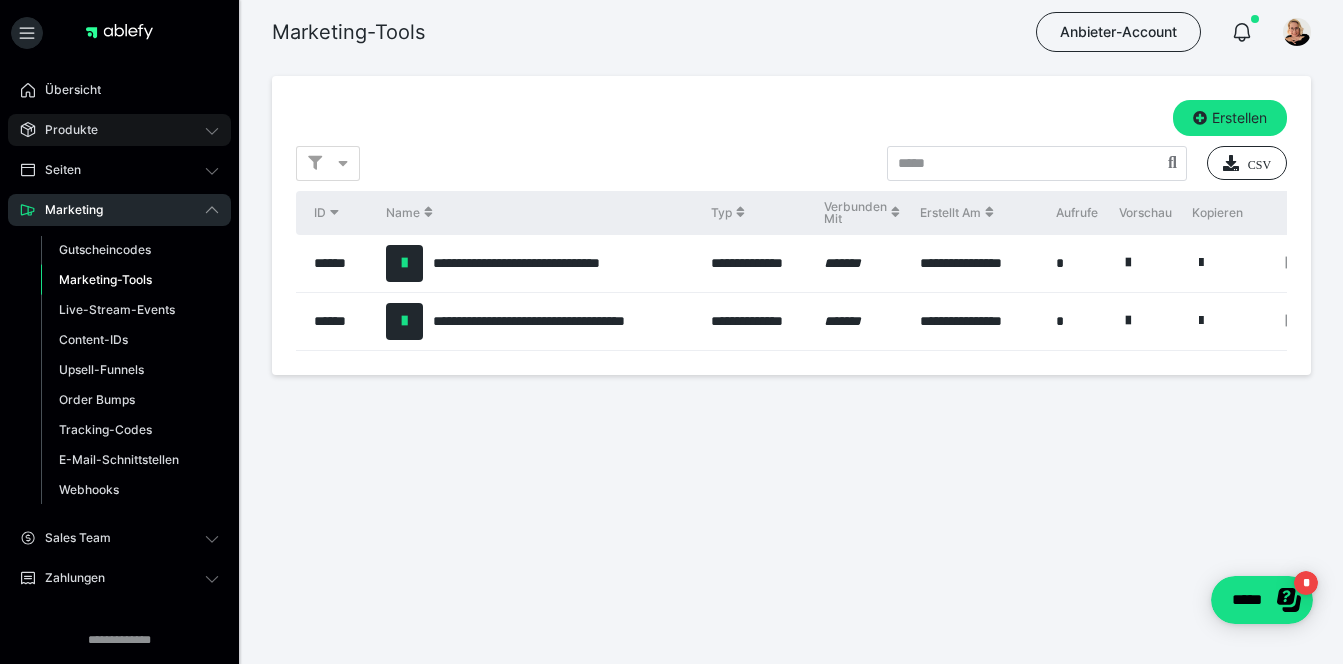 click 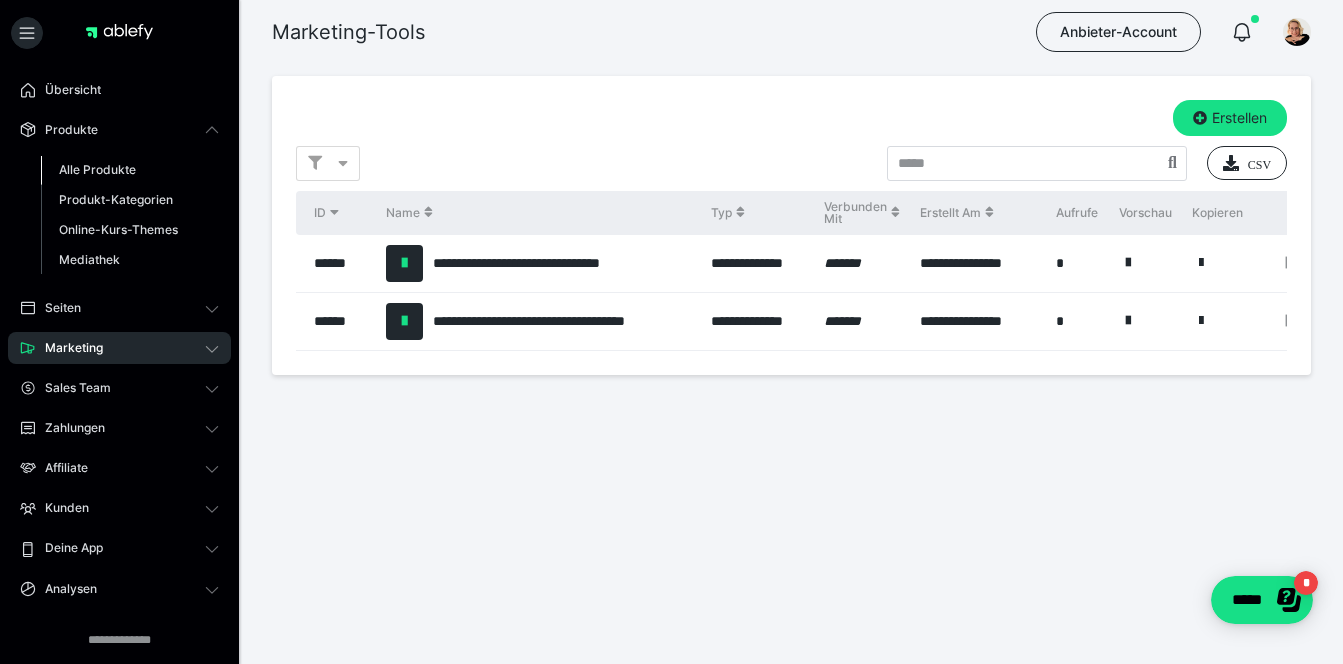 click on "Alle Produkte" at bounding box center [130, 170] 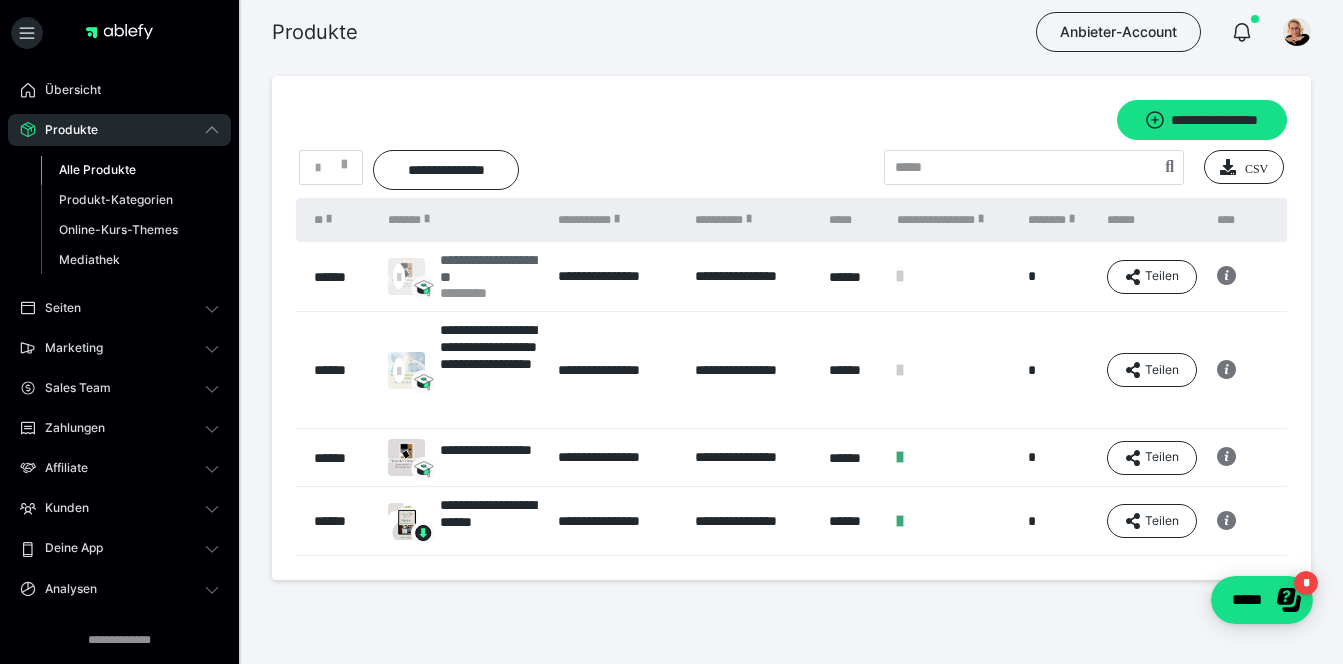 click on "**********" at bounding box center [489, 268] 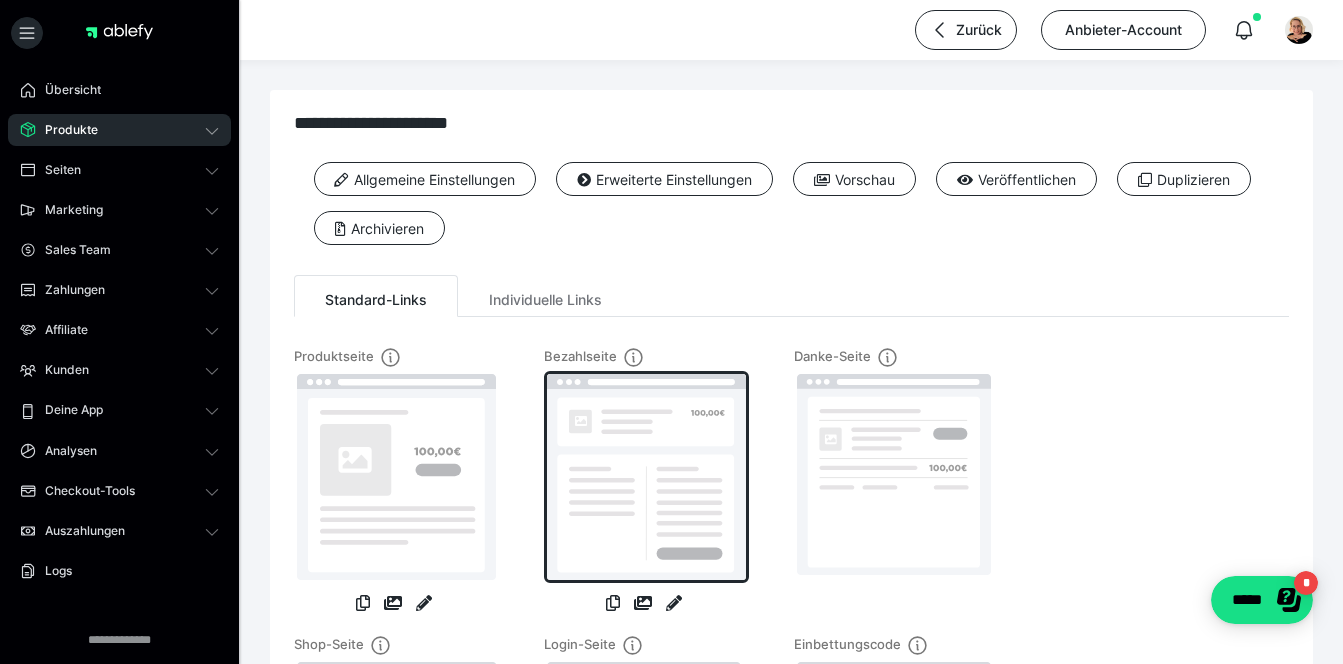 click at bounding box center [646, 477] 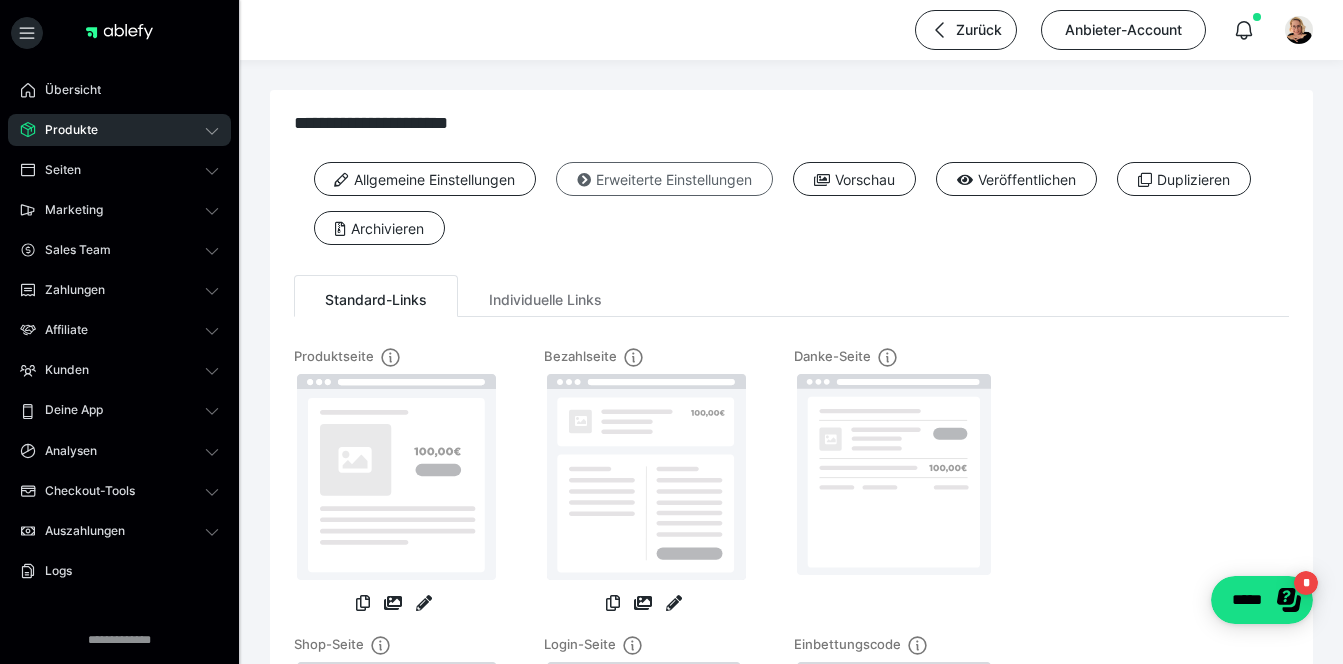 click on "Erweiterte Einstellungen" at bounding box center [664, 179] 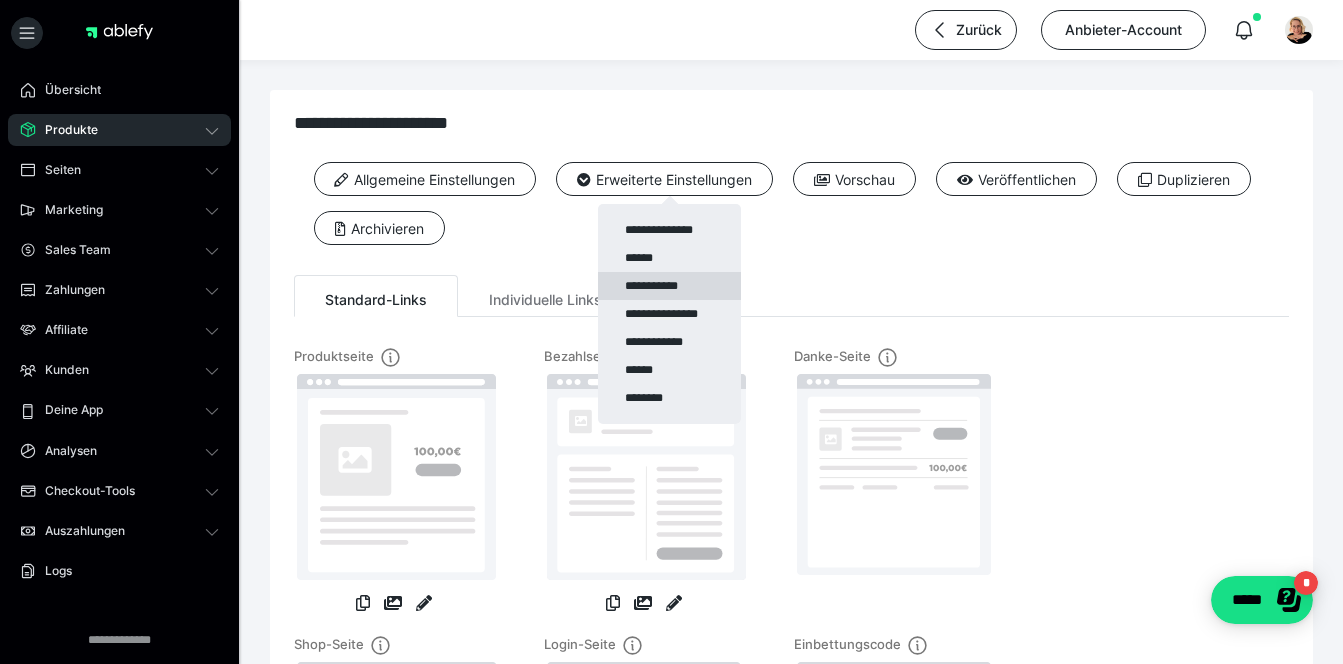 click on "**********" at bounding box center (669, 286) 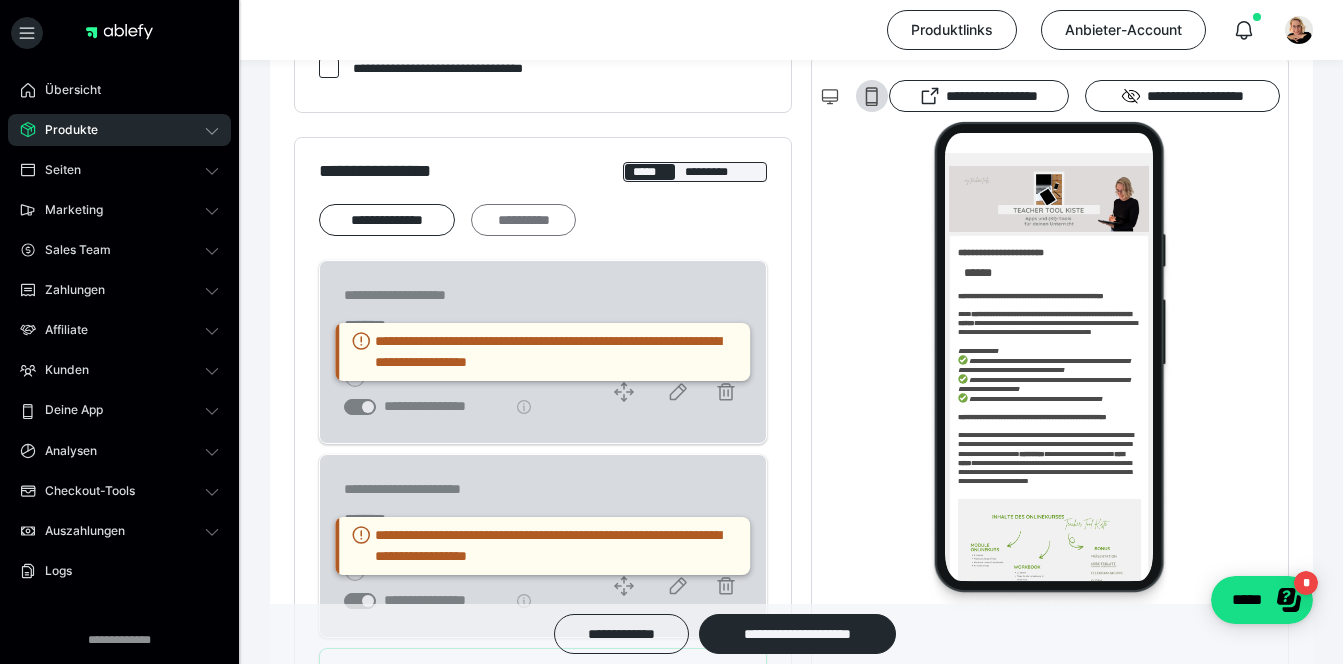 scroll, scrollTop: 1203, scrollLeft: 0, axis: vertical 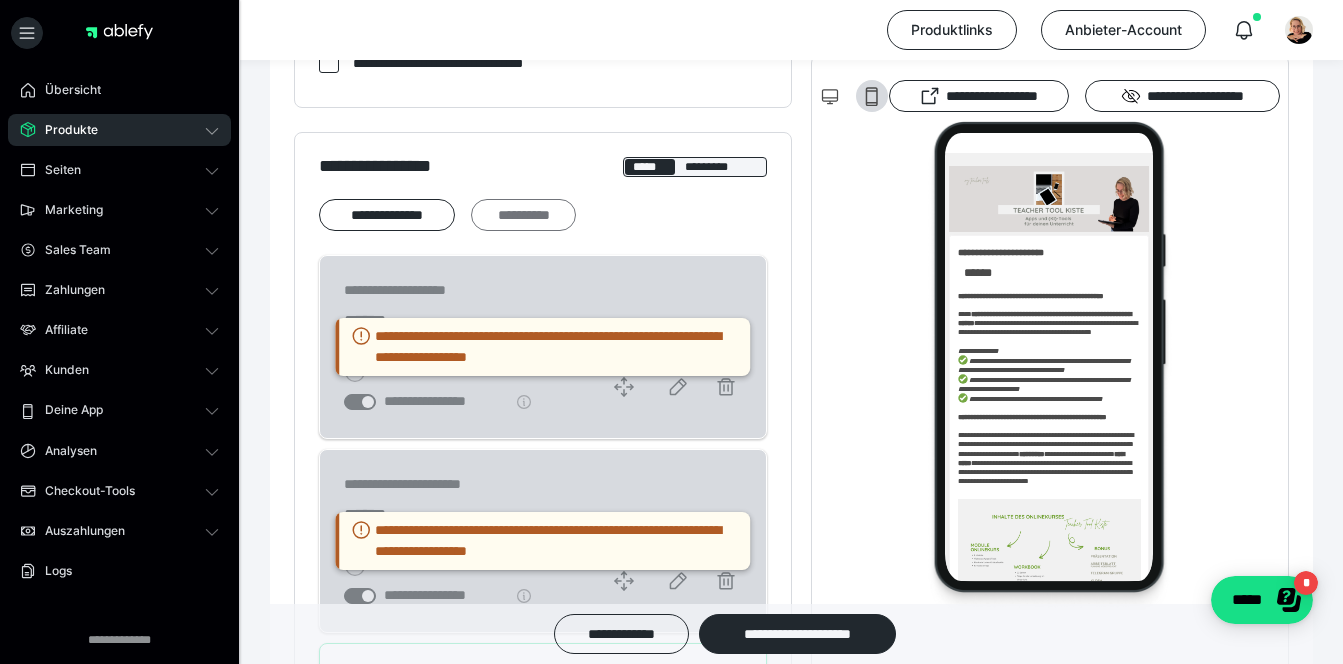 click on "**********" at bounding box center [523, 215] 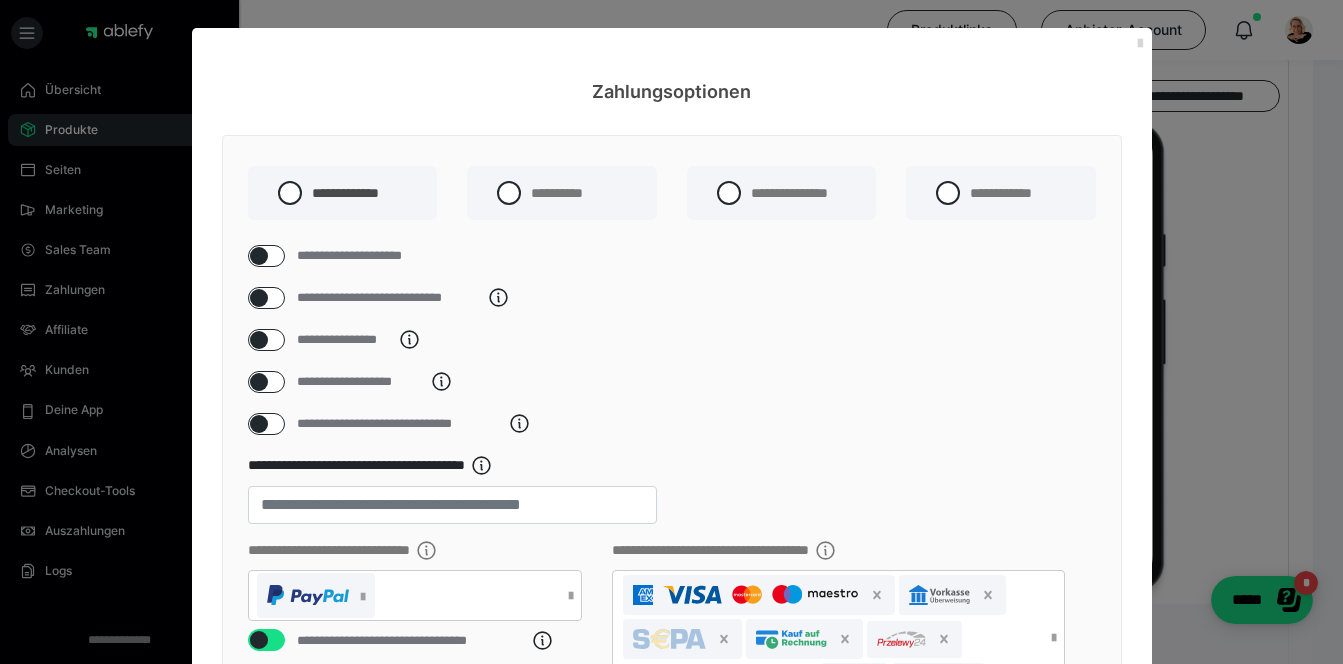 click at bounding box center [1140, 44] 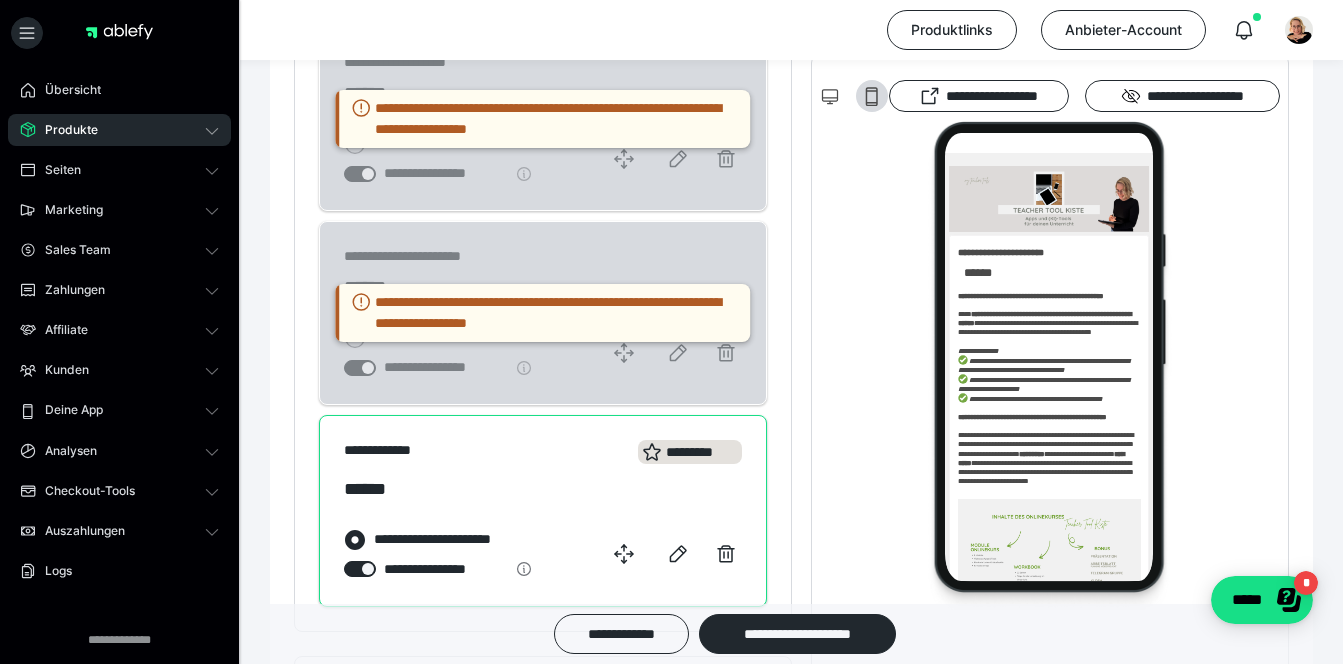 scroll, scrollTop: 1446, scrollLeft: 0, axis: vertical 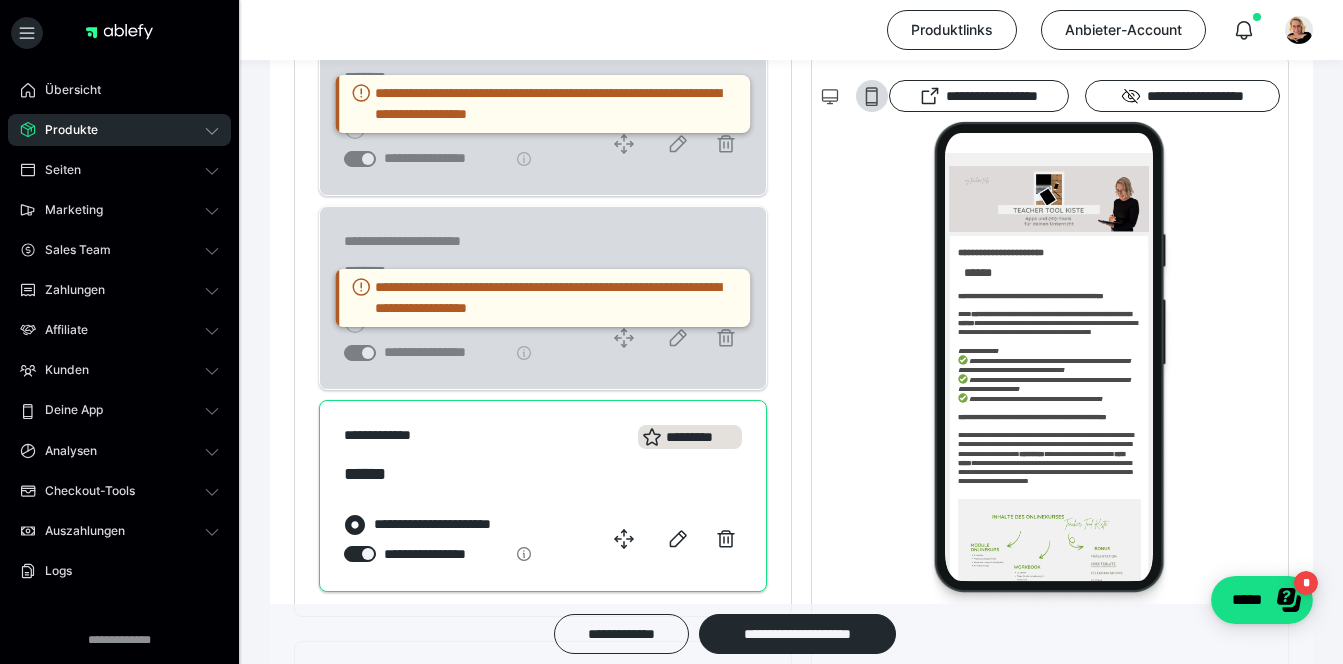 click on "**********" at bounding box center (543, 439) 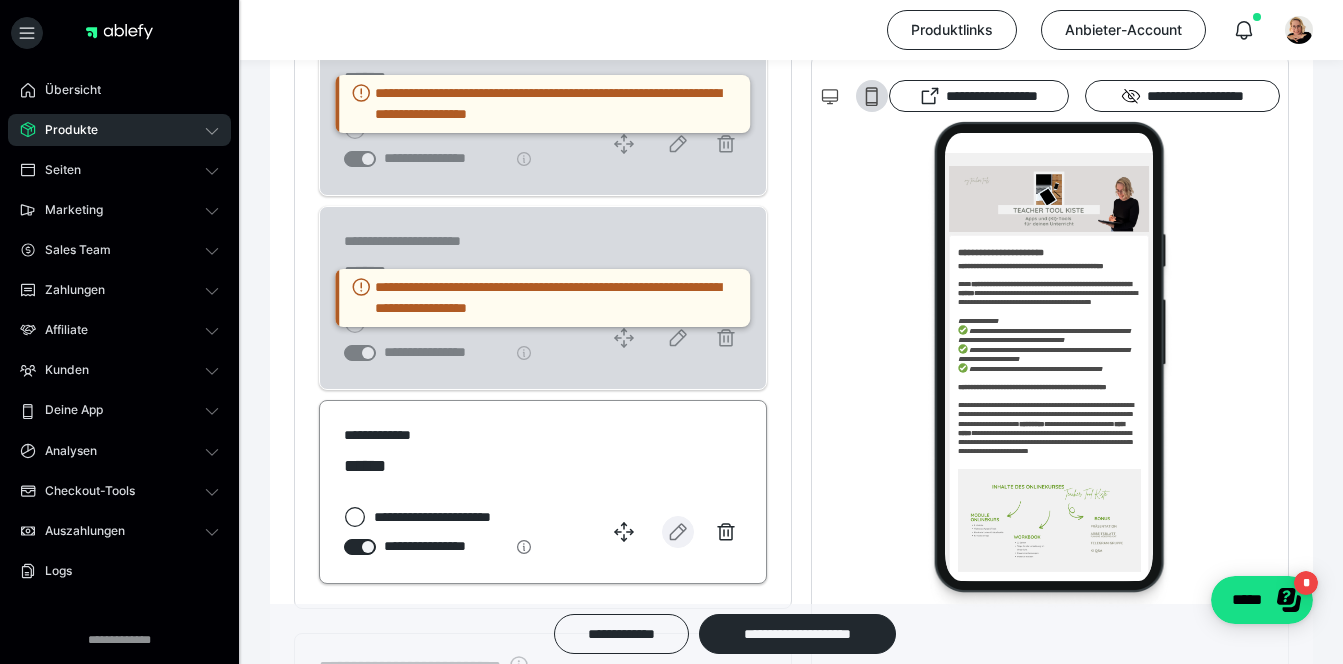 click 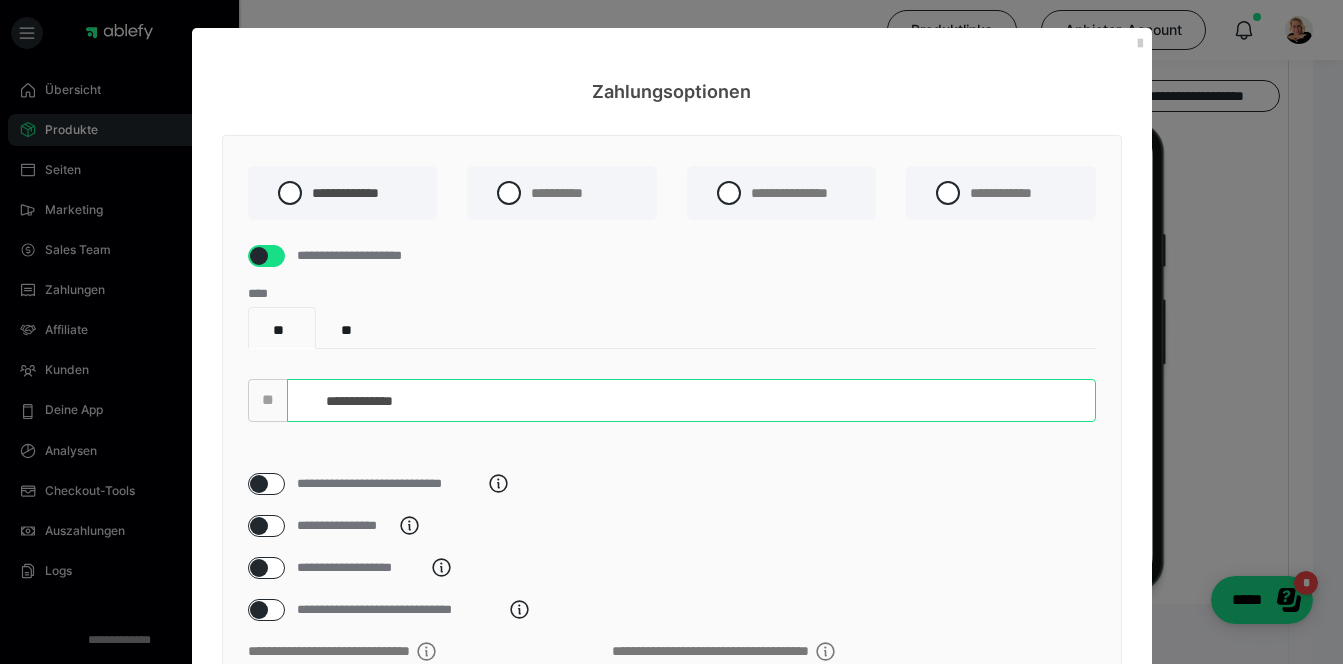 click on "**********" at bounding box center (691, 400) 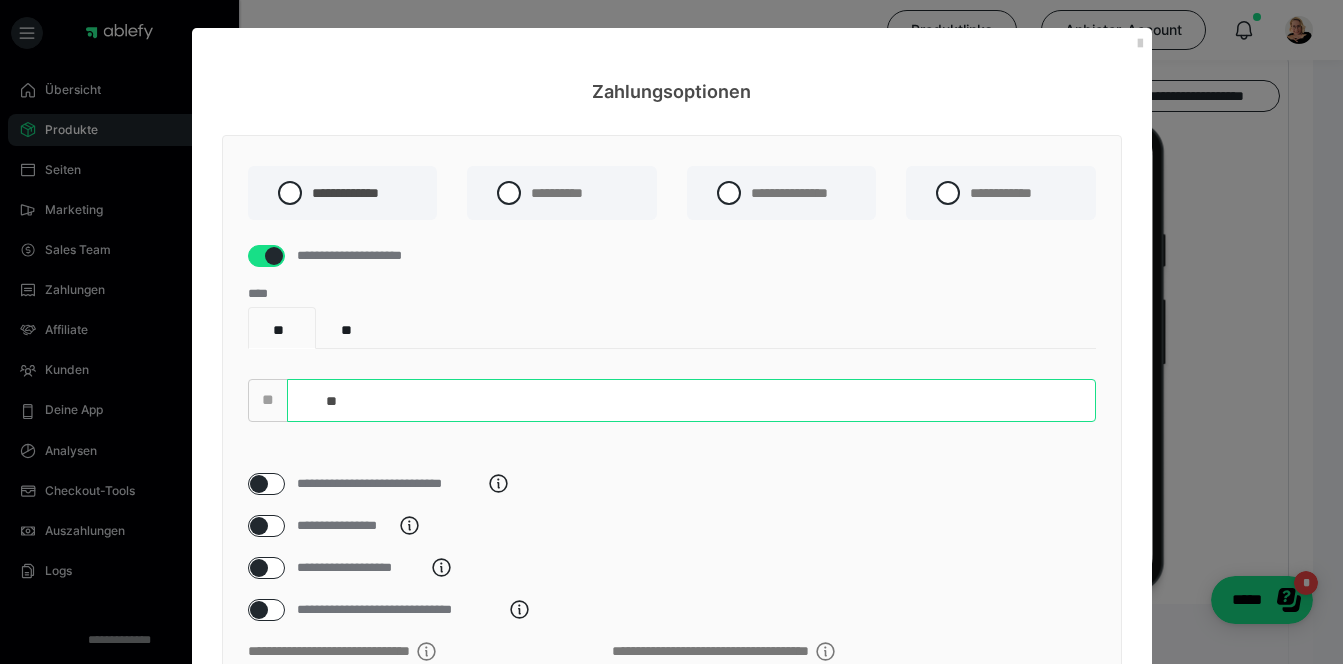 type on "*" 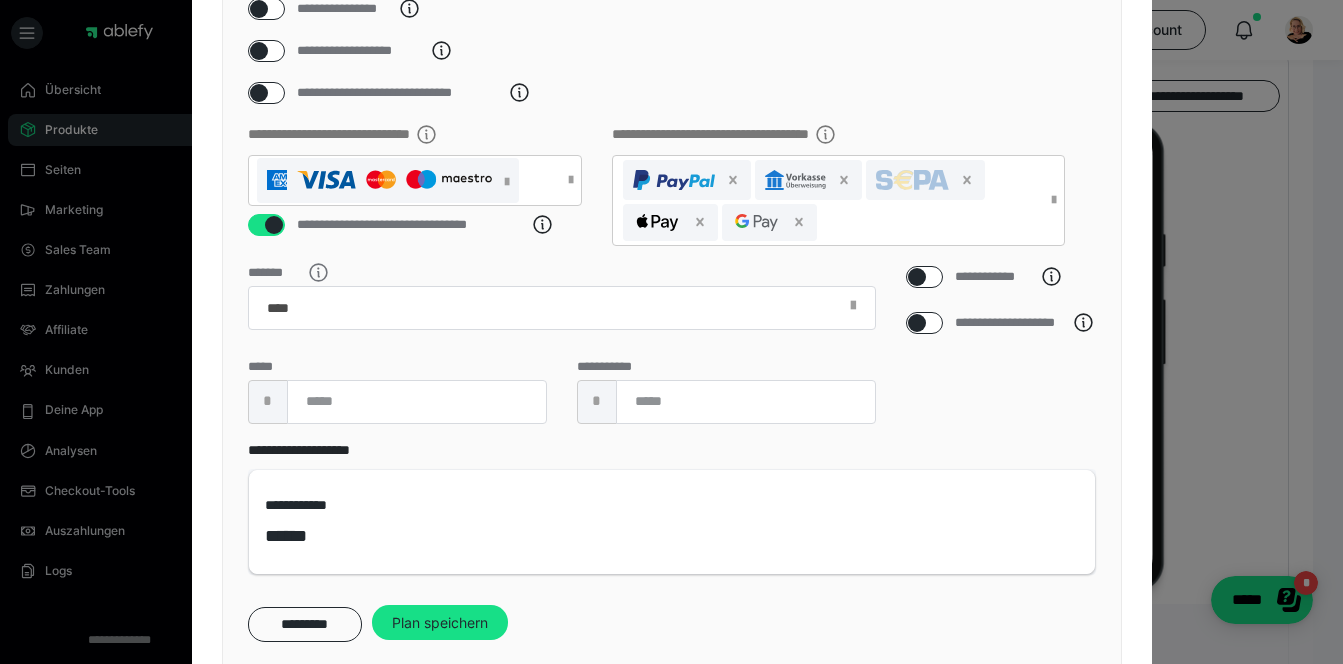 scroll, scrollTop: 533, scrollLeft: 0, axis: vertical 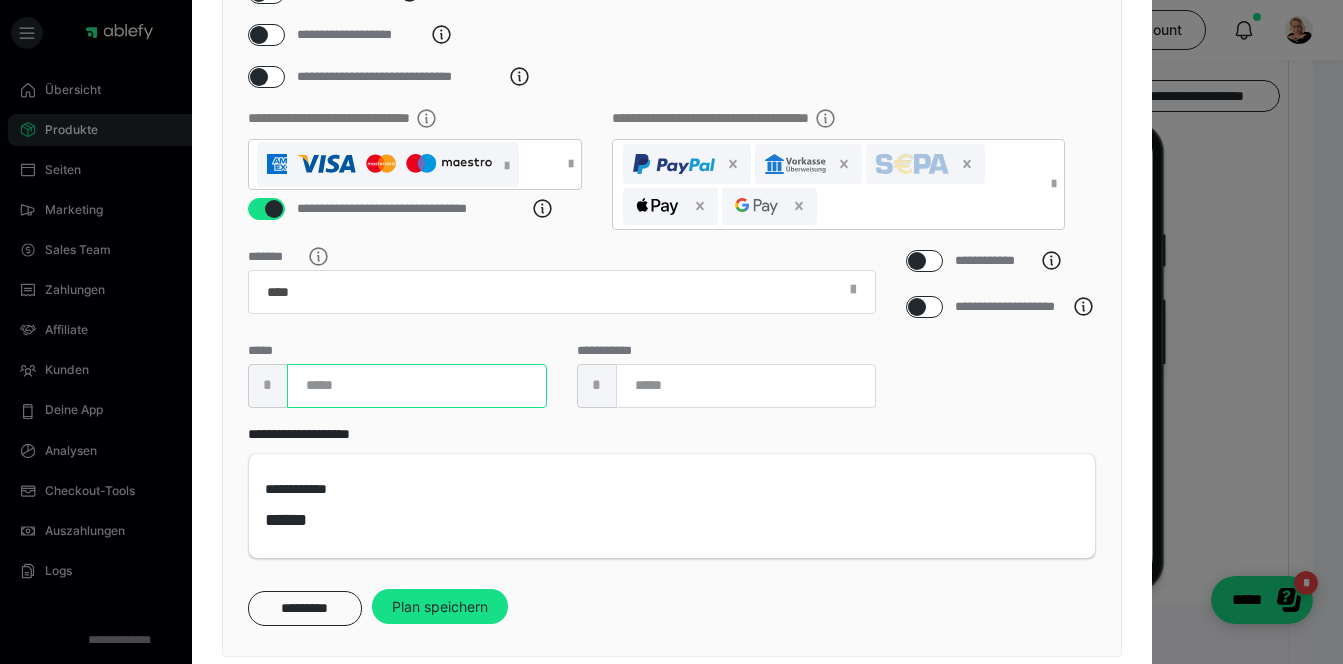 type on "**********" 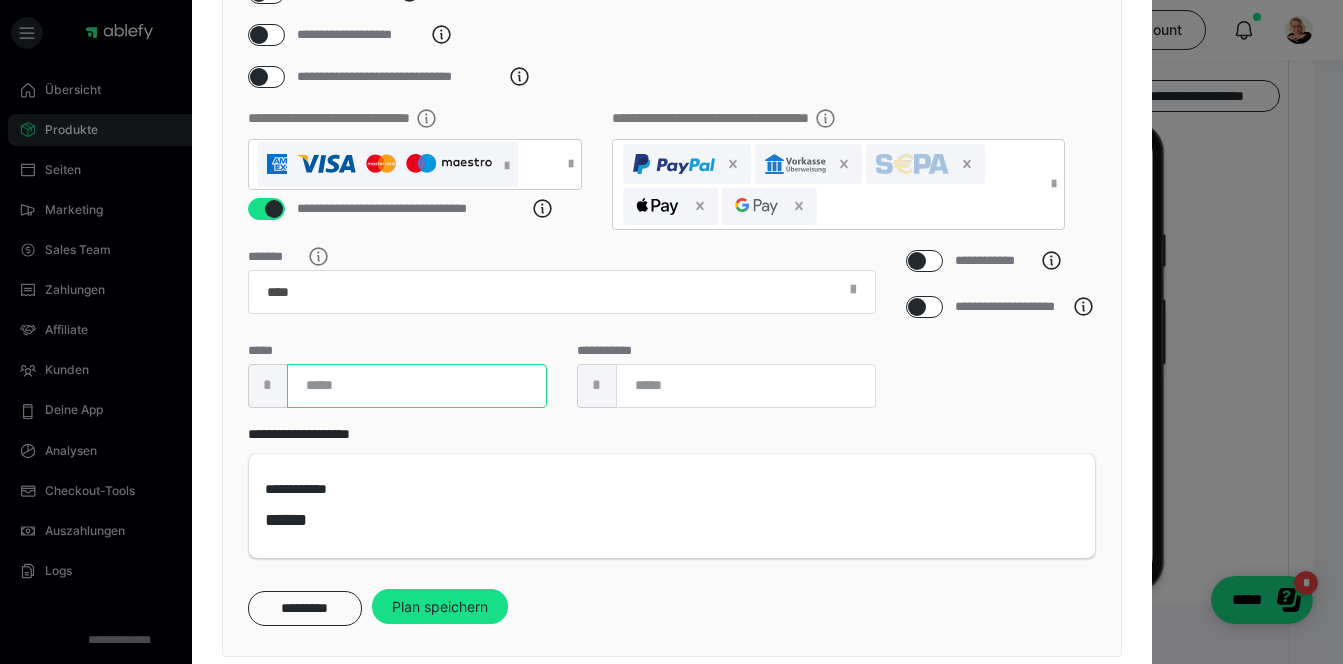 type on "*" 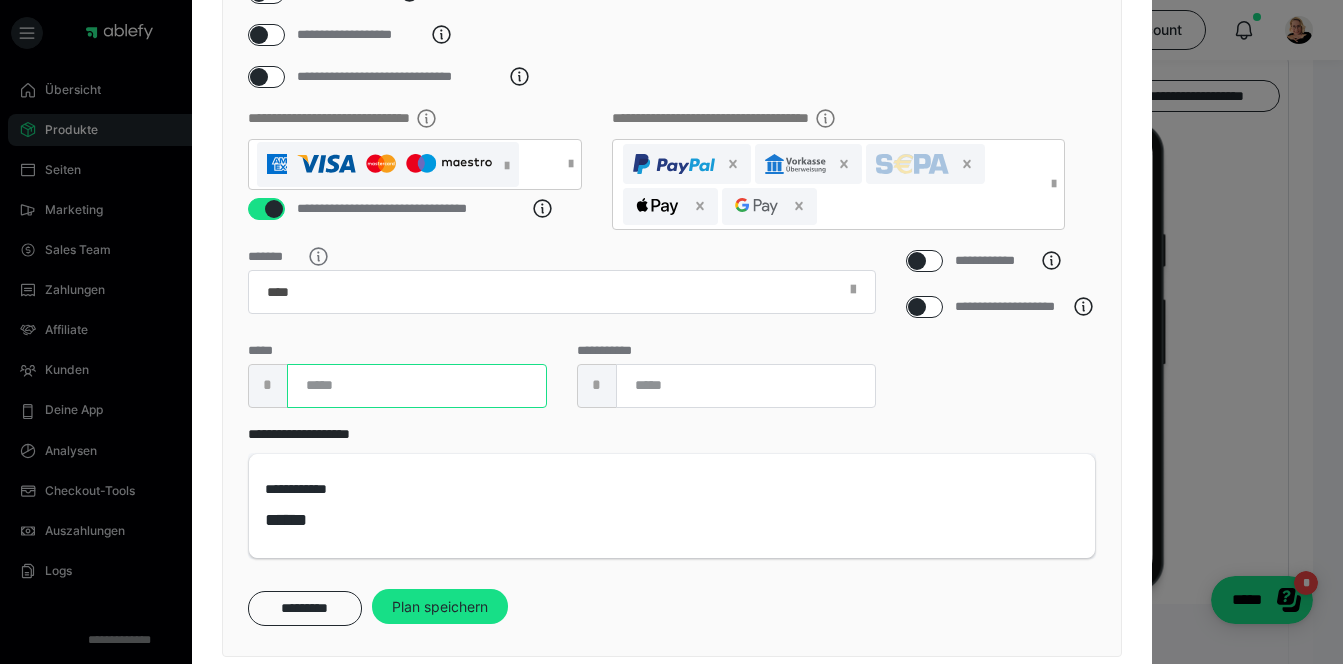 type on "*****" 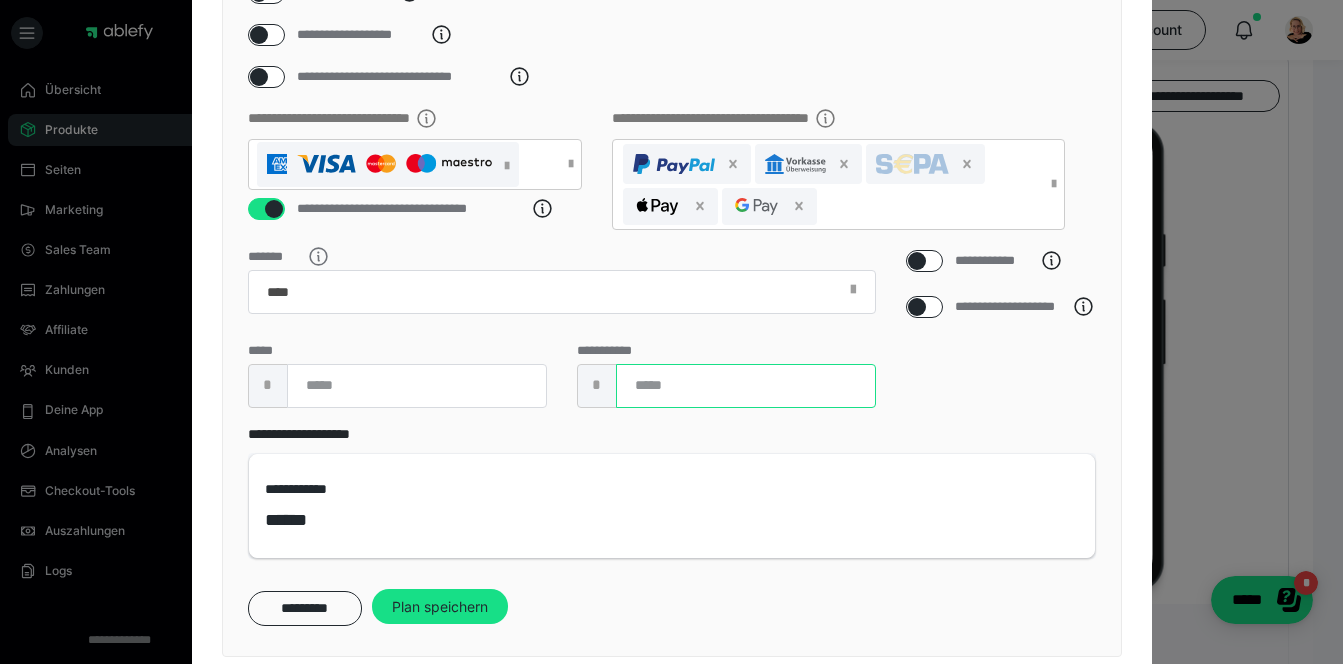 click at bounding box center (746, 386) 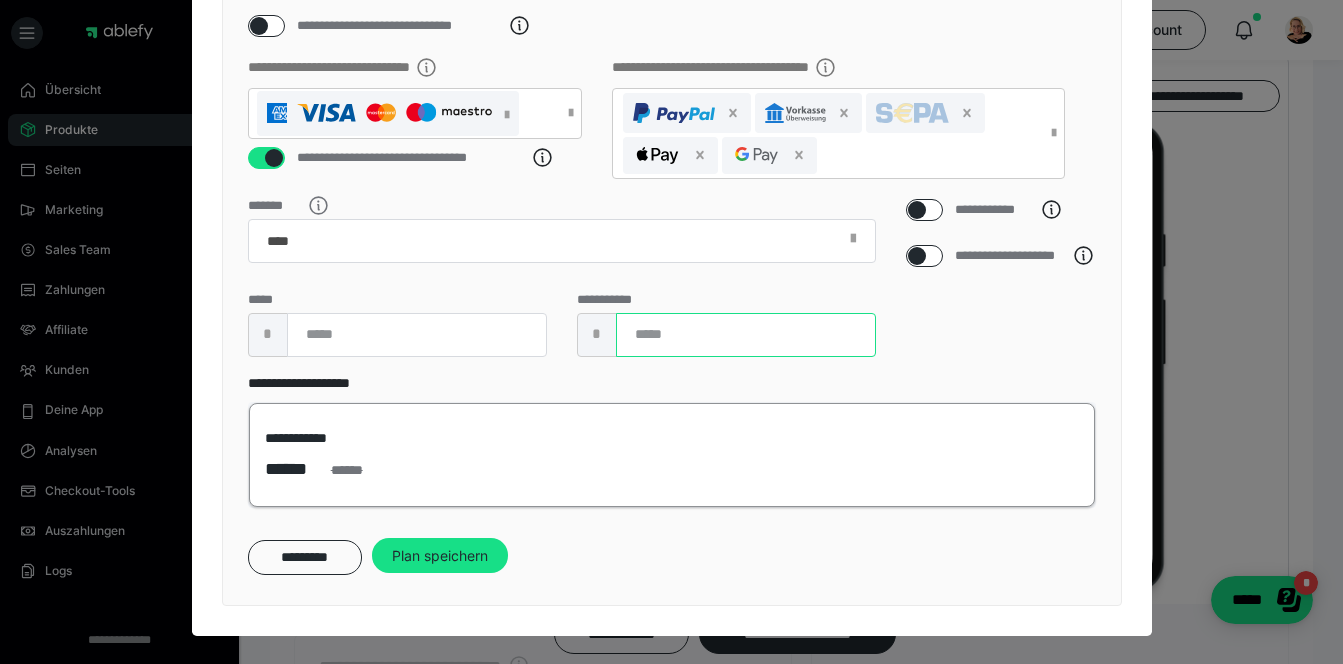 scroll, scrollTop: 610, scrollLeft: 0, axis: vertical 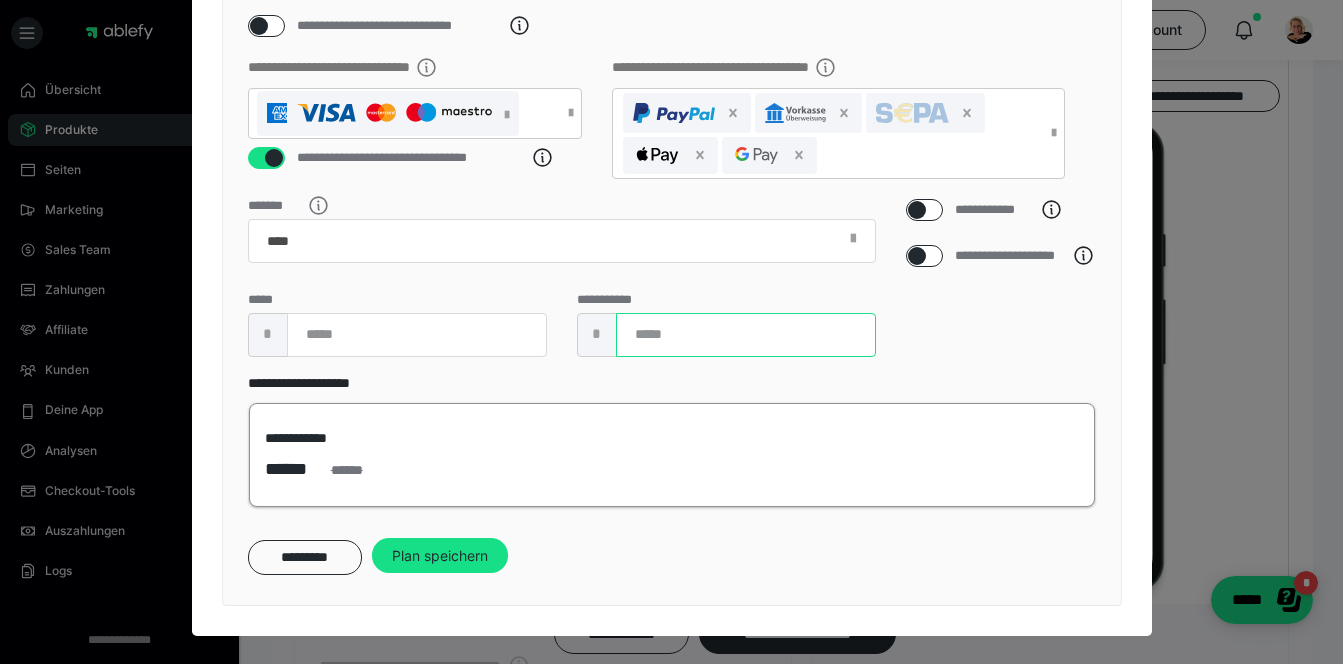 type on "*" 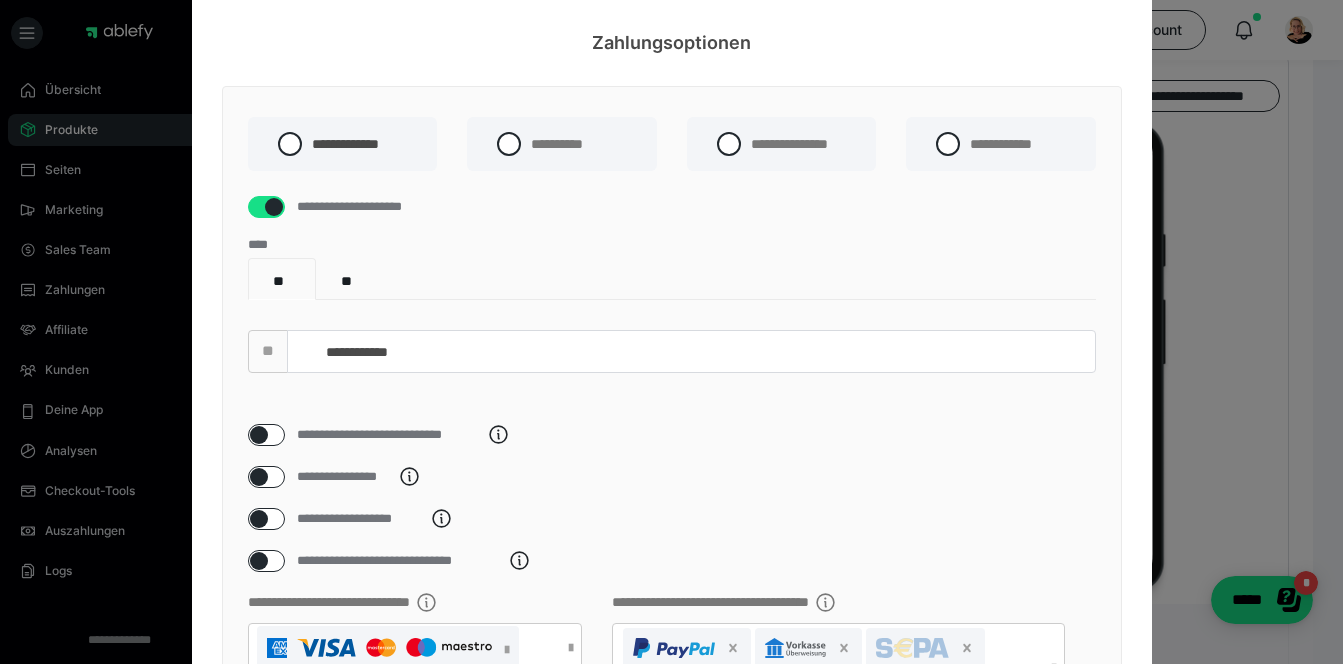 scroll, scrollTop: 50, scrollLeft: 0, axis: vertical 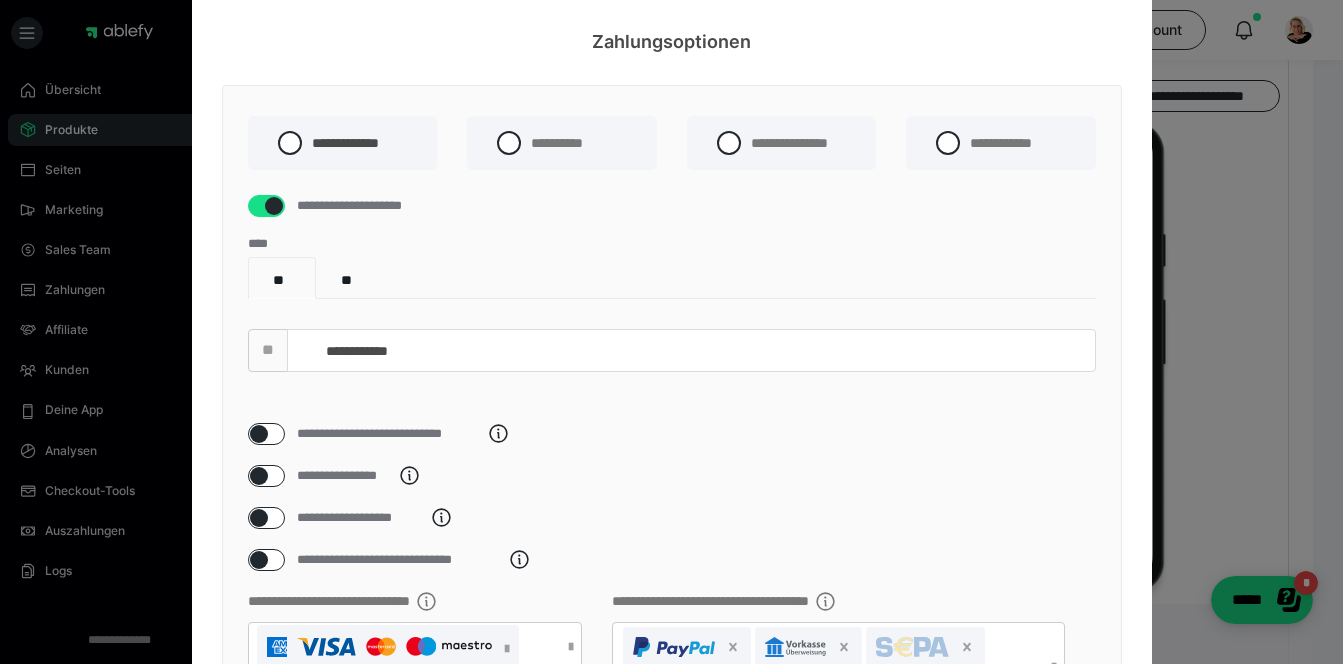 type on "*****" 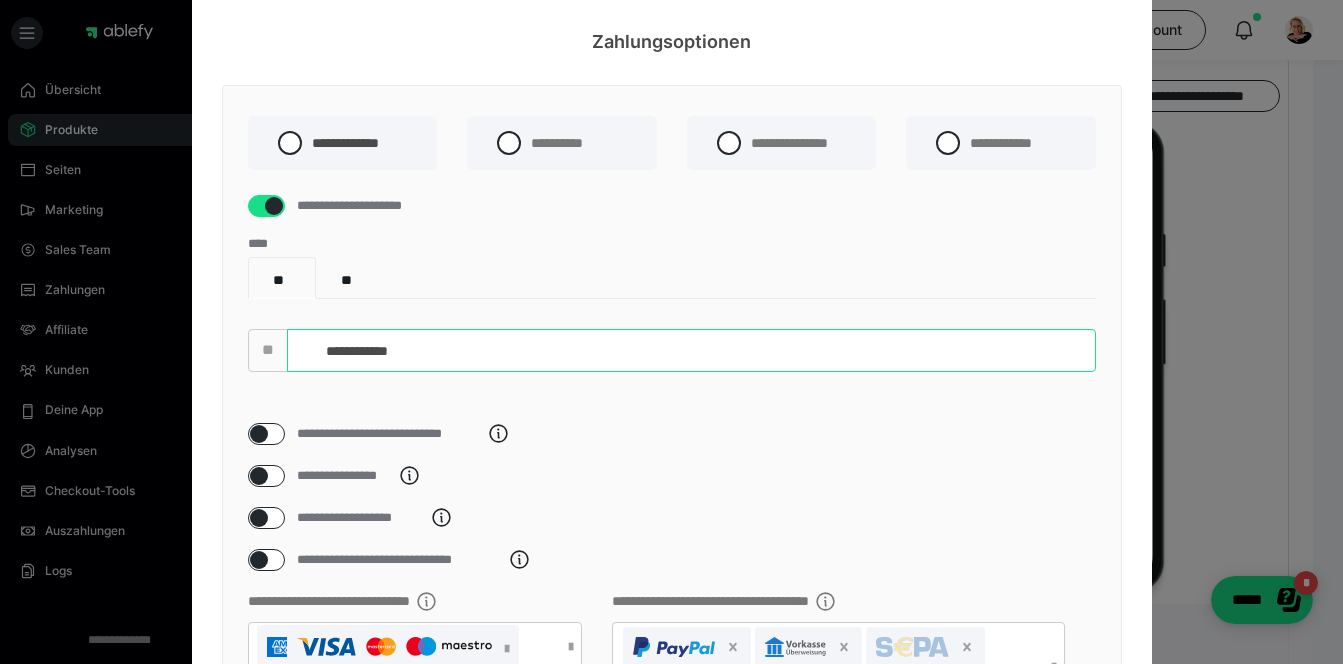 click on "**********" at bounding box center [691, 350] 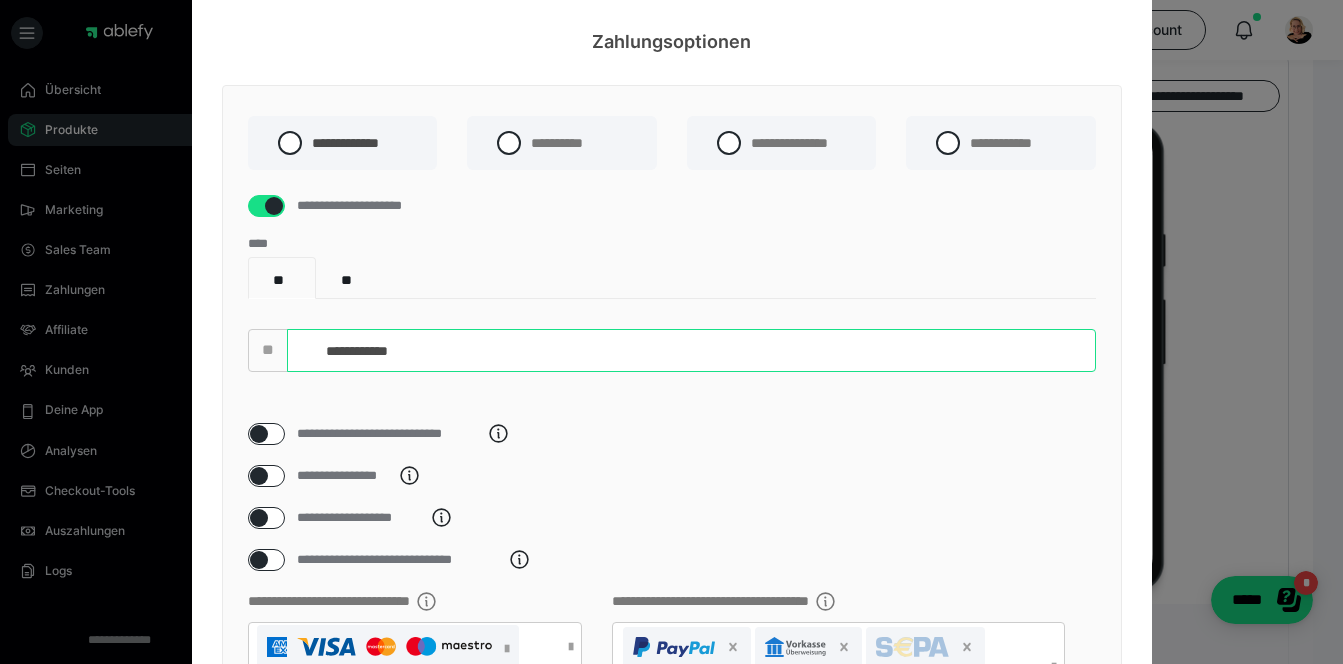 click on "**********" at bounding box center [691, 350] 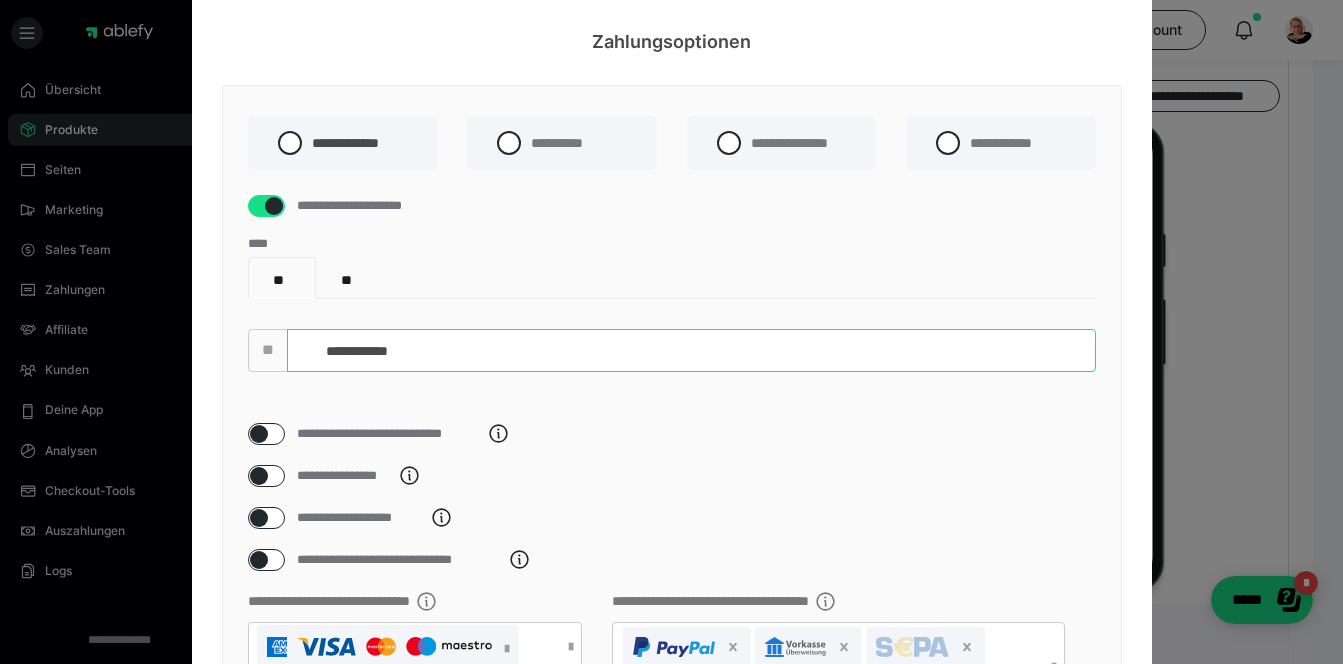 click on "**********" at bounding box center (691, 350) 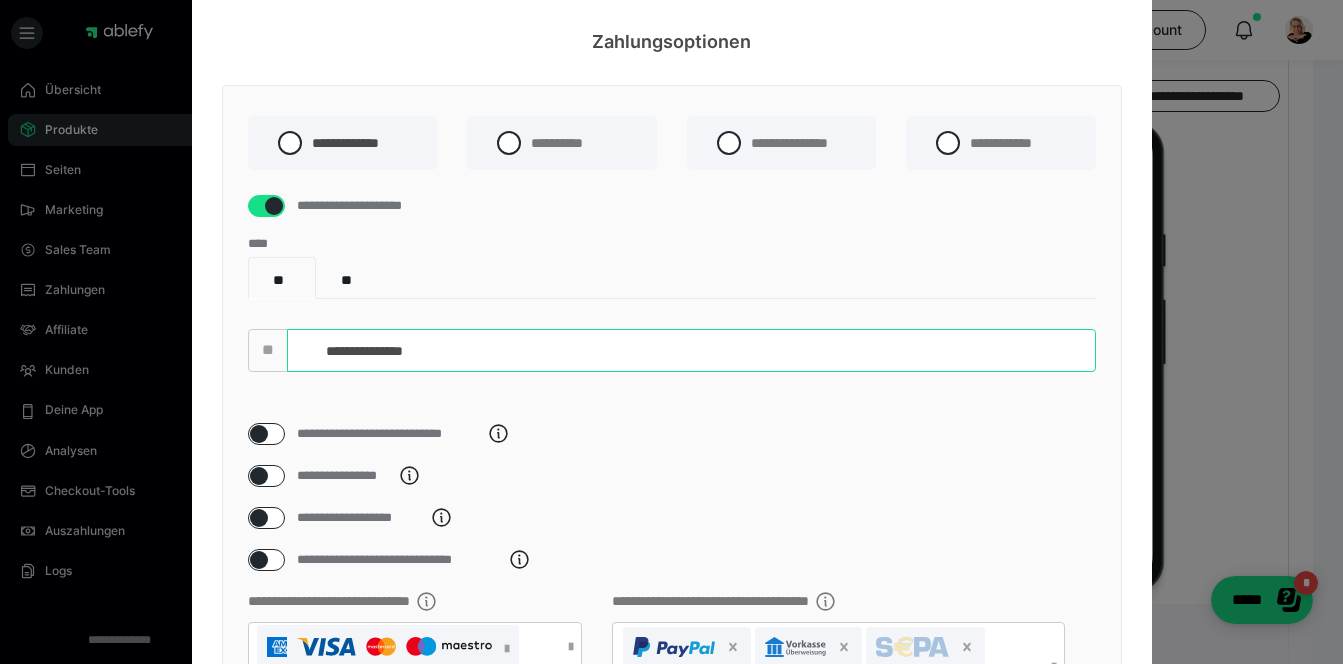 click on "**********" at bounding box center (691, 350) 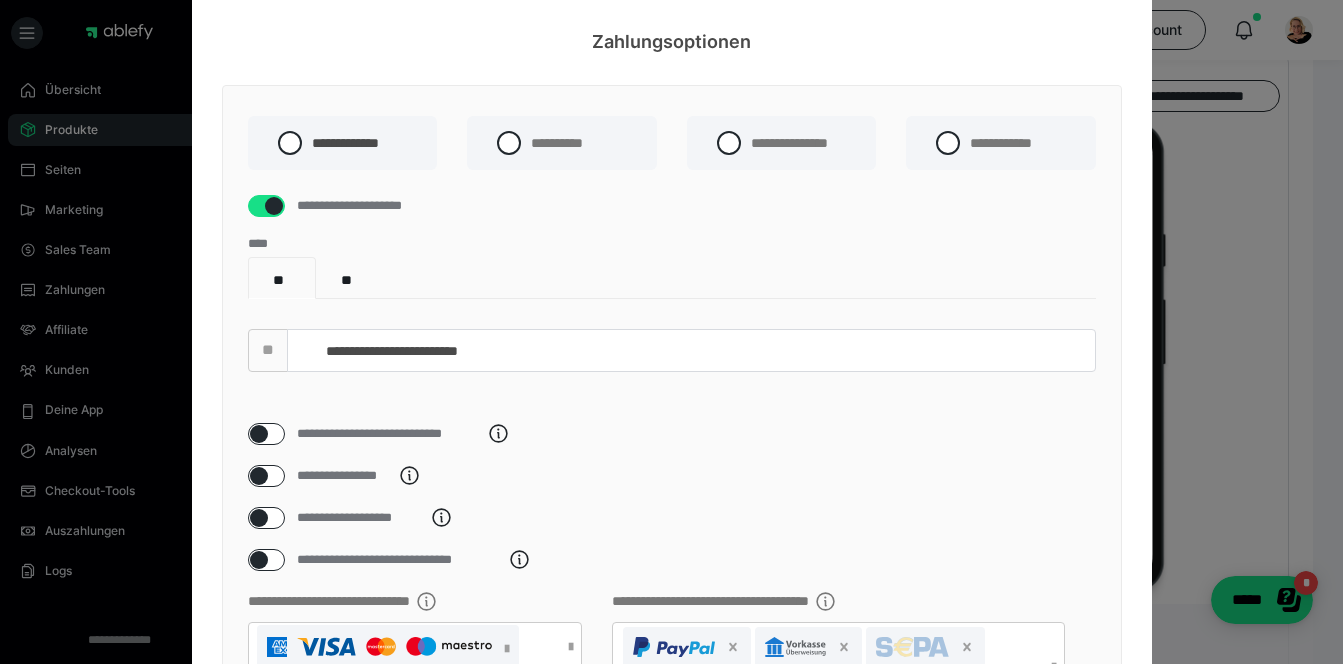 click on "**********" at bounding box center (672, 340) 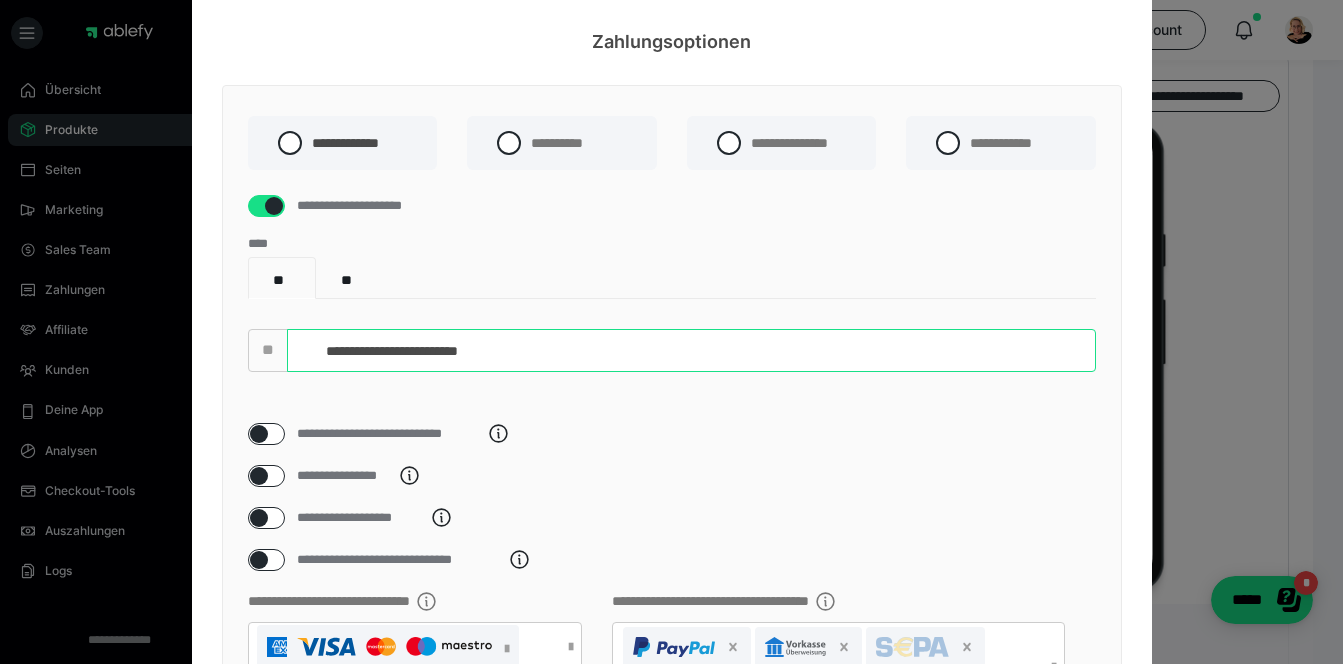 click on "**********" at bounding box center [691, 350] 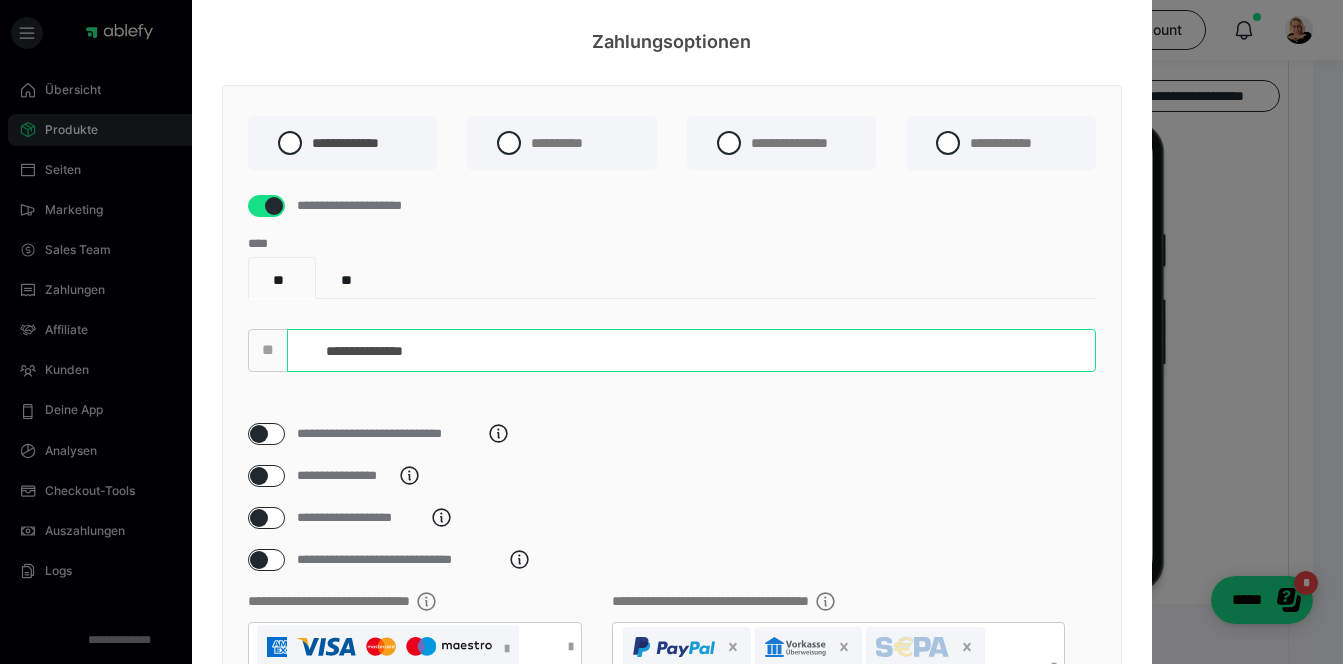 type on "**********" 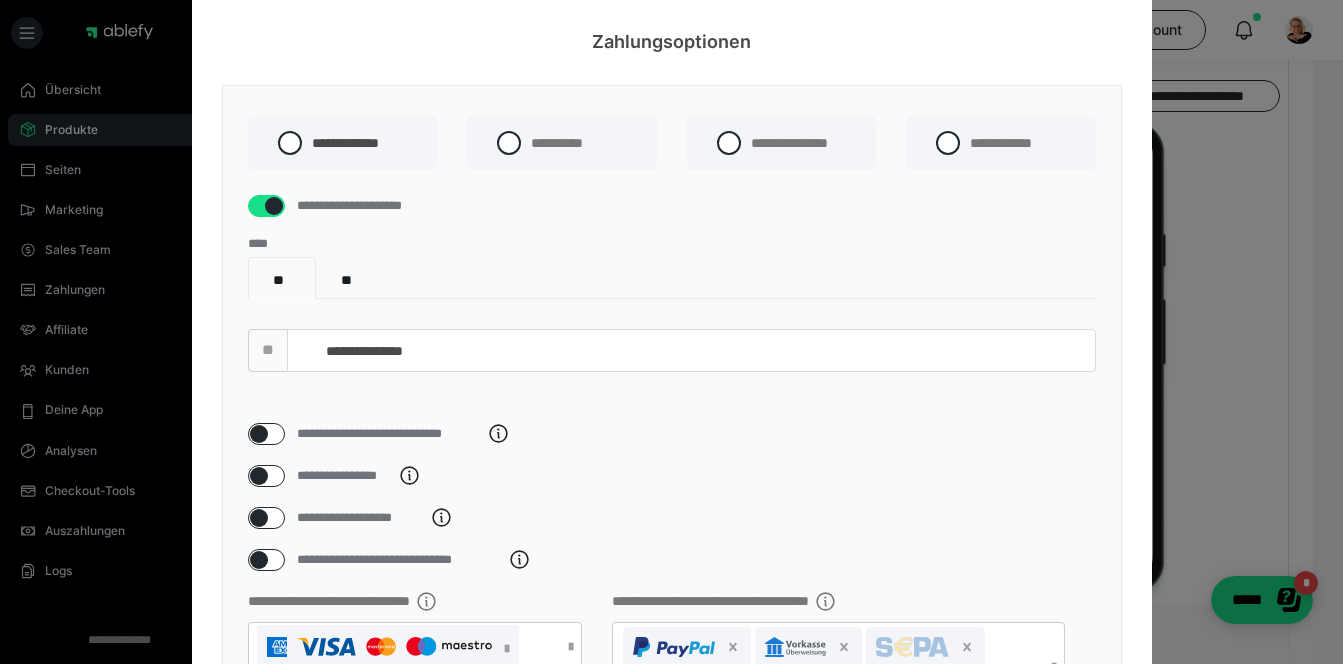 click on "**********" at bounding box center (672, 340) 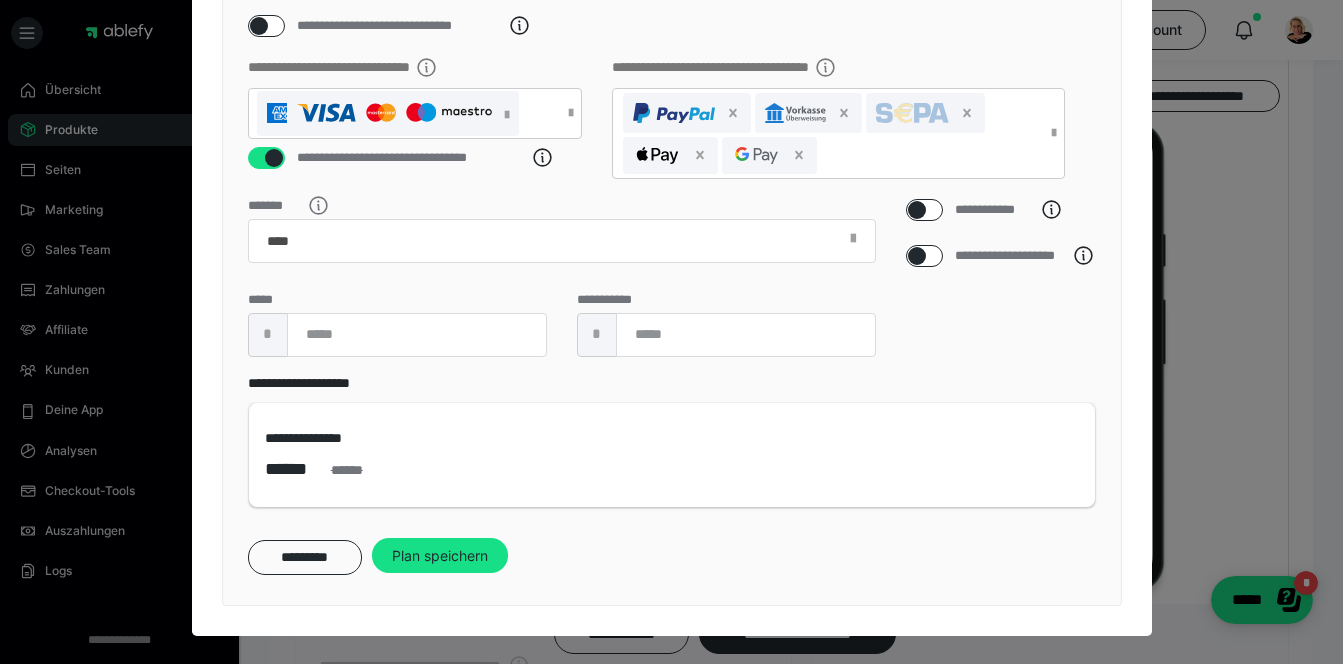 scroll, scrollTop: 610, scrollLeft: 0, axis: vertical 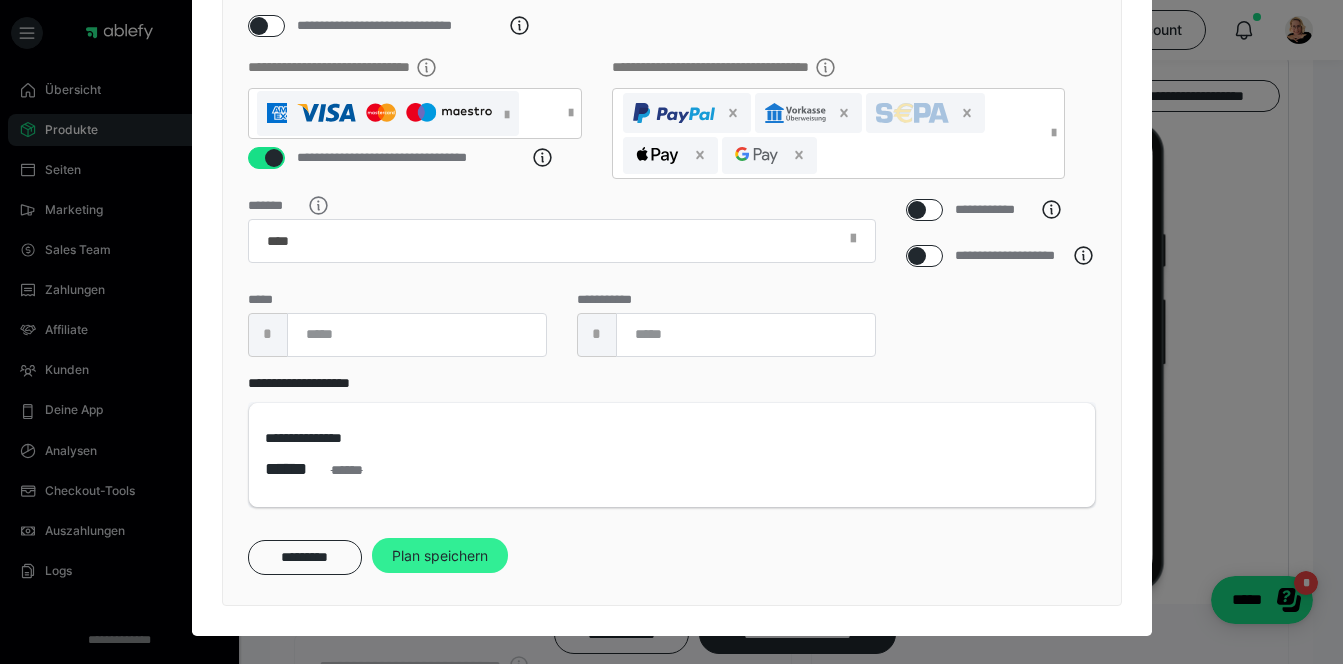 click on "Plan speichern" at bounding box center (440, 556) 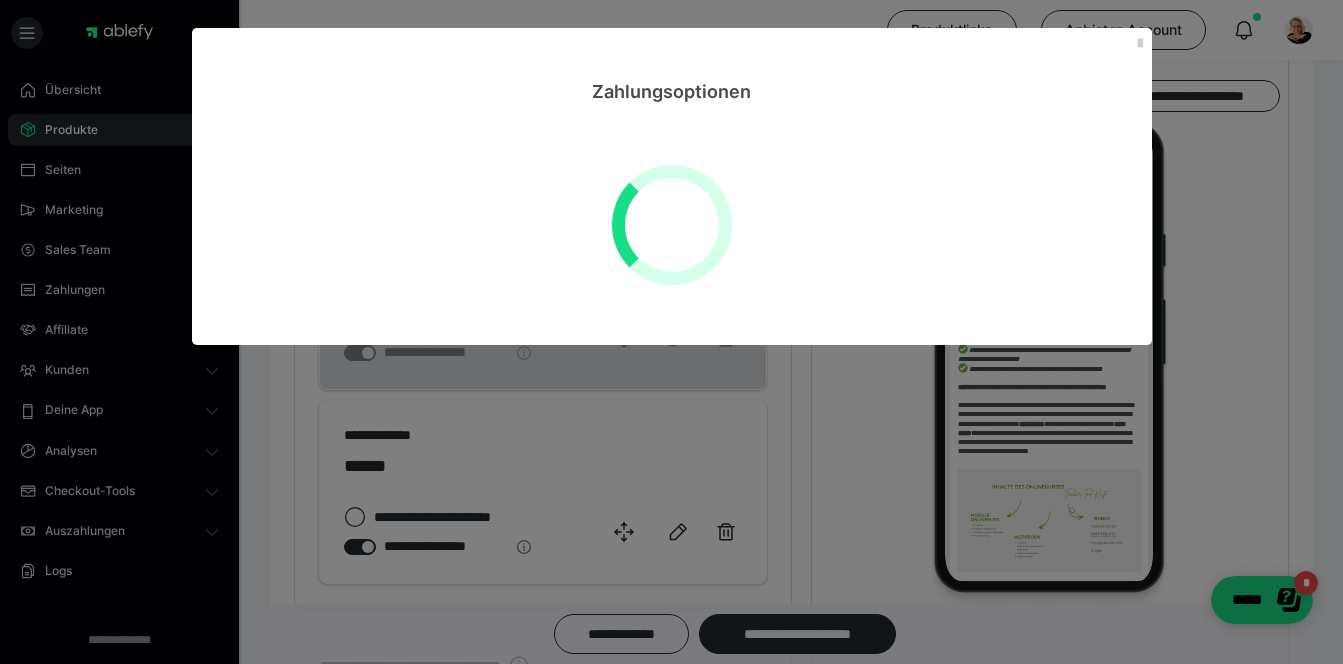 scroll, scrollTop: 0, scrollLeft: 0, axis: both 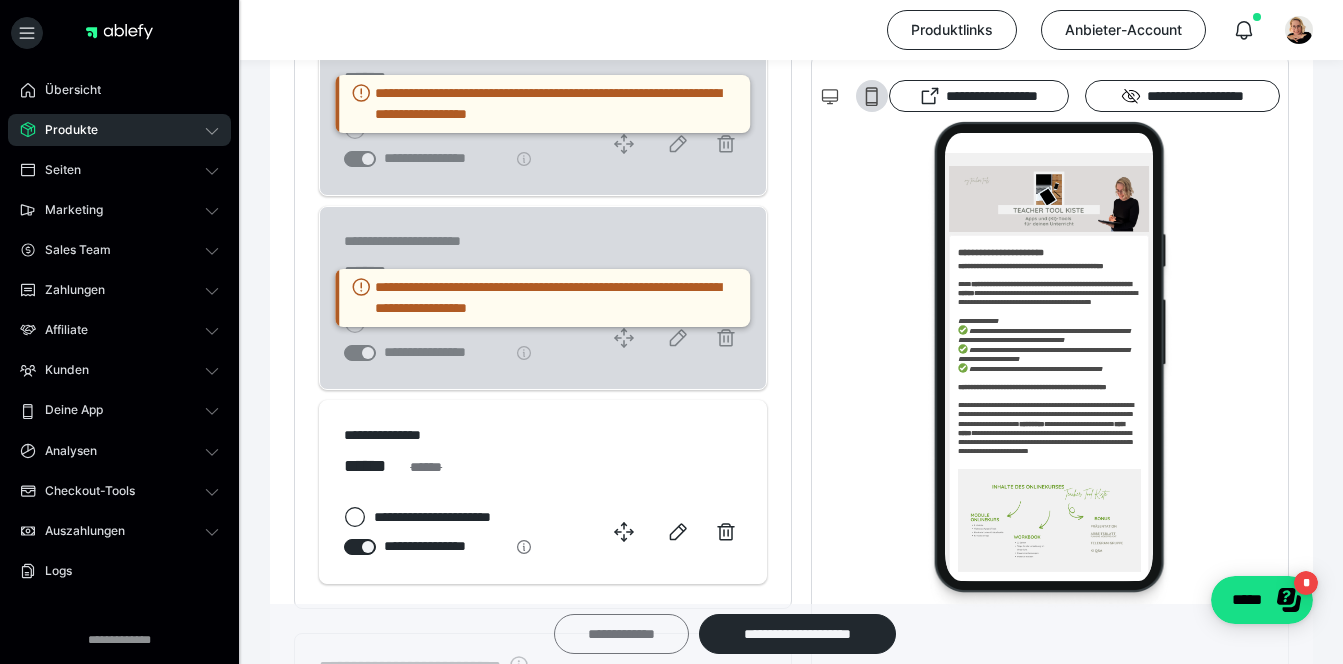 click on "**********" at bounding box center [621, 634] 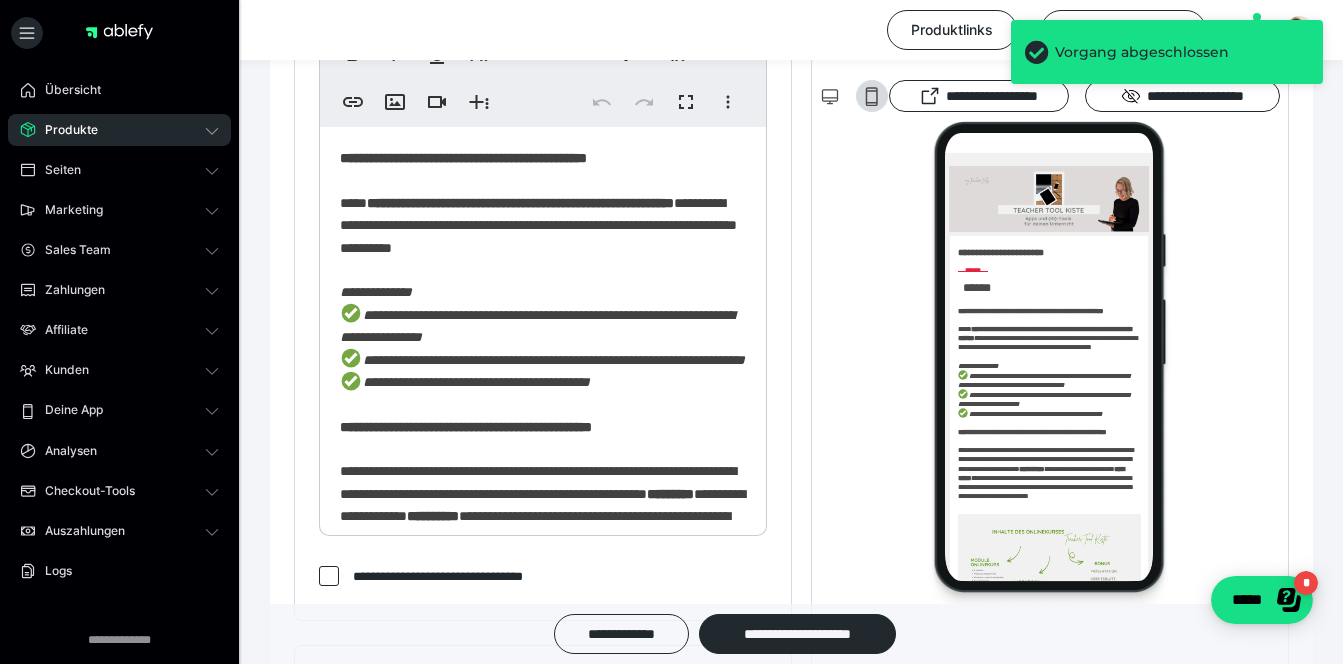 scroll, scrollTop: 692, scrollLeft: 0, axis: vertical 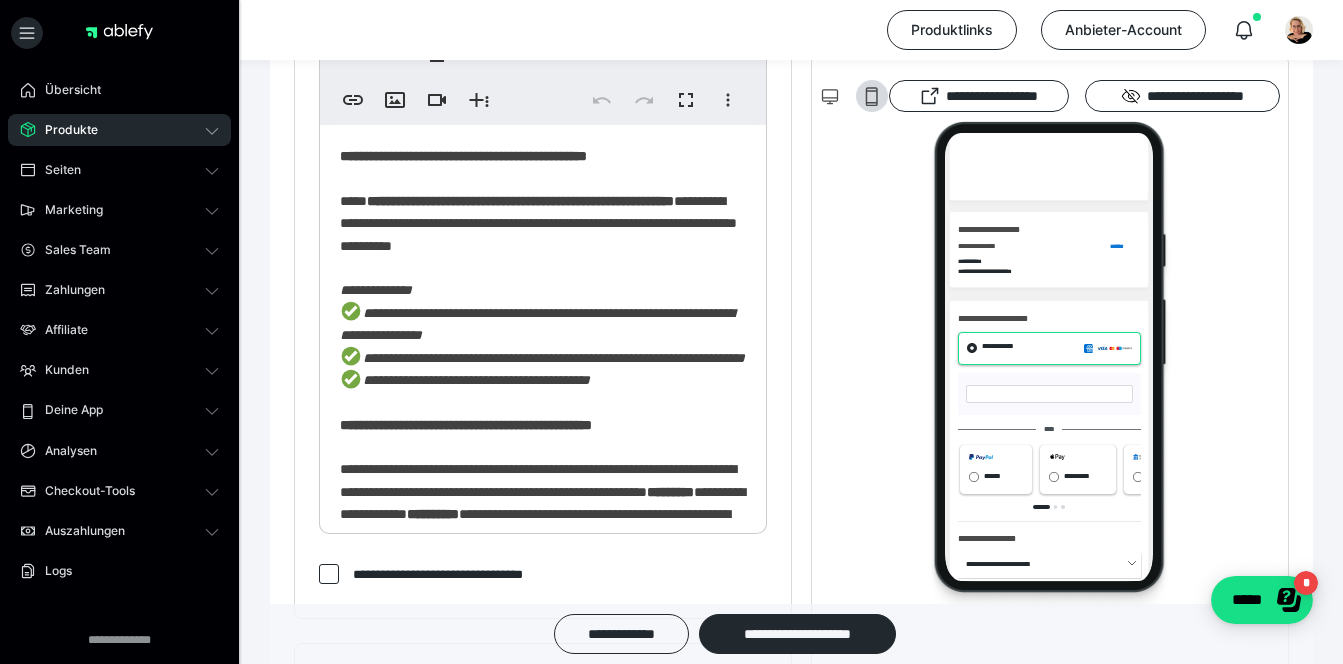 click on "****" at bounding box center [1029, 416] 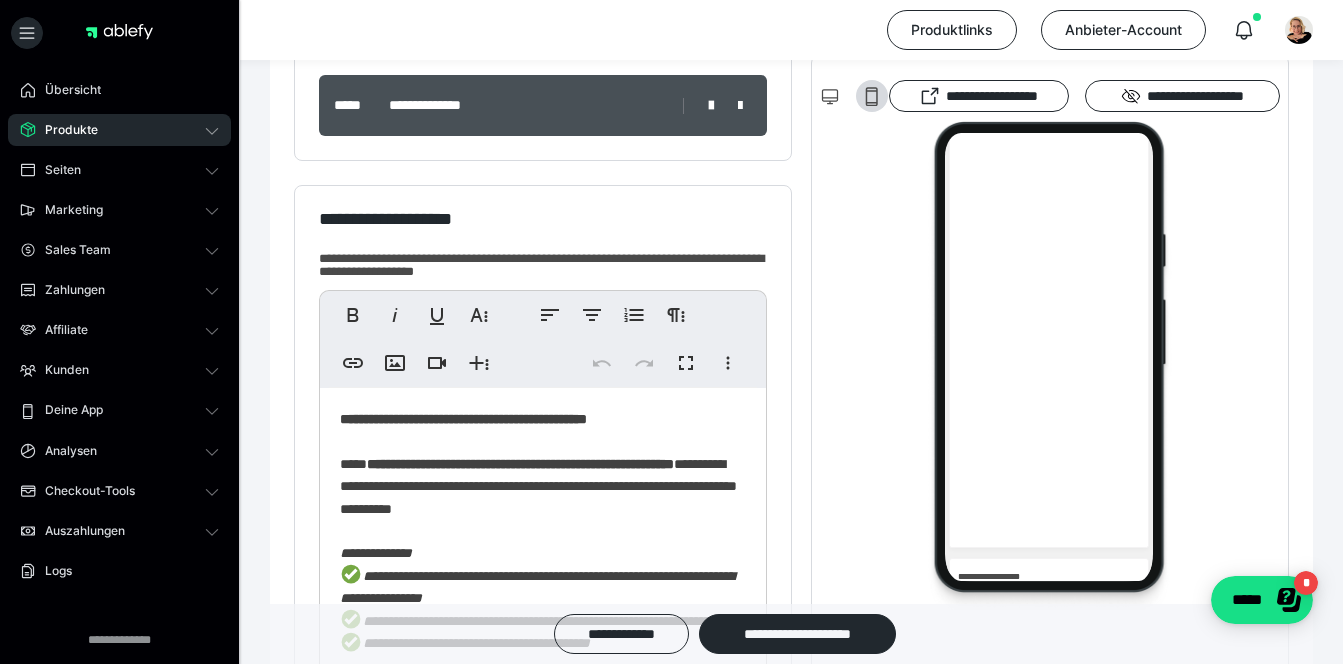 scroll, scrollTop: 419, scrollLeft: 0, axis: vertical 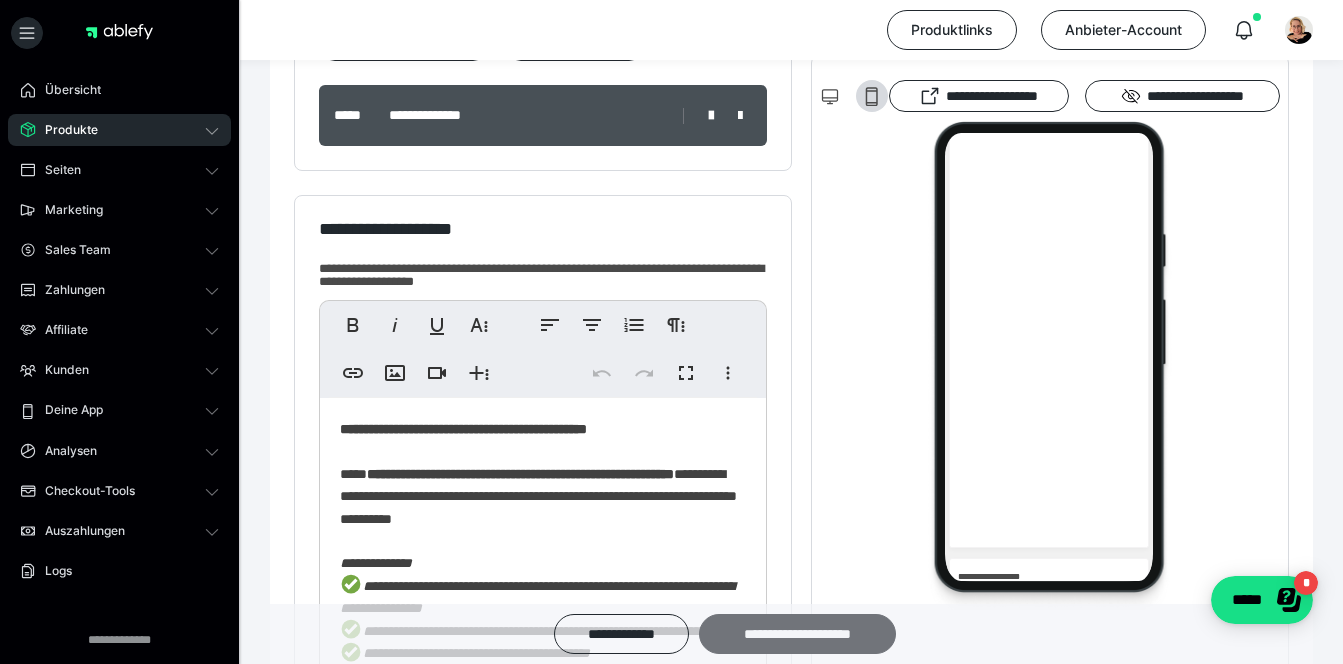 click on "**********" at bounding box center (797, 634) 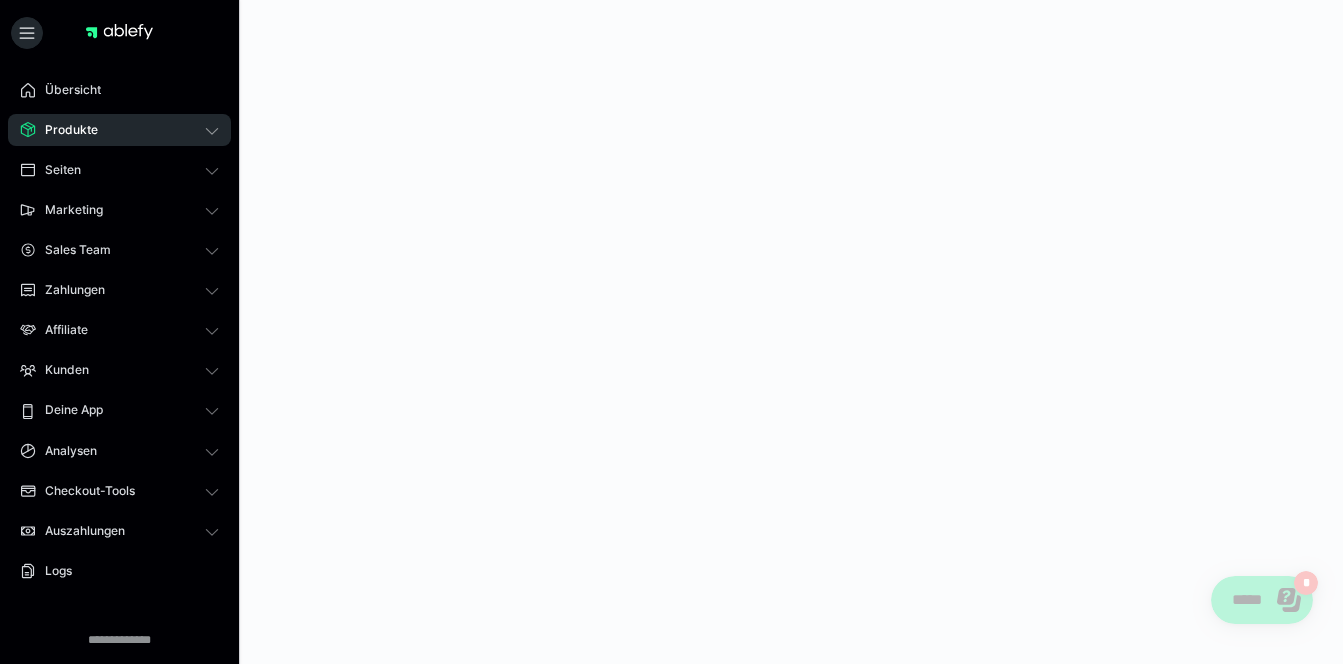 scroll, scrollTop: 0, scrollLeft: 0, axis: both 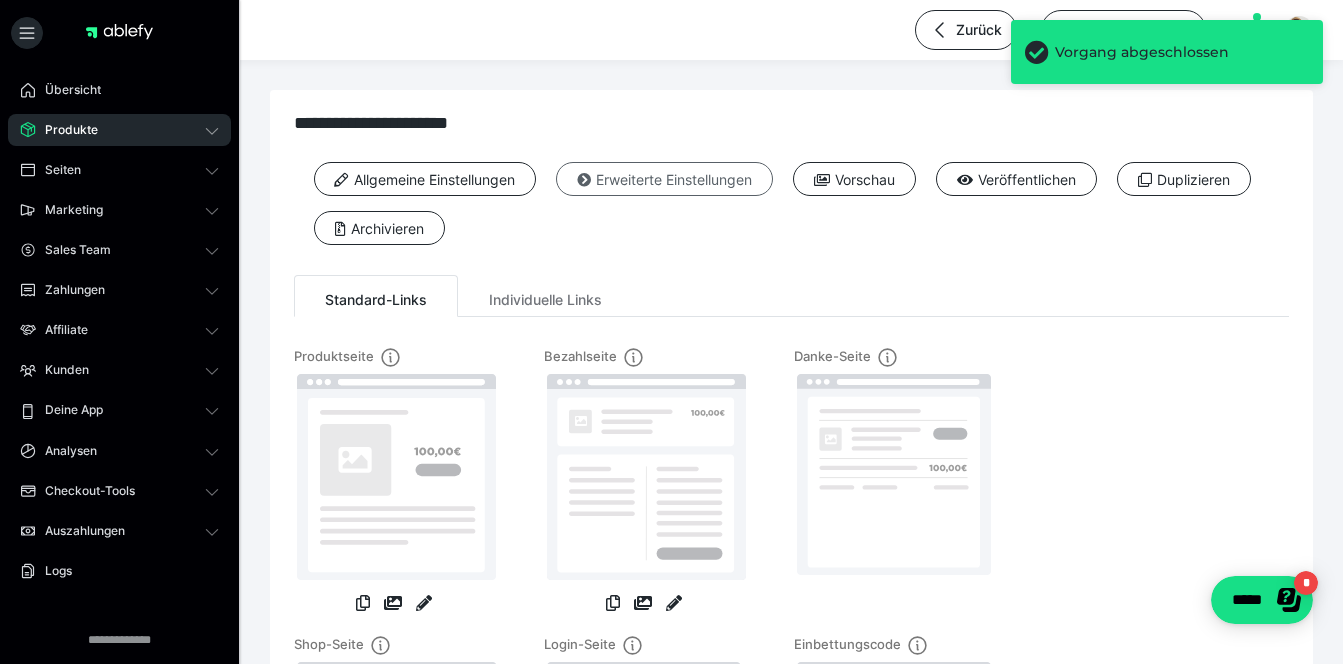 click on "Erweiterte Einstellungen" at bounding box center (664, 179) 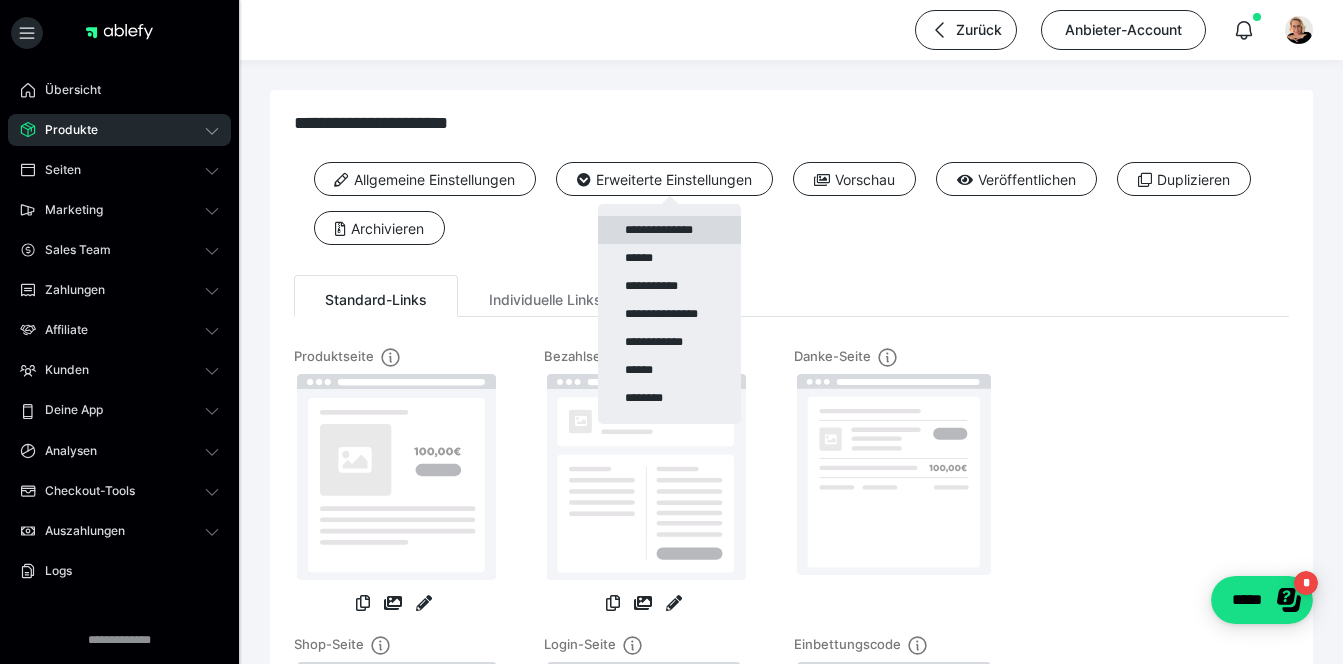 click on "**********" at bounding box center [669, 230] 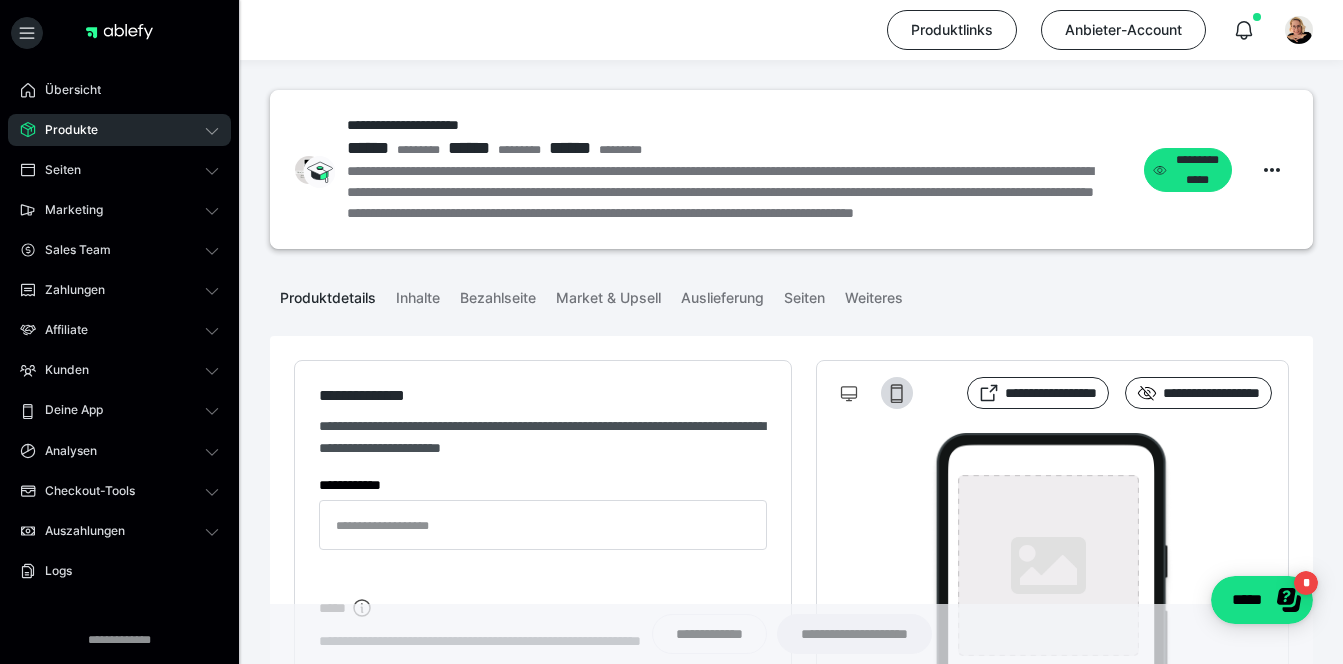type on "**********" 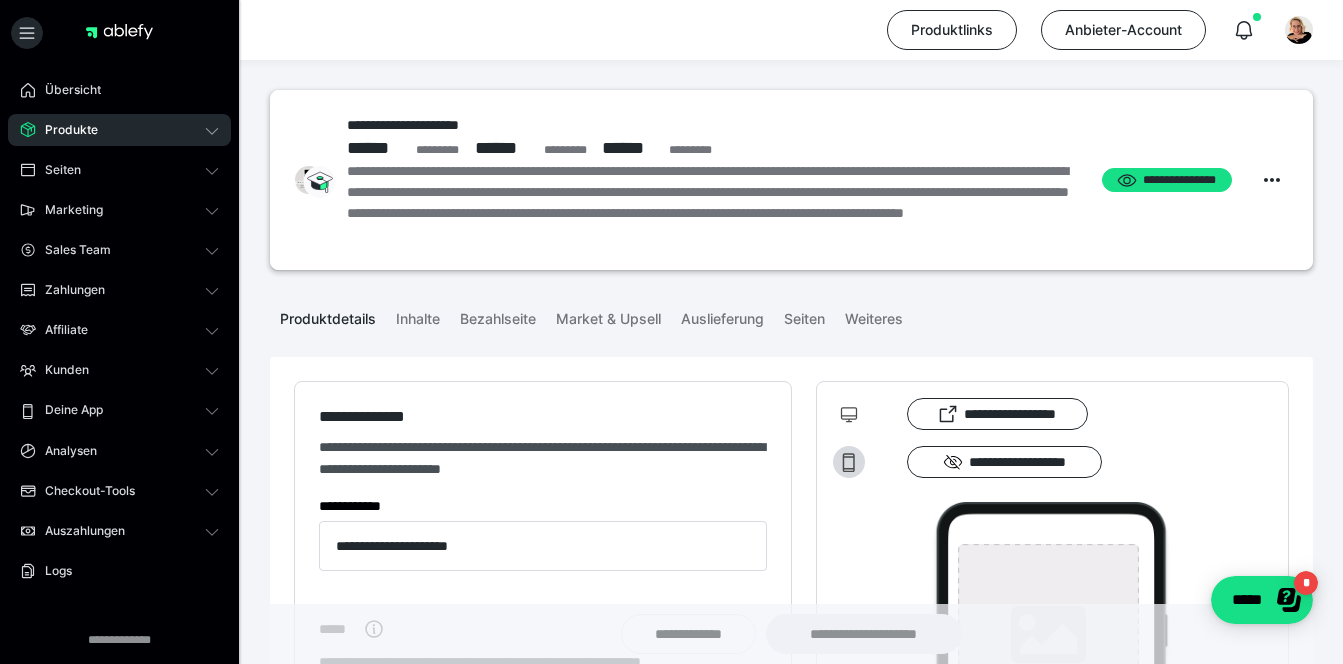 type on "**********" 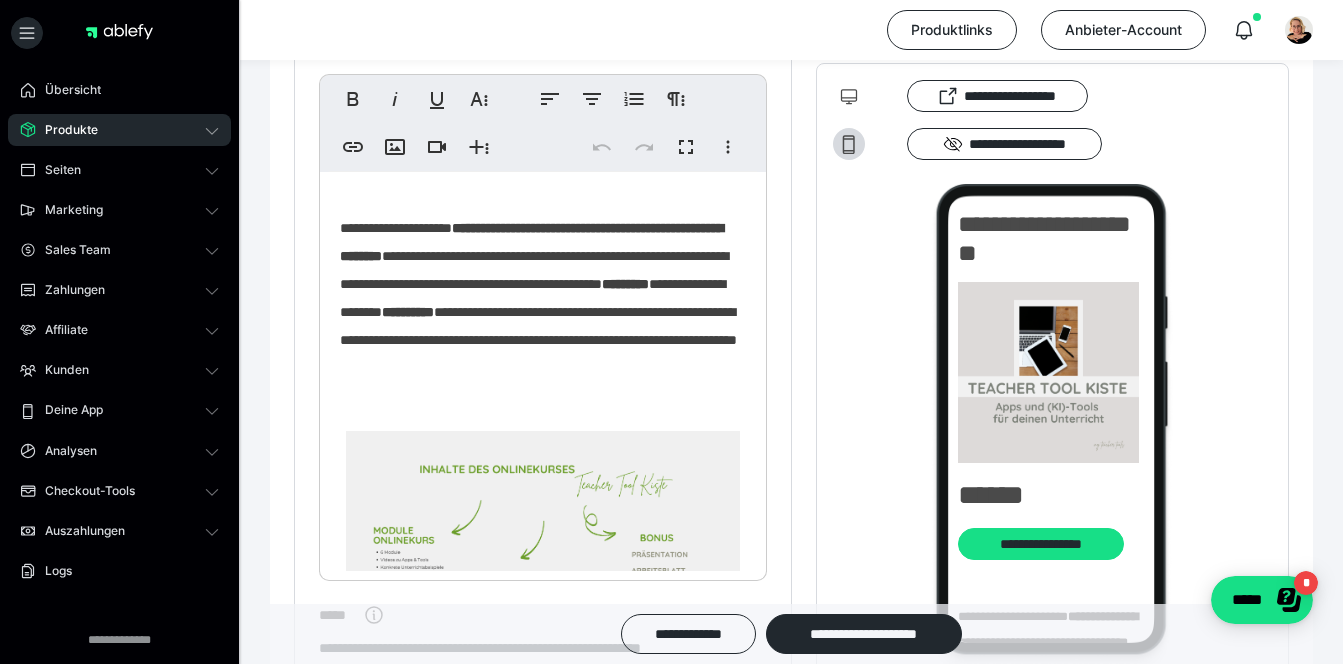 scroll, scrollTop: 524, scrollLeft: 0, axis: vertical 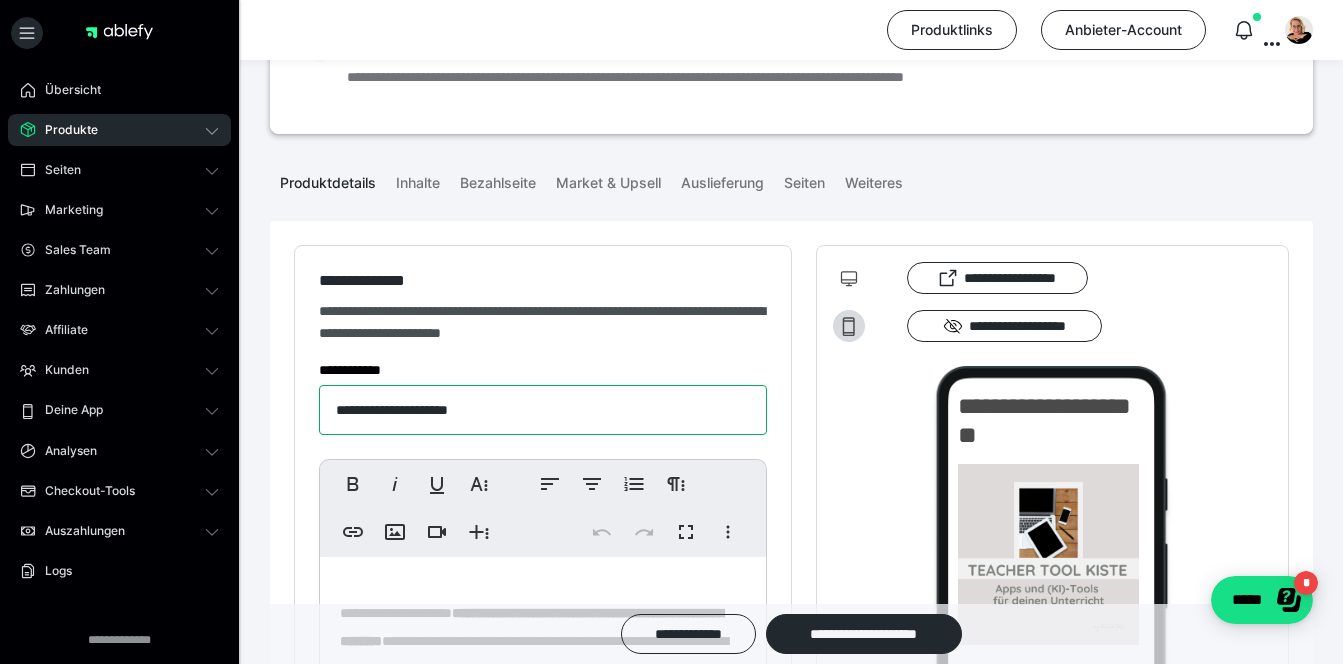 click on "**********" at bounding box center (543, 410) 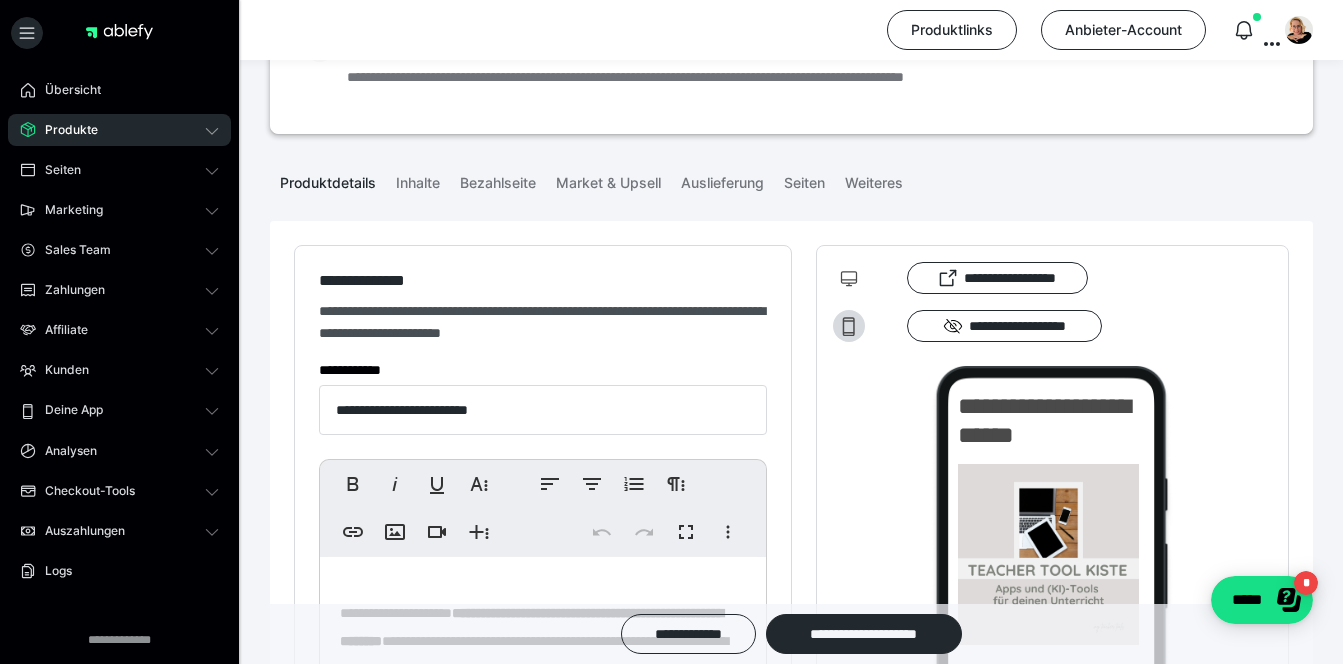 click on "**********" at bounding box center [543, 663] 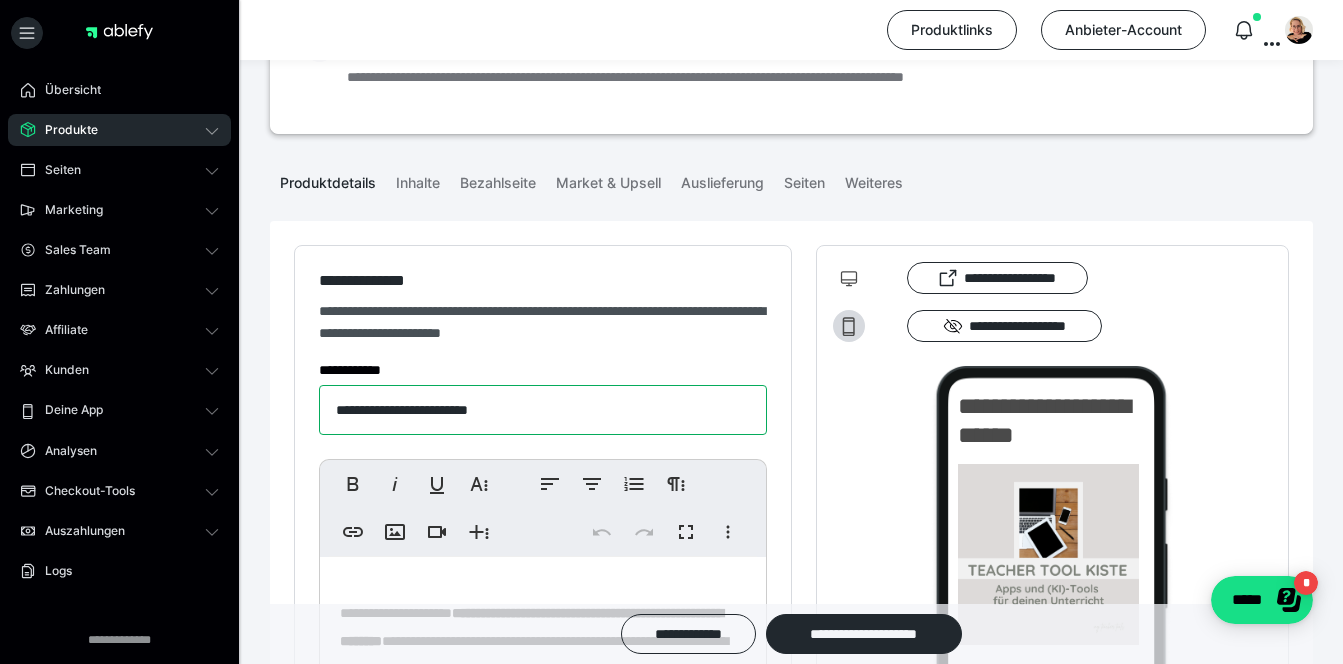 click on "**********" at bounding box center [543, 410] 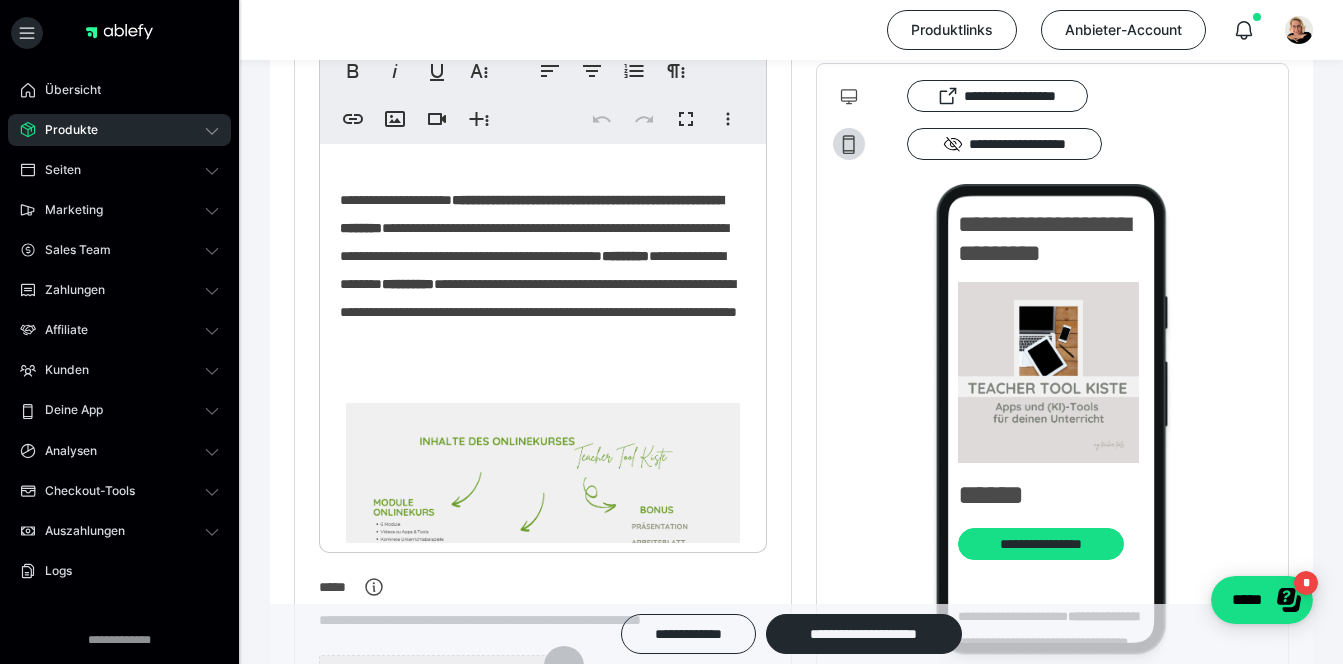 scroll, scrollTop: 556, scrollLeft: 0, axis: vertical 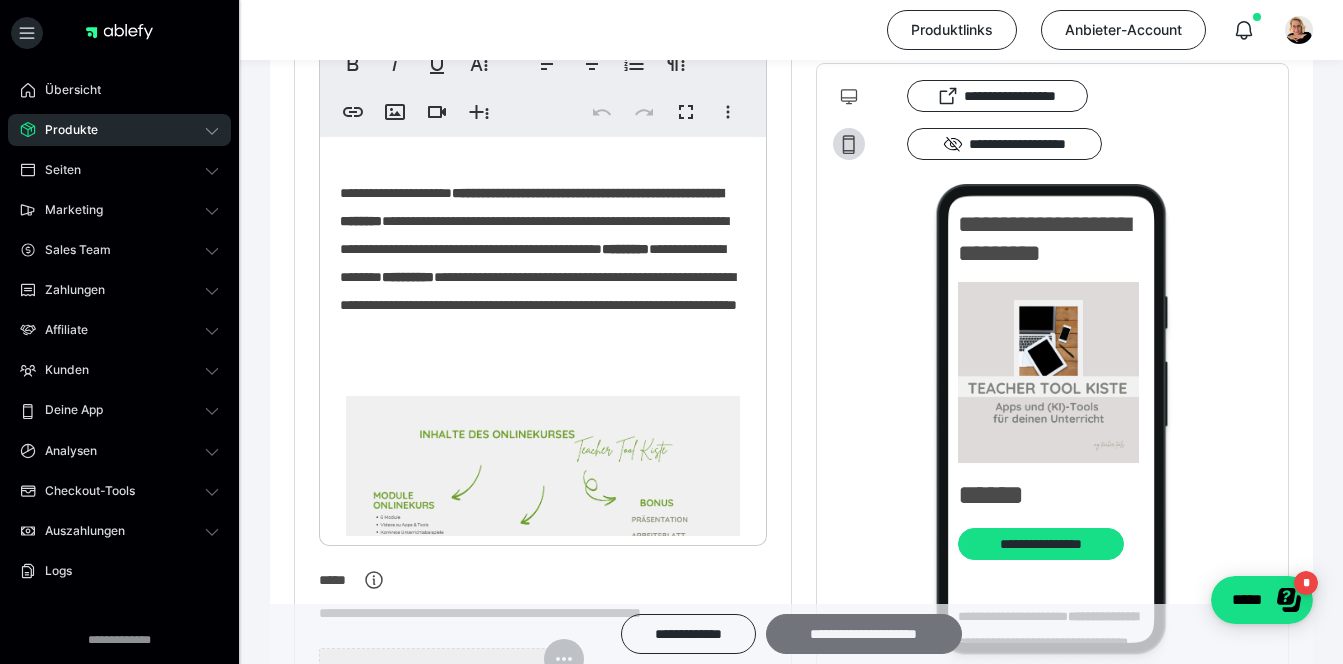 type on "**********" 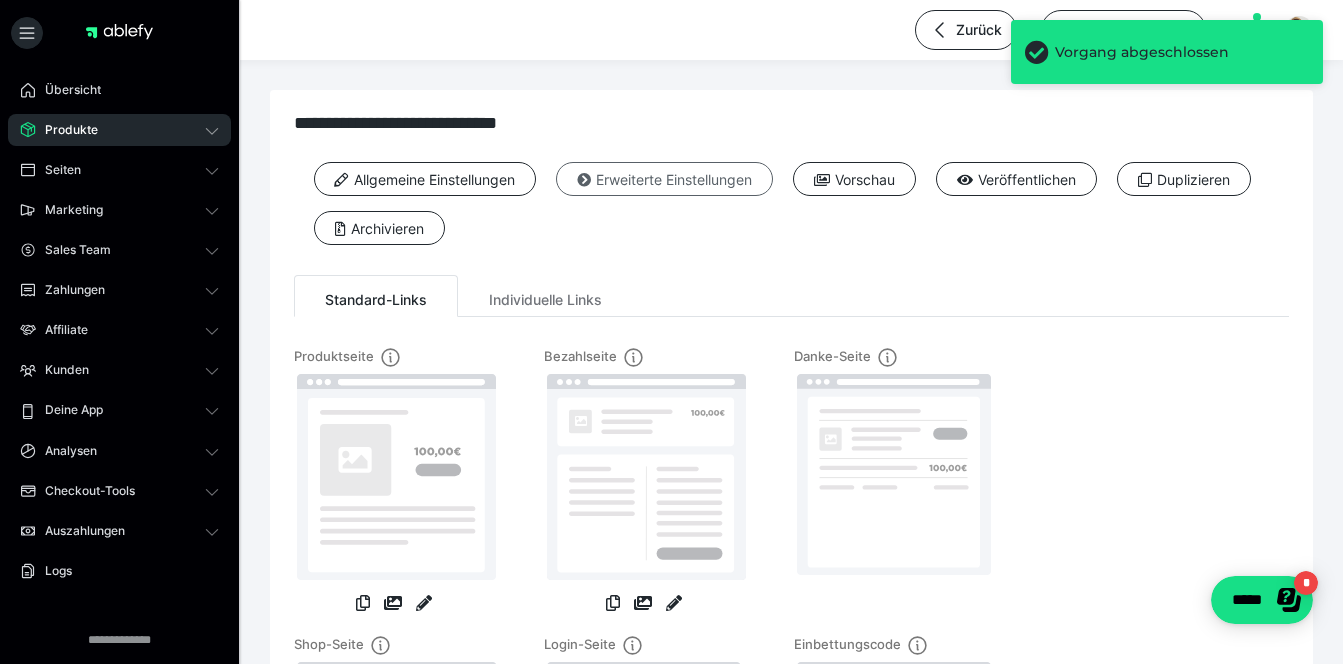 click on "Erweiterte Einstellungen" at bounding box center (664, 179) 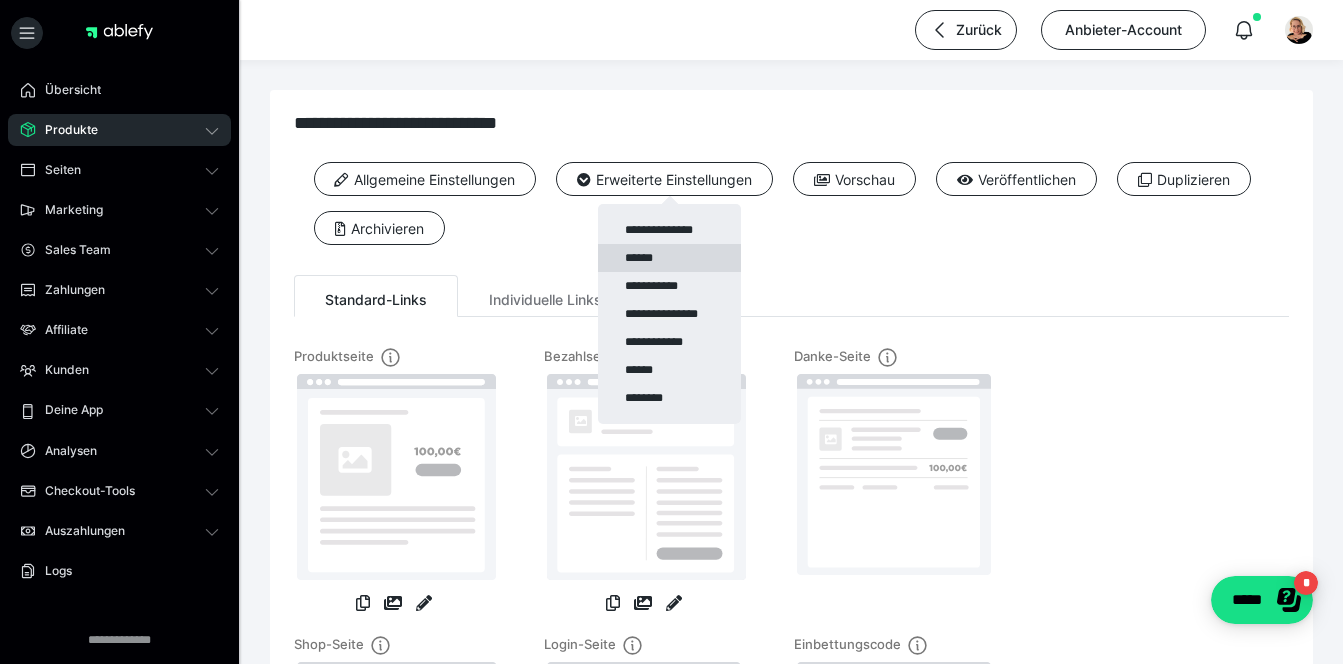click on "******" at bounding box center [669, 258] 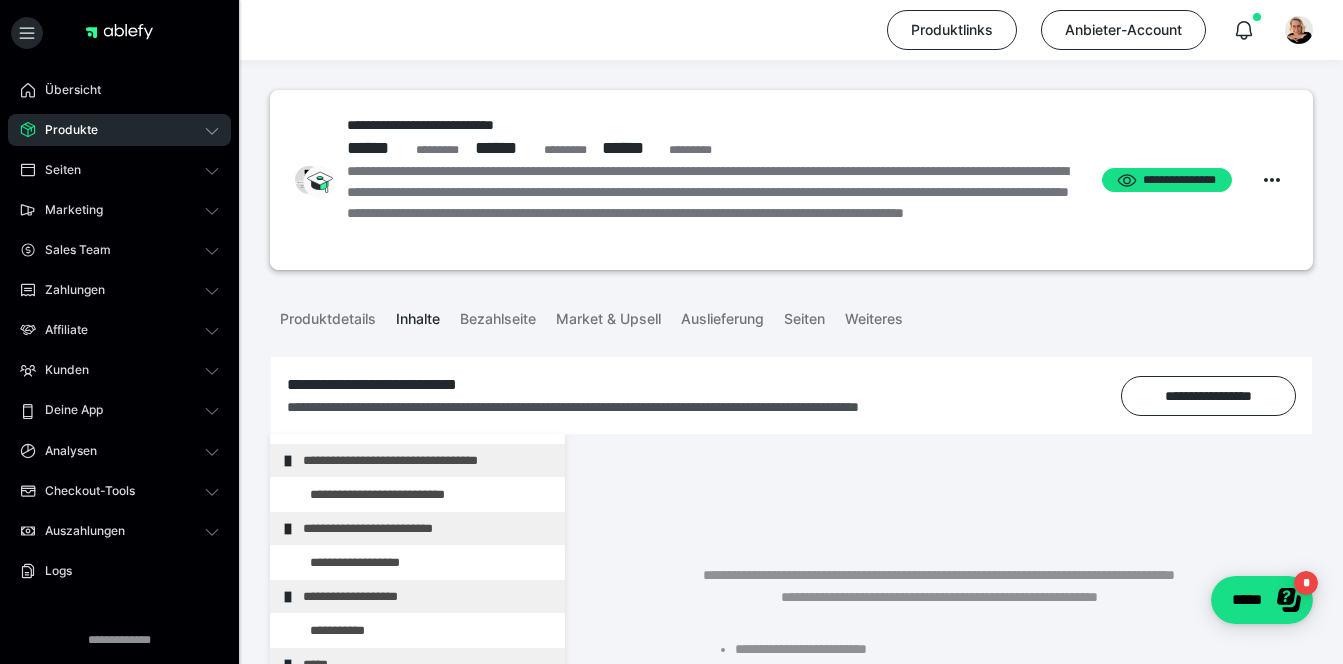 scroll, scrollTop: 302, scrollLeft: 0, axis: vertical 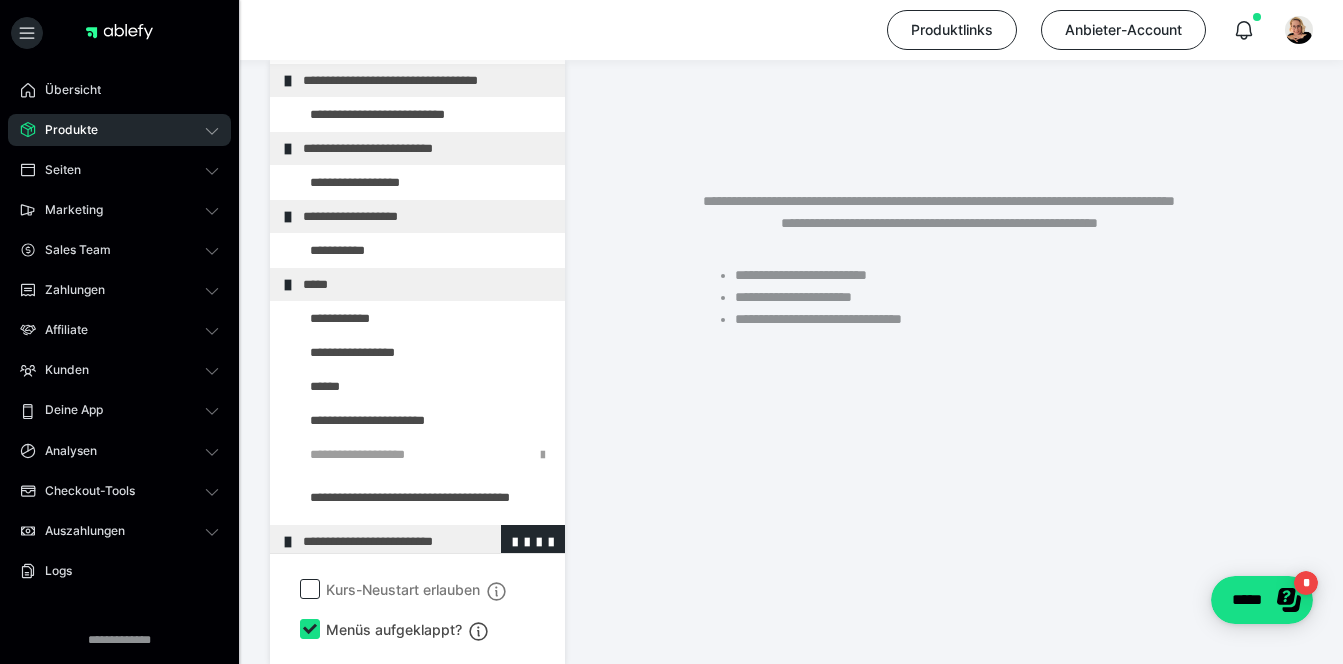 click at bounding box center [288, 542] 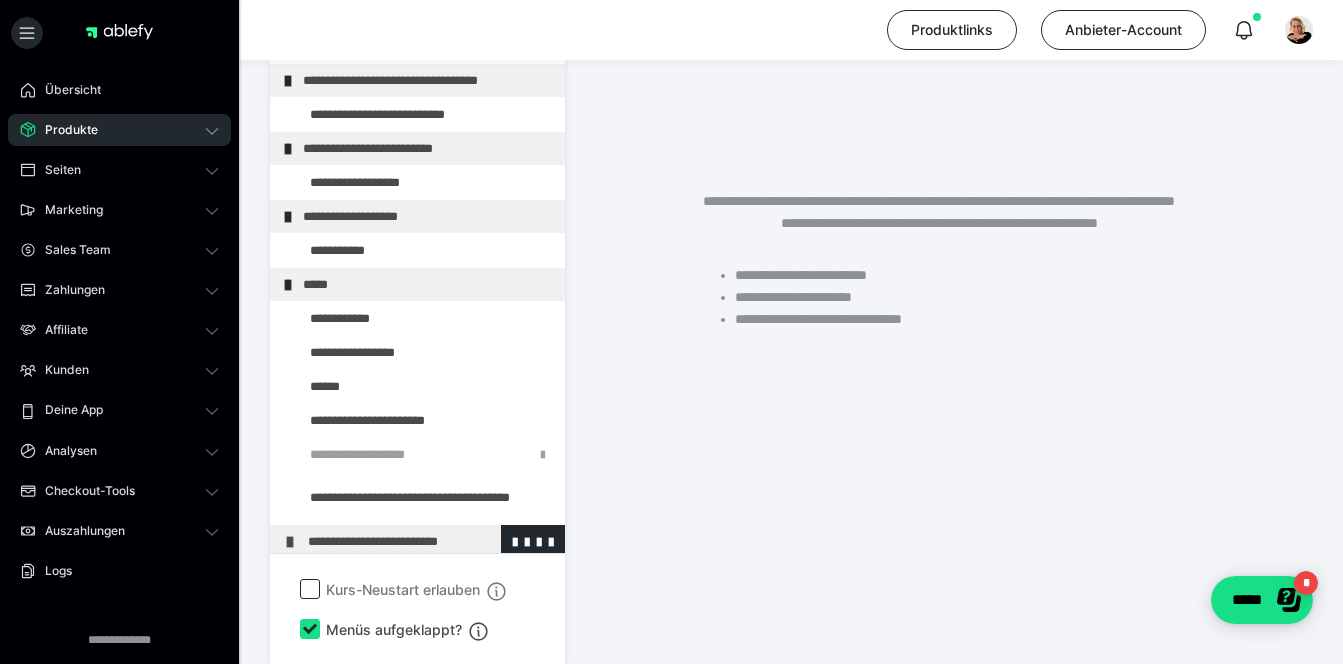 click on "**********" at bounding box center [431, 541] 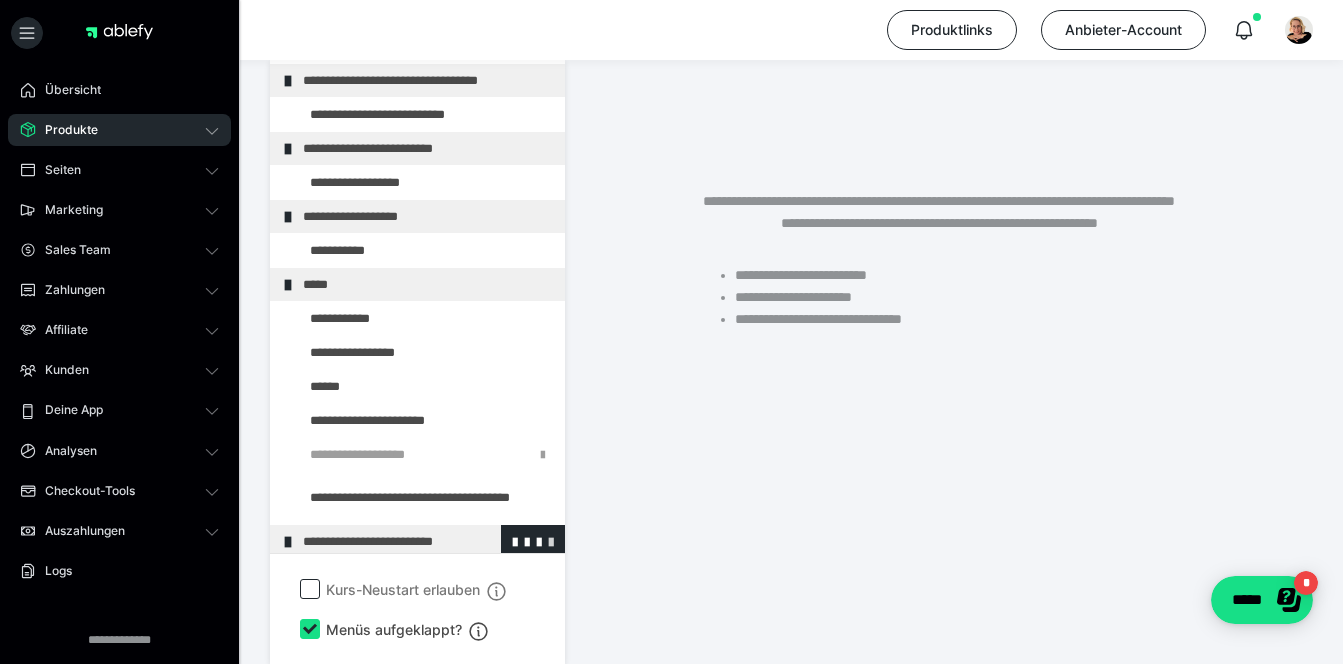 click at bounding box center [551, 541] 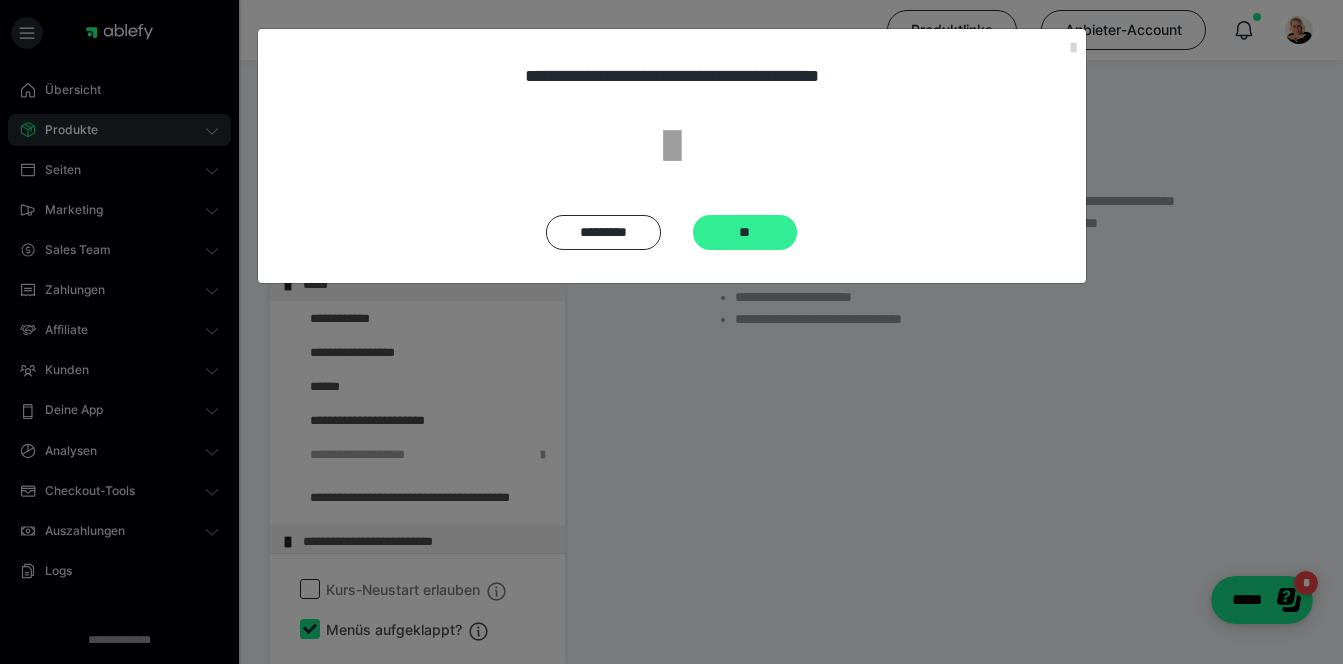 click on "**" at bounding box center [745, 232] 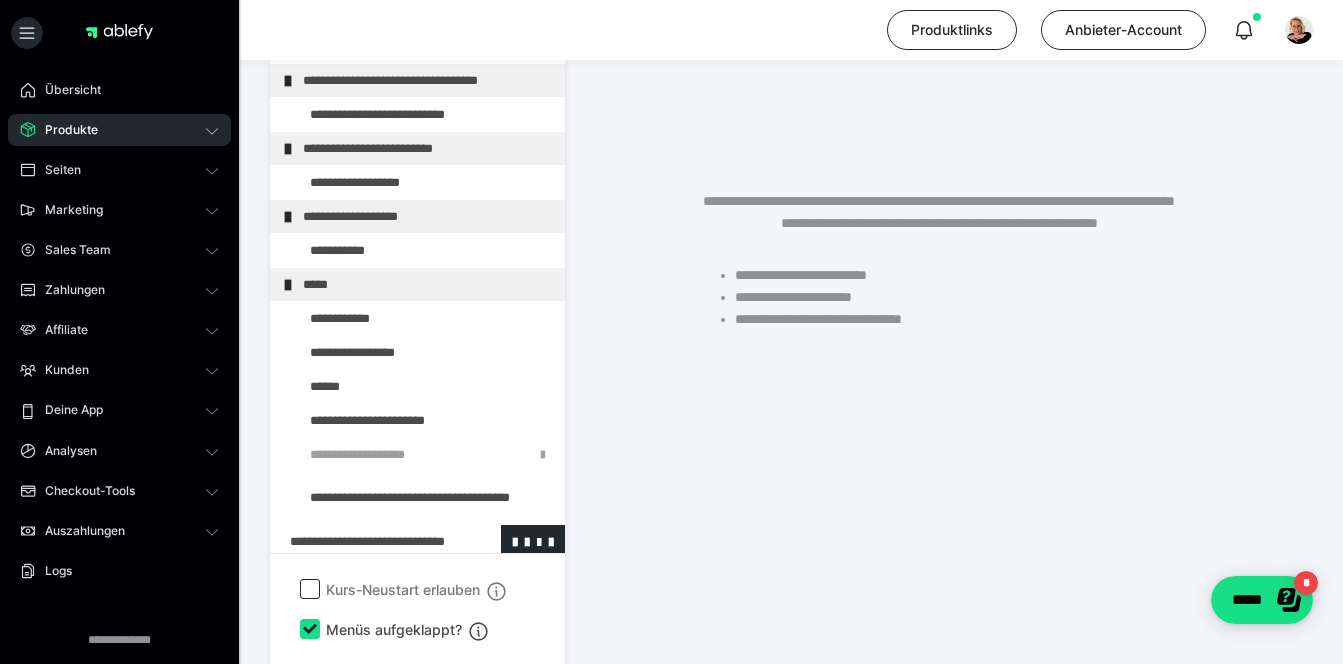 click at bounding box center [365, 541] 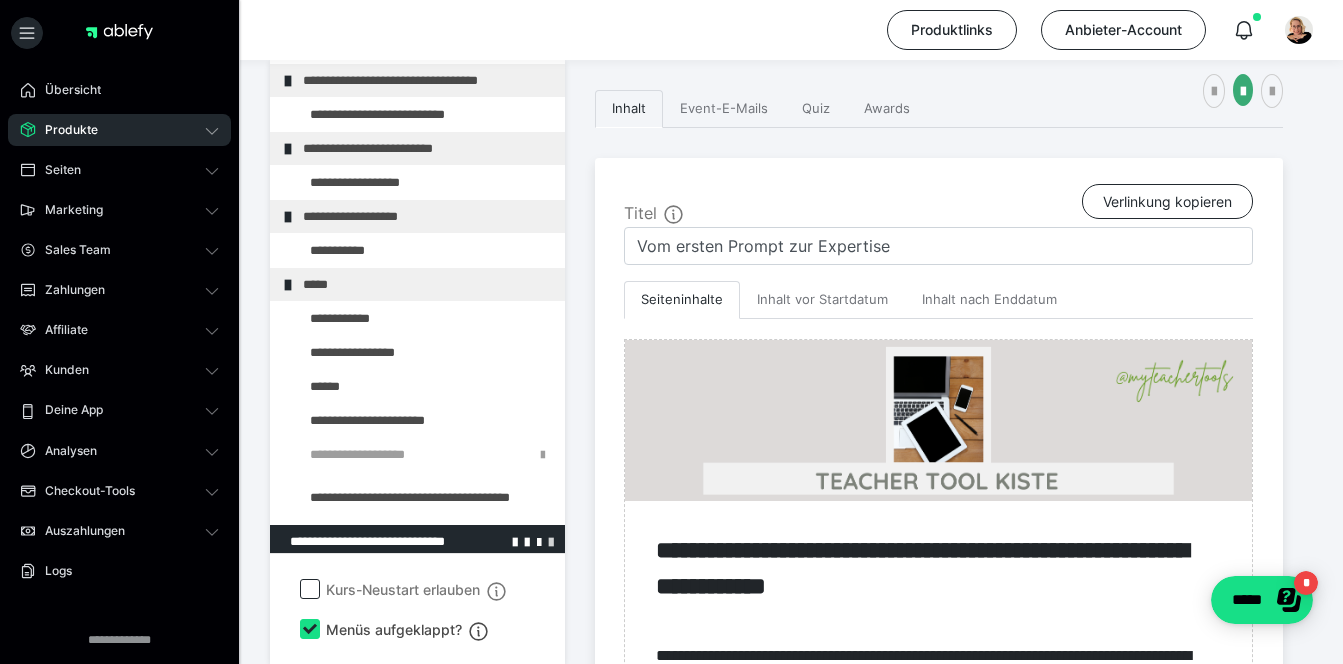 click at bounding box center (551, 541) 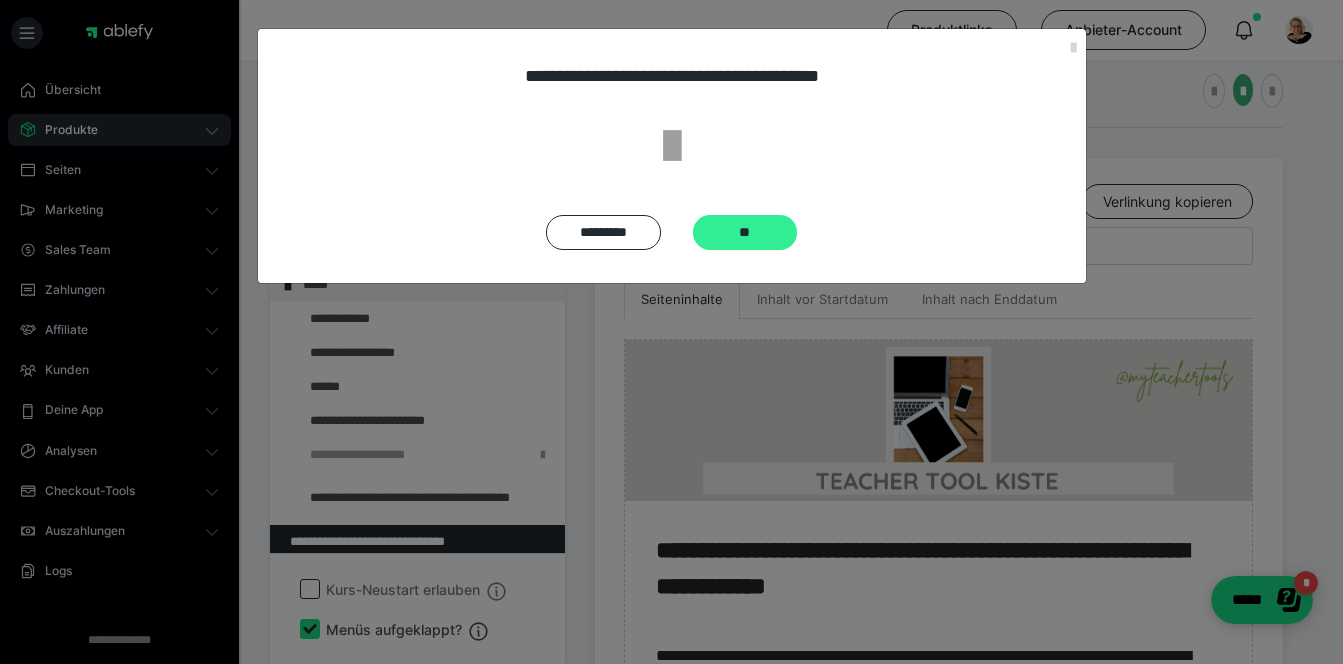 click on "**" at bounding box center (745, 232) 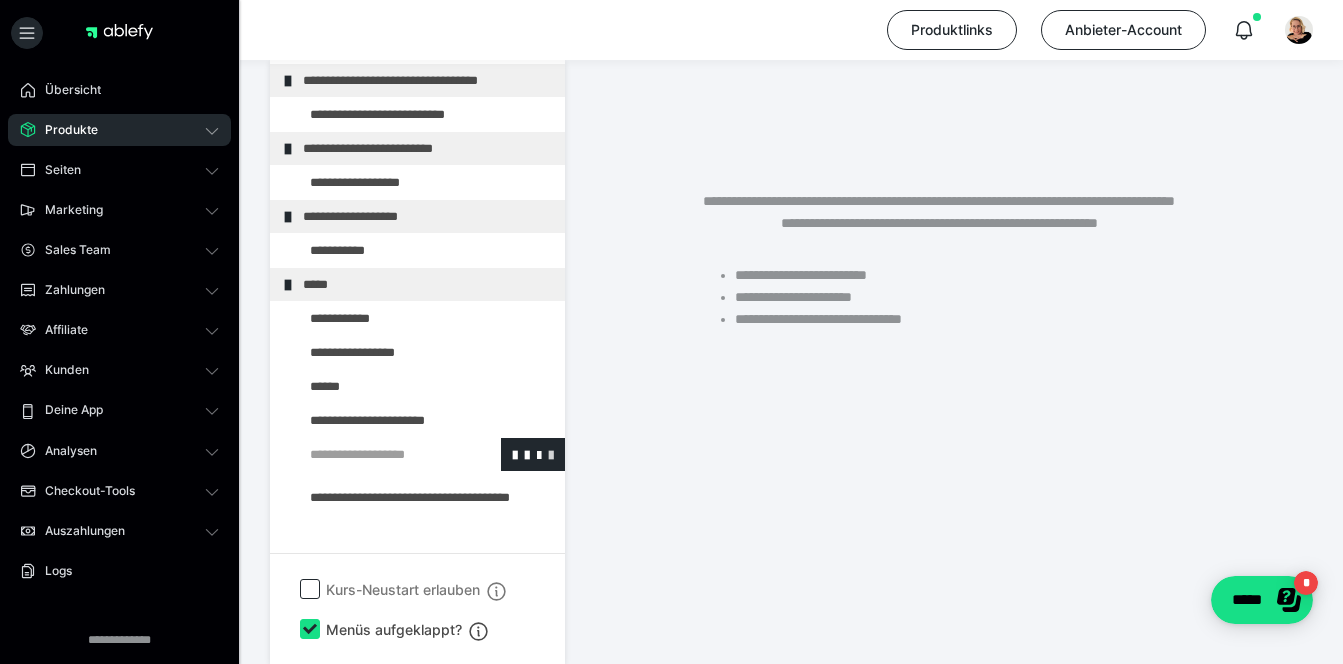 click at bounding box center [551, 454] 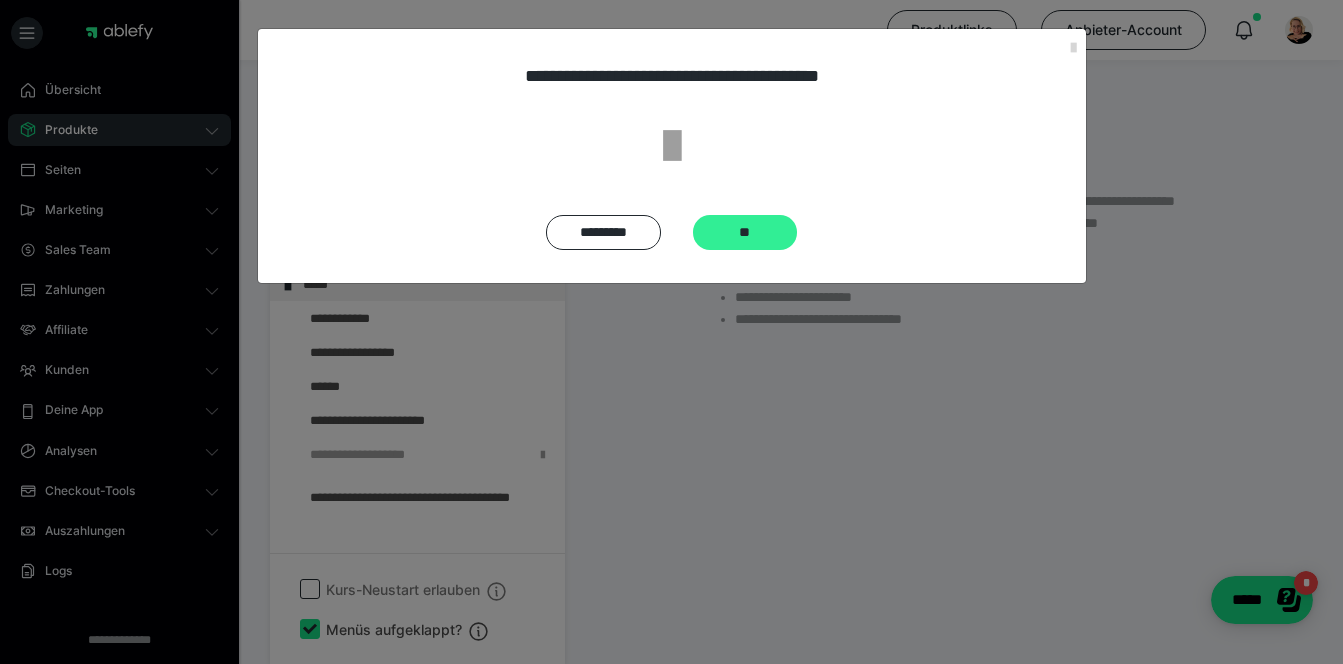 click on "**" at bounding box center (745, 232) 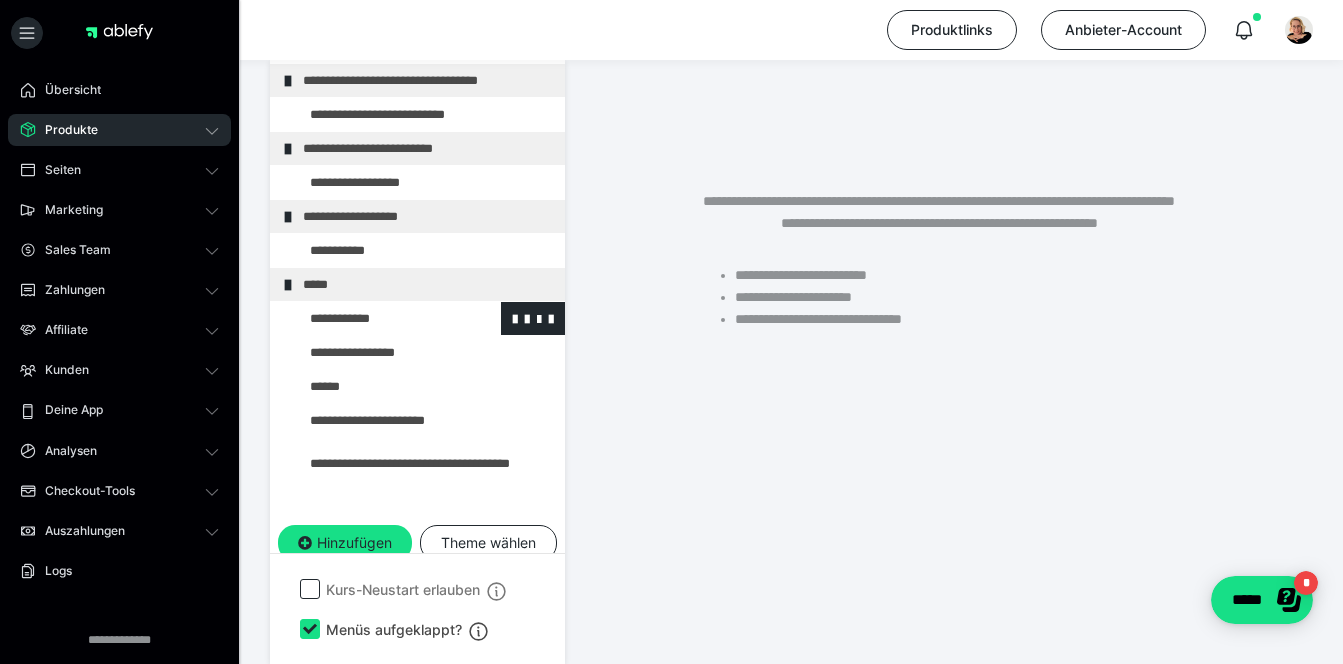 click at bounding box center (375, 318) 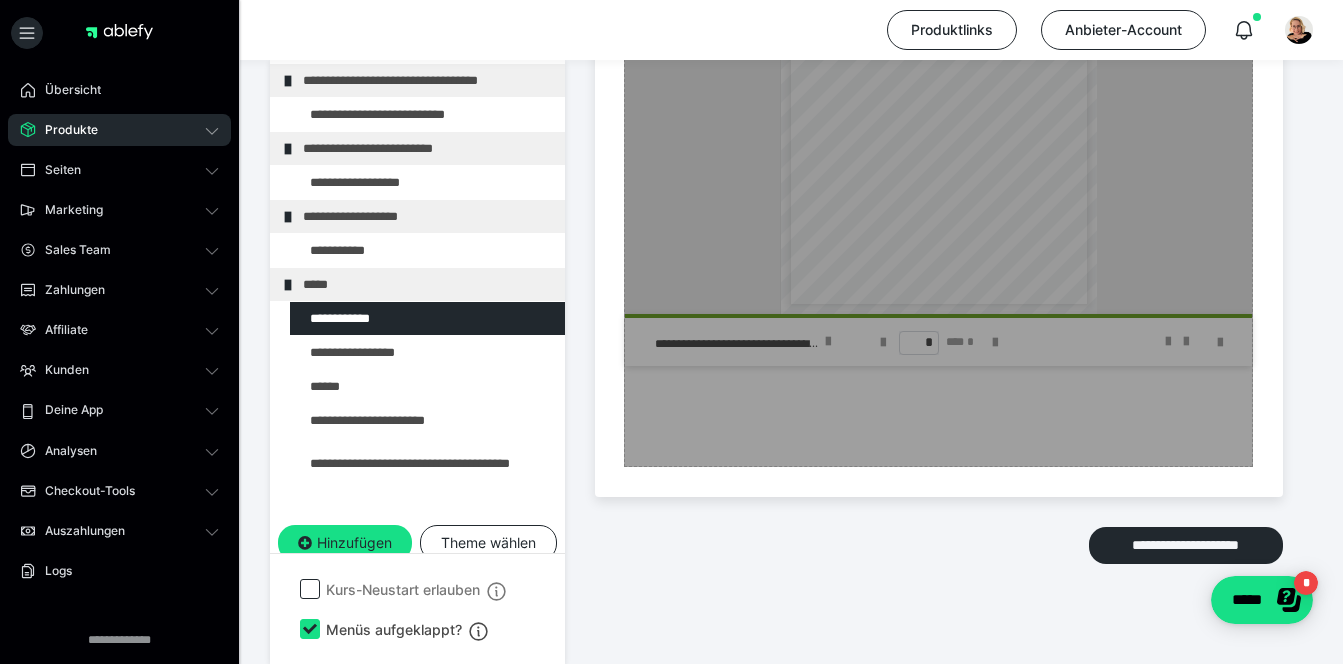 scroll, scrollTop: 1208, scrollLeft: 0, axis: vertical 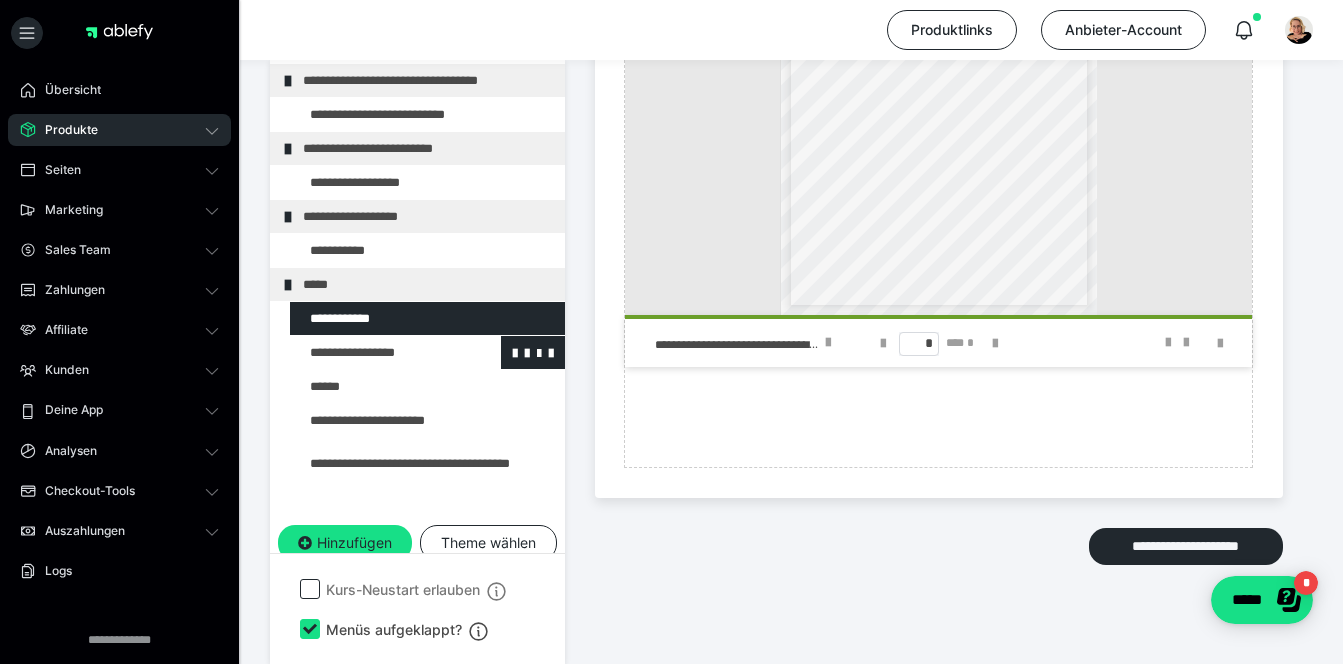 click at bounding box center [375, 352] 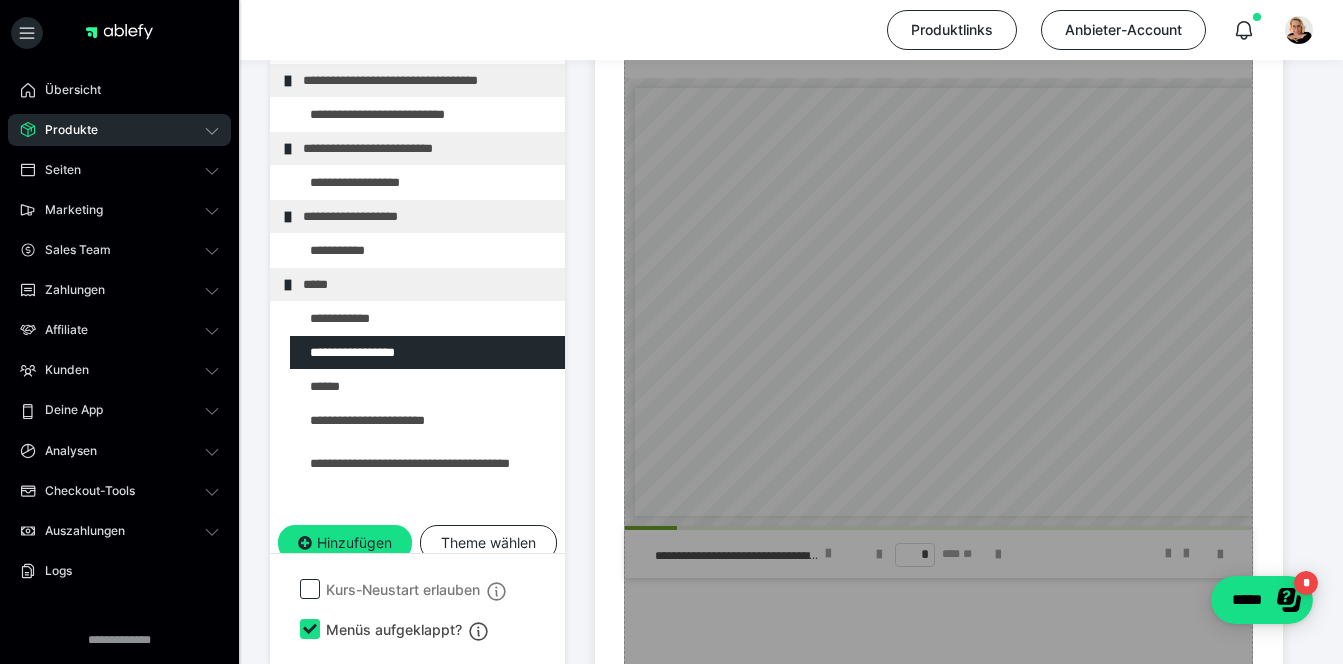 scroll, scrollTop: 1291, scrollLeft: 0, axis: vertical 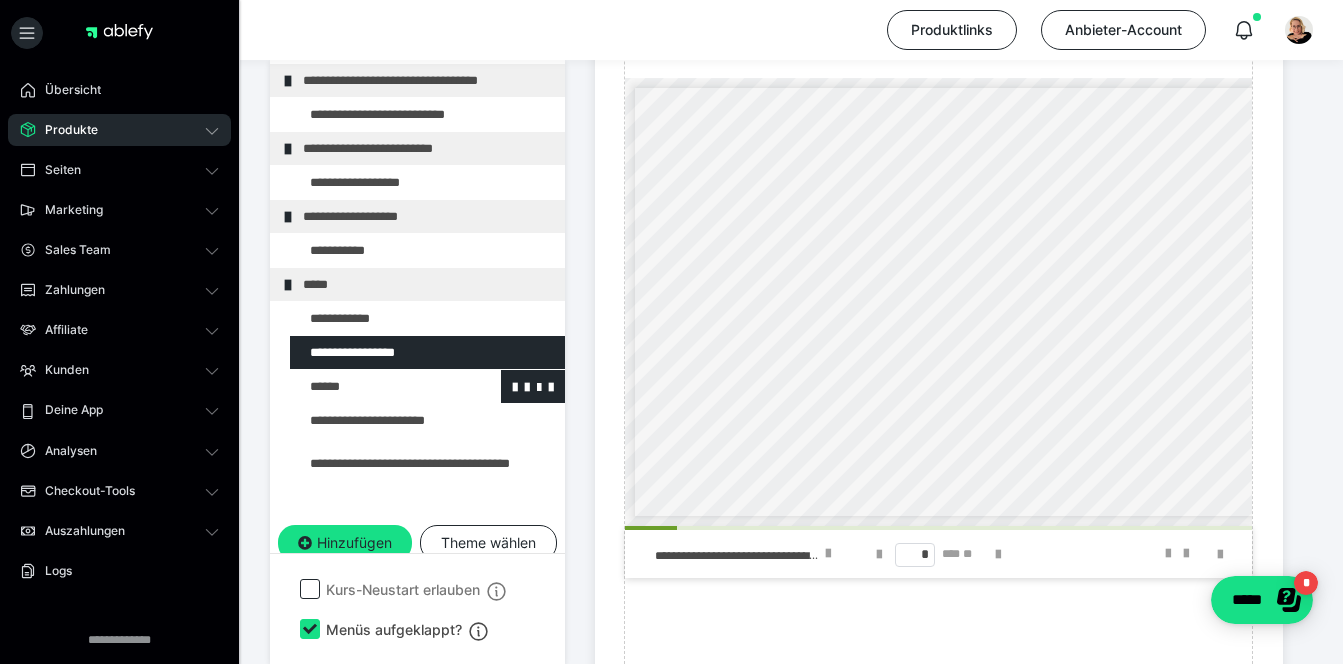 click at bounding box center [375, 386] 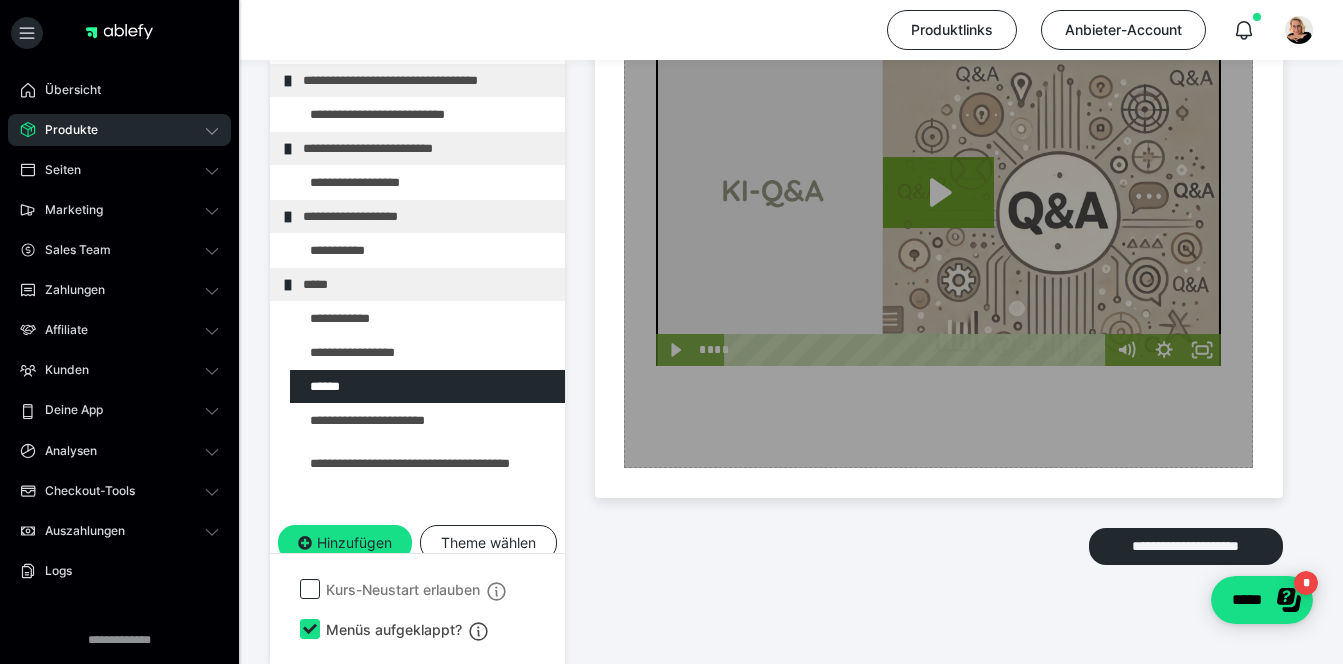 scroll, scrollTop: 1035, scrollLeft: 0, axis: vertical 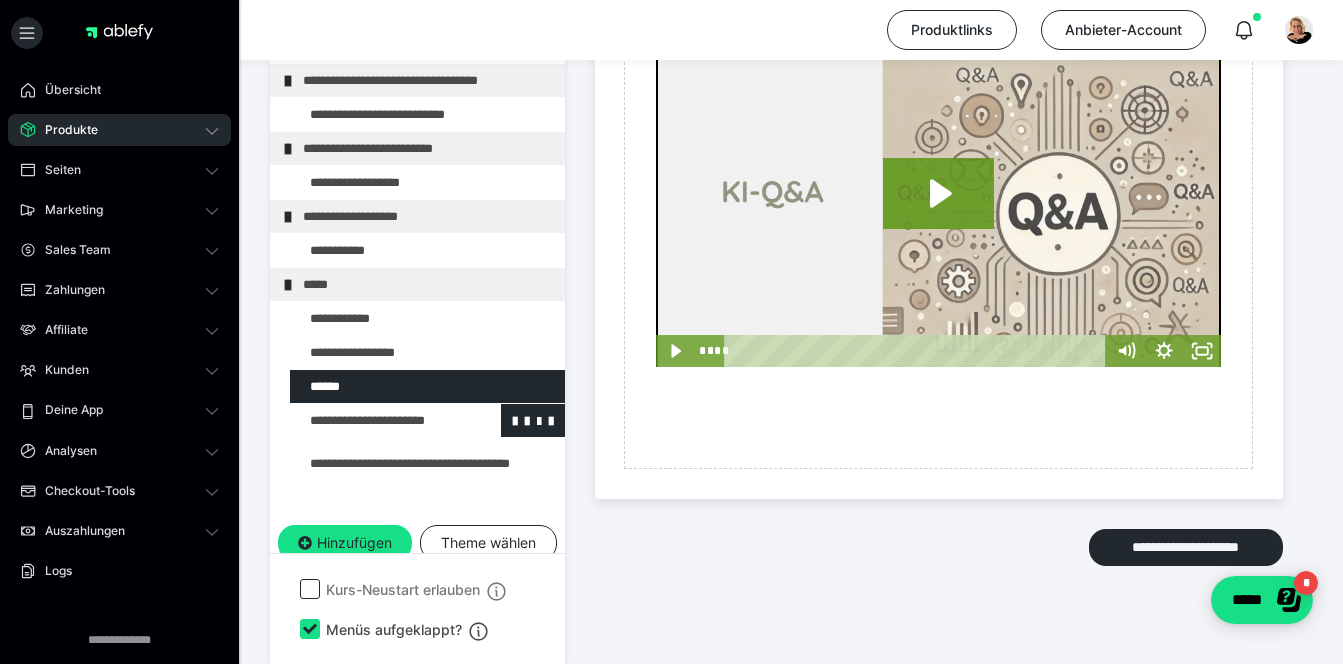 click at bounding box center [375, 420] 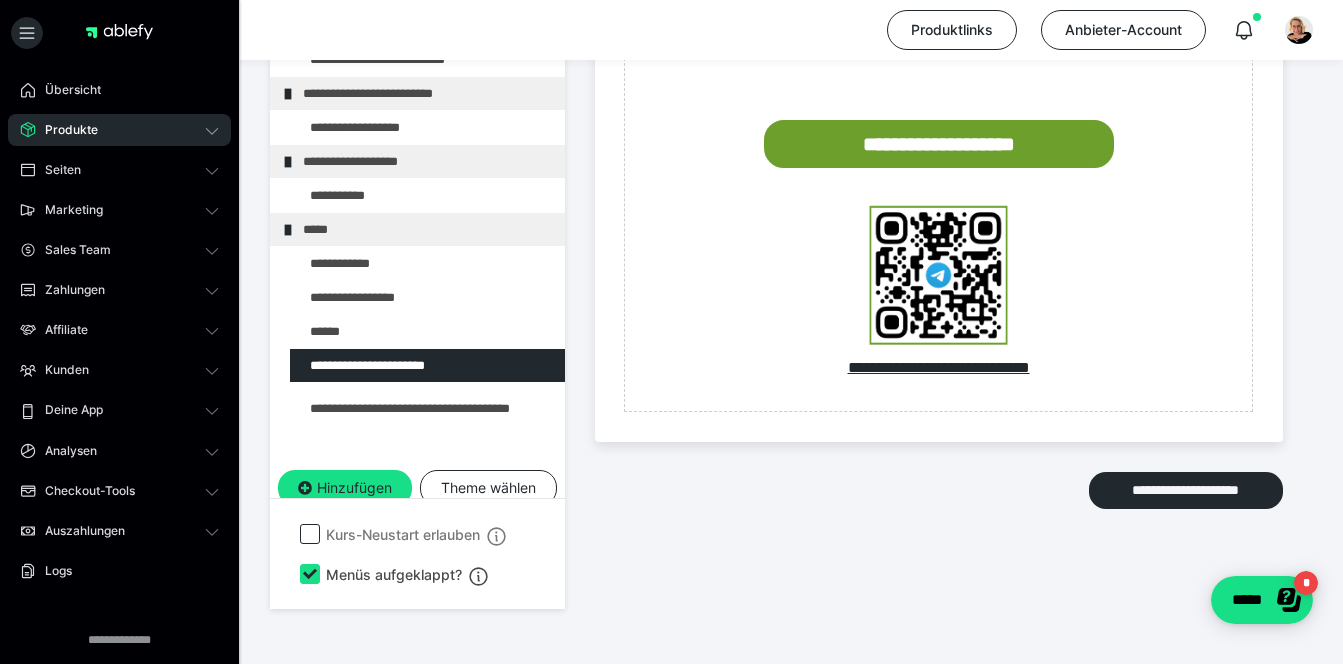 scroll, scrollTop: 1031, scrollLeft: 0, axis: vertical 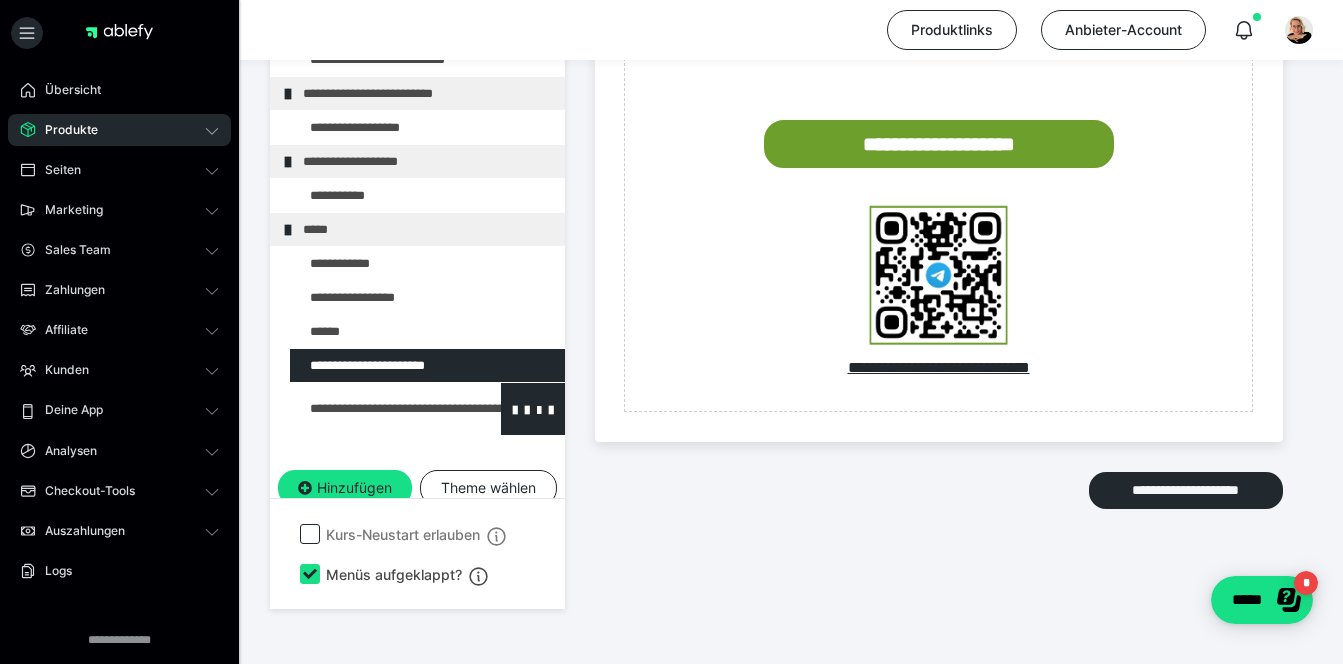 click at bounding box center [375, 409] 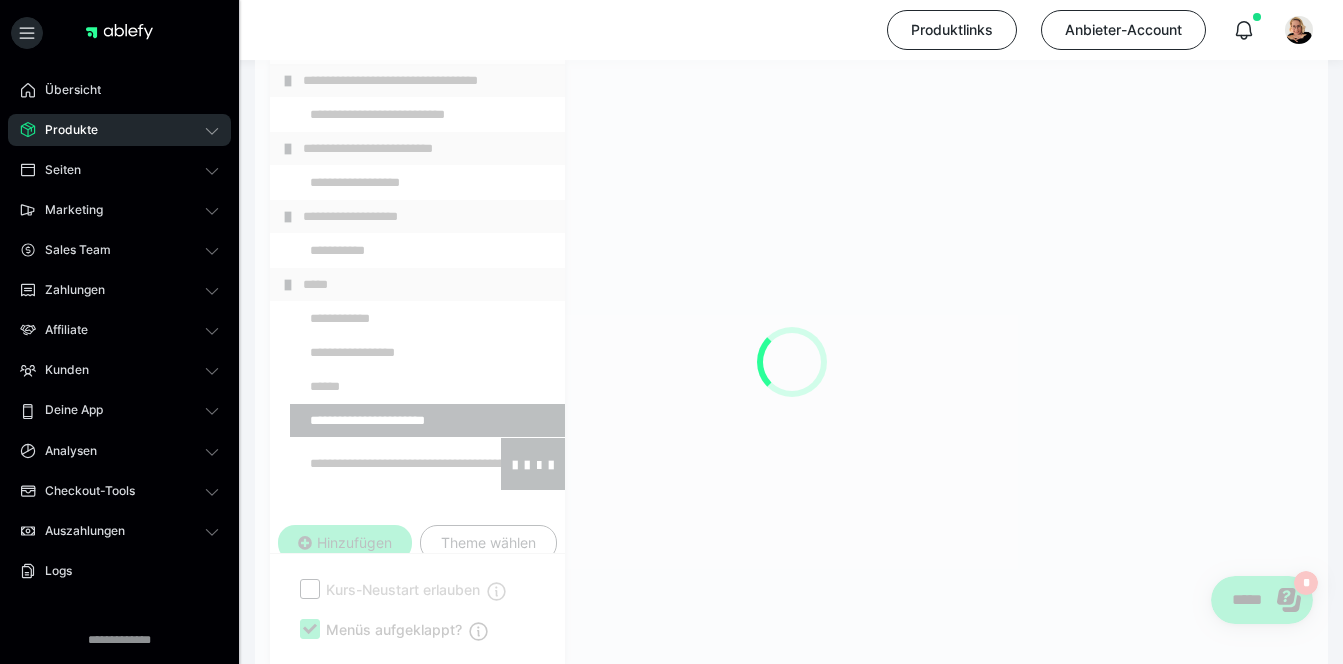scroll, scrollTop: 374, scrollLeft: 0, axis: vertical 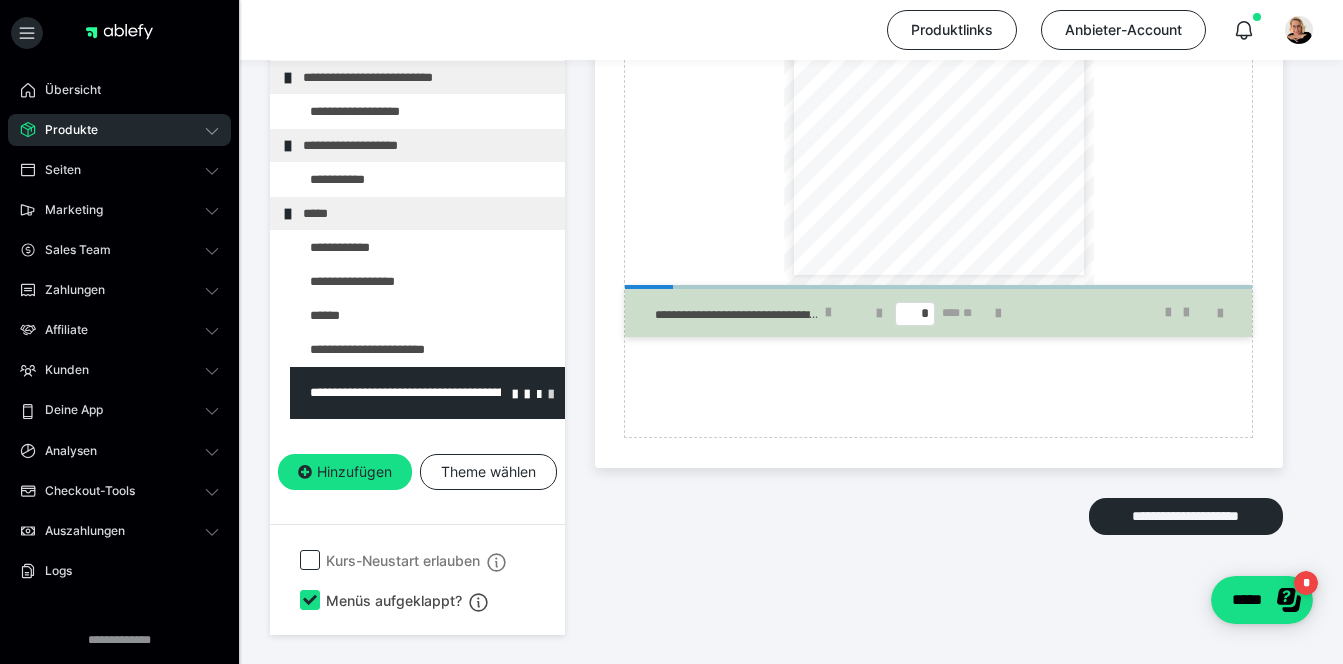 click at bounding box center [551, 393] 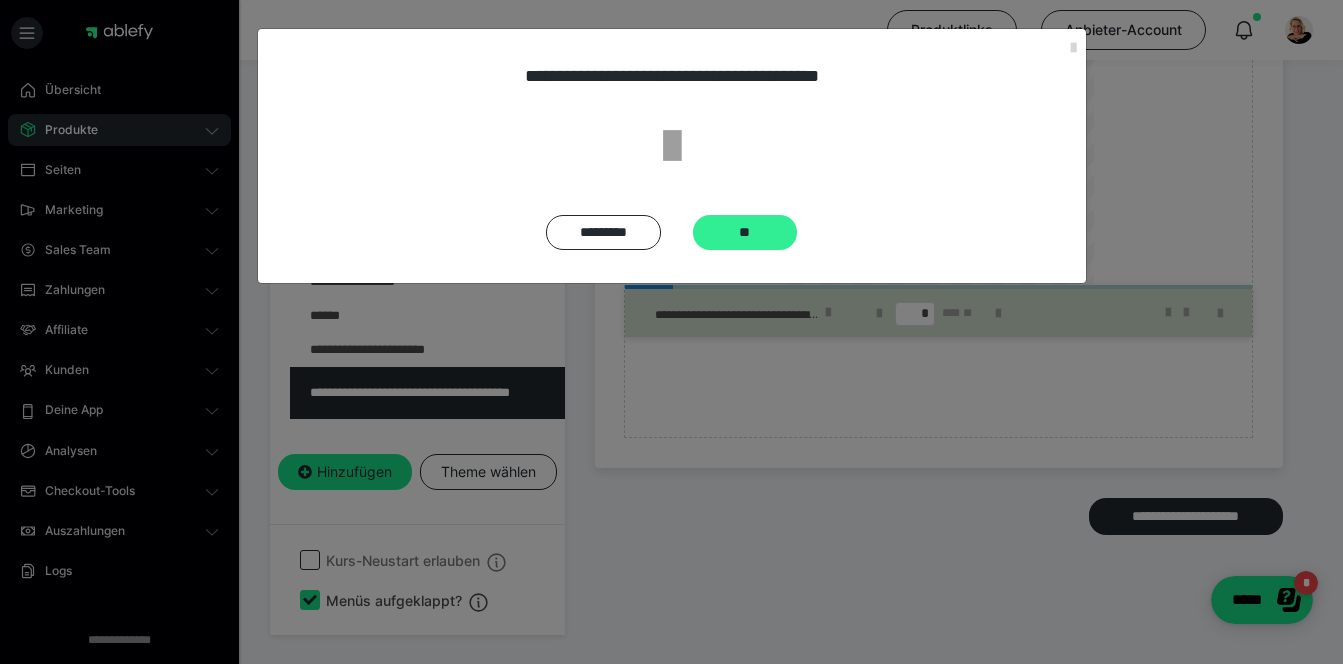 click on "**" at bounding box center (745, 232) 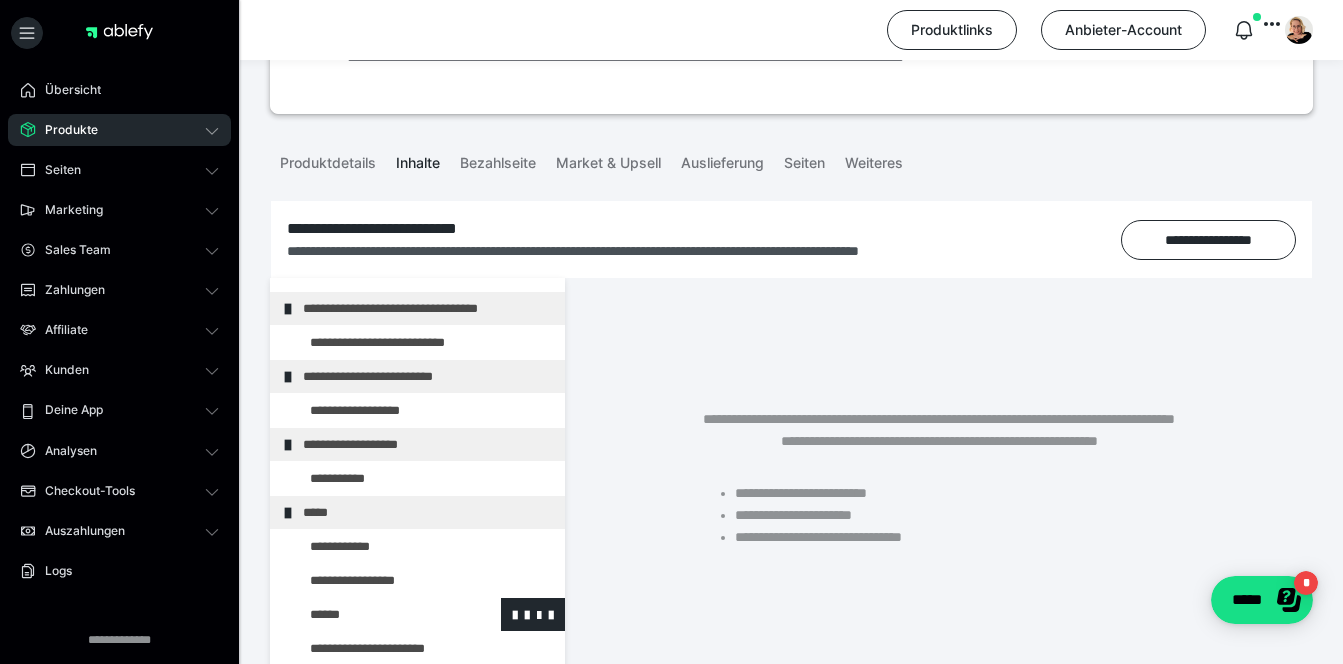 scroll, scrollTop: 154, scrollLeft: 0, axis: vertical 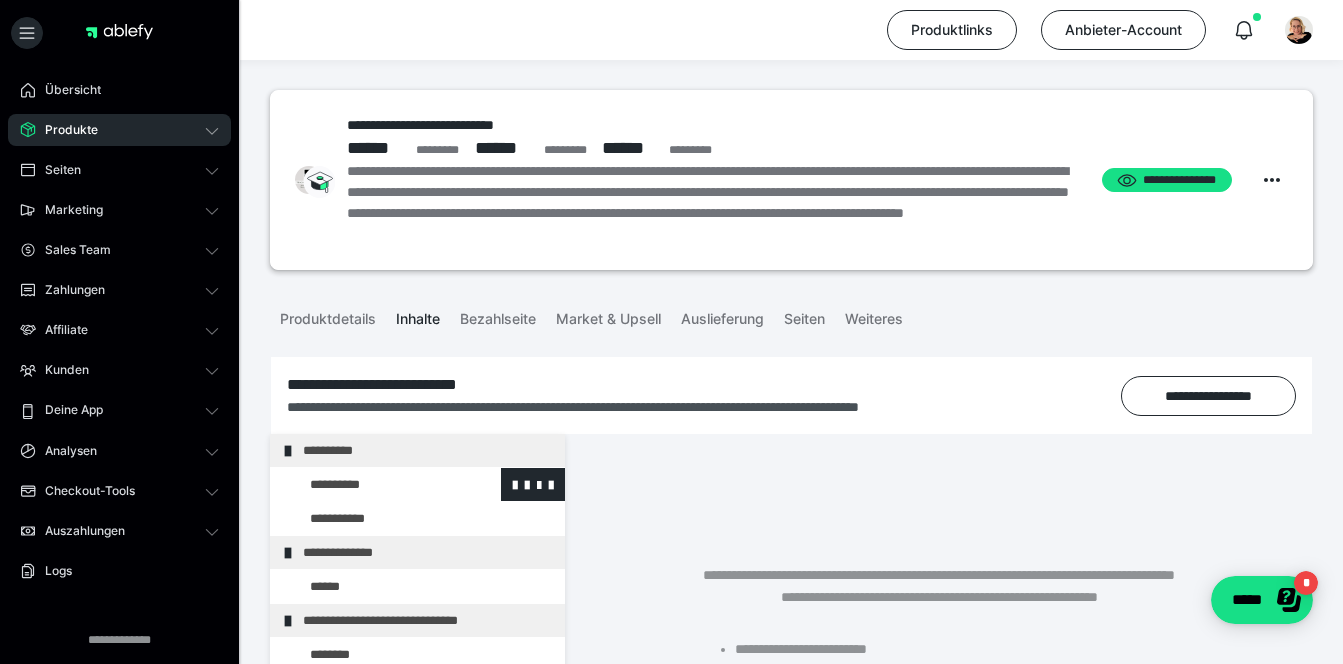 click at bounding box center [375, 484] 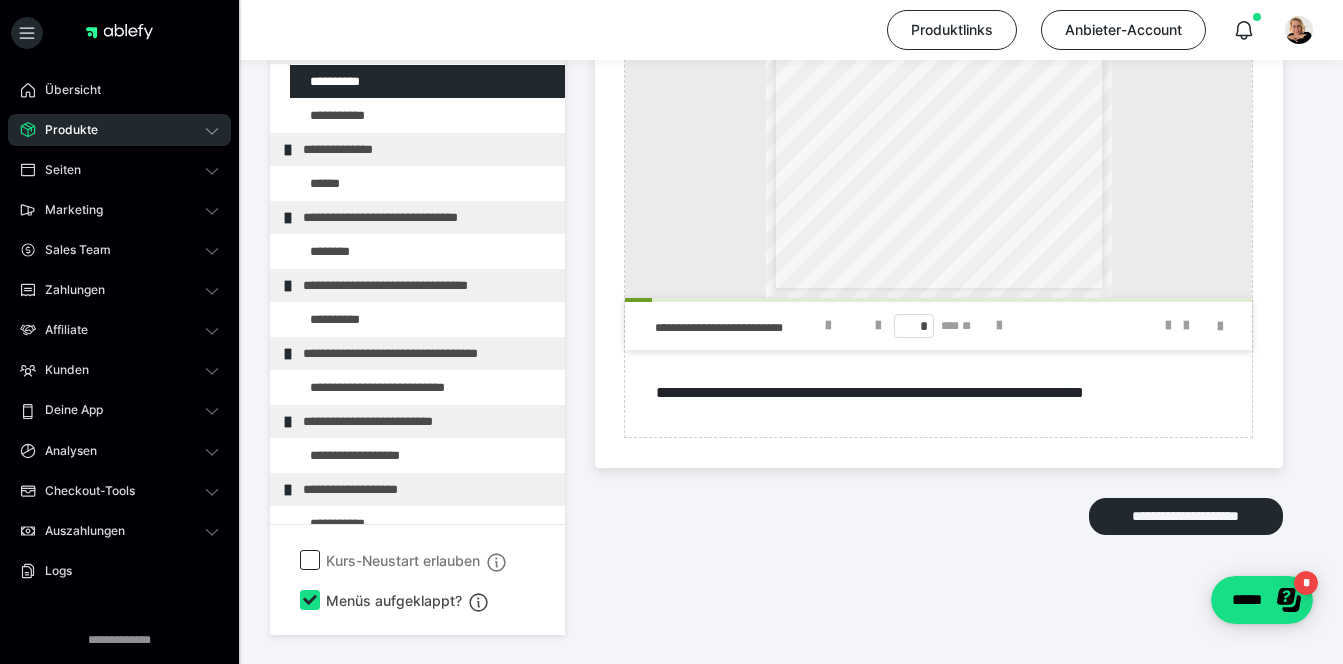scroll, scrollTop: 1727, scrollLeft: 0, axis: vertical 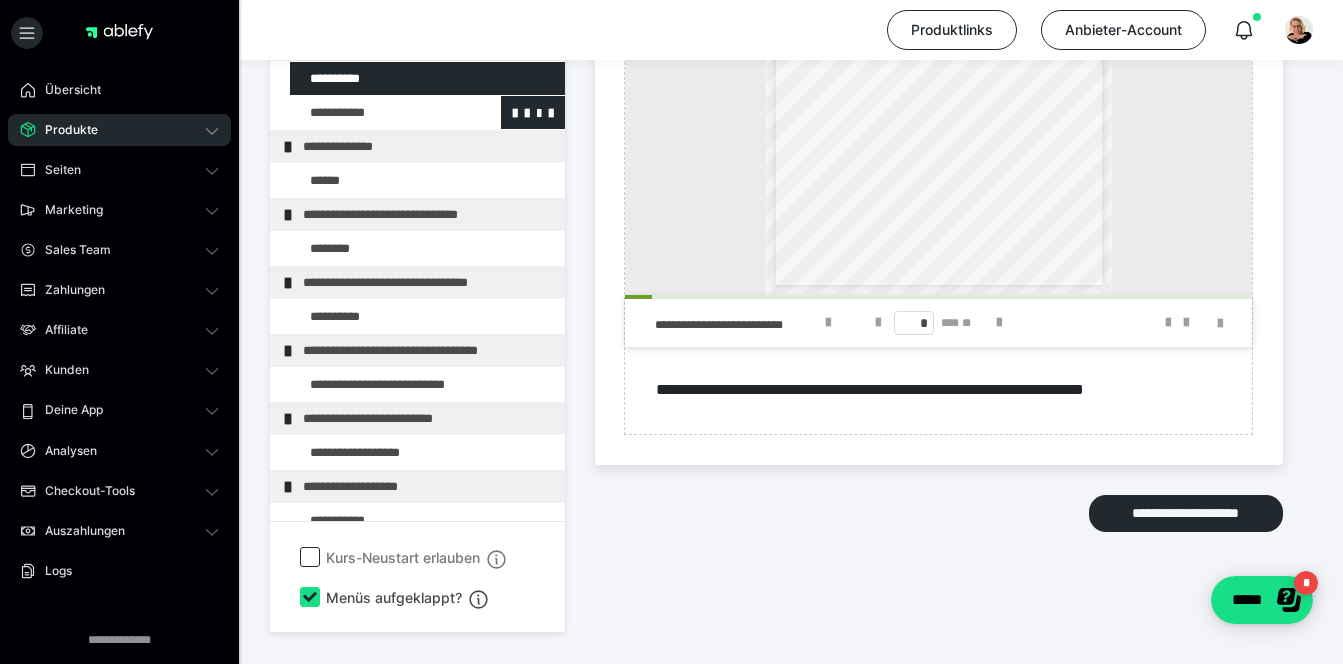 click at bounding box center (375, 112) 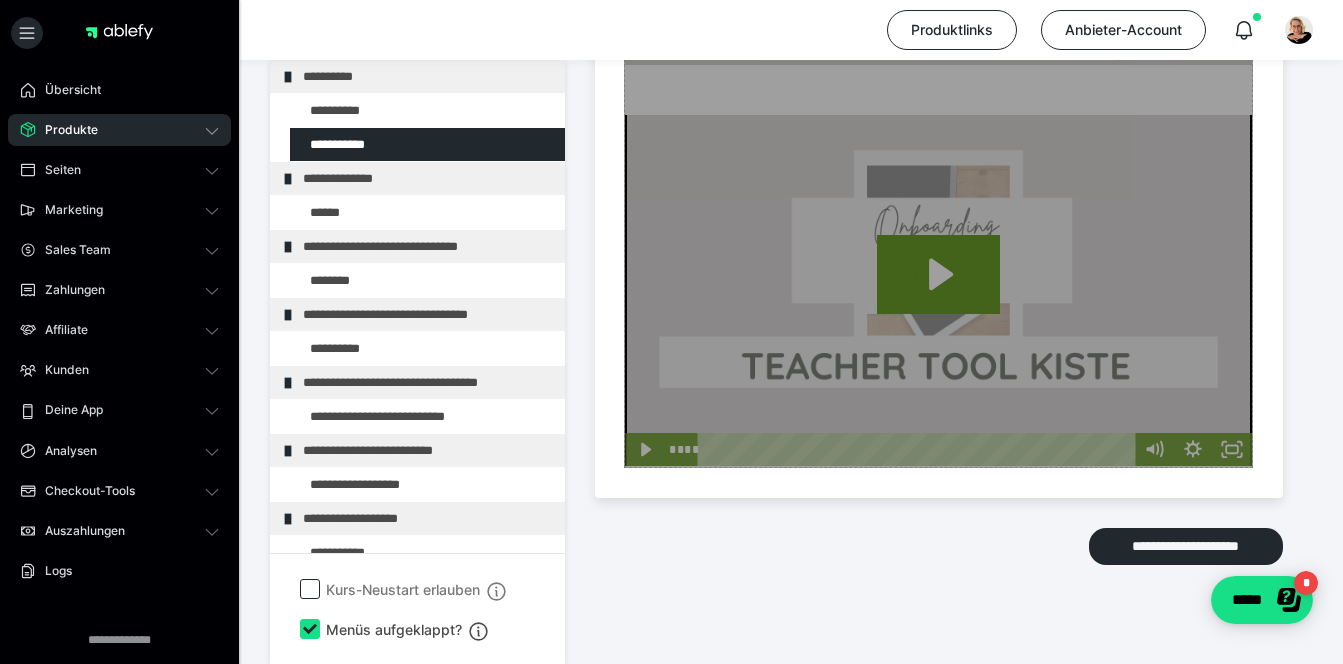 scroll, scrollTop: 768, scrollLeft: 0, axis: vertical 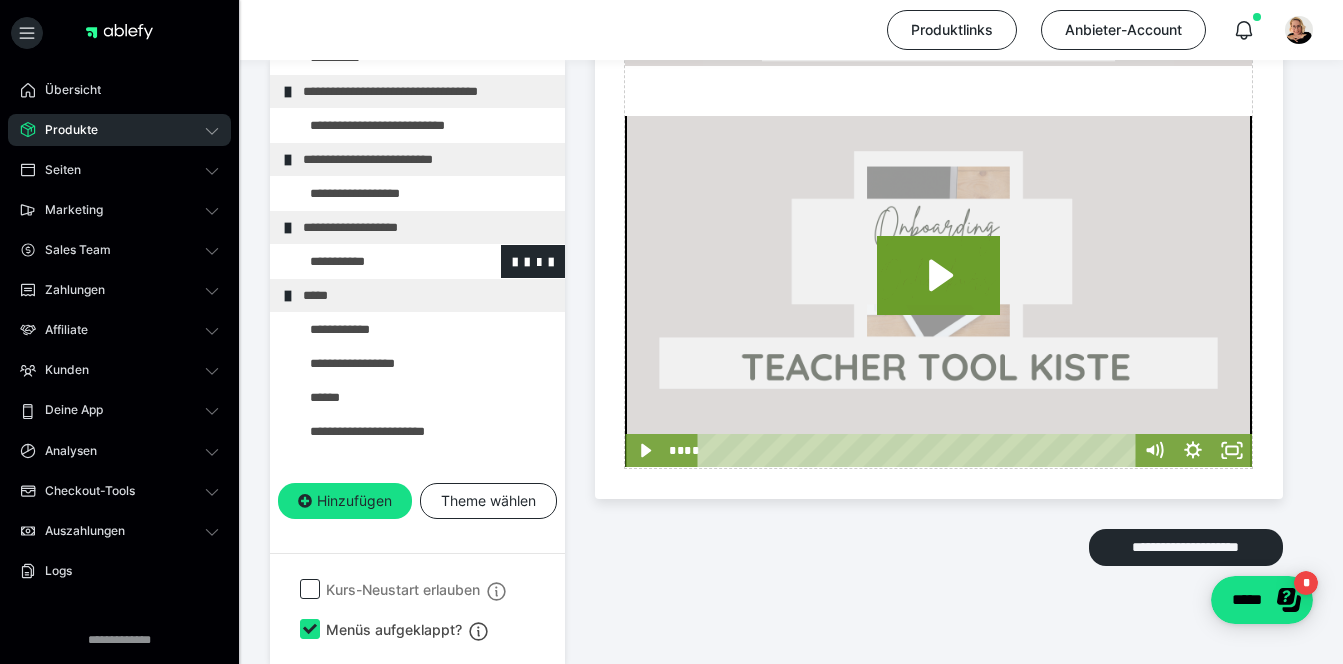 click at bounding box center [375, 261] 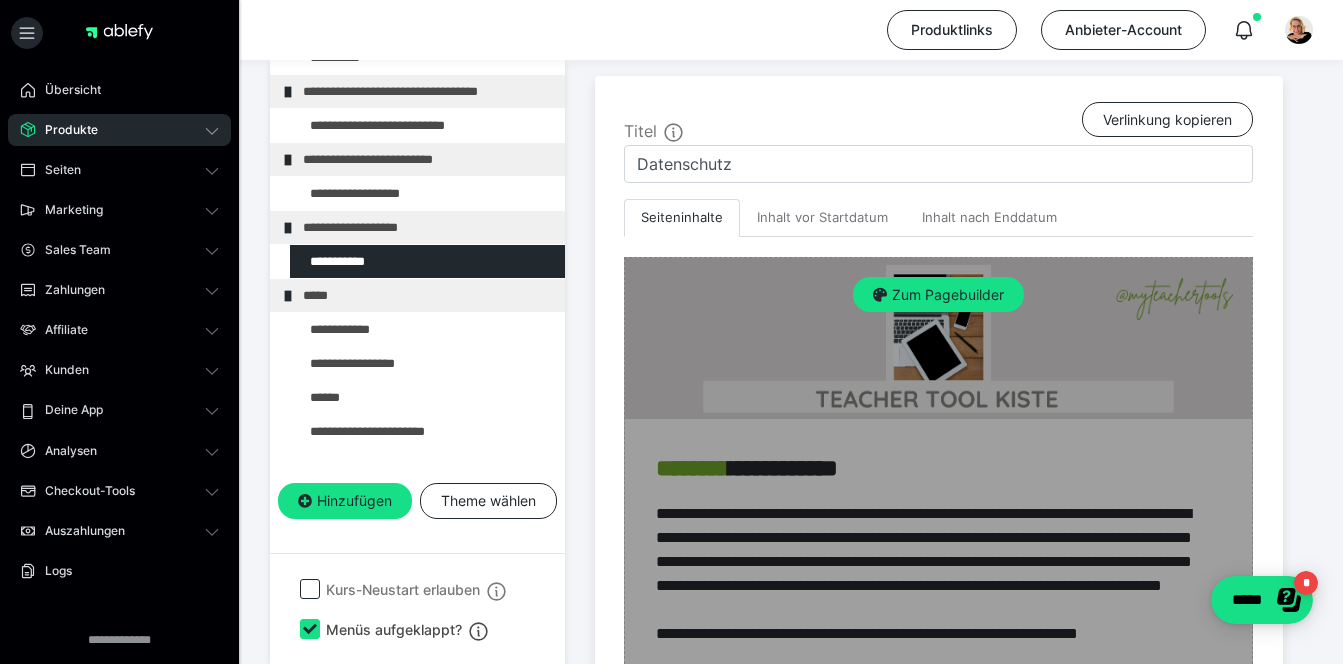 scroll, scrollTop: 450, scrollLeft: 0, axis: vertical 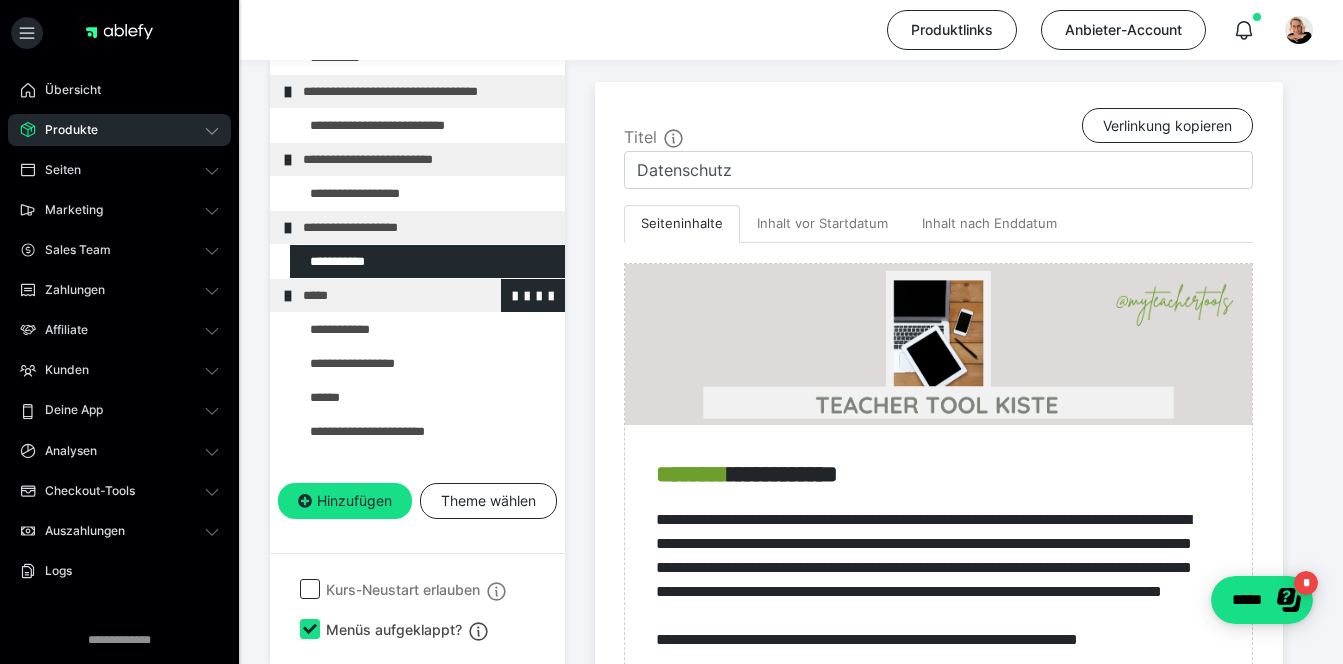 click at bounding box center (288, 296) 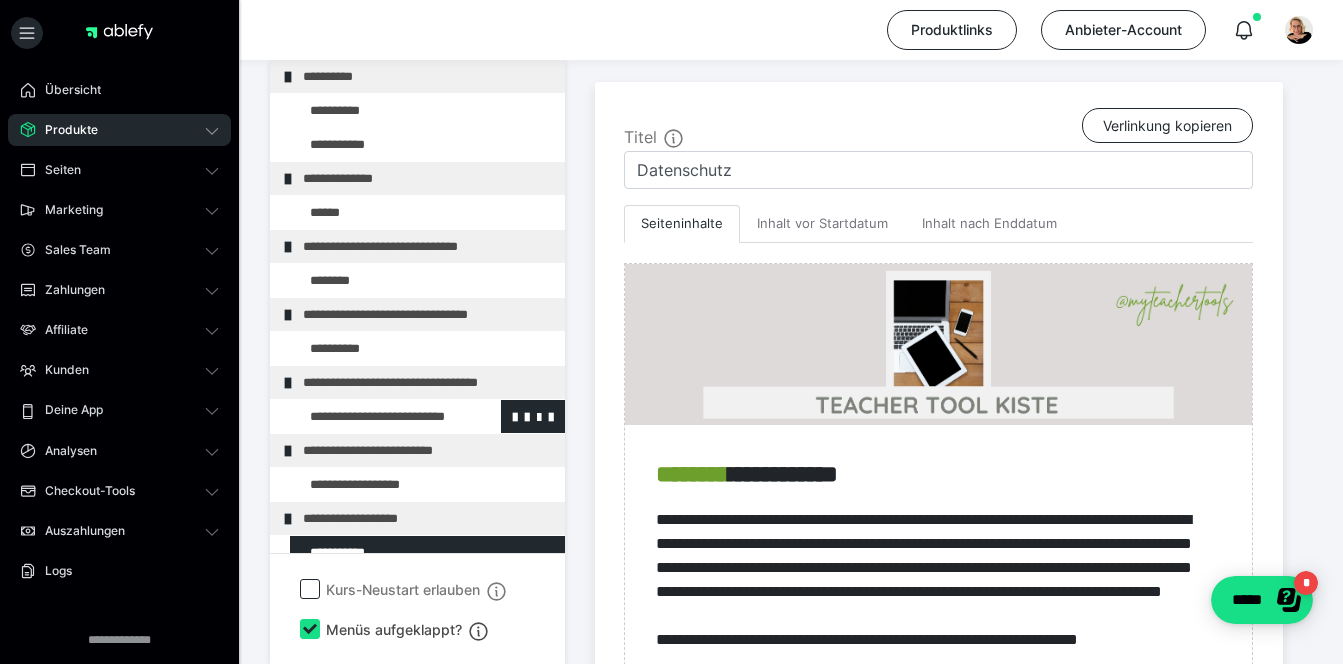 scroll, scrollTop: 0, scrollLeft: 0, axis: both 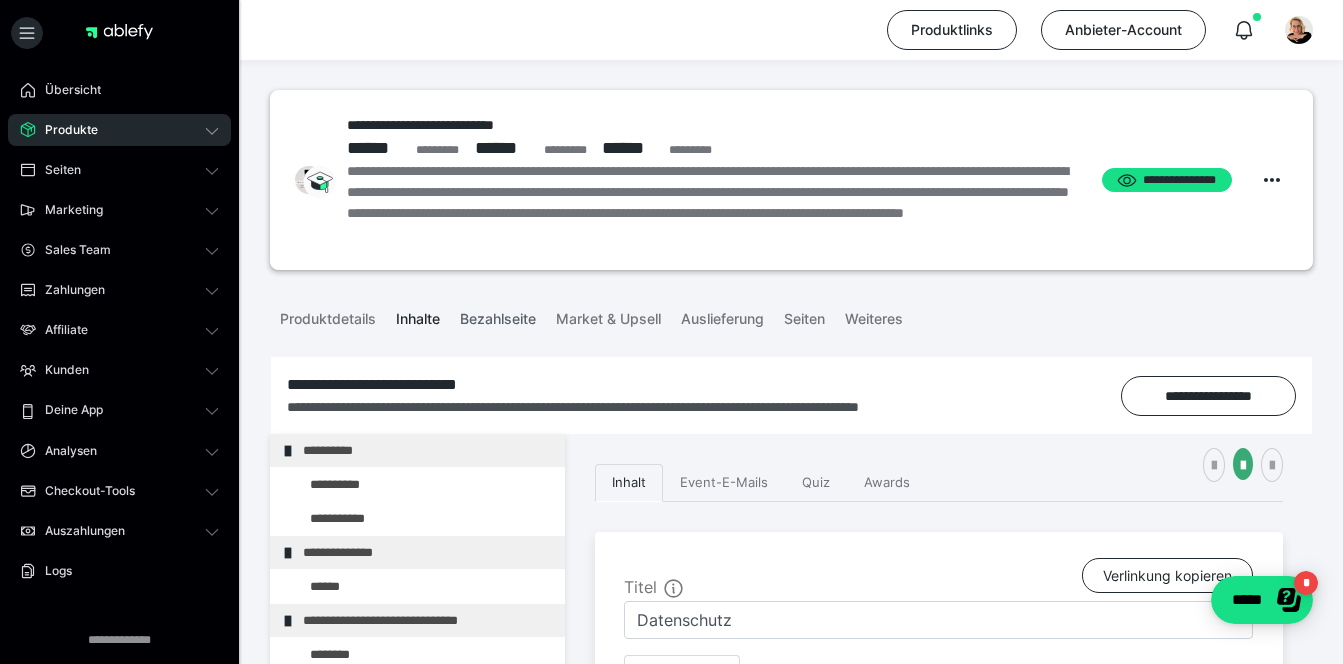 click on "Bezahlseite" at bounding box center [498, 315] 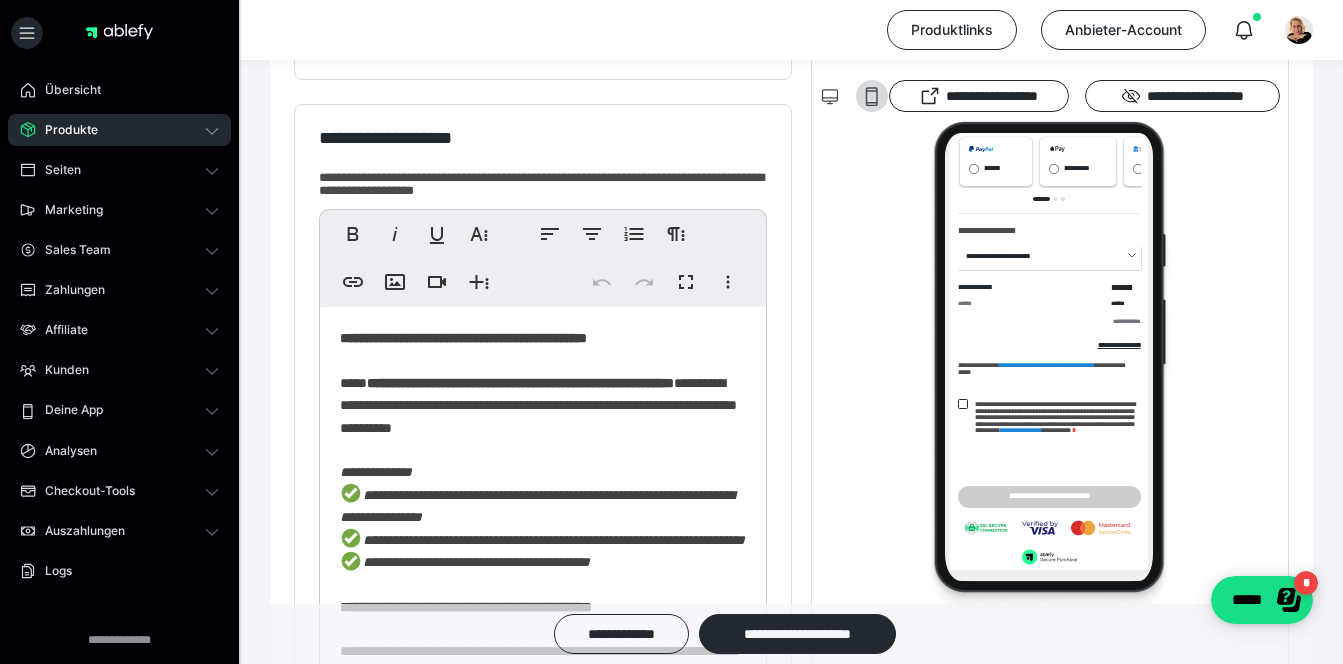 scroll, scrollTop: 1941, scrollLeft: 0, axis: vertical 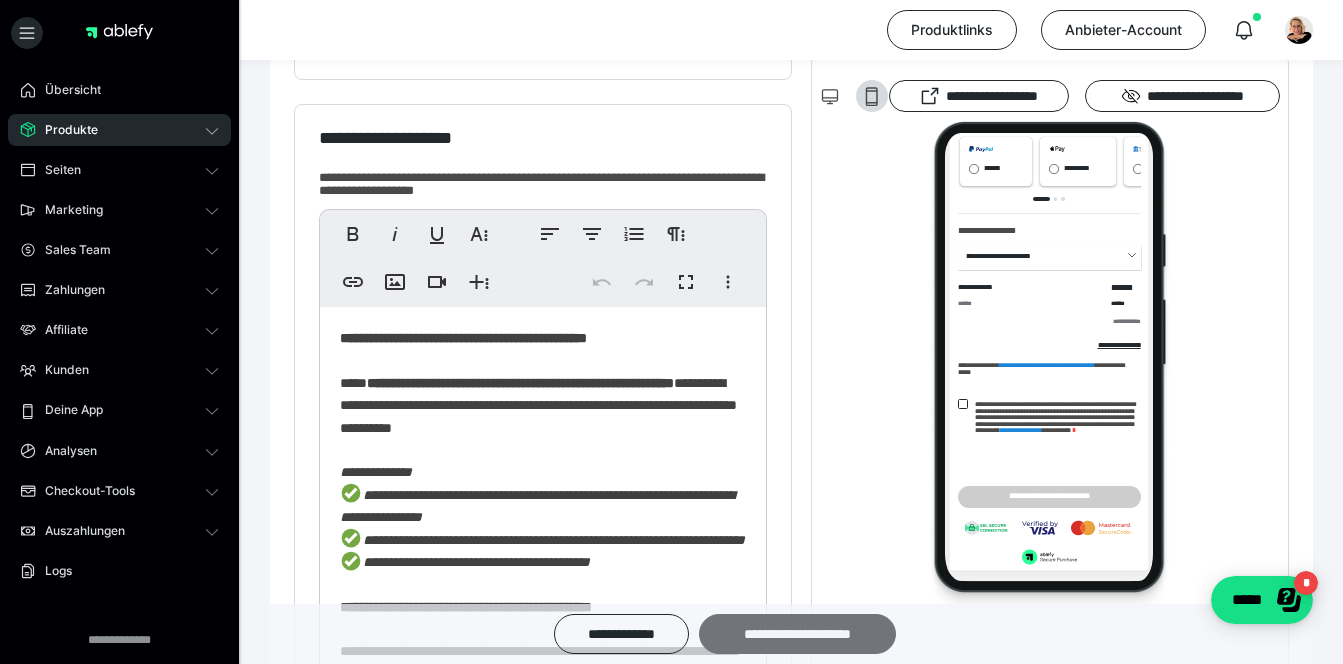 click on "**********" at bounding box center [797, 634] 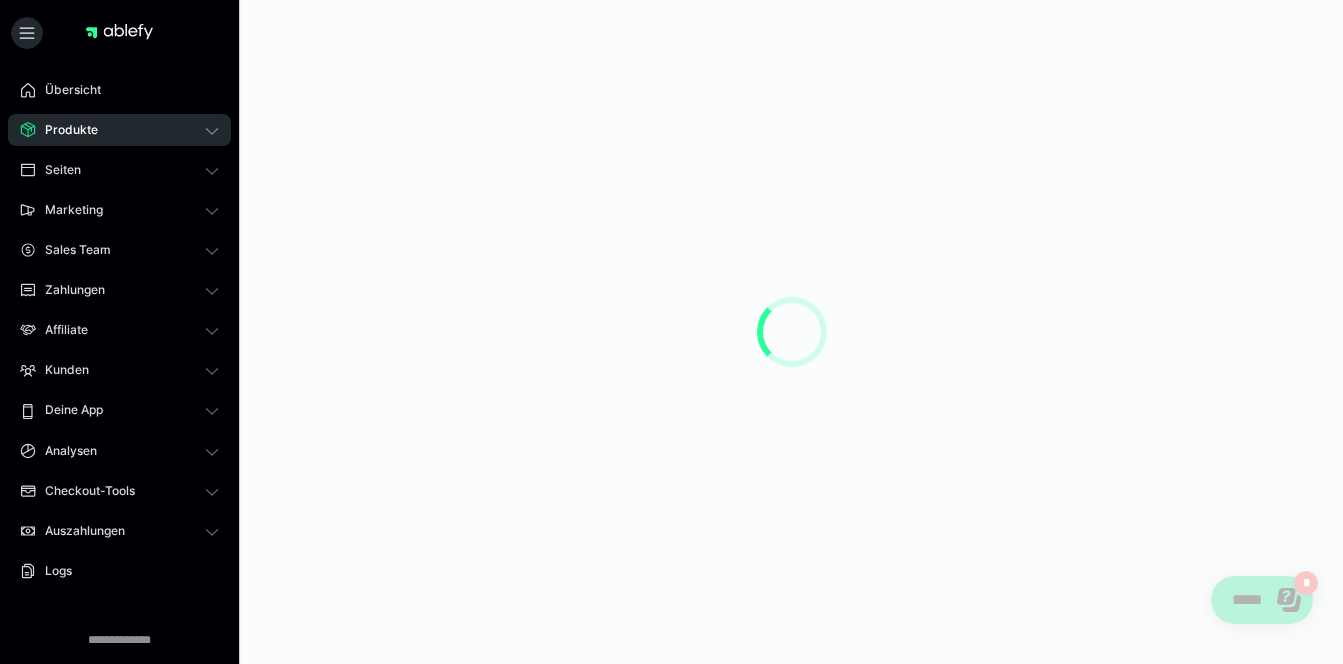 scroll, scrollTop: 0, scrollLeft: 0, axis: both 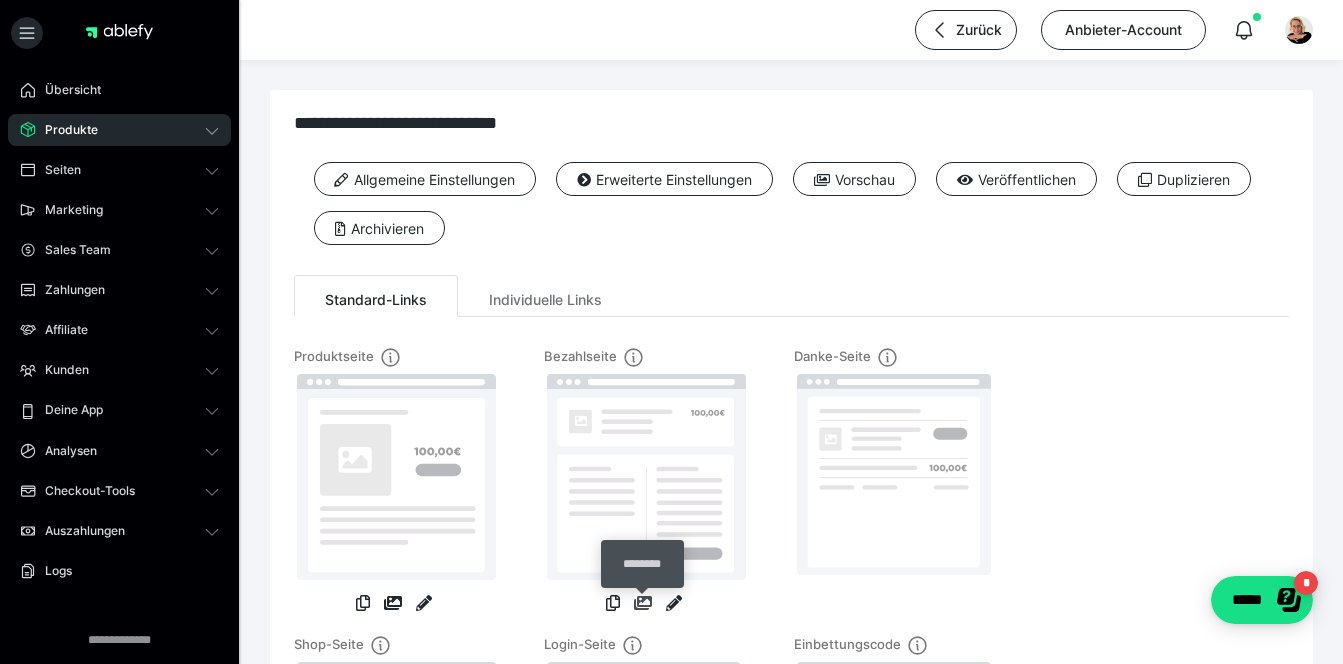 click at bounding box center (643, 603) 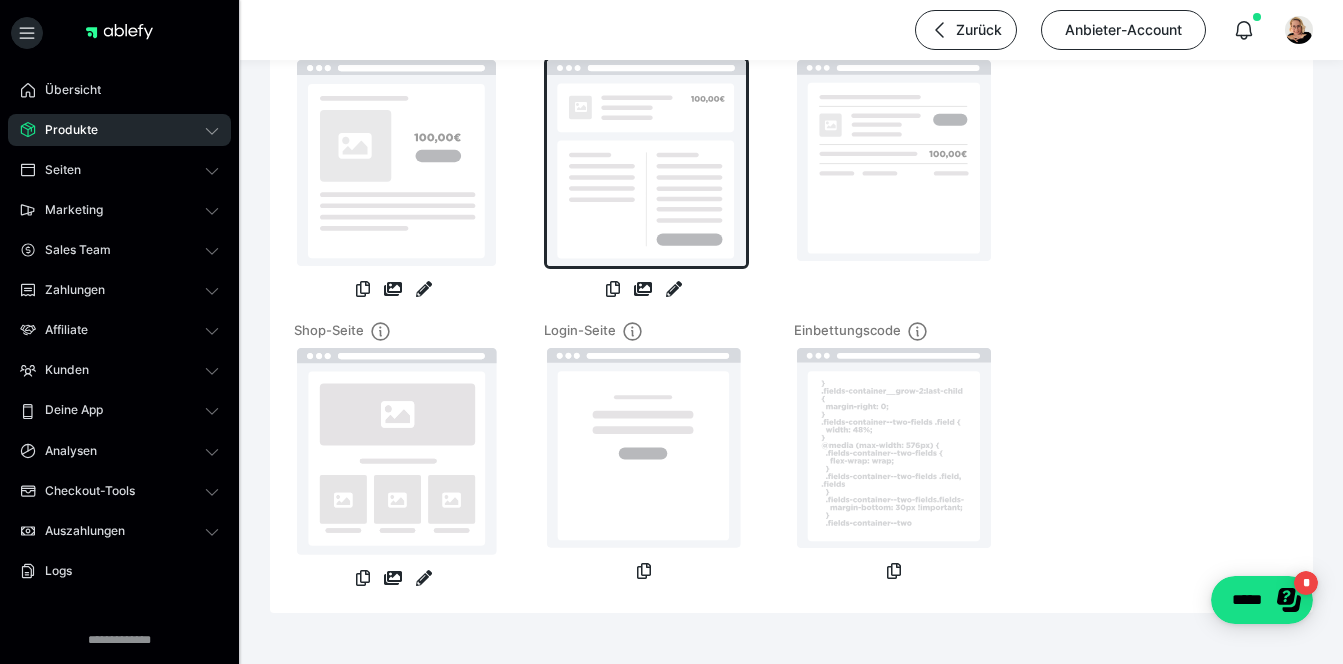 scroll, scrollTop: 322, scrollLeft: 0, axis: vertical 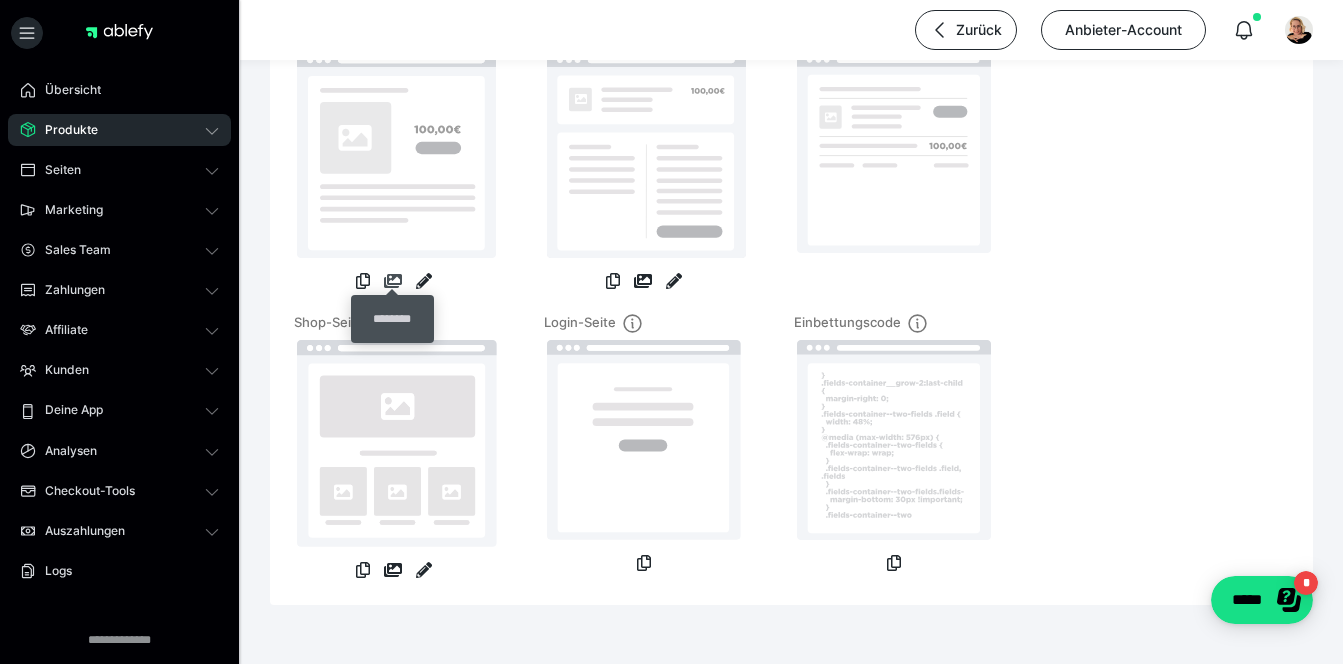 click at bounding box center [393, 281] 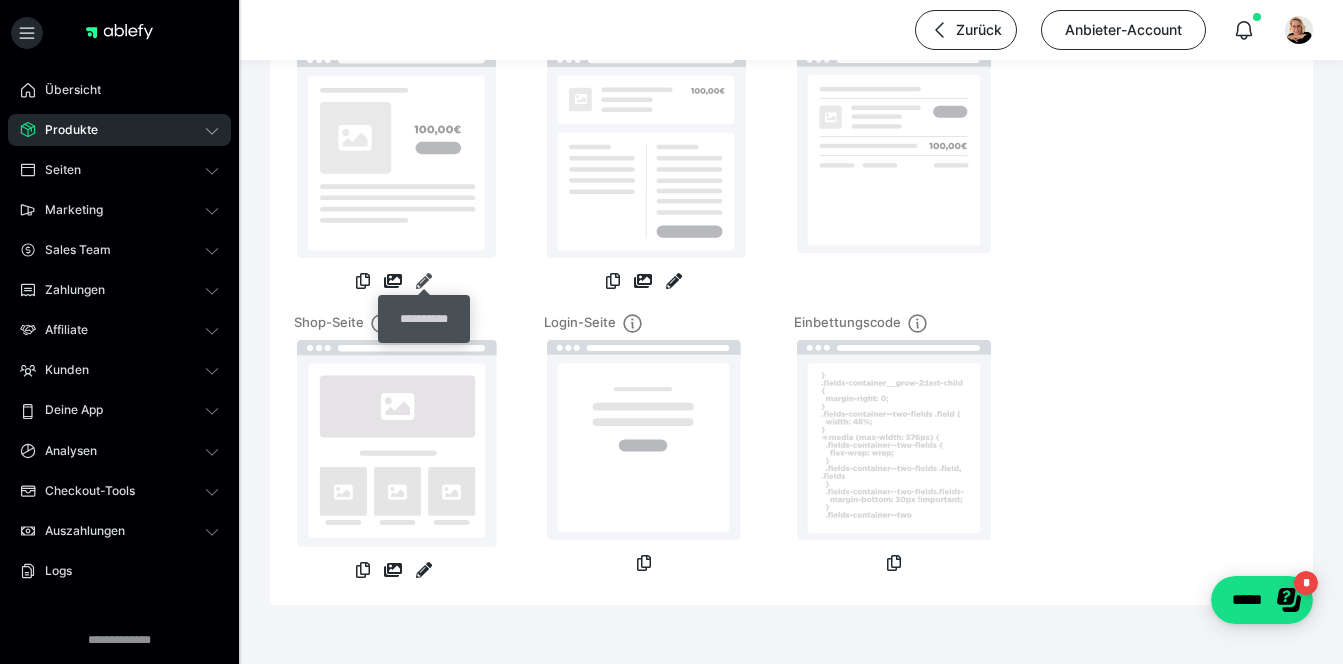 click at bounding box center (424, 281) 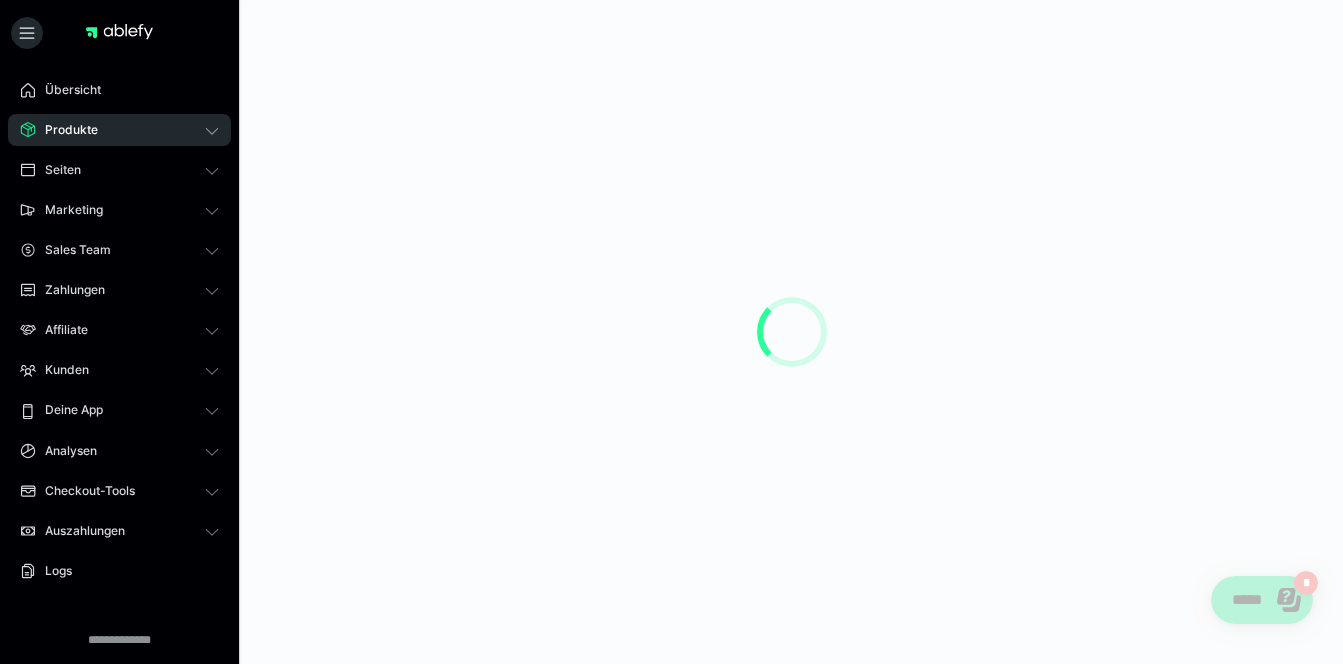 scroll, scrollTop: 0, scrollLeft: 0, axis: both 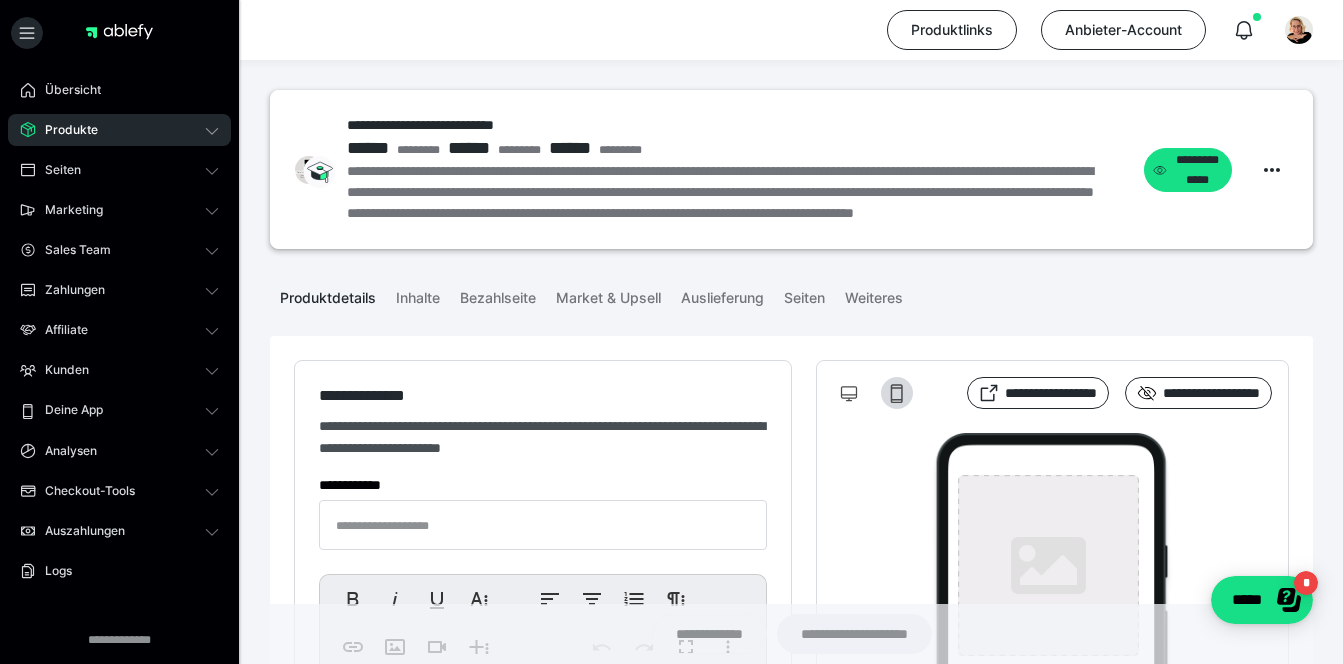type on "**********" 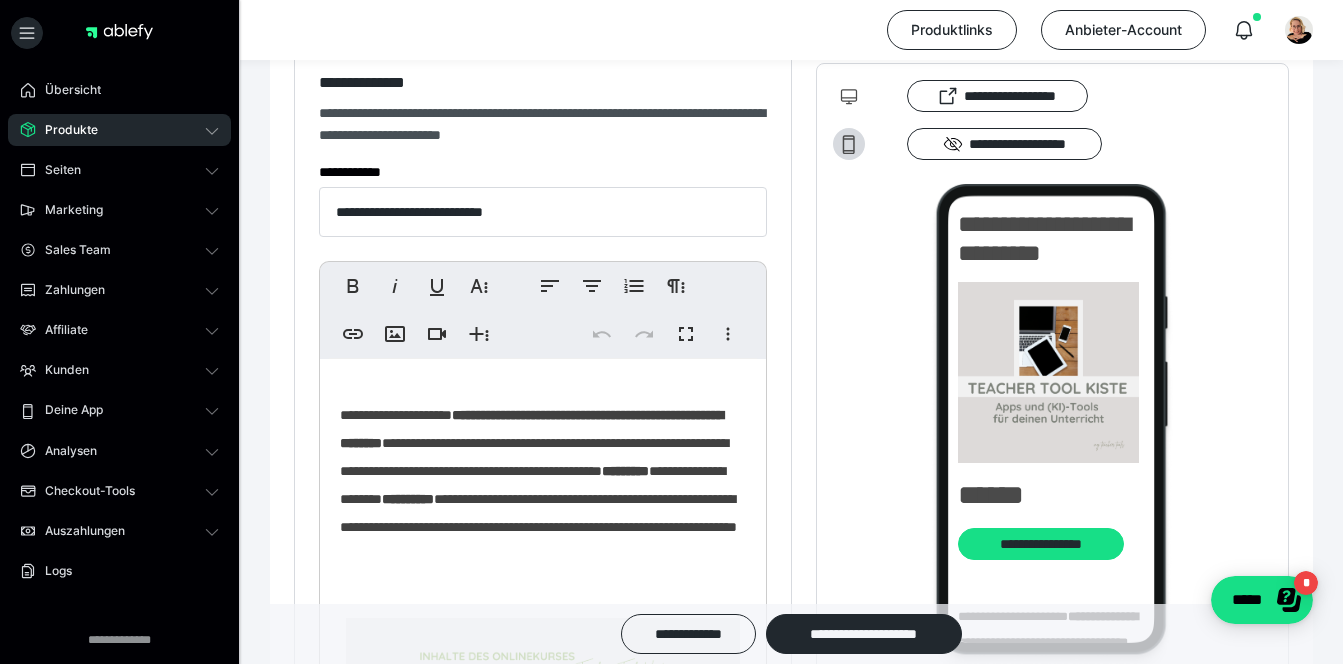 scroll, scrollTop: 351, scrollLeft: 0, axis: vertical 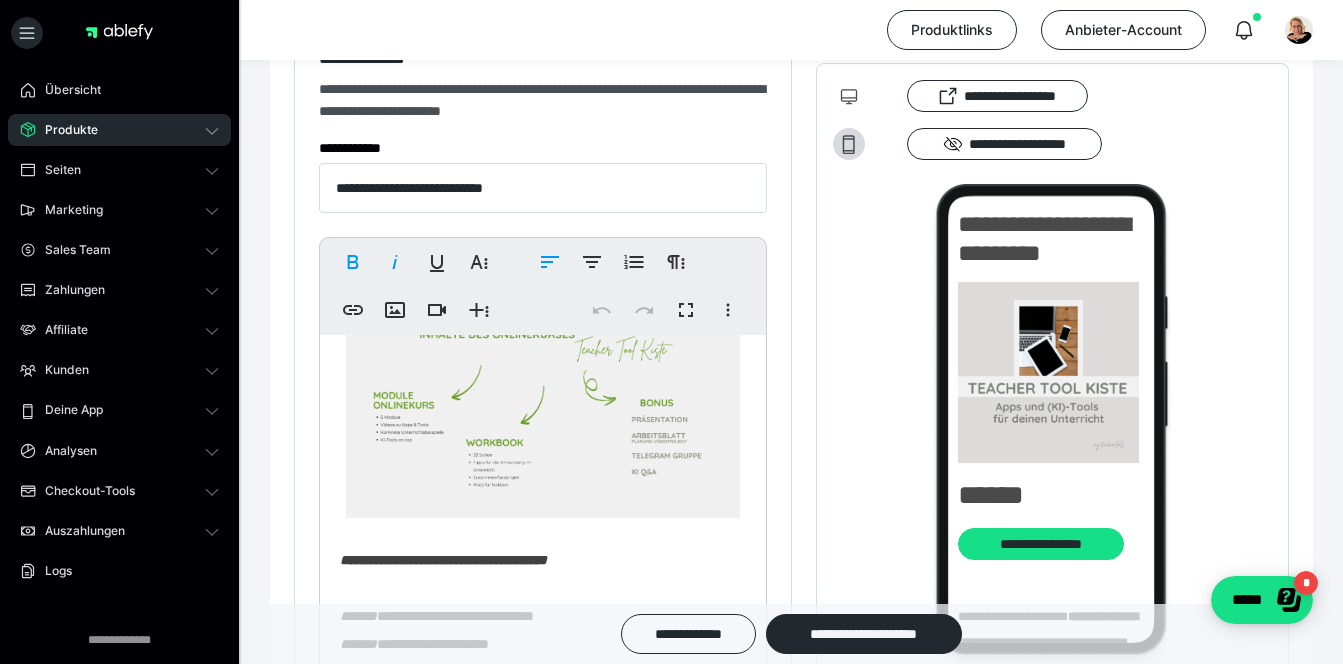 click on "**********" 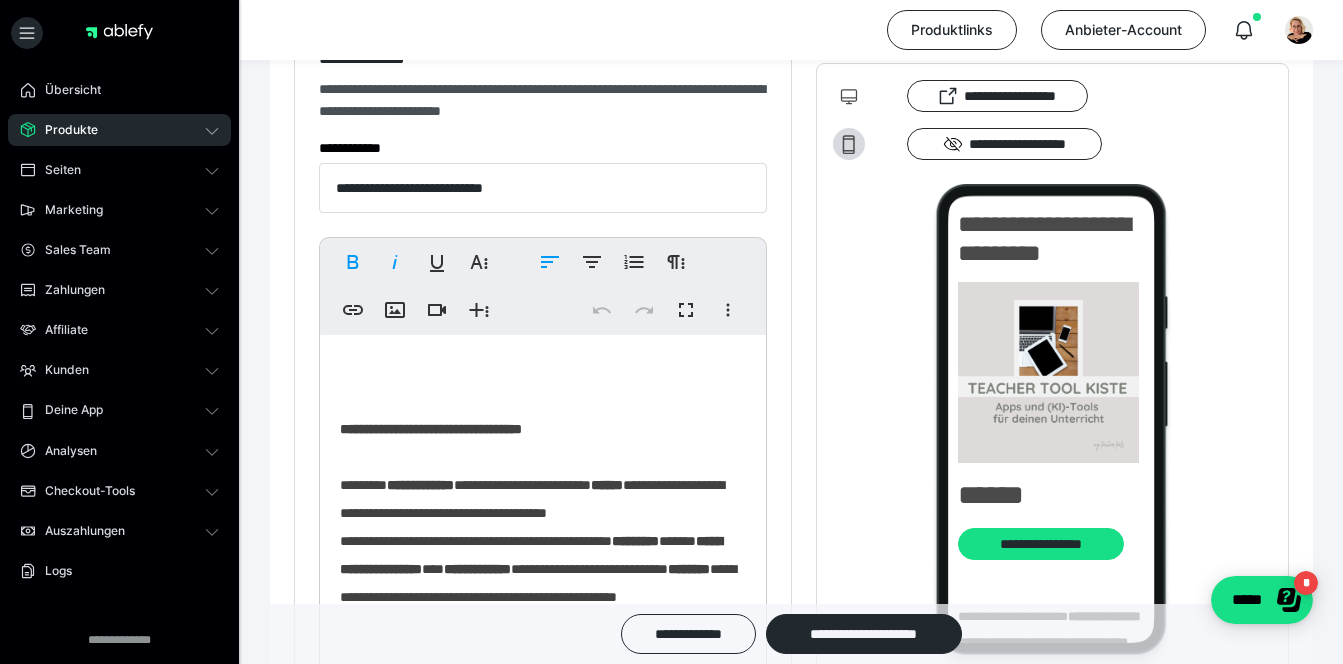 scroll, scrollTop: 1544, scrollLeft: 0, axis: vertical 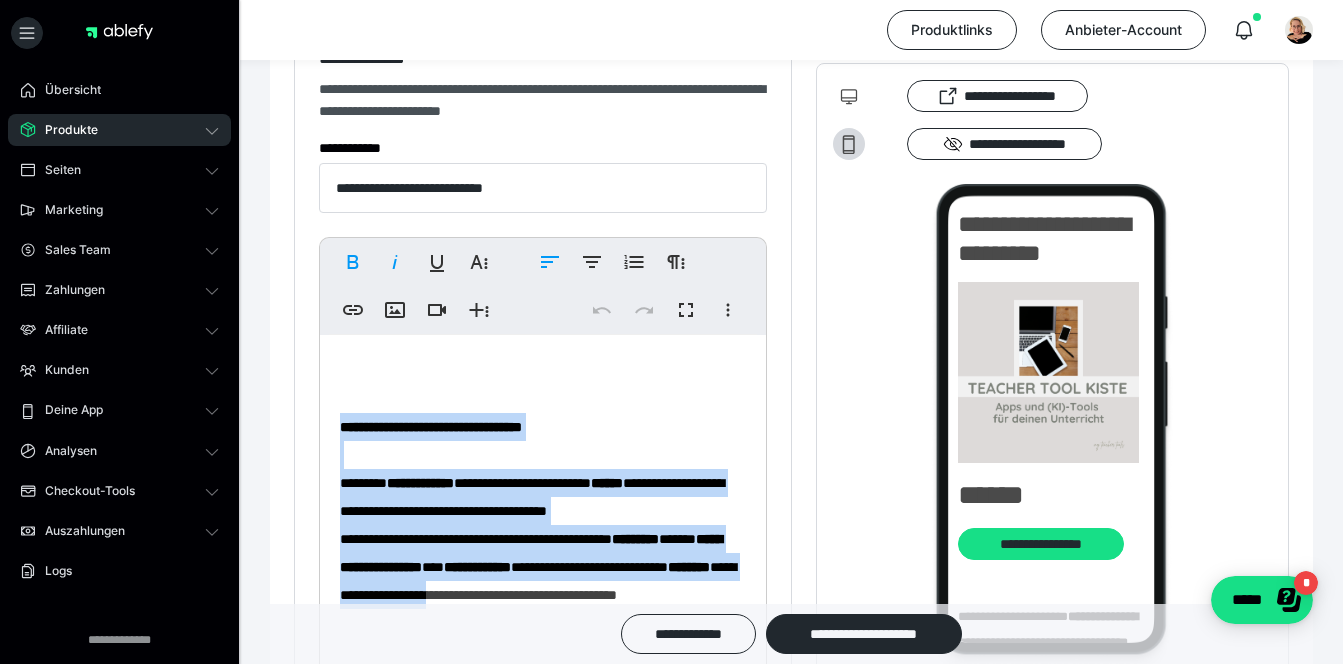 drag, startPoint x: 339, startPoint y: 418, endPoint x: 730, endPoint y: 596, distance: 429.6103 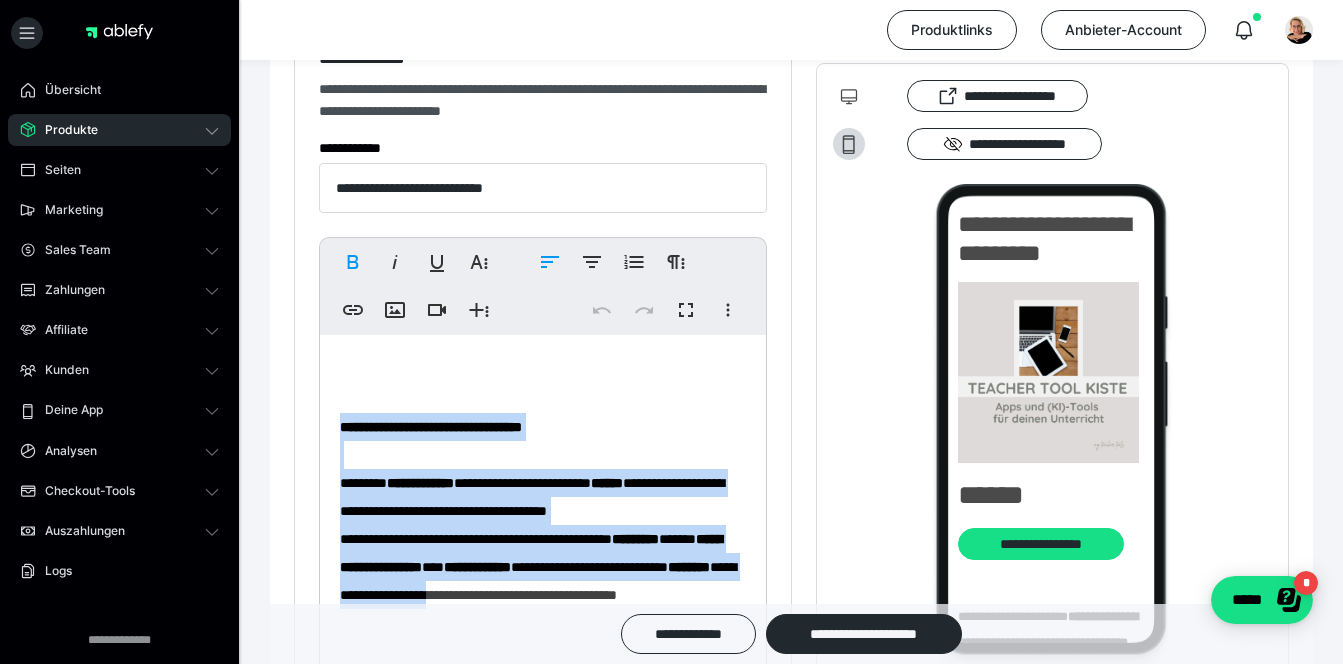 scroll, scrollTop: 1468, scrollLeft: 0, axis: vertical 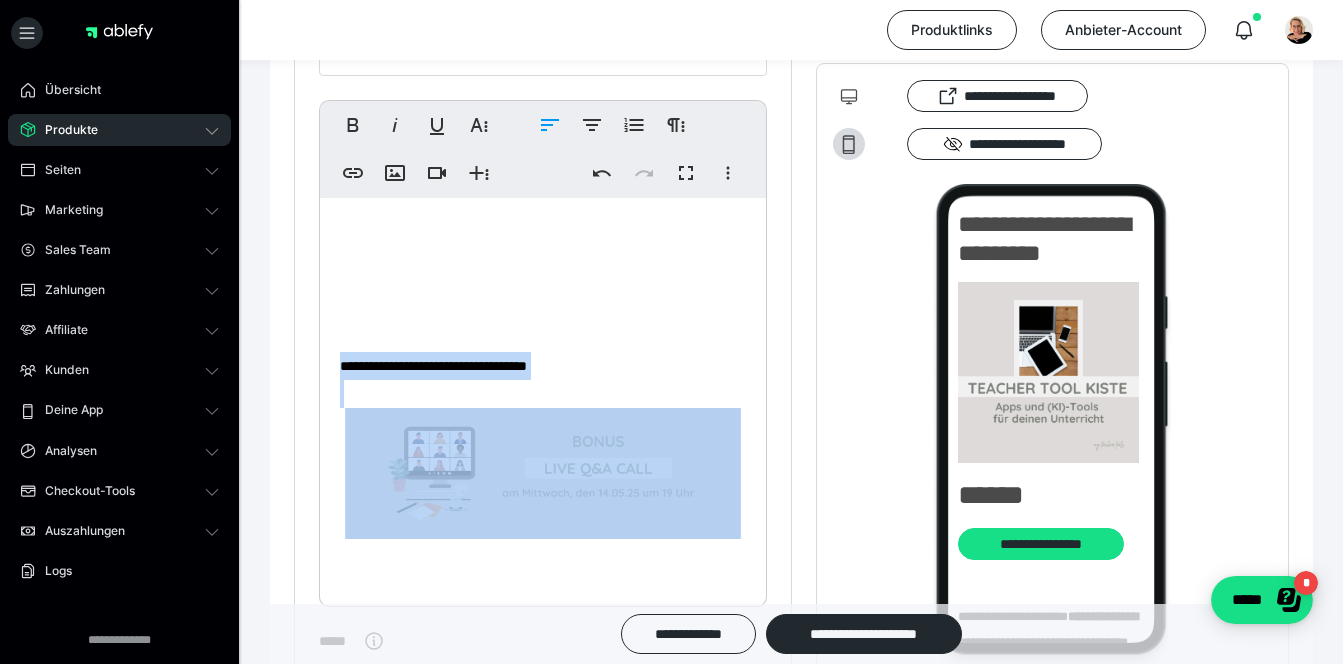 drag, startPoint x: 340, startPoint y: 355, endPoint x: 606, endPoint y: 499, distance: 302.47644 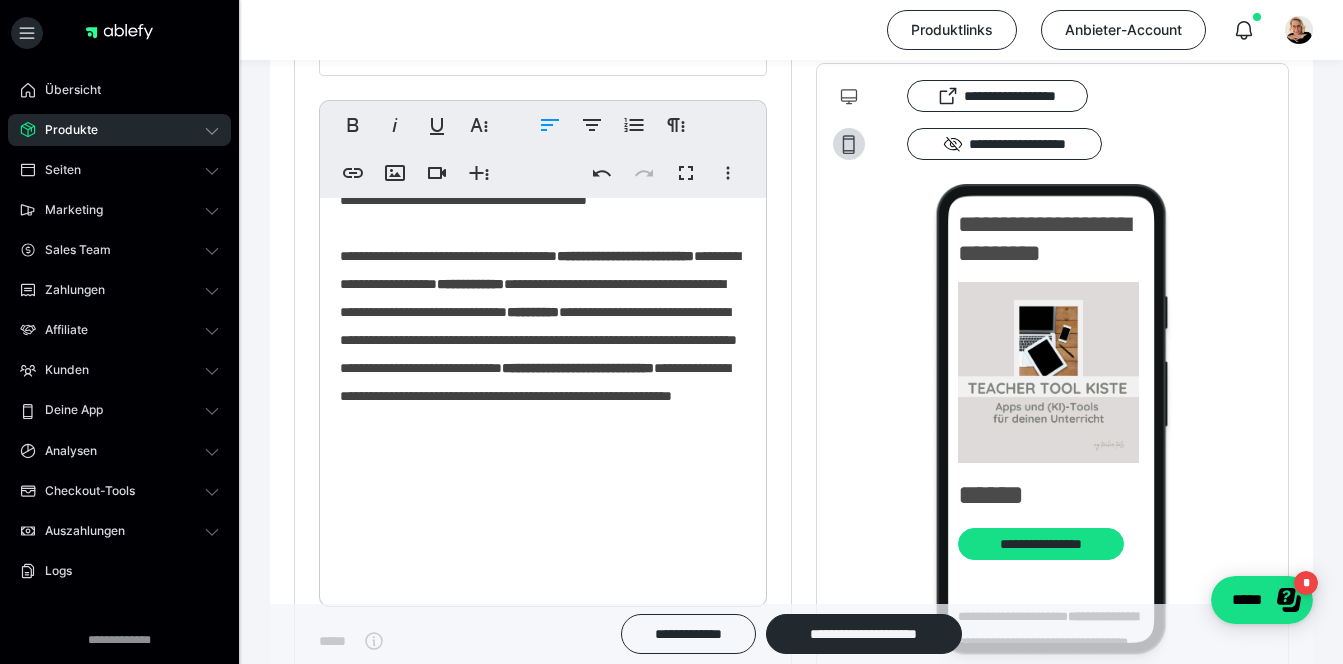 scroll, scrollTop: 1221, scrollLeft: 0, axis: vertical 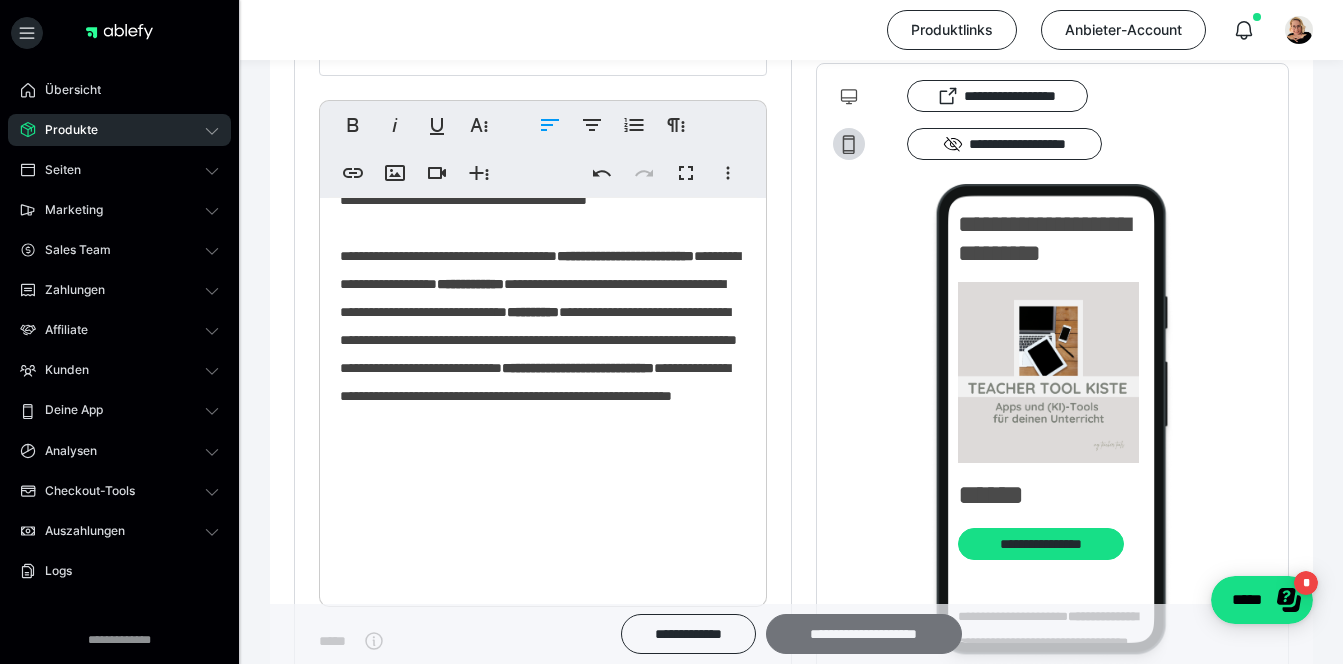 click on "**********" at bounding box center [864, 634] 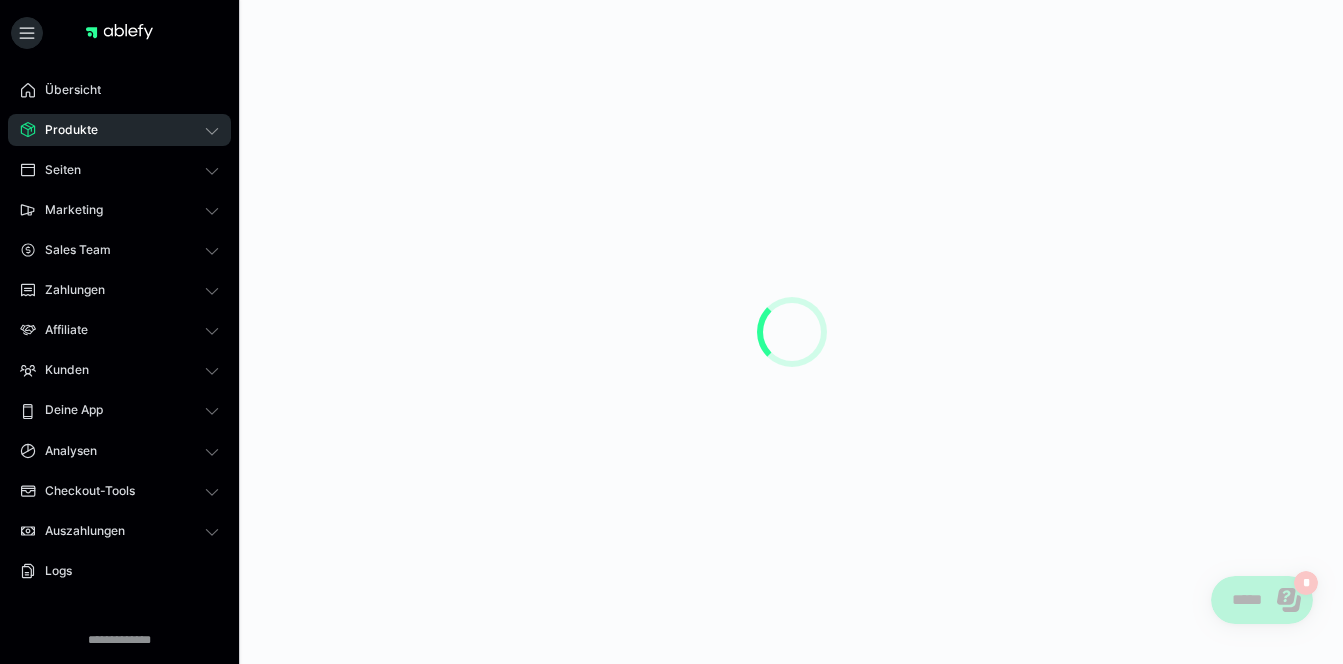 scroll, scrollTop: 0, scrollLeft: 0, axis: both 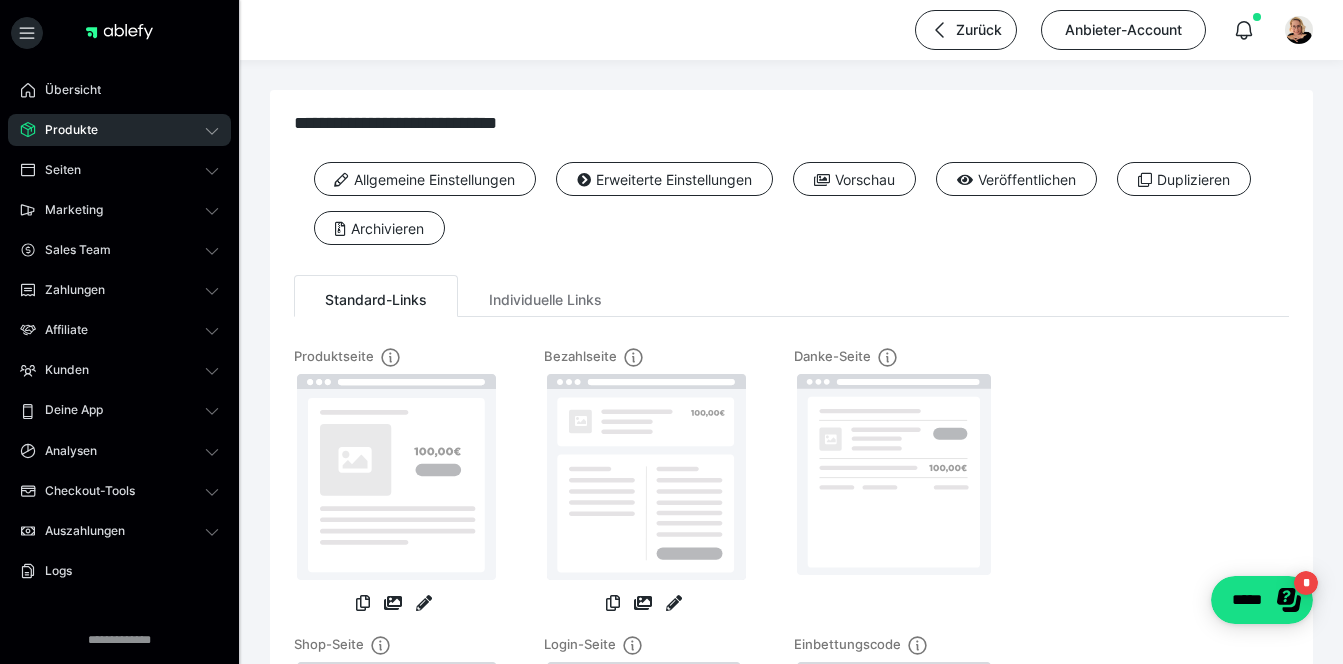 click on "Produkte" at bounding box center (119, 130) 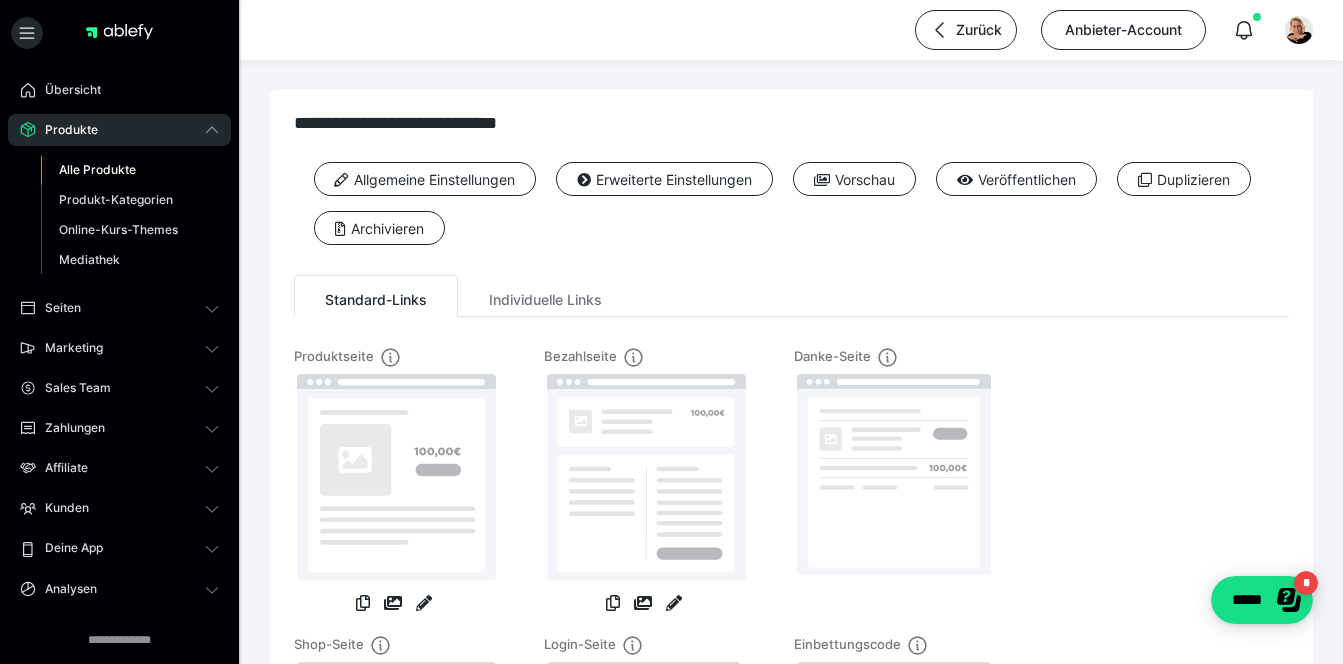 click on "Alle Produkte" at bounding box center (130, 170) 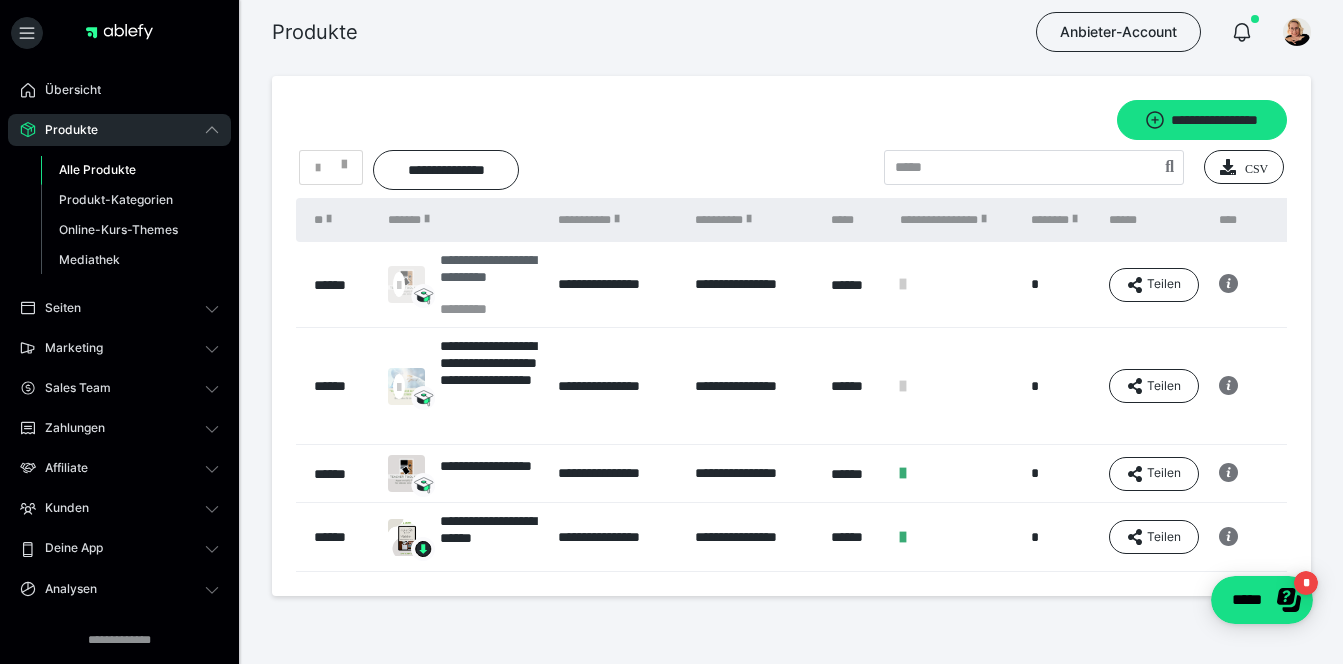 click on "**********" at bounding box center (489, 276) 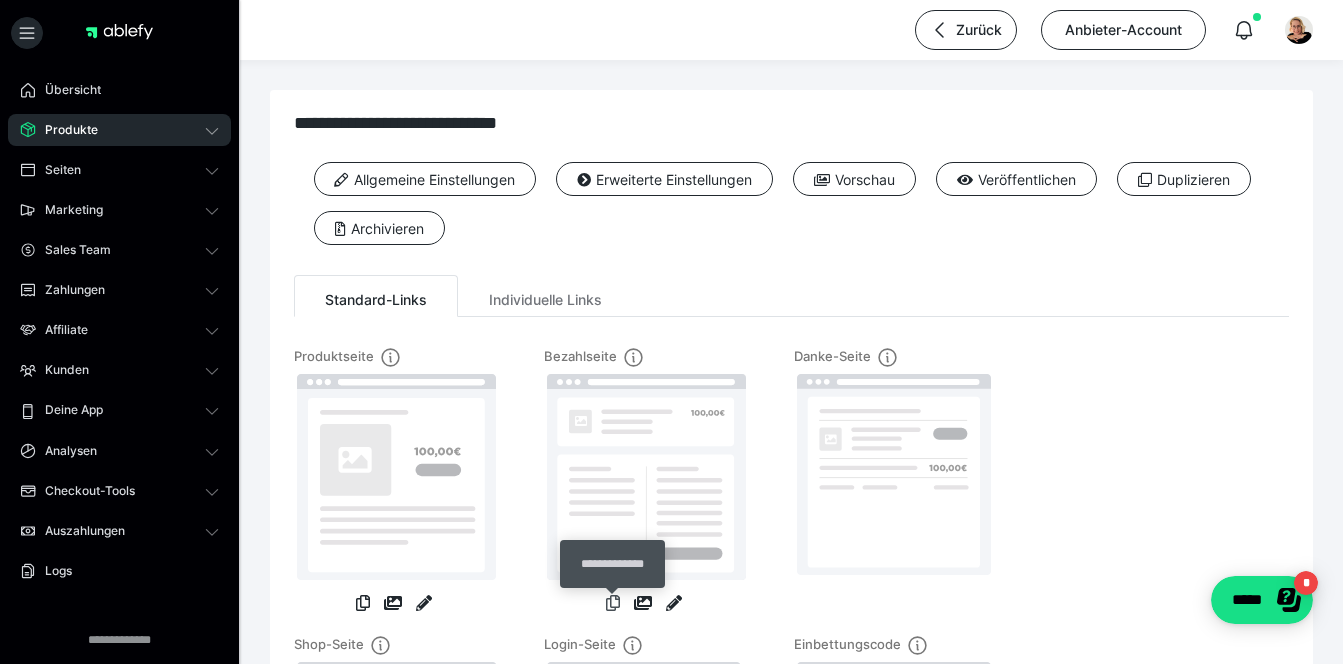 click at bounding box center [613, 603] 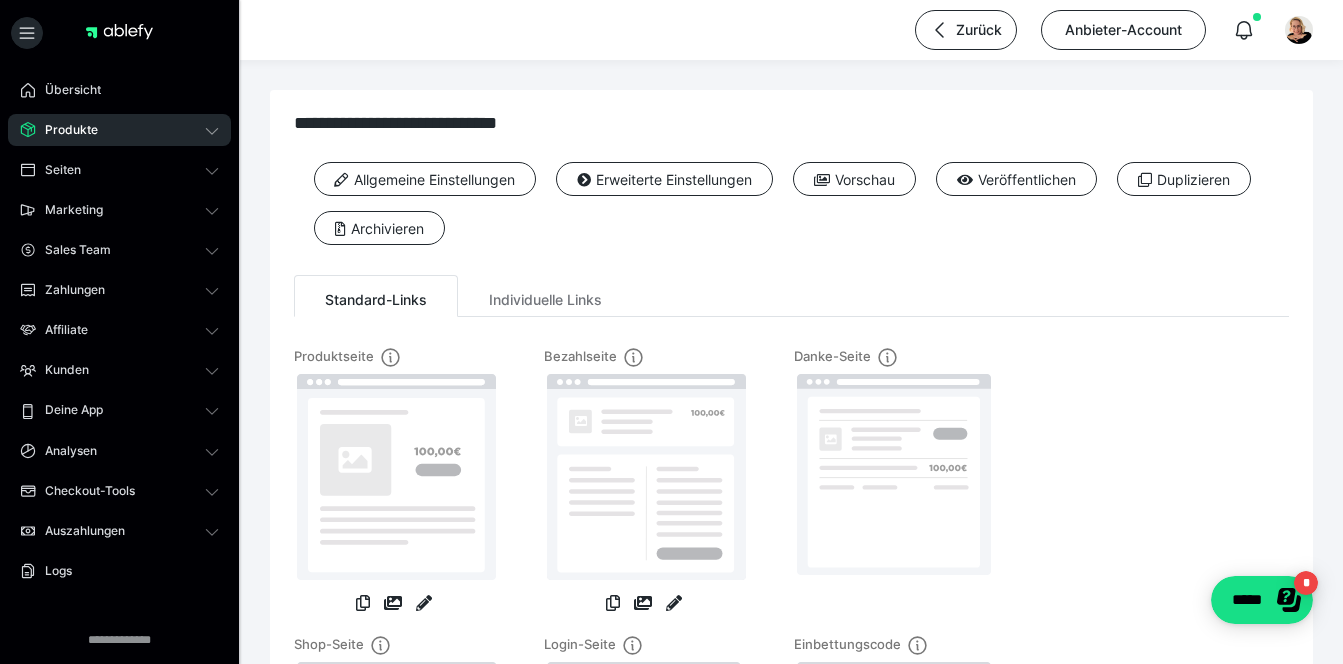 click 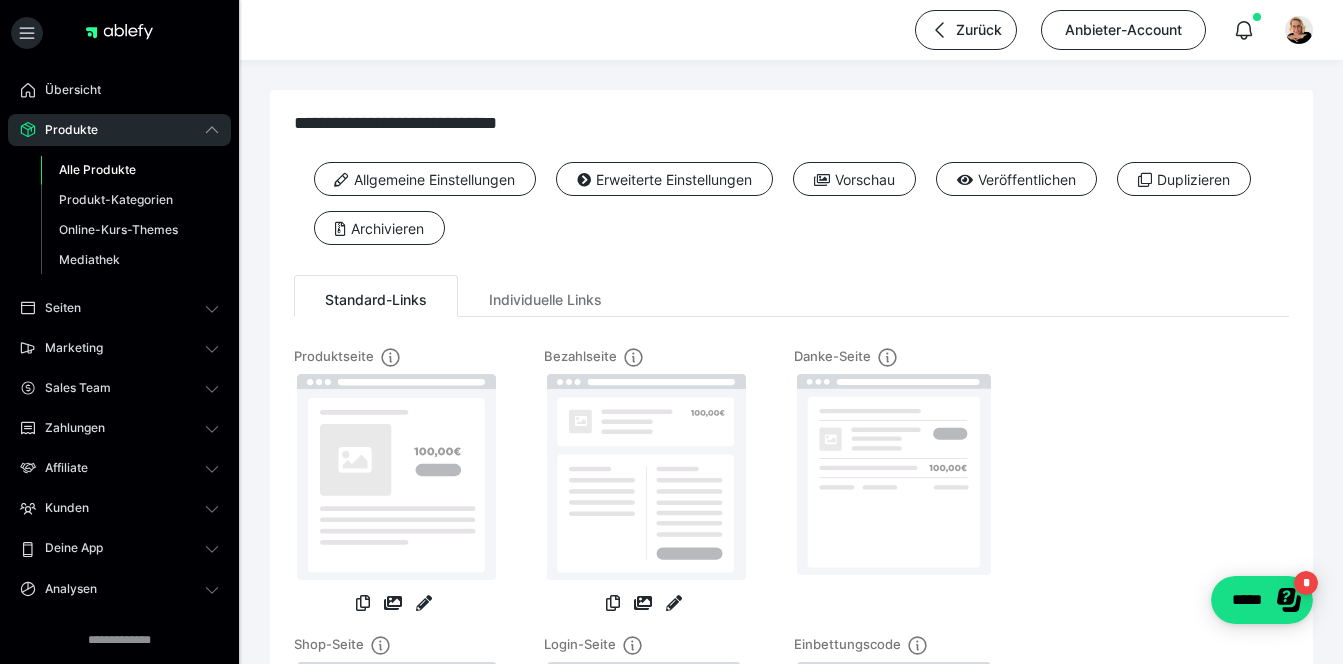 click on "Alle Produkte" at bounding box center (130, 170) 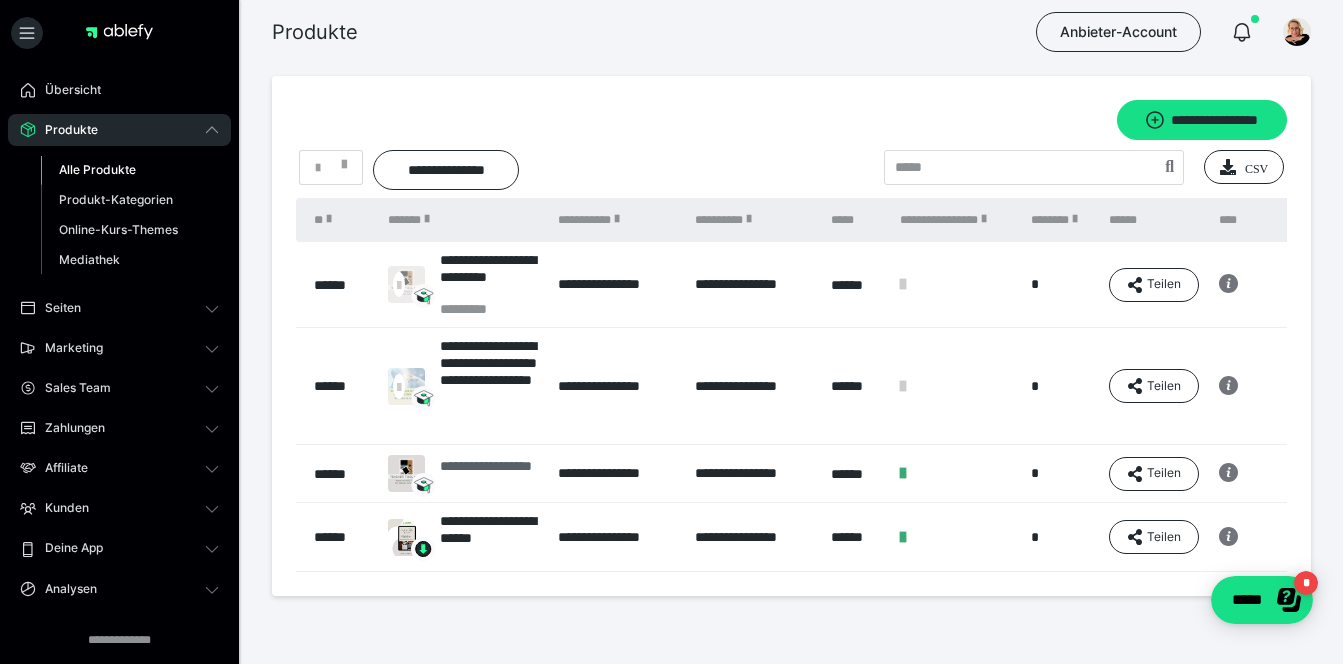 click on "**********" at bounding box center [489, 474] 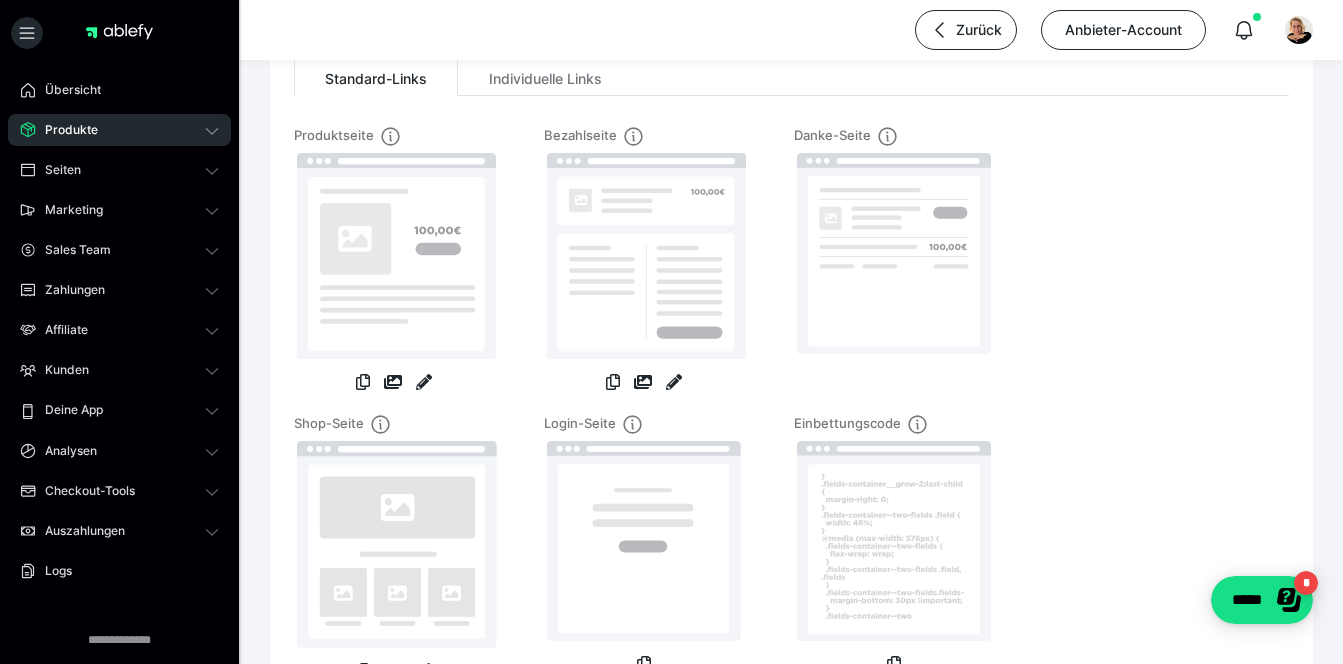 scroll, scrollTop: 232, scrollLeft: 0, axis: vertical 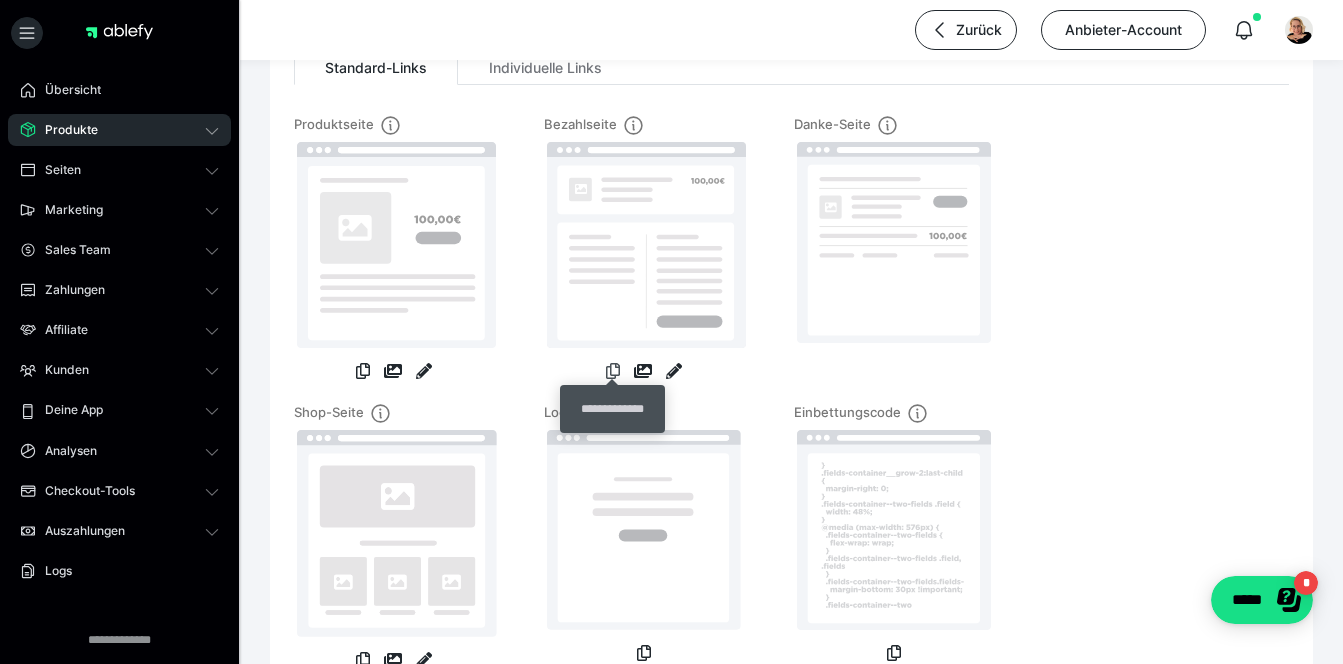 click at bounding box center [613, 371] 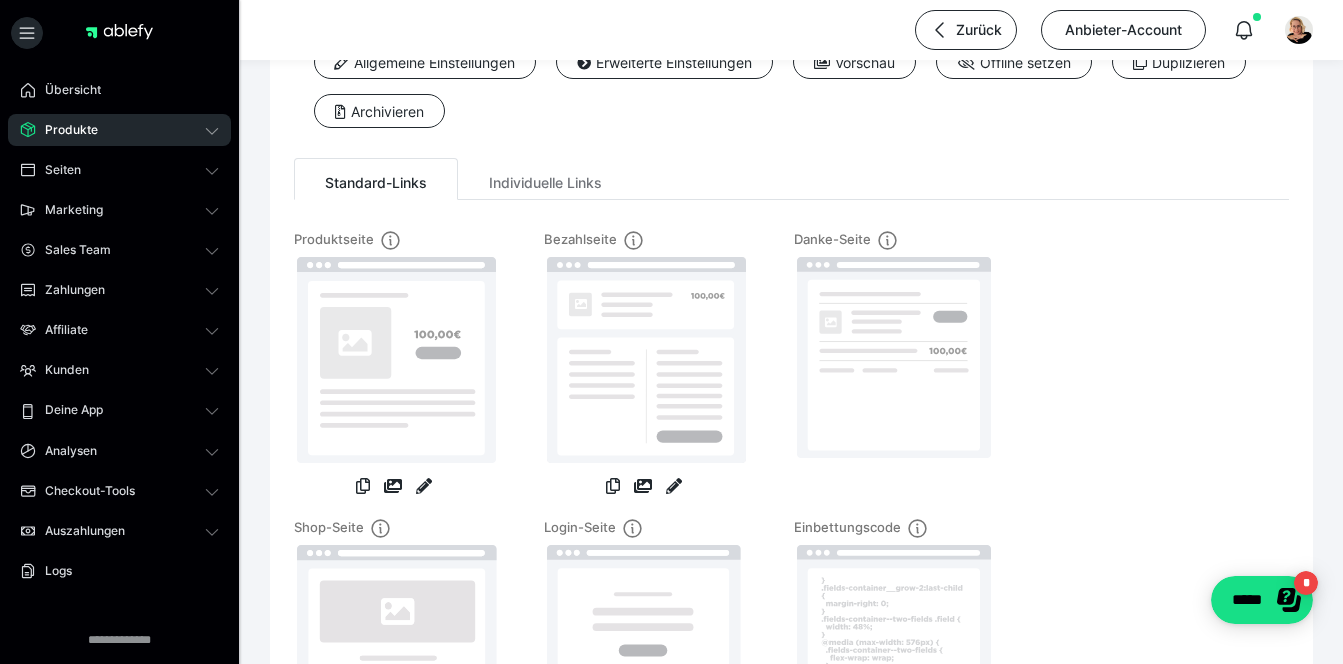 scroll, scrollTop: 123, scrollLeft: 0, axis: vertical 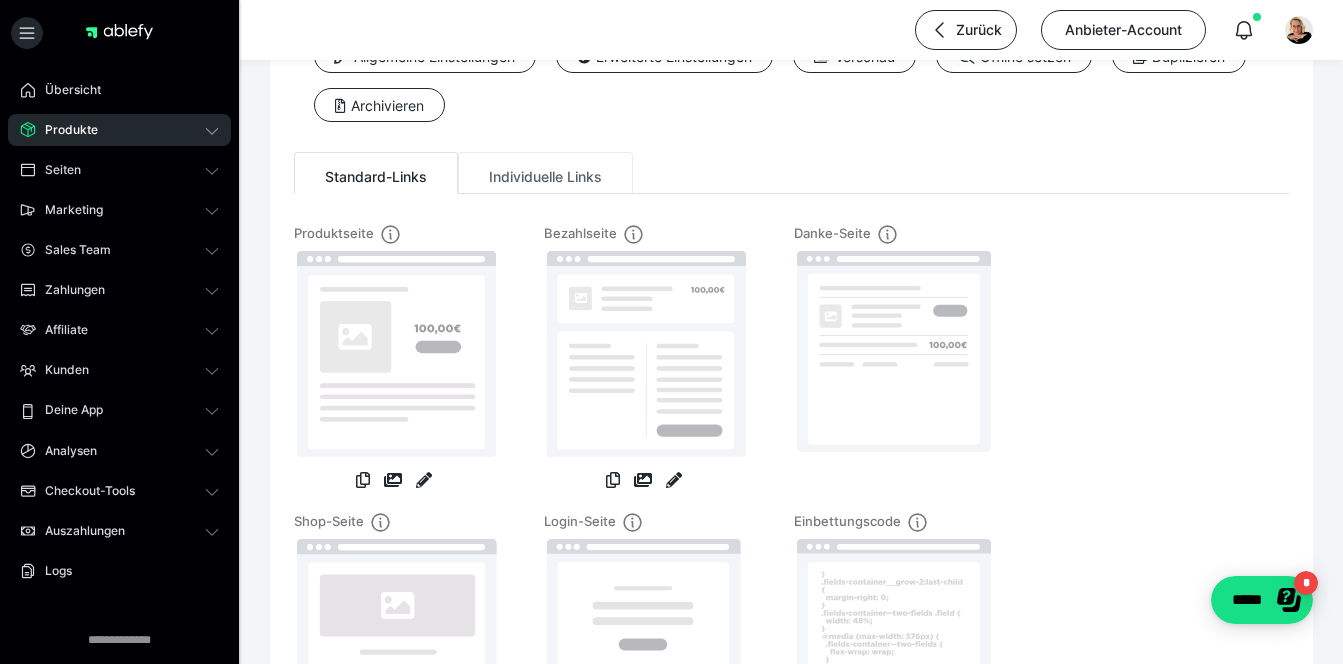 click on "Individuelle Links" at bounding box center (545, 173) 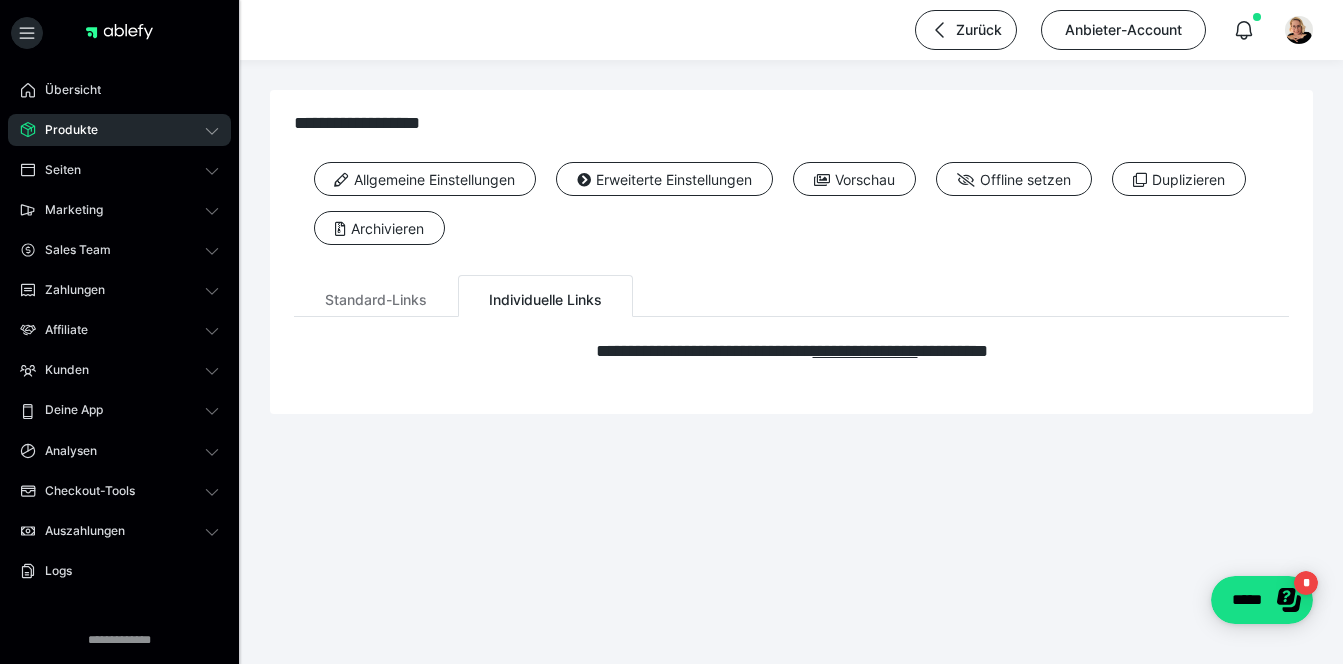 scroll, scrollTop: 0, scrollLeft: 0, axis: both 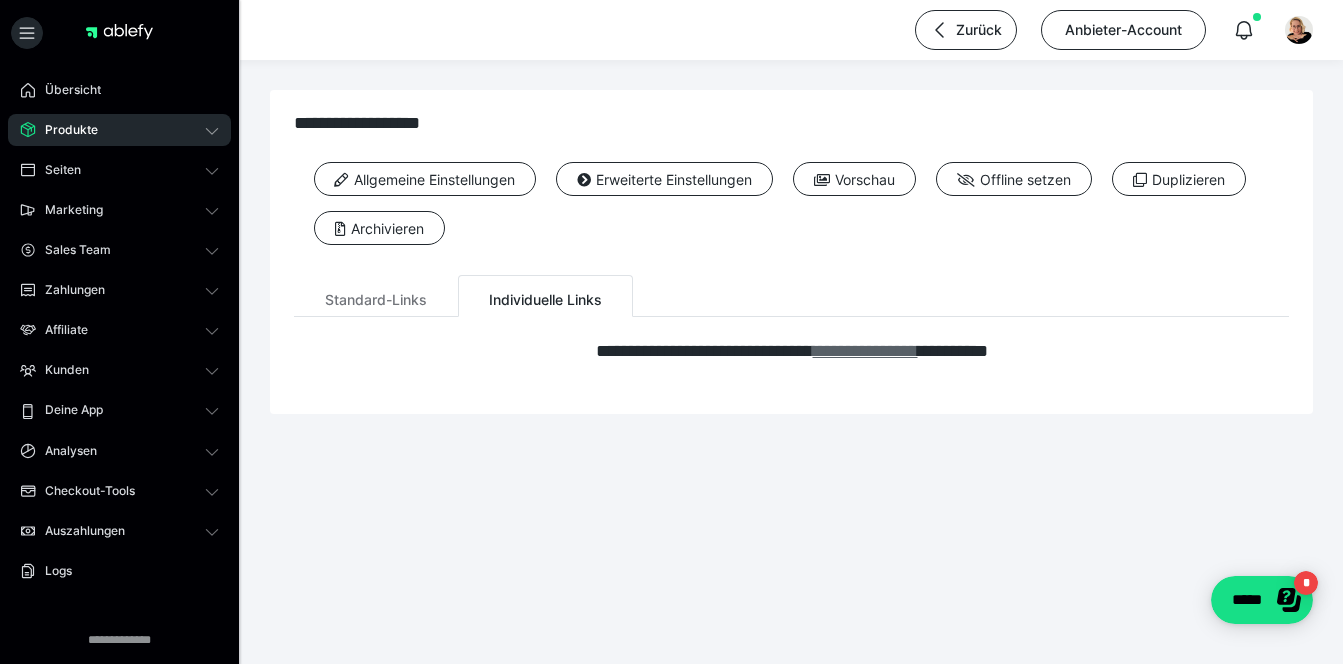 click on "**********" at bounding box center [865, 351] 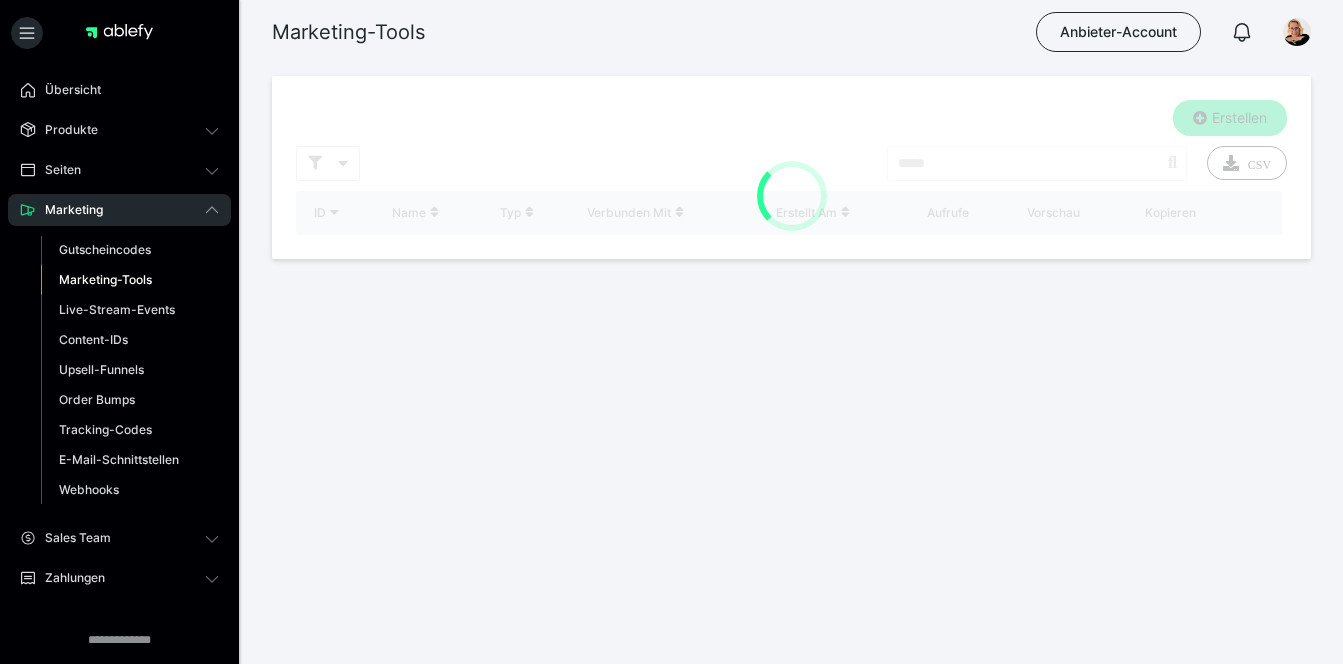 scroll, scrollTop: 0, scrollLeft: 0, axis: both 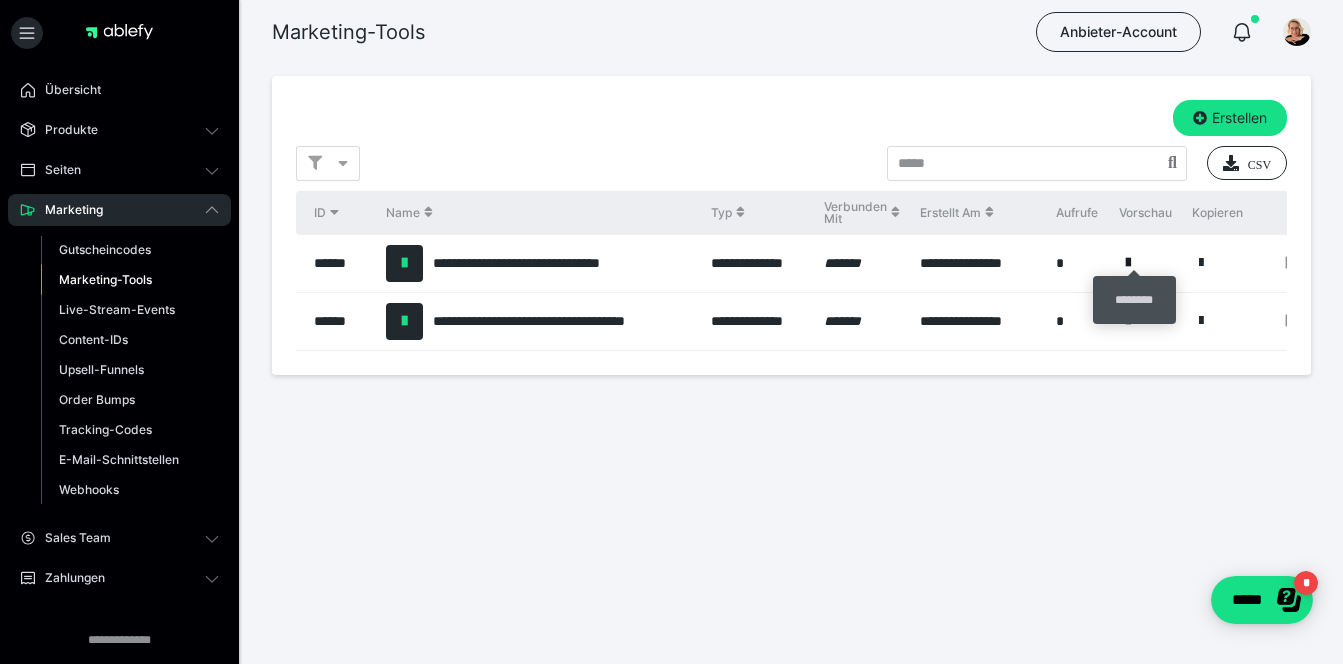 click at bounding box center (1128, 263) 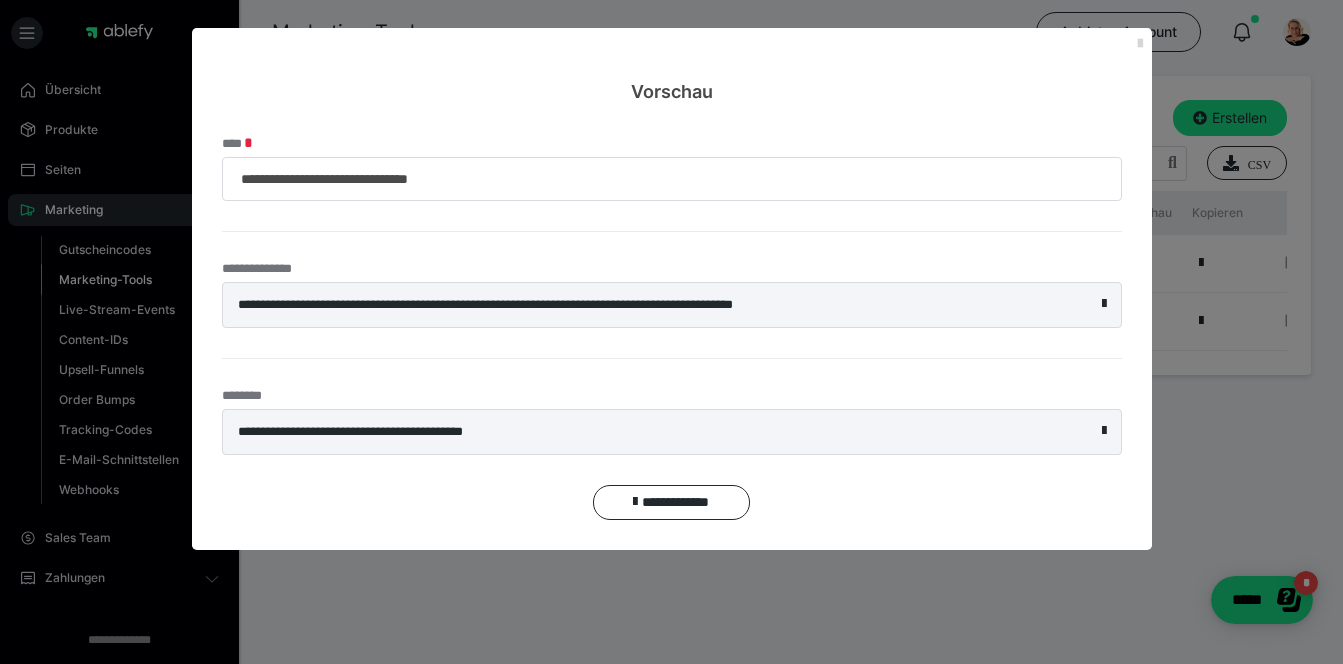click at bounding box center (1140, 44) 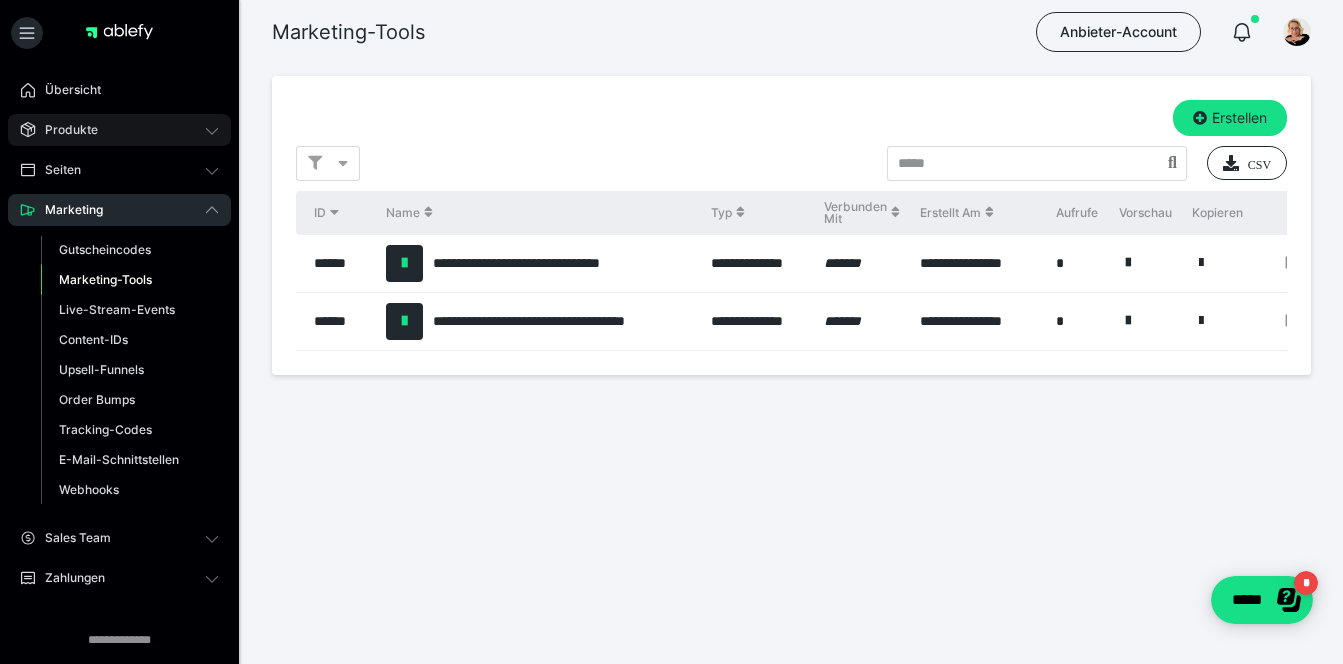 click 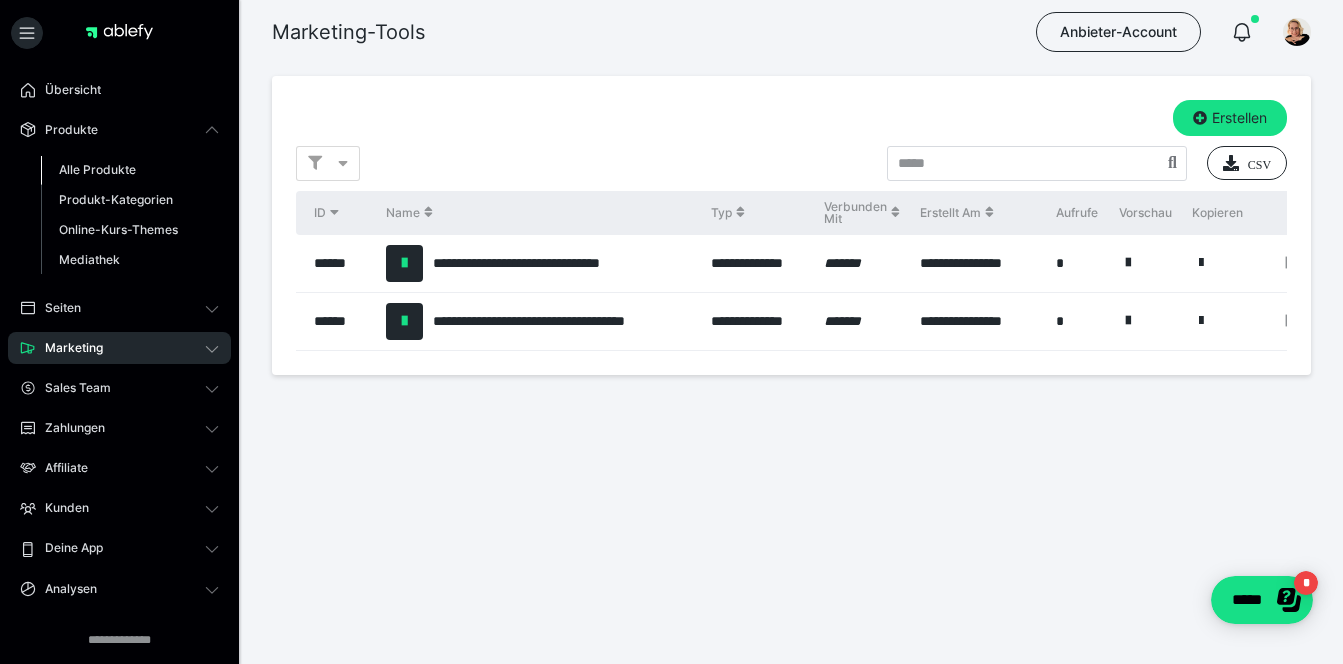 click on "Alle Produkte" at bounding box center [130, 170] 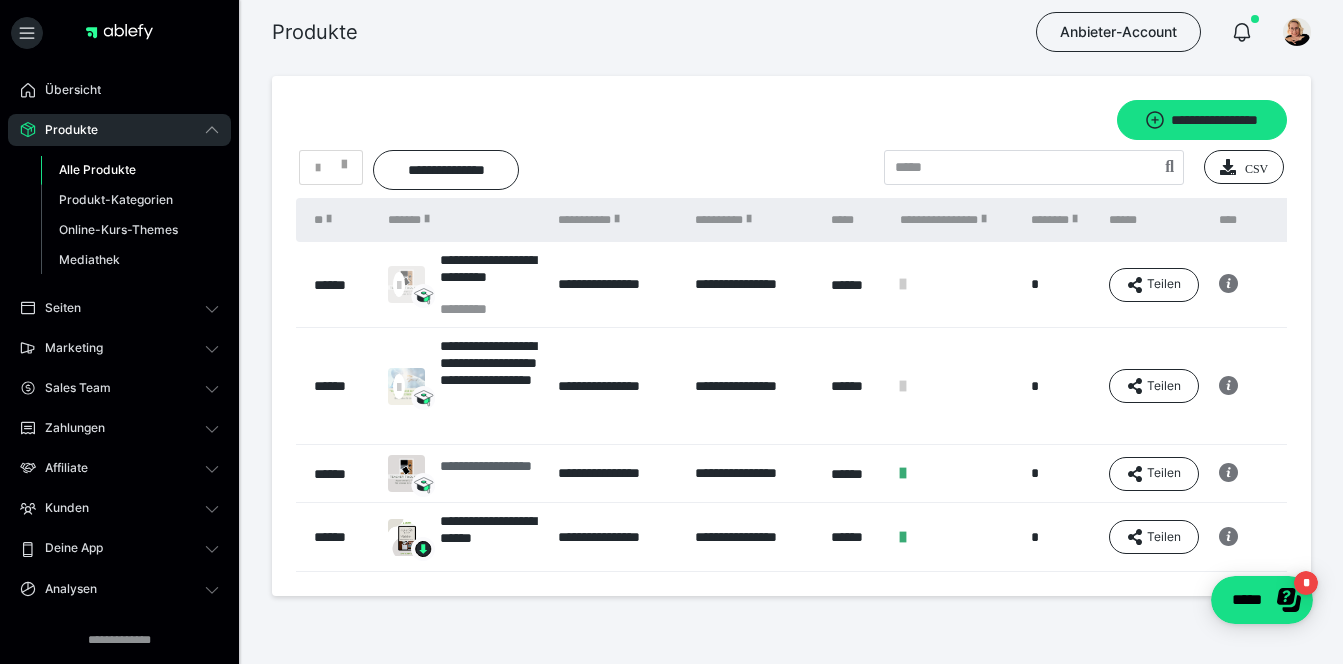 click on "**********" at bounding box center [489, 474] 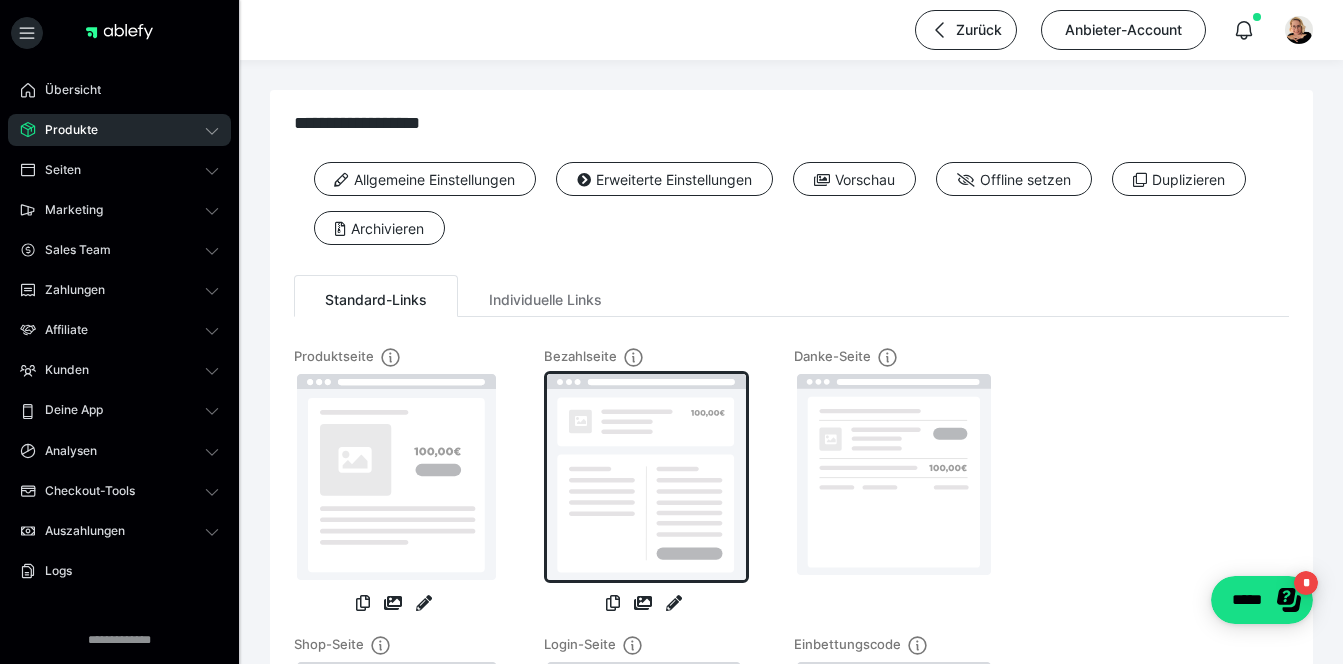click at bounding box center (646, 477) 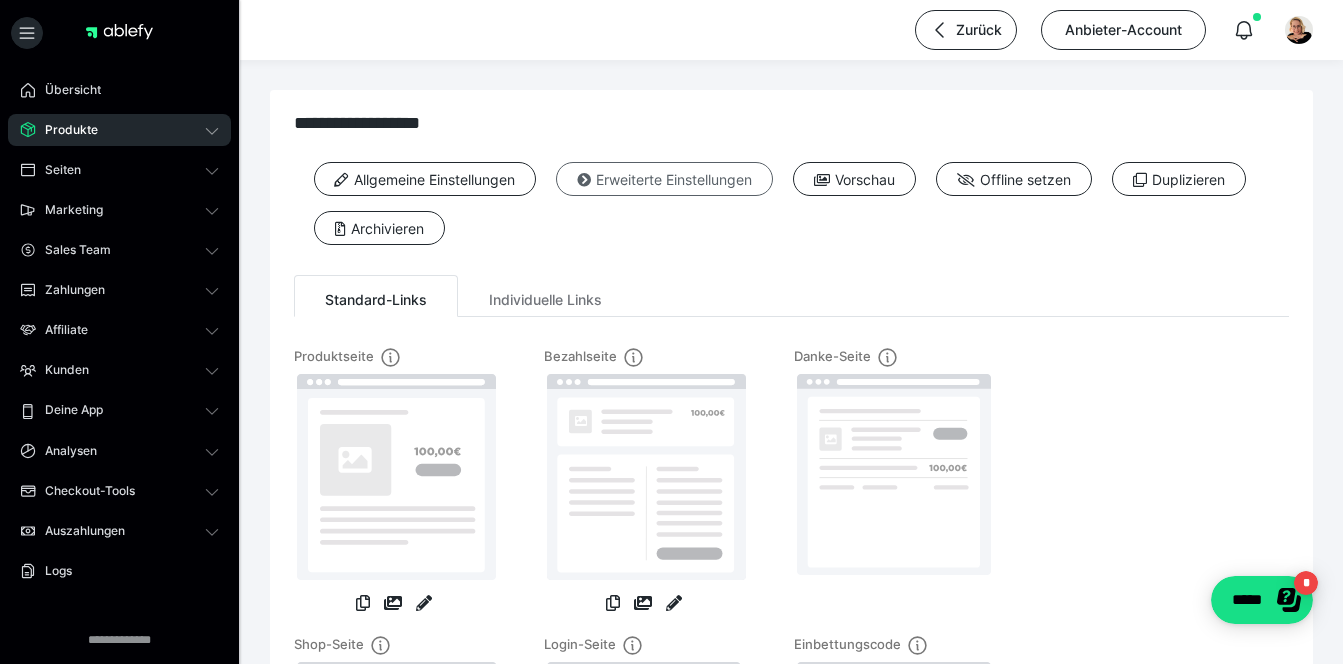 click on "Erweiterte Einstellungen" at bounding box center [664, 179] 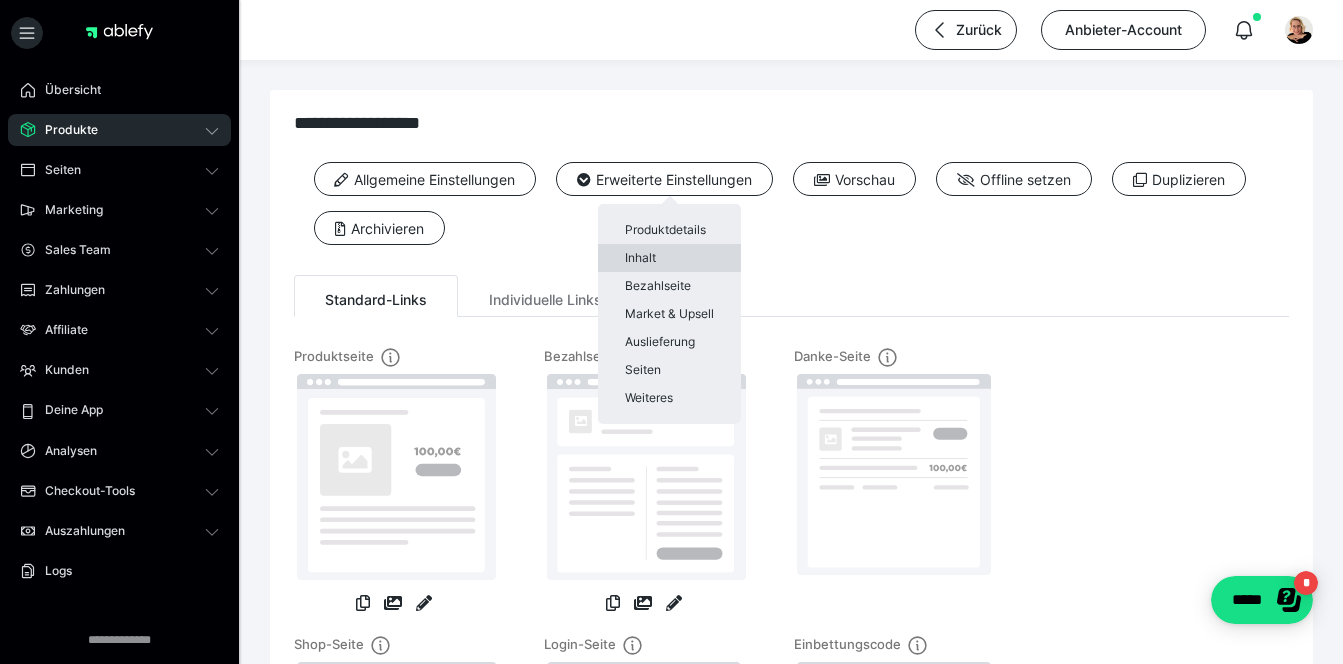 click on "Inhalt" at bounding box center (669, 258) 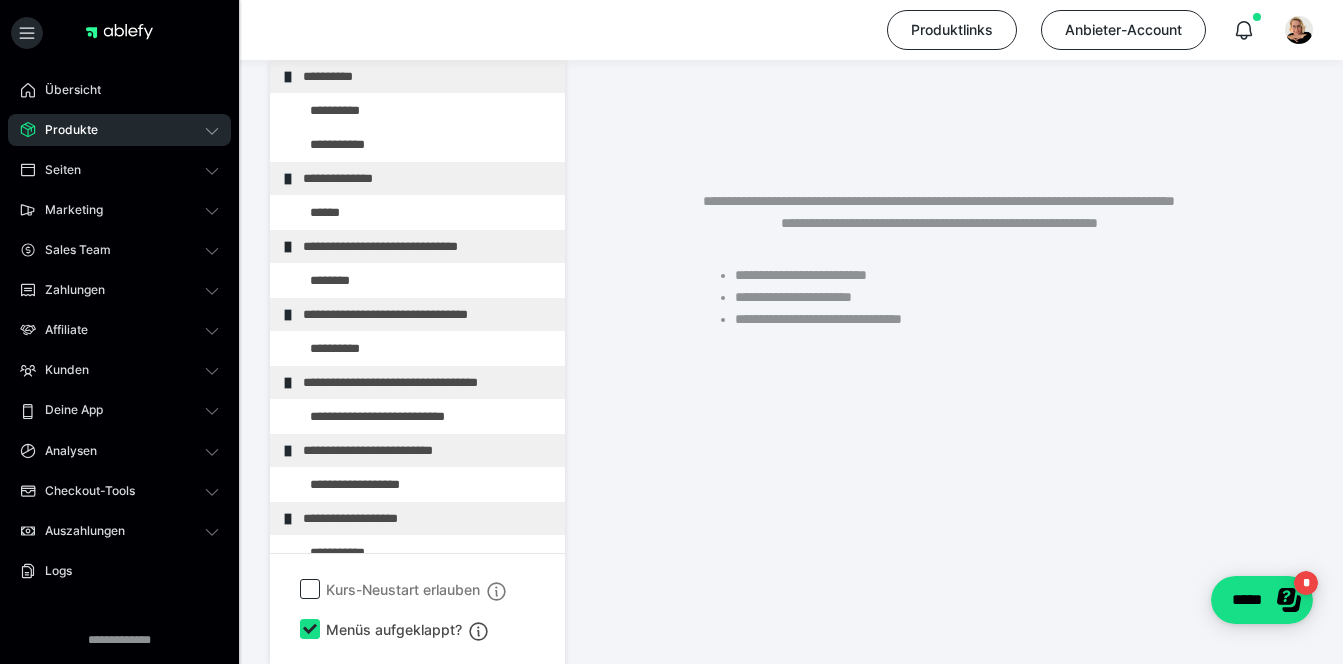 scroll, scrollTop: 374, scrollLeft: 0, axis: vertical 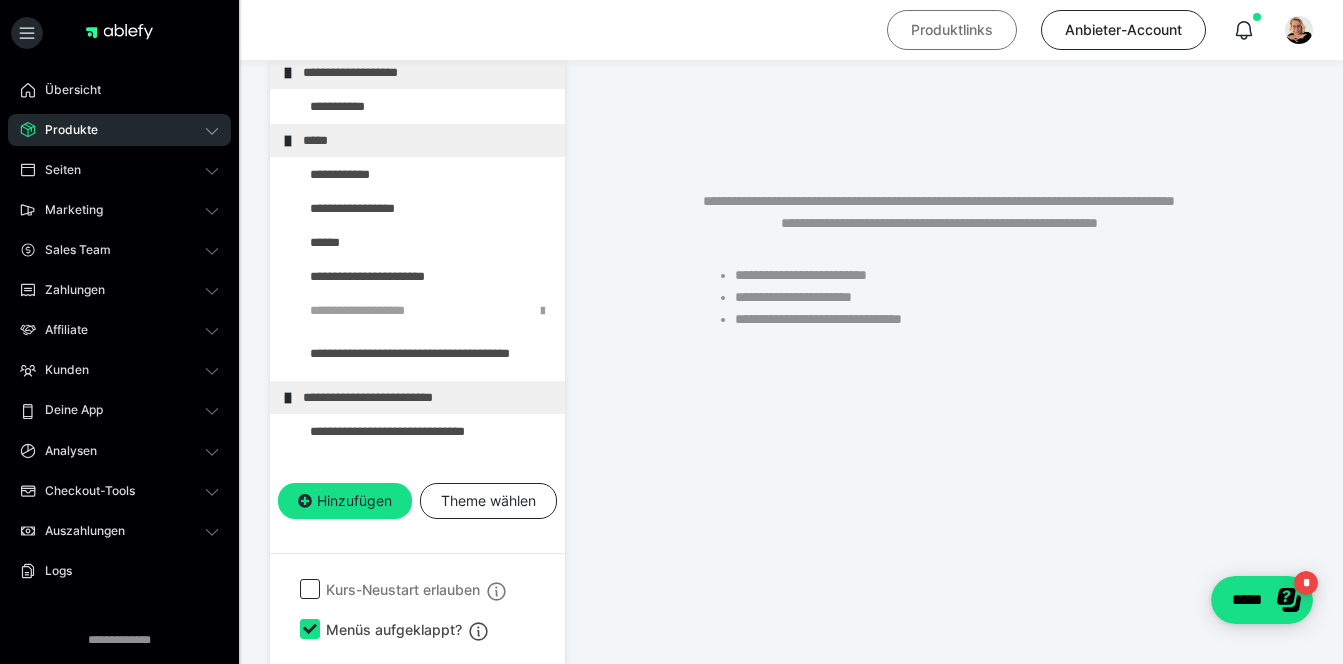 click on "Produktlinks" at bounding box center [952, 30] 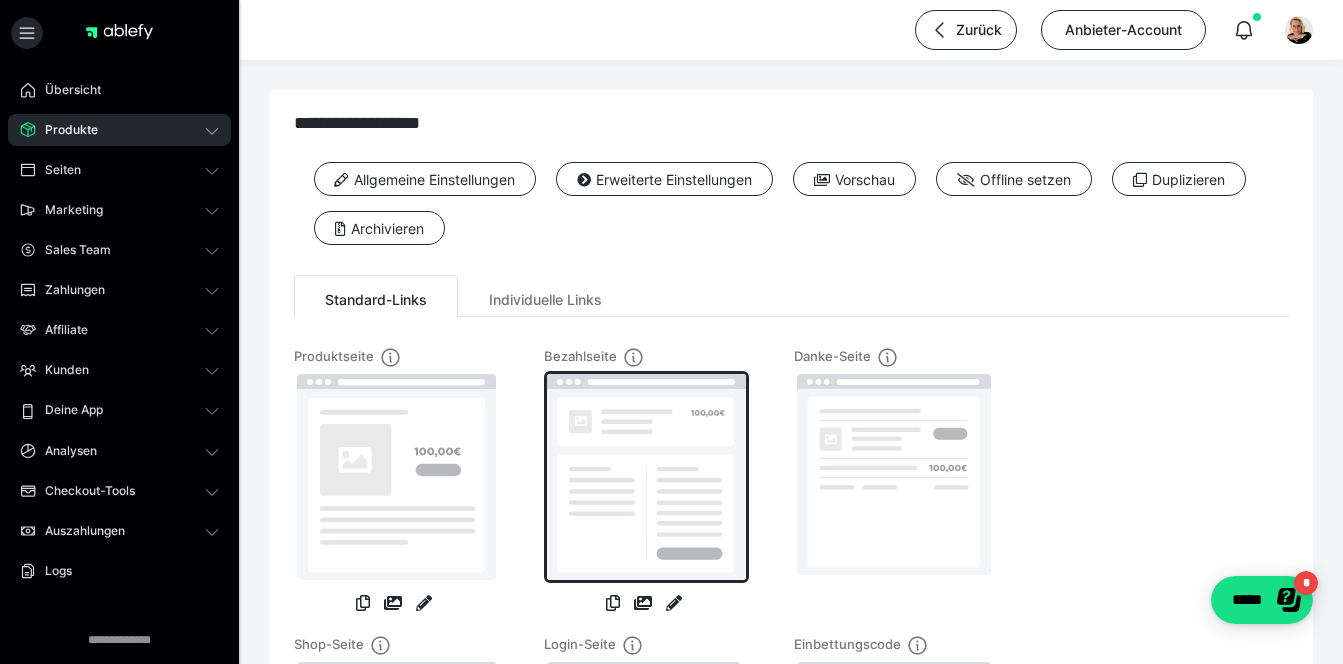click at bounding box center (646, 477) 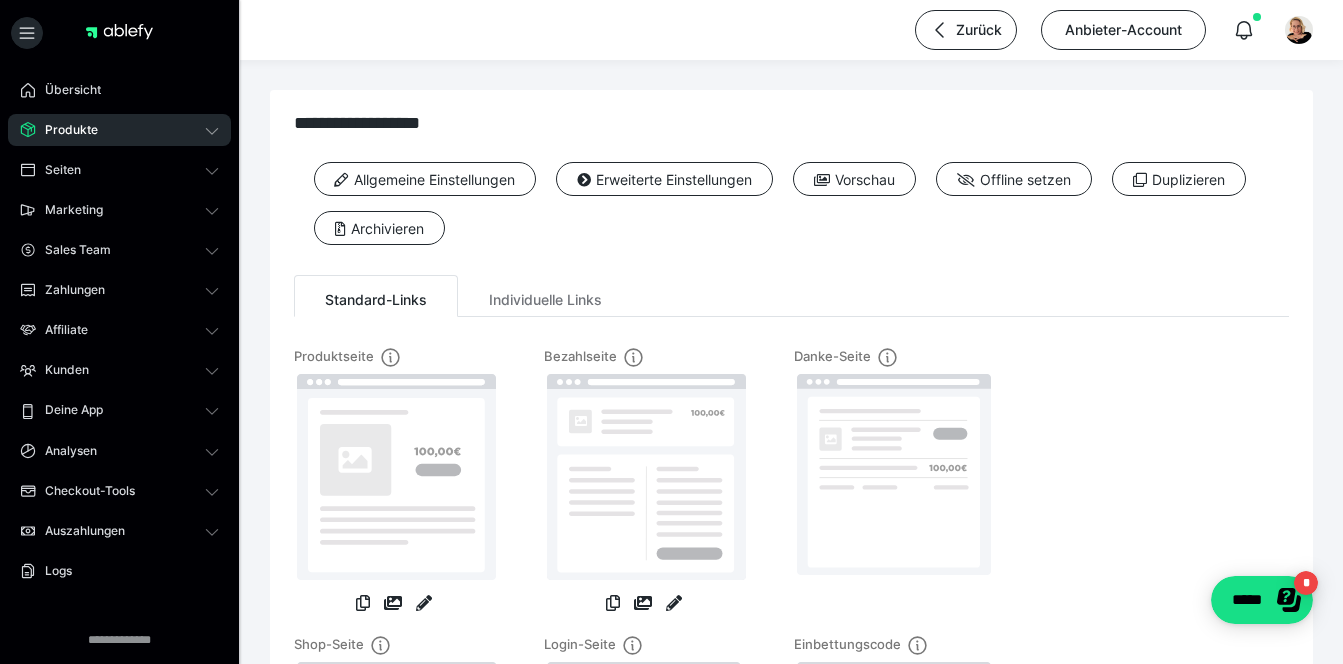 click 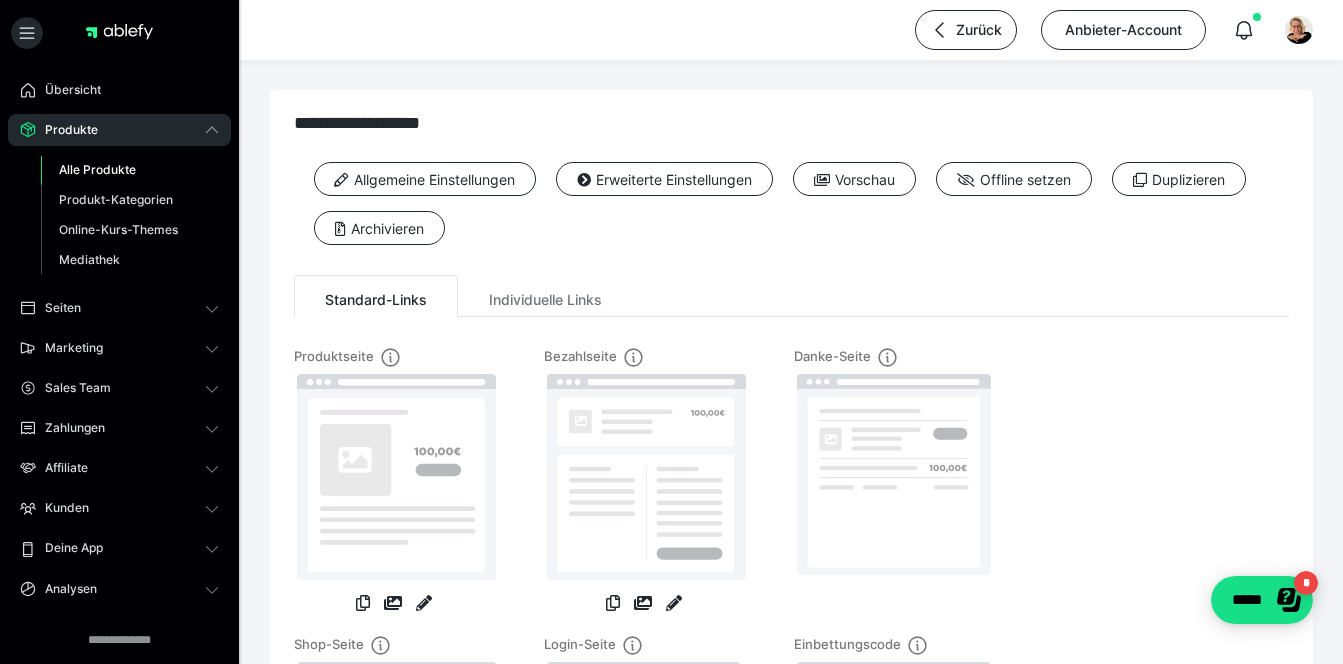 click on "Alle Produkte" at bounding box center (130, 170) 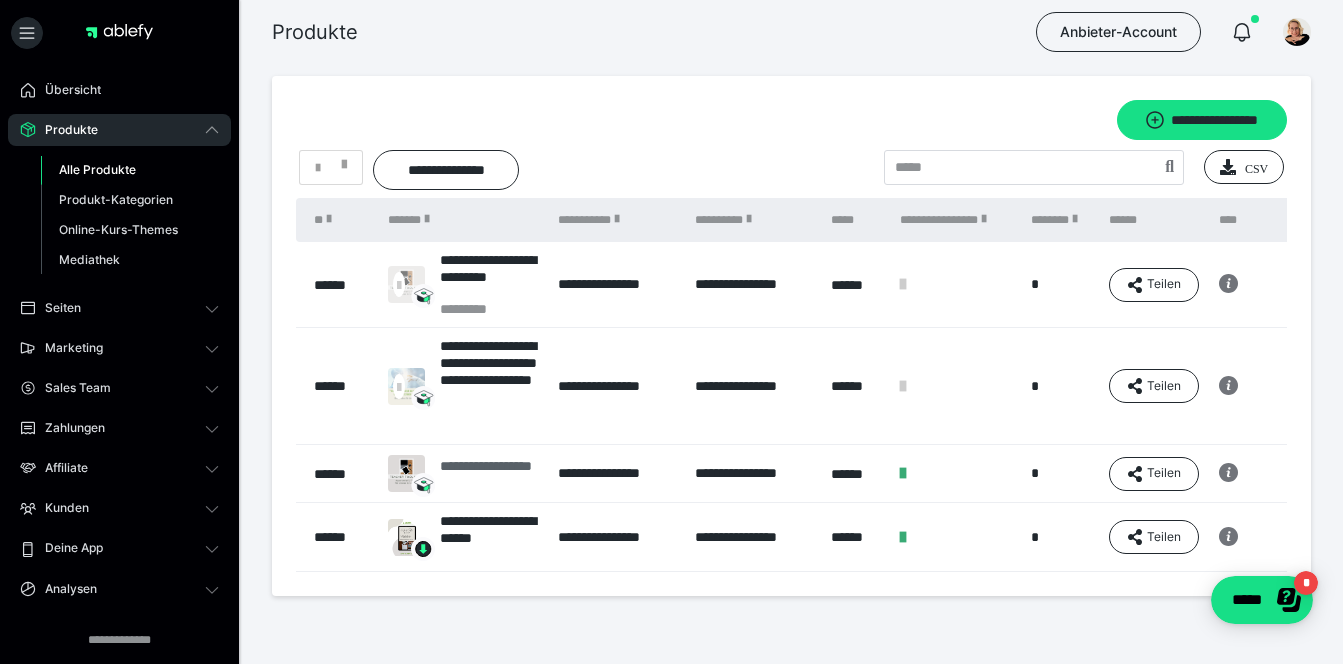click on "**********" at bounding box center [489, 474] 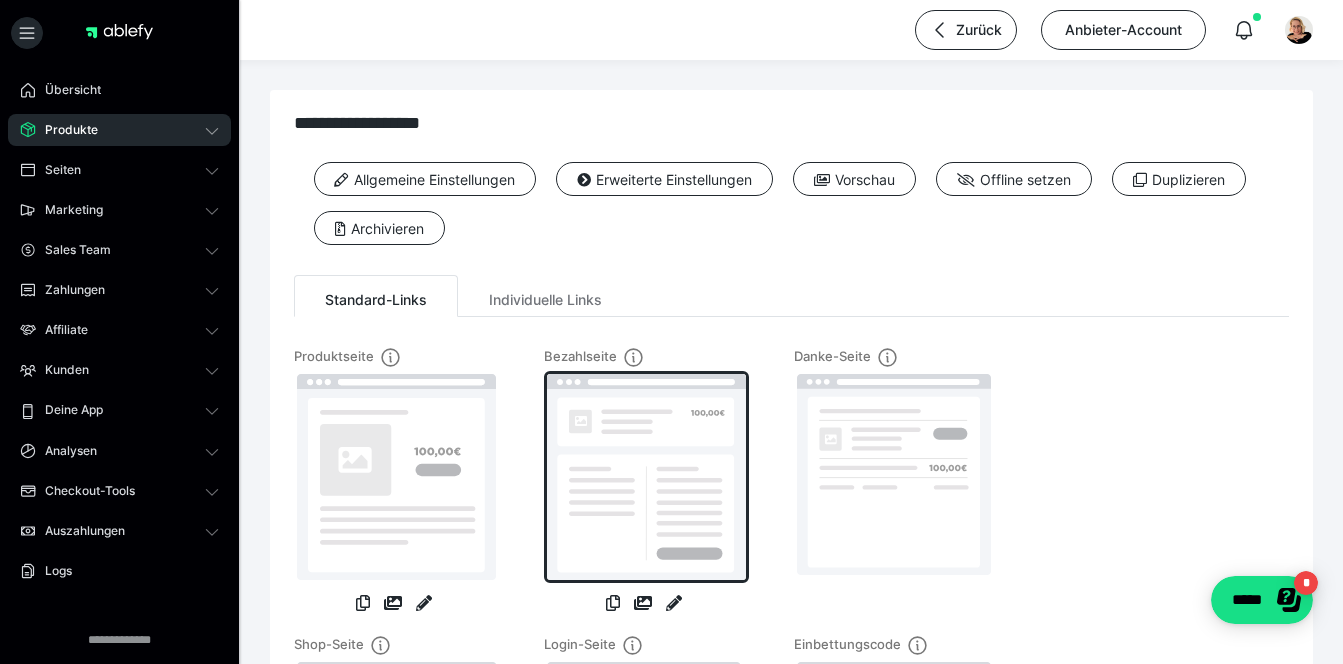 click at bounding box center (646, 477) 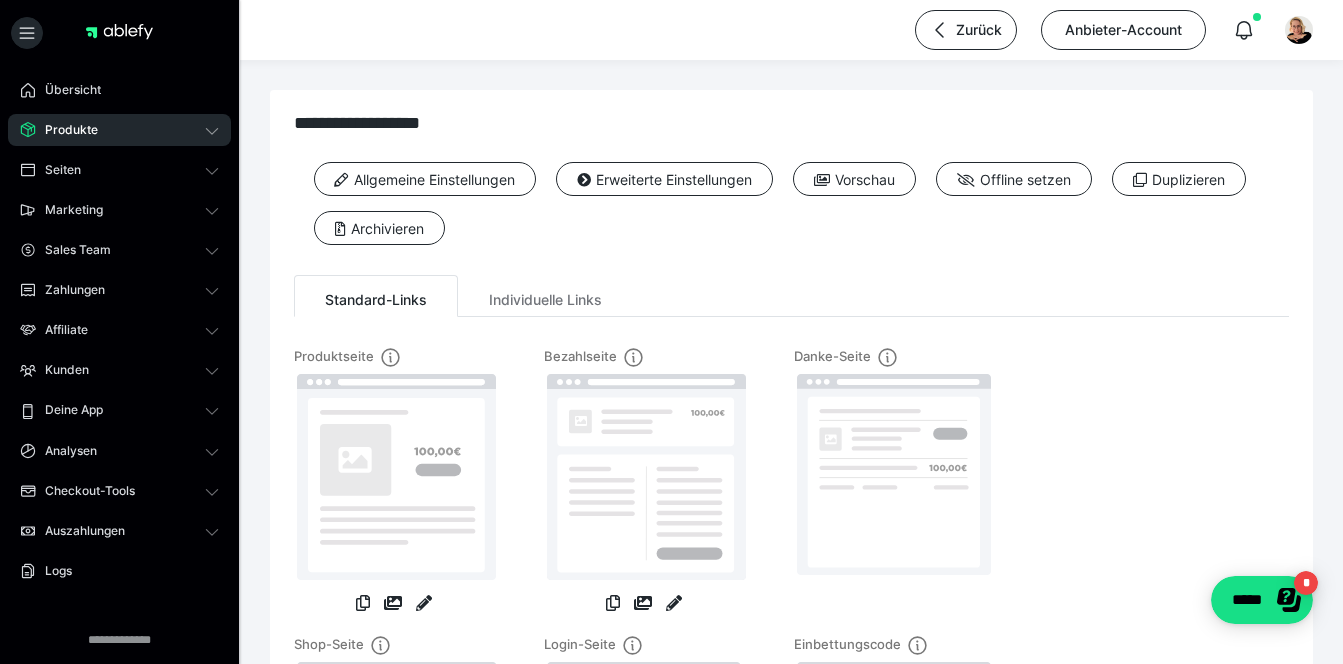 click at bounding box center [674, 605] 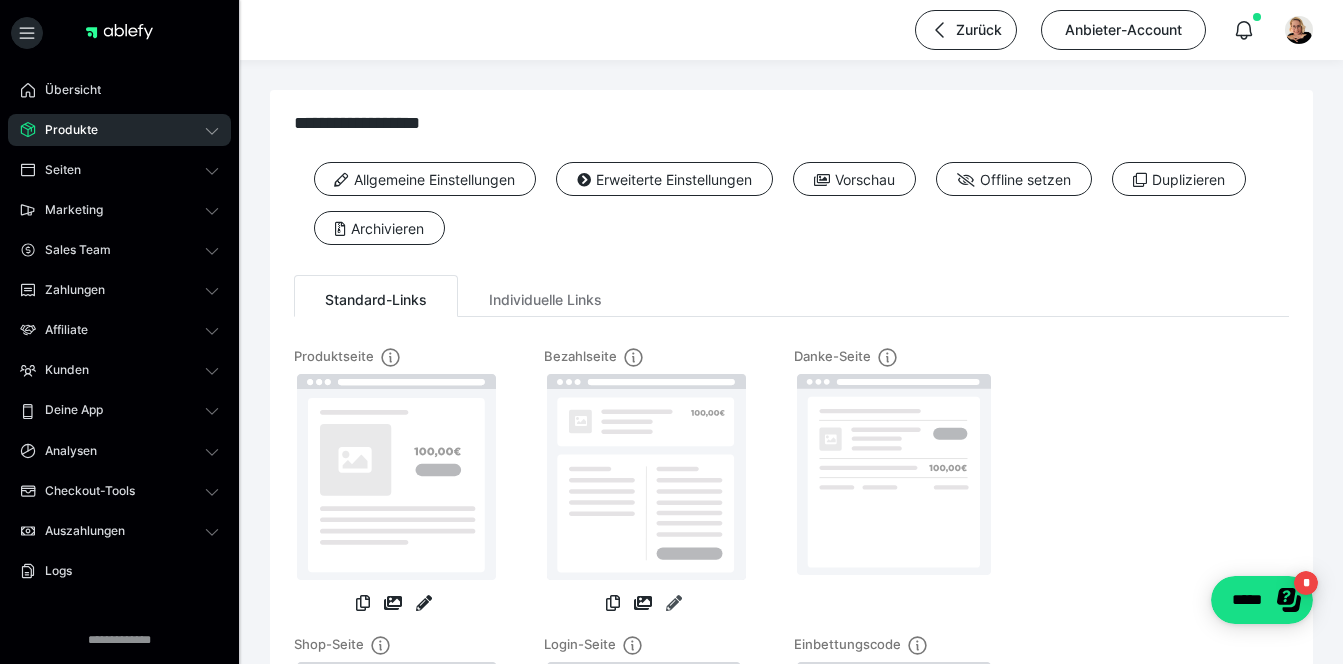 click at bounding box center [644, 483] 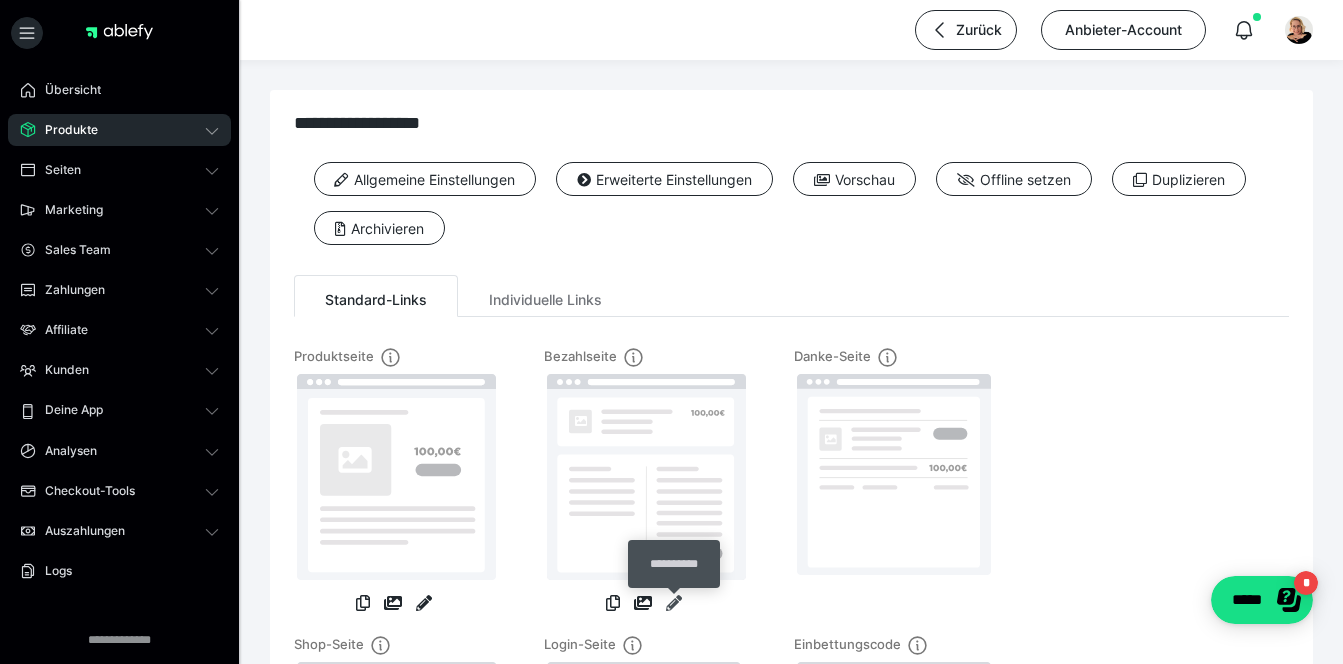 click at bounding box center [674, 603] 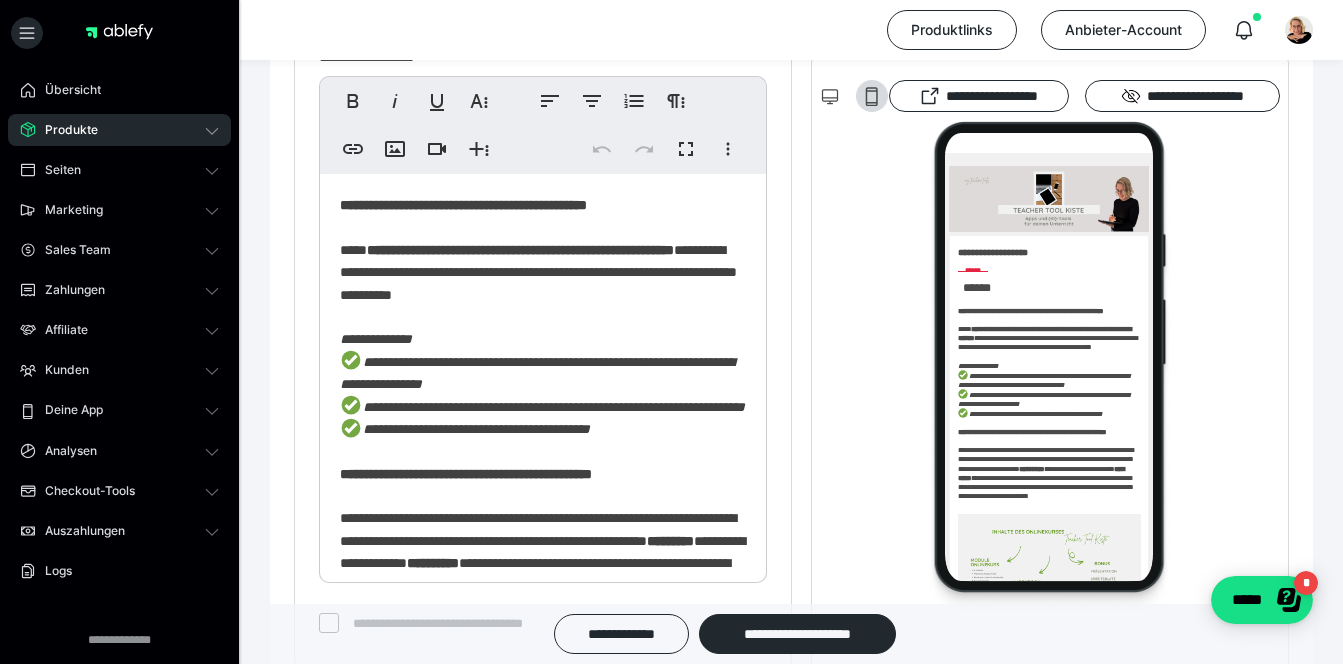 scroll, scrollTop: 670, scrollLeft: 0, axis: vertical 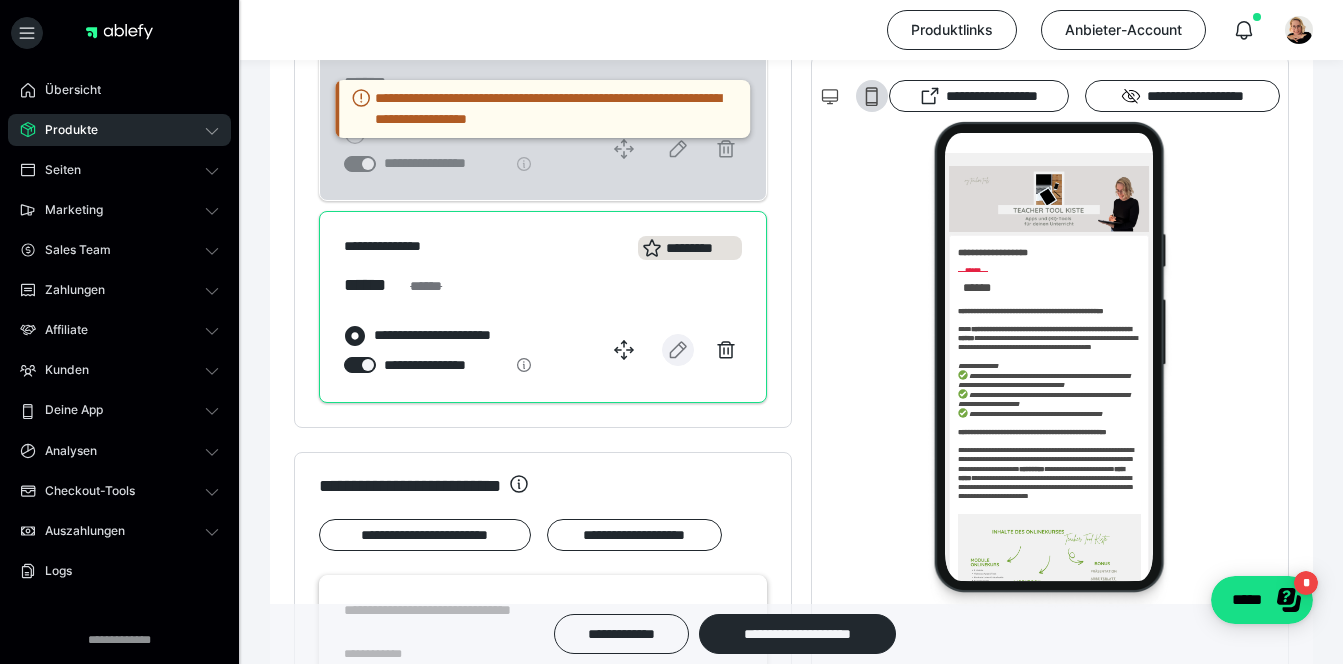click 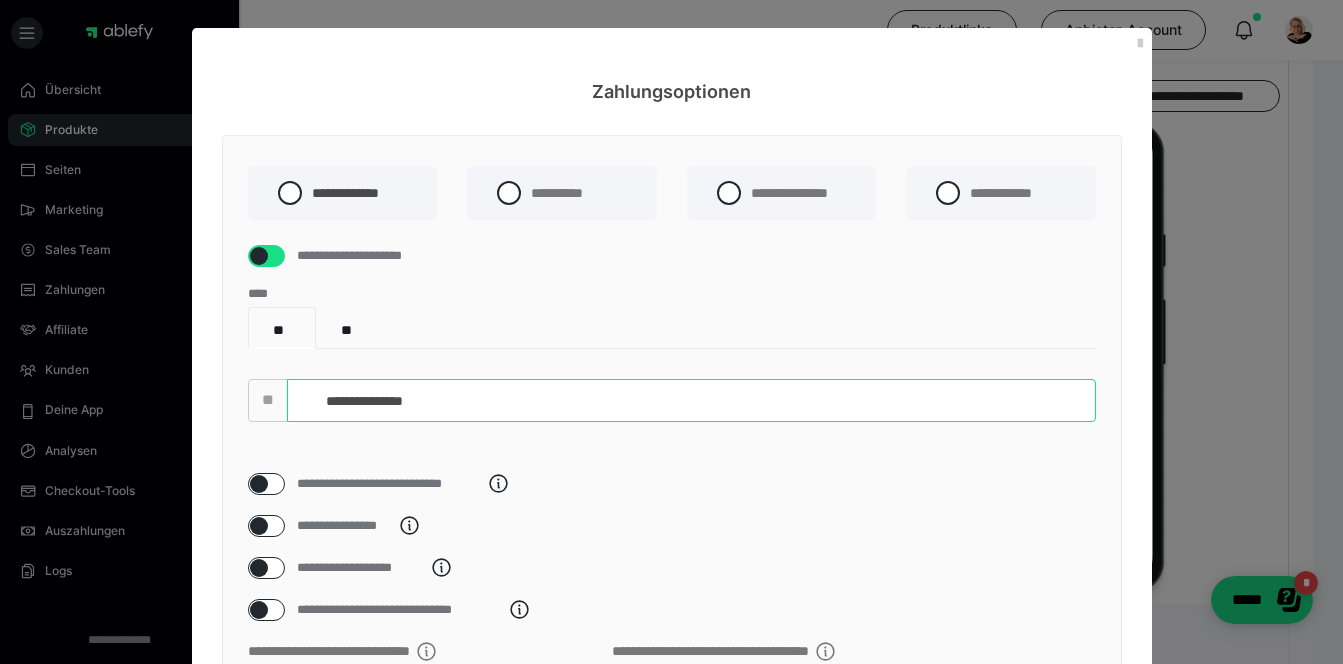 click on "**********" at bounding box center [691, 400] 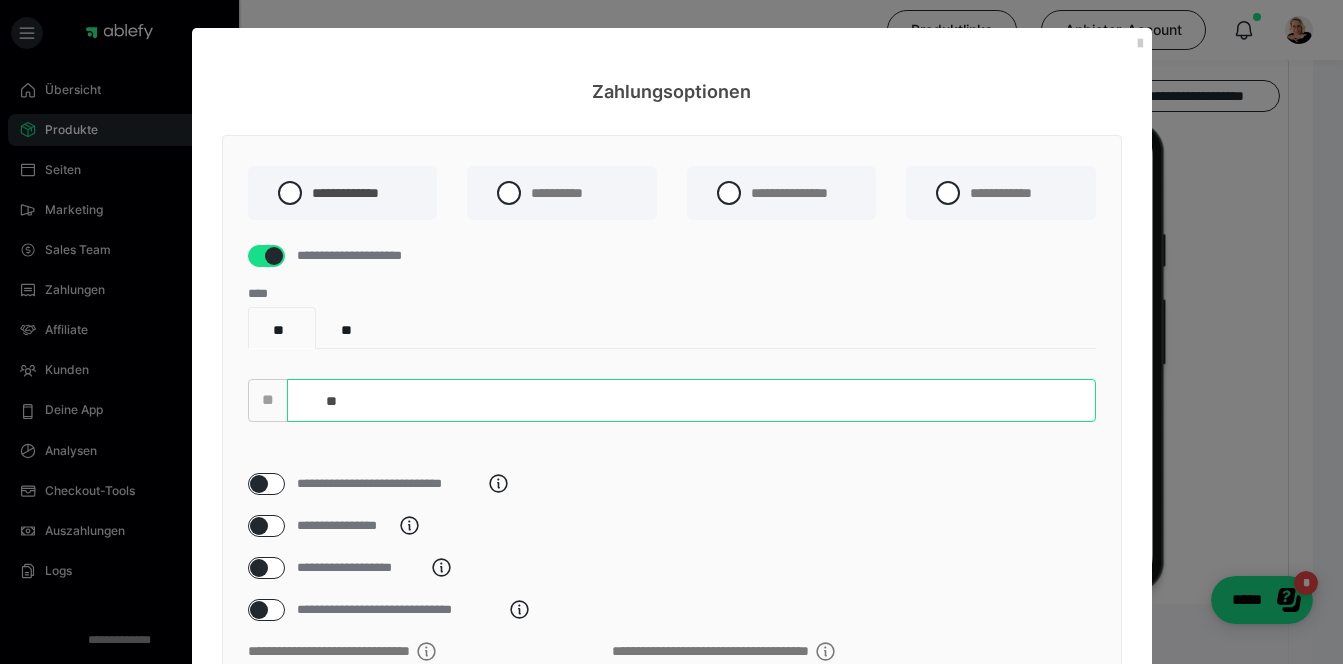type on "*" 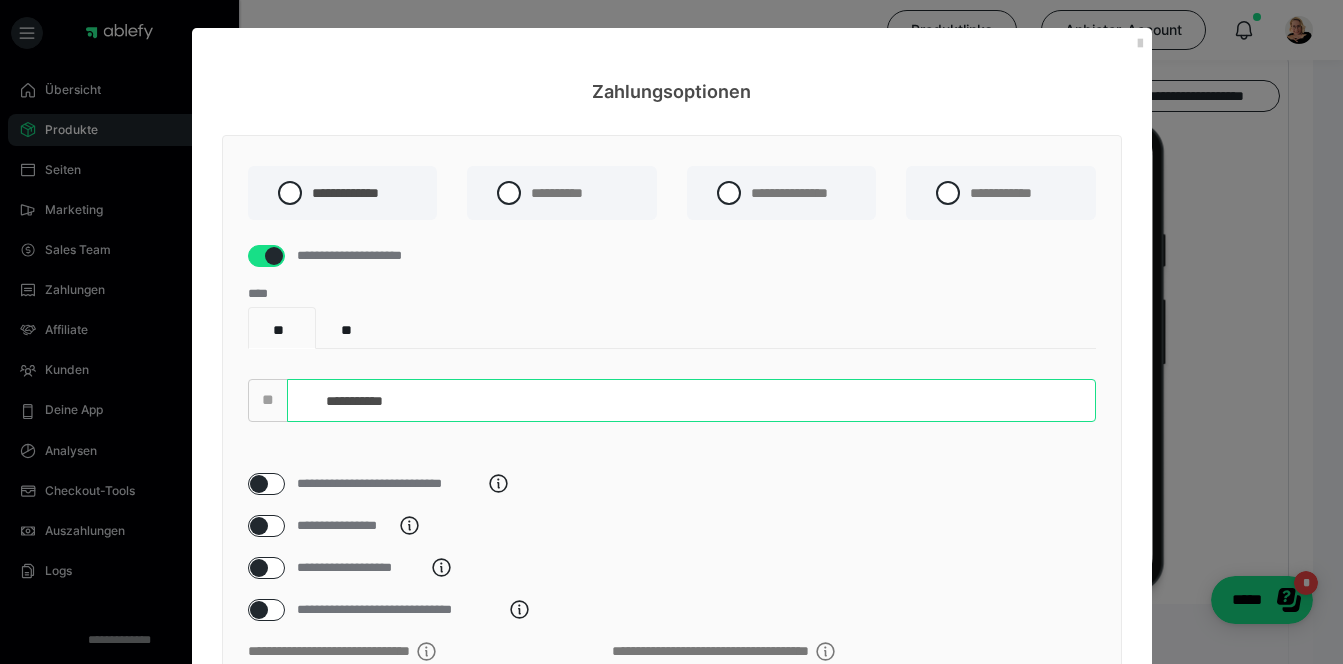 type on "**********" 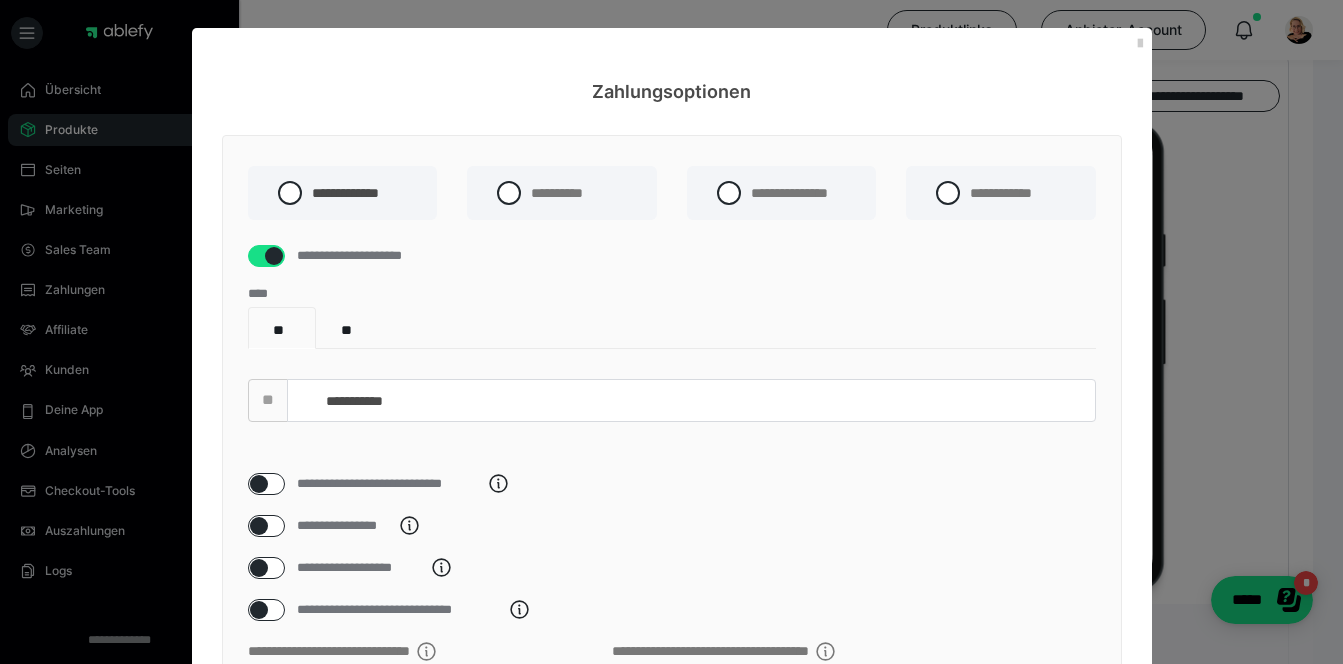 click on "**********" at bounding box center [672, 668] 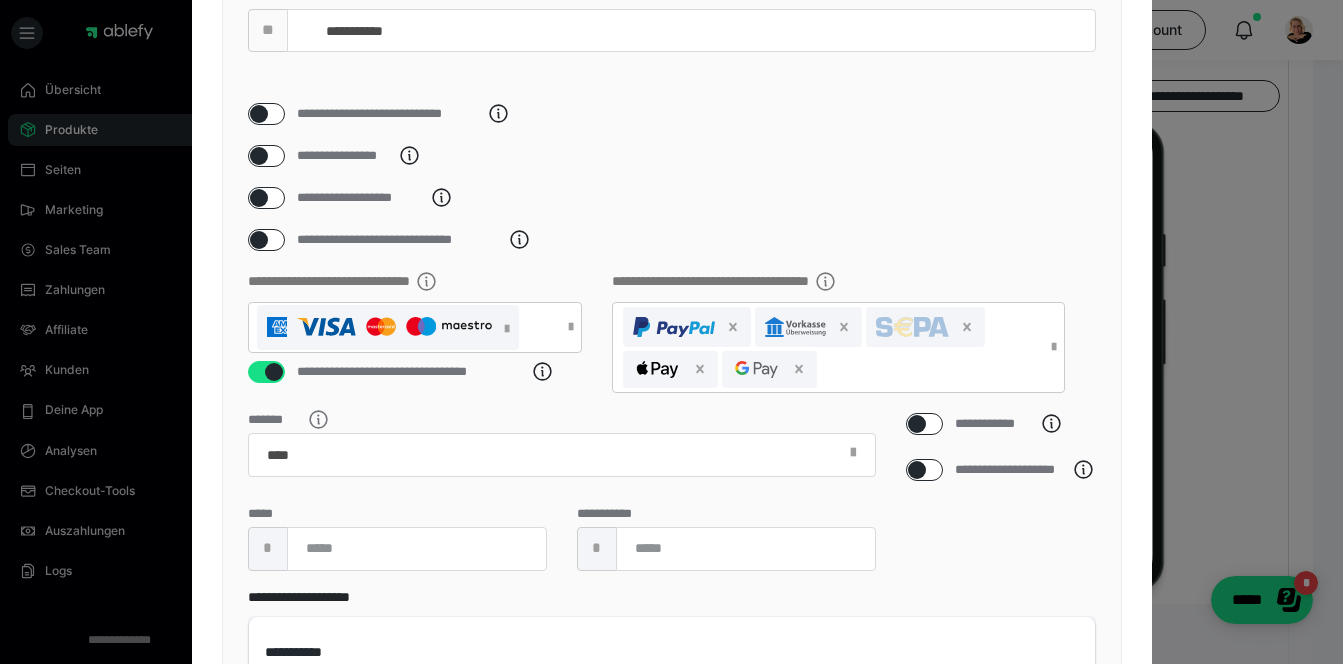 scroll, scrollTop: 445, scrollLeft: 0, axis: vertical 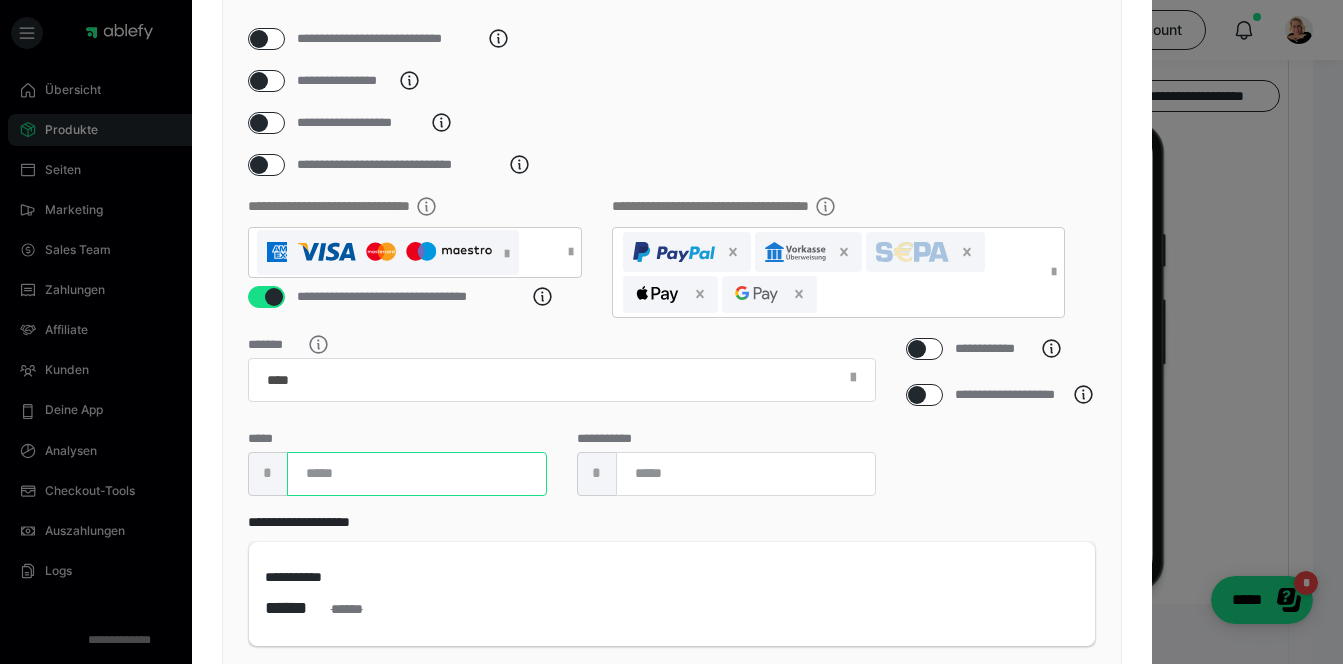 click on "**" at bounding box center [417, 474] 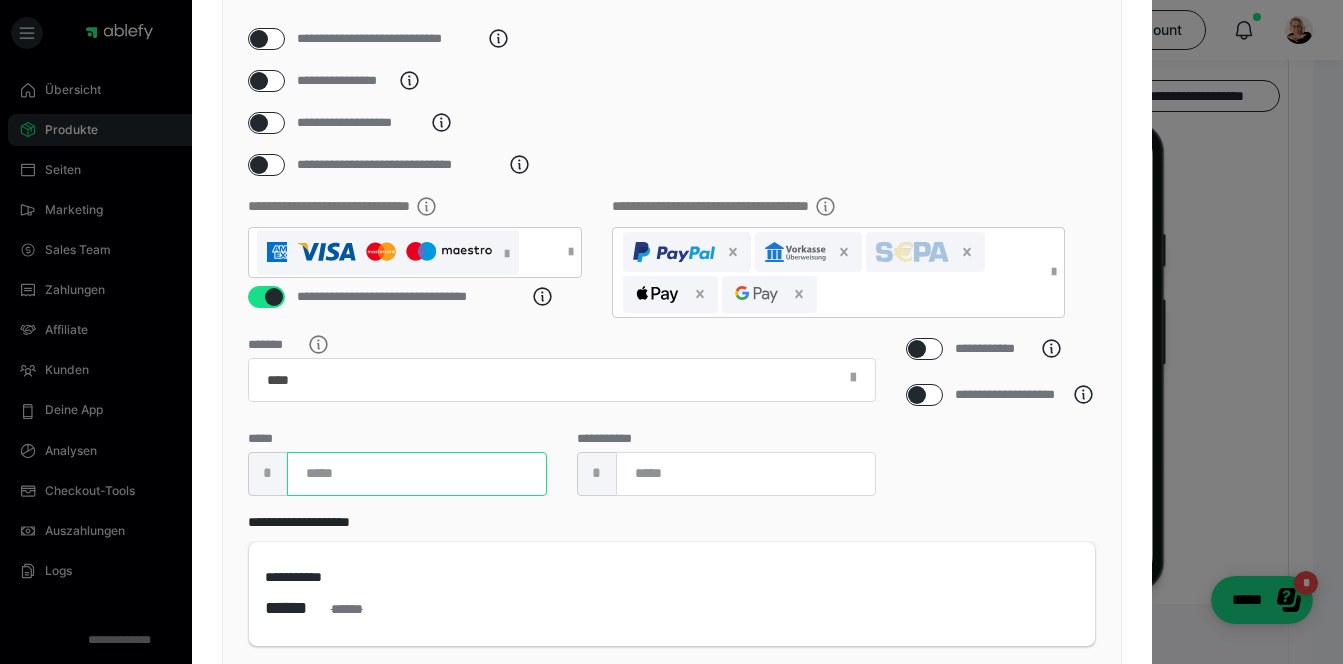 type on "*" 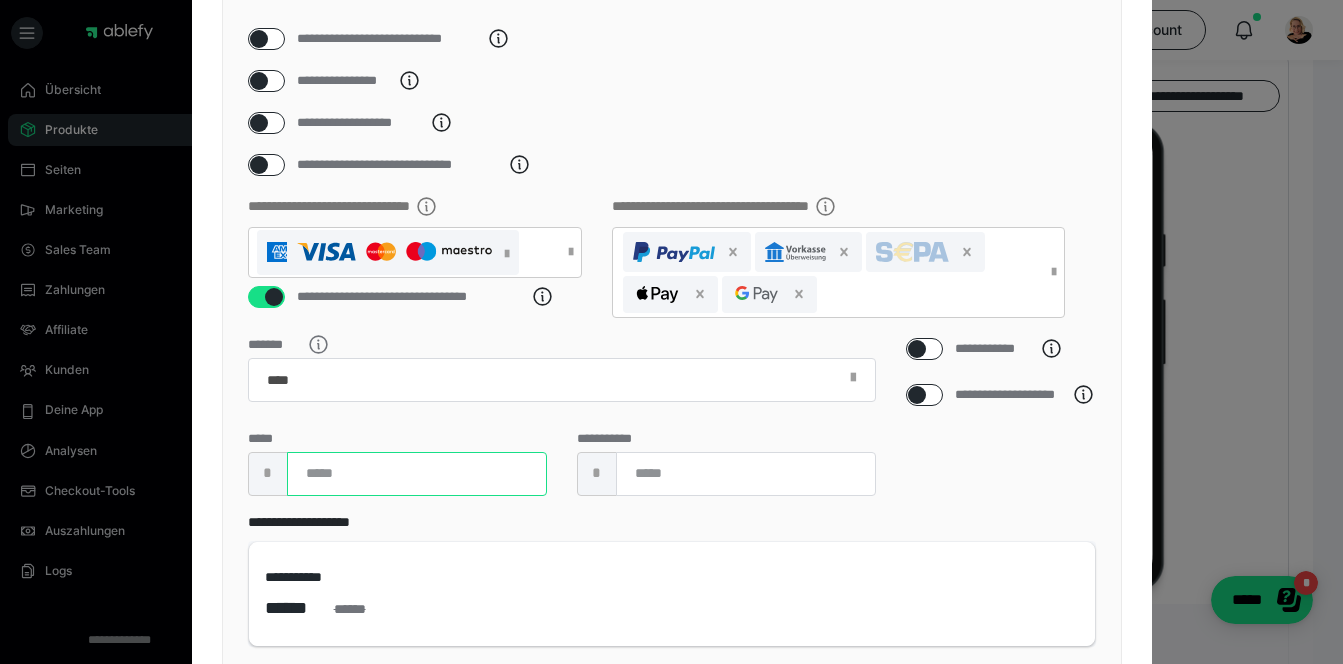 type on "*****" 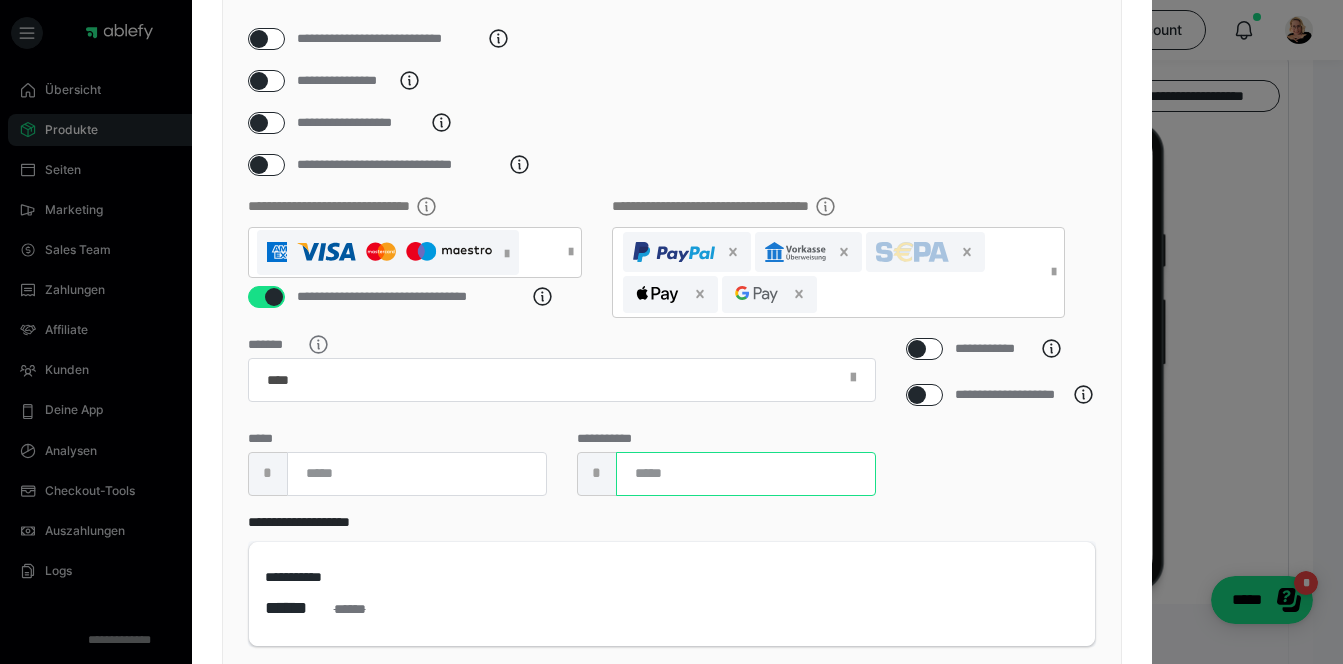 click on "**" at bounding box center (746, 474) 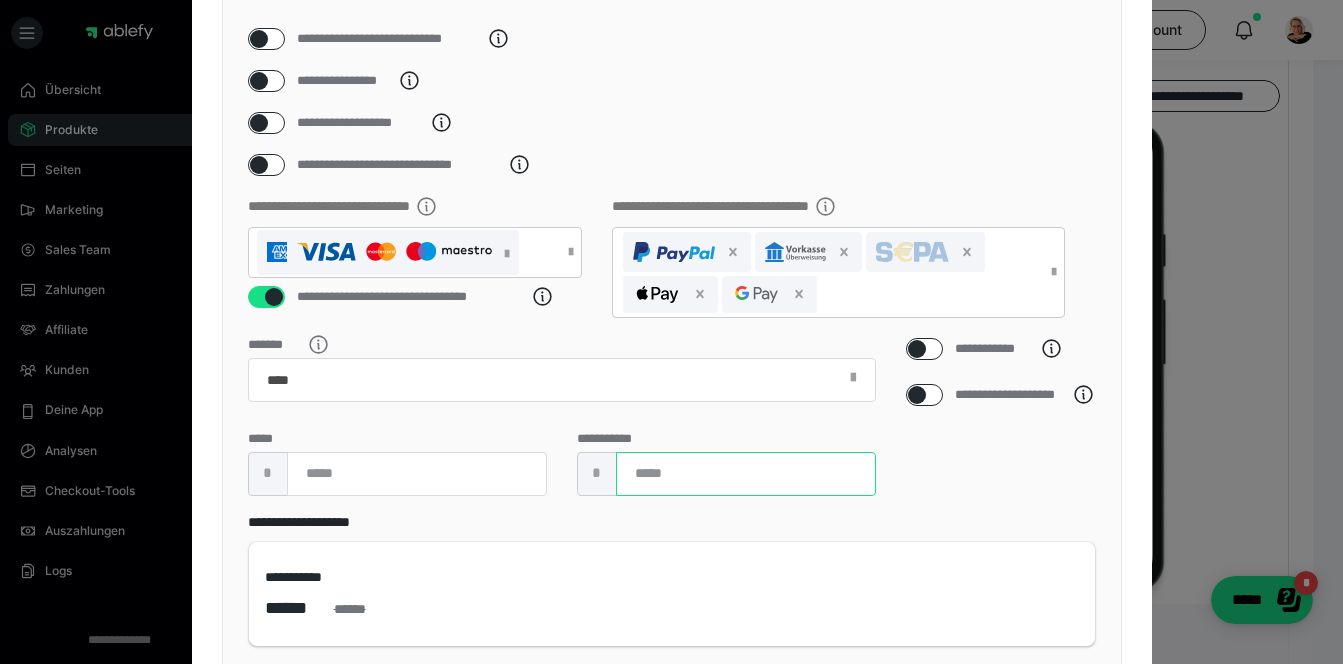 type on "*" 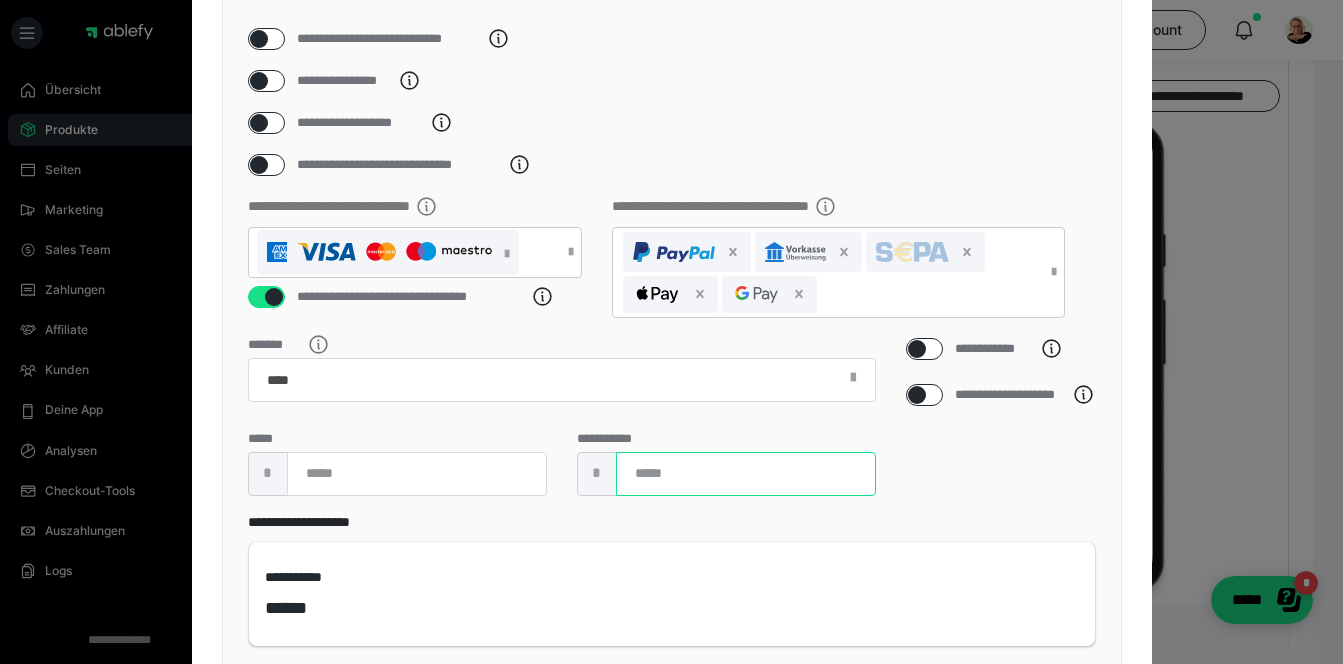 type 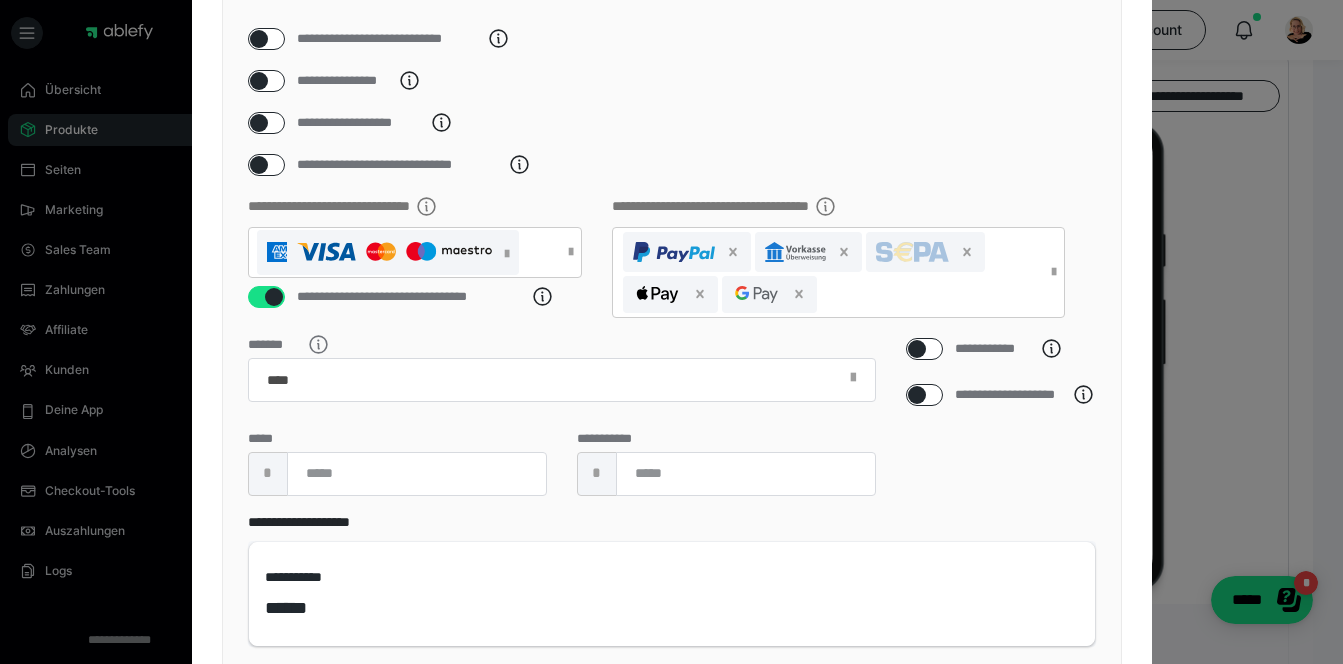 click on "**********" at bounding box center [672, 579] 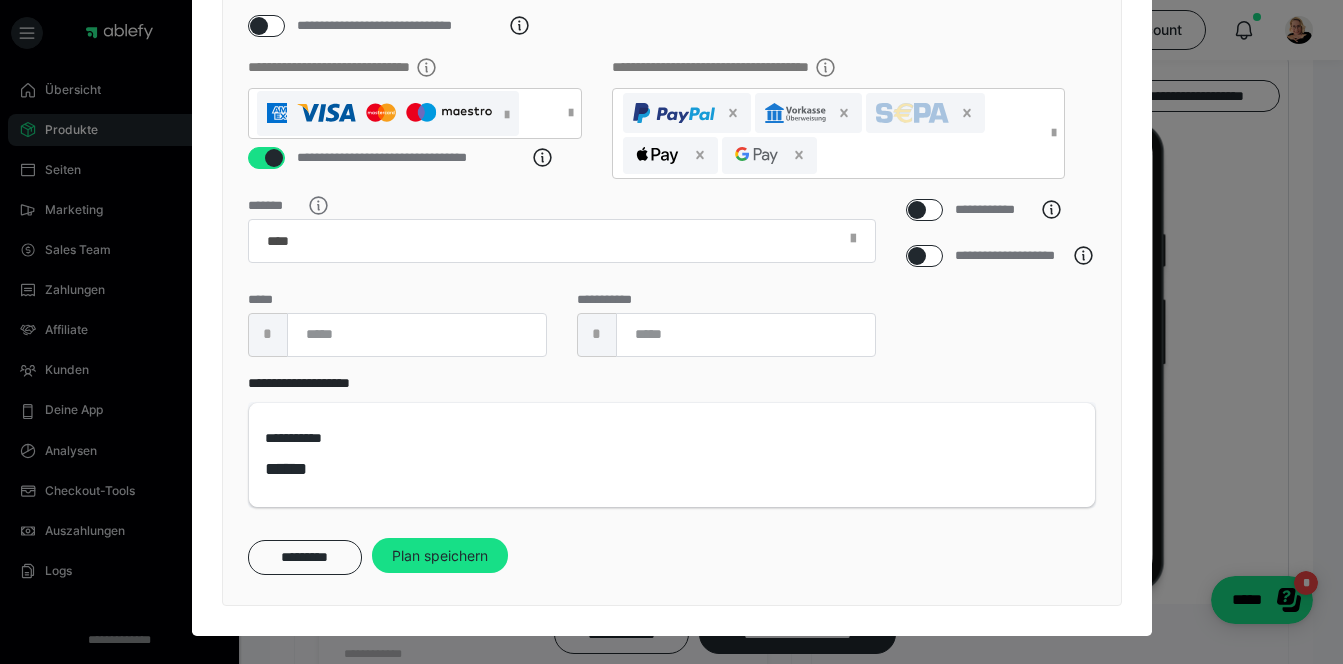 scroll, scrollTop: 610, scrollLeft: 0, axis: vertical 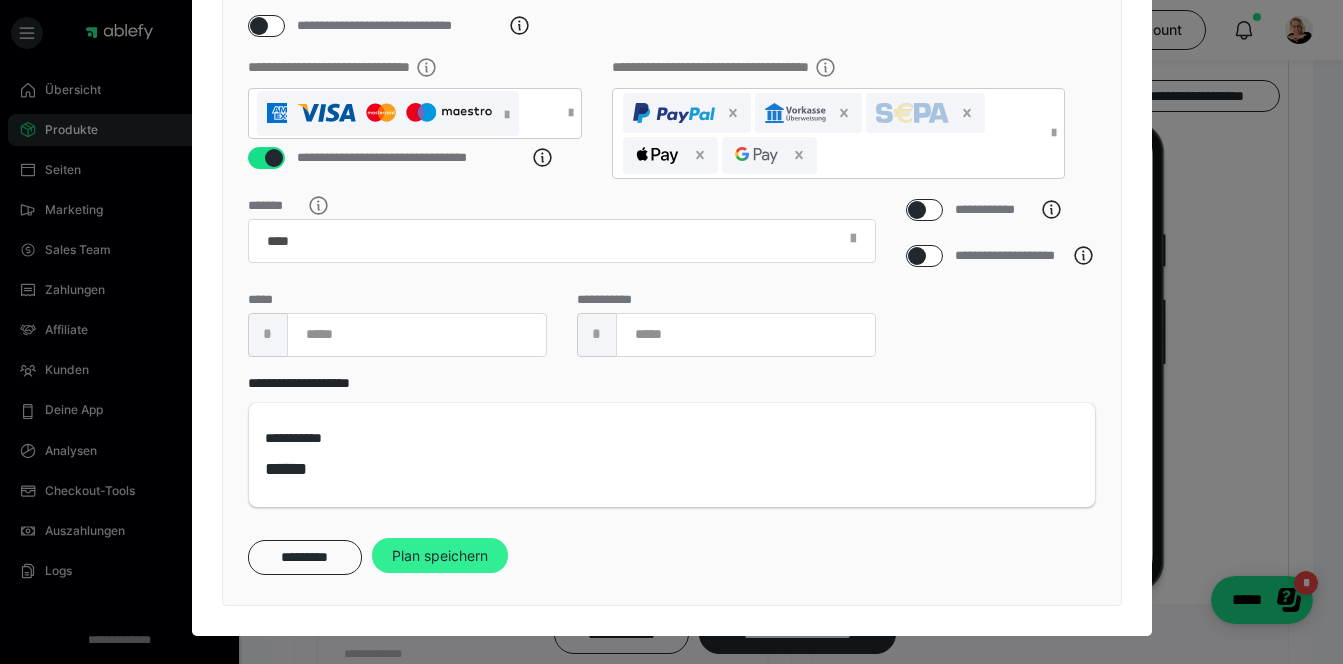 click on "Plan speichern" at bounding box center (440, 556) 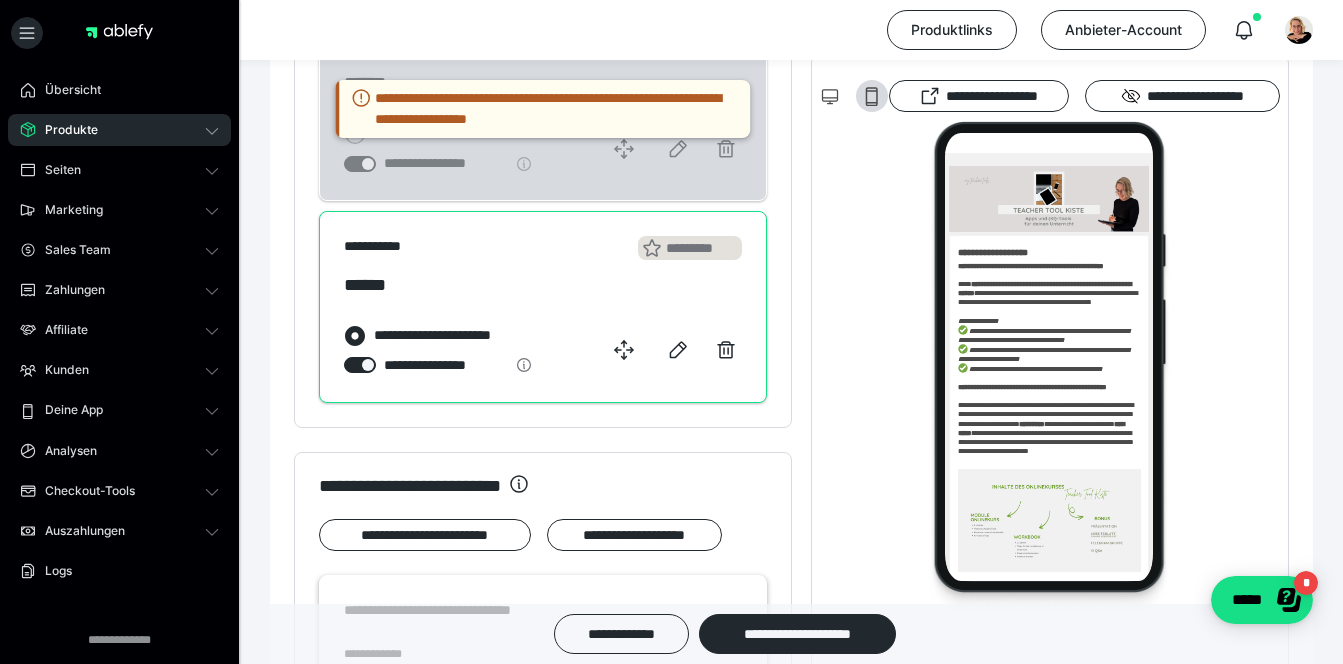 click on "*********" at bounding box center [689, 248] 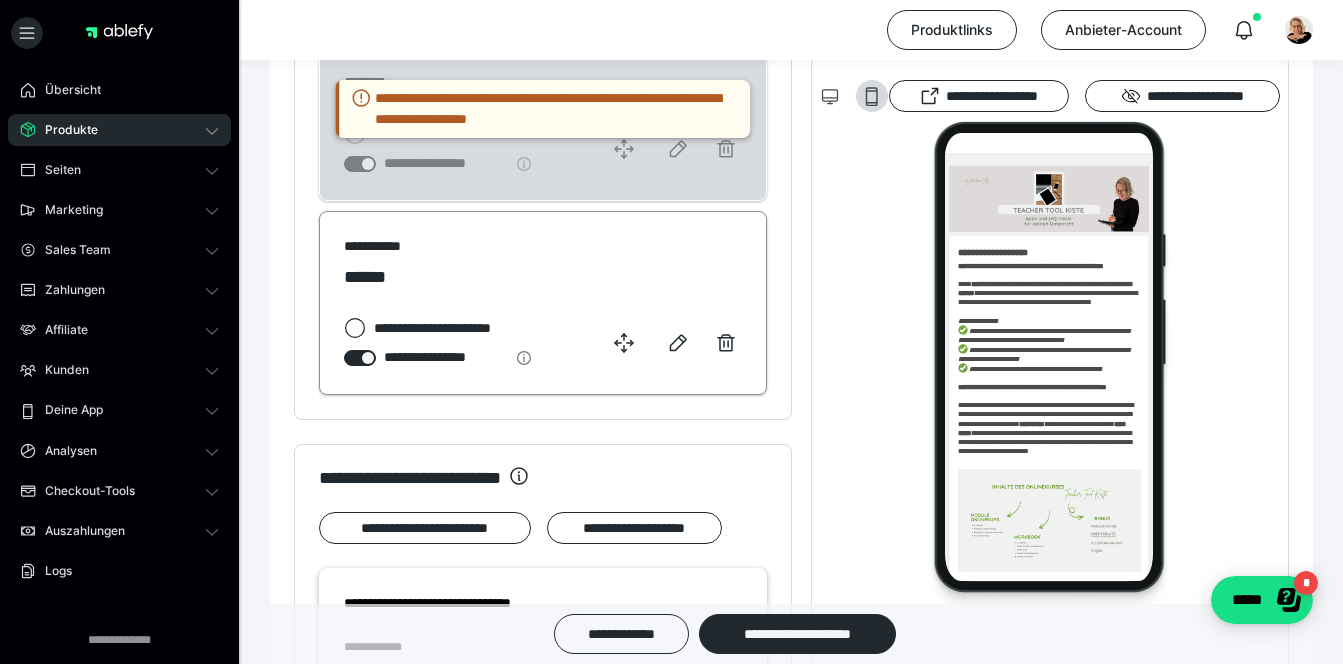 click on "**********" at bounding box center (543, 263) 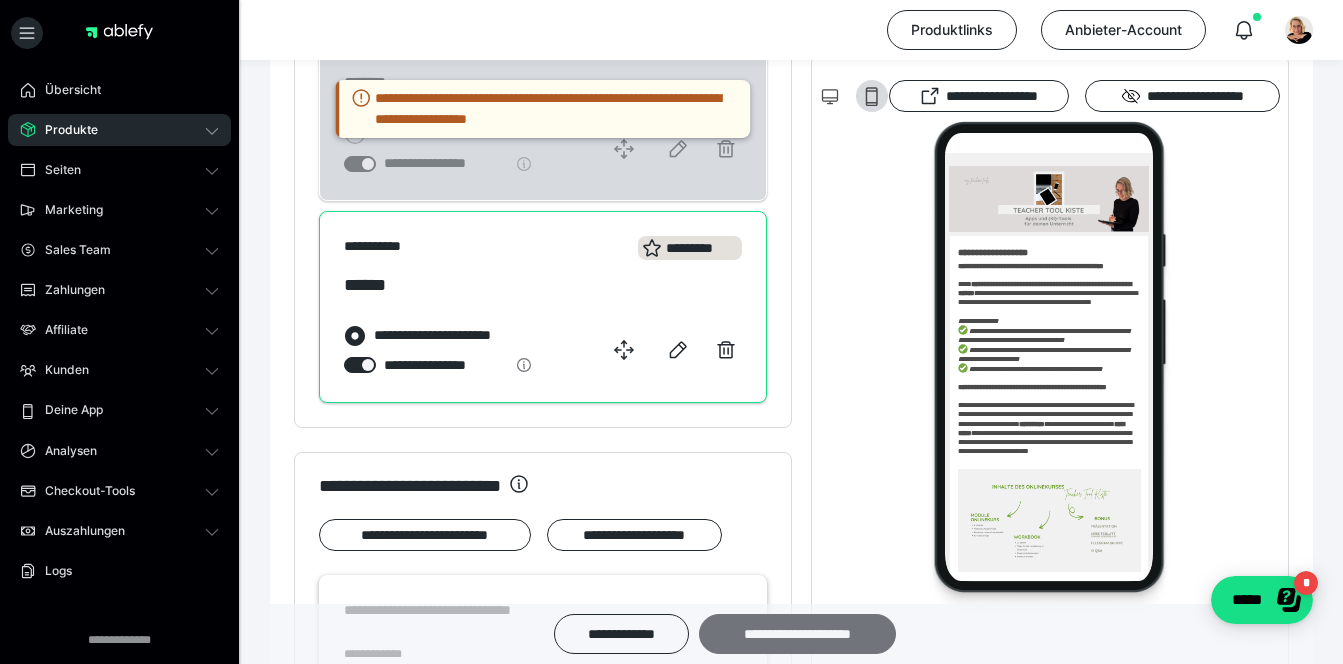 click on "**********" at bounding box center (797, 634) 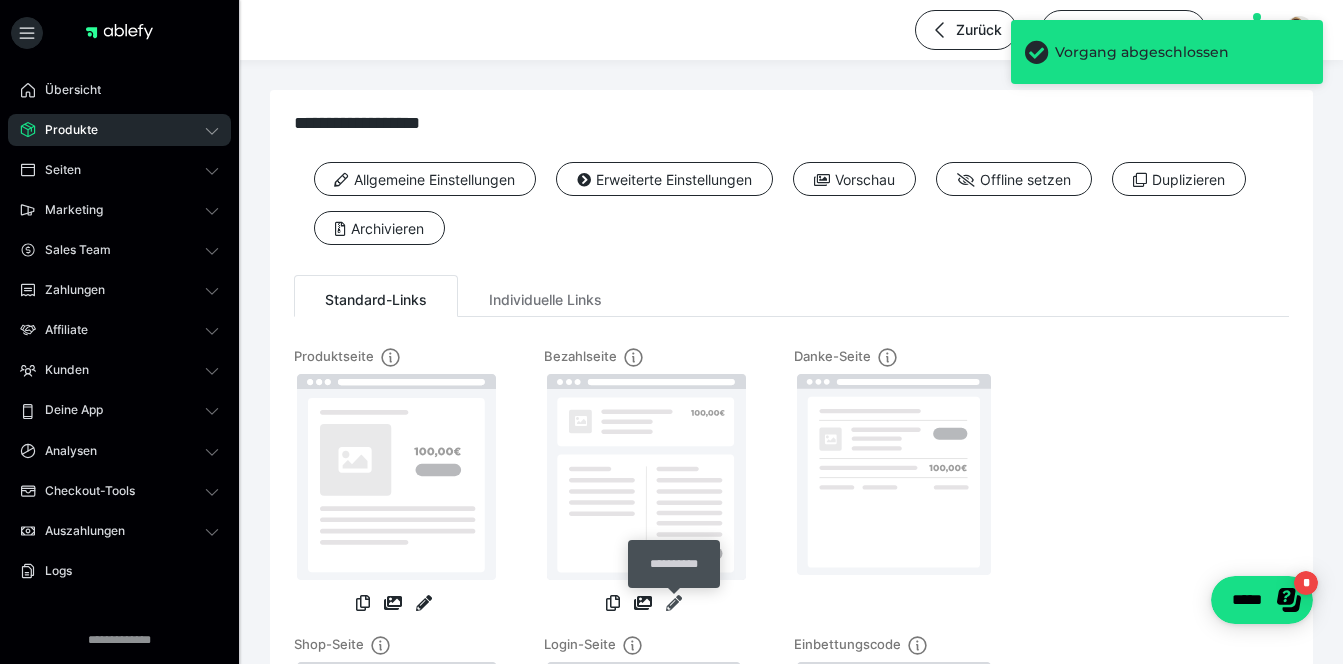 click at bounding box center (674, 603) 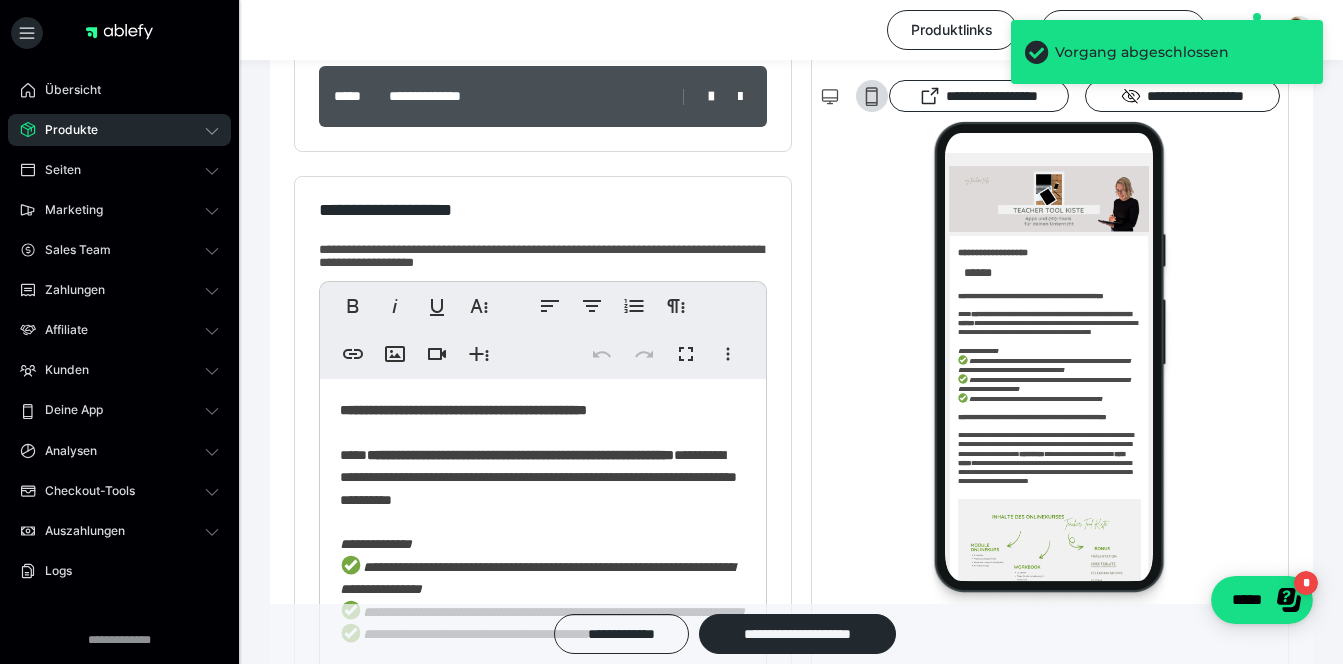scroll, scrollTop: 440, scrollLeft: 0, axis: vertical 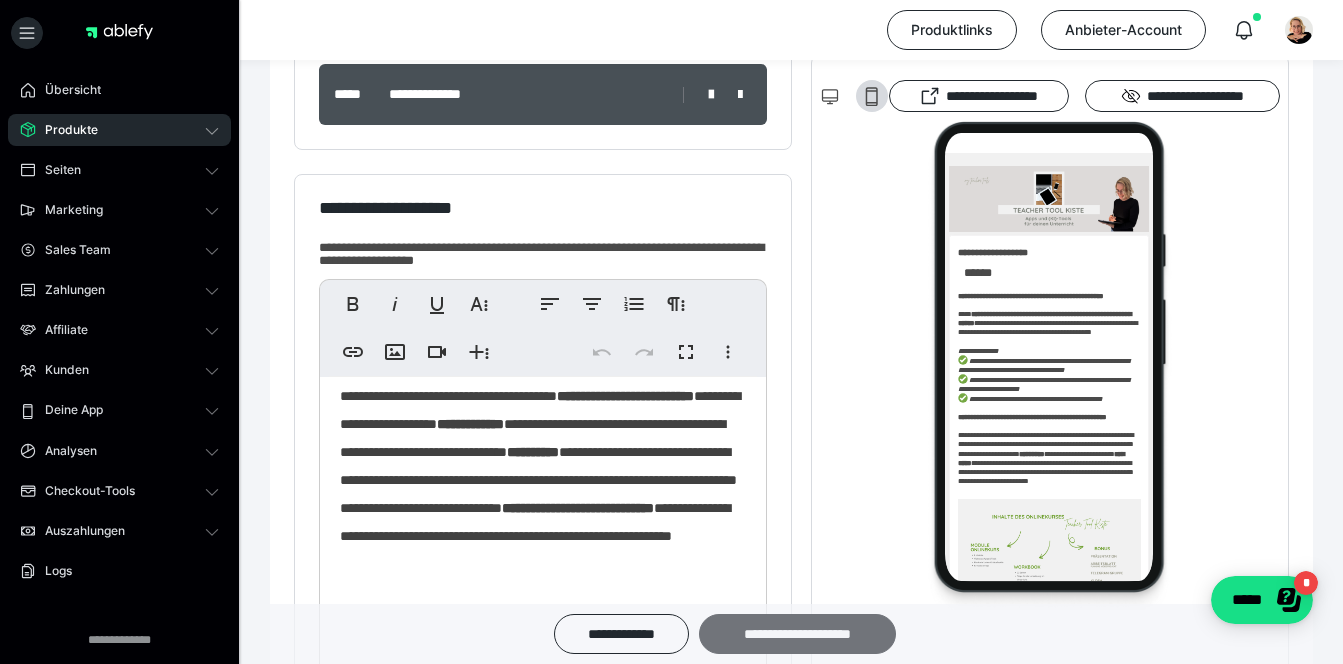 click on "**********" at bounding box center (797, 634) 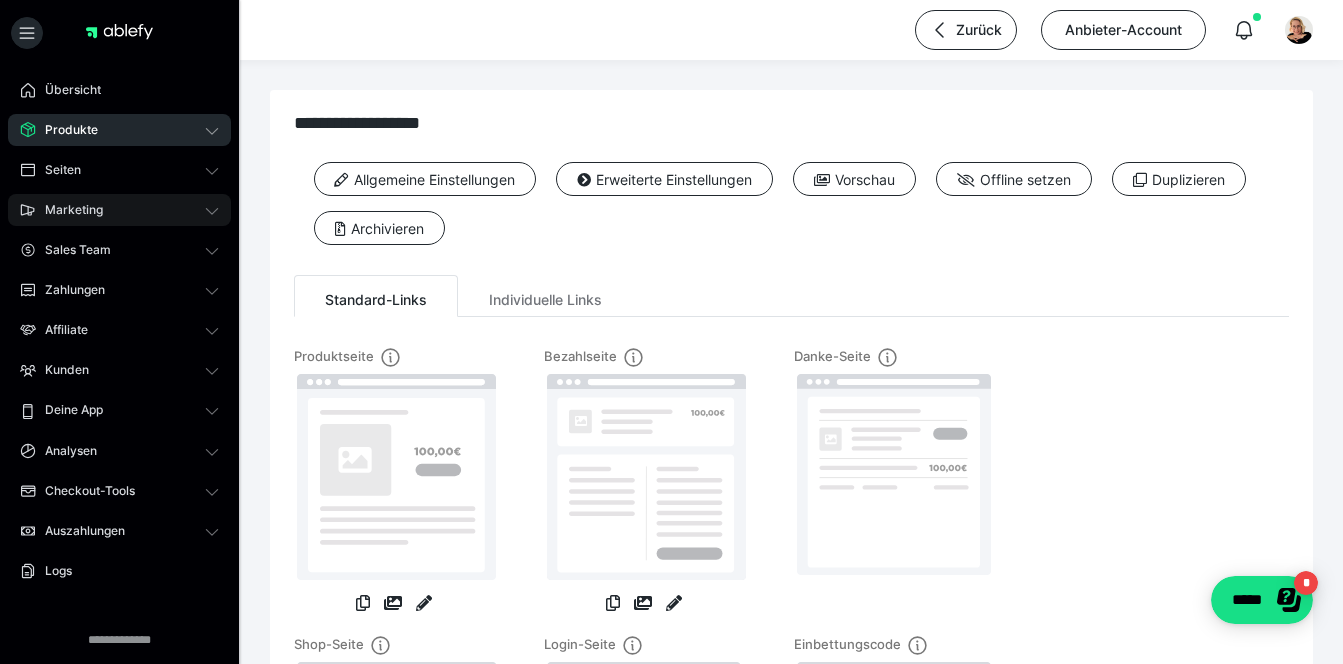 click 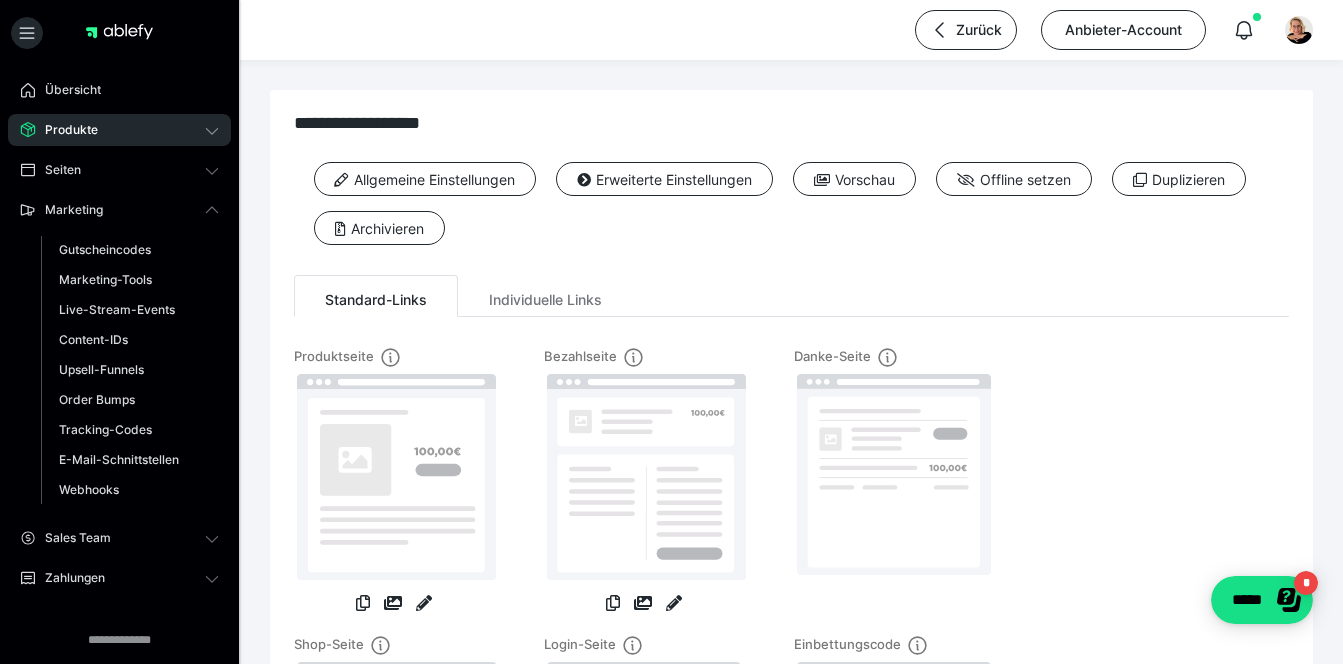 scroll, scrollTop: 0, scrollLeft: 0, axis: both 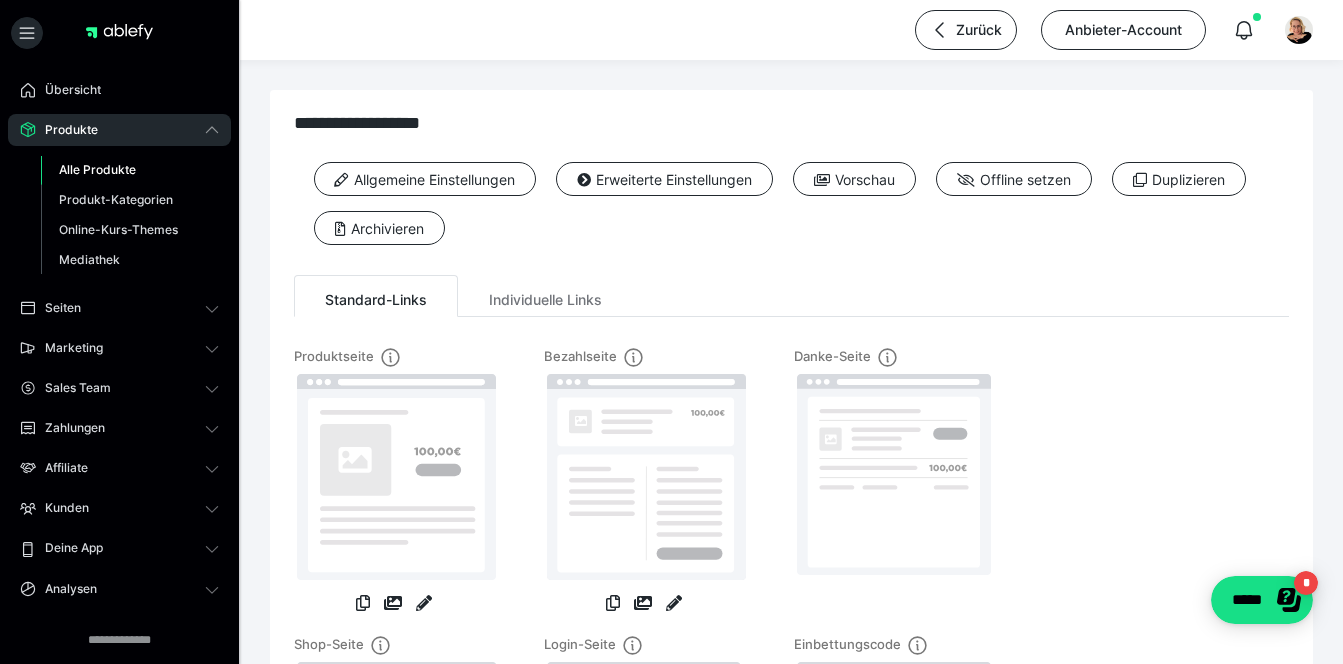 click on "Alle Produkte" at bounding box center [130, 170] 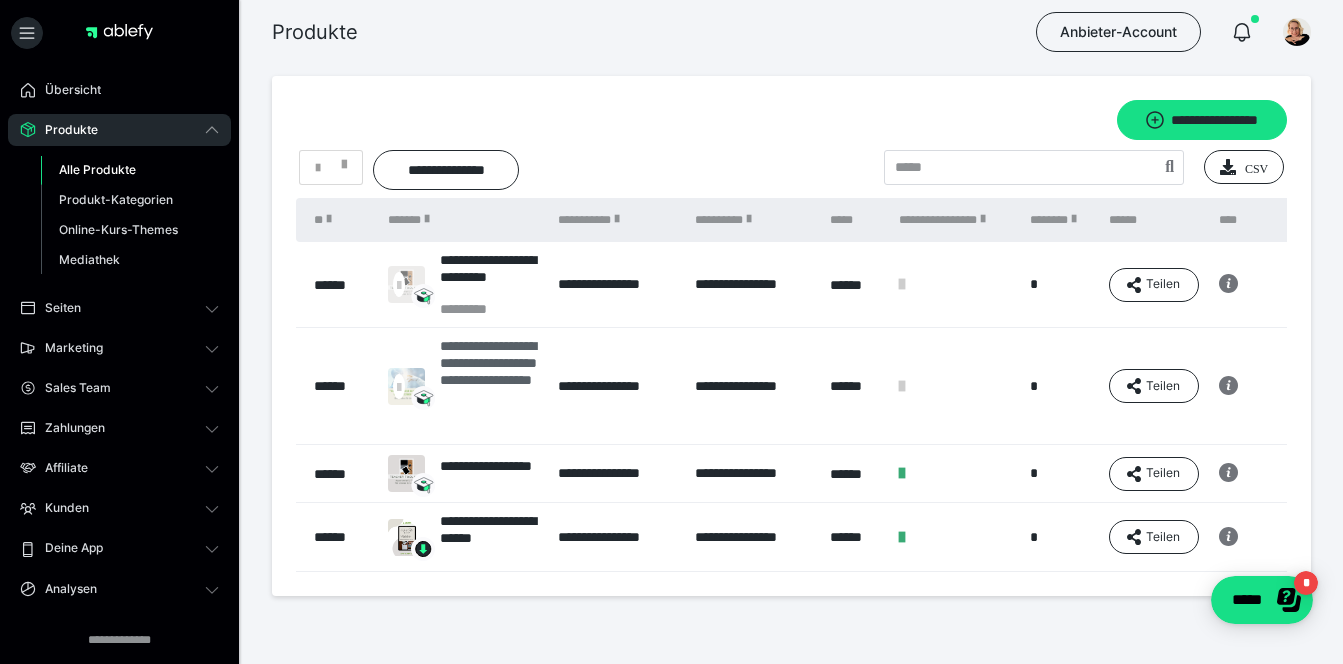 click on "**********" at bounding box center [489, 386] 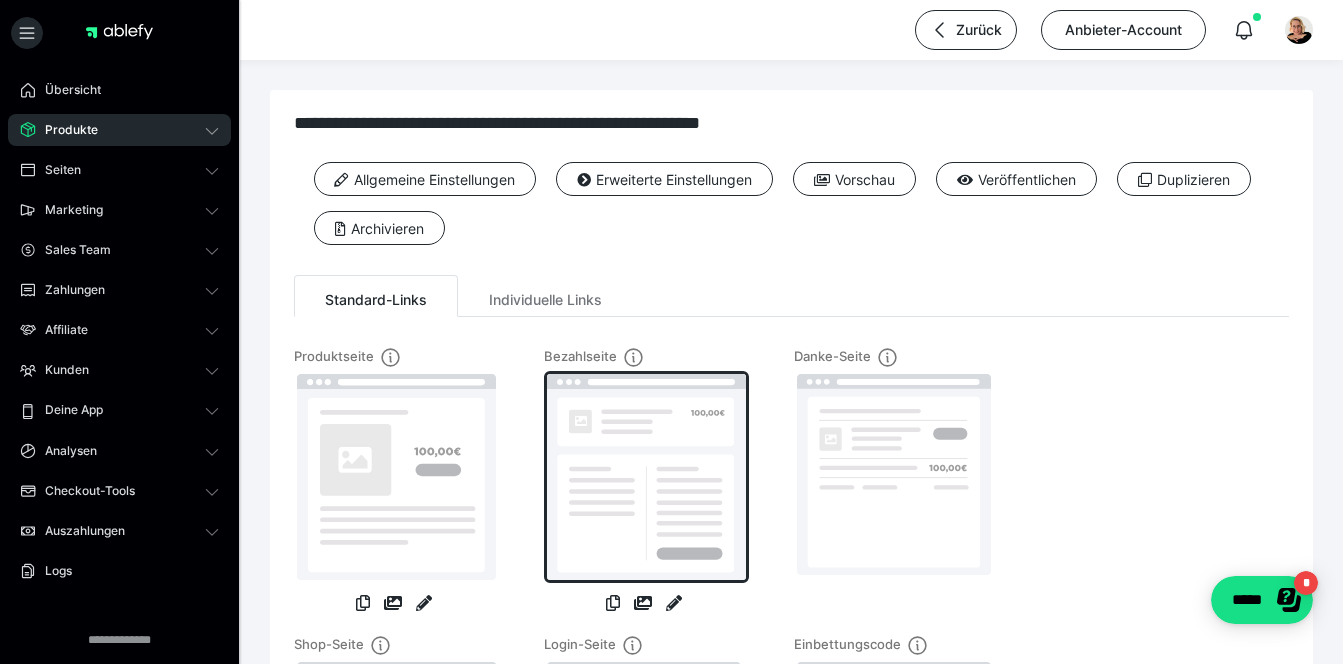 click at bounding box center (646, 477) 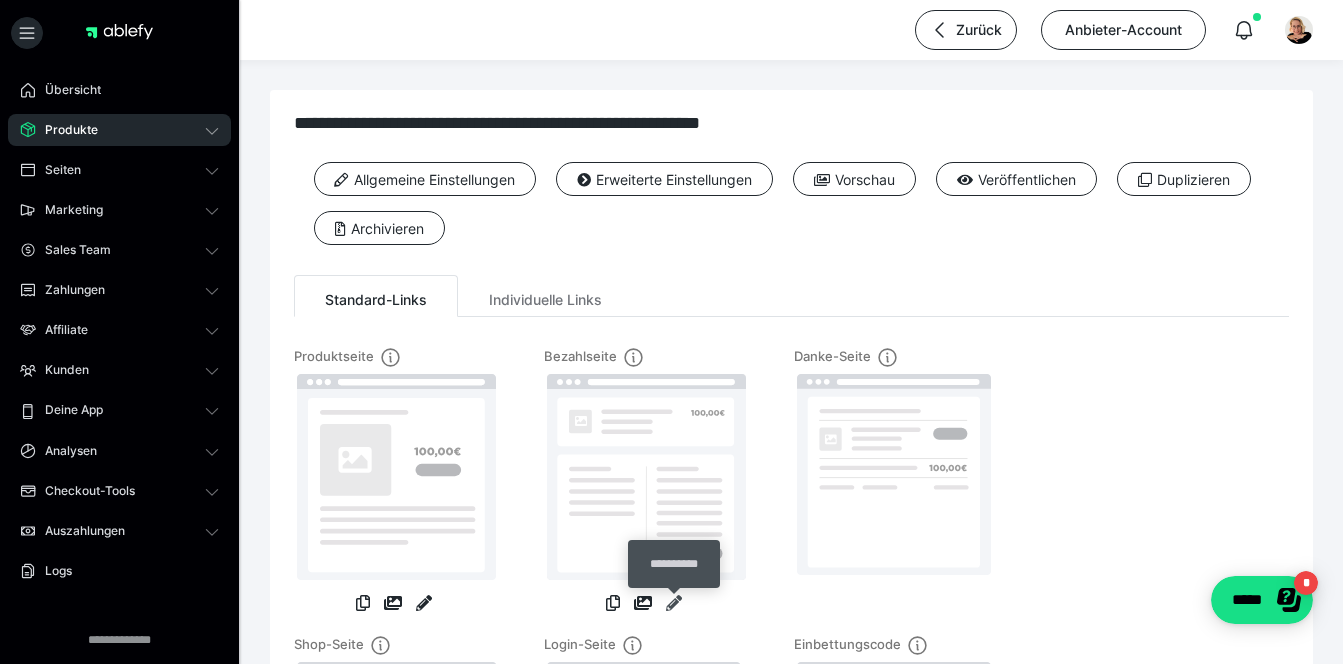 click at bounding box center [674, 603] 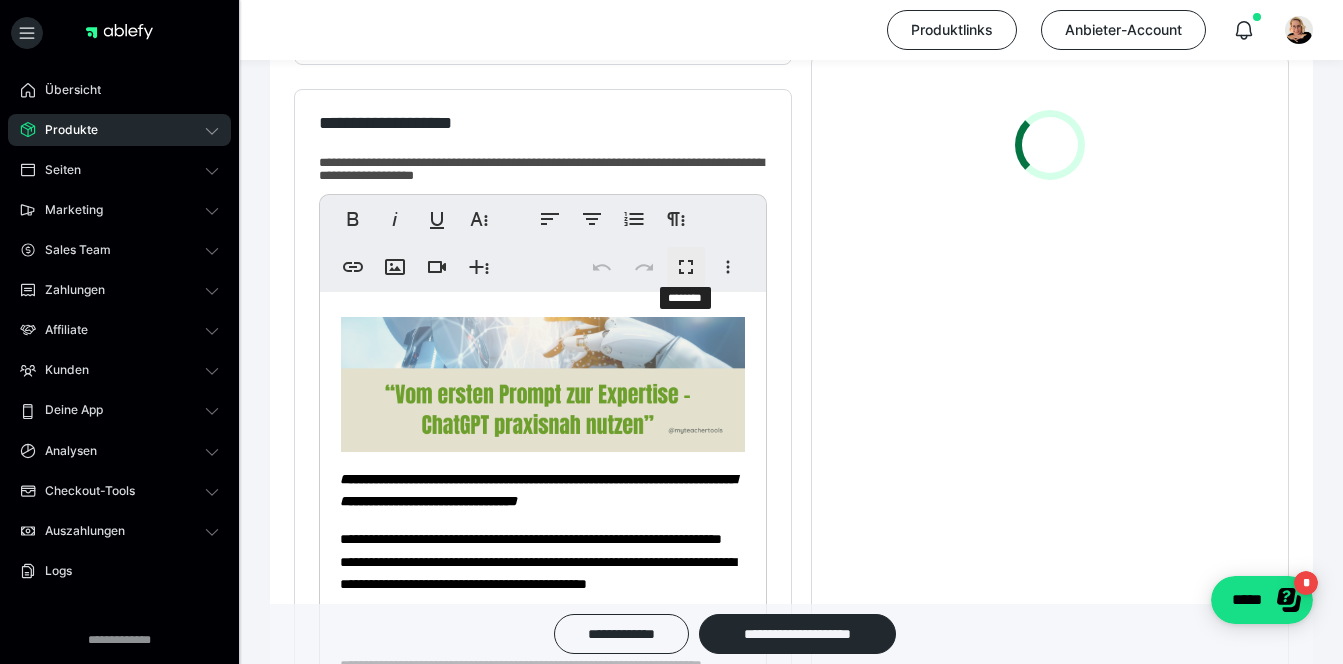 scroll, scrollTop: 510, scrollLeft: 0, axis: vertical 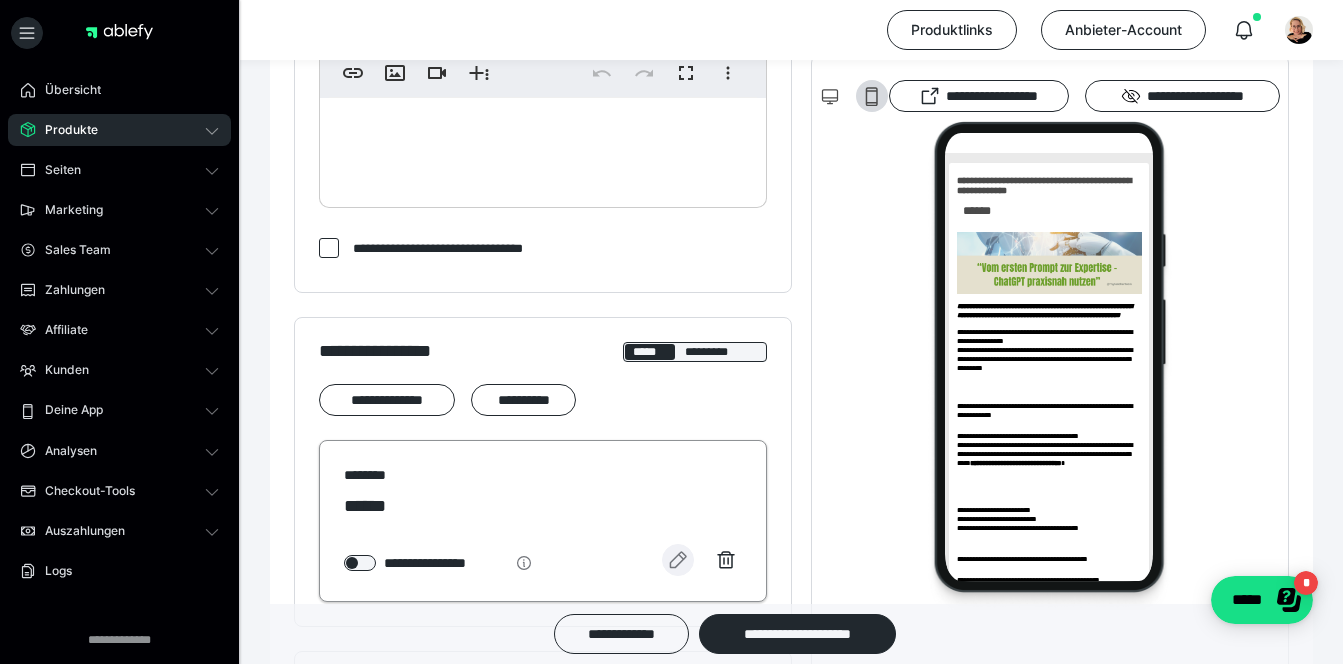 click 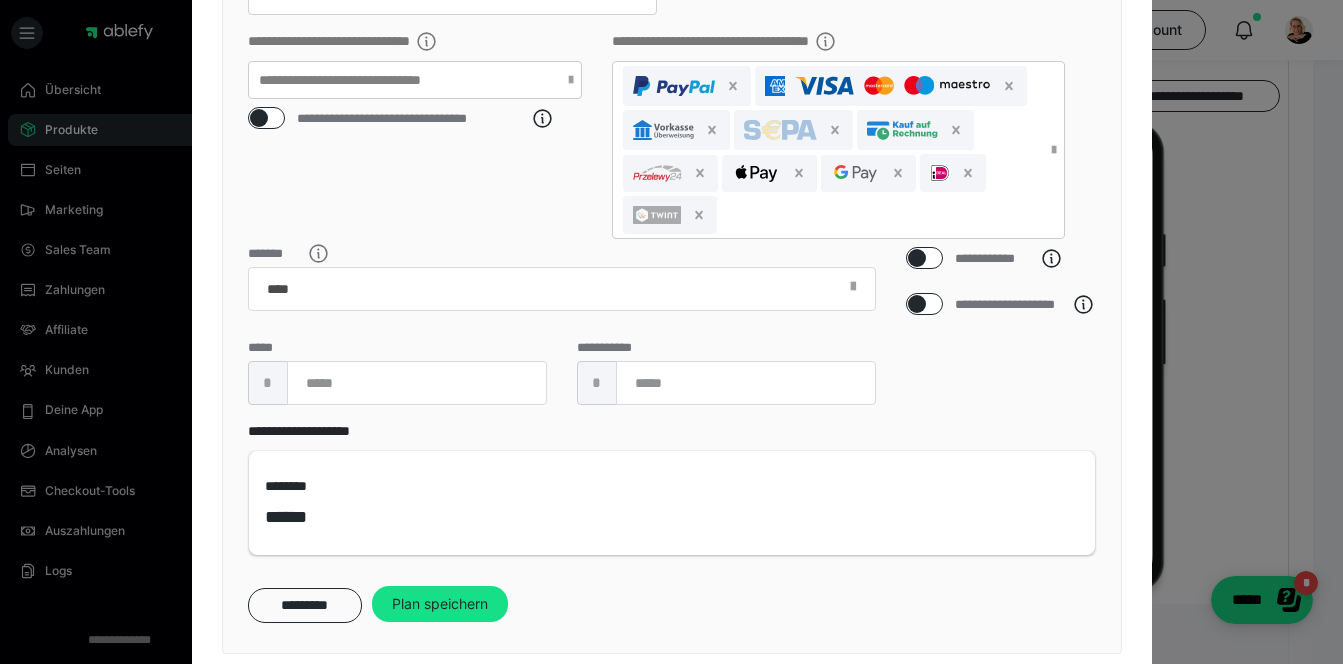 scroll, scrollTop: 512, scrollLeft: 0, axis: vertical 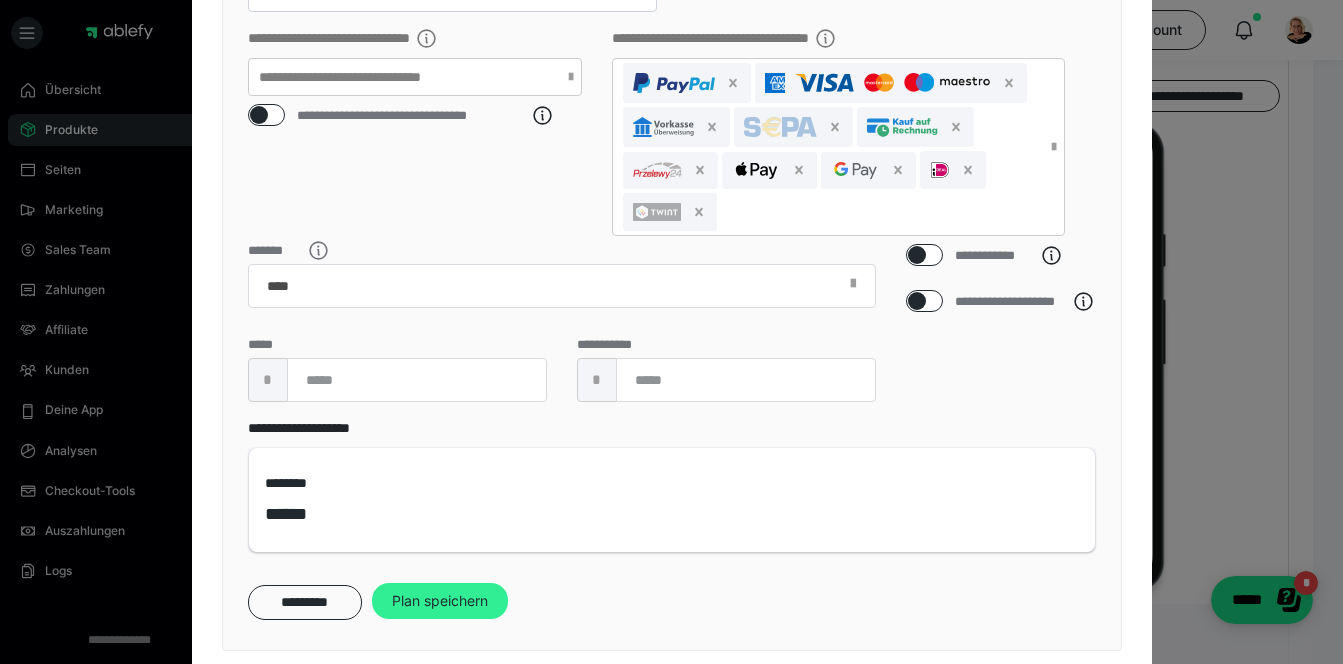 click on "Plan speichern" at bounding box center [440, 601] 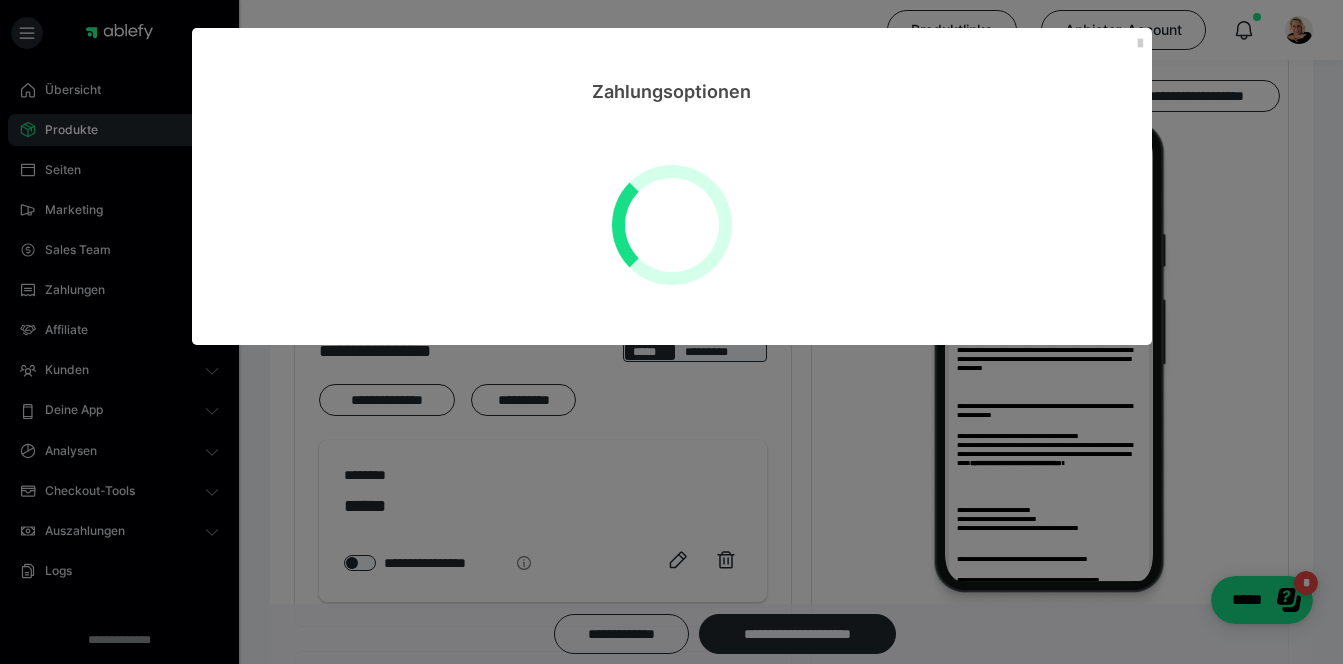 scroll, scrollTop: 0, scrollLeft: 0, axis: both 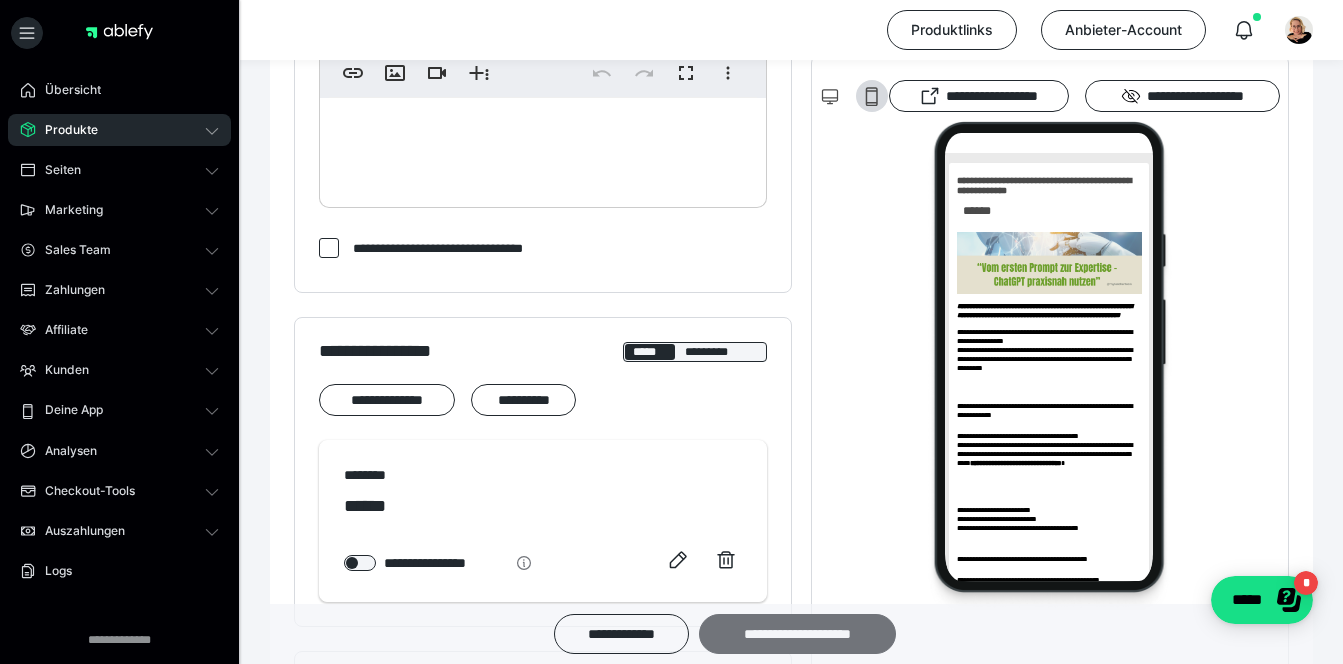 click on "**********" at bounding box center [797, 634] 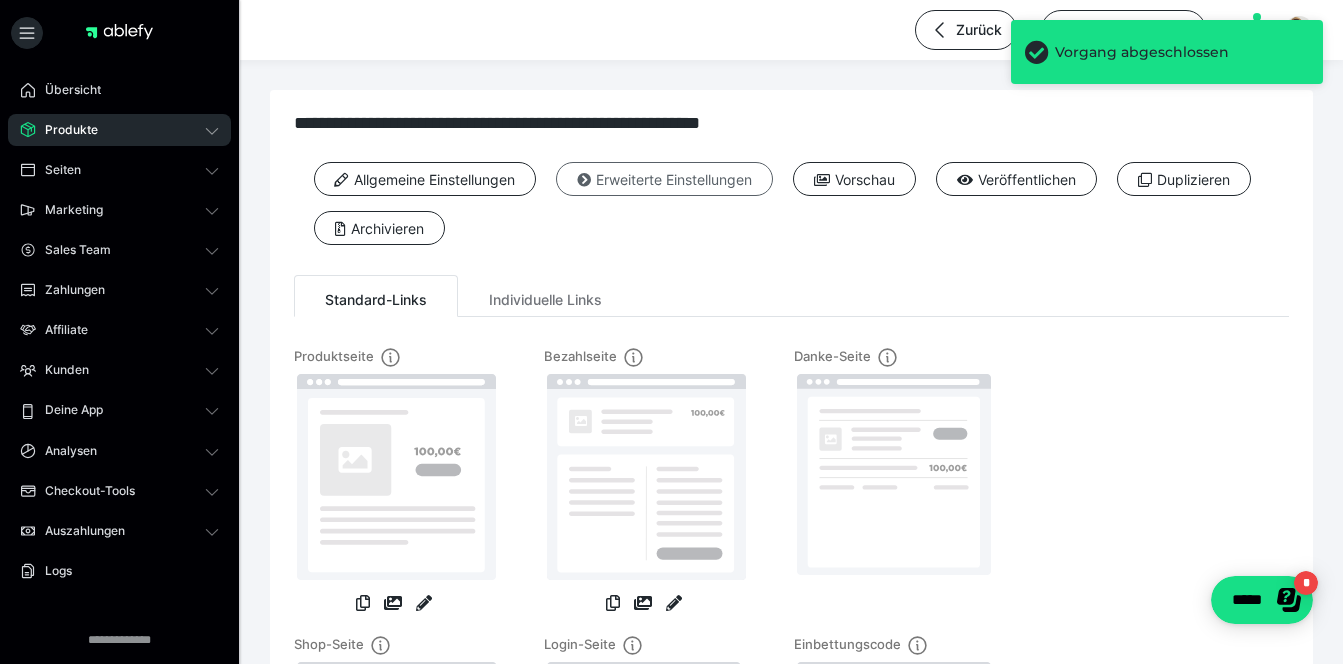 click on "Erweiterte Einstellungen" at bounding box center [664, 179] 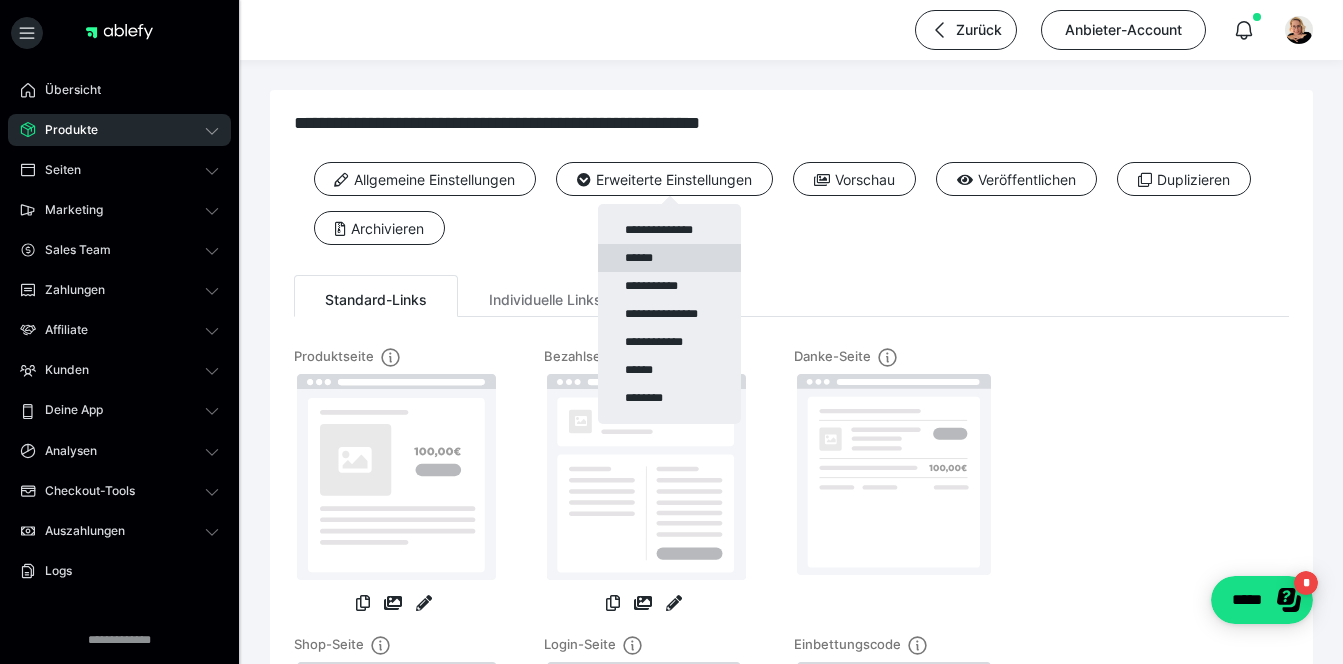 click on "******" at bounding box center [669, 258] 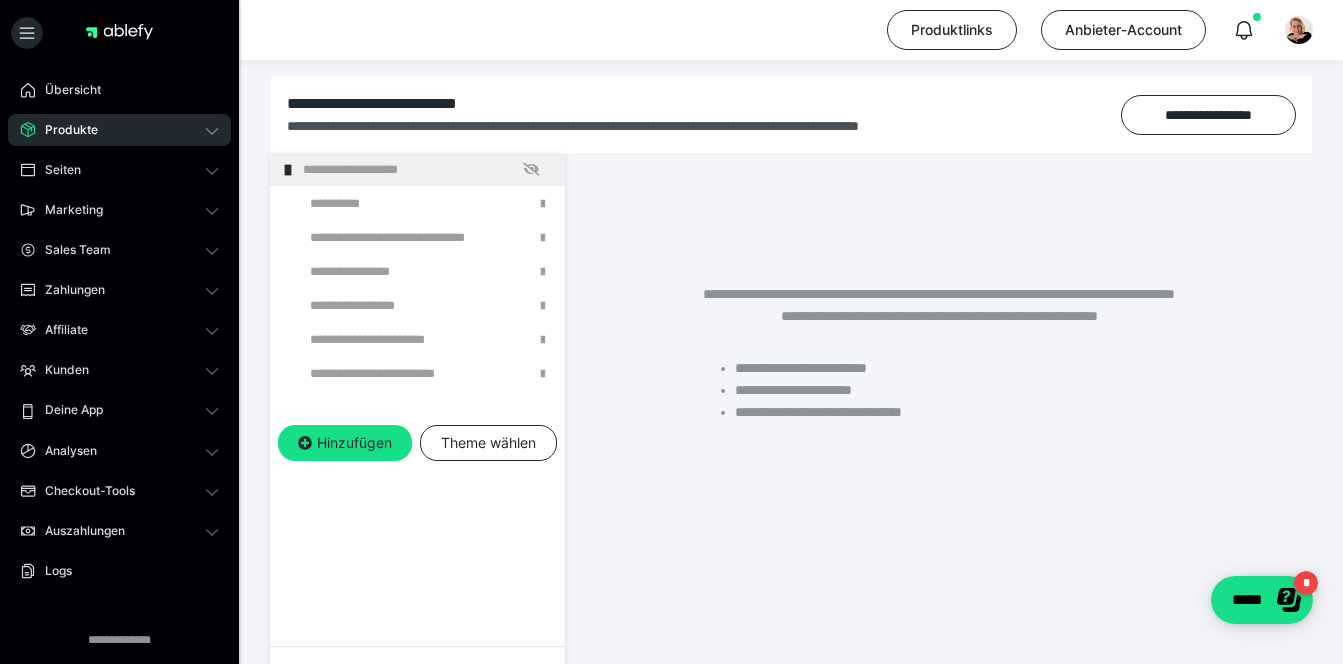 scroll, scrollTop: 269, scrollLeft: 0, axis: vertical 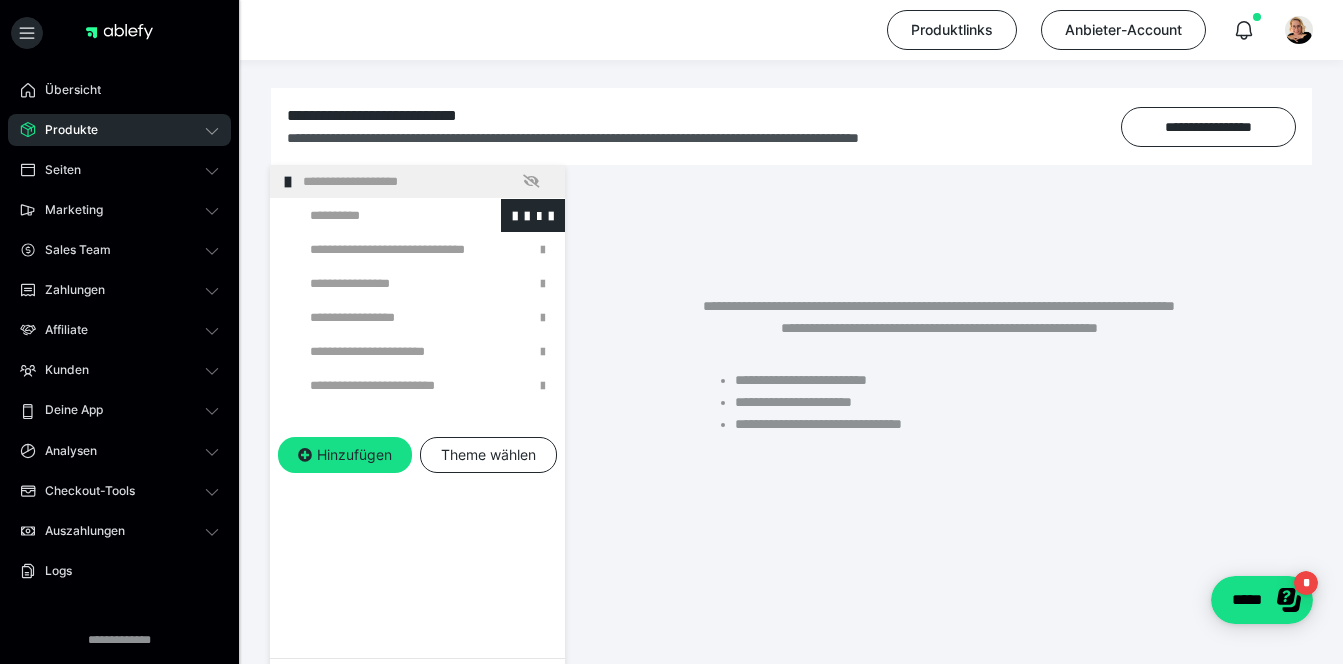 click at bounding box center (375, 215) 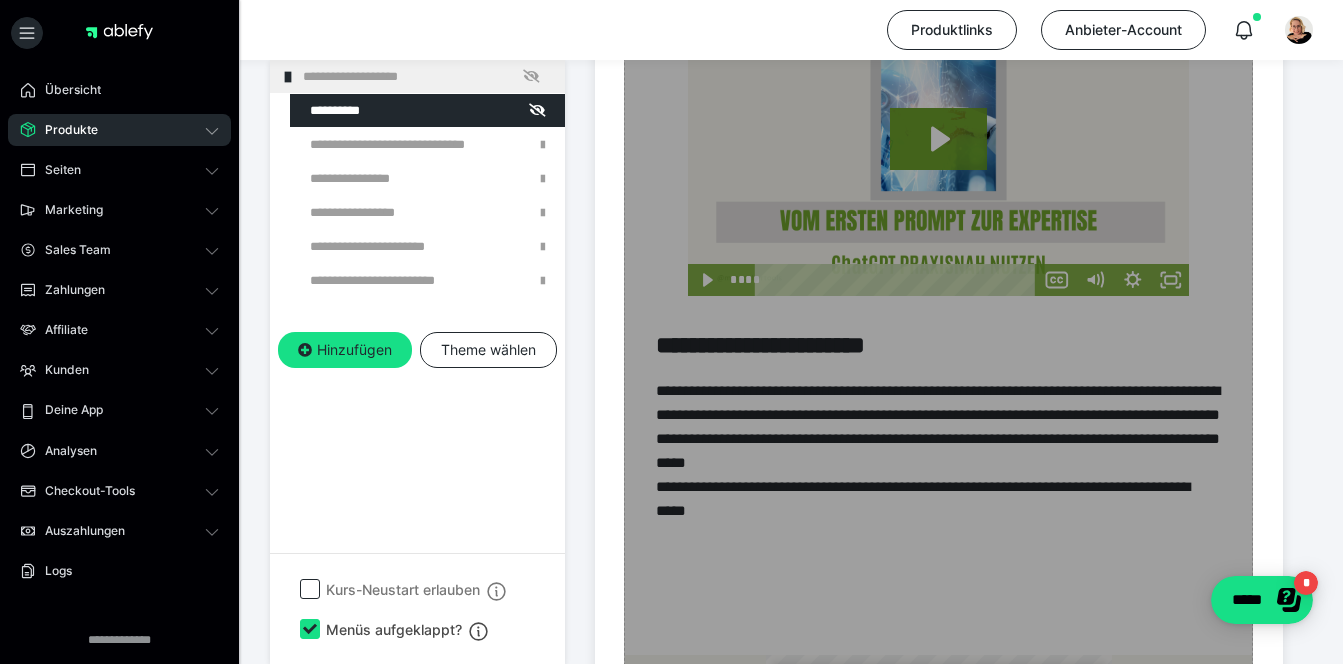 scroll, scrollTop: 1704, scrollLeft: 0, axis: vertical 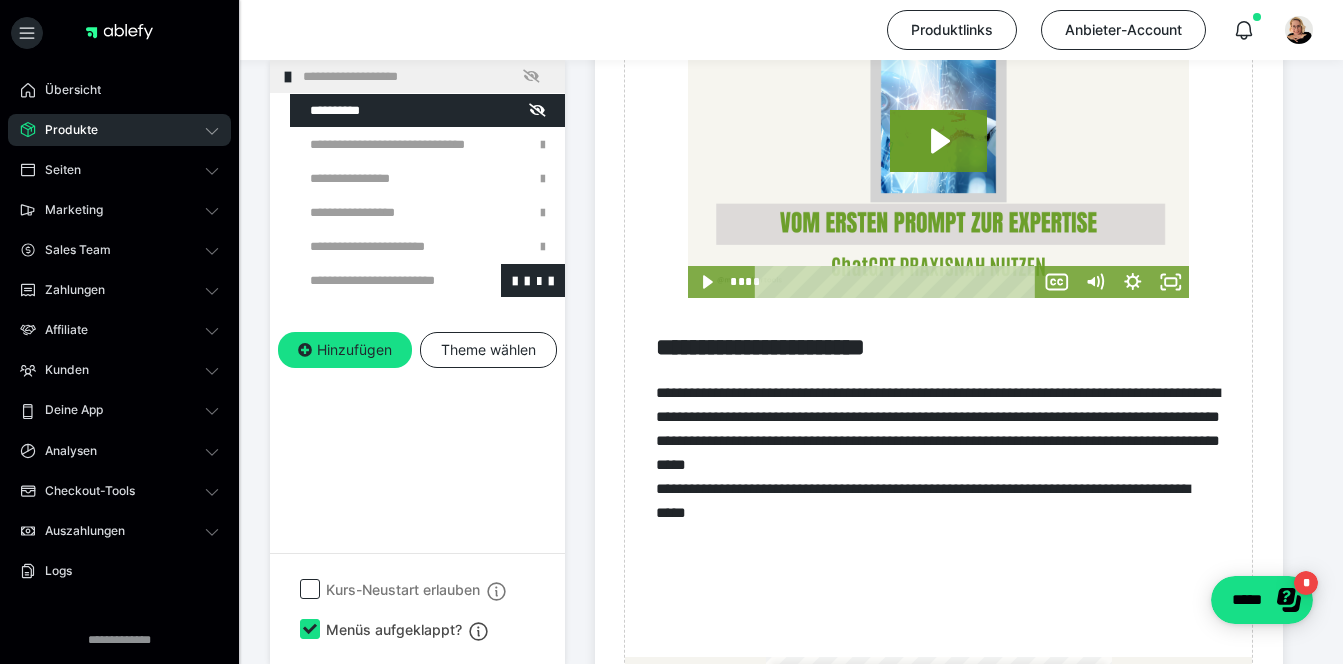 click at bounding box center [375, 280] 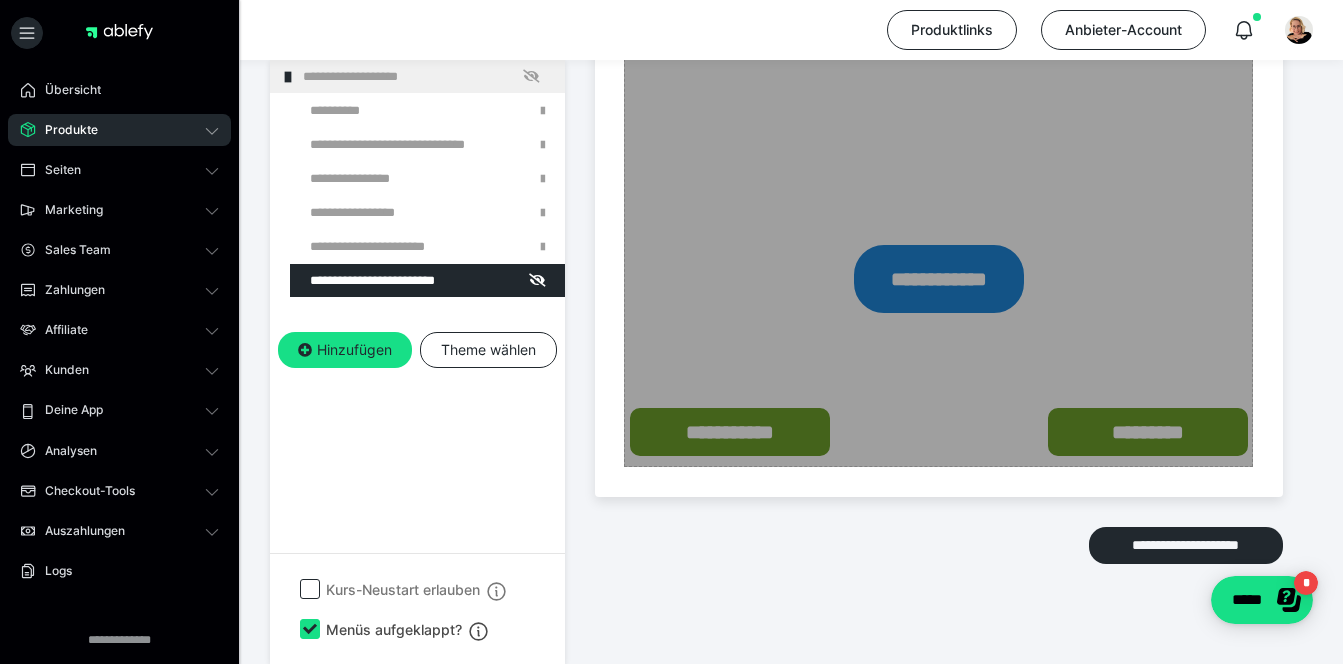 scroll, scrollTop: 2099, scrollLeft: 0, axis: vertical 